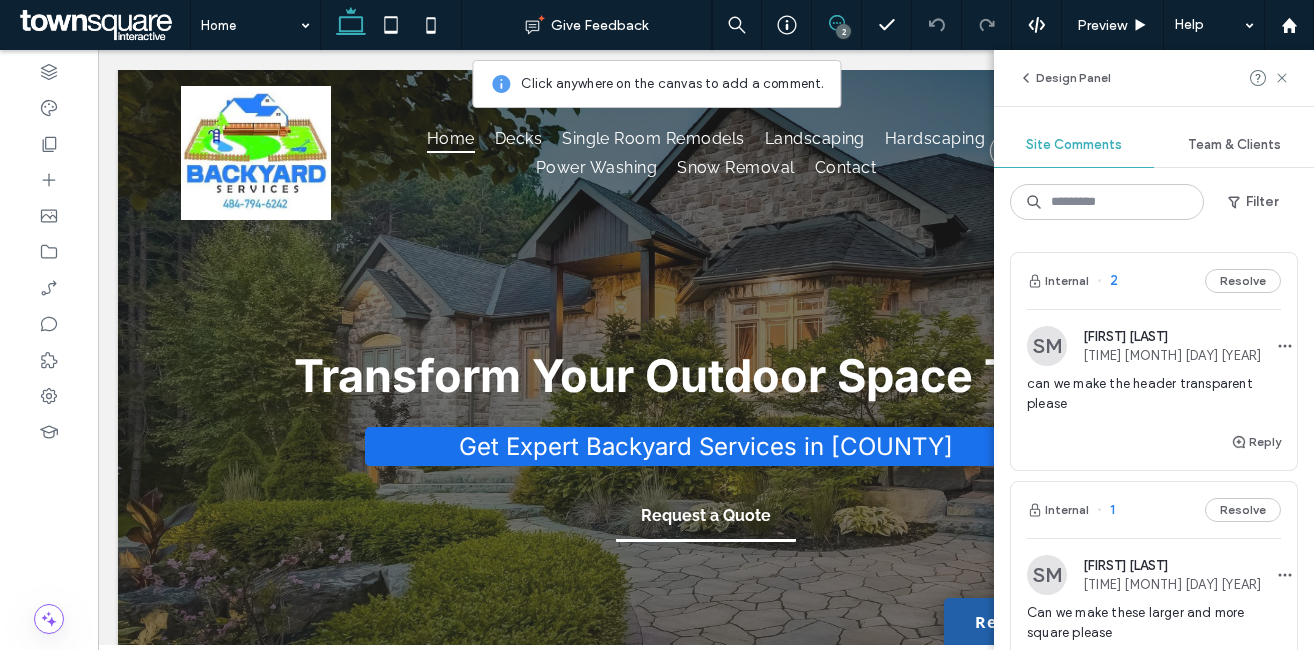 scroll, scrollTop: 0, scrollLeft: 0, axis: both 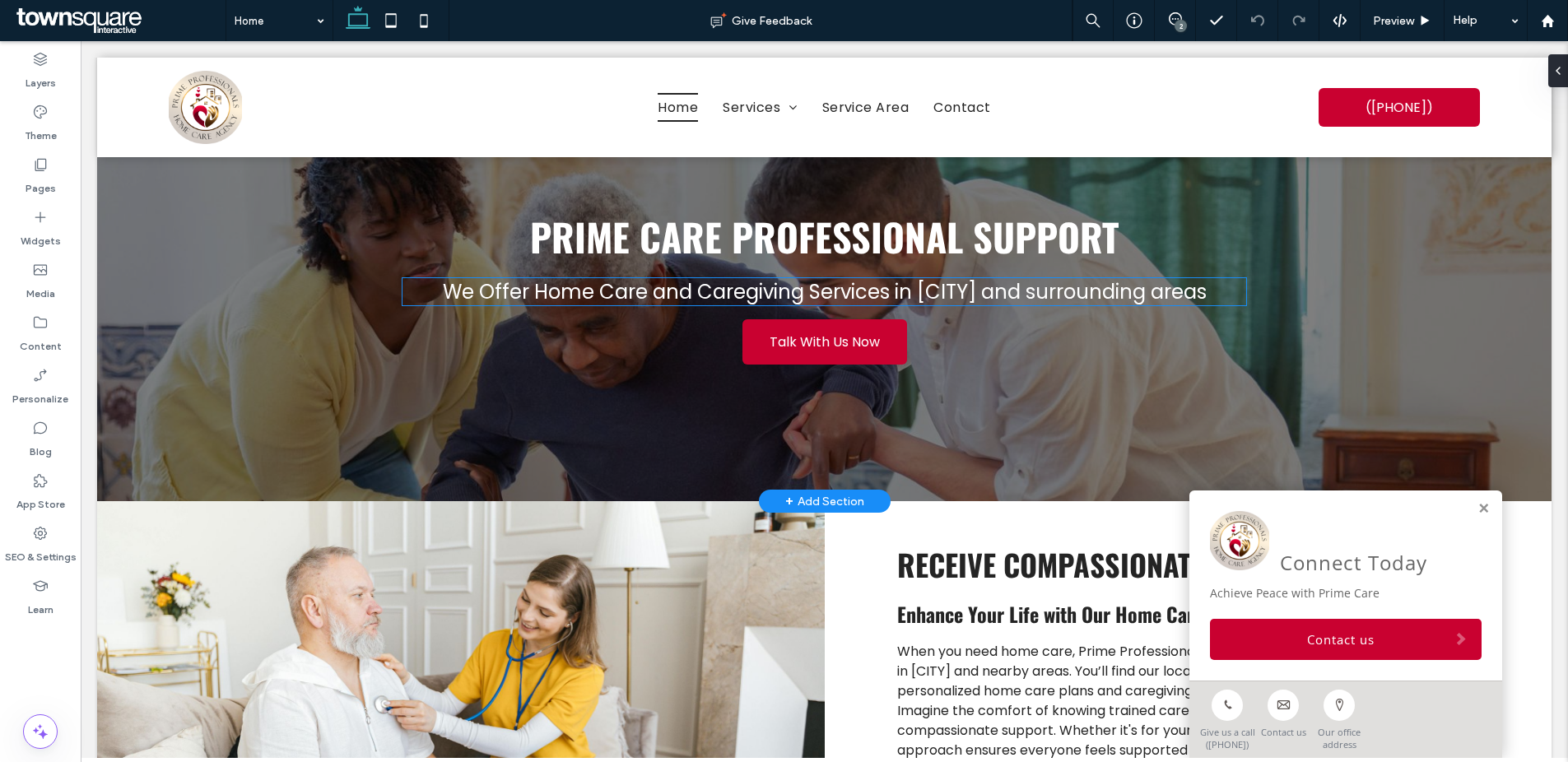 click on "We Offer Home Care and Caregiving Services in [CITY] and surrounding areas" at bounding box center [825, 291] 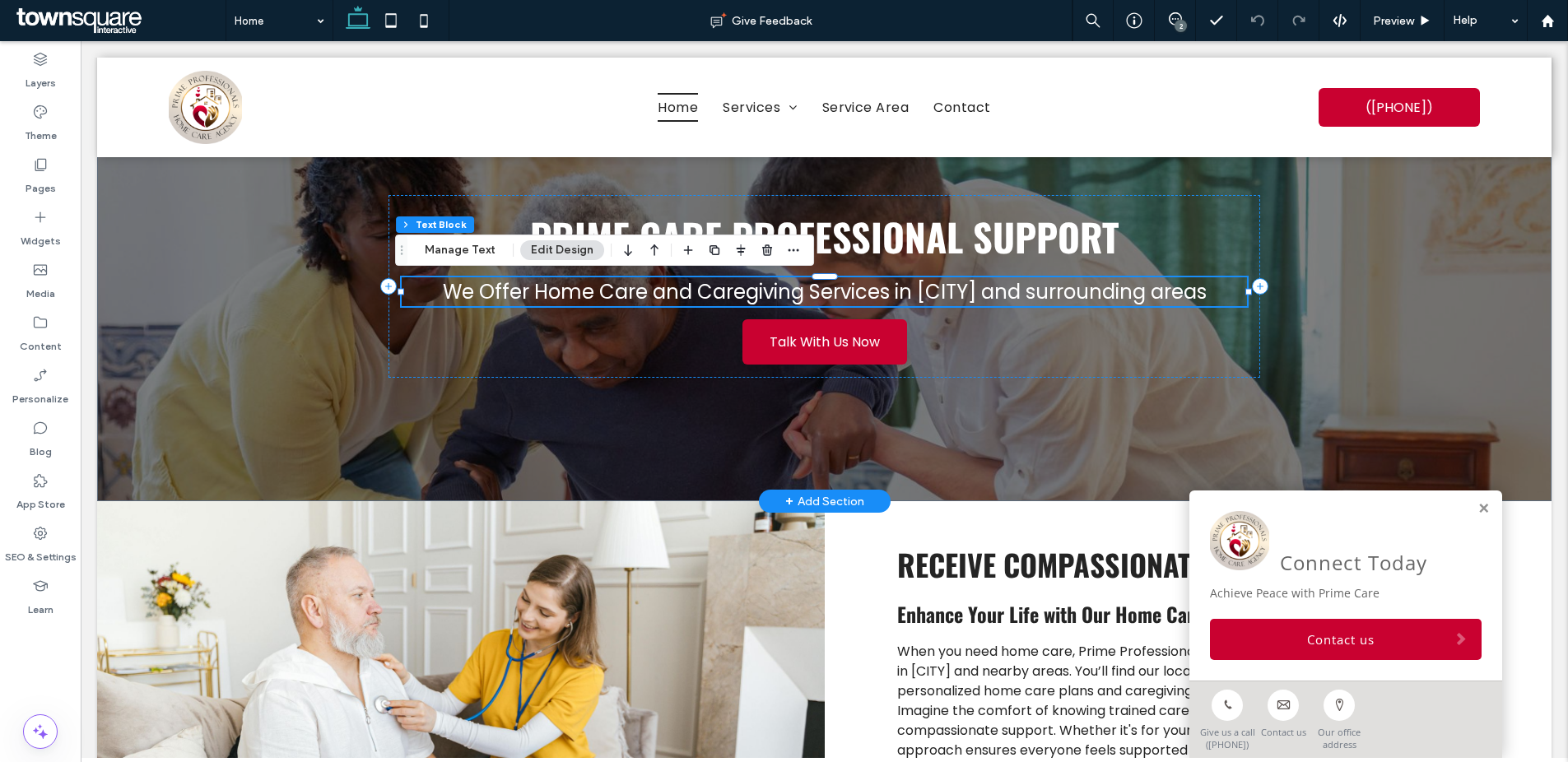click on "We Offer Home Care and Caregiving Services in Tuscaloosa and surrounding areas" at bounding box center [824, 291] 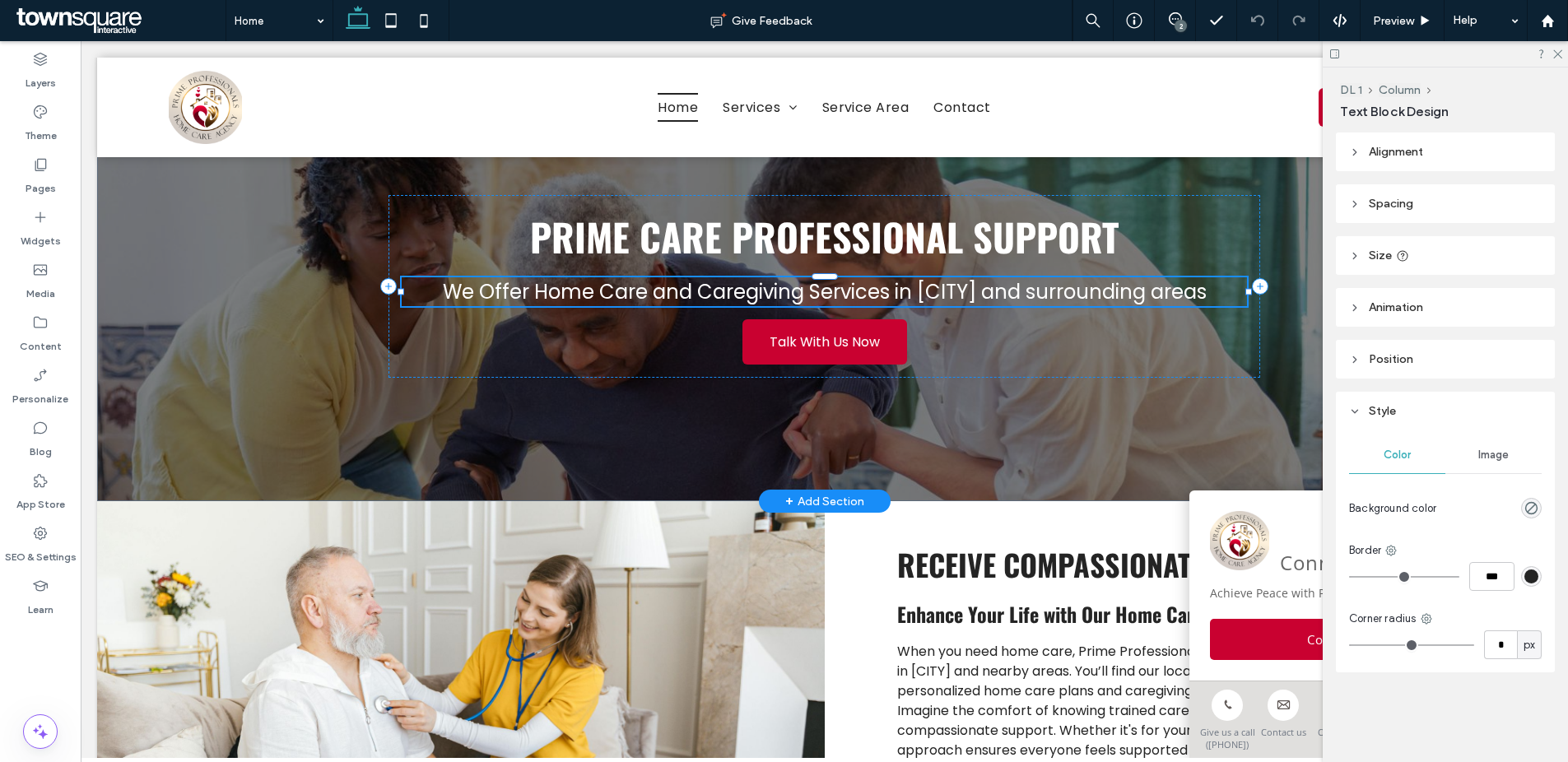 type on "*******" 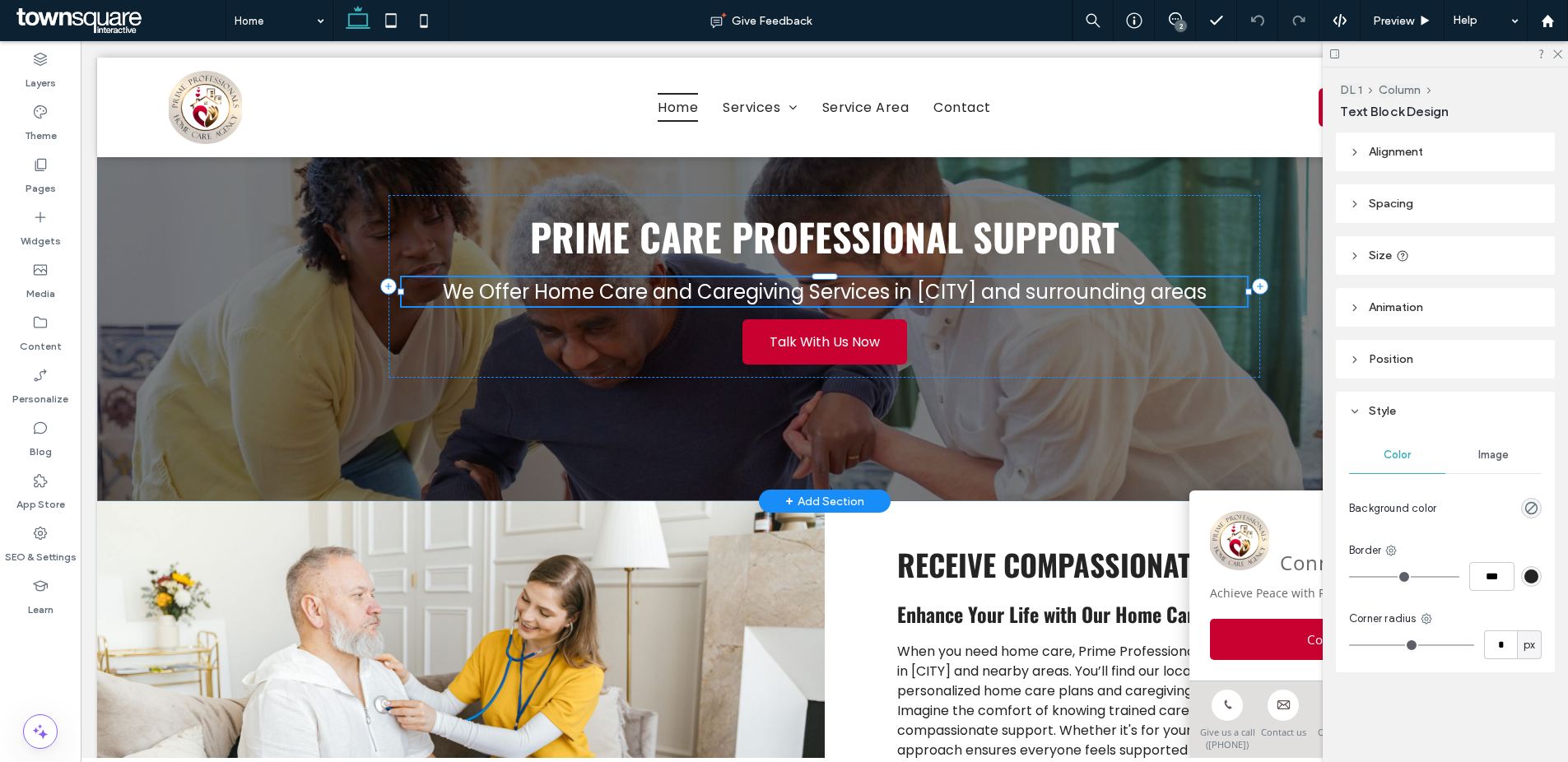 type on "**" 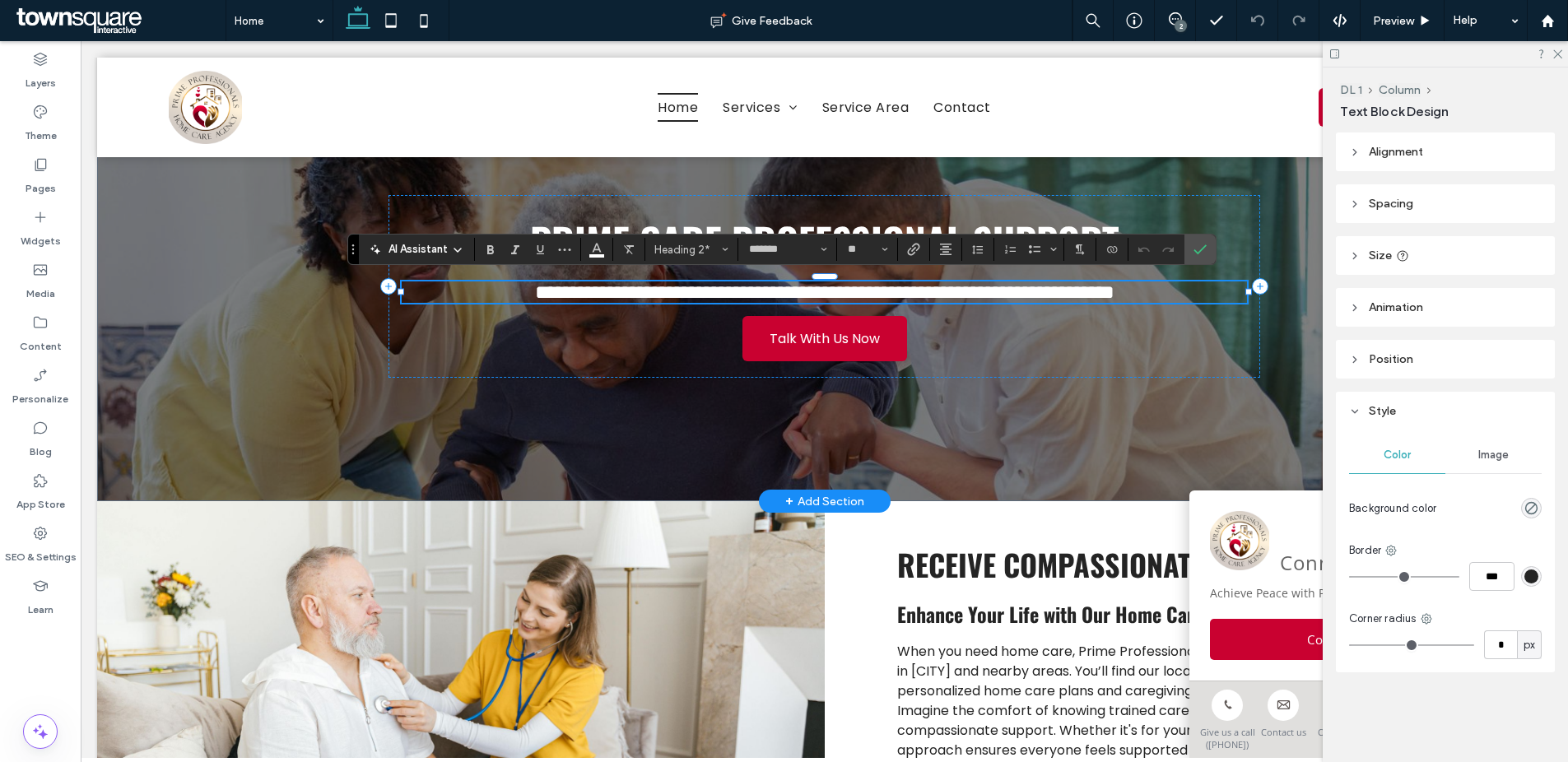 click on "**********" at bounding box center [825, 292] 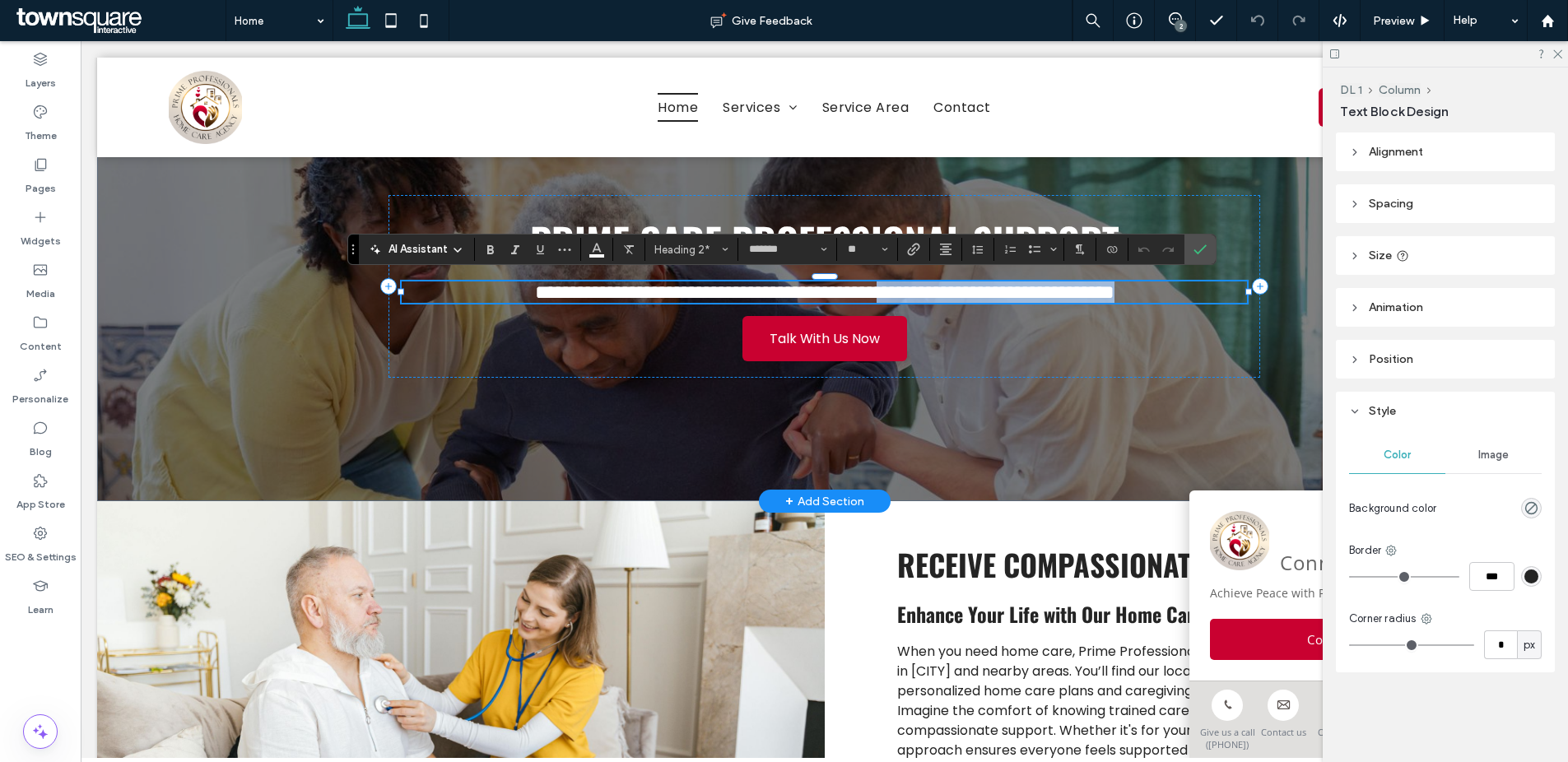 drag, startPoint x: 1227, startPoint y: 295, endPoint x: 887, endPoint y: 295, distance: 340 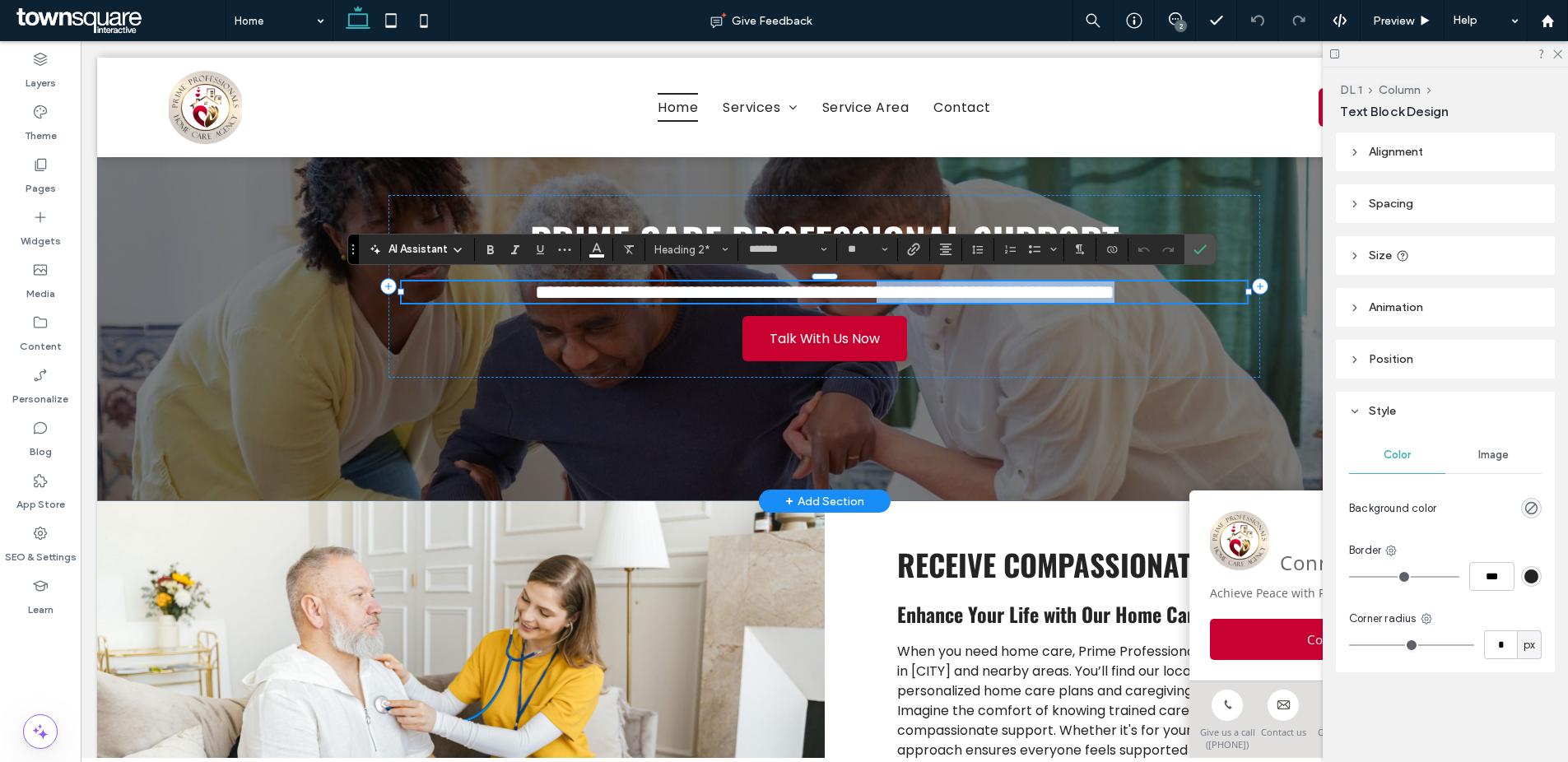 click on "**********" at bounding box center (824, 292) 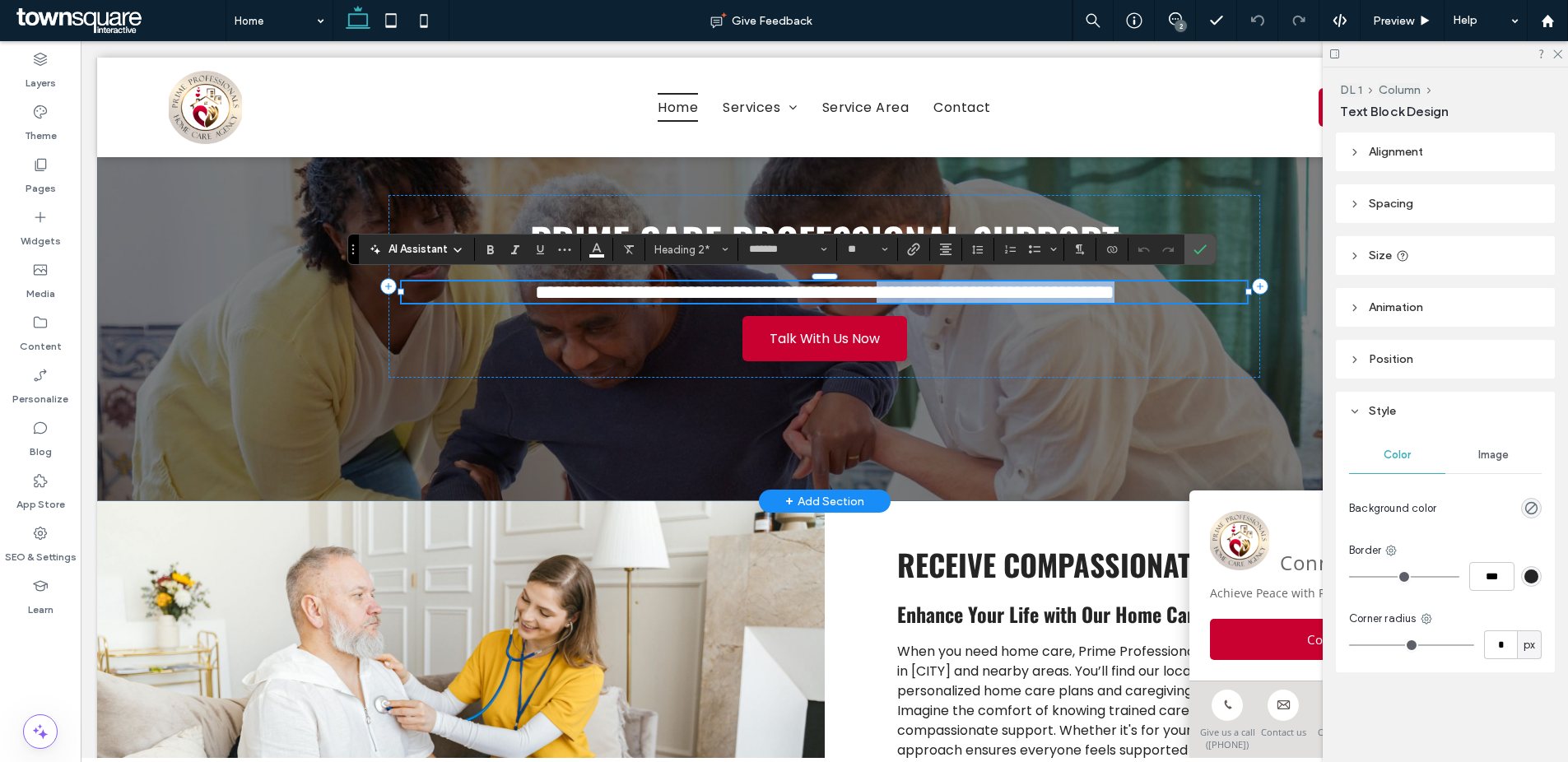 copy on "**********" 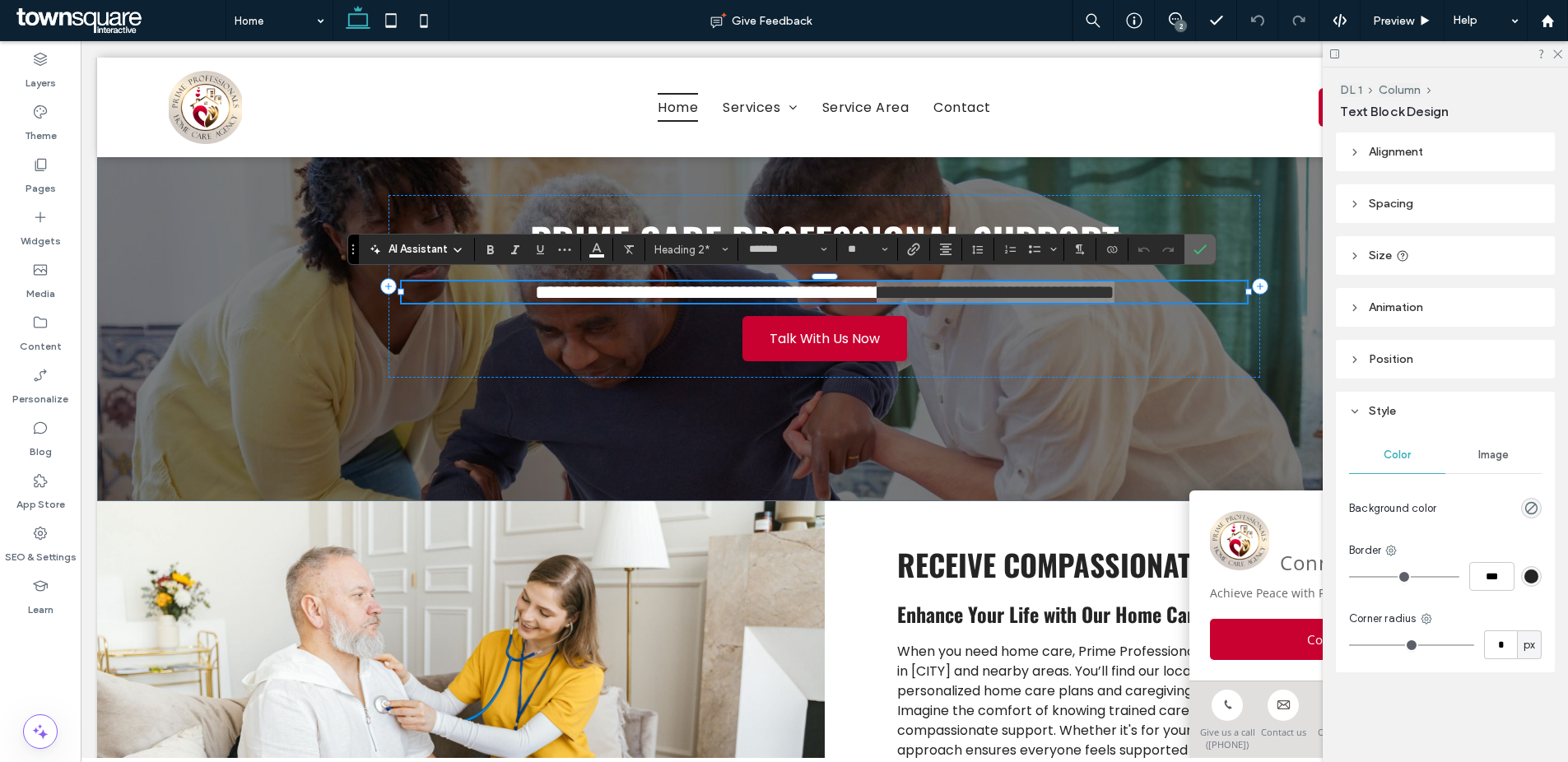 click 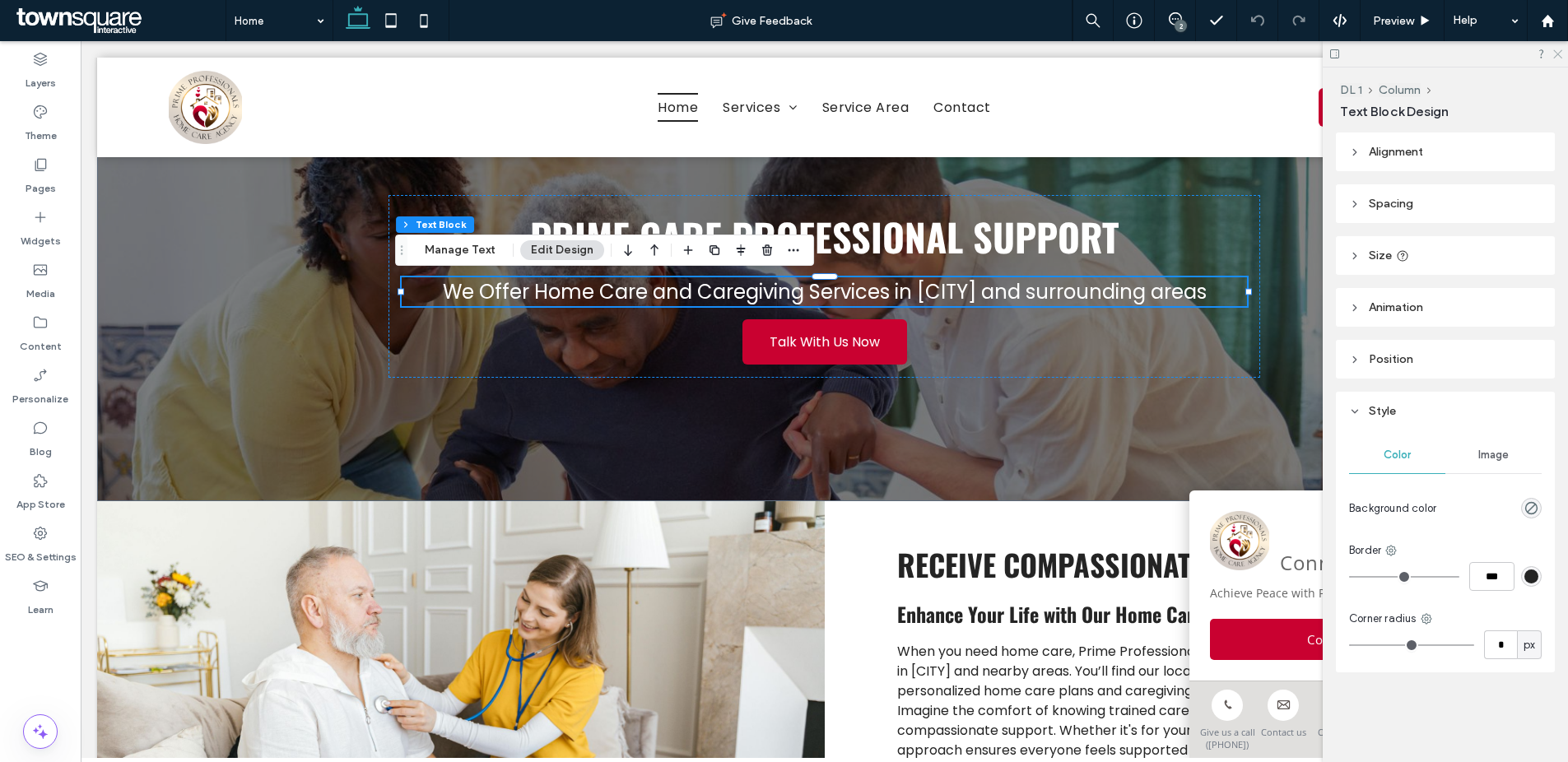 click 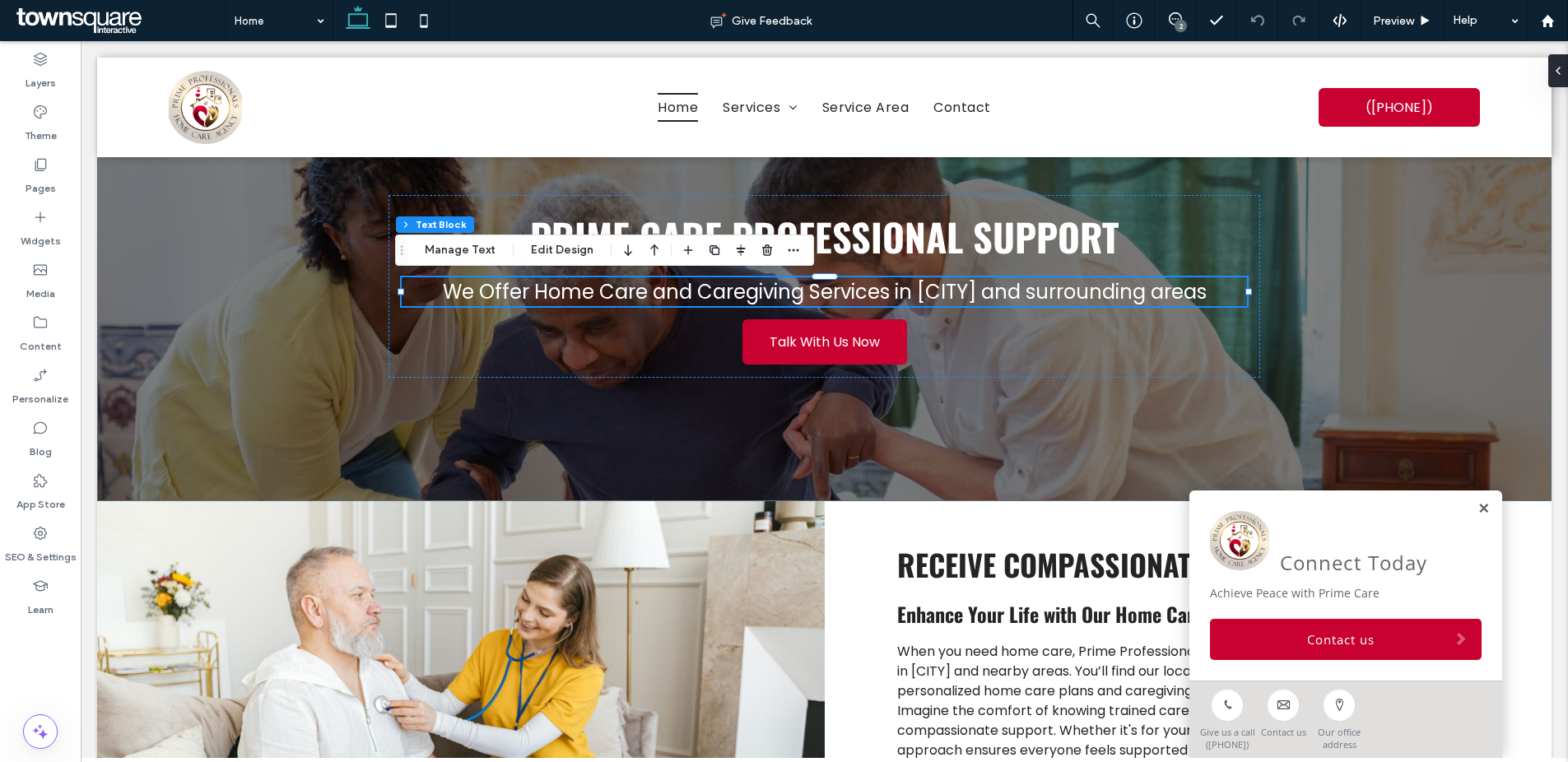 click at bounding box center (1483, 509) 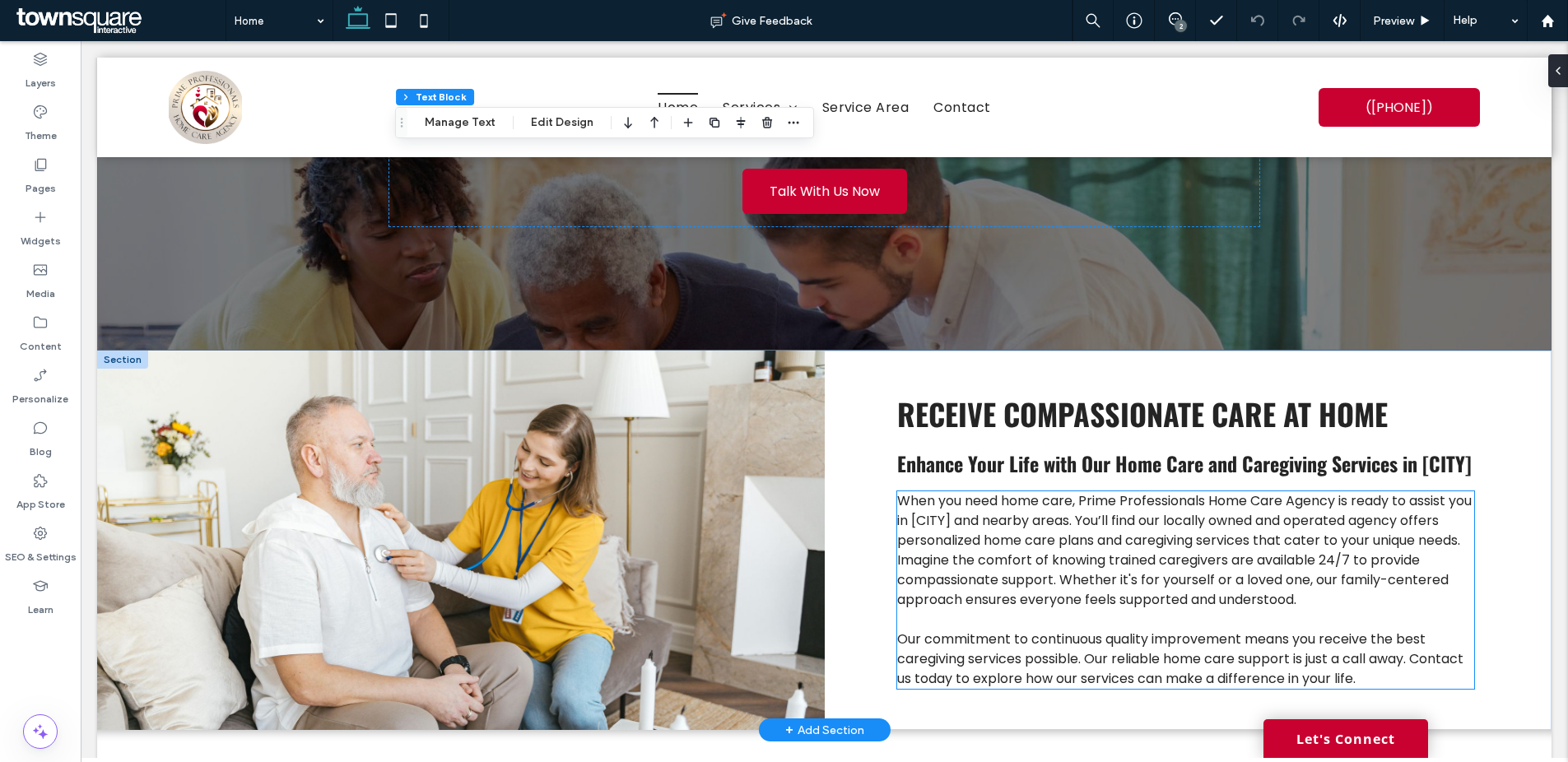 scroll, scrollTop: 250, scrollLeft: 0, axis: vertical 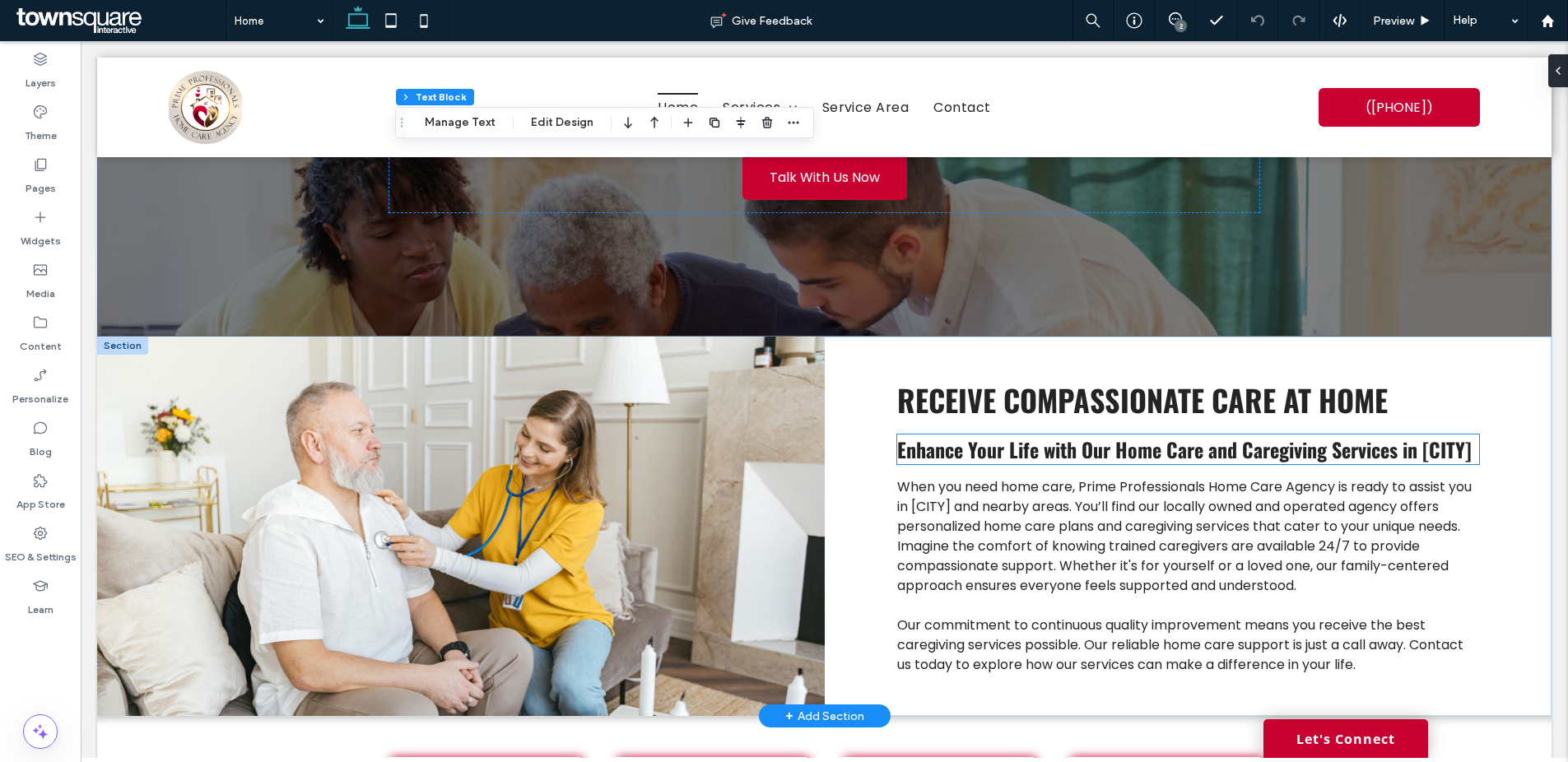 click on "Enhance Your Life with Our Home Care and Caregiving Services in Tuscaloosa" at bounding box center [1188, 449] 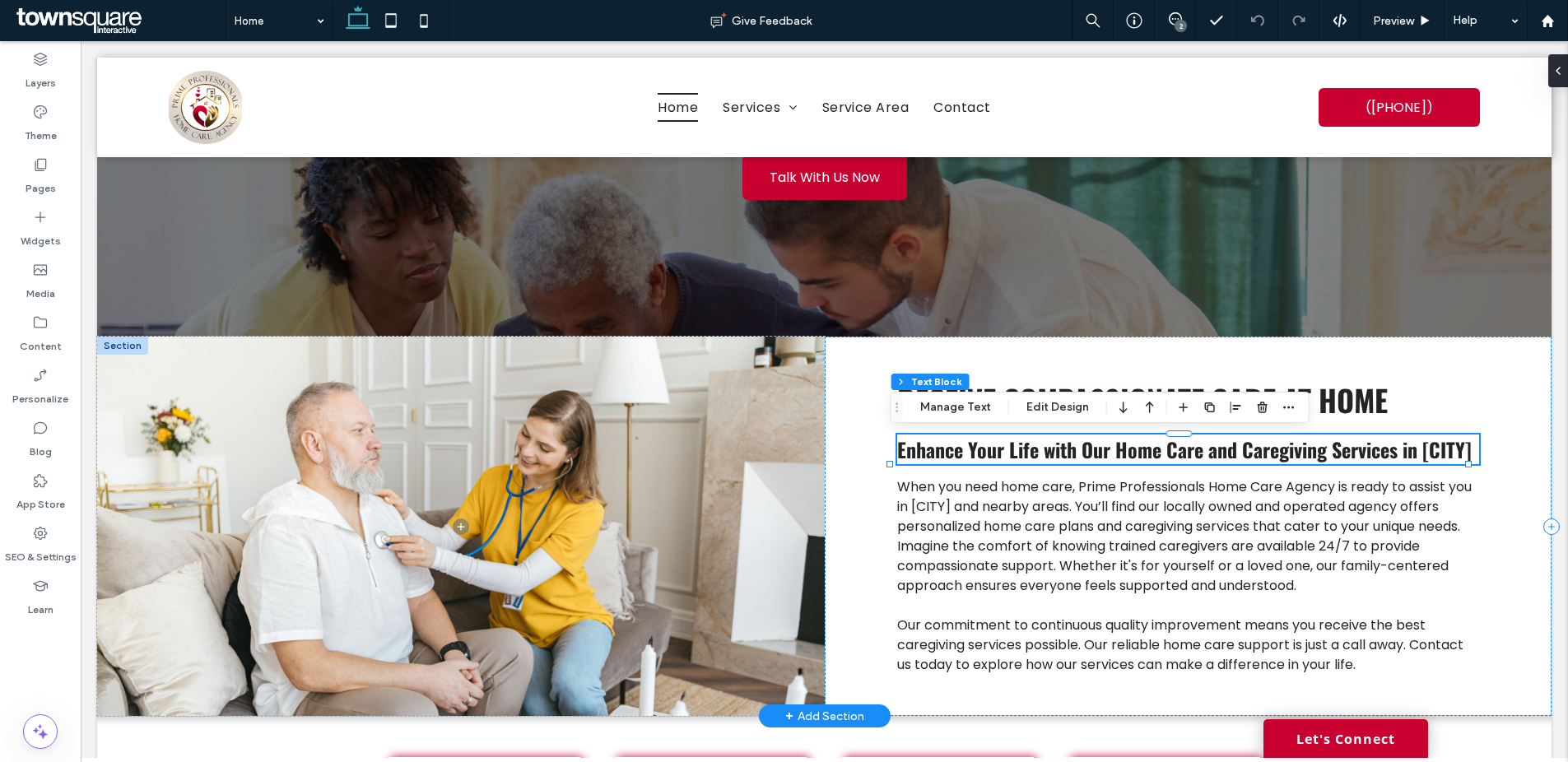 click on "Enhance Your Life with Our Home Care and Caregiving Services in Tuscaloosa" at bounding box center (1188, 449) 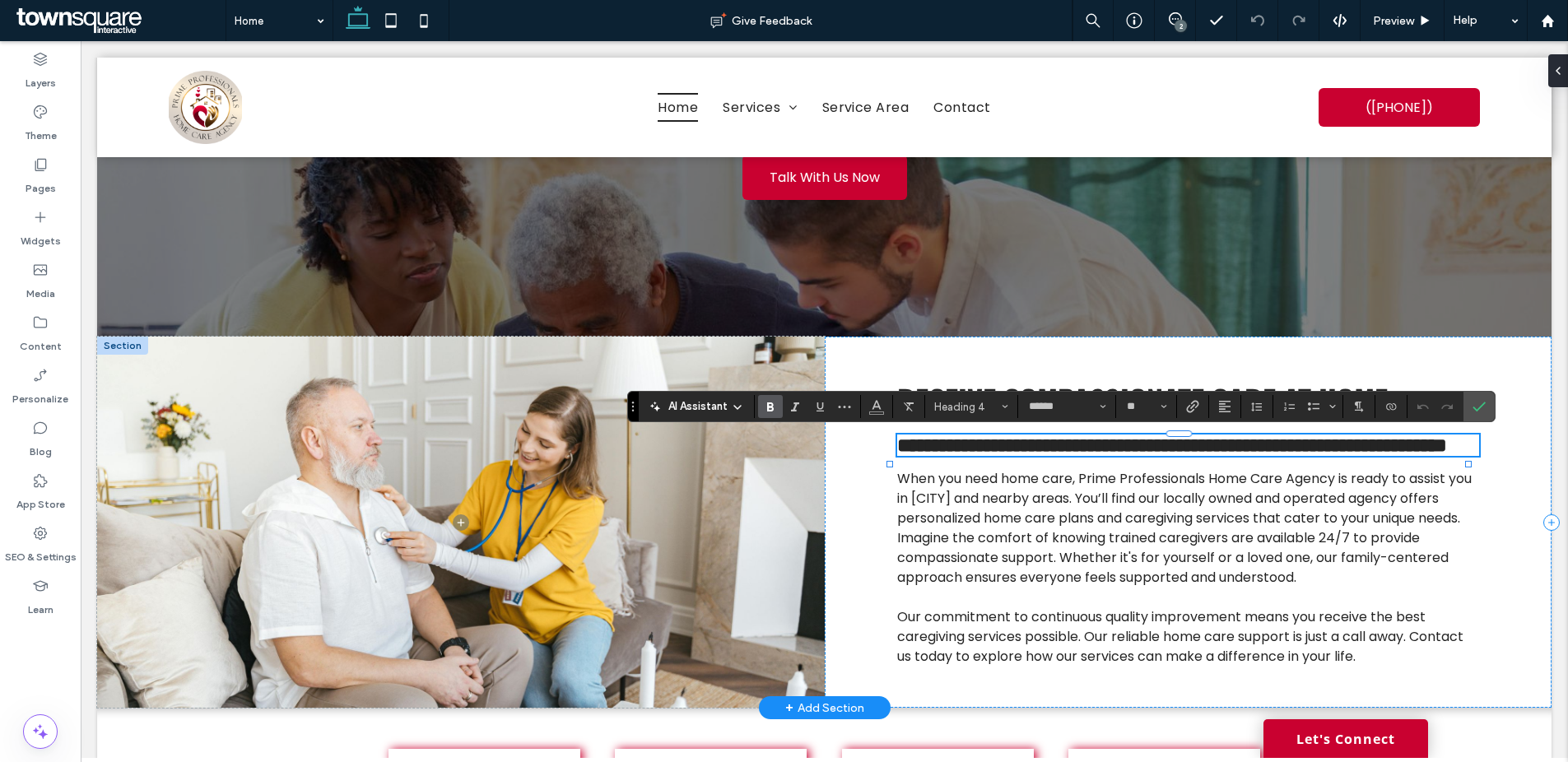 drag, startPoint x: 1085, startPoint y: 485, endPoint x: 1077, endPoint y: 486, distance: 8.062258 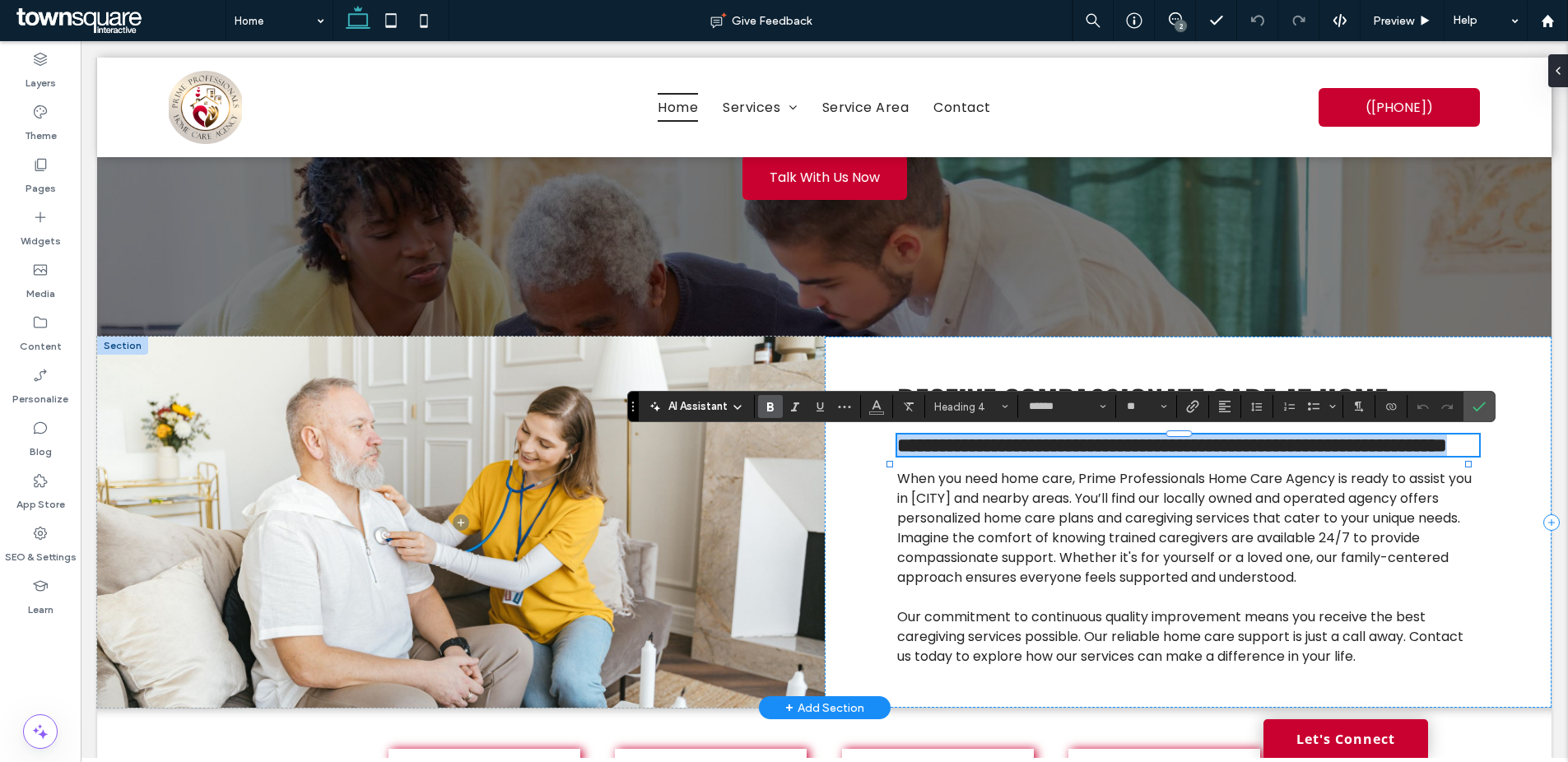 drag, startPoint x: 1056, startPoint y: 486, endPoint x: 891, endPoint y: 481, distance: 165.07574 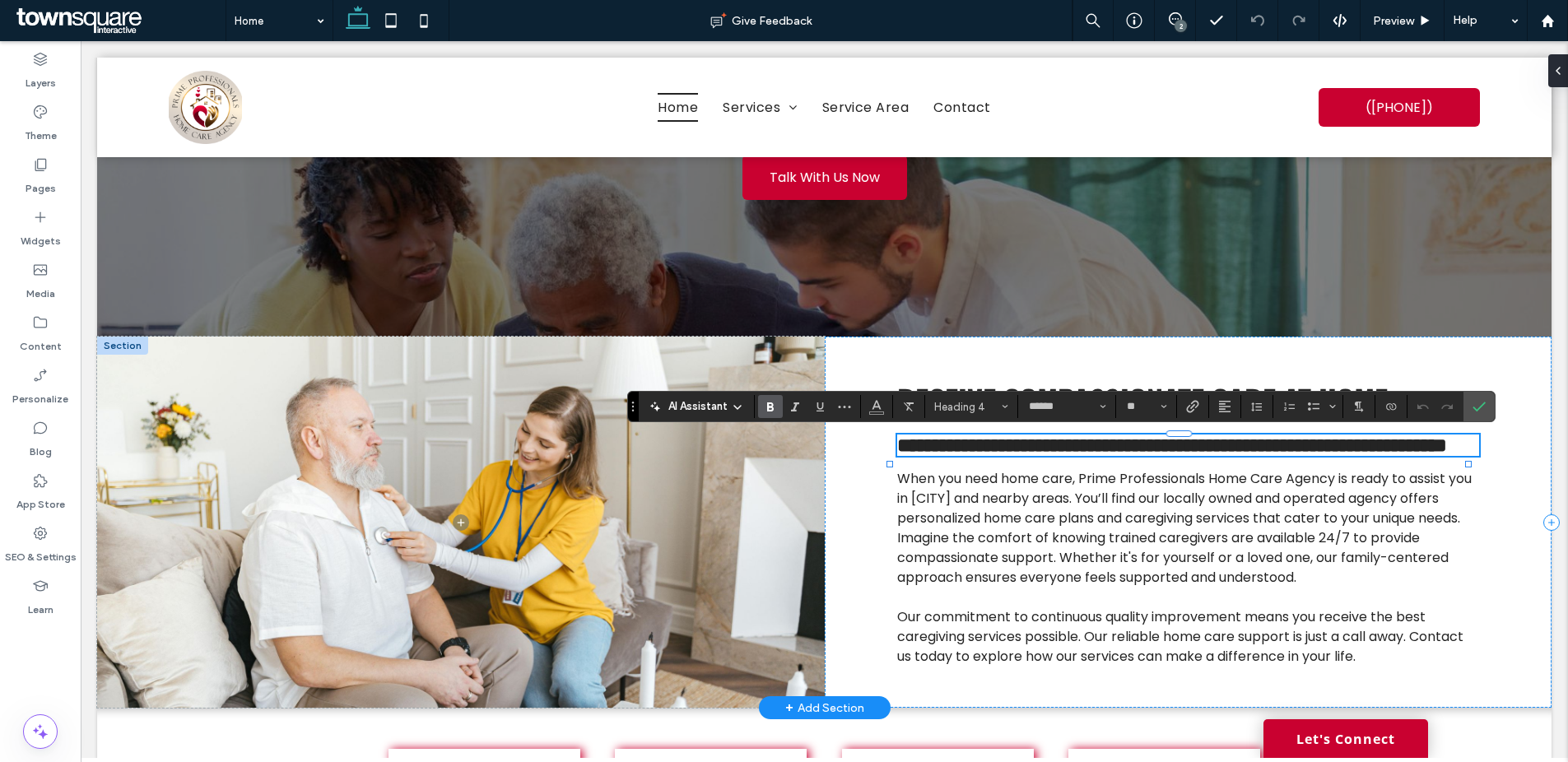 drag, startPoint x: 895, startPoint y: 483, endPoint x: 907, endPoint y: 481, distance: 12.165525 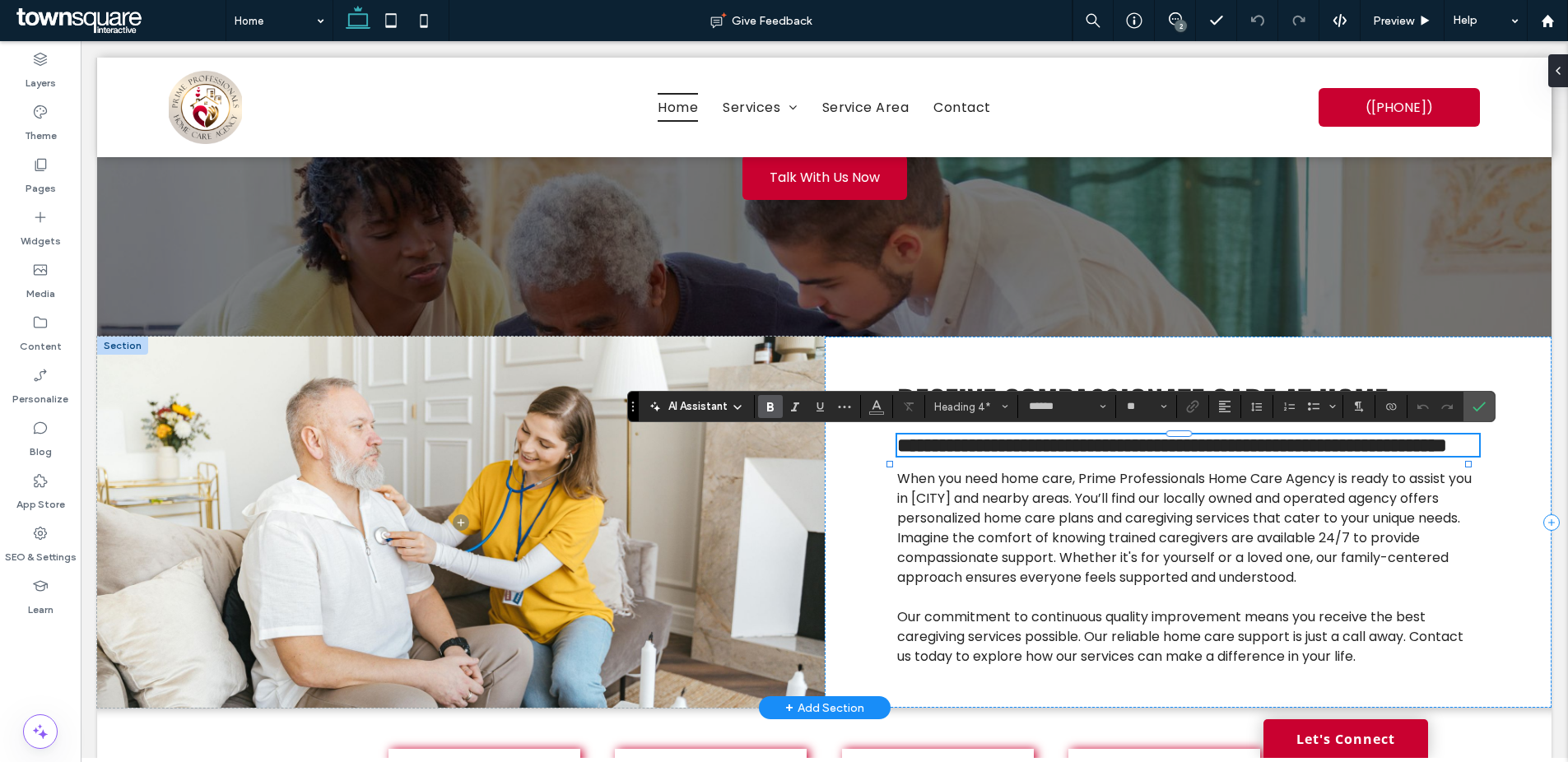 click on "**********" at bounding box center [1188, 445] 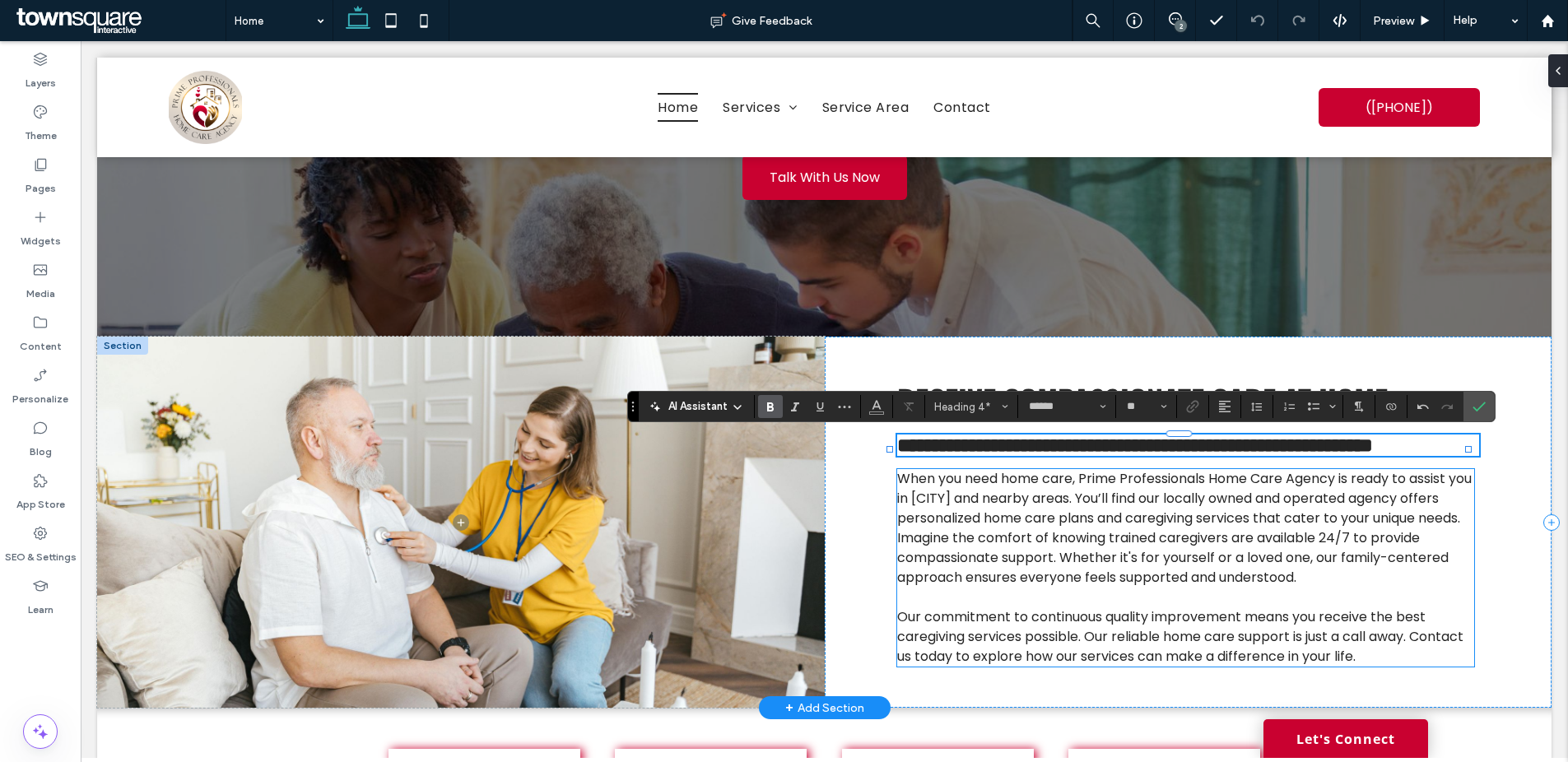 type on "*******" 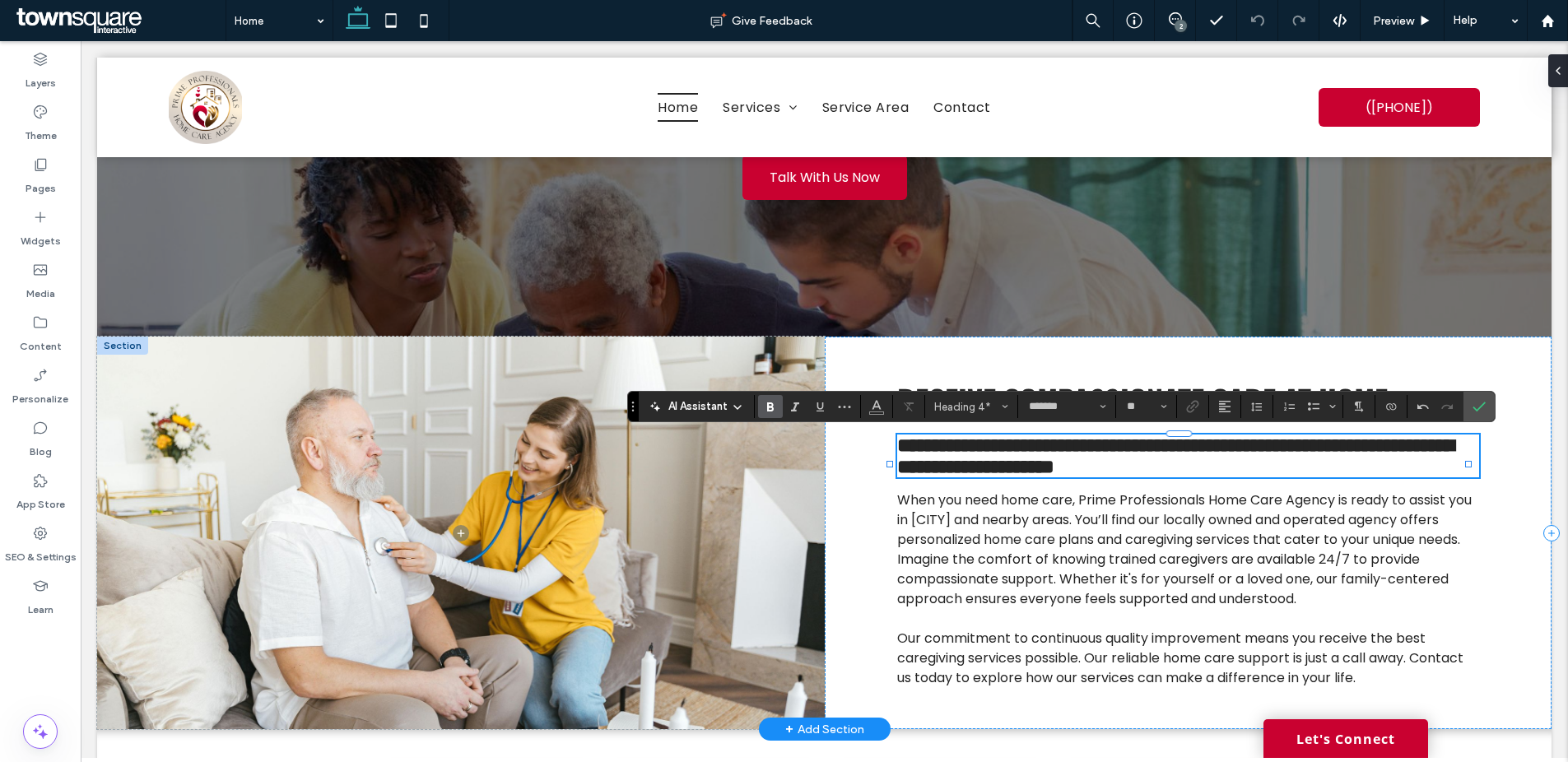 scroll, scrollTop: 0, scrollLeft: 0, axis: both 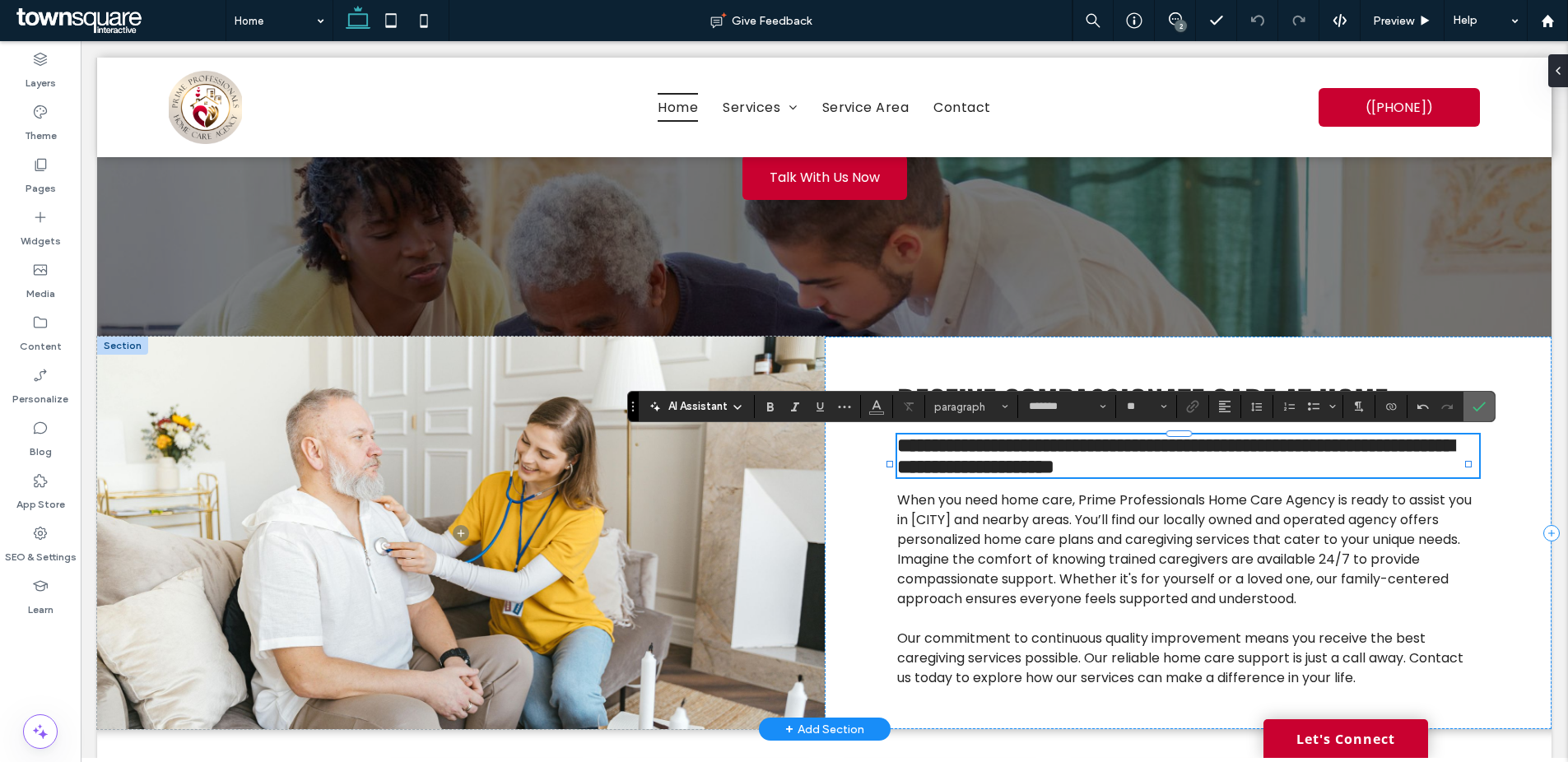 click 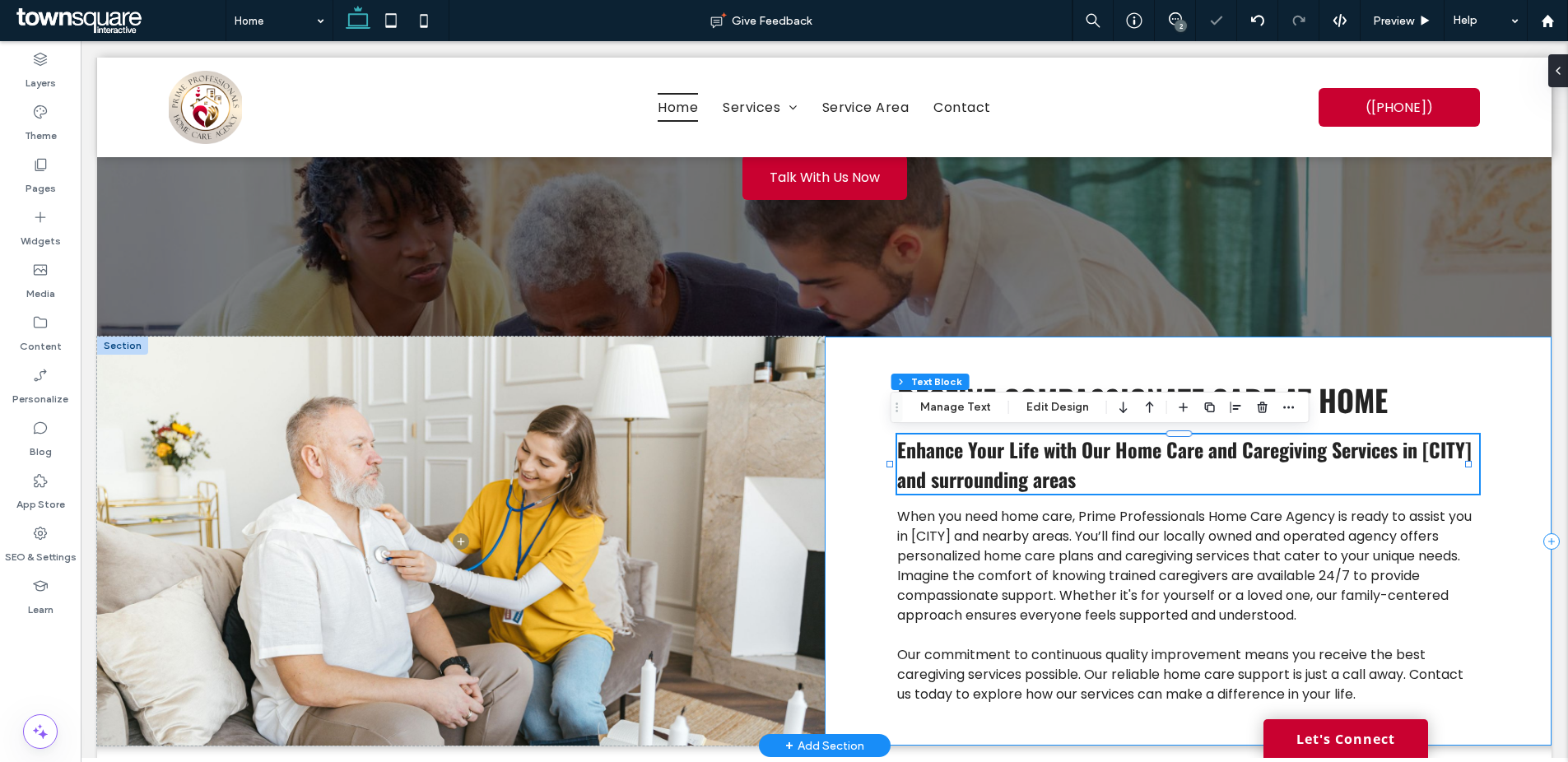 click on "Receive Compassionate Care at Home
Enhance Your Life with Our Home Care and Caregiving Services in Tuscaloosa and surrounding areas
When you need home care, Prime Professionals Home Care Agency is ready to assist you in Tuscaloosa and nearby areas. You’ll find our locally owned and operated agency offers personalized home care plans and caregiving services that cater to your unique needs. Imagine the comfort of knowing trained caregivers are available 24/7 to provide compassionate support. Whether it's for yourself or a loved one, our family-centered approach ensures everyone feels supported and understood. Our commitment to continuous quality improvement means you receive the best caregiving services possible. Our reliable home care support is just a call away. Contact us today to explore how our services can make a difference in your life." at bounding box center [1188, 541] 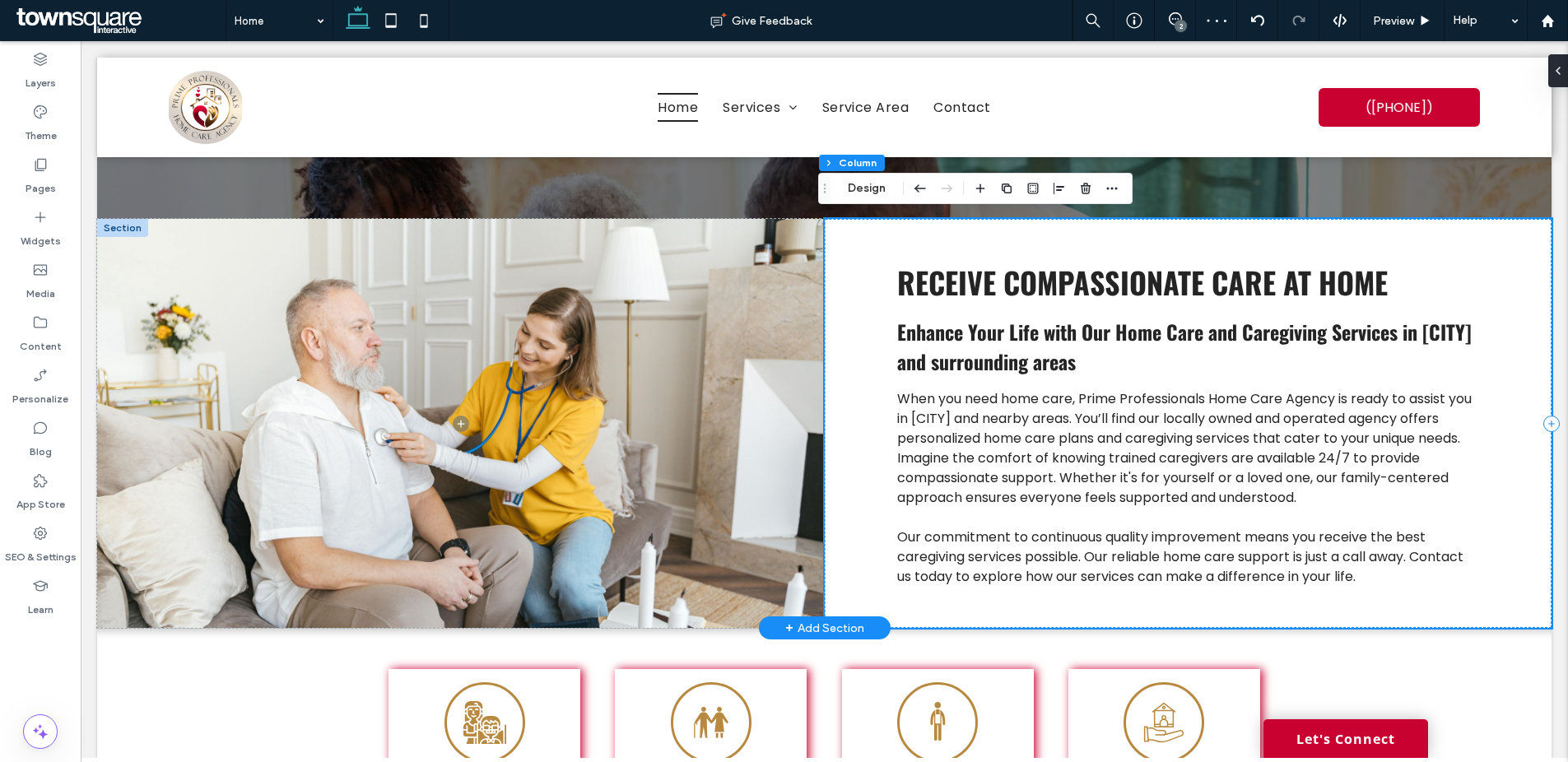 scroll, scrollTop: 372, scrollLeft: 0, axis: vertical 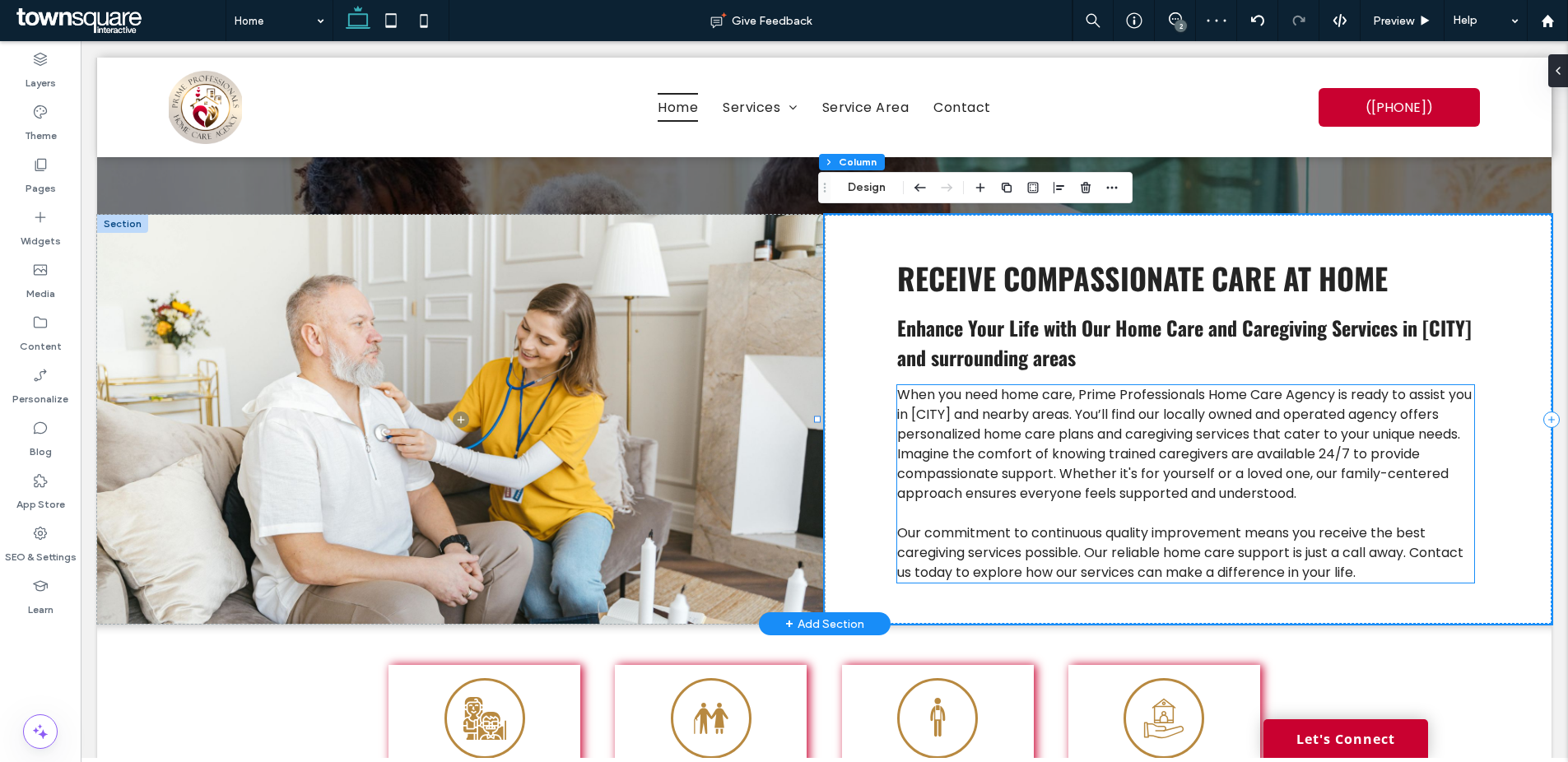 click on "When you need home care, Prime Professionals Home Care Agency is ready to assist you in Tuscaloosa and nearby areas. You’ll find our locally owned and operated agency offers personalized home care plans and caregiving services that cater to your unique needs. Imagine the comfort of knowing trained caregivers are available 24/7 to provide compassionate support. Whether it's for yourself or a loved one, our family-centered approach ensures everyone feels supported and understood." at bounding box center (1184, 444) 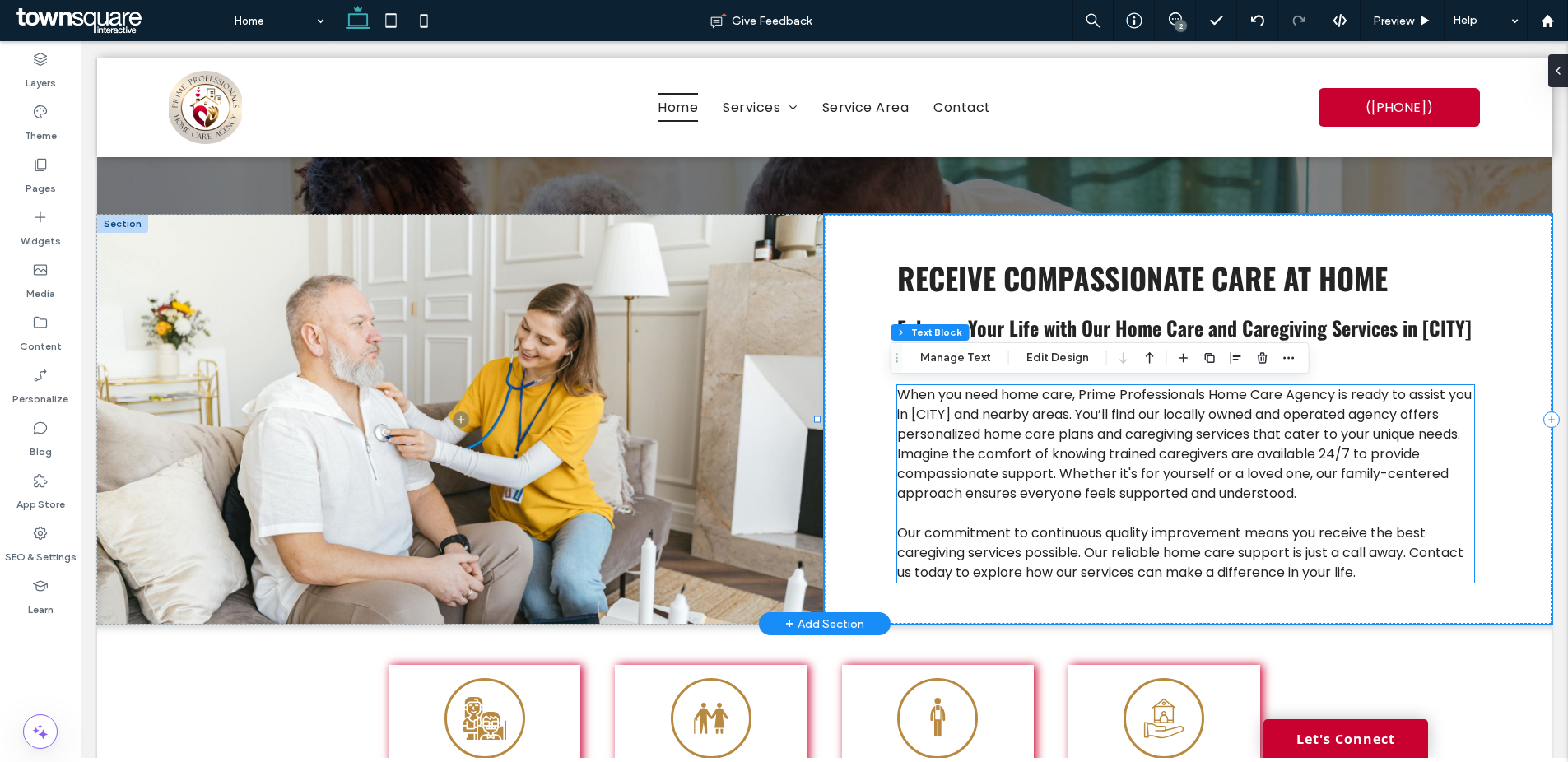 click on "When you need home care, Prime Professionals Home Care Agency is ready to assist you in Tuscaloosa and nearby areas. You’ll find our locally owned and operated agency offers personalized home care plans and caregiving services that cater to your unique needs. Imagine the comfort of knowing trained caregivers are available 24/7 to provide compassionate support. Whether it's for yourself or a loved one, our family-centered approach ensures everyone feels supported and understood." at bounding box center (1184, 444) 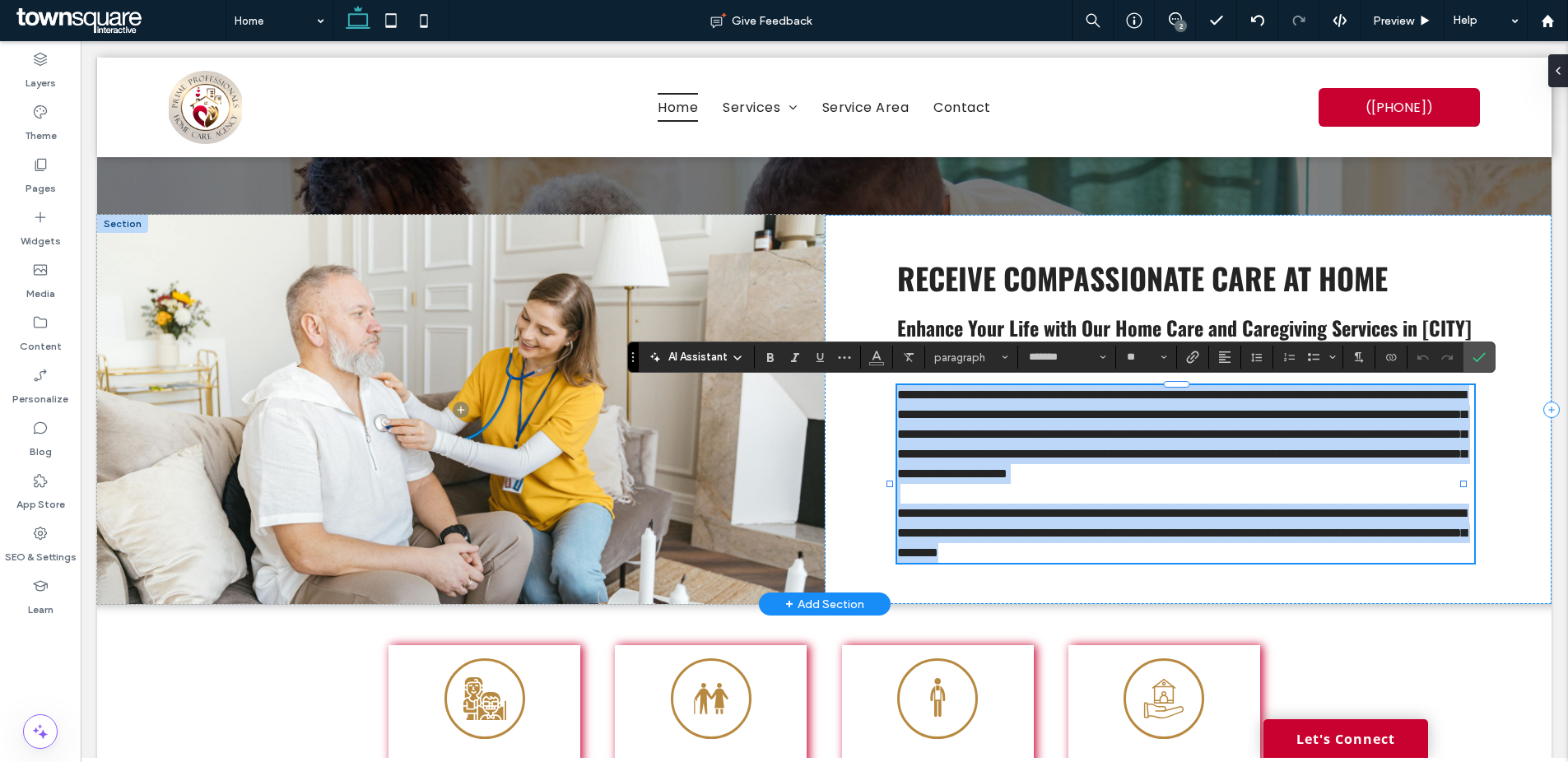 click on "**********" at bounding box center [1182, 434] 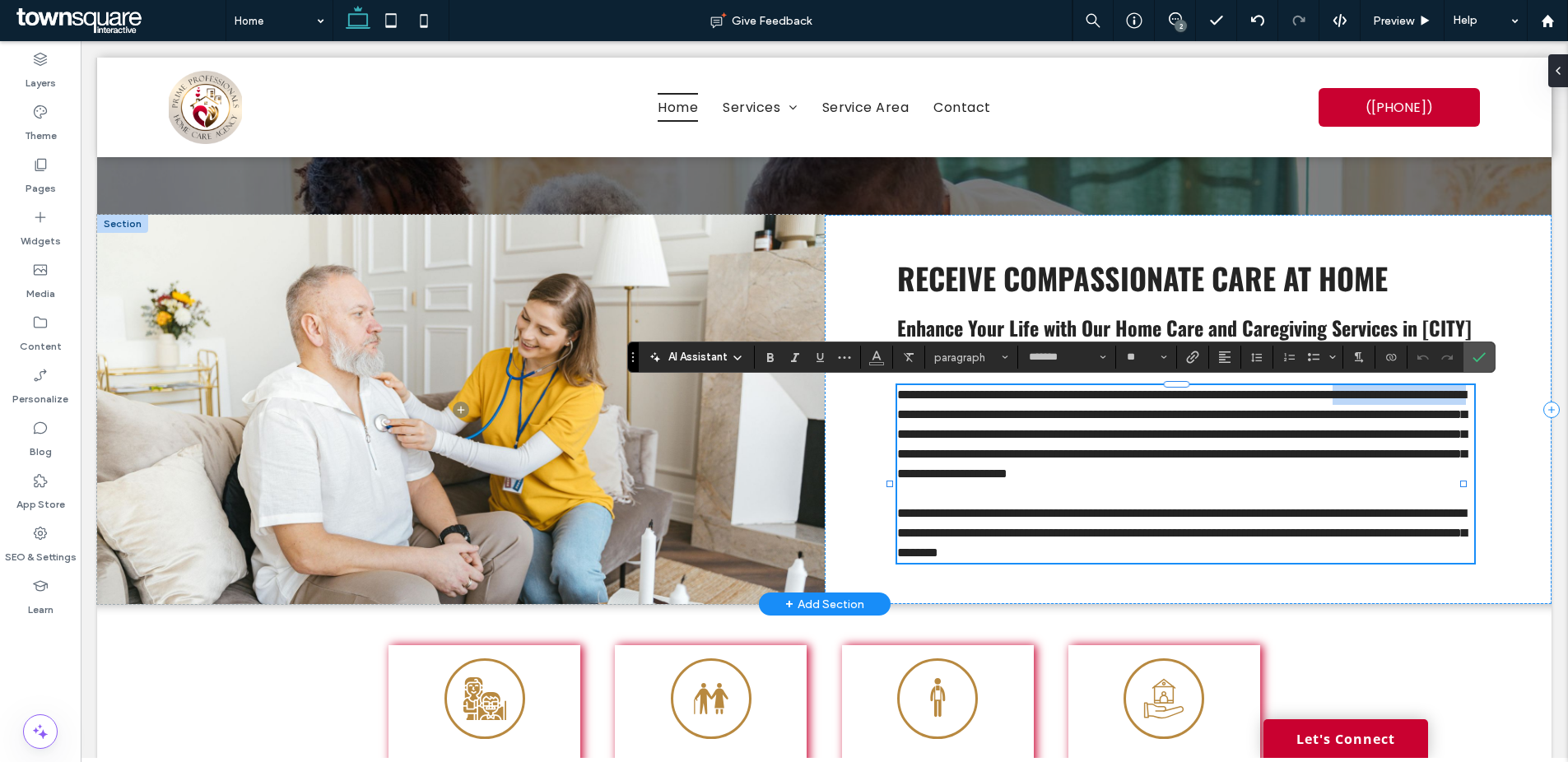 drag, startPoint x: 1130, startPoint y: 416, endPoint x: 935, endPoint y: 416, distance: 195 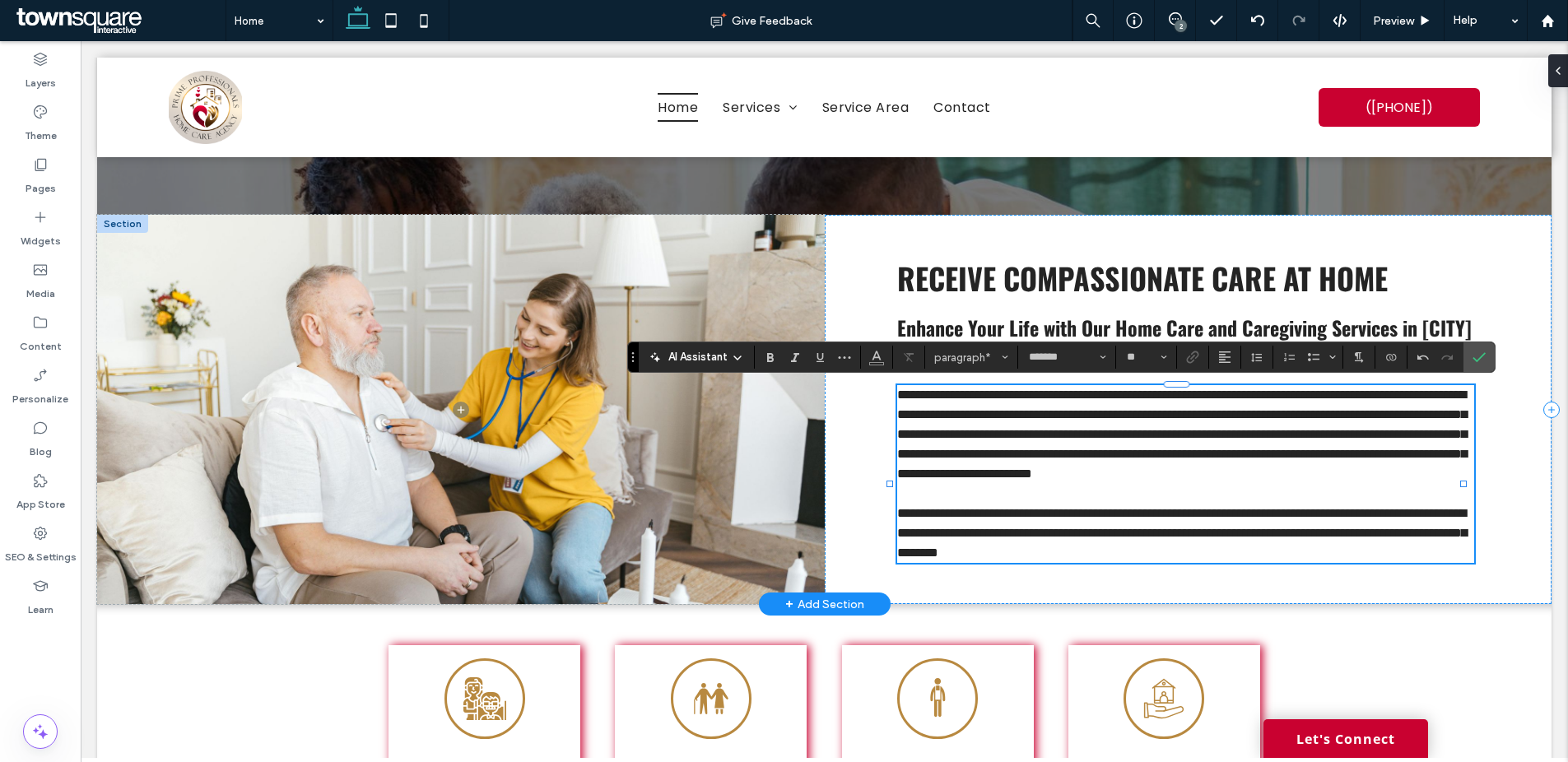 scroll, scrollTop: 0, scrollLeft: 0, axis: both 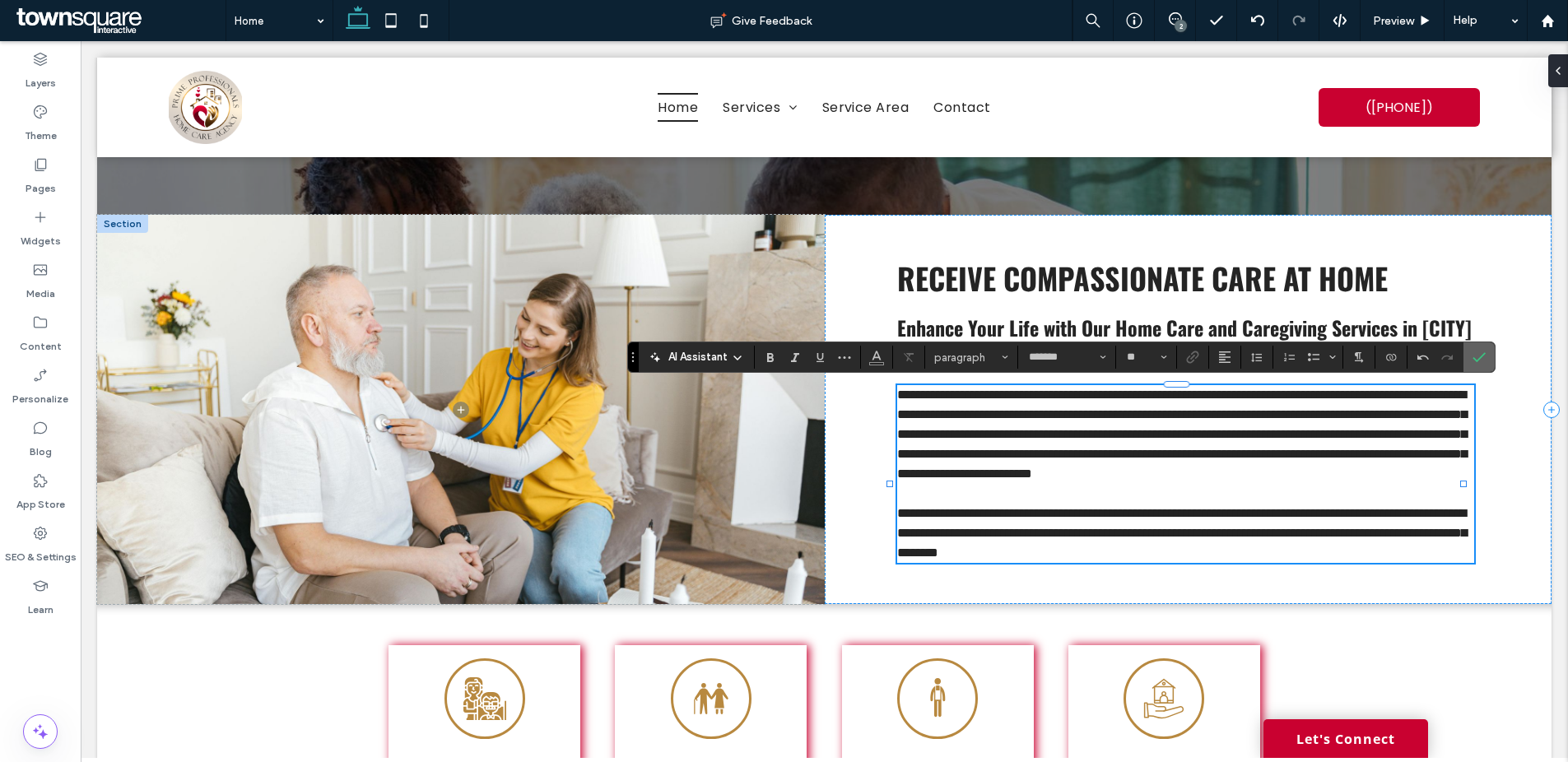 click at bounding box center (1479, 357) 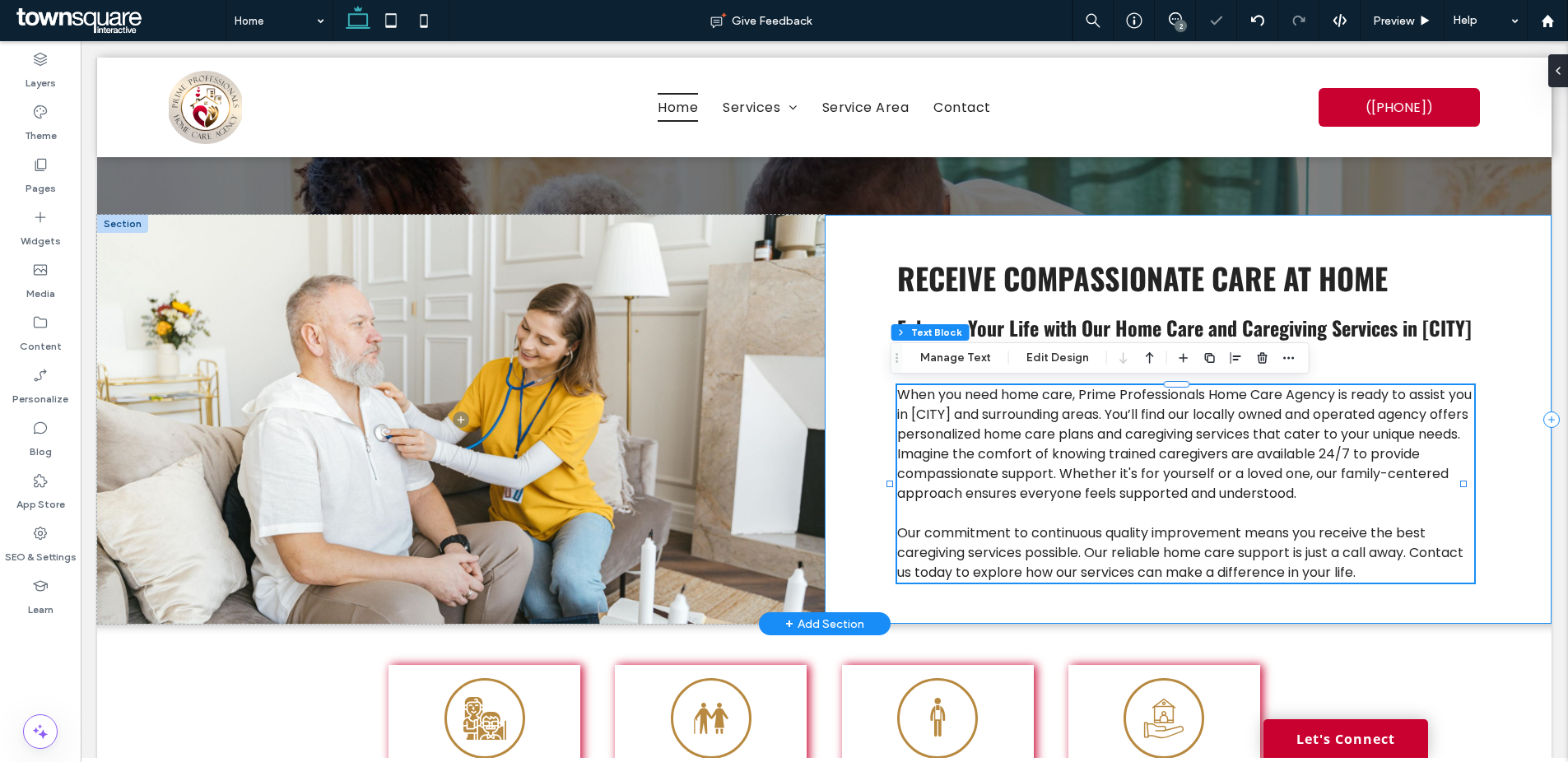 click on "Receive Compassionate Care at Home
Enhance Your Life with Our Home Care and Caregiving Services in Tuscaloosa and surrounding areas
When you need home care, Prime Professionals Home Care Agency is ready to assist you in Tuscaloosa and surrounding areas. You’ll find our locally owned and operated agency offers personalized home care plans and caregiving services that cater to your unique needs. Imagine the comfort of knowing trained caregivers are available 24/7 to provide compassionate support. Whether it's for yourself or a loved one, our family-centered approach ensures everyone feels supported and understood. Our commitment to continuous quality improvement means you receive the best caregiving services possible. Our reliable home care support is just a call away. Contact us today to explore how our services can make a difference in your life." at bounding box center [1188, 419] 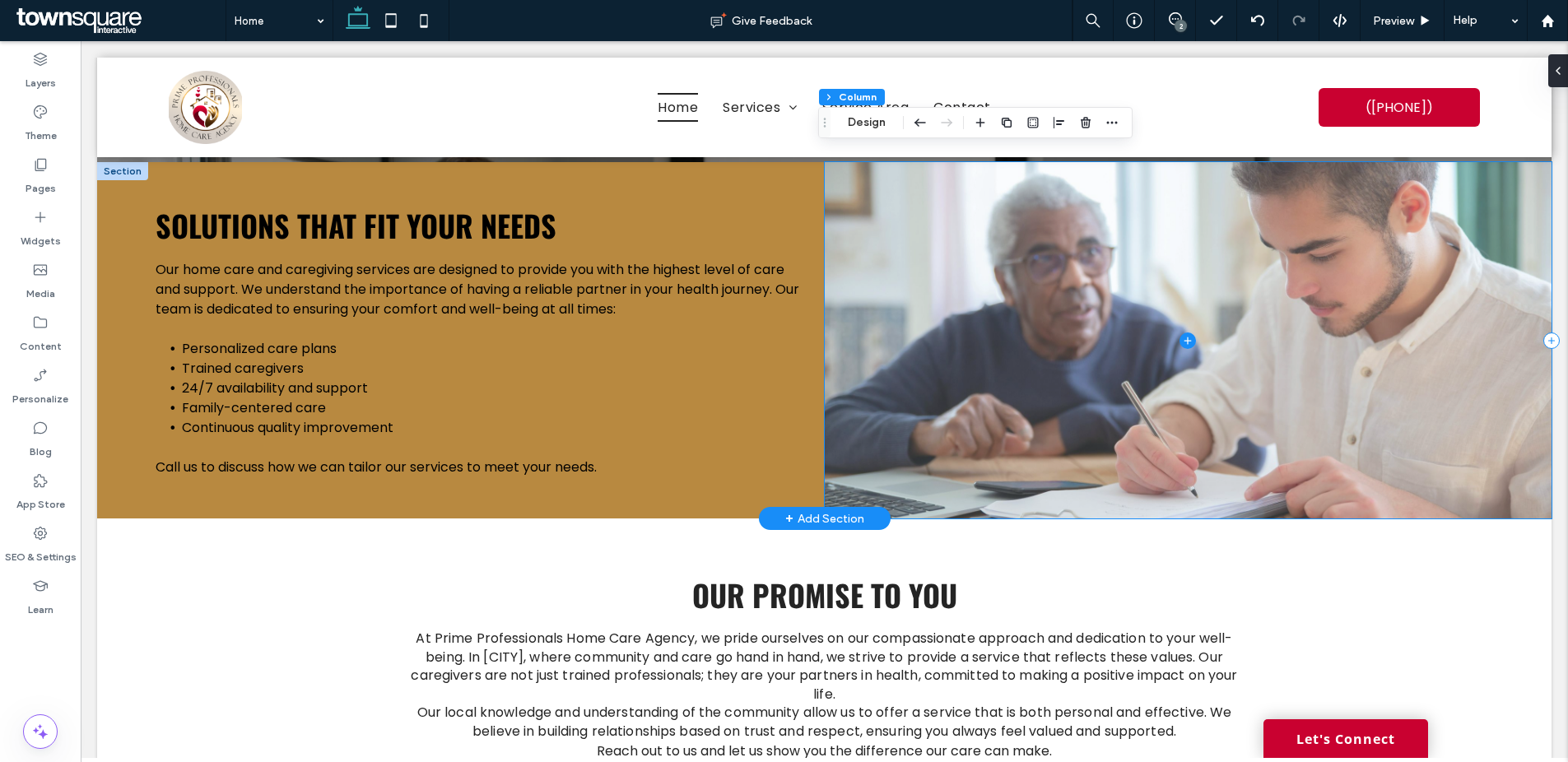 scroll, scrollTop: 1615, scrollLeft: 0, axis: vertical 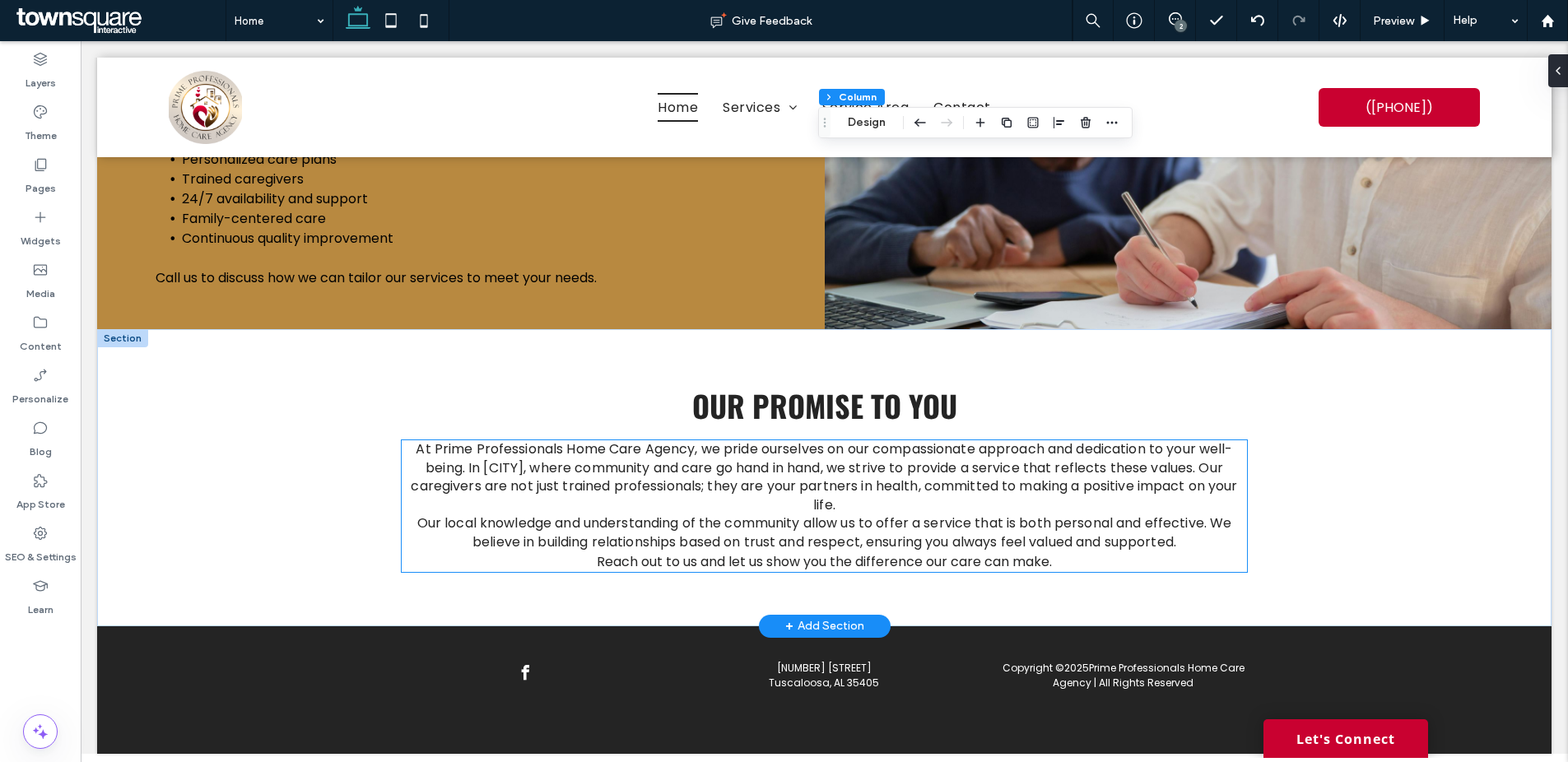 click on "At Prime Professionals Home Care Agency, we pride ourselves on our compassionate approach and dedication to your well-being. In Tuscaloosa, where community and care go hand in hand, we strive to provide a service that reflects these values. Our caregivers are not just trained professionals; they are your partners in health, committed to making a positive impact on your life." at bounding box center [824, 476] 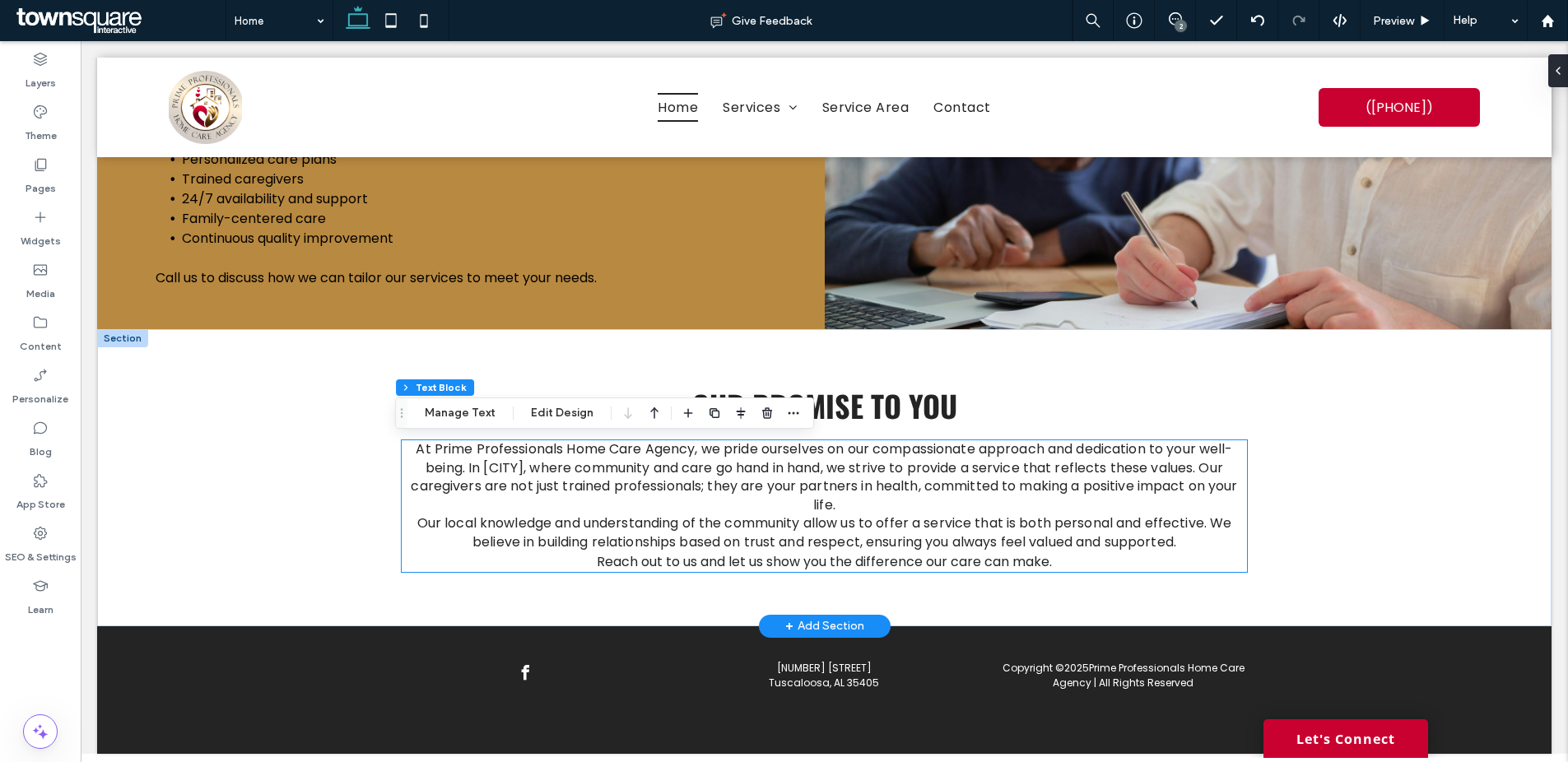 click on "At Prime Professionals Home Care Agency, we pride ourselves on our compassionate approach and dedication to your well-being. In Tuscaloosa, where community and care go hand in hand, we strive to provide a service that reflects these values. Our caregivers are not just trained professionals; they are your partners in health, committed to making a positive impact on your life. Our local knowledge and understanding of the community allow us to offer a service that is both personal and effective. We believe in building relationships based on trust and respect, ensuring you always feel valued and supported. Reach out to us and let us show you the difference our care can make." at bounding box center [824, 506] 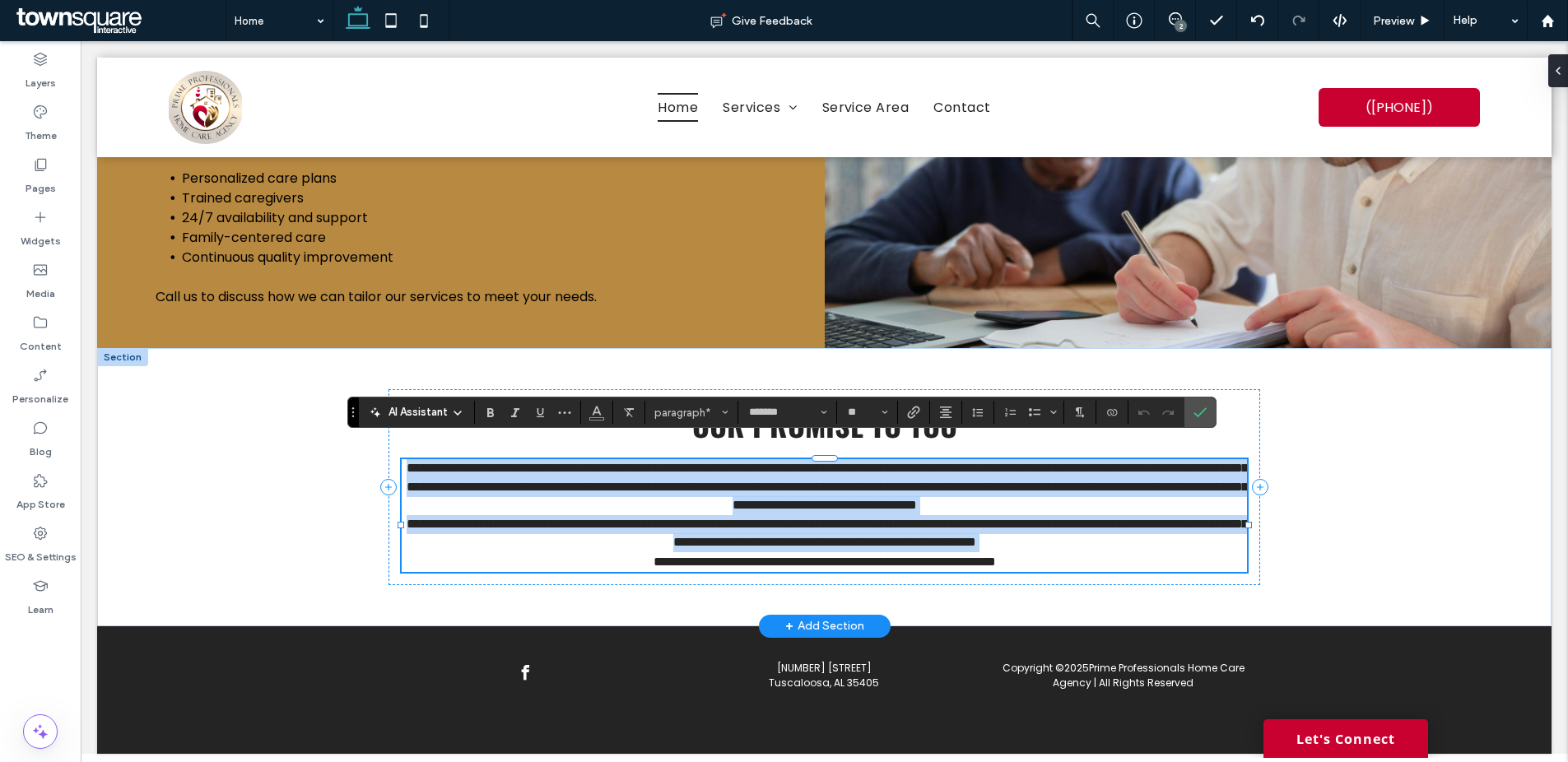 click on "**********" at bounding box center [827, 486] 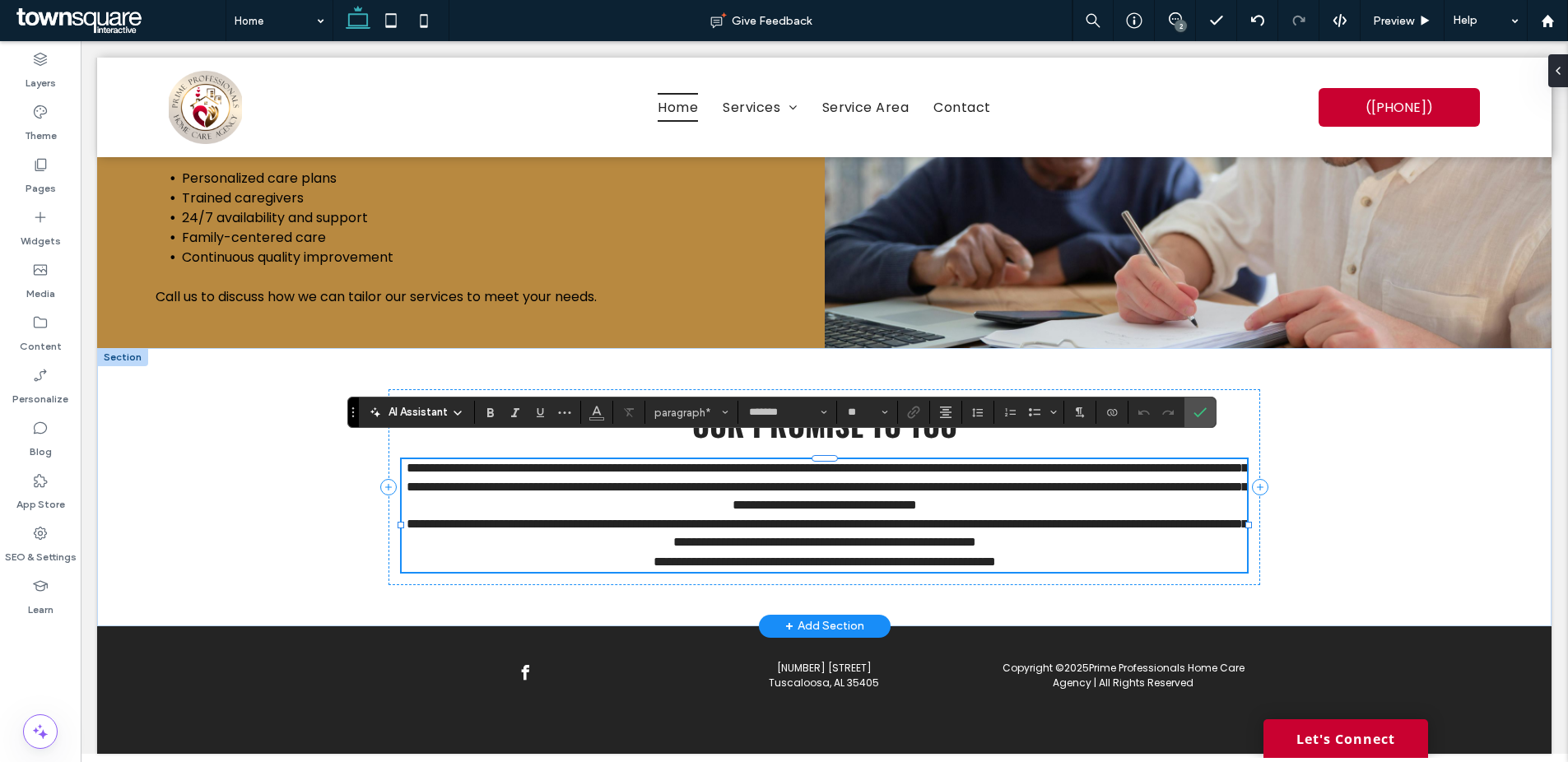 type 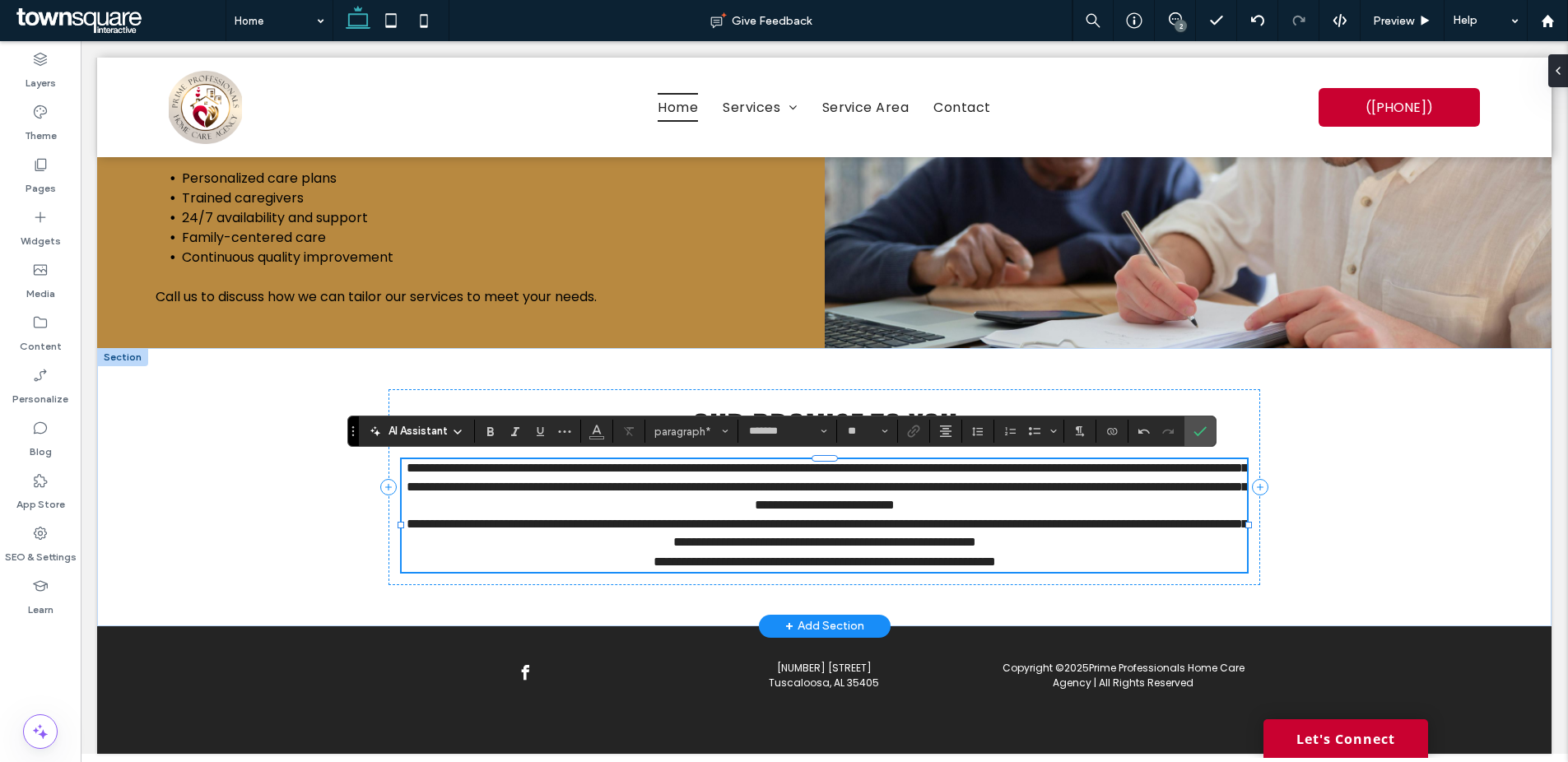 scroll, scrollTop: 1596, scrollLeft: 0, axis: vertical 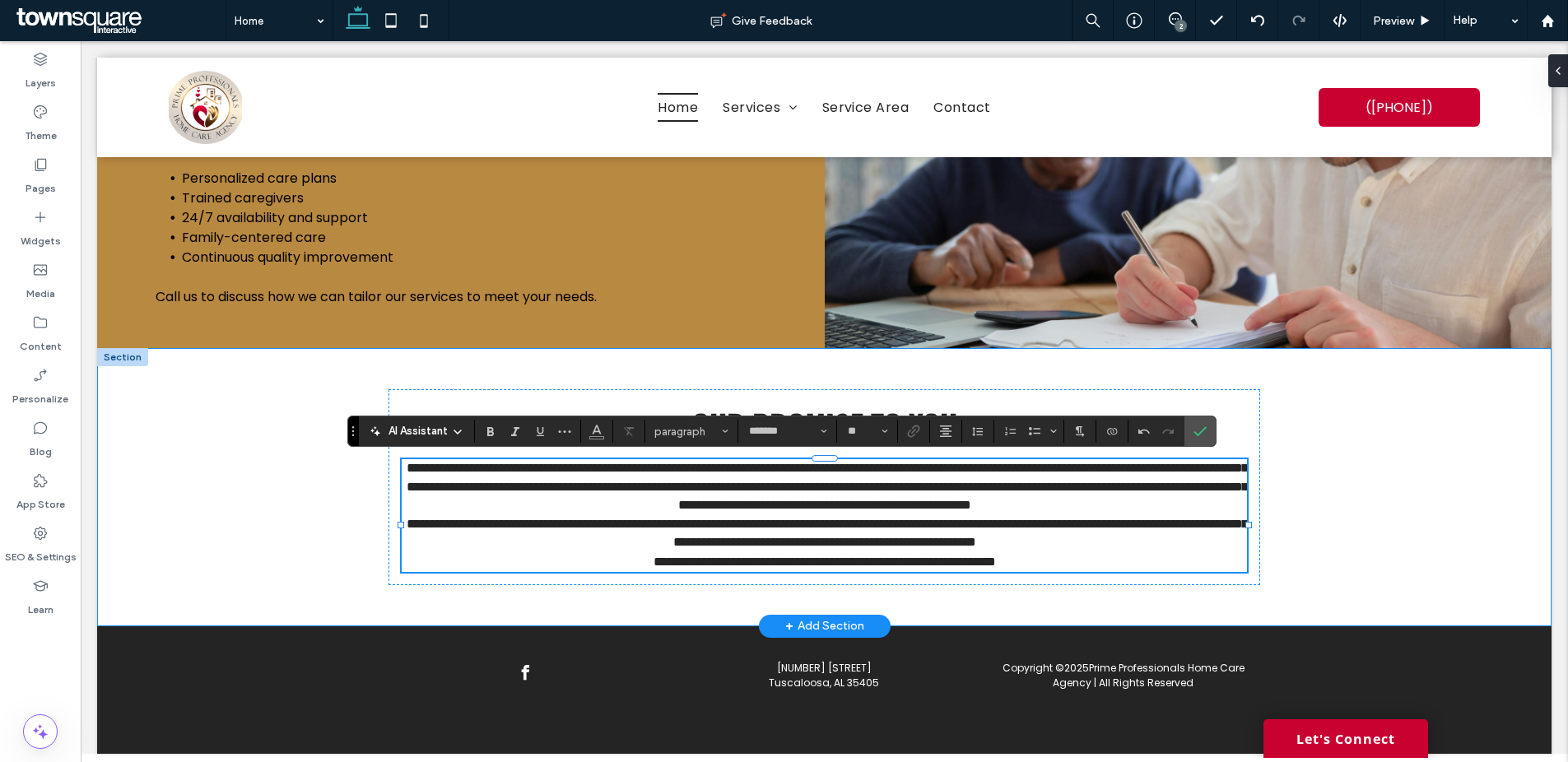 click on "**********" at bounding box center (824, 487) 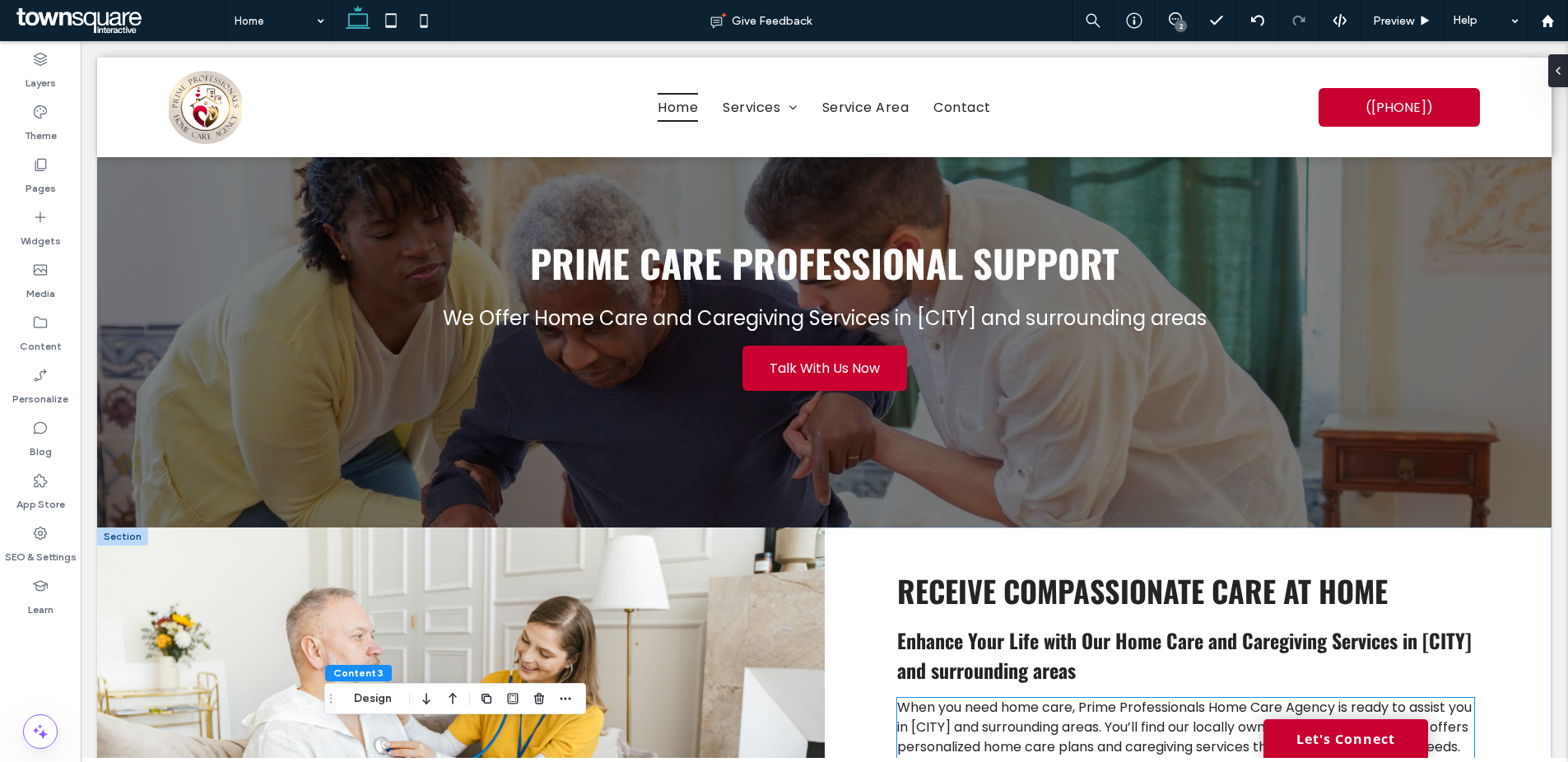 scroll, scrollTop: 0, scrollLeft: 0, axis: both 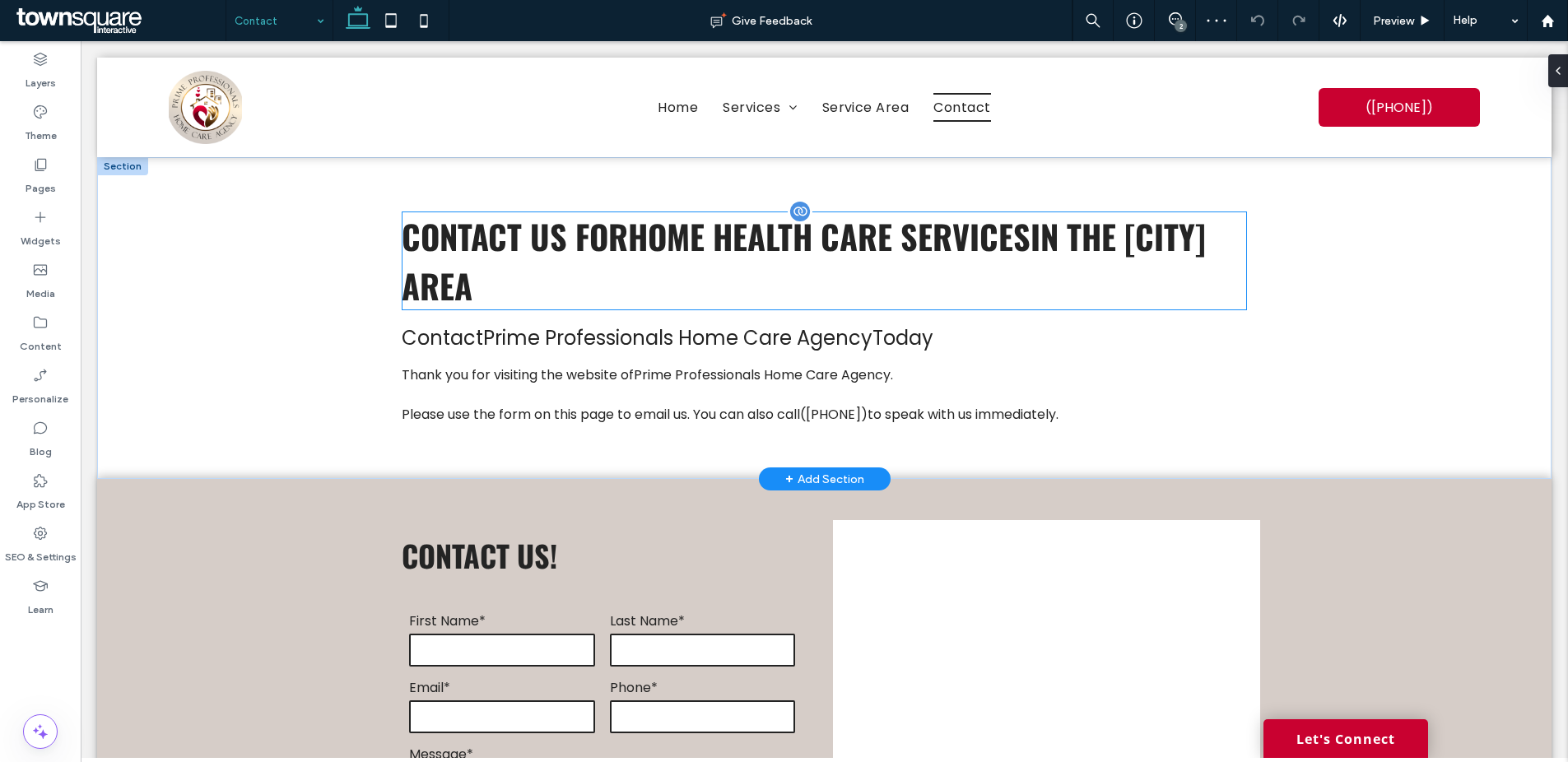 click on "COntact Us FOr  Home Health Care Services
in the tuscaloosa area" at bounding box center [824, 261] 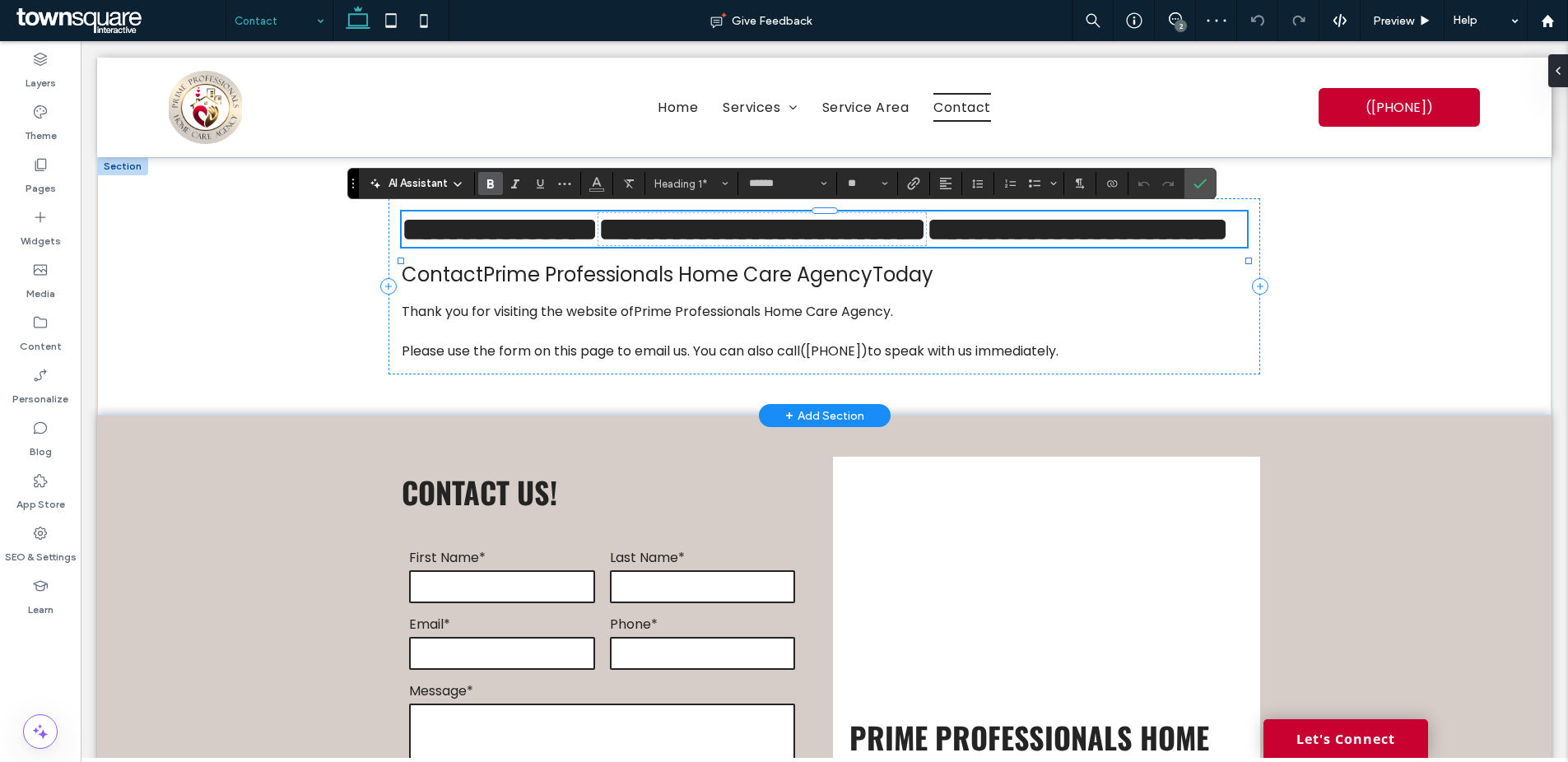 click on "**********" at bounding box center [824, 229] 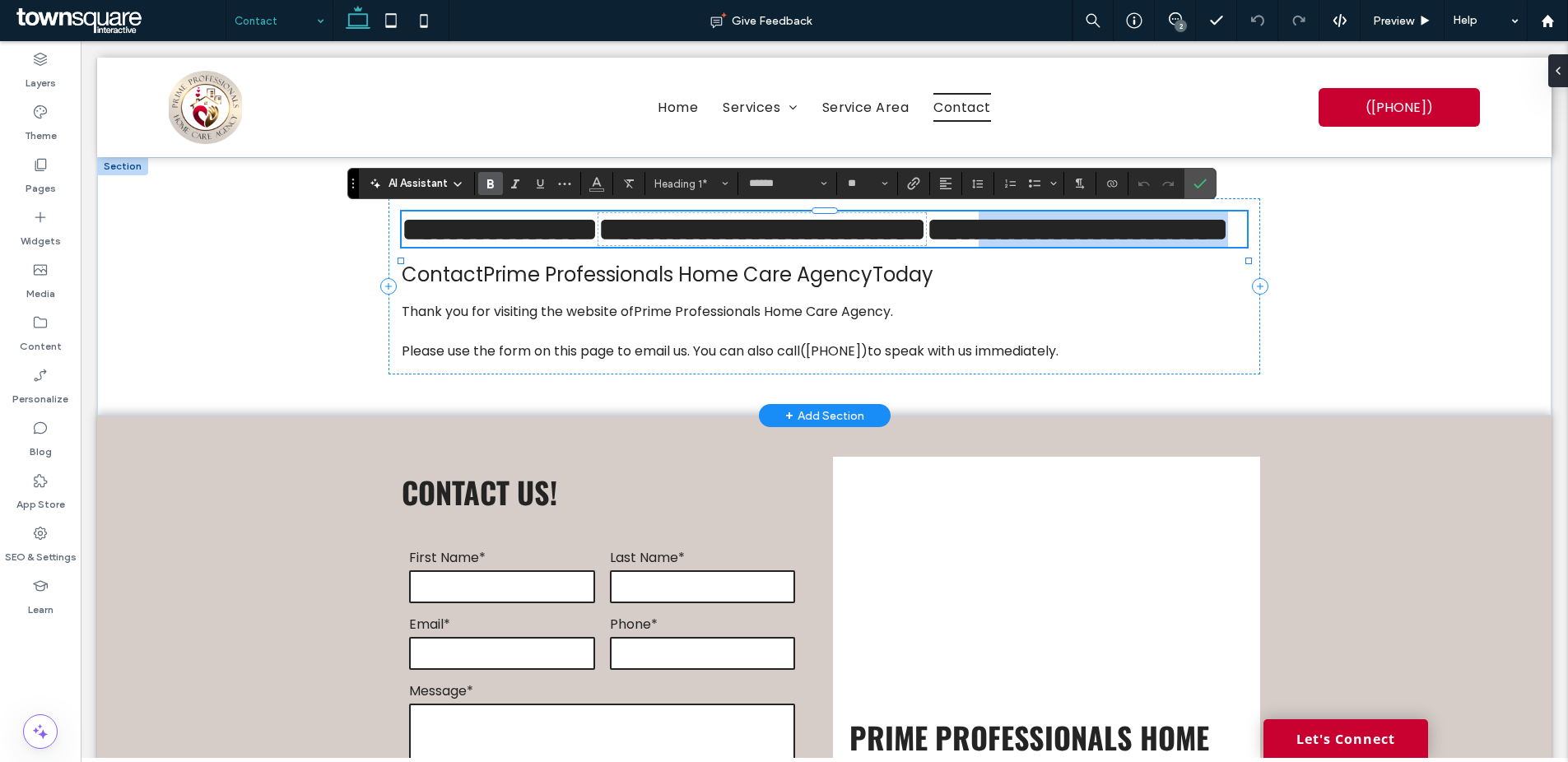 drag, startPoint x: 666, startPoint y: 295, endPoint x: 1079, endPoint y: 246, distance: 415.89662 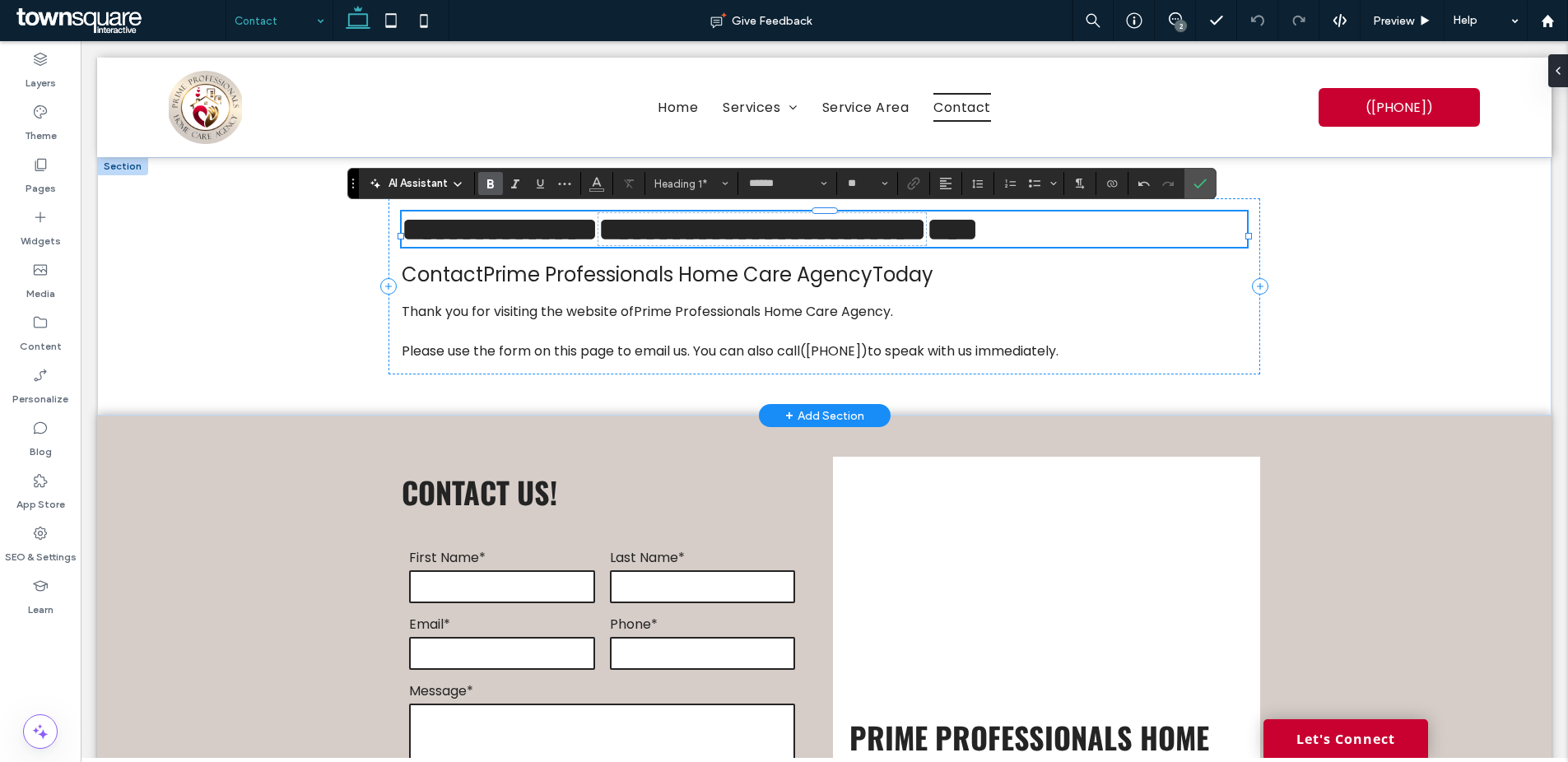 type on "*******" 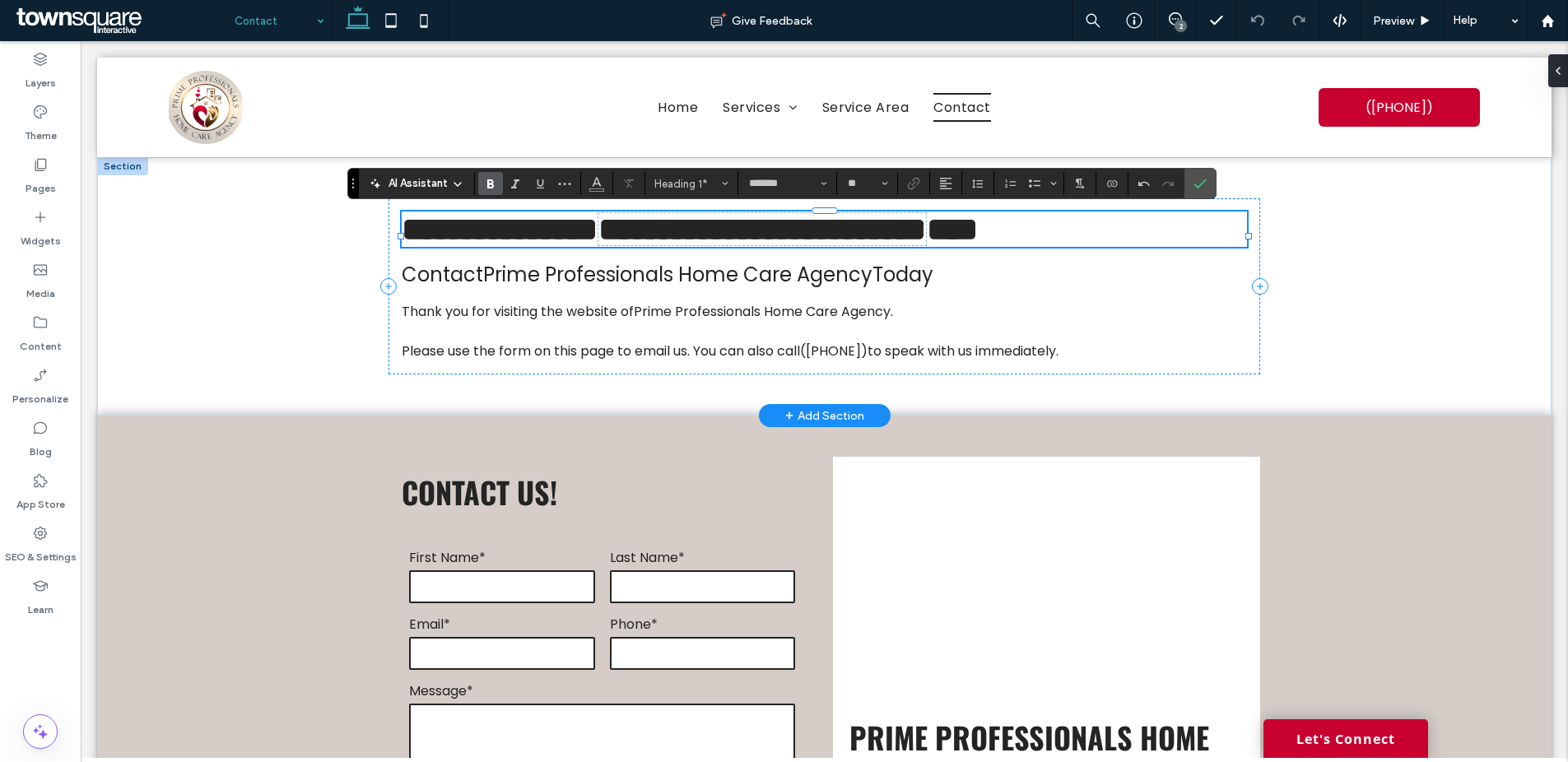 scroll, scrollTop: 0, scrollLeft: 0, axis: both 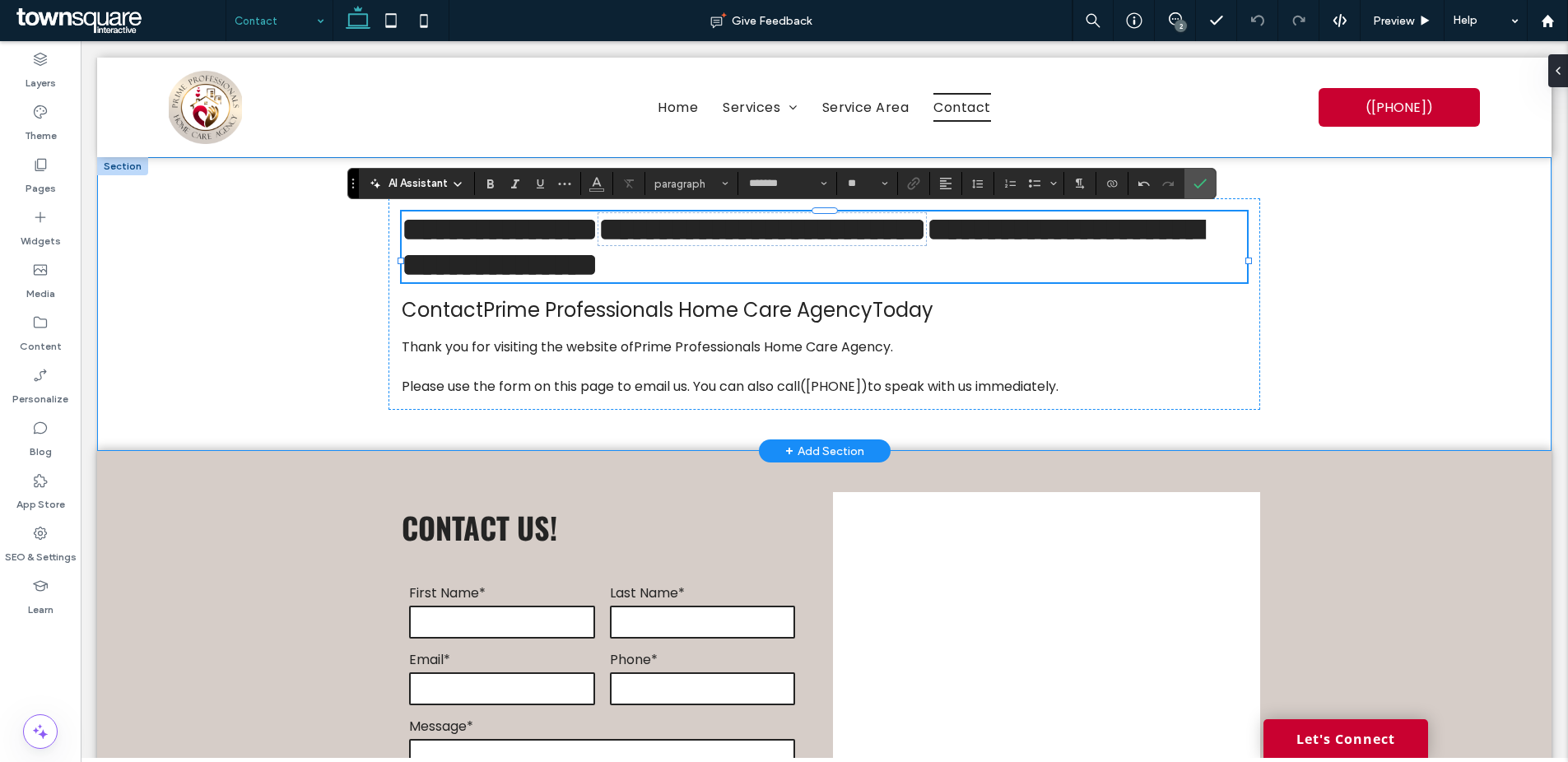 click on "**********" at bounding box center (824, 304) 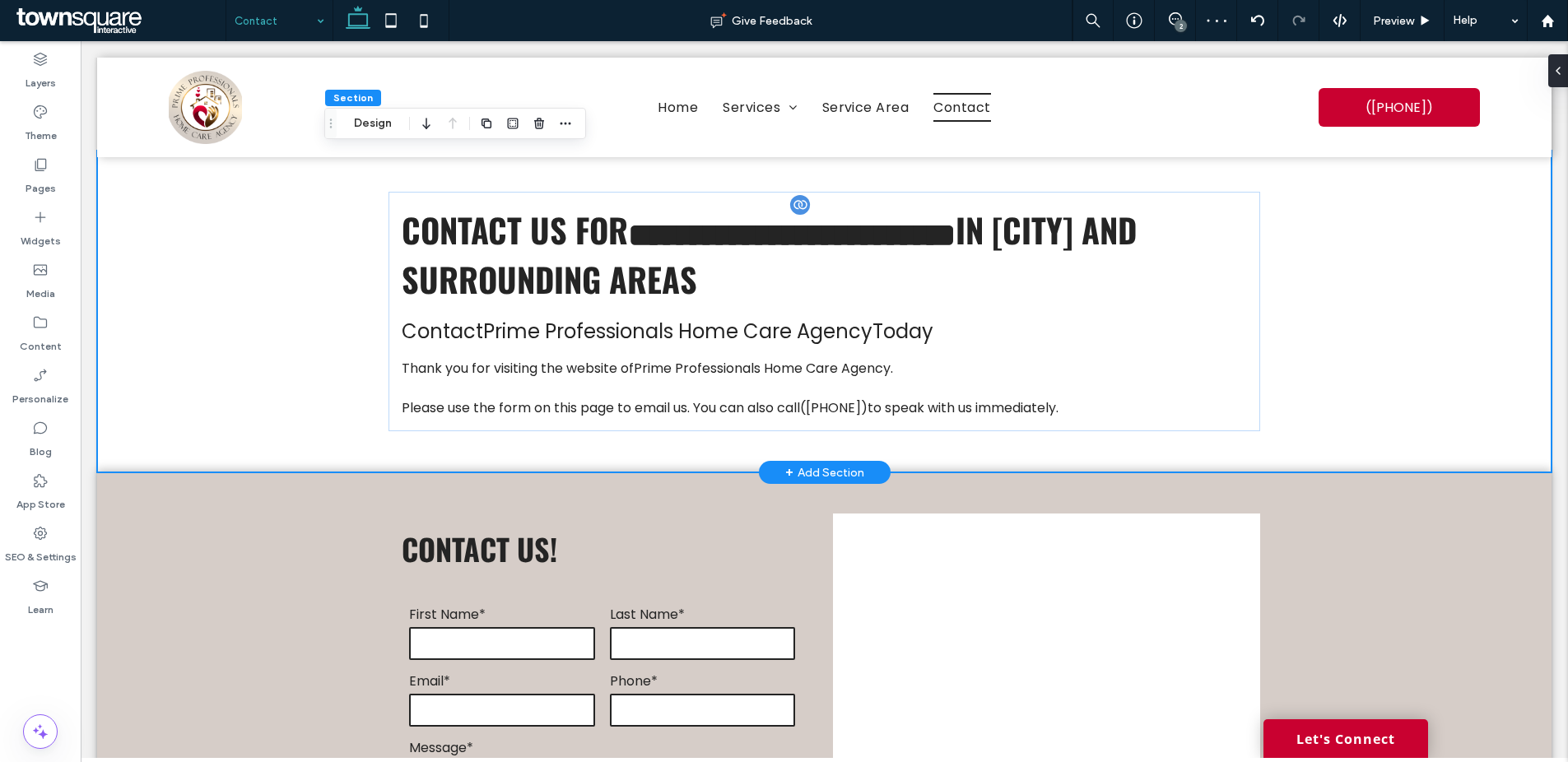 scroll, scrollTop: 10, scrollLeft: 0, axis: vertical 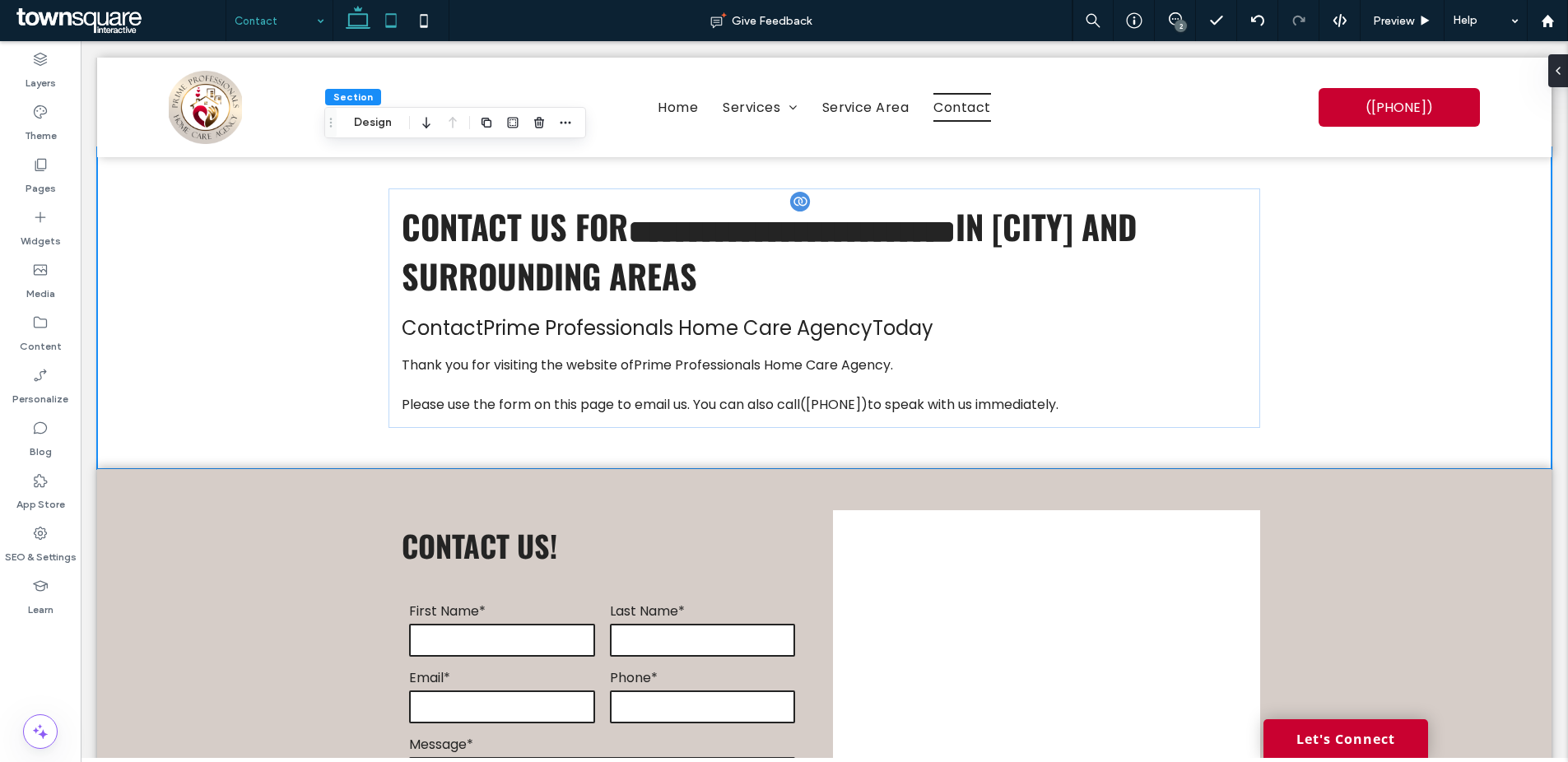 click 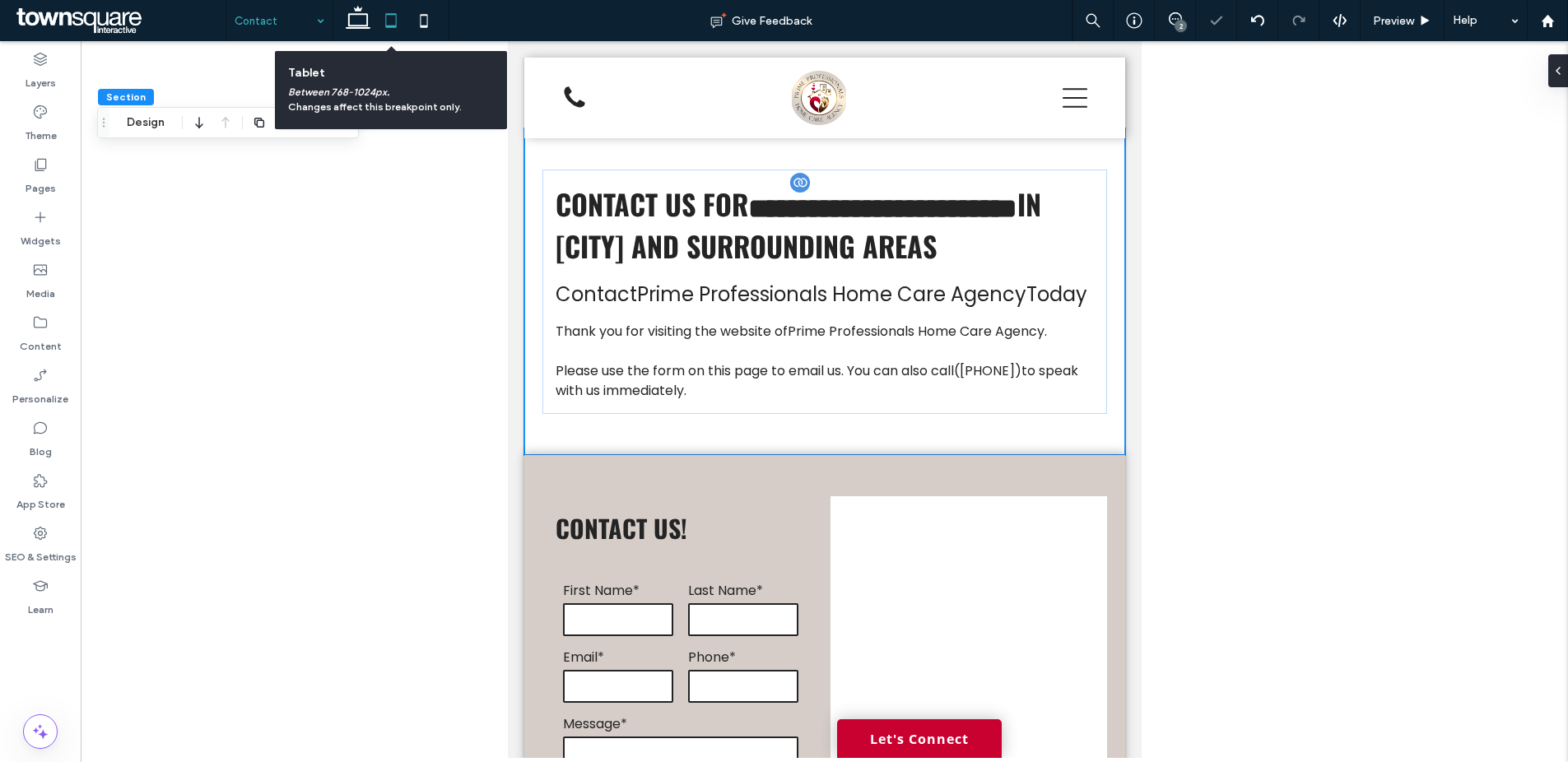 scroll, scrollTop: 0, scrollLeft: 0, axis: both 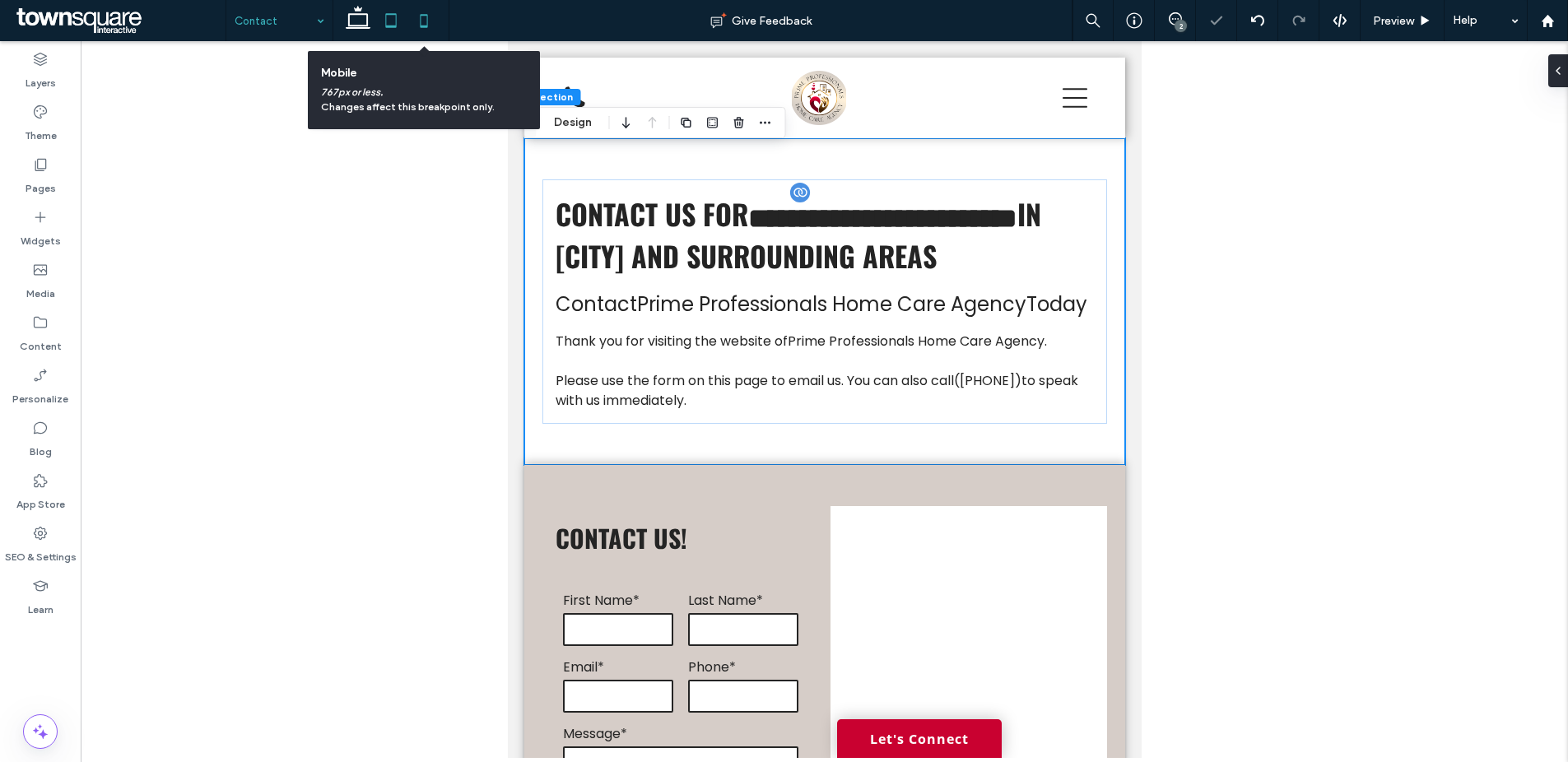 click 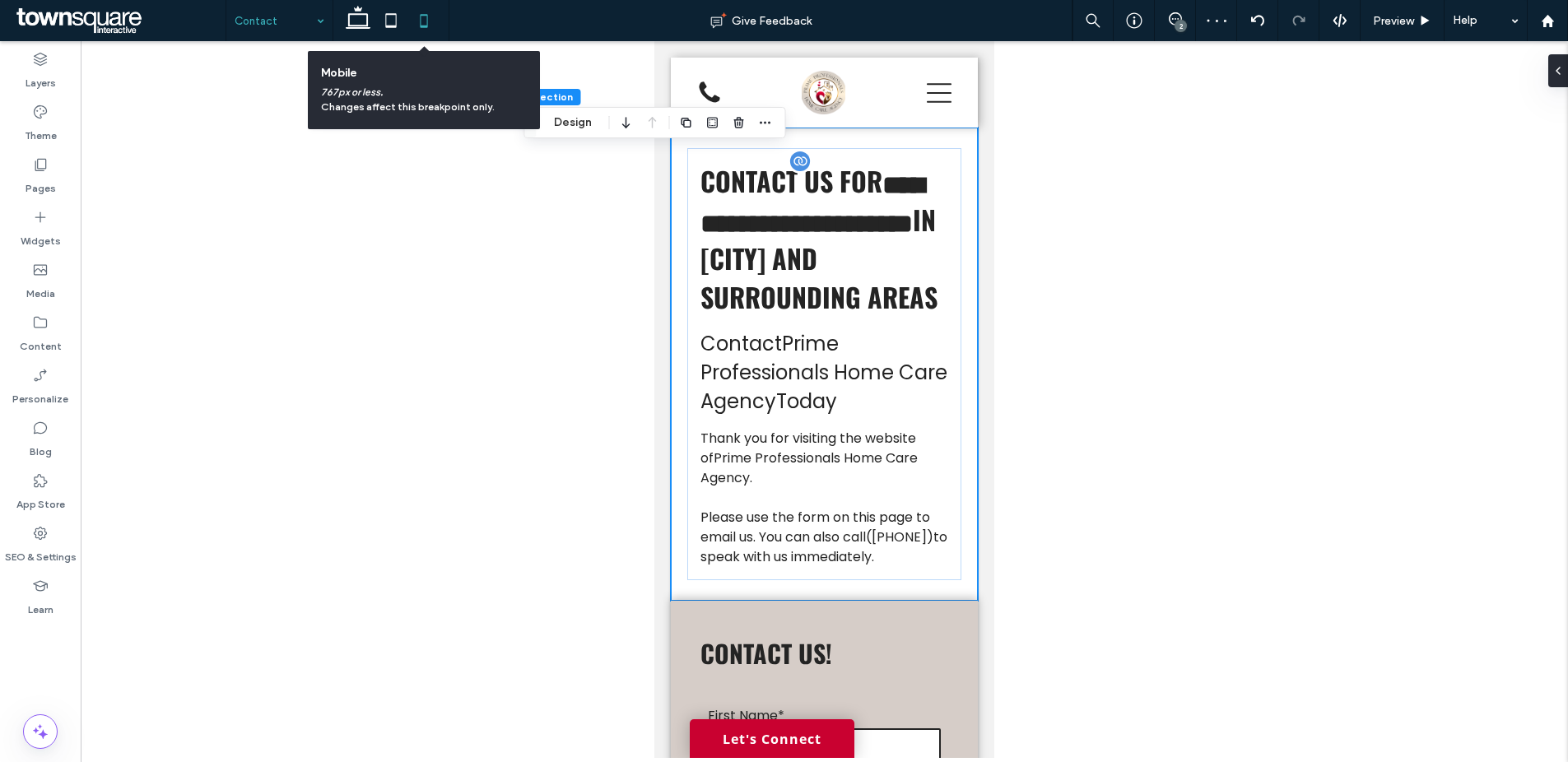 type on "**" 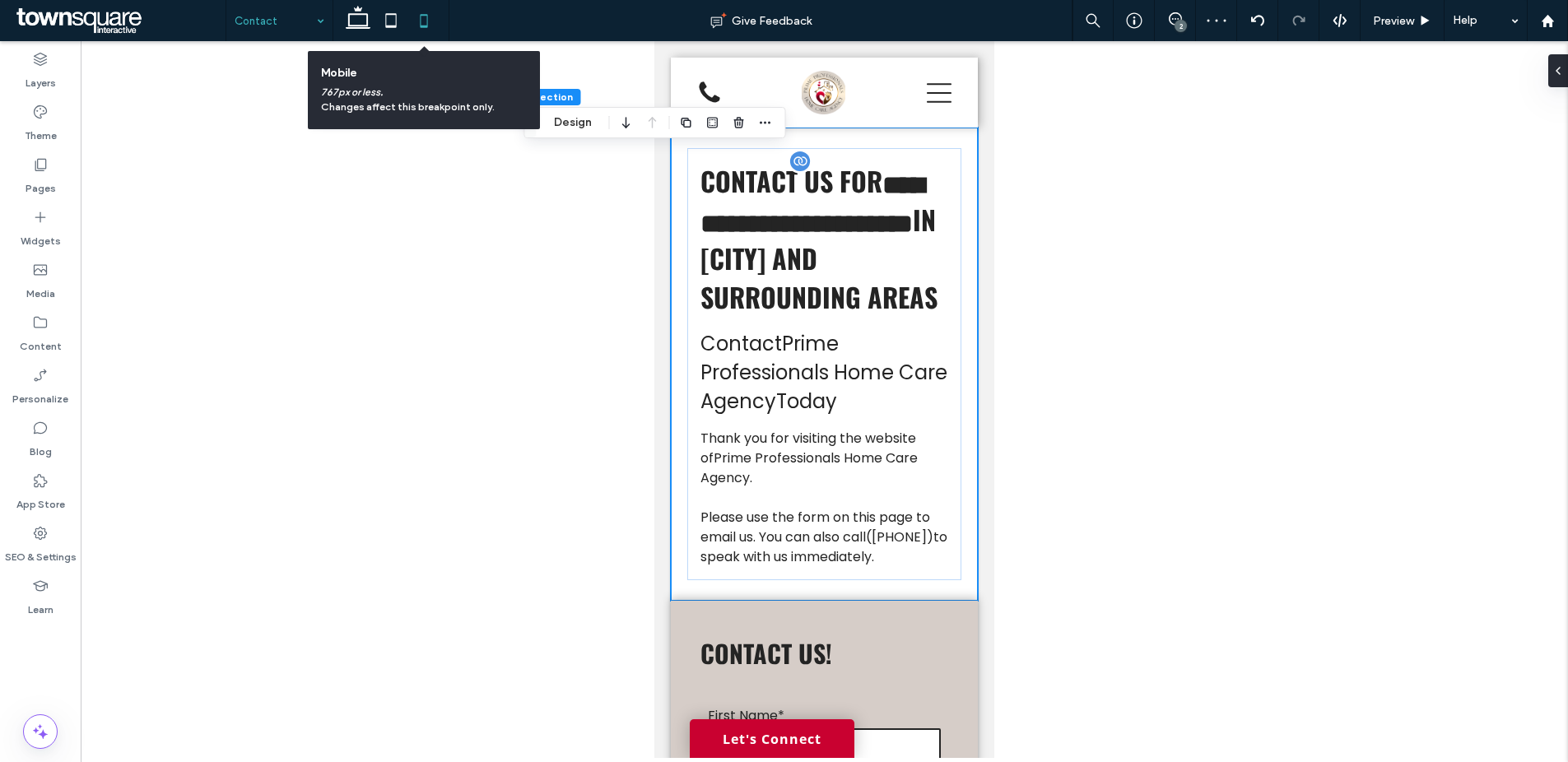 type on "**" 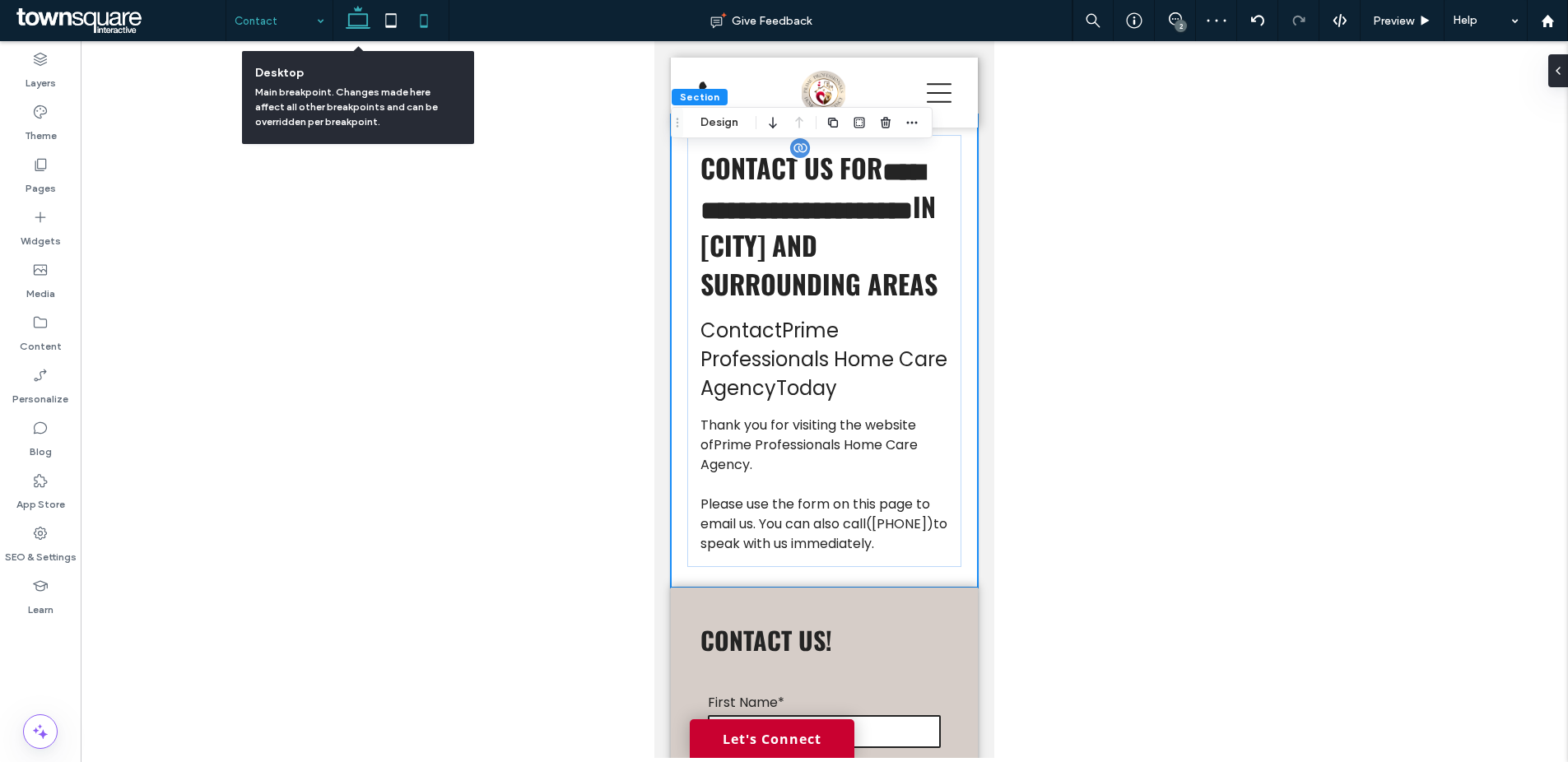 click 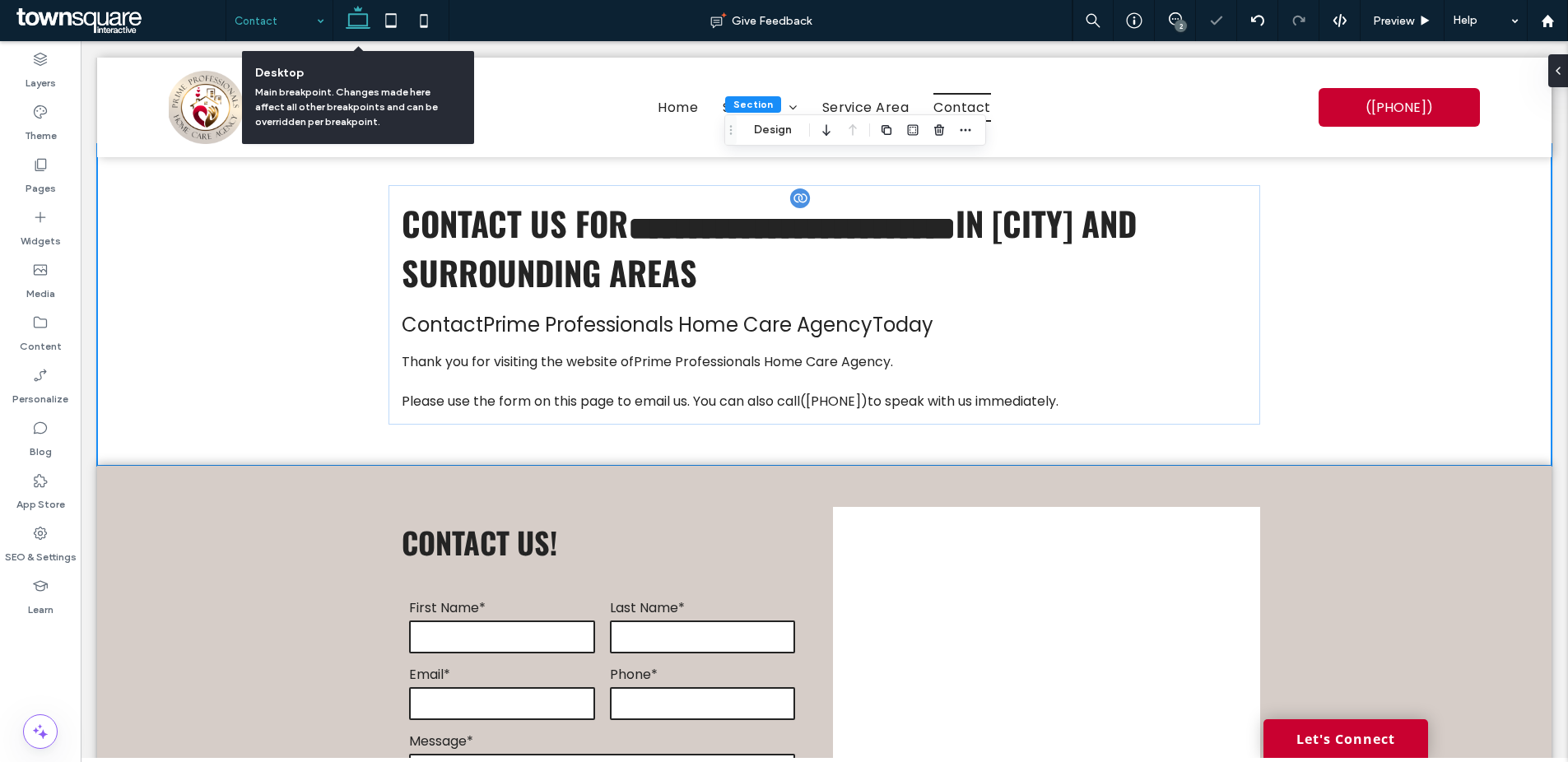 type on "**" 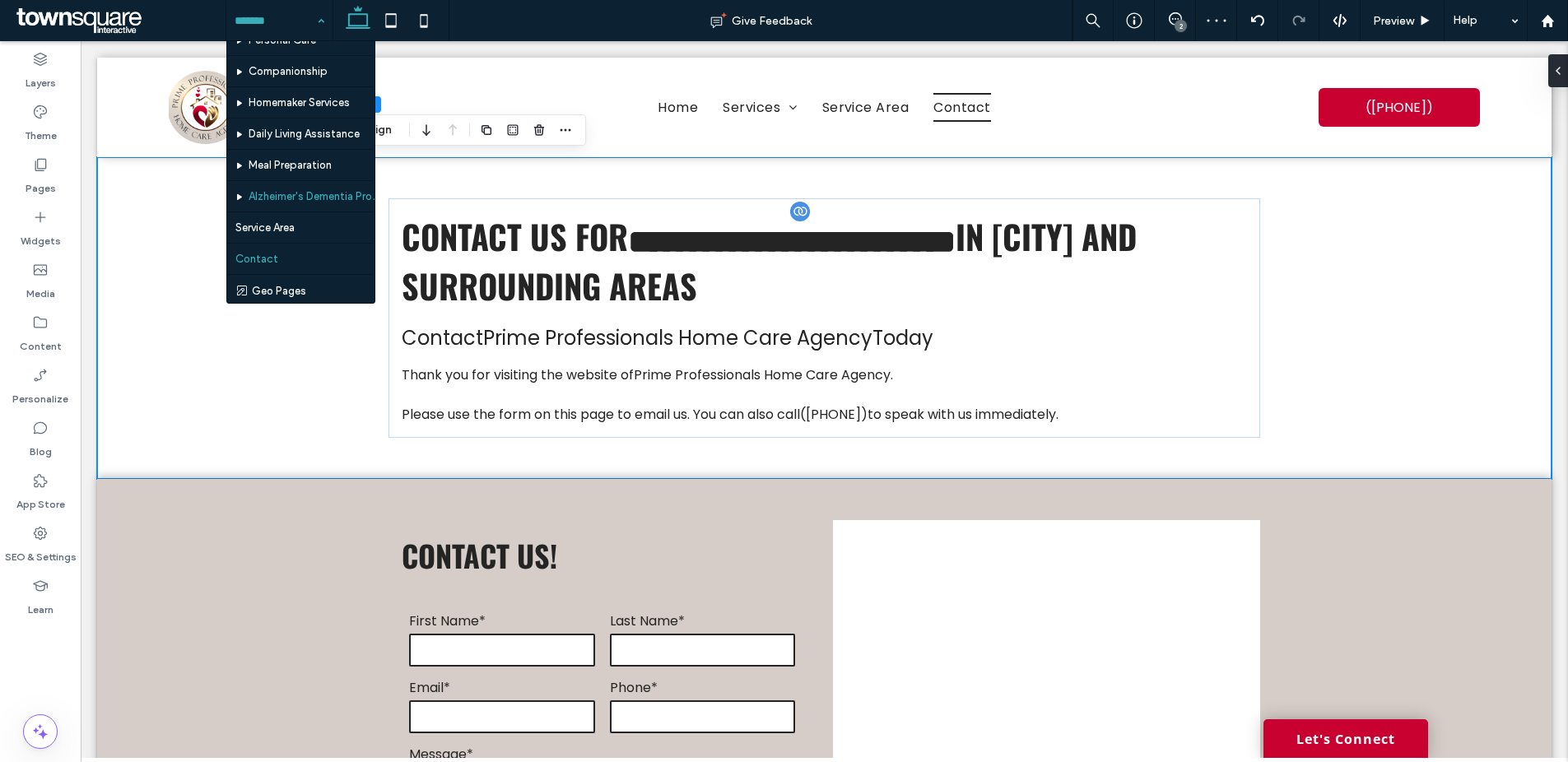 scroll, scrollTop: 49, scrollLeft: 0, axis: vertical 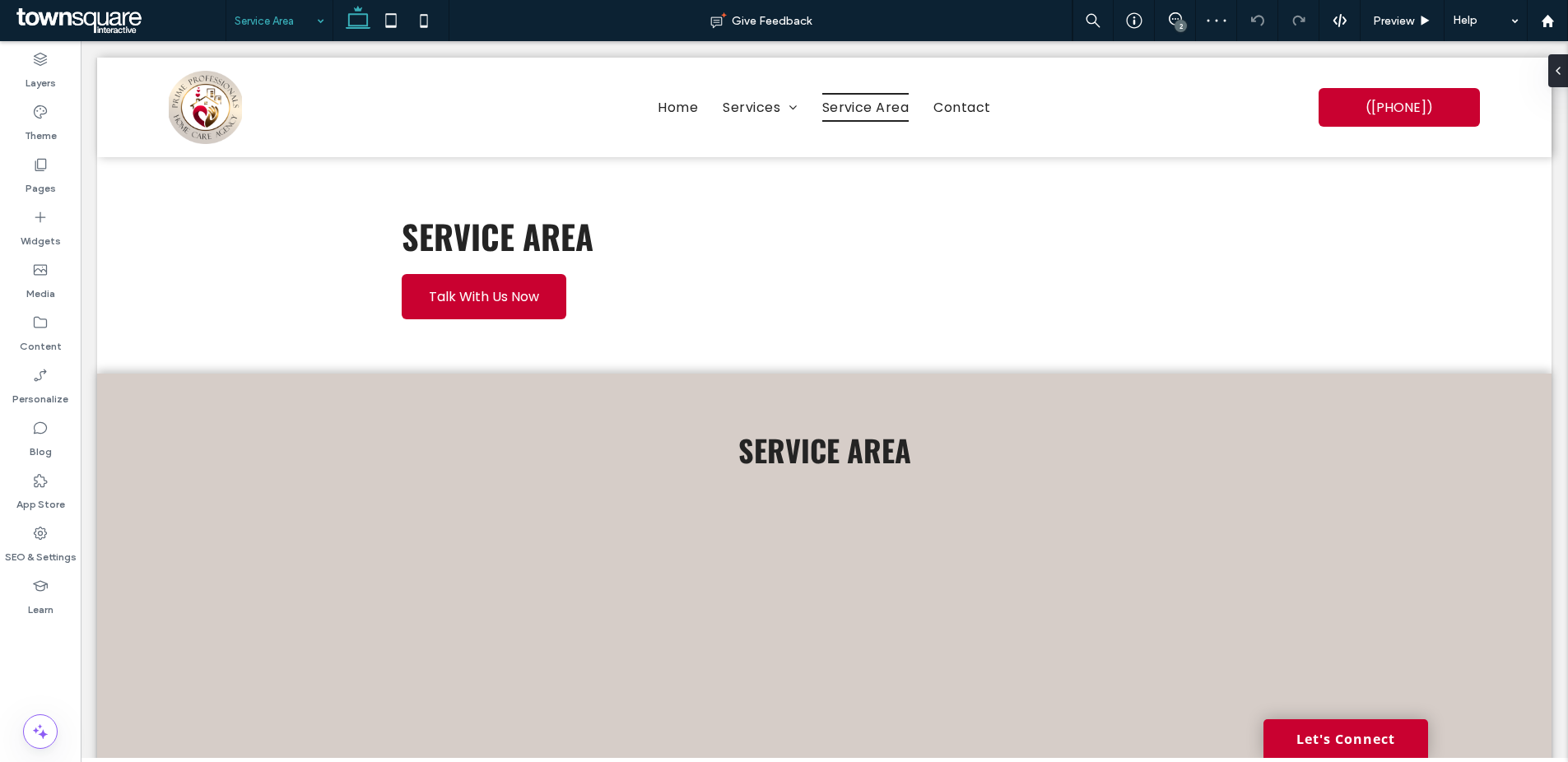 click at bounding box center (275, 21) 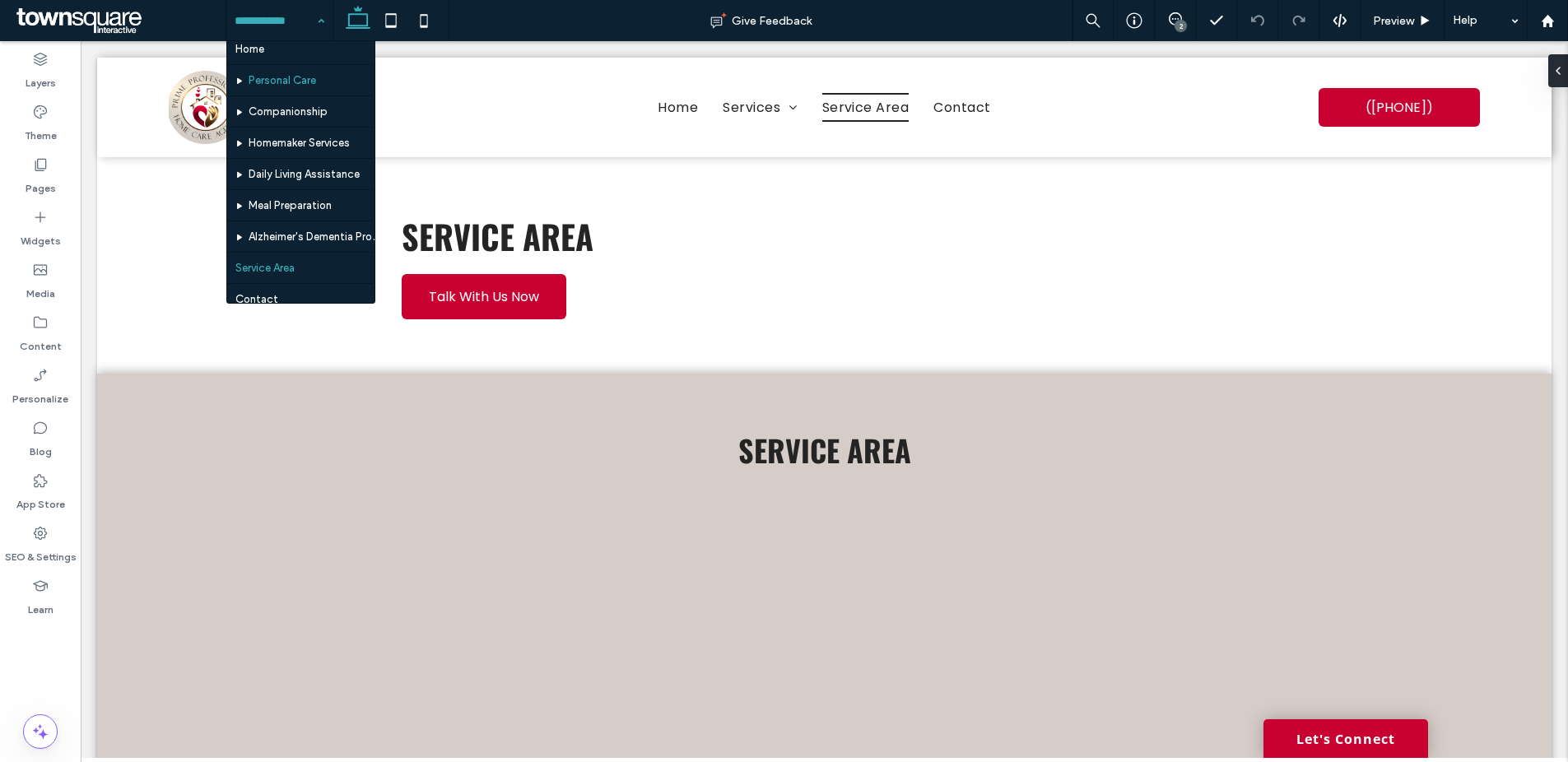 scroll, scrollTop: 0, scrollLeft: 0, axis: both 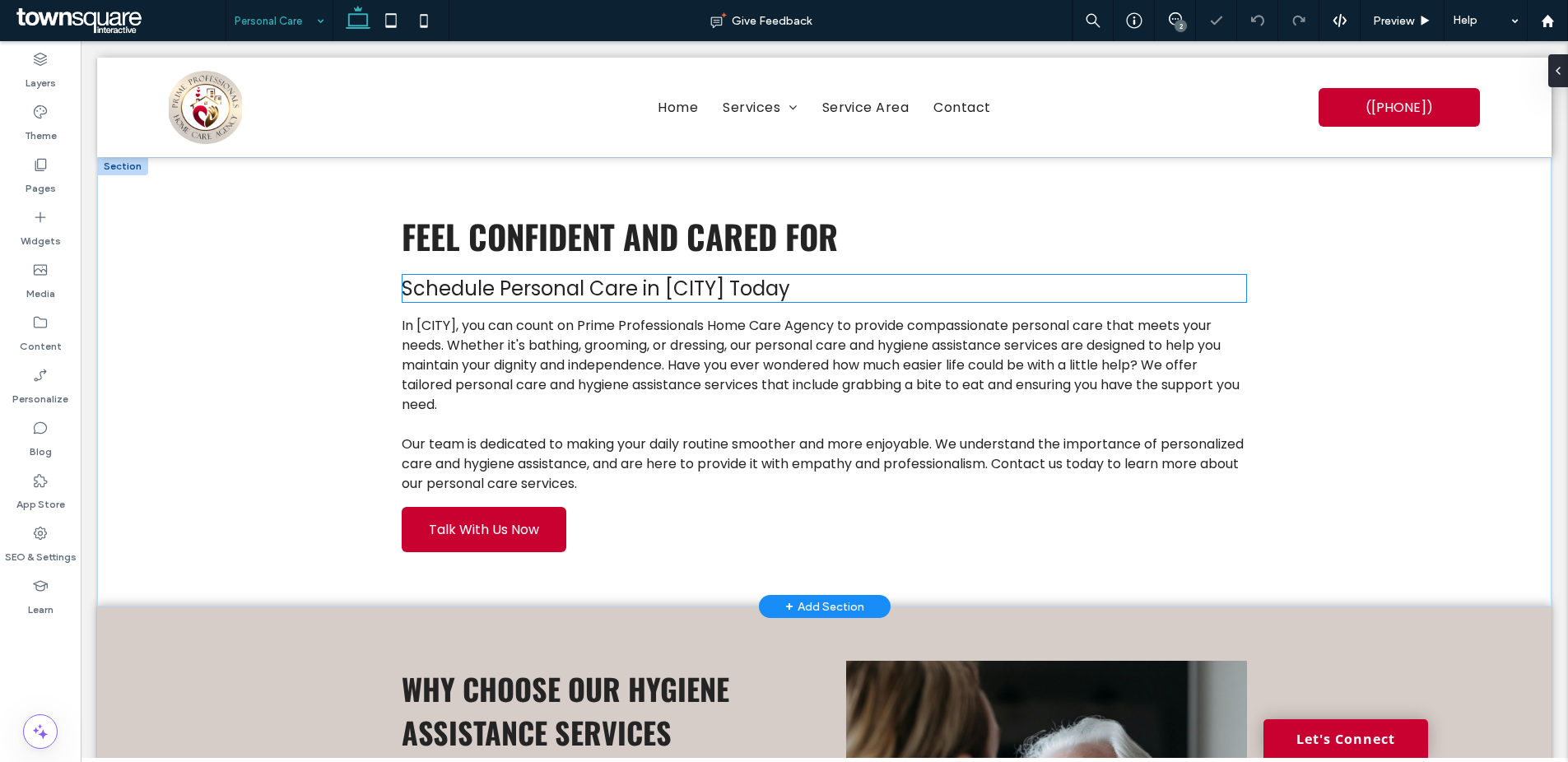 click on "Schedule Personal Care in Tuscaloosa Today" at bounding box center (596, 288) 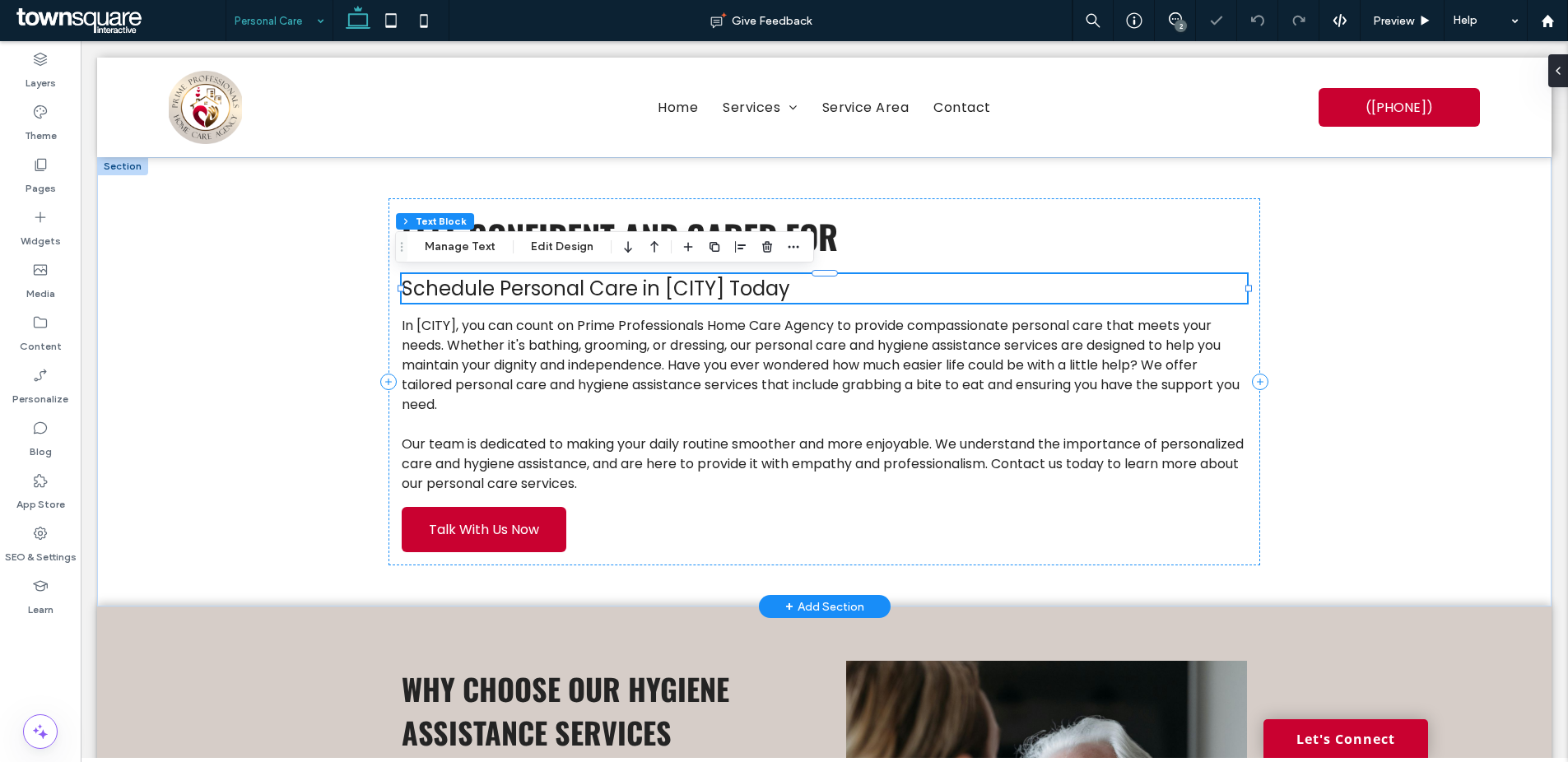click on "Schedule Personal Care in Tuscaloosa Today" at bounding box center (596, 288) 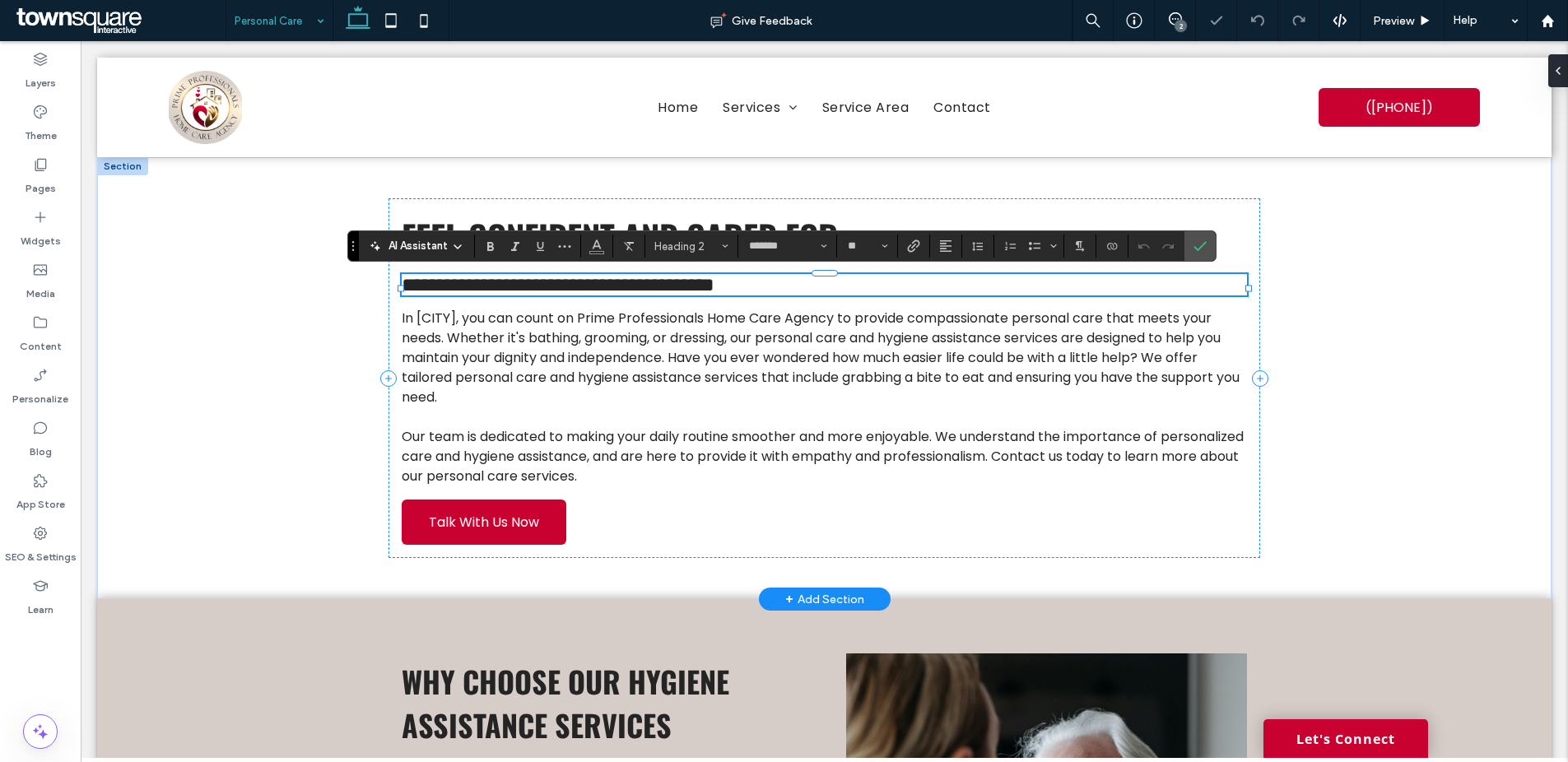 click on "**********" at bounding box center (824, 285) 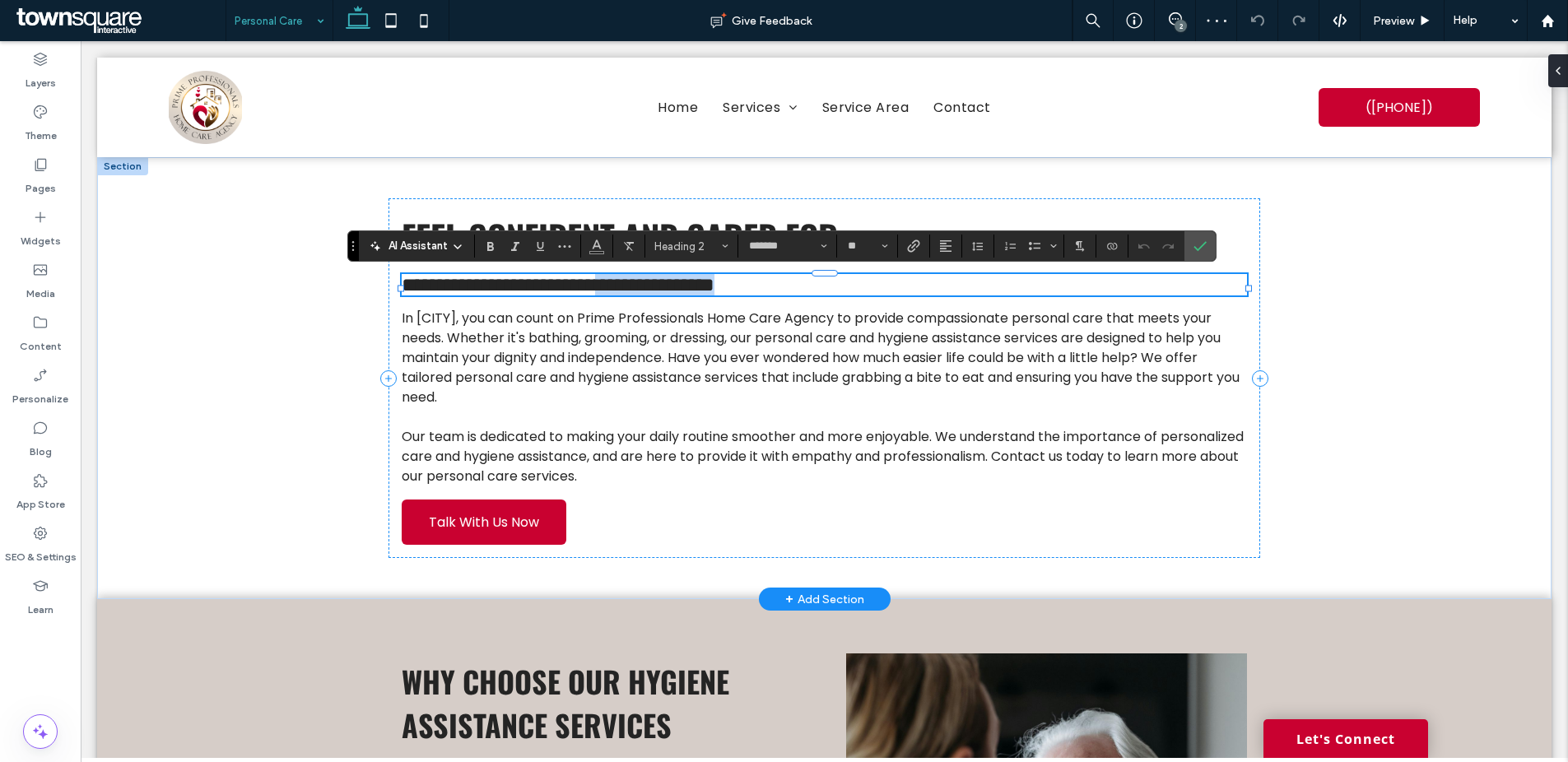 drag, startPoint x: 865, startPoint y: 290, endPoint x: 663, endPoint y: 293, distance: 202.0223 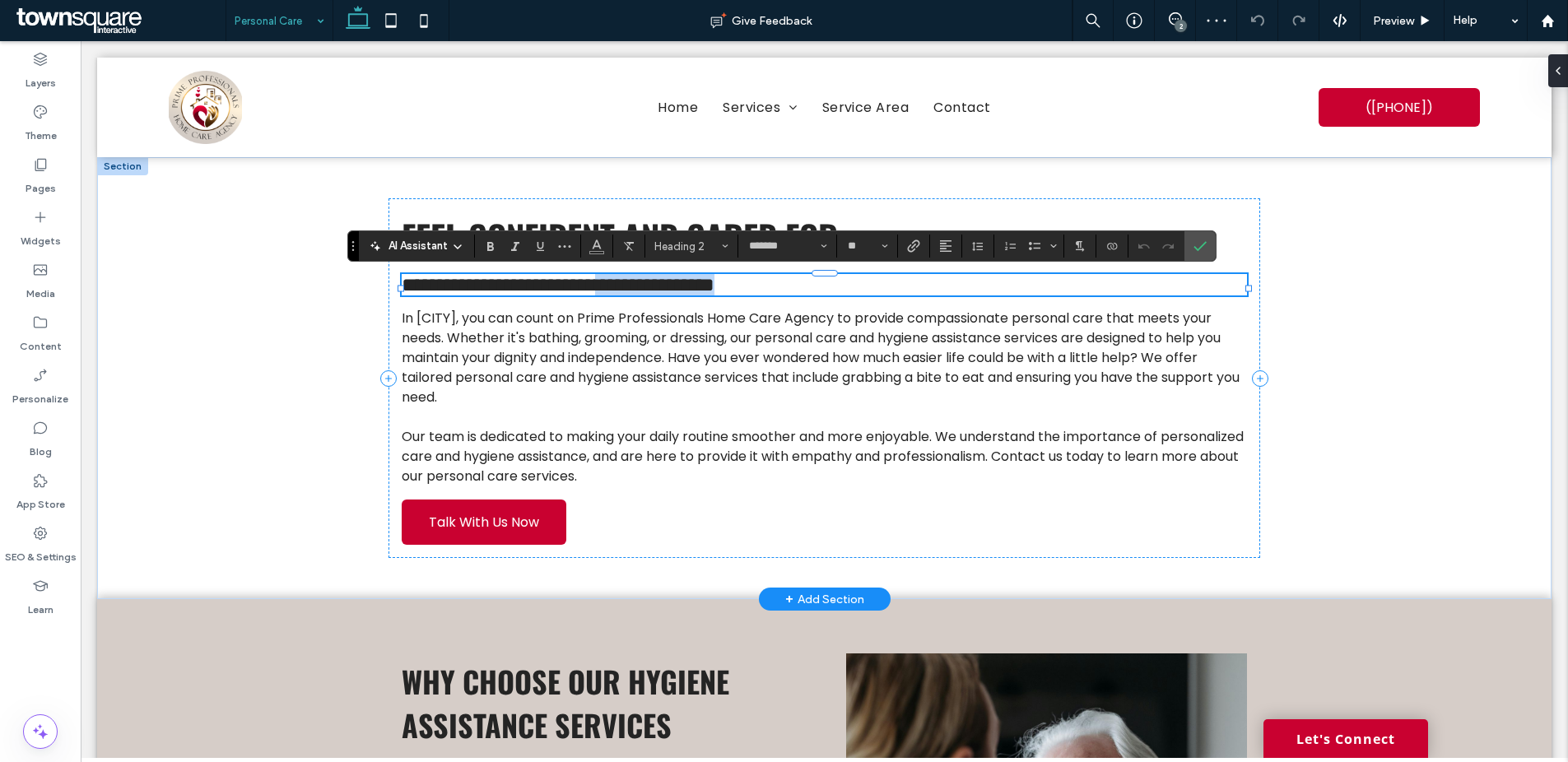 click on "**********" at bounding box center [824, 285] 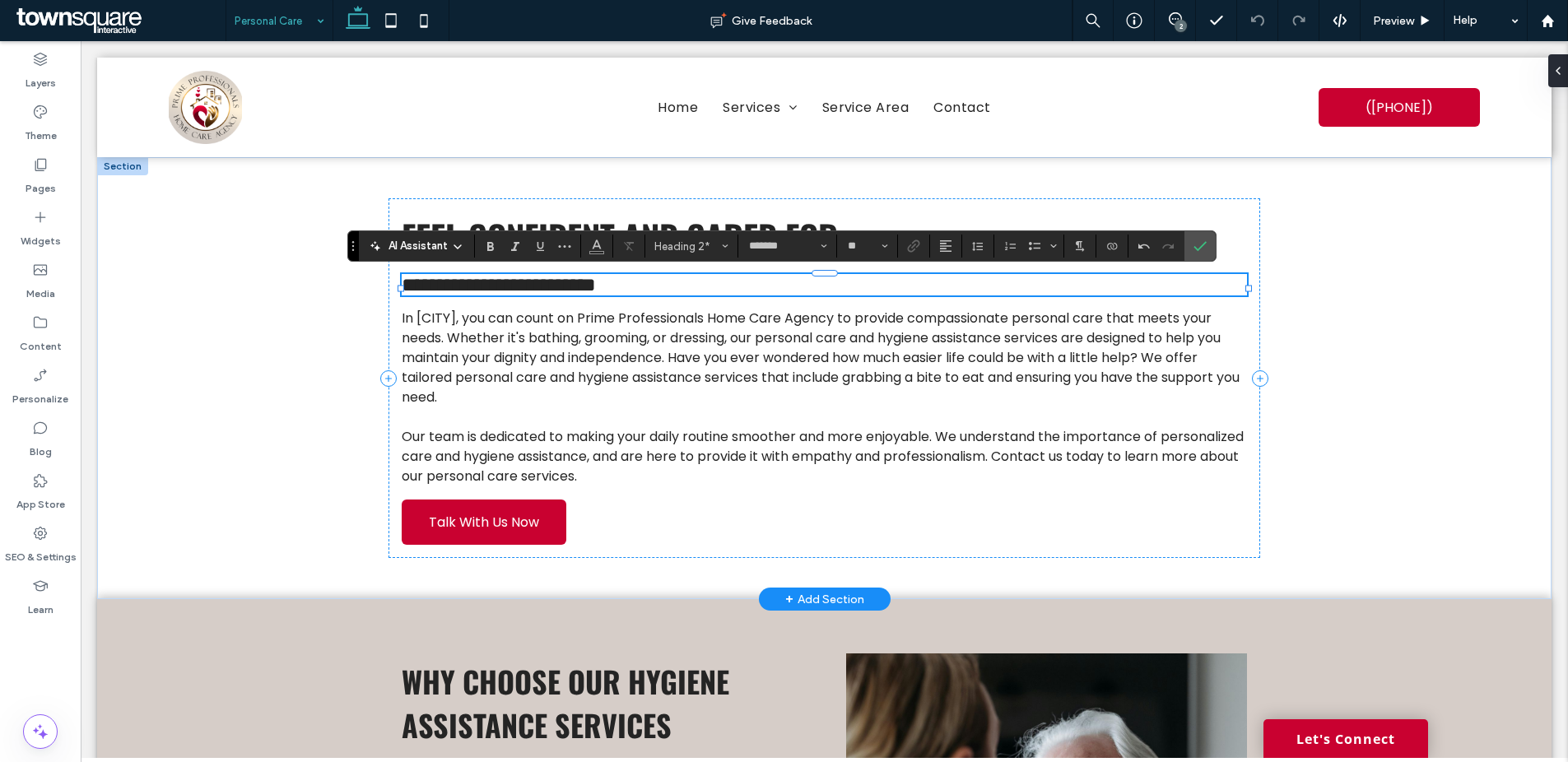 type on "**" 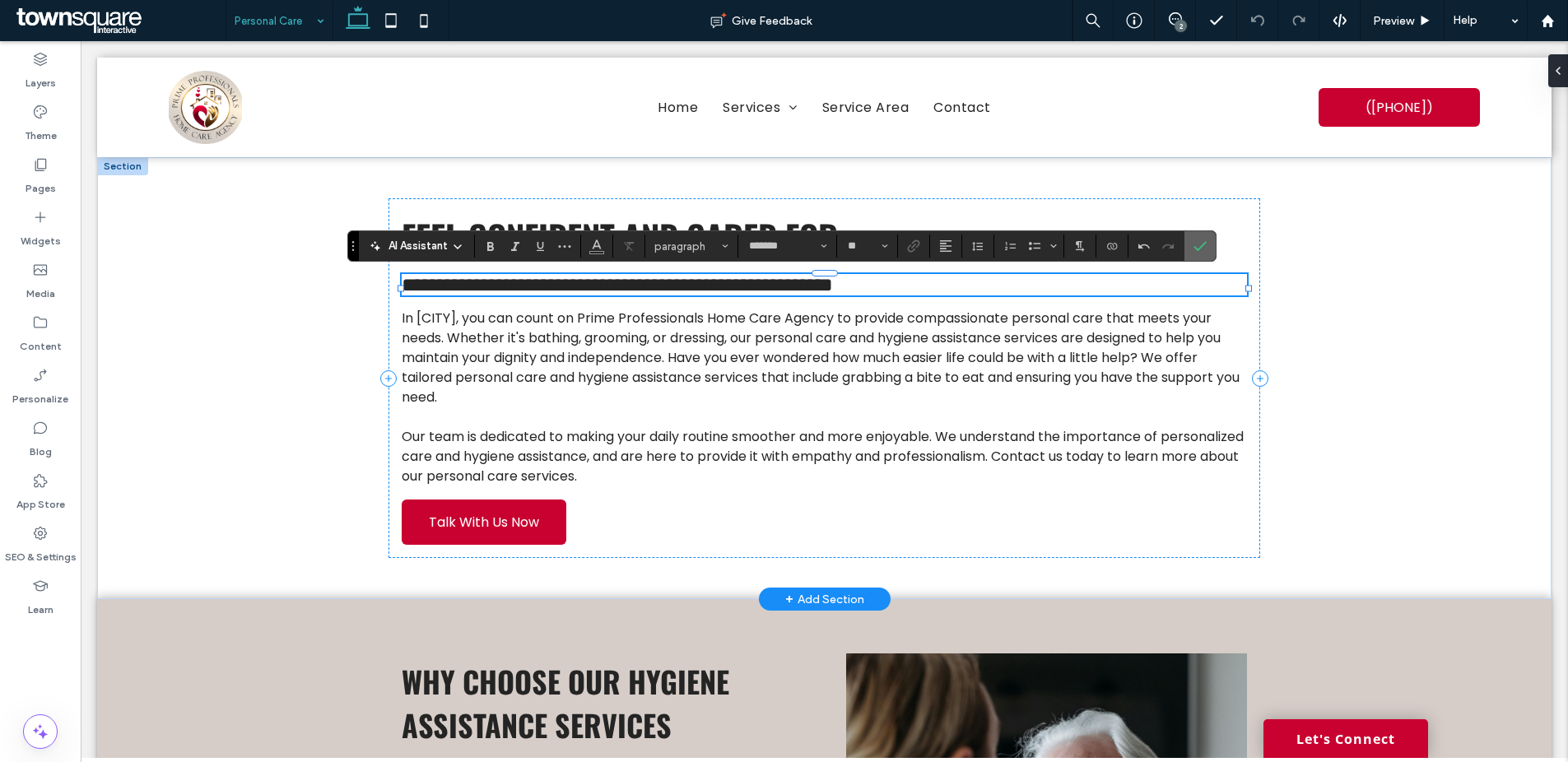 drag, startPoint x: 1205, startPoint y: 244, endPoint x: 1248, endPoint y: 249, distance: 43.28972 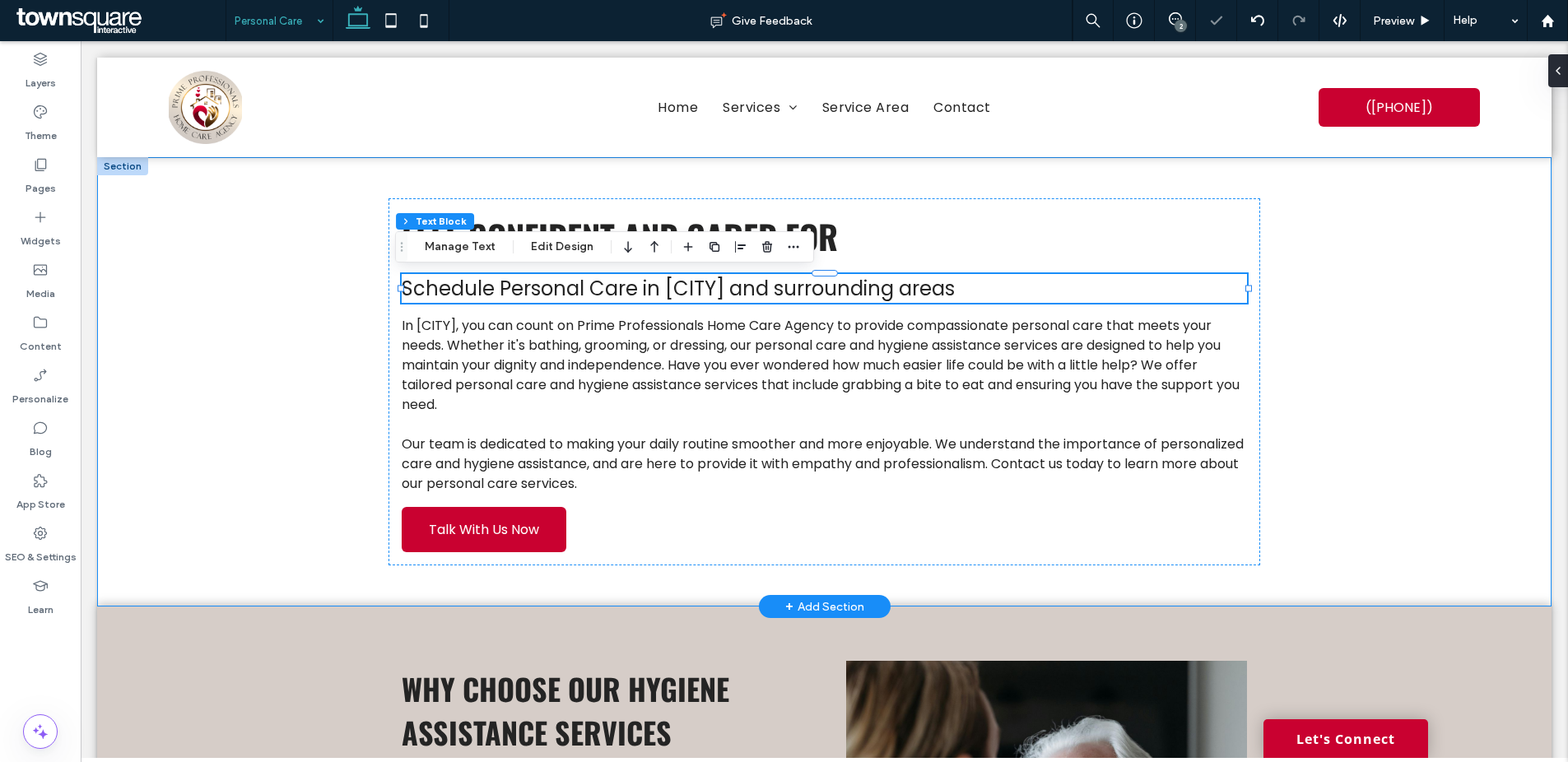 click on "Feel Confident and Cared For
Schedule Personal Care in Tuscaloosa and surrounding areas
In Tuscaloosa, you can count on Prime Professionals Home Care Agency to provide compassionate personal care that meets your needs. Whether it's bathing, grooming, or dressing, our personal care and hygiene assistance services are designed to help you maintain your dignity and independence. Have you ever wondered how much easier life could be with a little help? We offer tailored personal care and hygiene assistance services that include grabbing a bite to eat and ensuring you have the support you need.
Our team is dedicated to making your daily routine smoother and more enjoyable. We understand the importance of personalized care and hygiene assistance, and are here to provide it with empathy and professionalism. Contact us today to learn more about our personal care services.
Talk With Us Now" at bounding box center [824, 382] 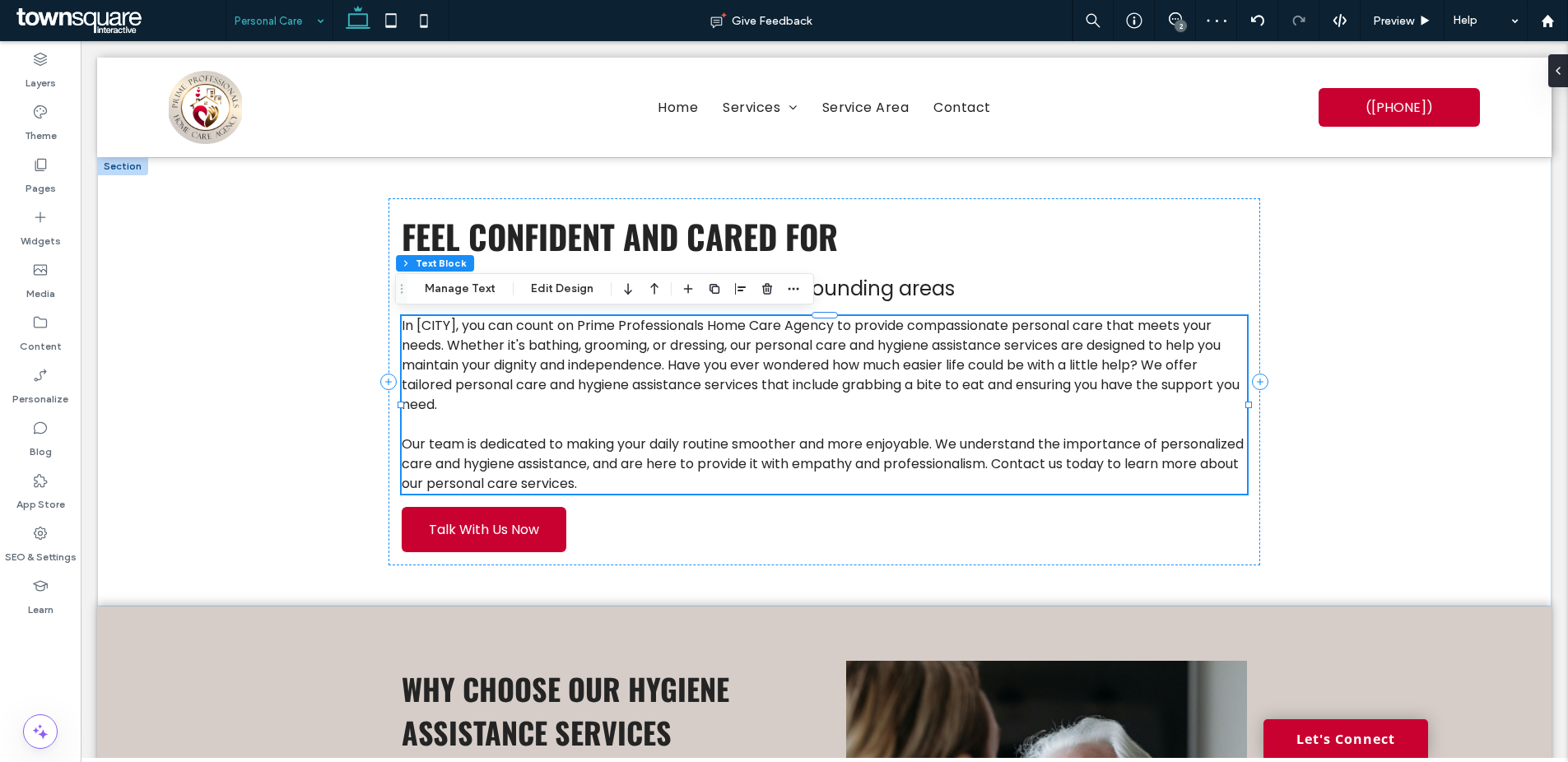 click on "In Tuscaloosa, you can count on Prime Professionals Home Care Agency to provide compassionate personal care that meets your needs. Whether it's bathing, grooming, or dressing, our personal care and hygiene assistance services are designed to help you maintain your dignity and independence. Have you ever wondered how much easier life could be with a little help? We offer tailored personal care and hygiene assistance services that include grabbing a bite to eat and ensuring you have the support you need." at bounding box center [821, 365] 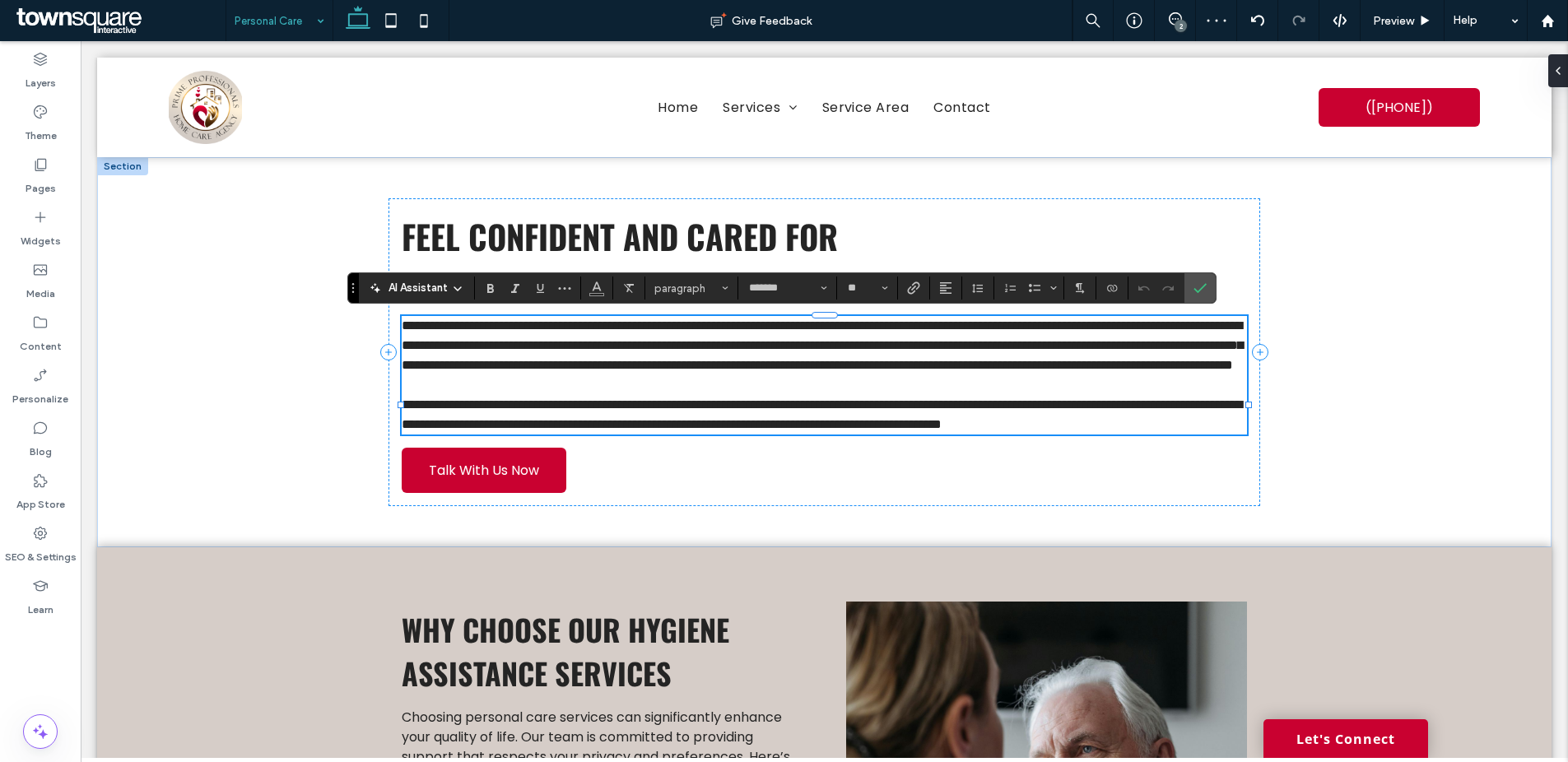 click on "**********" at bounding box center (822, 345) 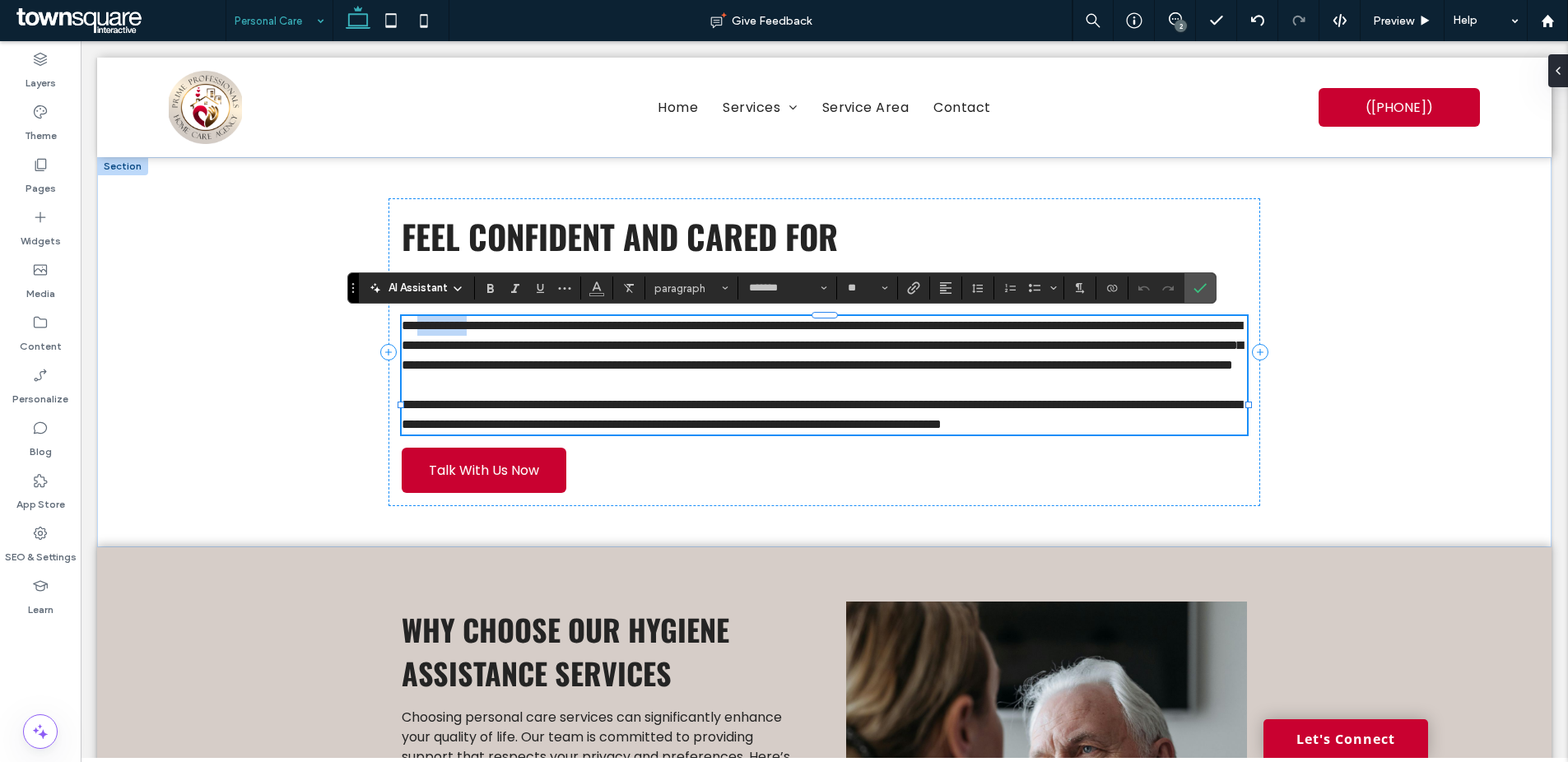 drag, startPoint x: 484, startPoint y: 327, endPoint x: 412, endPoint y: 328, distance: 72.00694 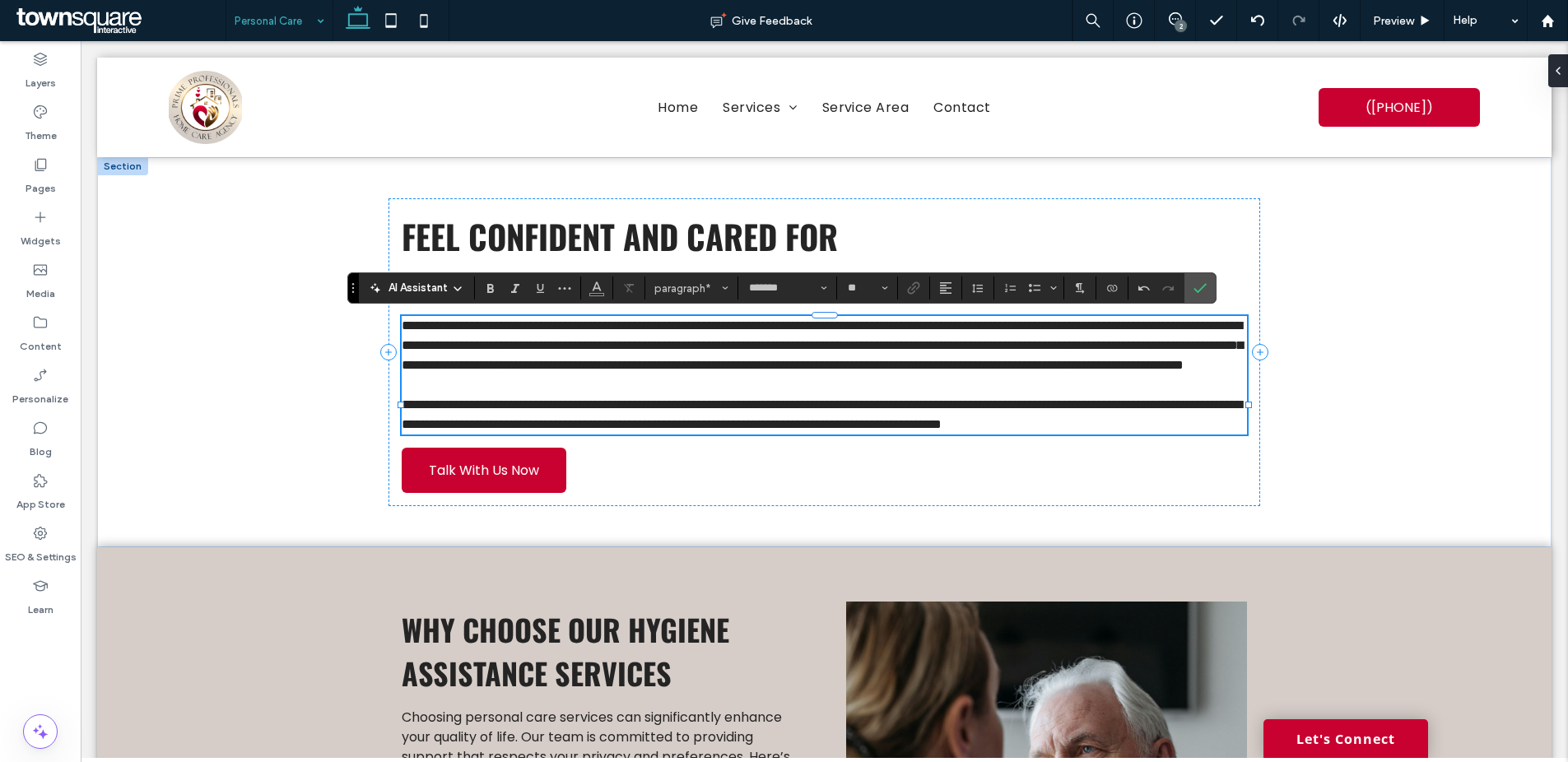 scroll, scrollTop: 0, scrollLeft: 0, axis: both 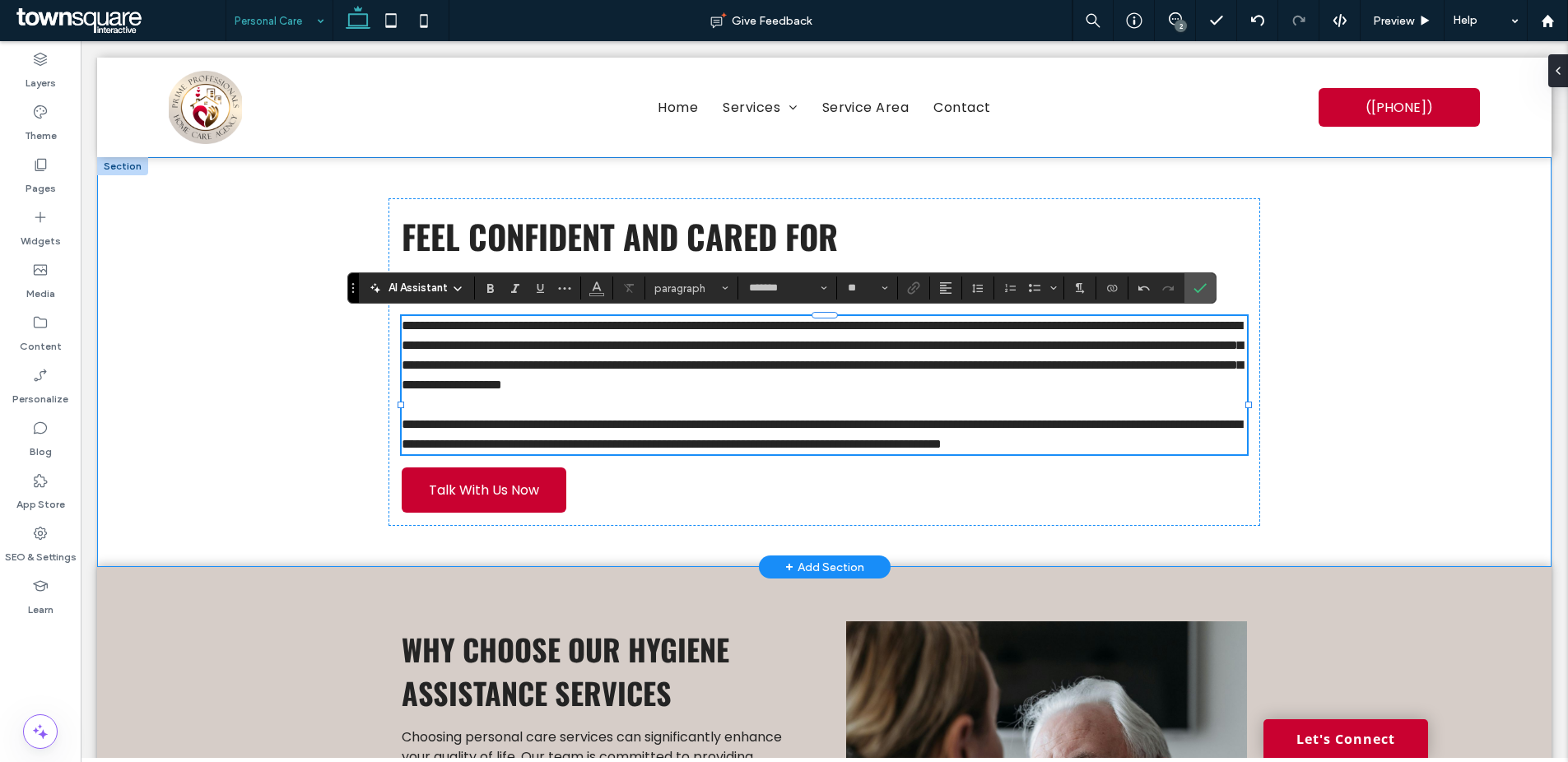 click on "**********" at bounding box center (824, 362) 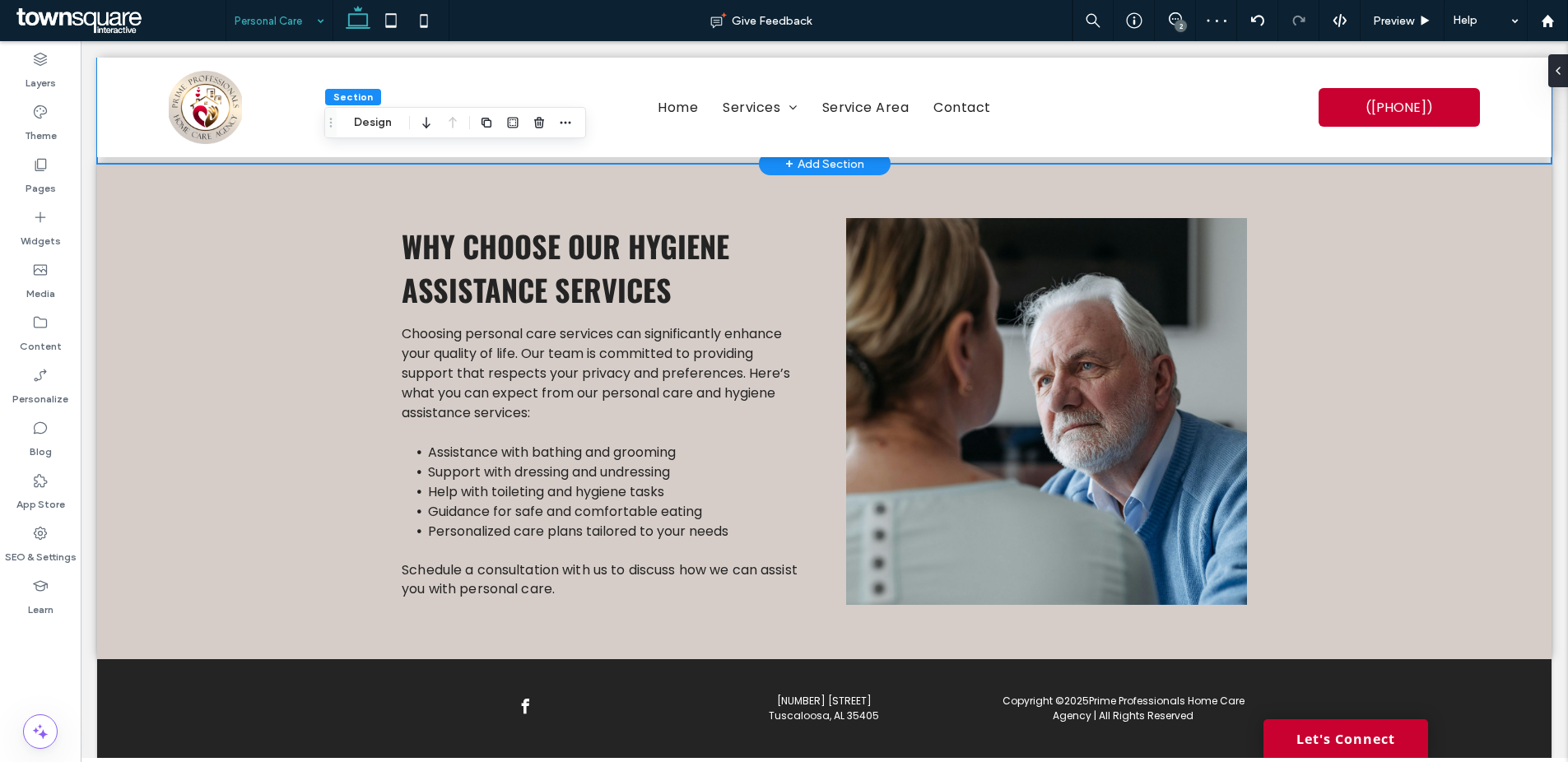 scroll, scrollTop: 476, scrollLeft: 0, axis: vertical 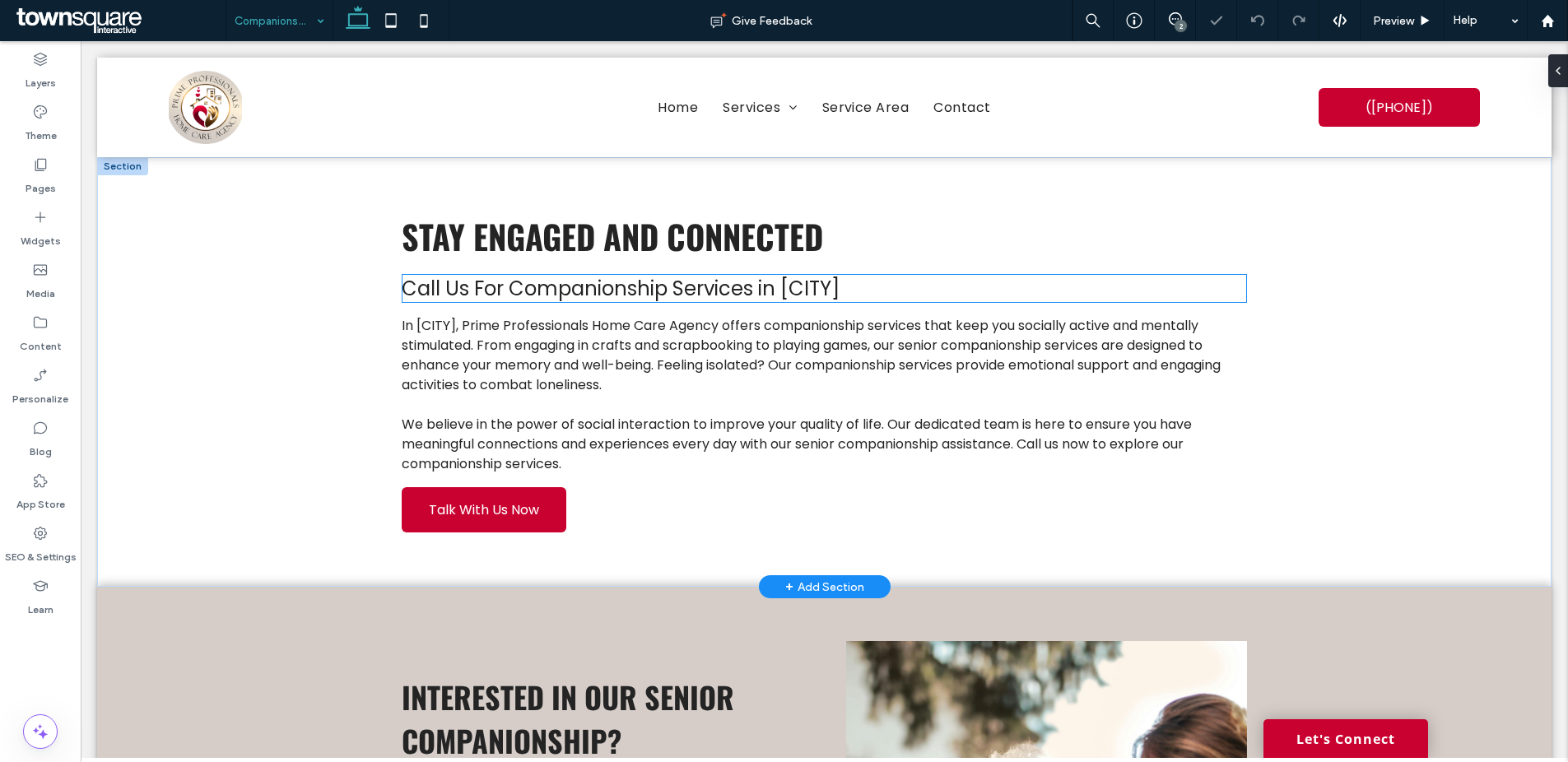 click on "Call Us For Companionship Services in Tuscaloosa" at bounding box center [621, 288] 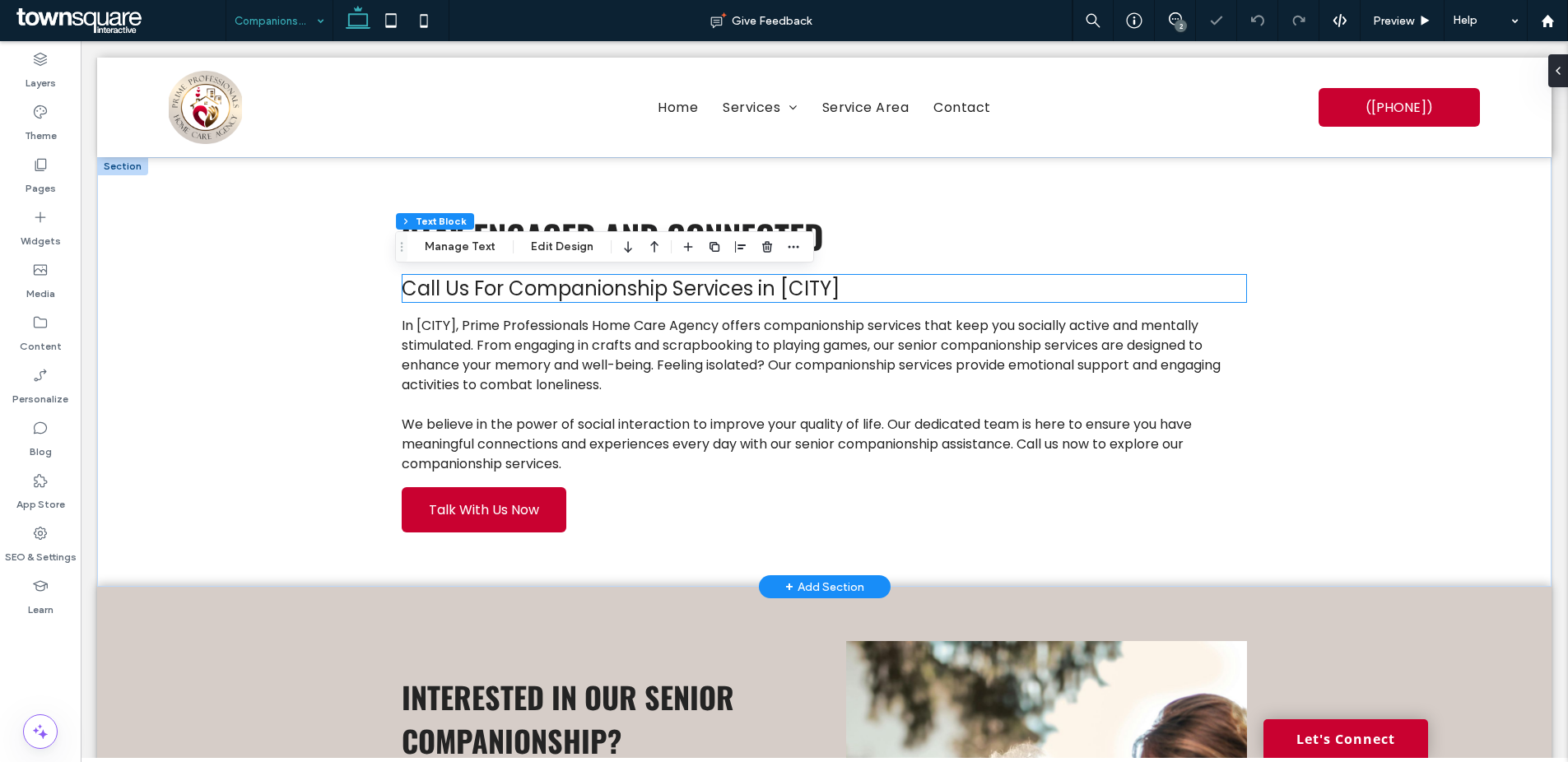 click on "Call Us For Companionship Services in Tuscaloosa" at bounding box center (824, 288) 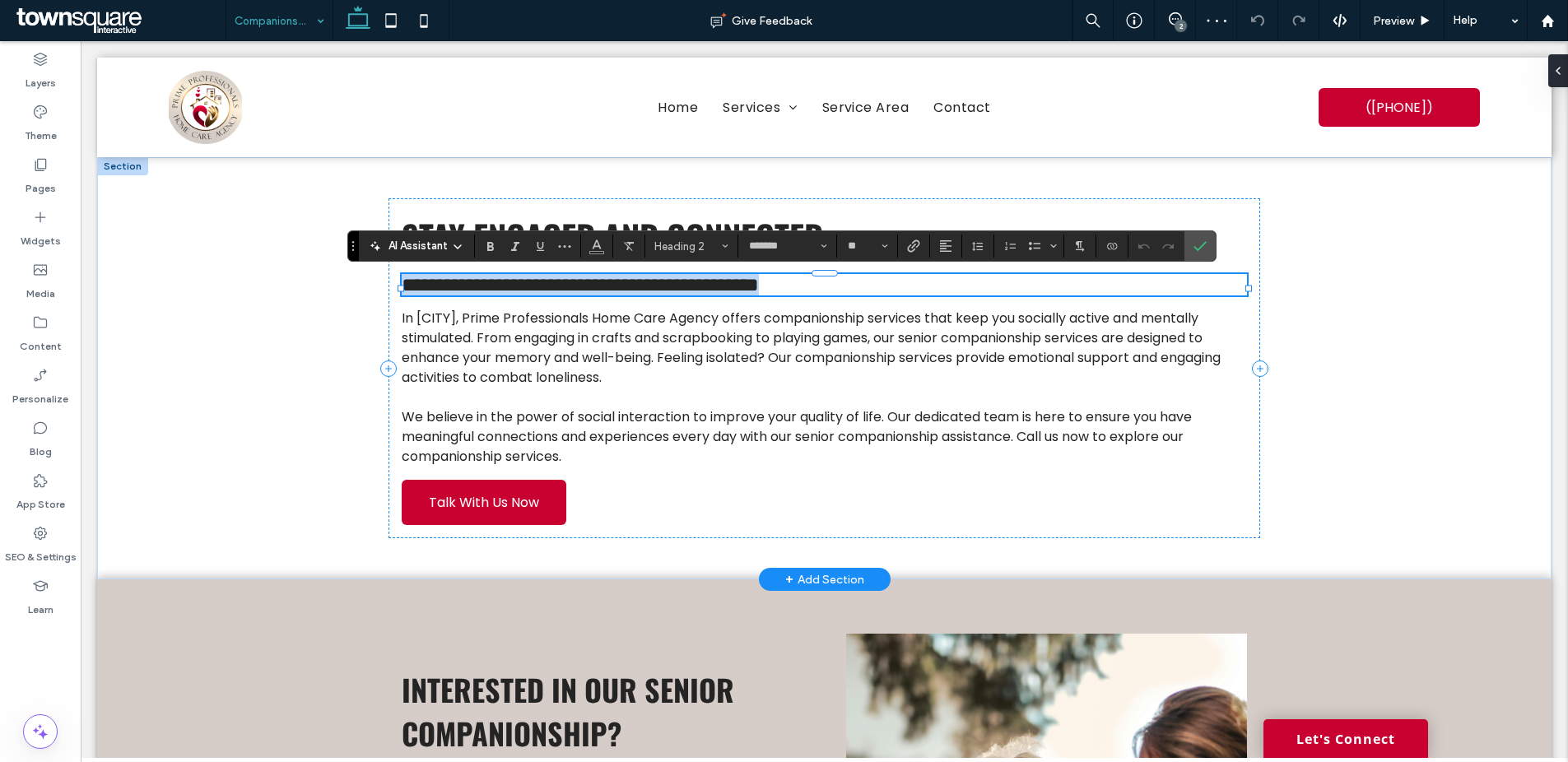 click on "**********" at bounding box center [824, 285] 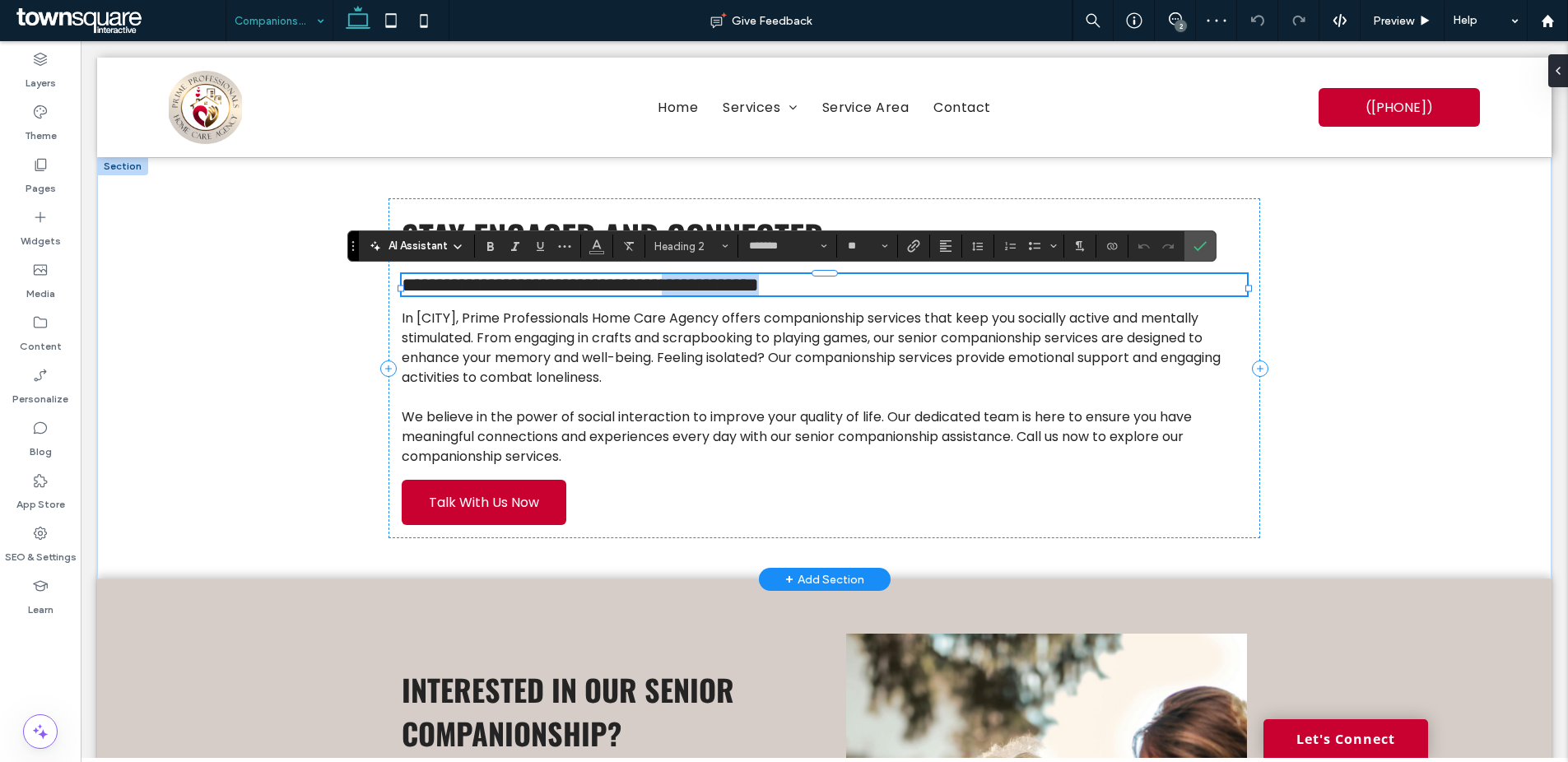drag, startPoint x: 903, startPoint y: 292, endPoint x: 756, endPoint y: 293, distance: 147.0034 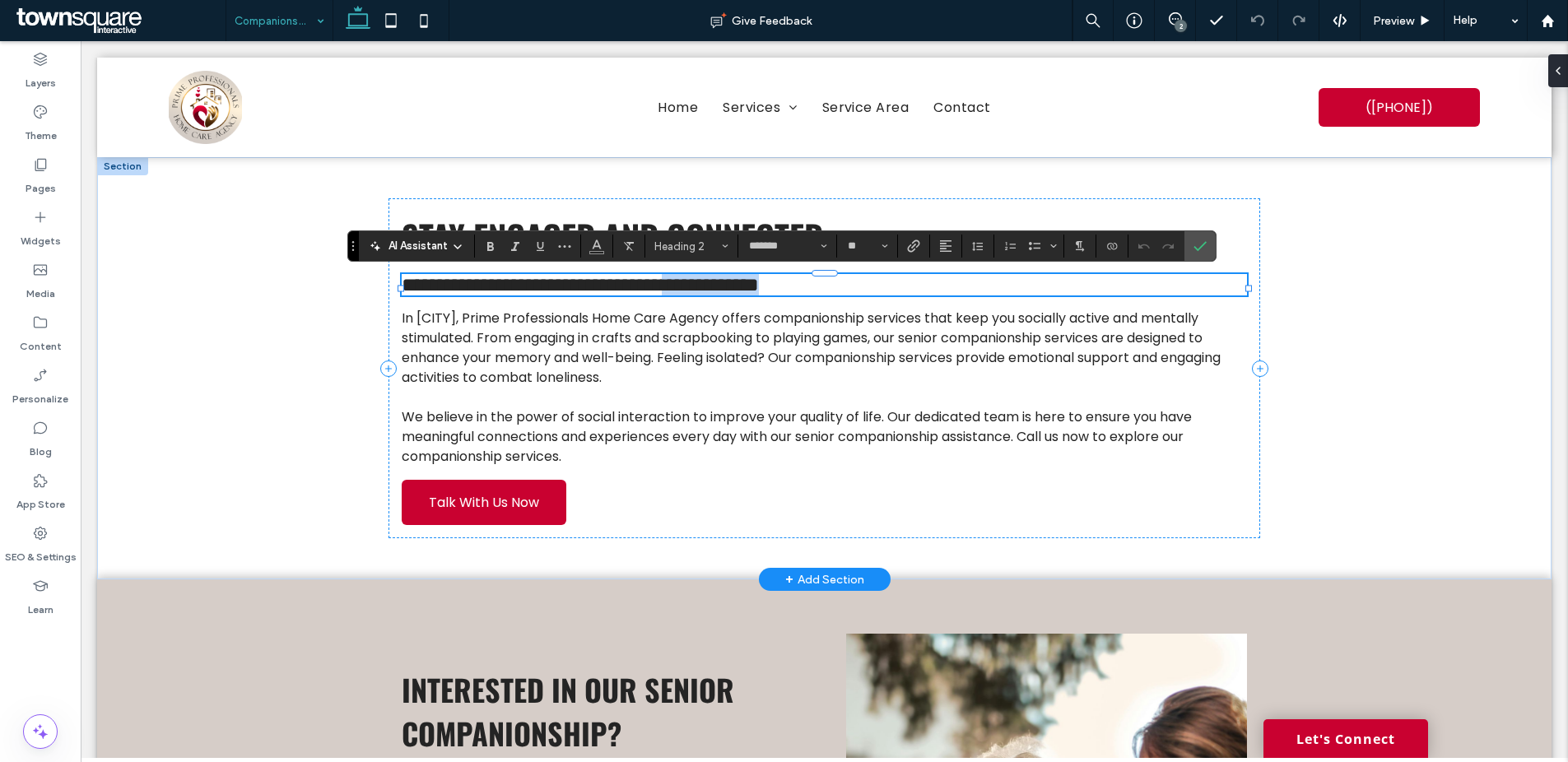 click on "**********" at bounding box center [824, 285] 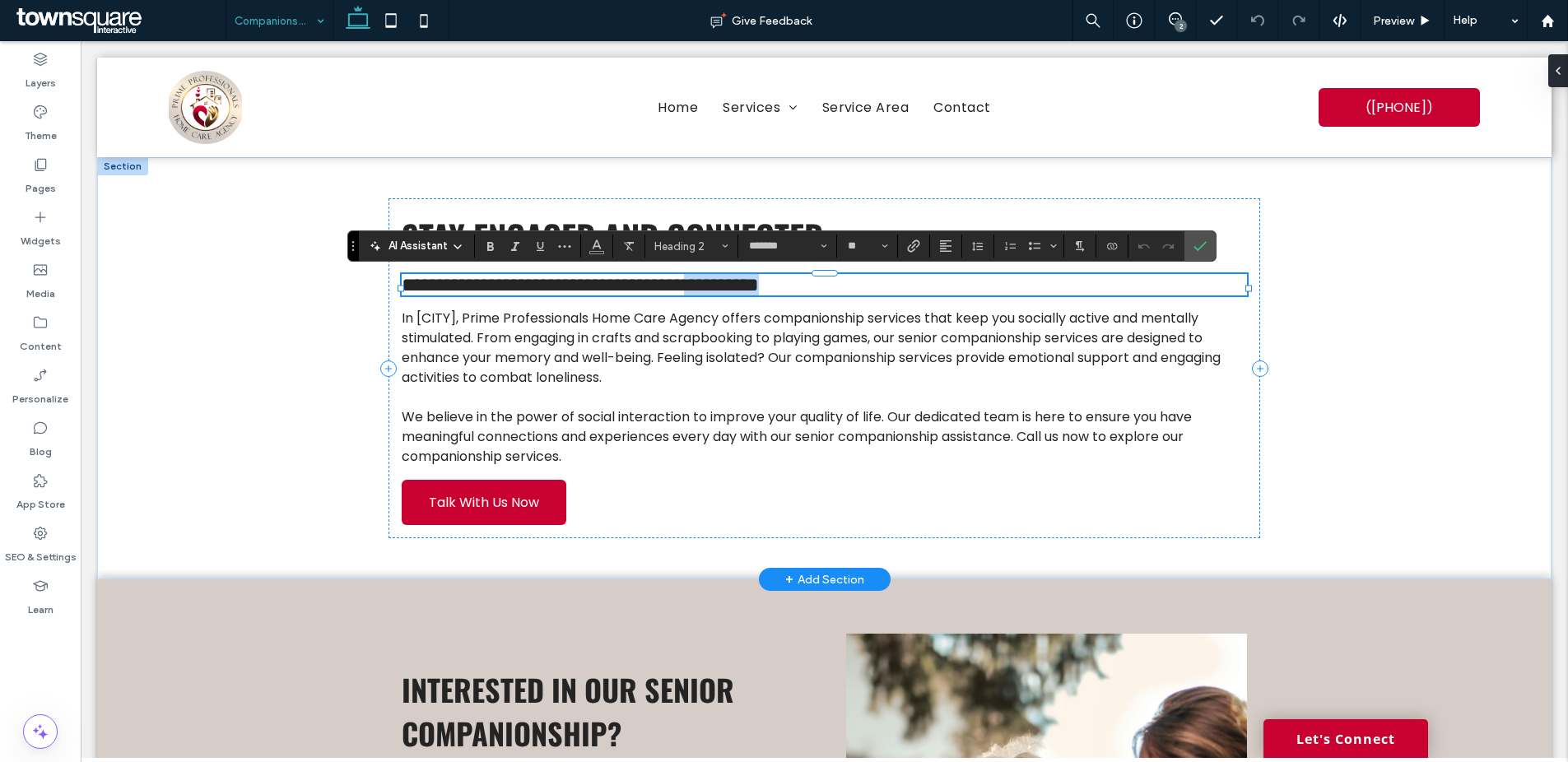 drag, startPoint x: 870, startPoint y: 291, endPoint x: 776, endPoint y: 295, distance: 94.08507 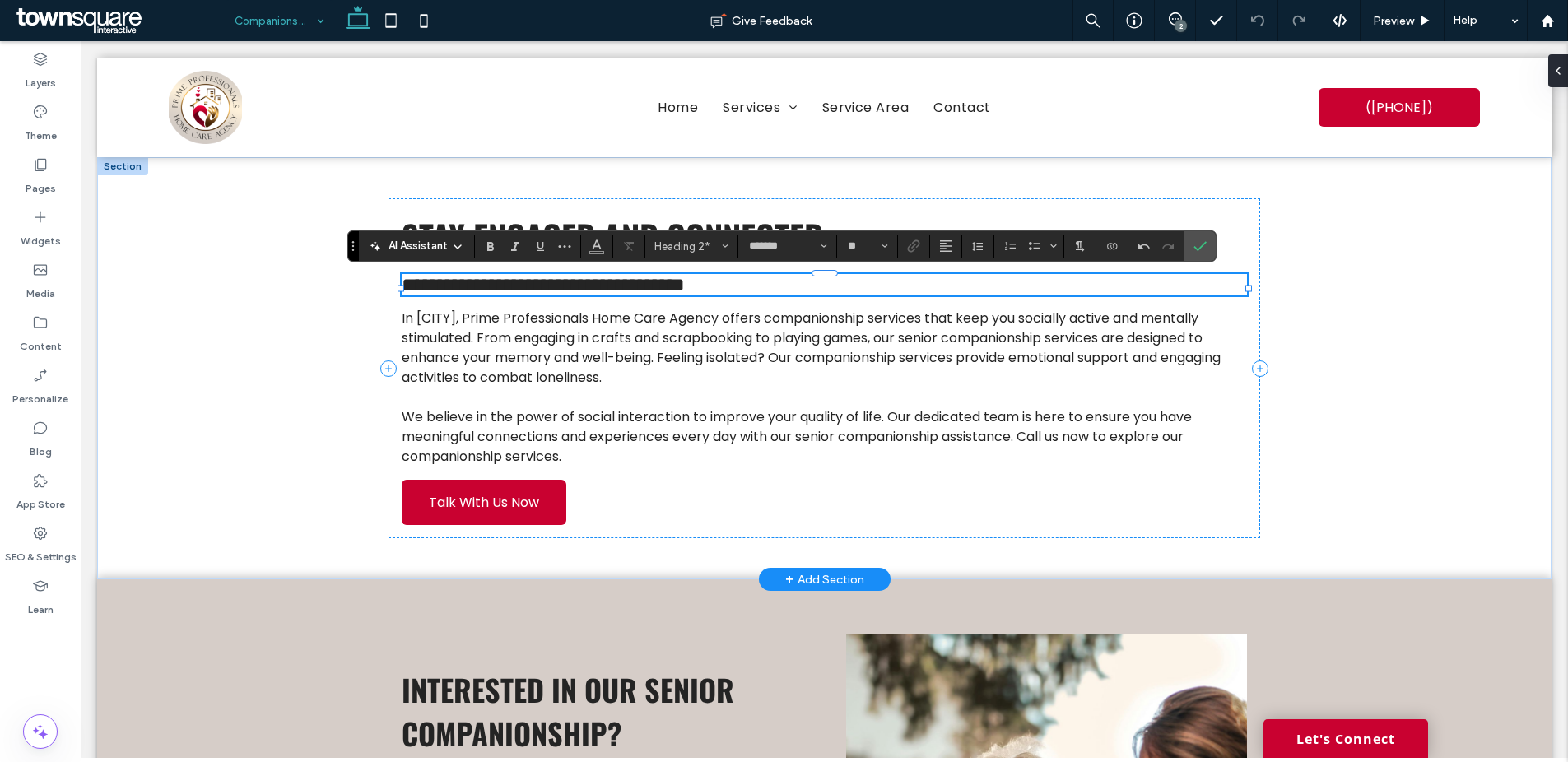paste 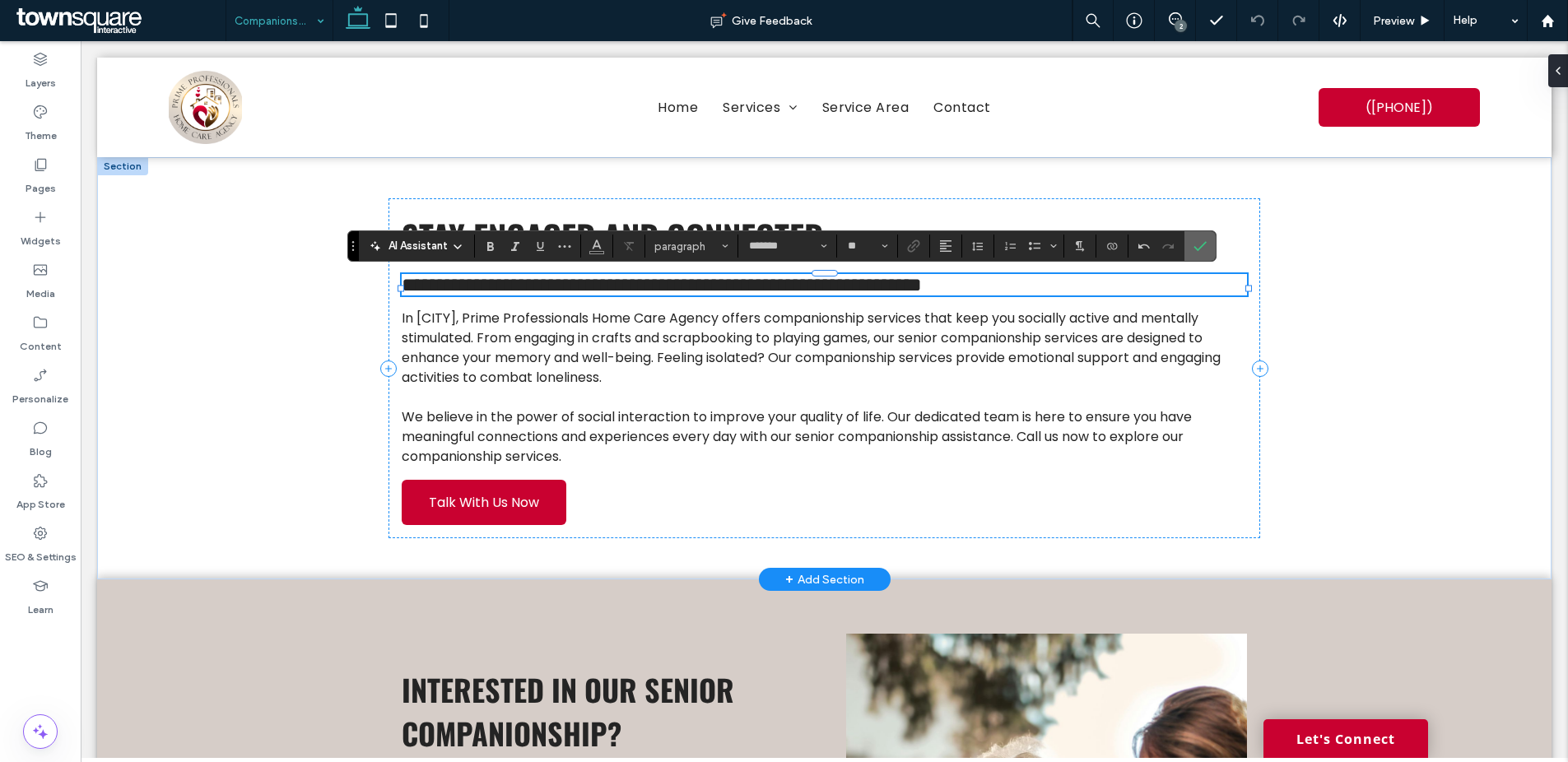 click 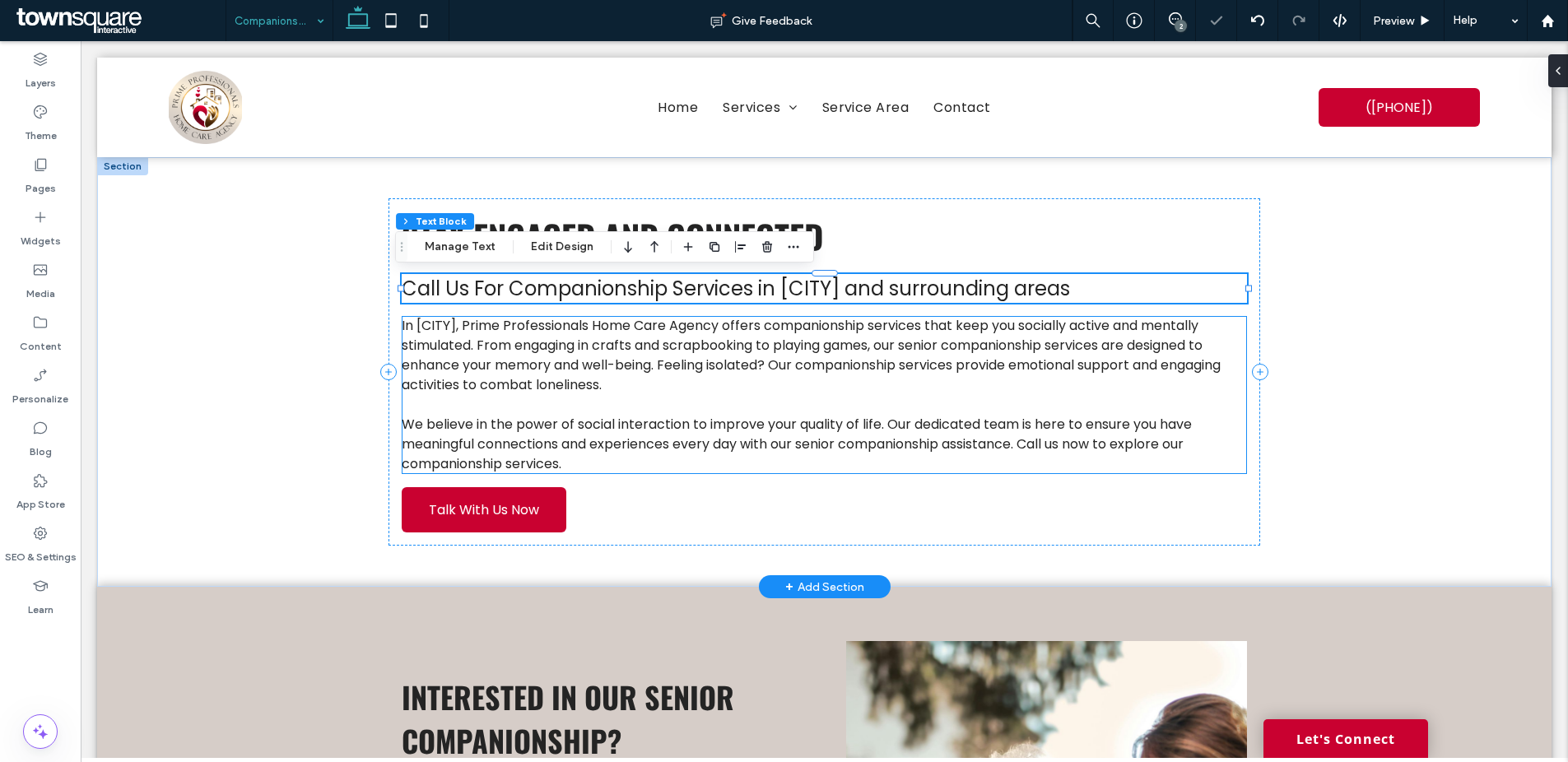 click on "In Tuscaloosa, Prime Professionals Home Care Agency offers companionship services that keep you socially active and mentally stimulated. From engaging in crafts and scrapbooking to playing games, our senior companionship services are designed to enhance your memory and well-being. Feeling isolated? Our companionship services provide emotional support and engaging activities to combat loneliness." at bounding box center [824, 355] 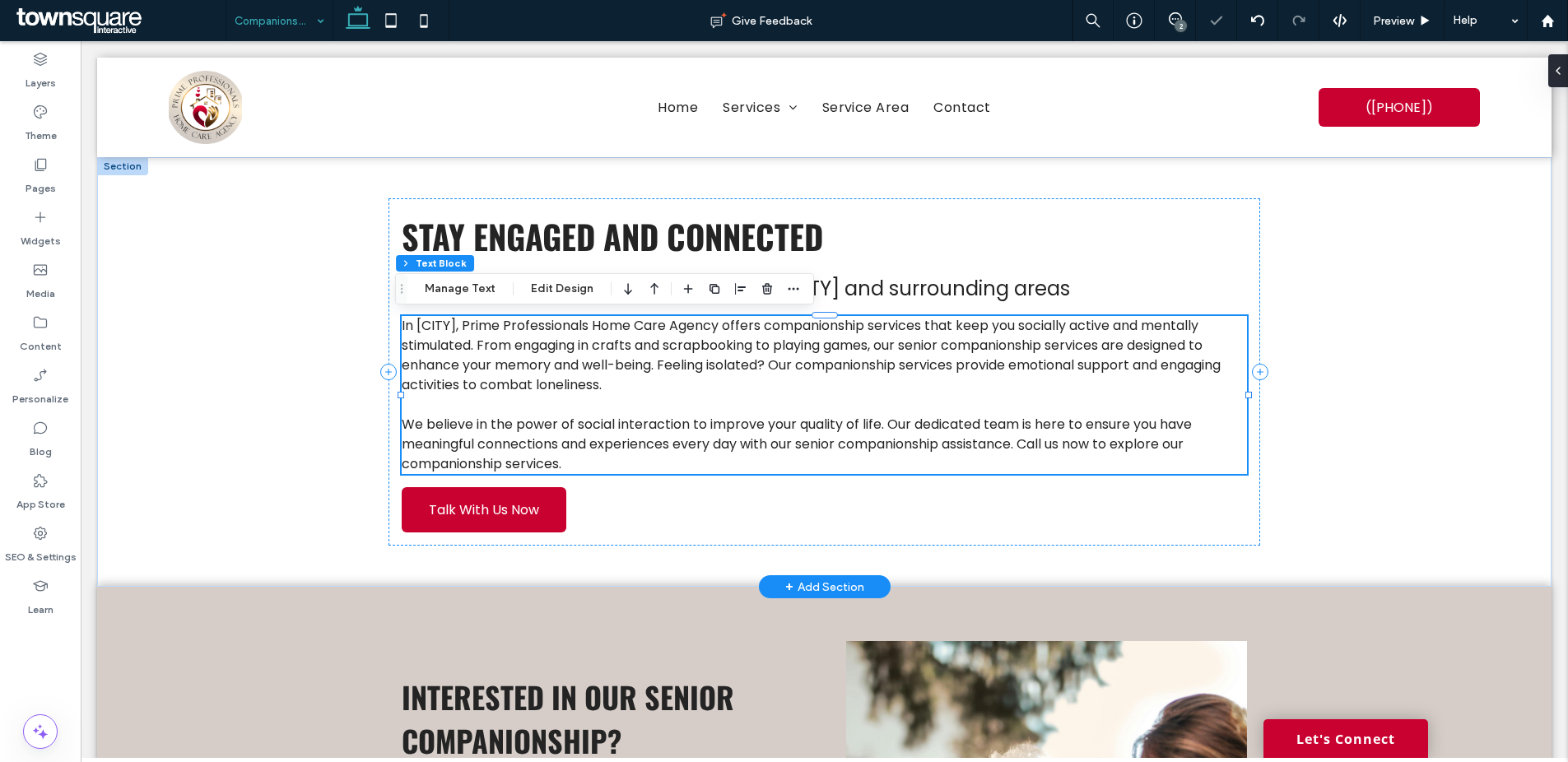 click on "In Tuscaloosa, Prime Professionals Home Care Agency offers companionship services that keep you socially active and mentally stimulated. From engaging in crafts and scrapbooking to playing games, our senior companionship services are designed to enhance your memory and well-being. Feeling isolated? Our companionship services provide emotional support and engaging activities to combat loneliness." at bounding box center (811, 355) 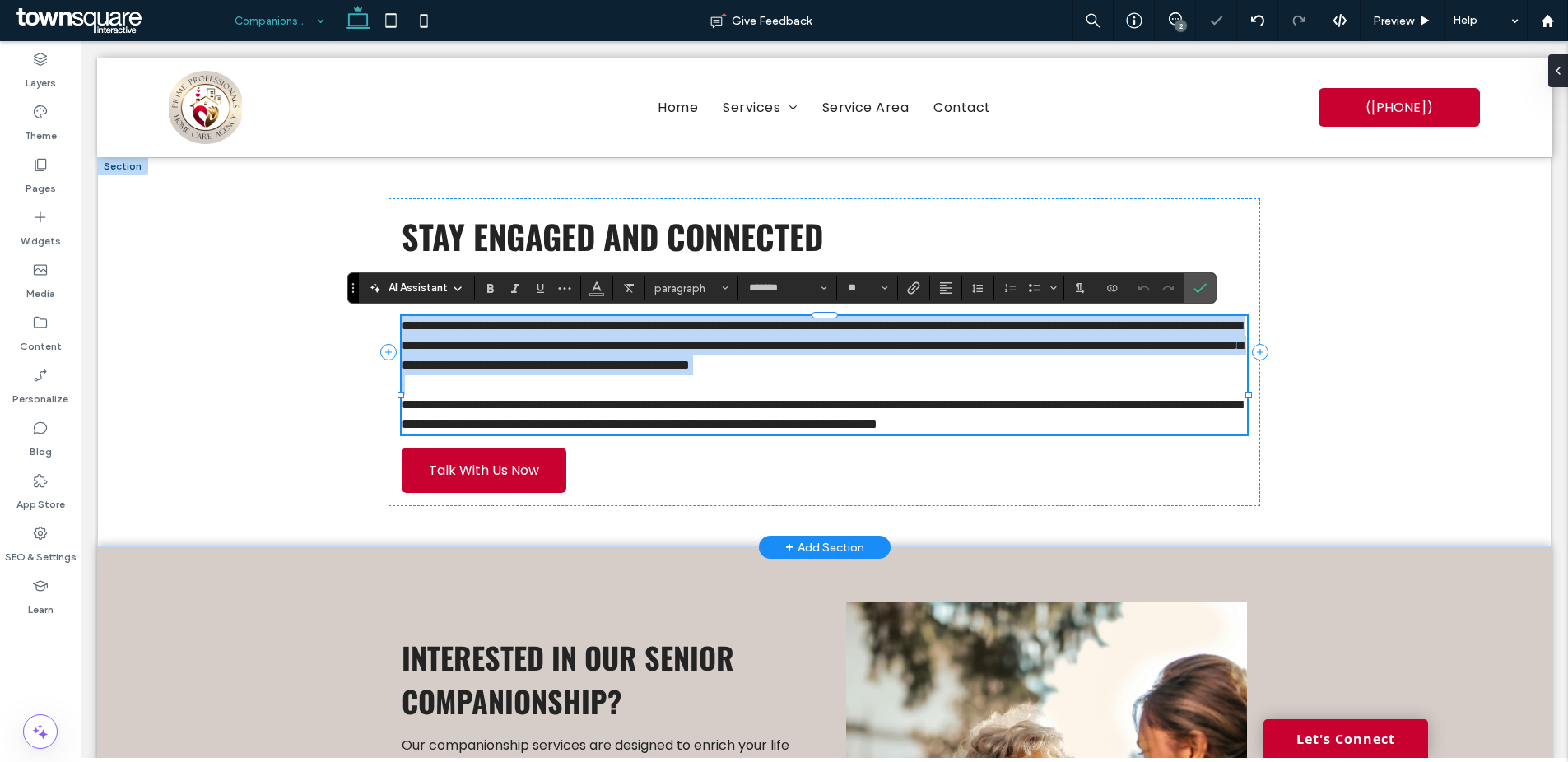 click on "**********" at bounding box center (822, 345) 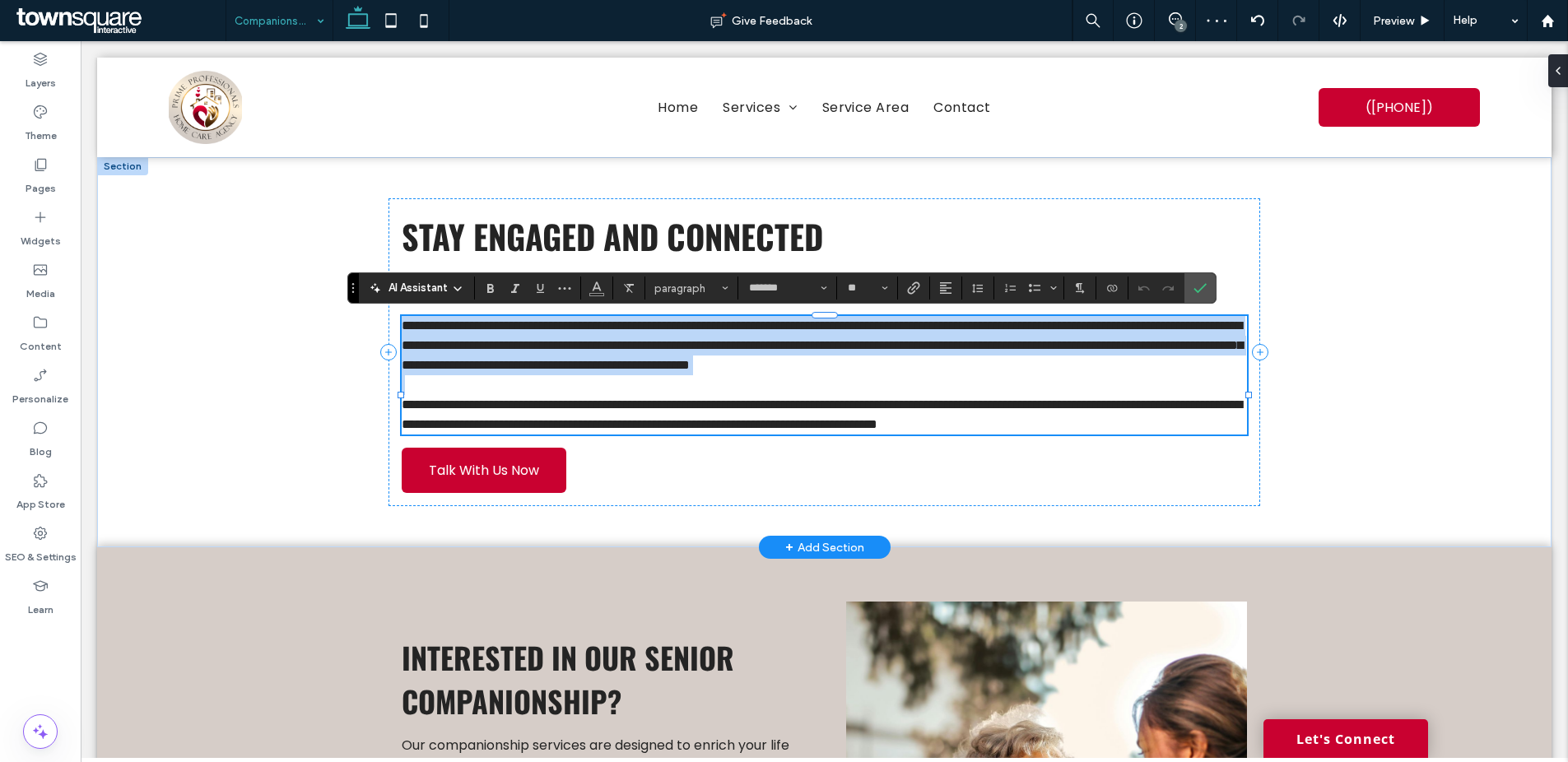 click on "**********" at bounding box center (822, 345) 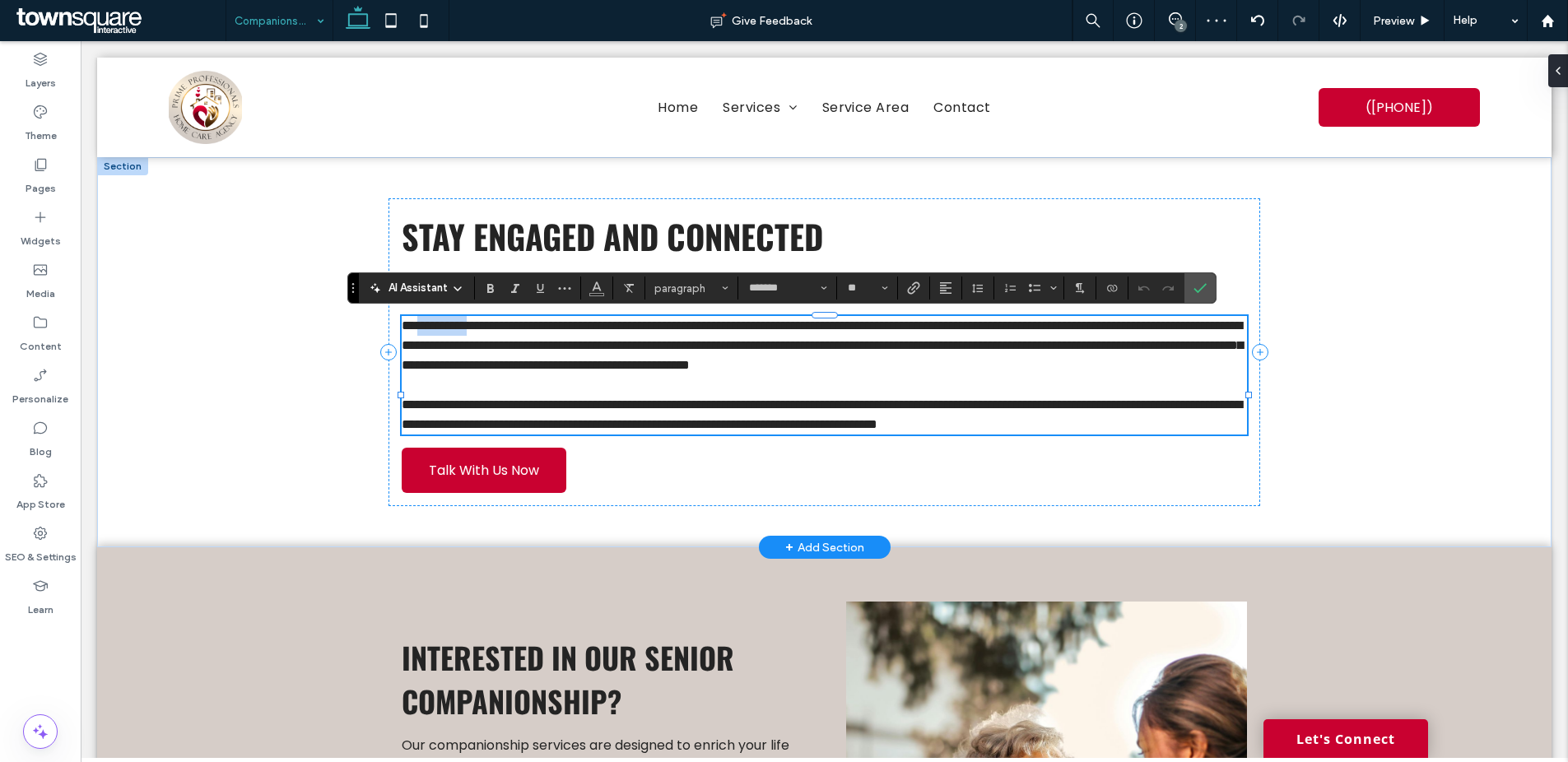drag, startPoint x: 486, startPoint y: 328, endPoint x: 412, endPoint y: 329, distance: 74.00676 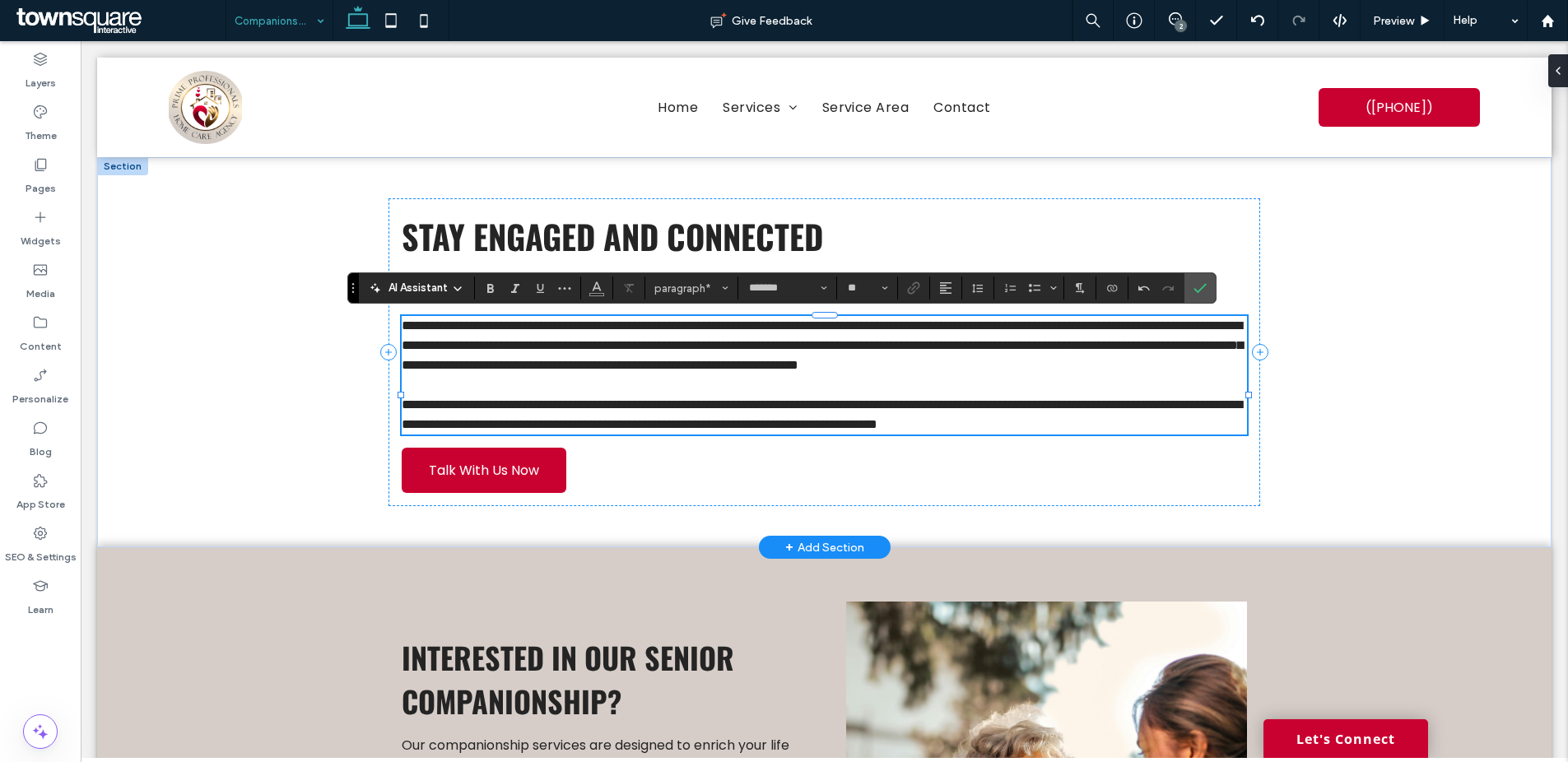 scroll, scrollTop: 0, scrollLeft: 0, axis: both 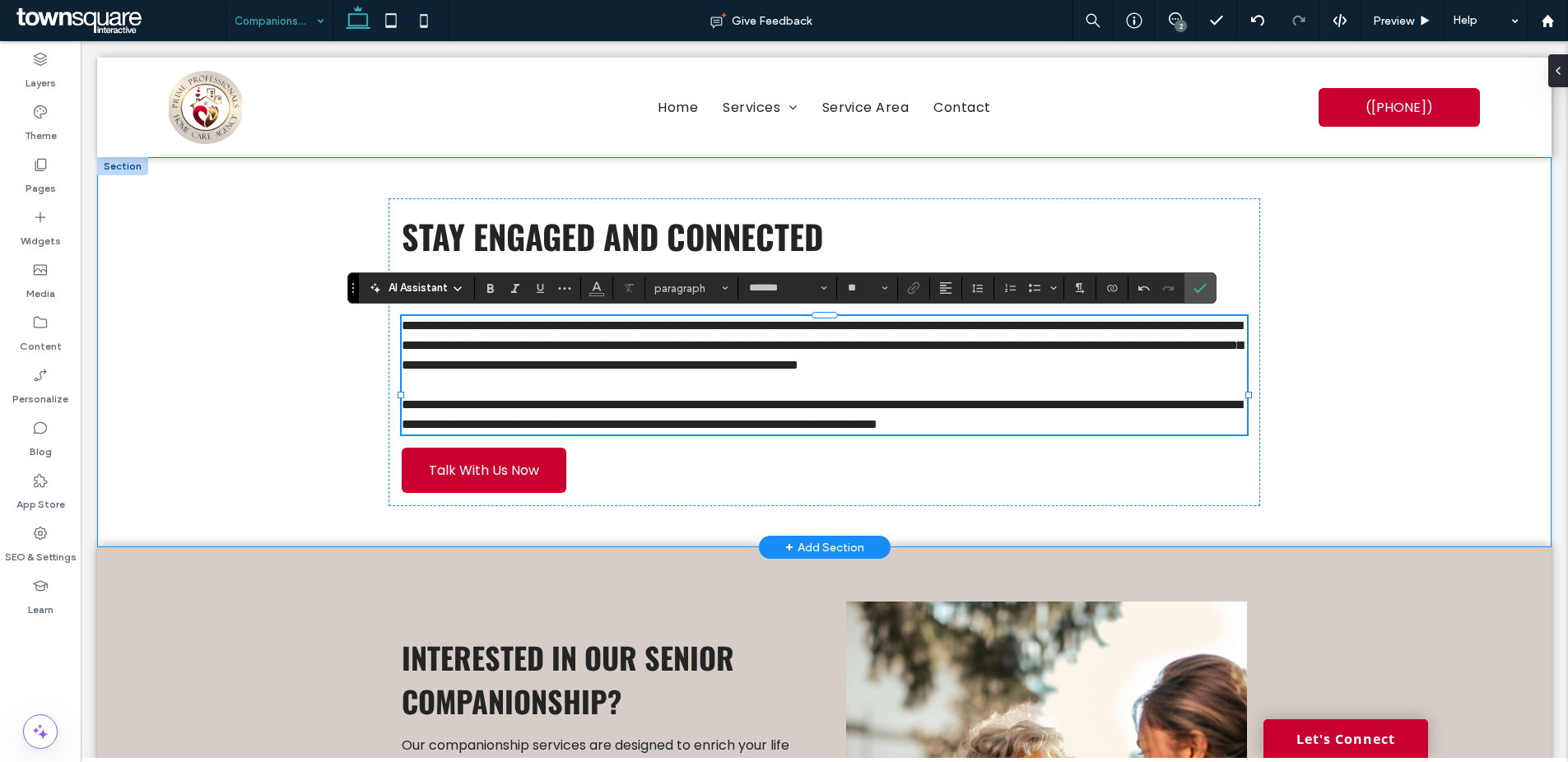 click on "**********" at bounding box center [825, 352] 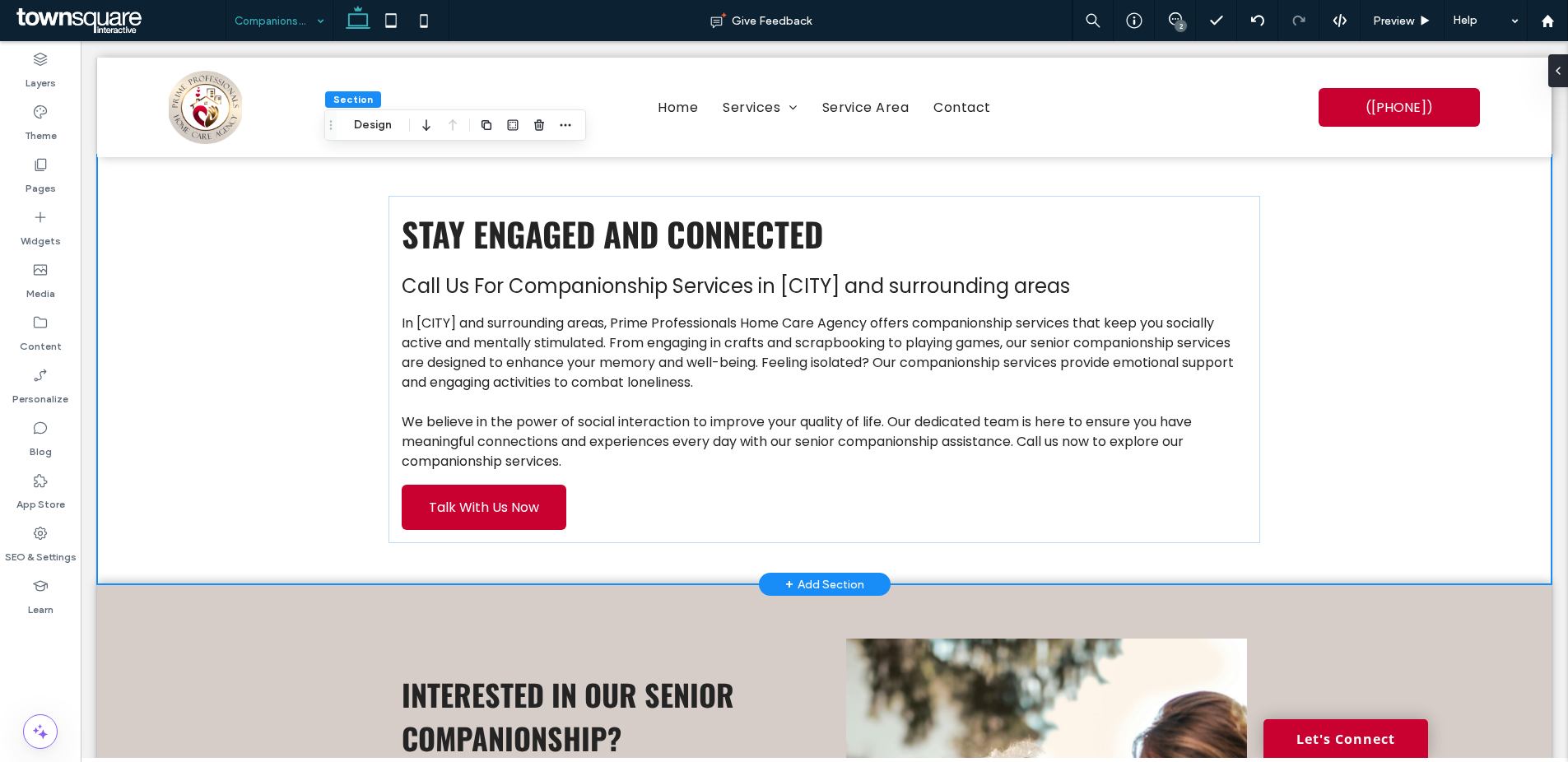 scroll, scrollTop: 0, scrollLeft: 0, axis: both 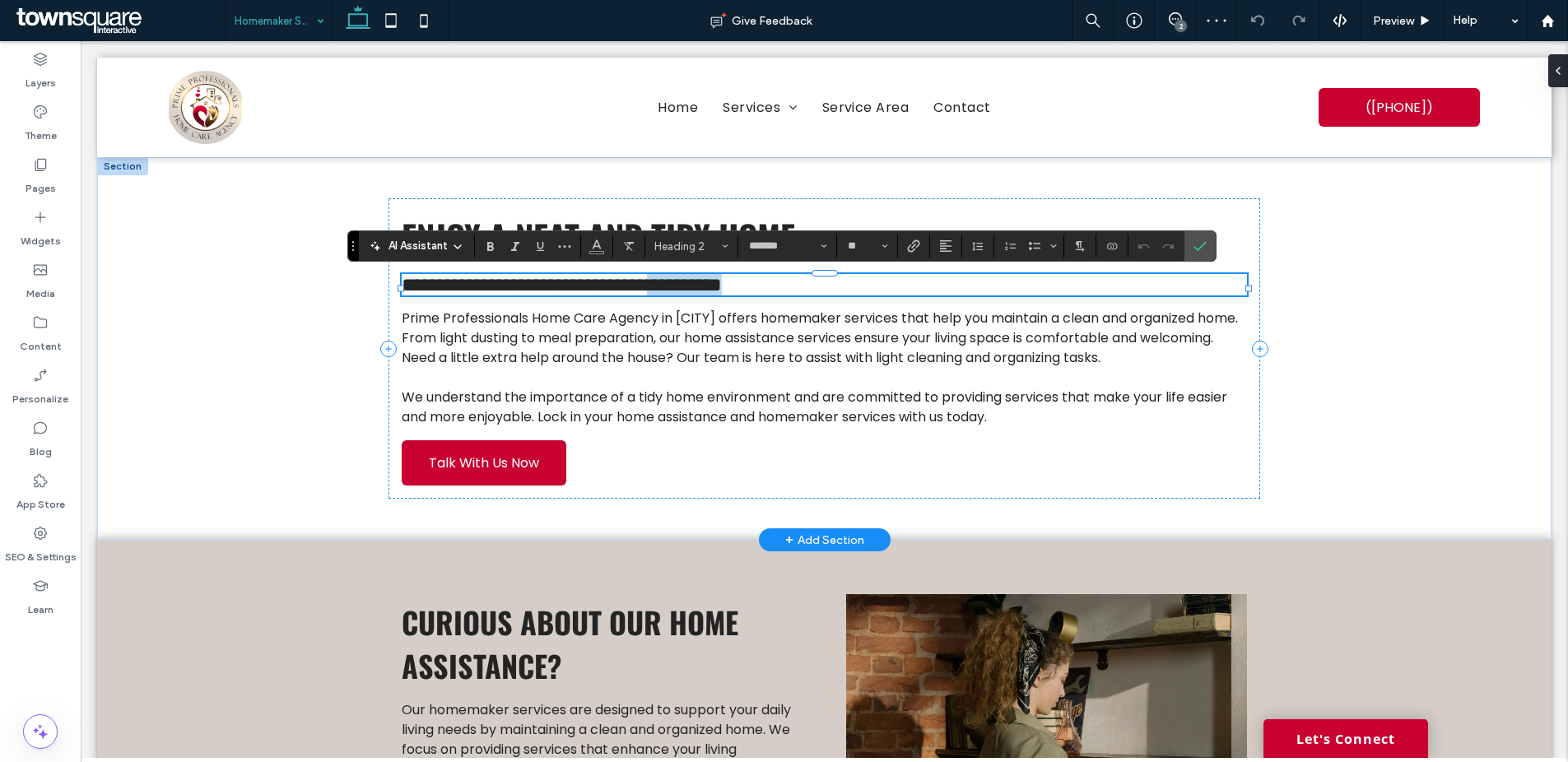 drag, startPoint x: 353, startPoint y: 184, endPoint x: 751, endPoint y: 290, distance: 411.87377 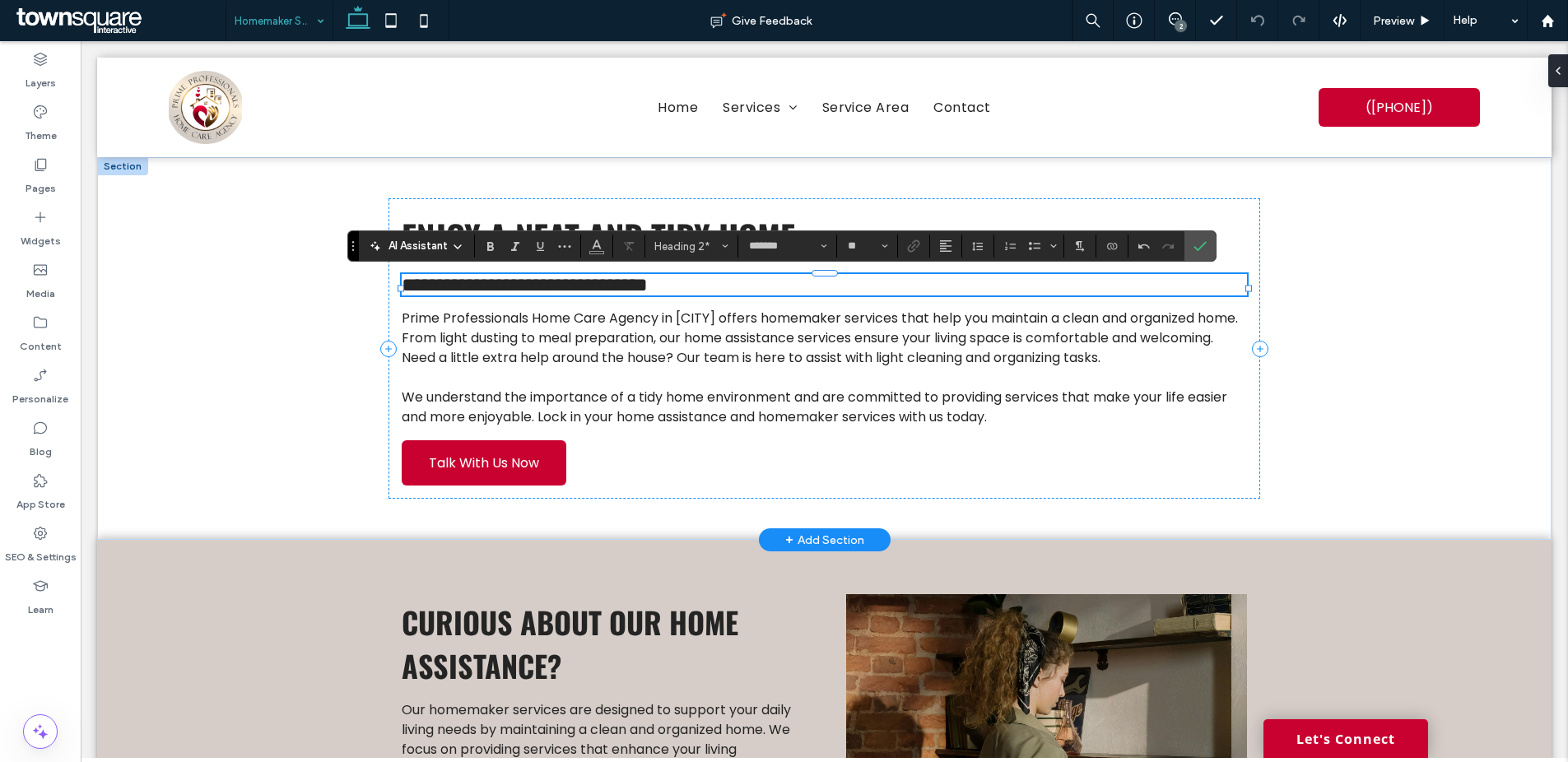 type on "**" 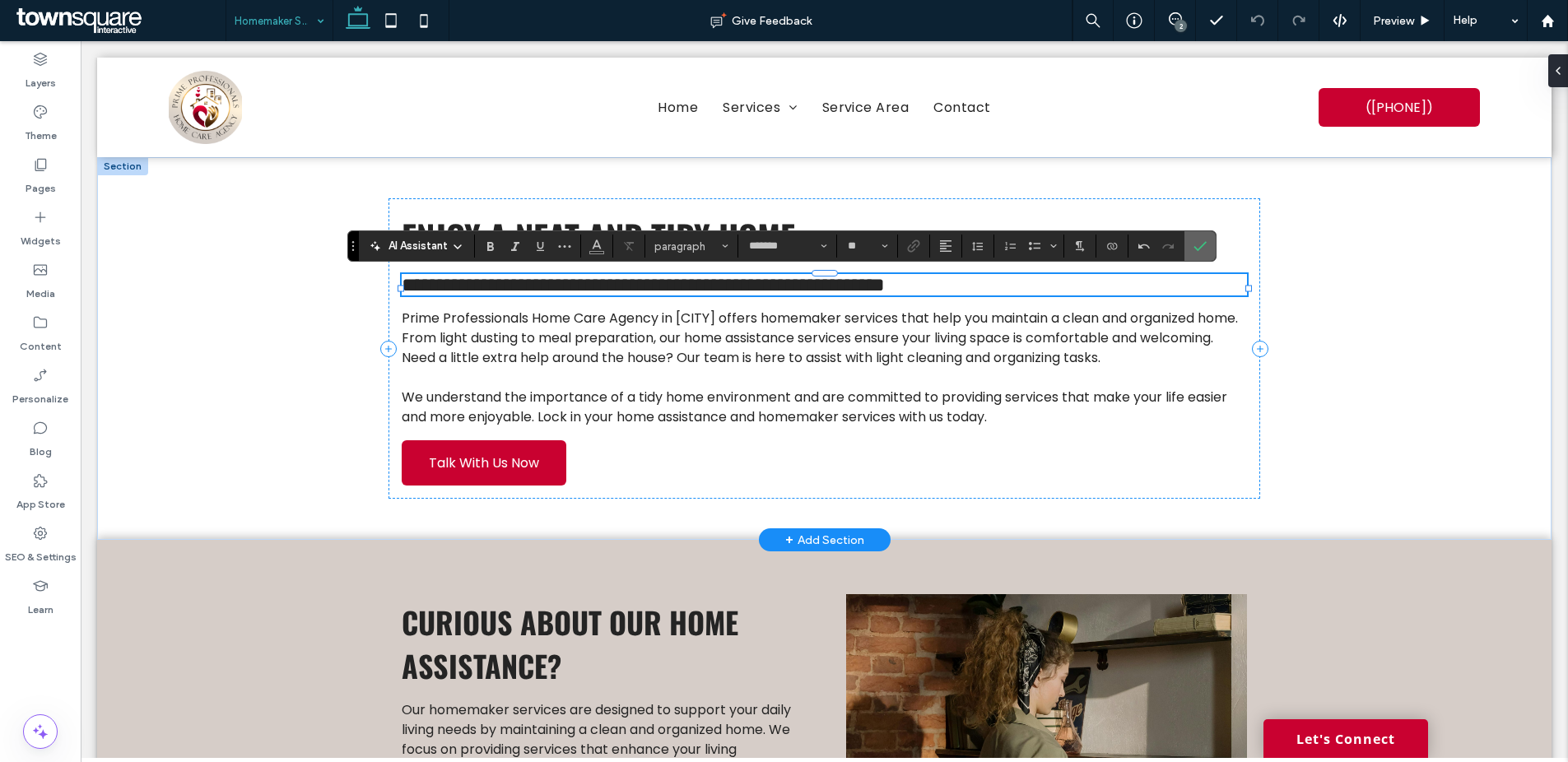 click 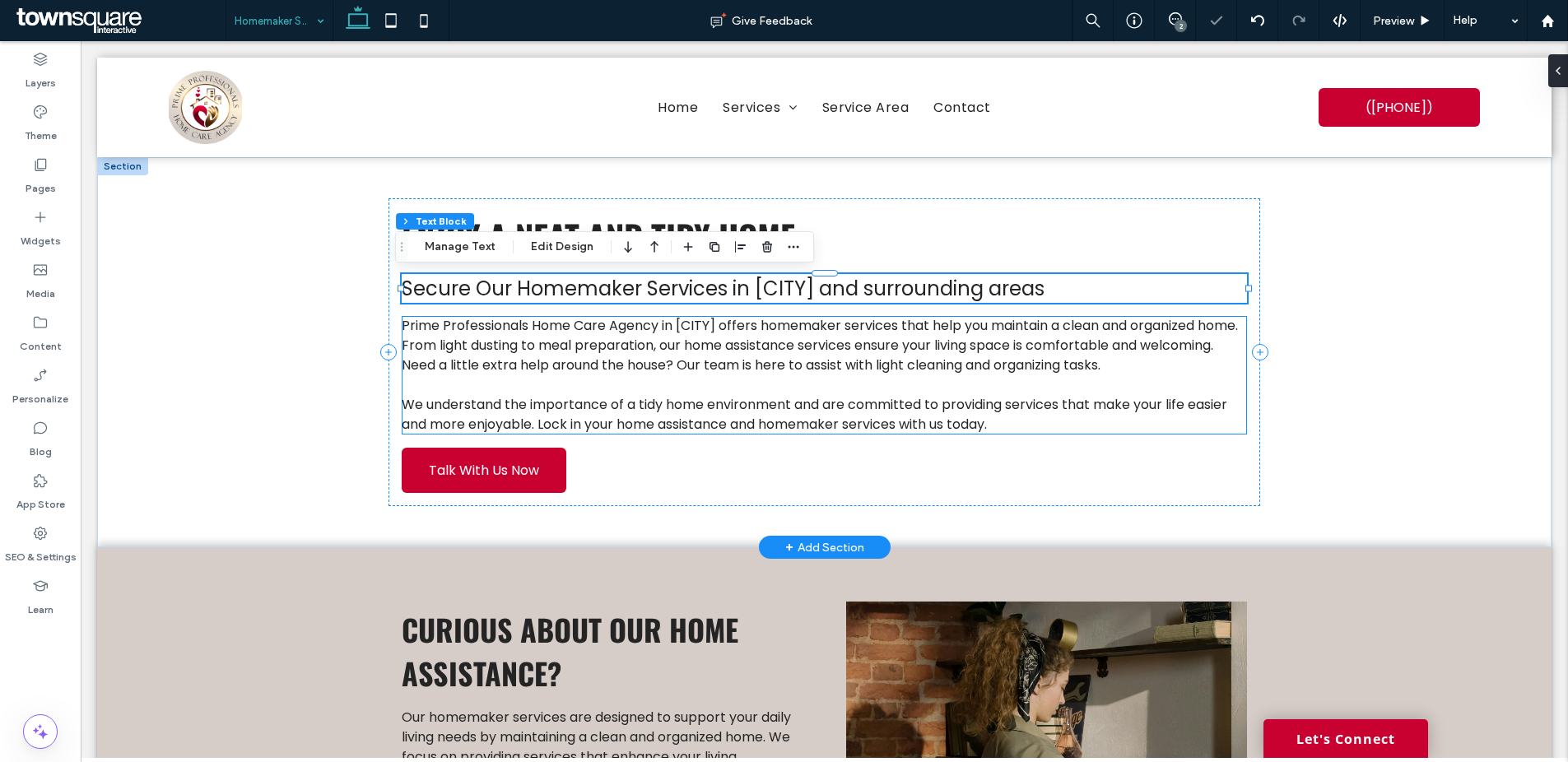 click on "Prime Professionals Home Care Agency in Tuscaloosa offers homemaker services that help you maintain a clean and organized home. From light dusting to meal preparation, our home assistance services ensure your living space is comfortable and welcoming. Need a little extra help around the house? Our team is here to assist with light cleaning and organizing tasks." at bounding box center (820, 345) 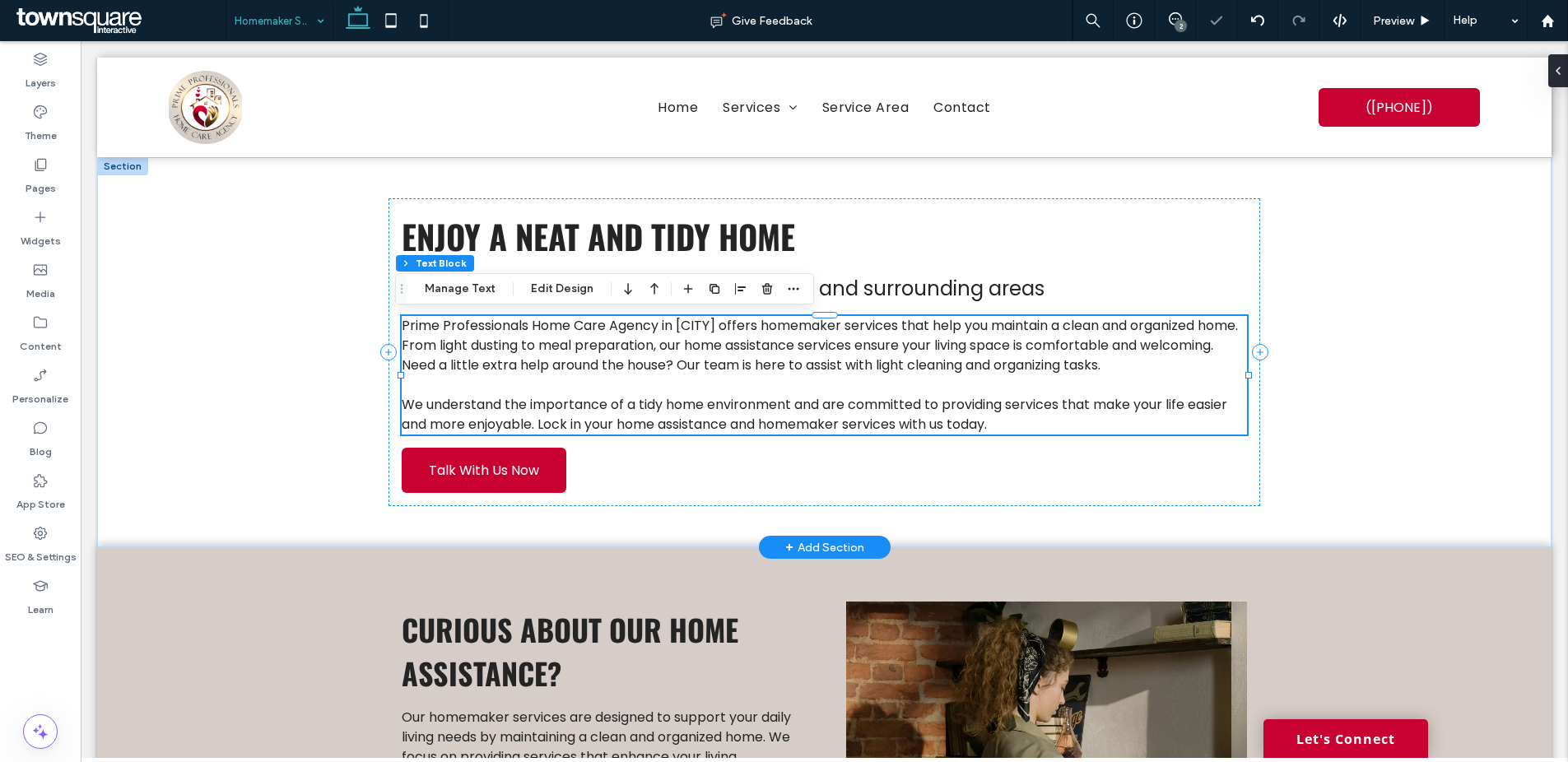 click on "Prime Professionals Home Care Agency in Tuscaloosa offers homemaker services that help you maintain a clean and organized home. From light dusting to meal preparation, our home assistance services ensure your living space is comfortable and welcoming. Need a little extra help around the house? Our team is here to assist with light cleaning and organizing tasks." at bounding box center (820, 345) 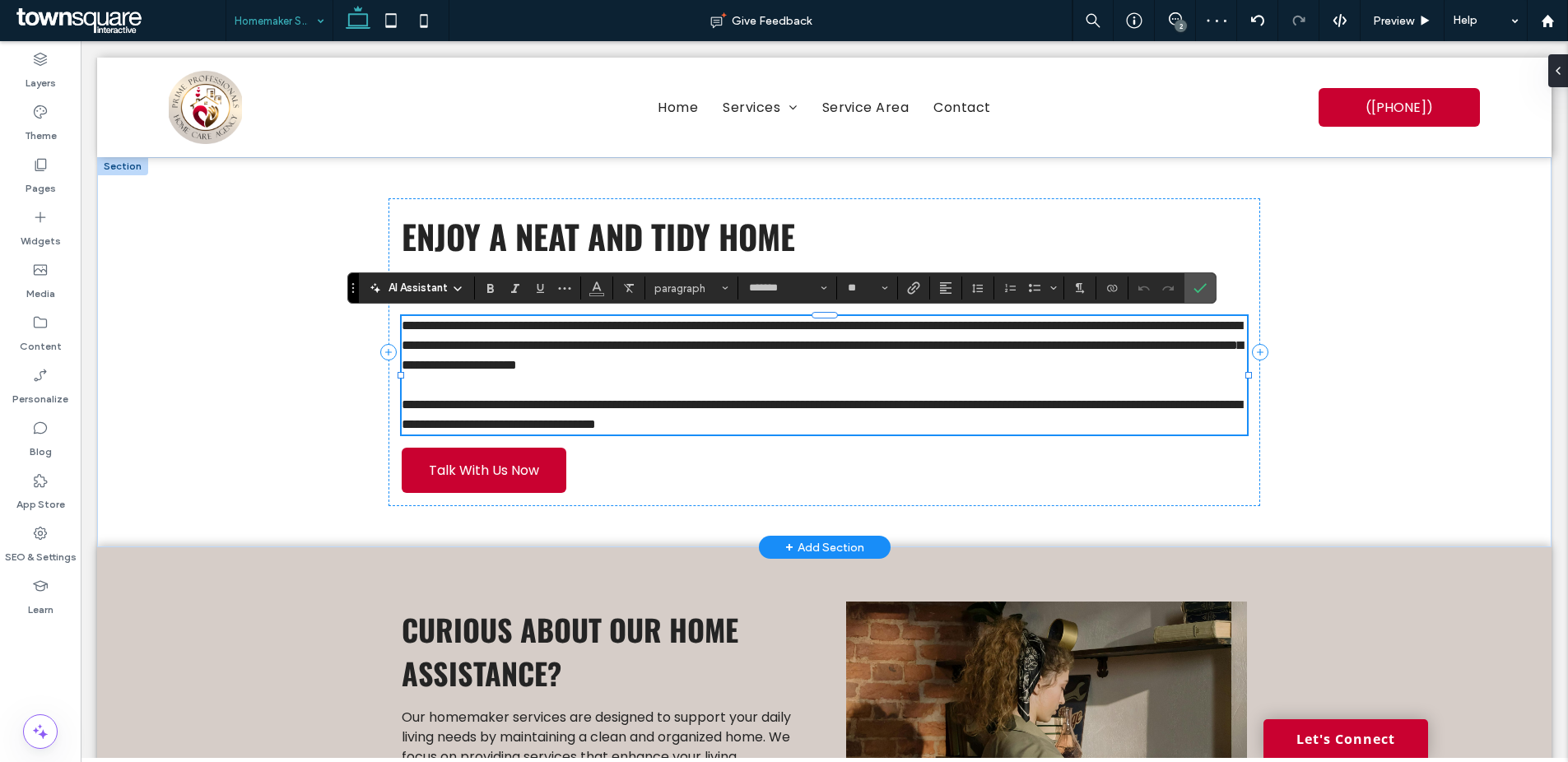 click on "**********" at bounding box center [822, 345] 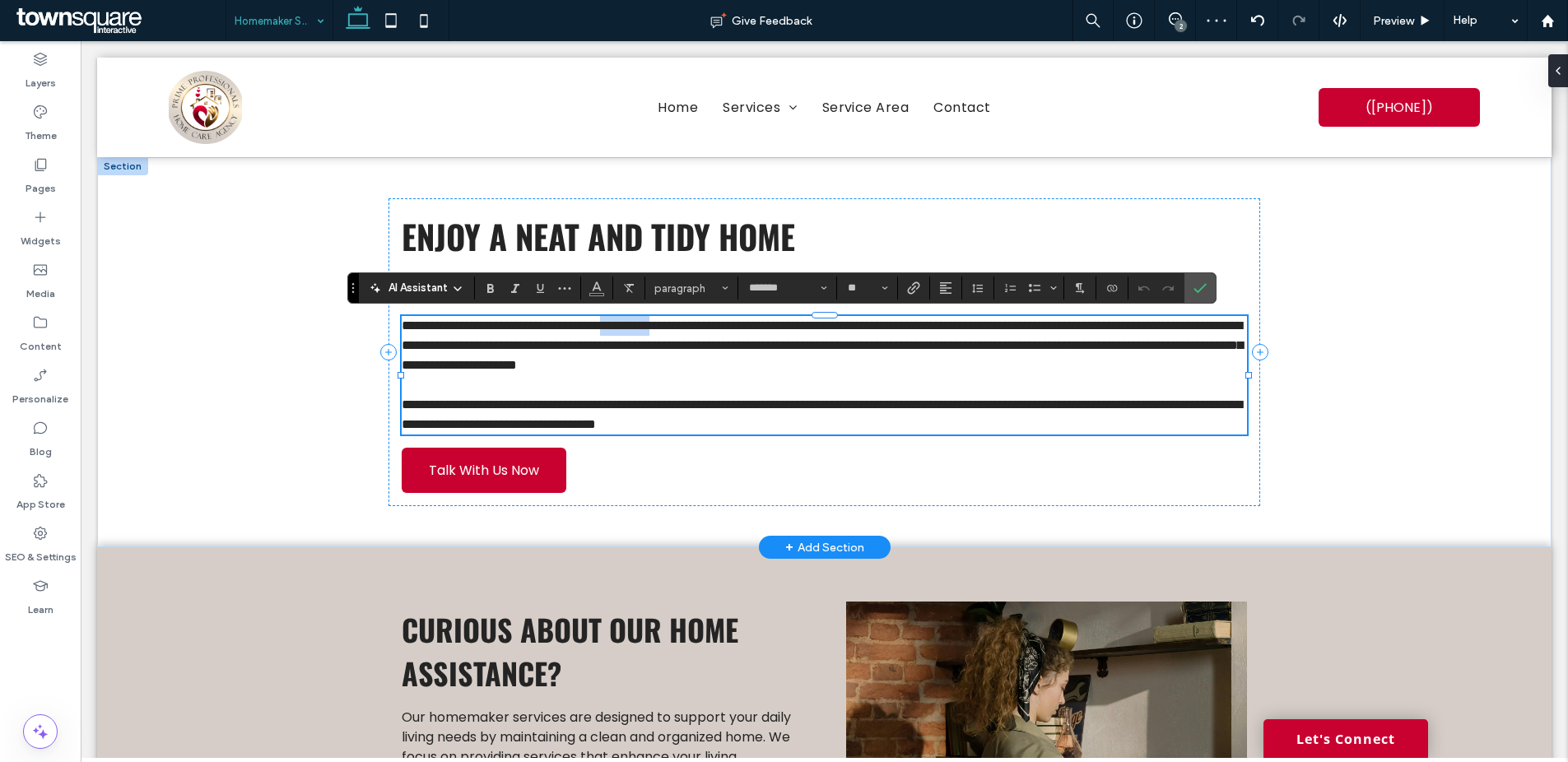 drag, startPoint x: 747, startPoint y: 328, endPoint x: 677, endPoint y: 327, distance: 70.007142 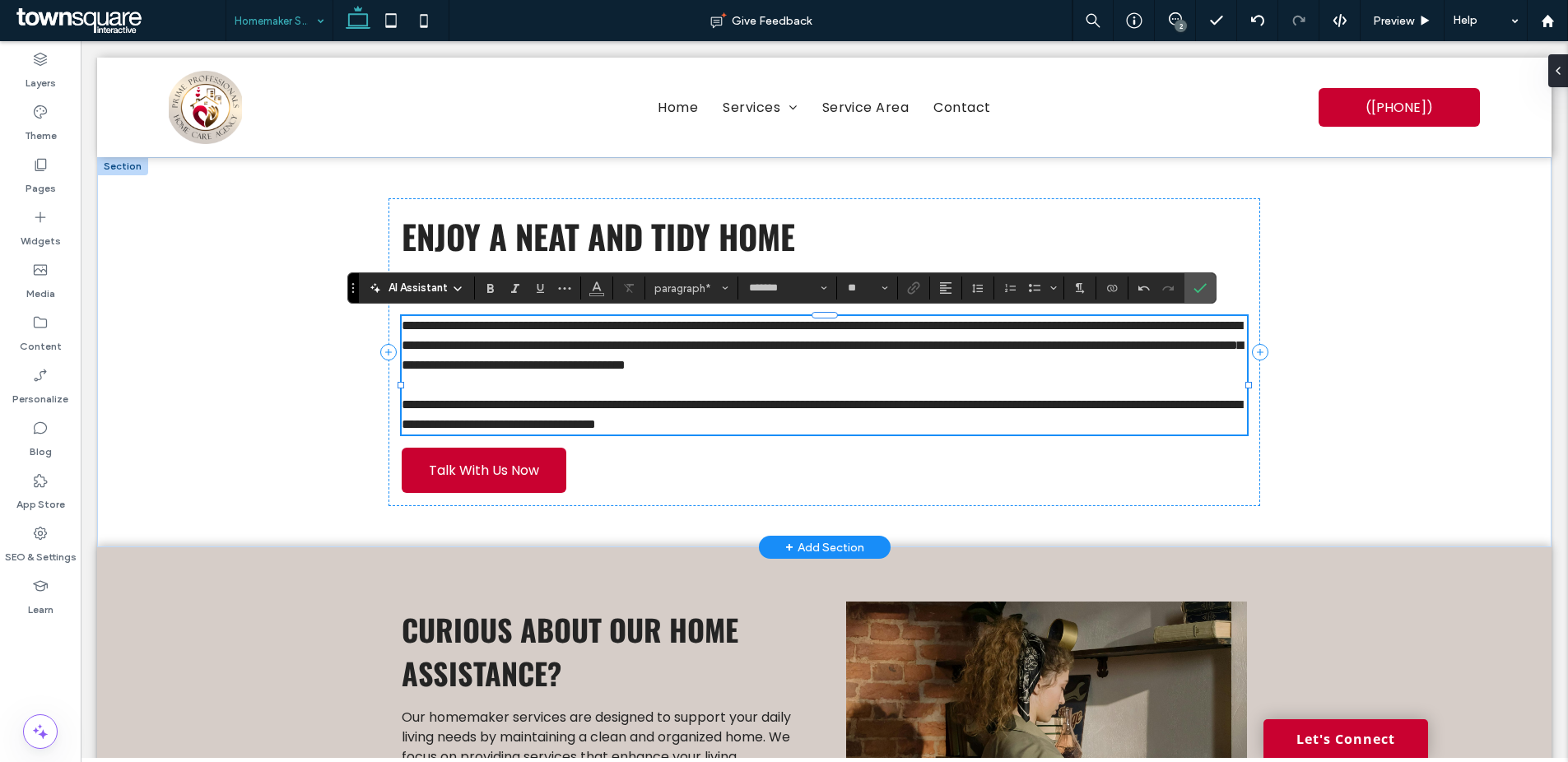 scroll, scrollTop: 0, scrollLeft: 0, axis: both 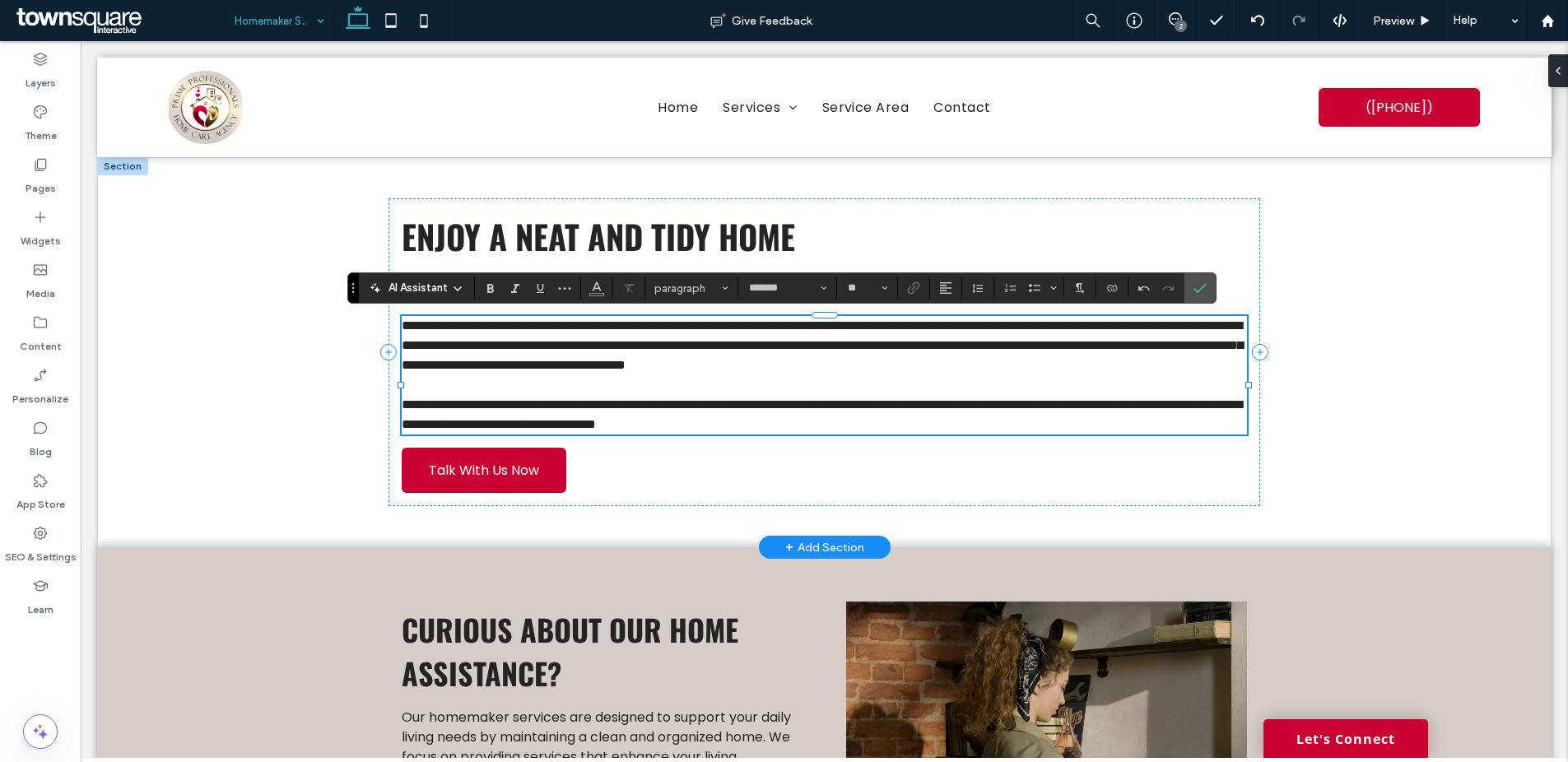 click on "**********" at bounding box center [821, 414] 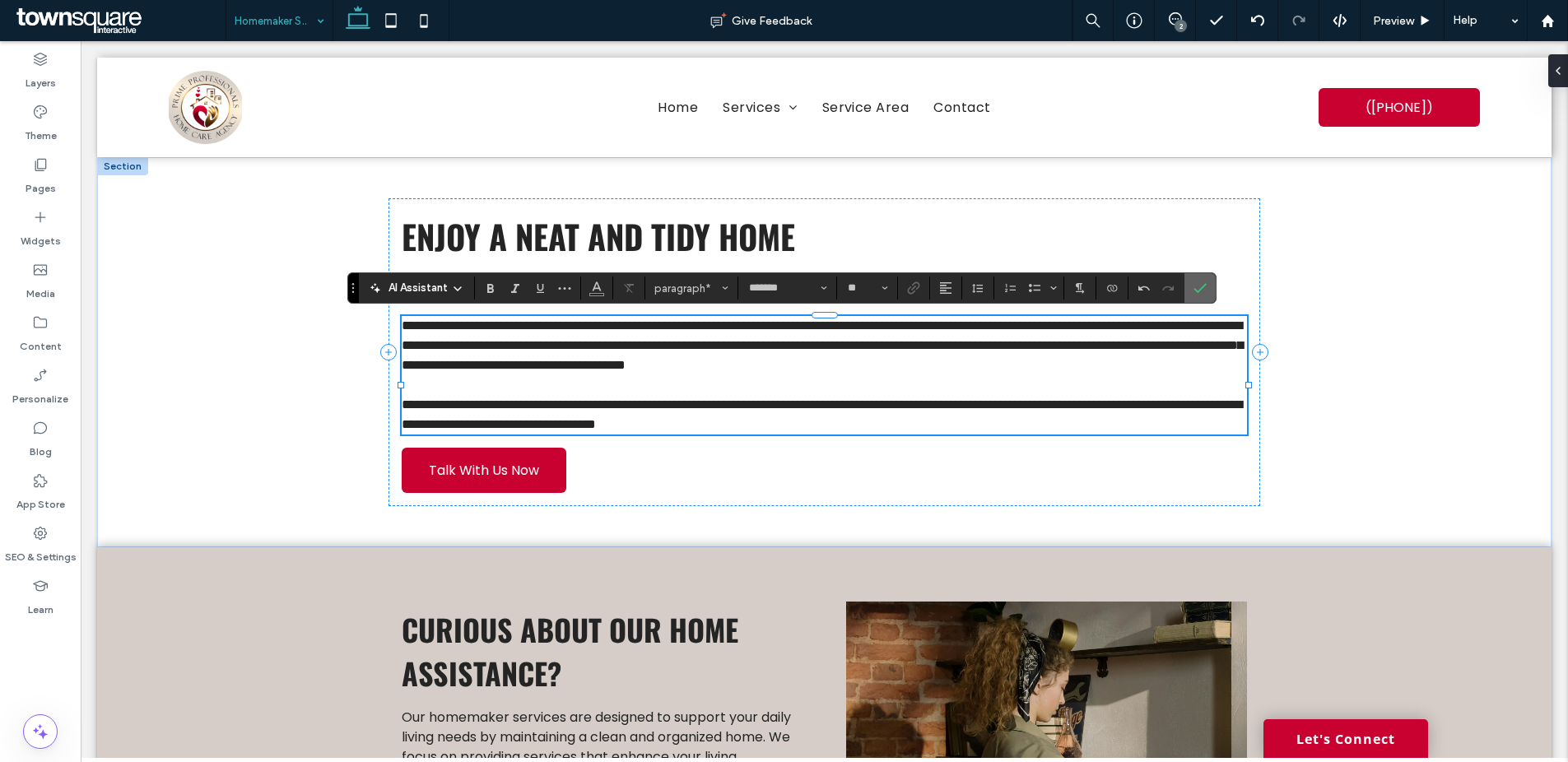 click at bounding box center [1200, 288] 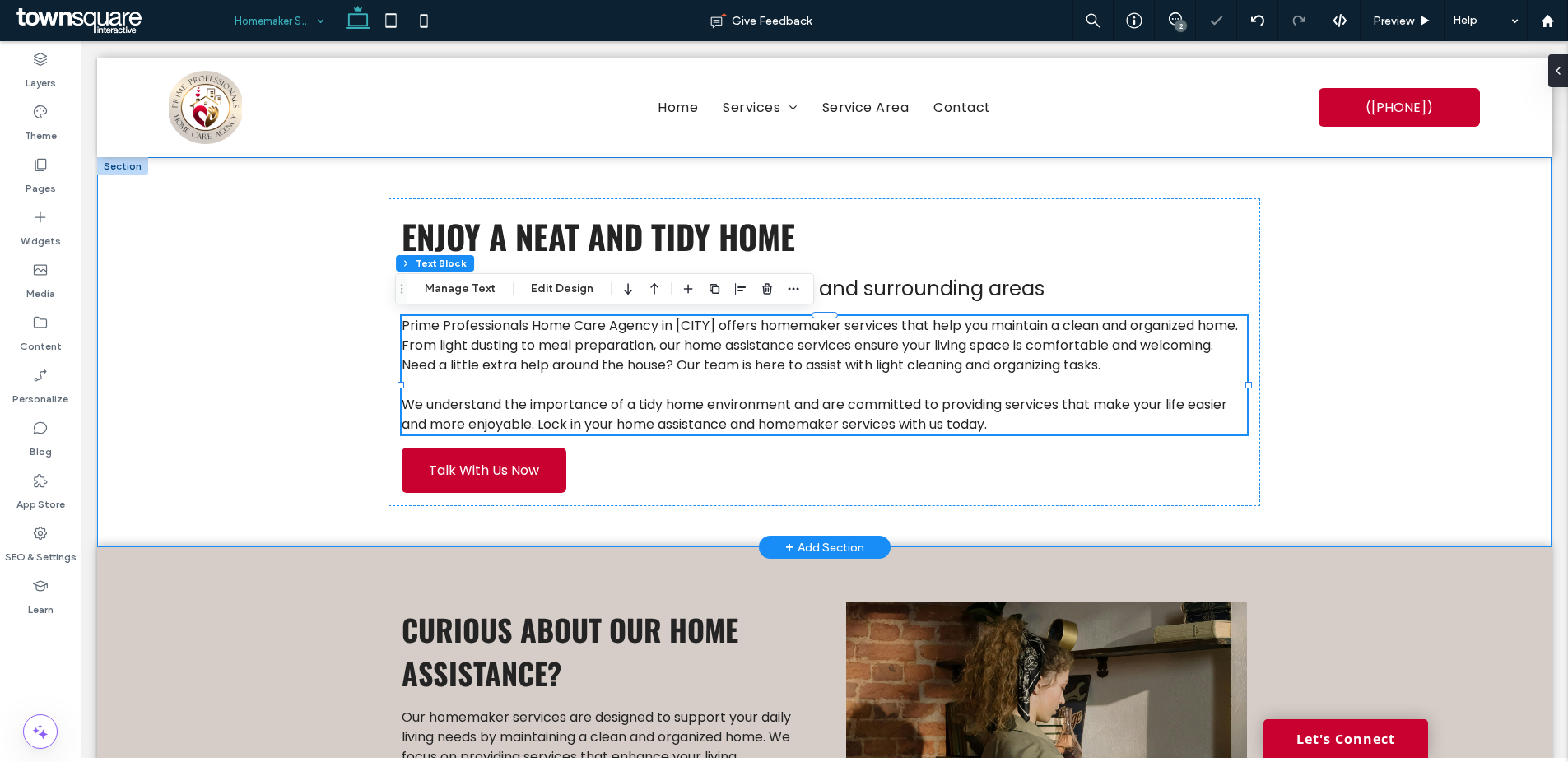 click on "Enjoy a Neat and Tidy Home
Secure Our Homemaker Services in Tuscaloosa and surrounding areas
Prime Professionals Home Care Agency in Tuscaloosa and surrounding areas offers homemaker services that help you maintain a clean and organized home. From light dusting to meal preparation, our home assistance services ensure your living space is comfortable and welcoming. Need a little extra help around the house? Our team is here to assist with light cleaning and organizing tasks. We understand the importance of a tidy home environment and are committed to providing services that make your life easier and more enjoyable. Lock in your home assistance and homemaker services with us today.
Talk With Us Now" at bounding box center (824, 352) 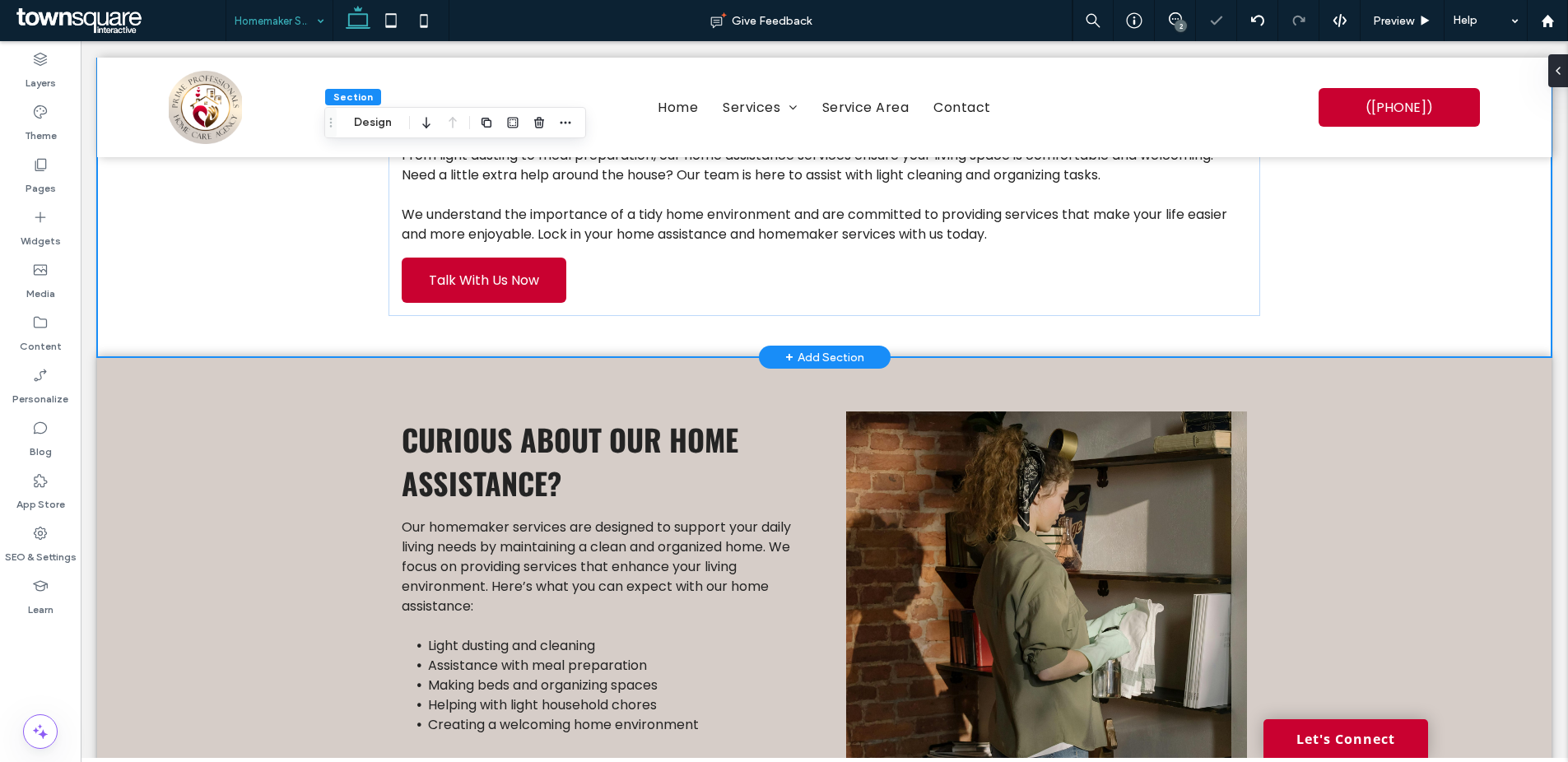 scroll, scrollTop: 397, scrollLeft: 0, axis: vertical 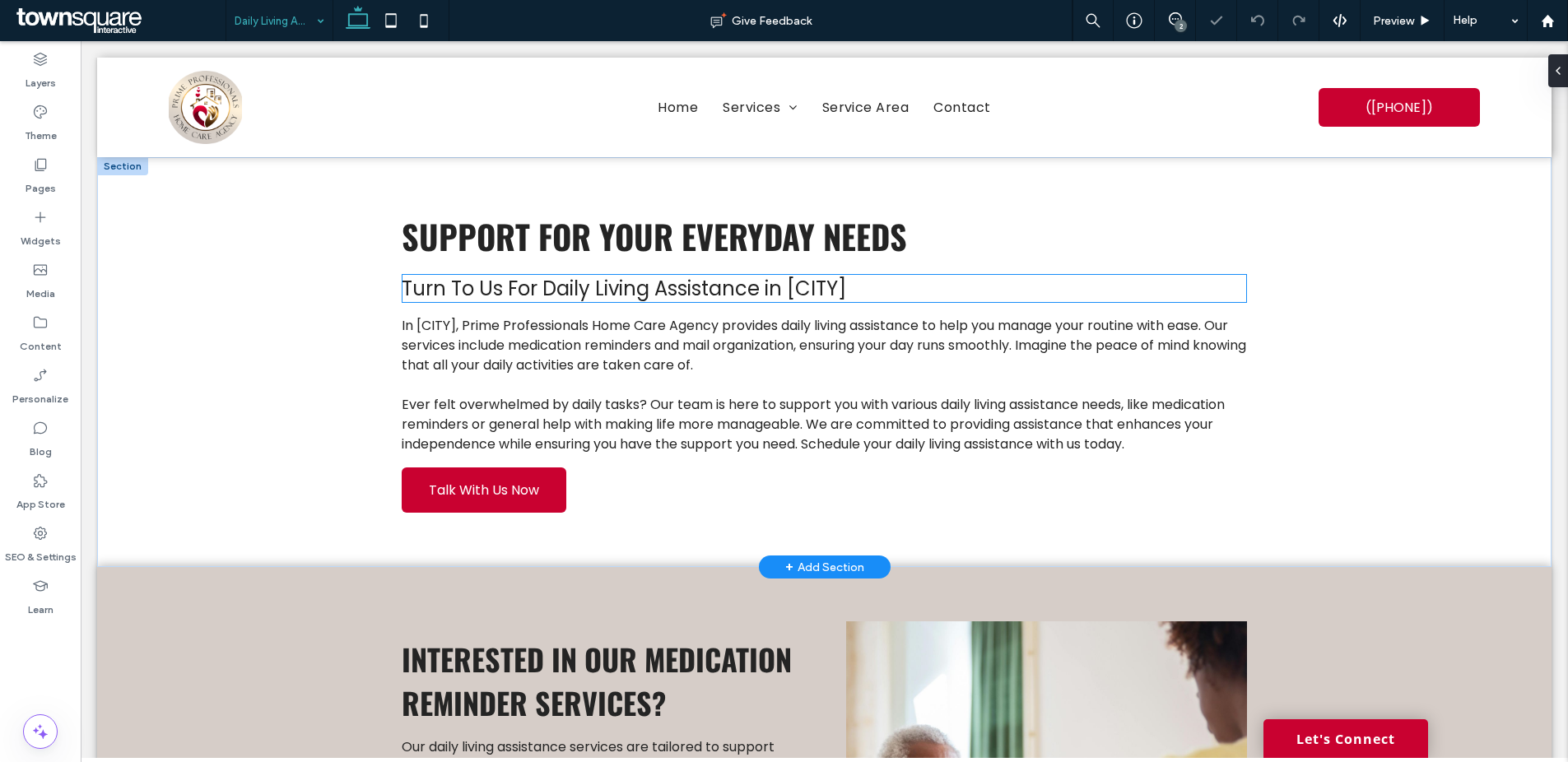 click on "Turn To Us For Daily Living Assistance in Tuscaloosa" at bounding box center (624, 288) 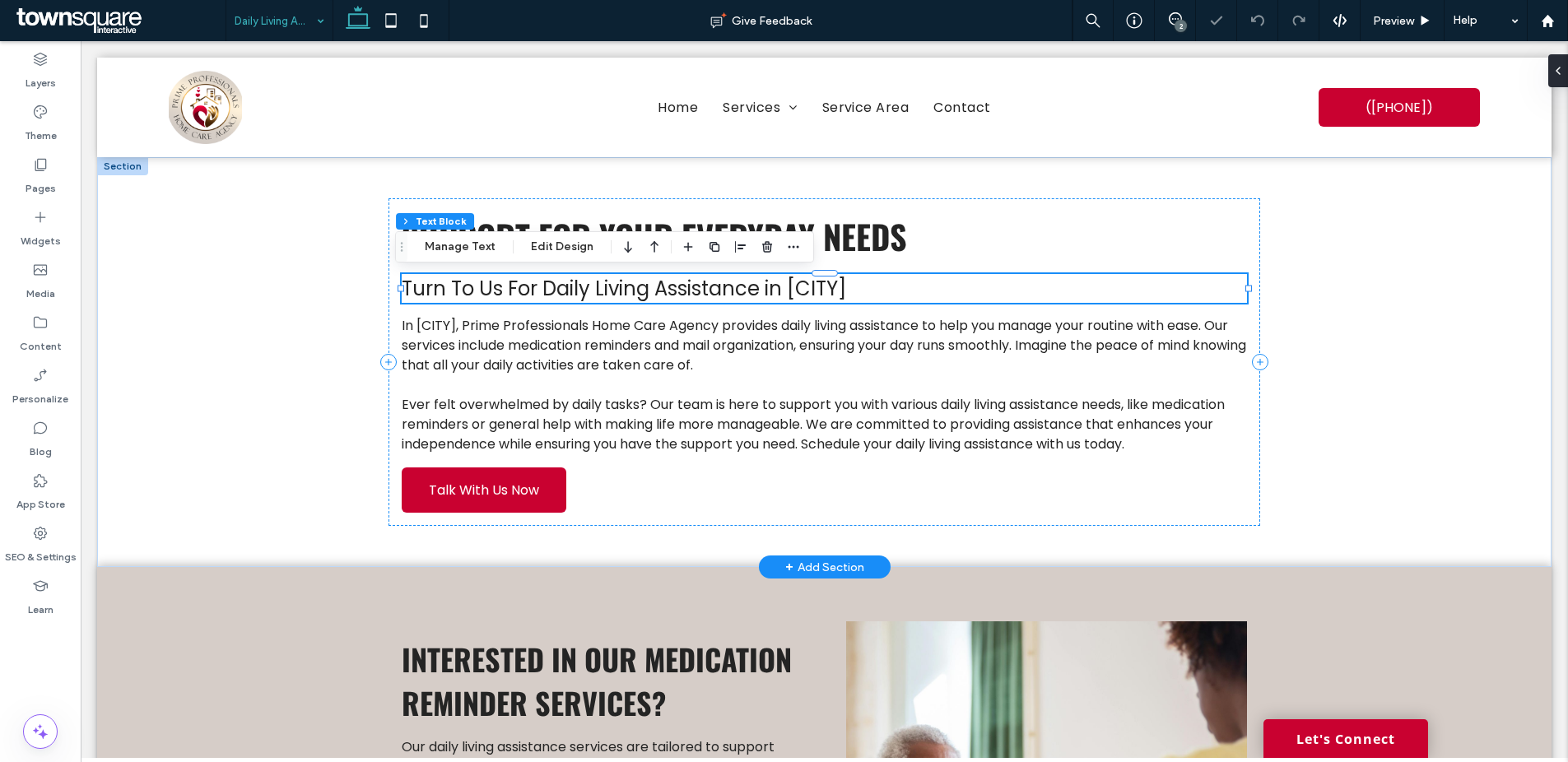 click on "Turn To Us For Daily Living Assistance in Tuscaloosa" at bounding box center [824, 288] 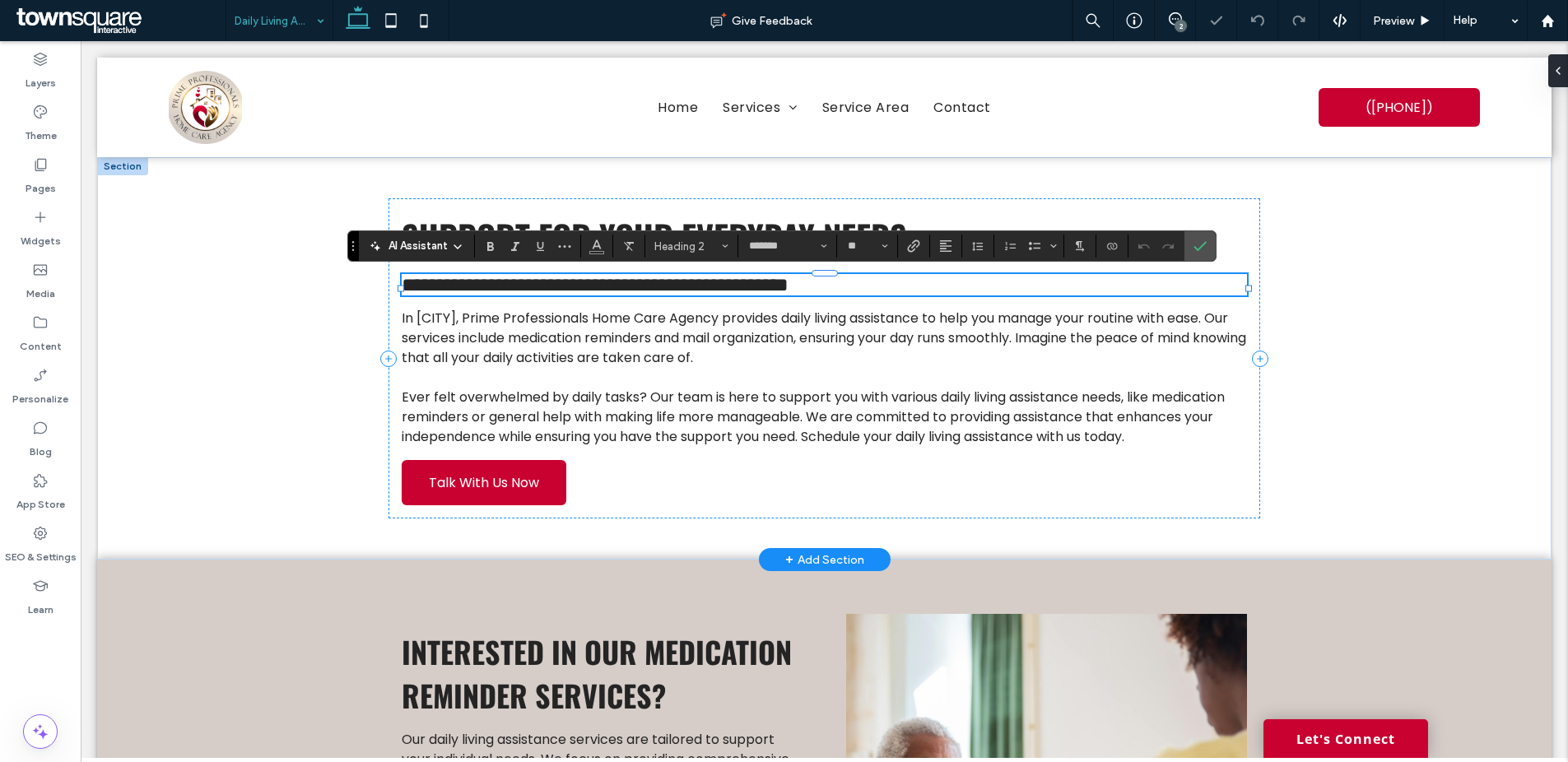click on "**********" at bounding box center [824, 285] 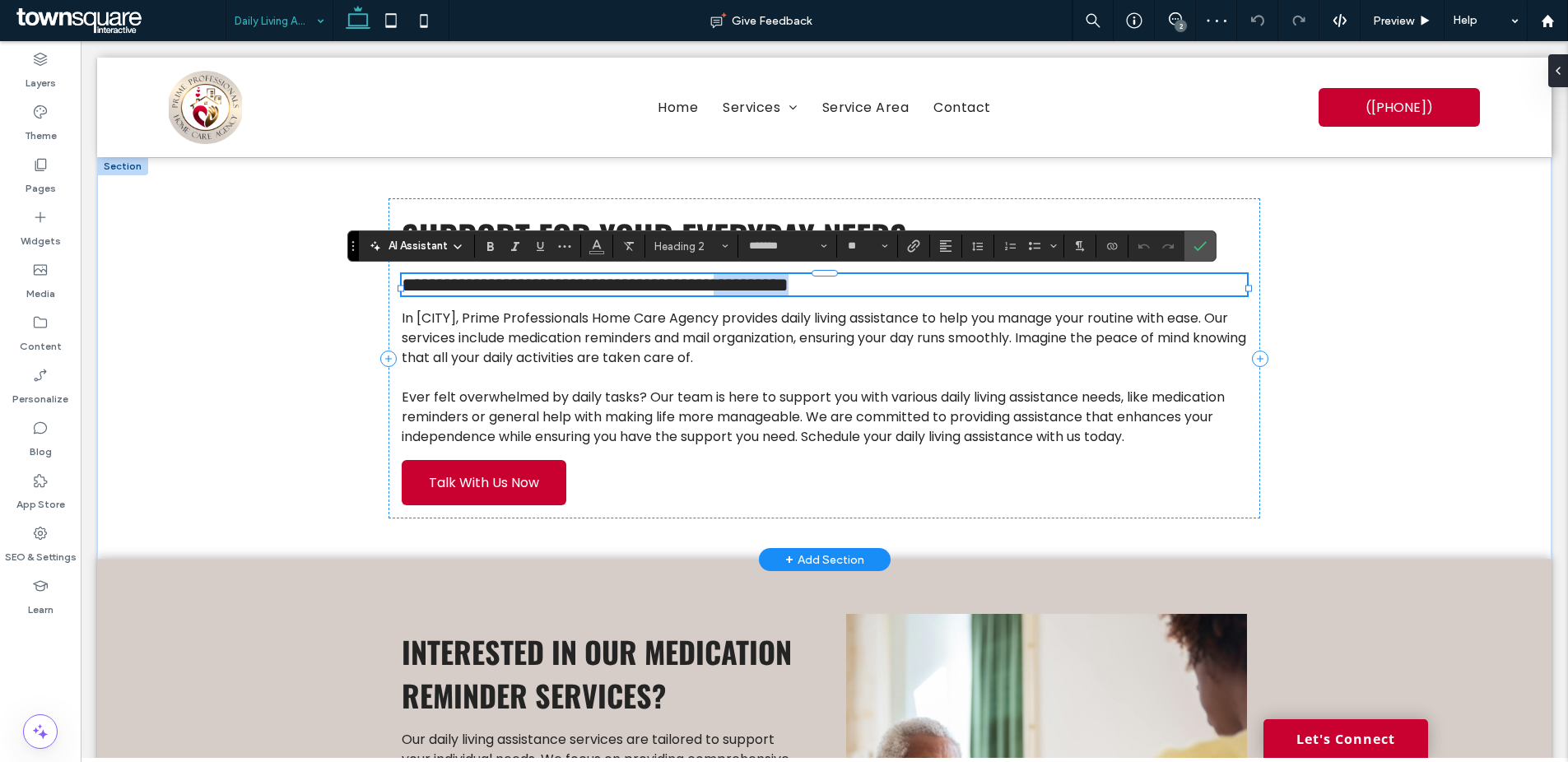 drag, startPoint x: 913, startPoint y: 290, endPoint x: 789, endPoint y: 293, distance: 124.0363 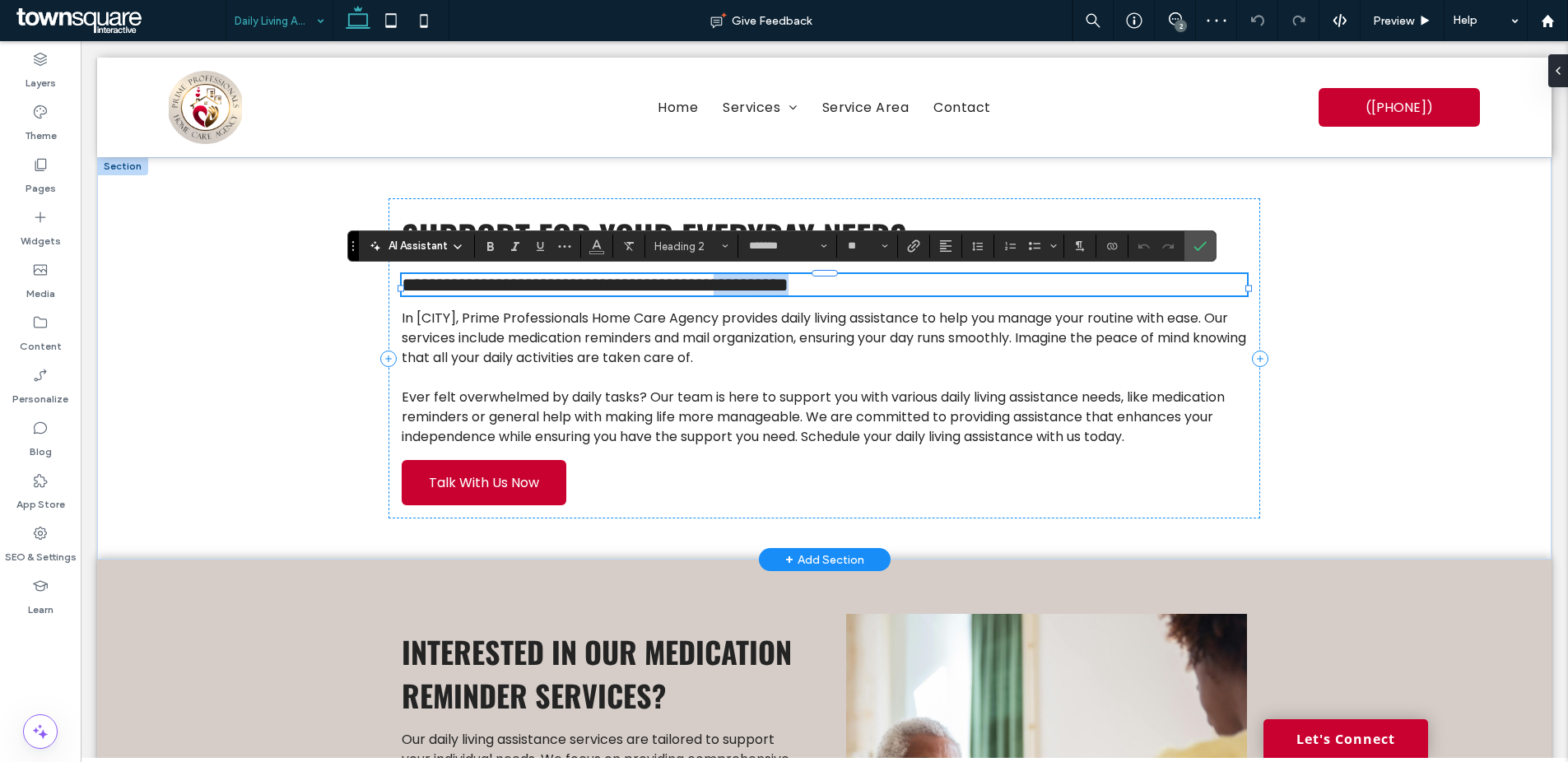 click on "**********" at bounding box center (824, 285) 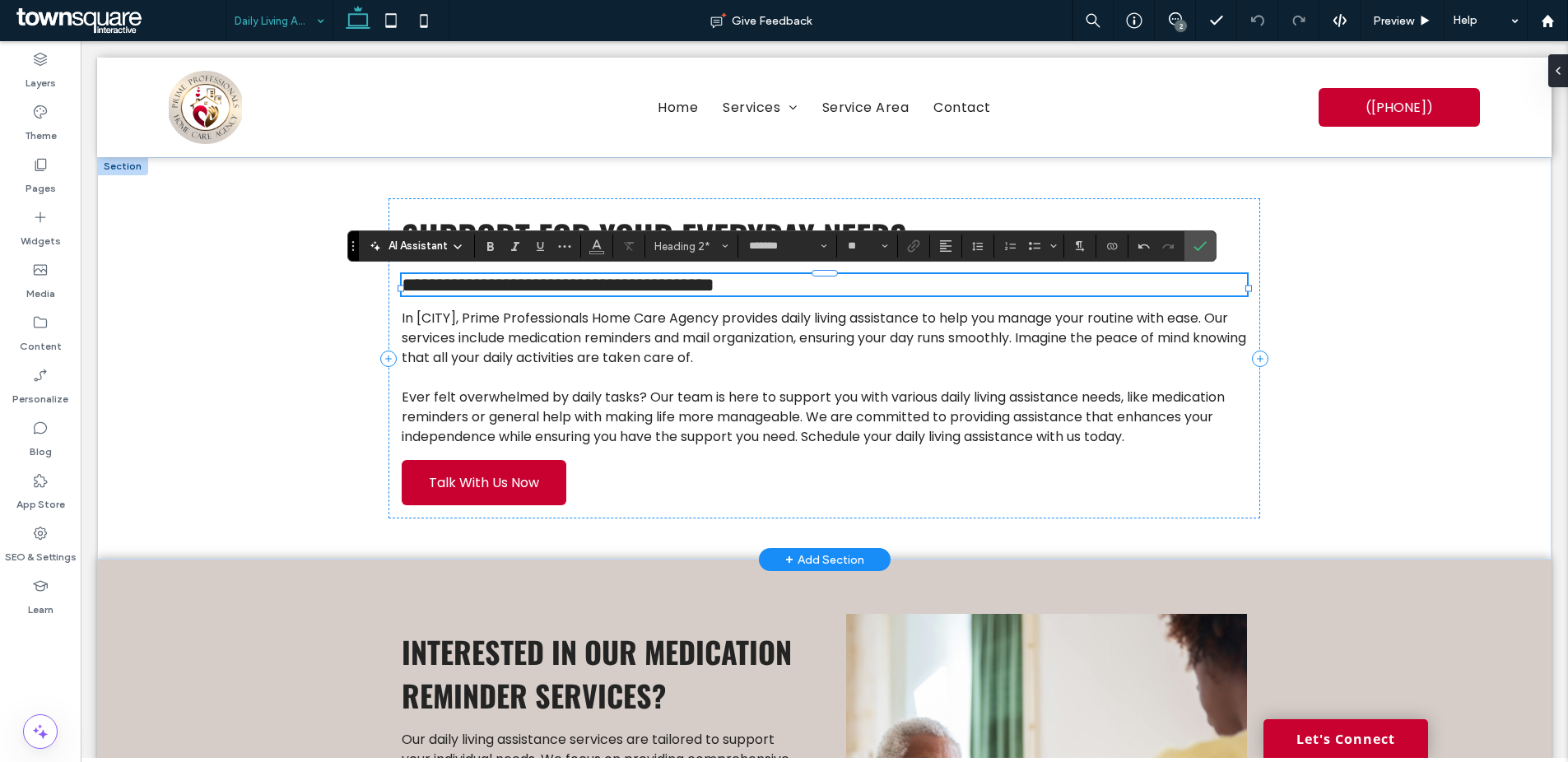 type on "**" 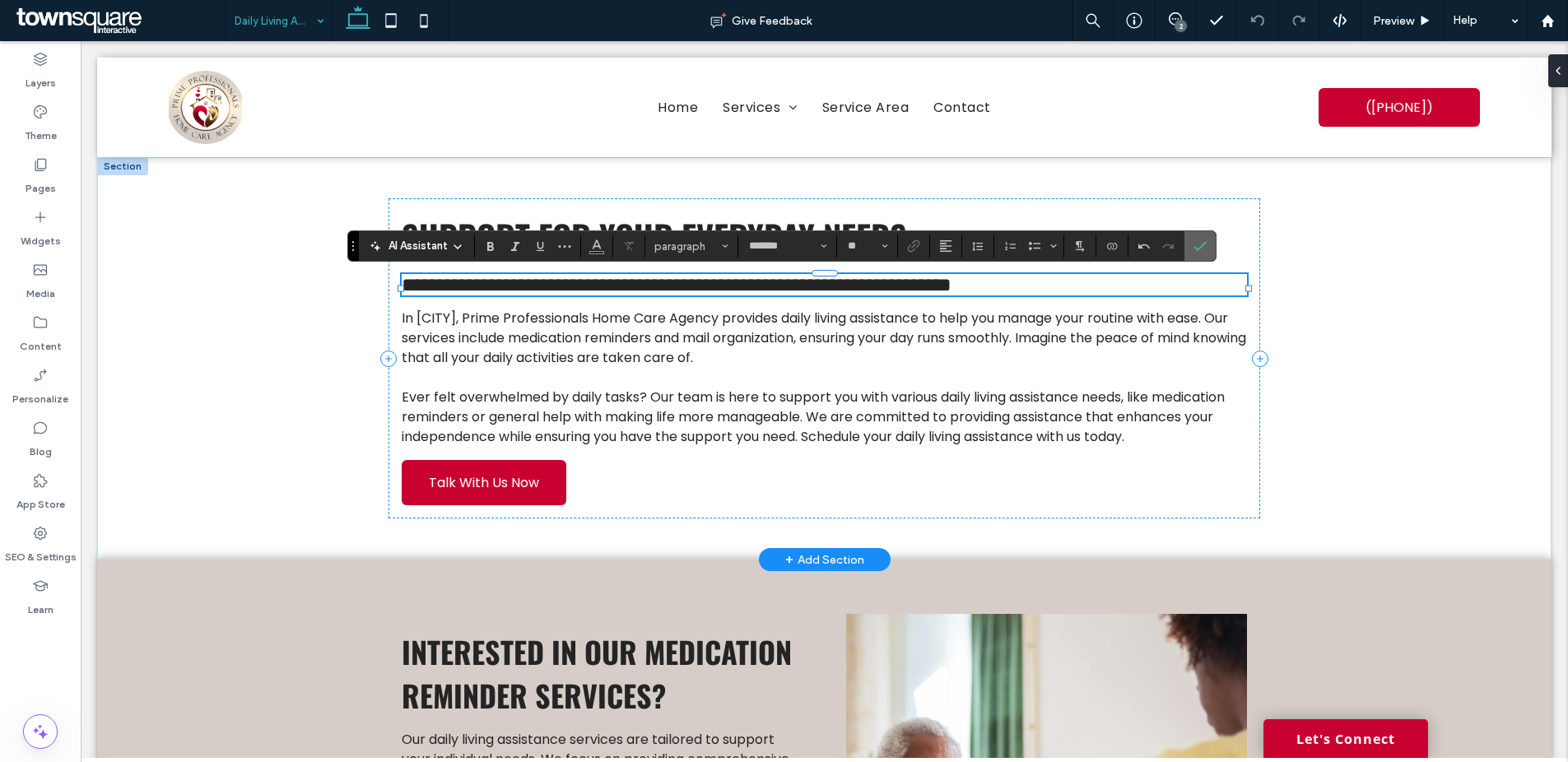 drag, startPoint x: 1201, startPoint y: 247, endPoint x: 1123, endPoint y: 226, distance: 80.77747 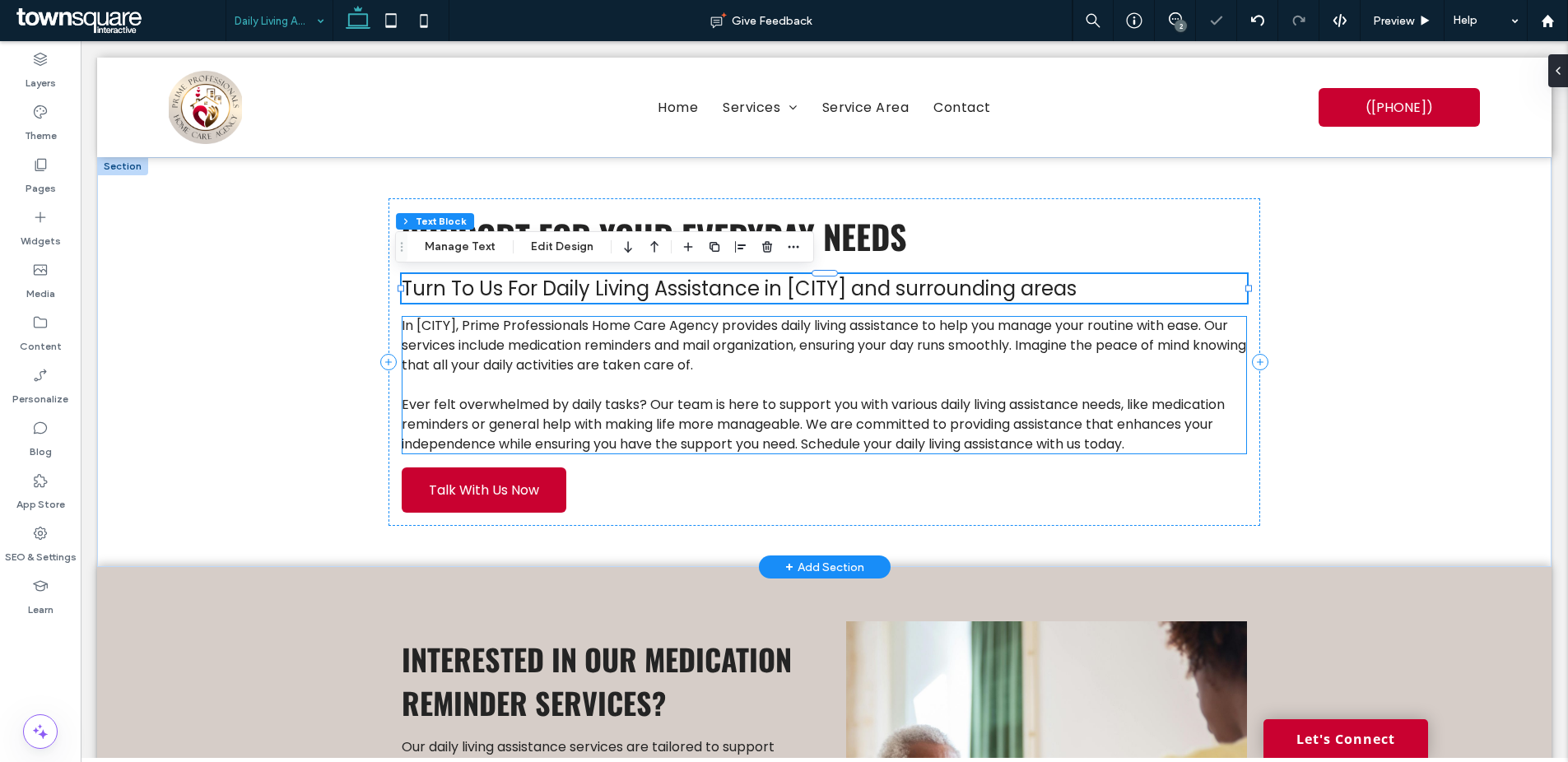 click on "In Tuscaloosa, Prime Professionals Home Care Agency provides daily living assistance to help you manage your routine with ease. Our services include medication reminders and mail organization, ensuring your day runs smoothly. Imagine the peace of mind knowing that all your daily activities are taken care of." at bounding box center [824, 345] 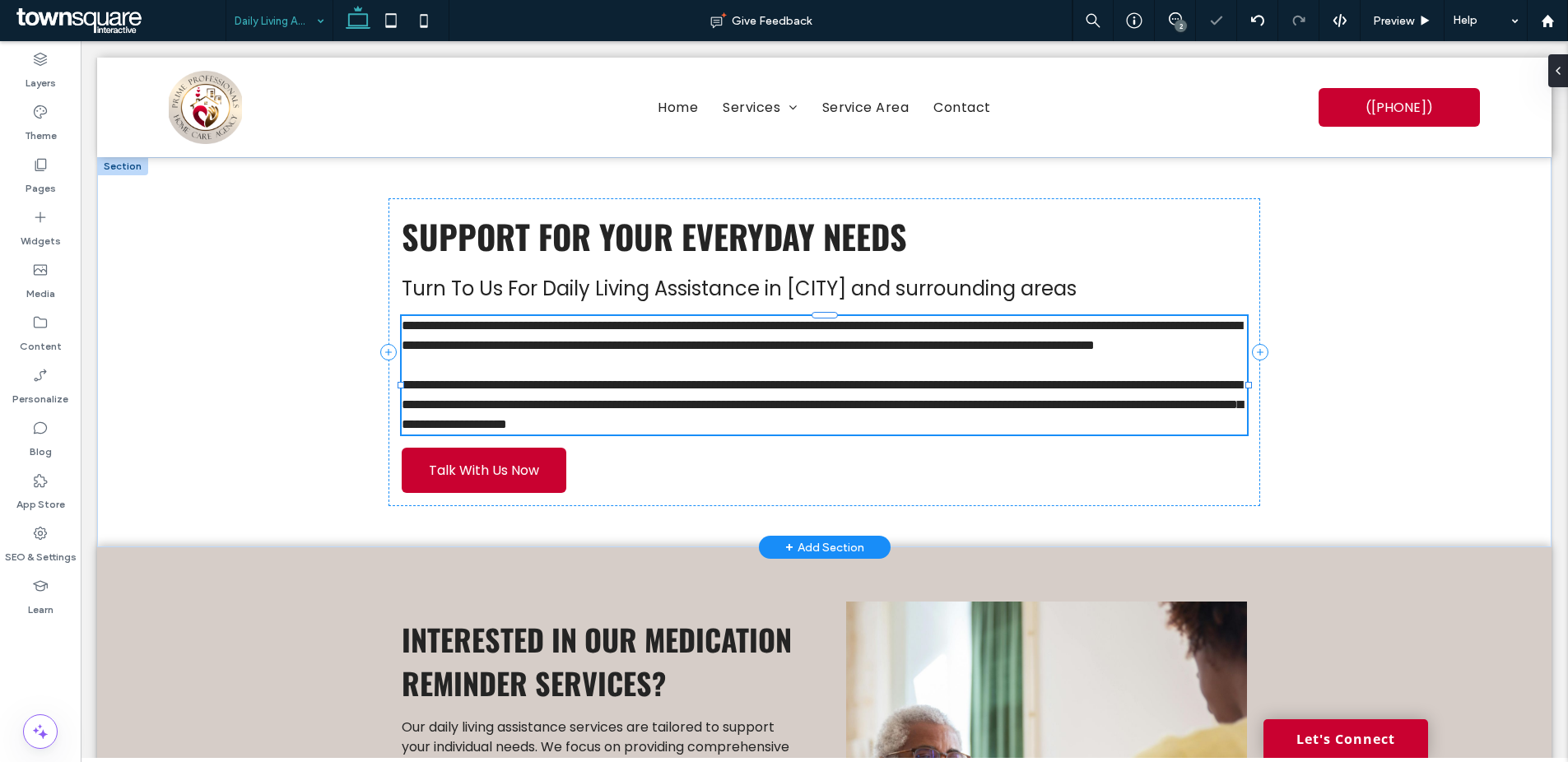 type on "*******" 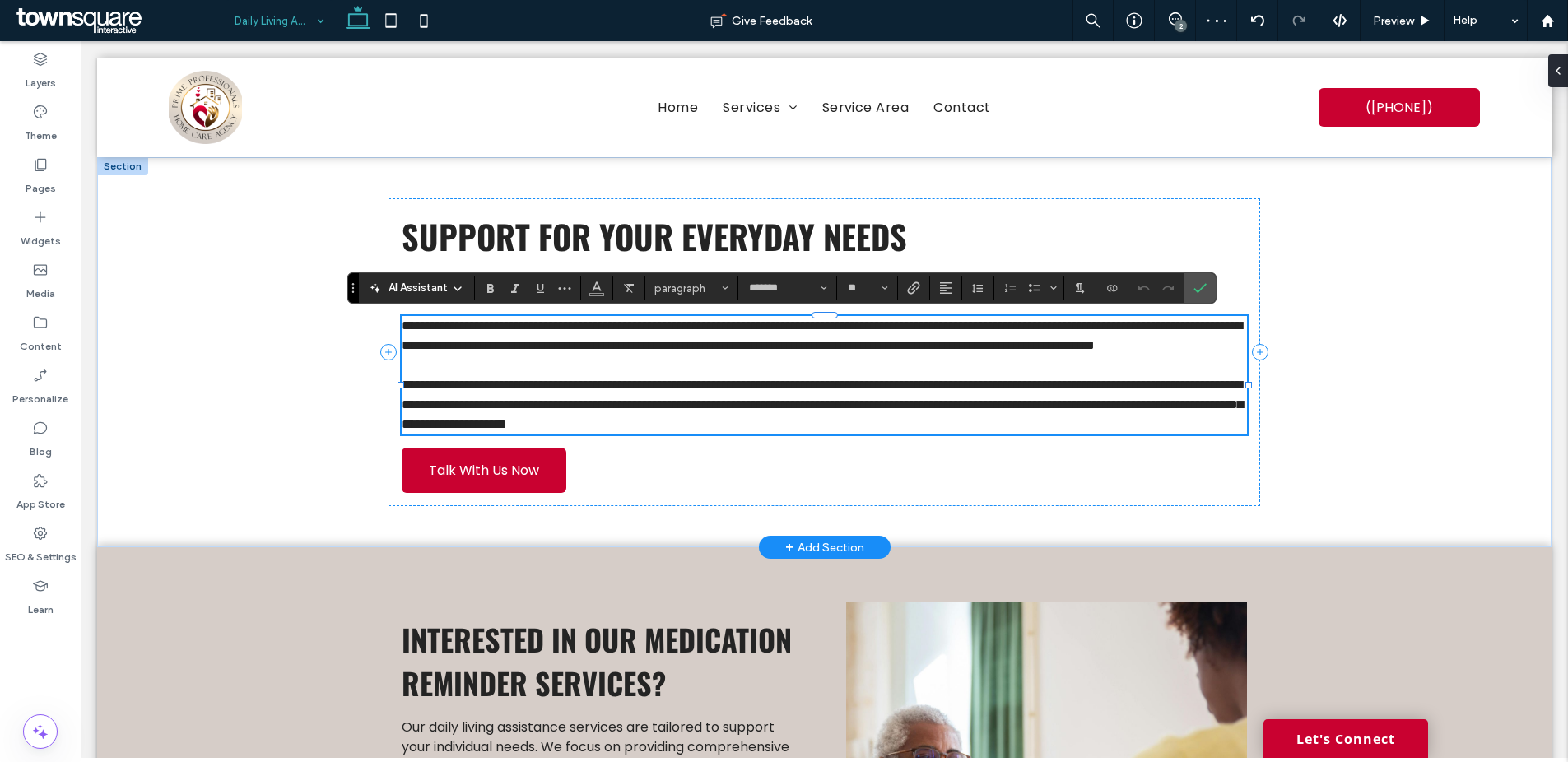 click on "**********" at bounding box center [821, 335] 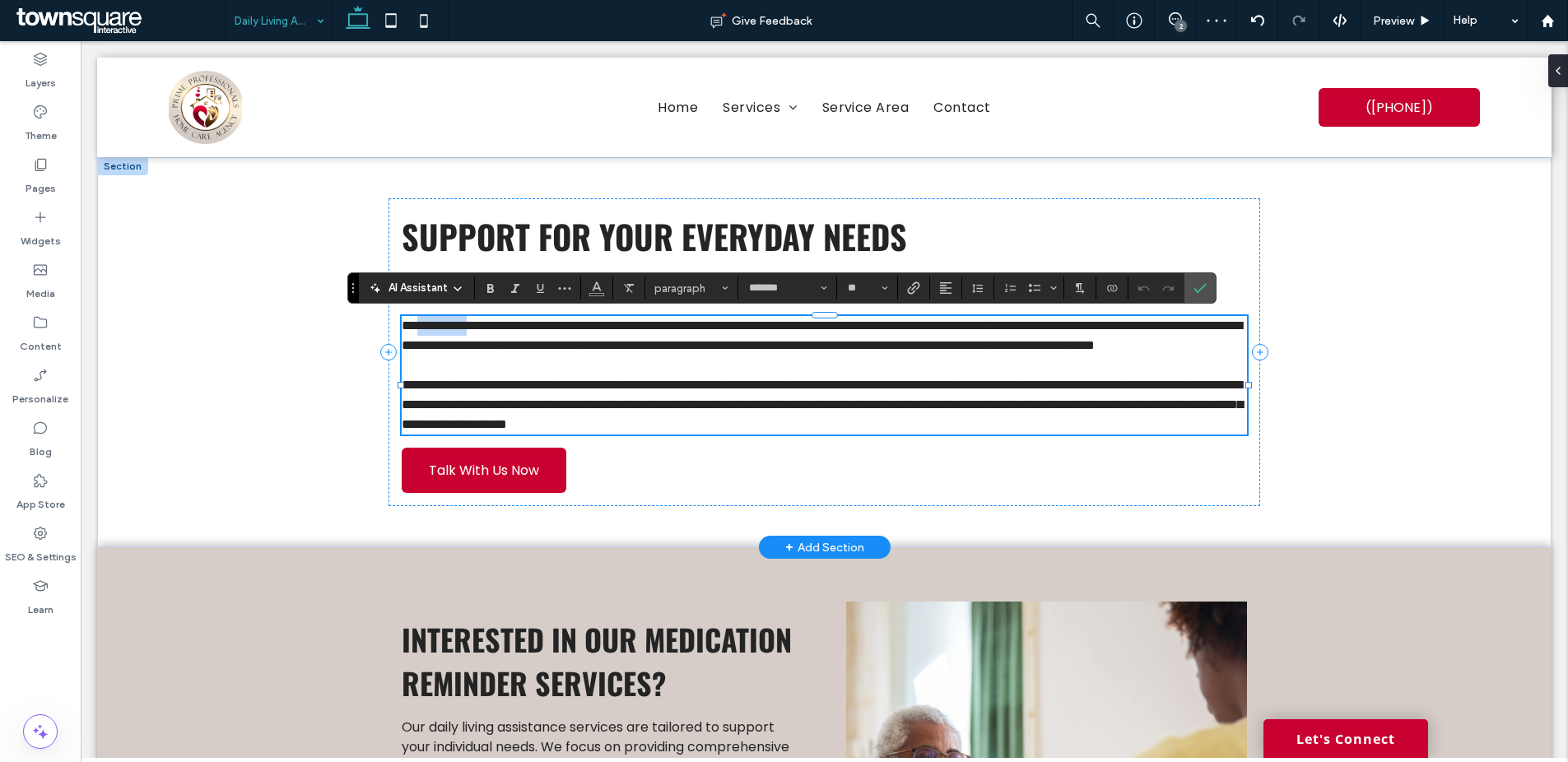 drag, startPoint x: 484, startPoint y: 327, endPoint x: 413, endPoint y: 326, distance: 71.00704 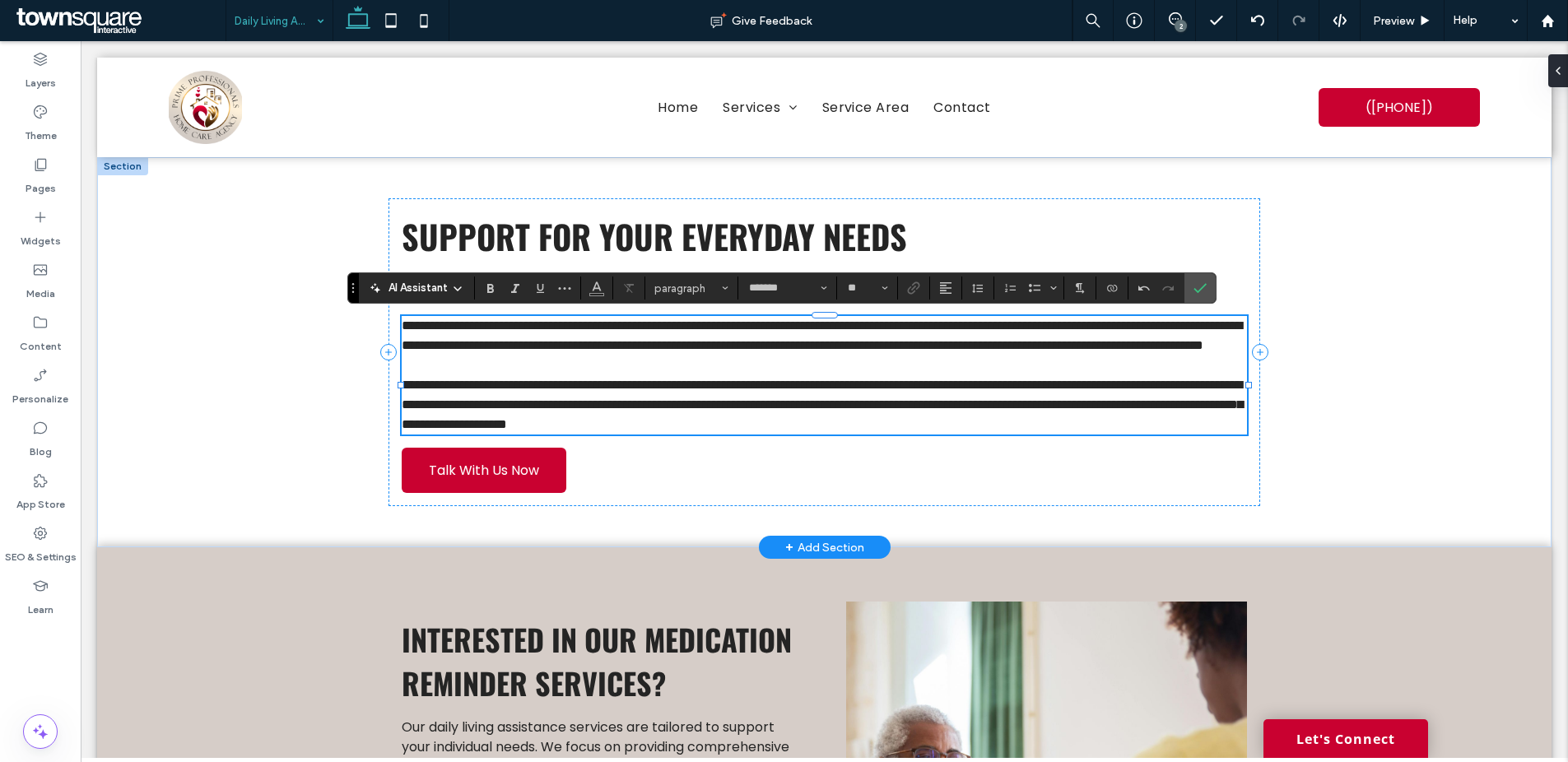 scroll, scrollTop: 0, scrollLeft: 0, axis: both 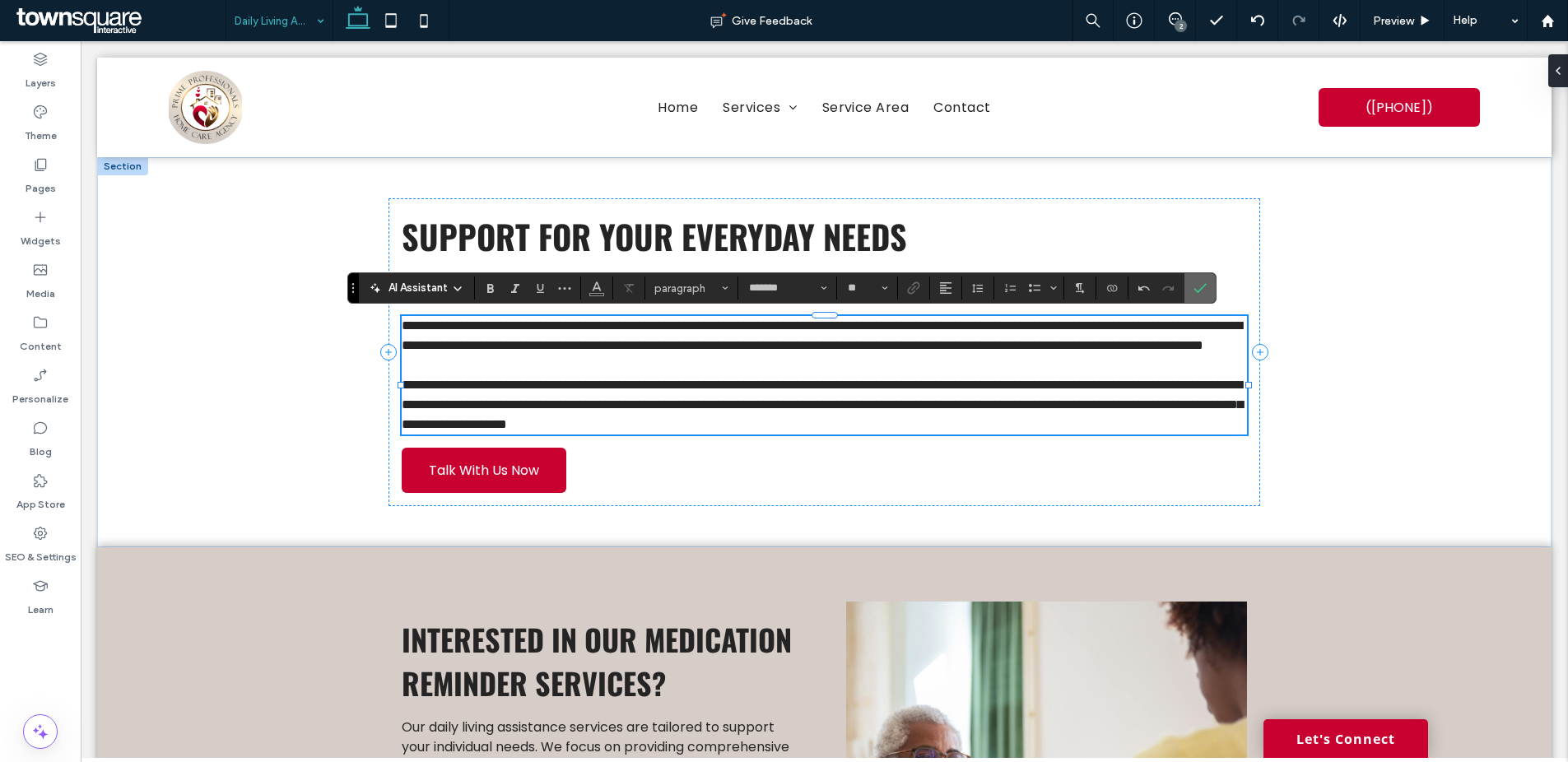 click 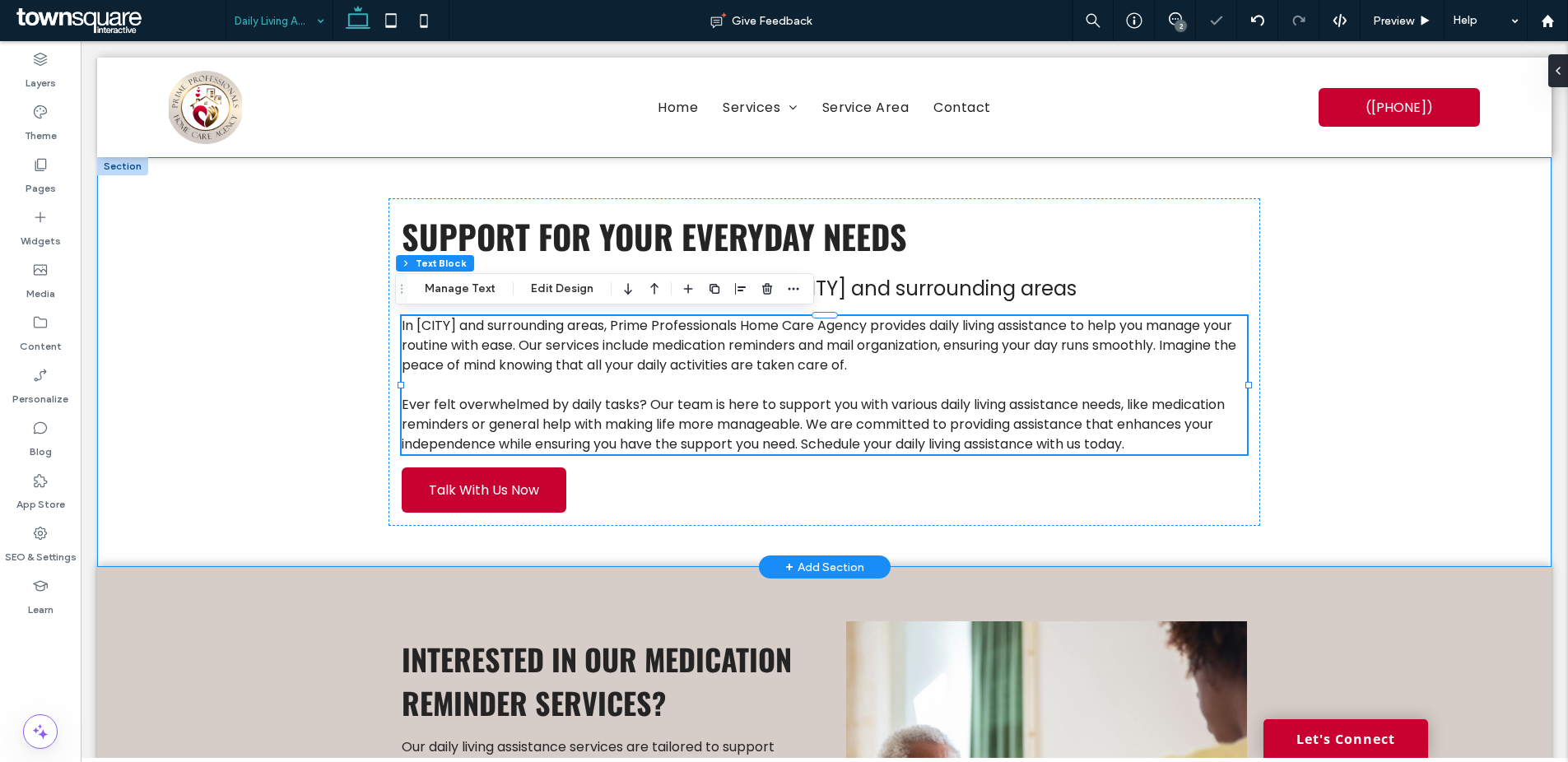 click on "Support for Your Everyday Needs
Turn To Us For Daily Living Assistance in Tuscaloosa and surrounding areas
In Tuscaloosa and surrounding areas, Prime Professionals Home Care Agency provides daily living assistance to help you manage your routine with ease. Our services include medication reminders and mail organization, ensuring your day runs smoothly. Imagine the peace of mind knowing that all your daily activities are taken care of.  Ever felt overwhelmed by daily tasks? Our team is here to support you with various daily living assistance needs, like medication reminders or general help with making life more manageable. We are committed to providing assistance that enhances your independence while ensuring you have the support you need. Schedule your daily living assistance with us today.
Talk With Us Now" at bounding box center [824, 362] 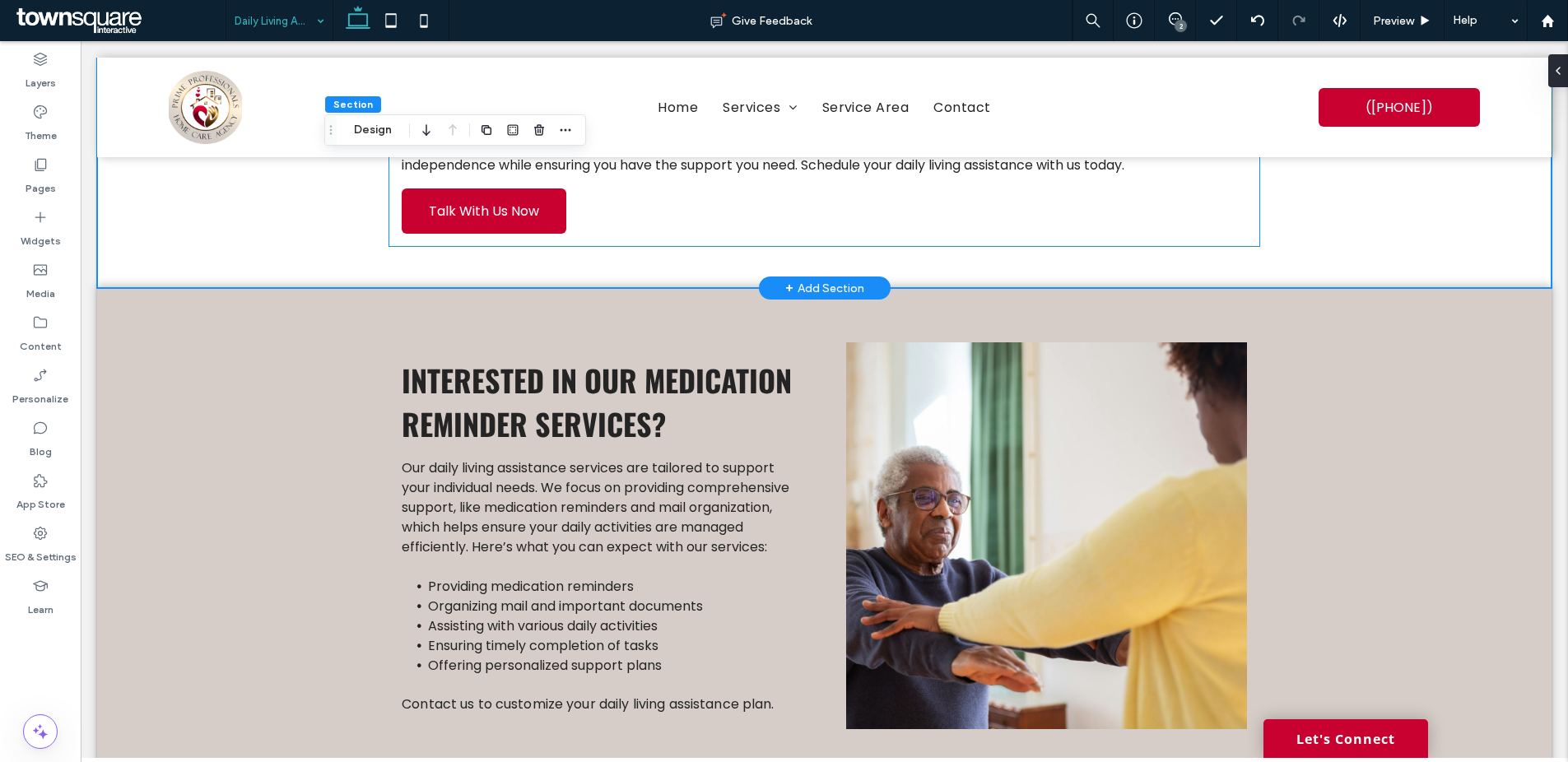 scroll, scrollTop: 0, scrollLeft: 0, axis: both 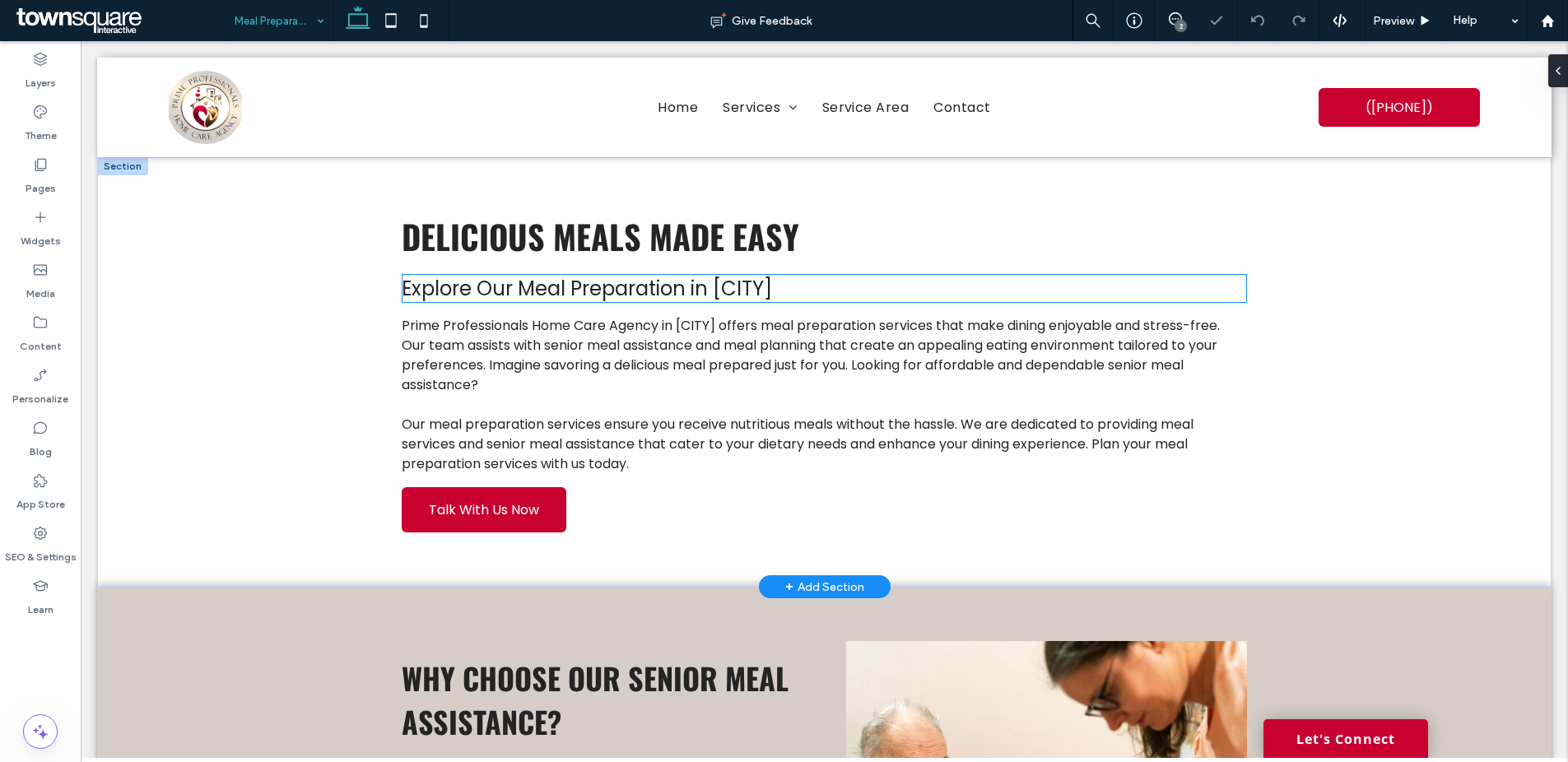 click on "Explore Our Meal Preparation in Tuscaloosa" at bounding box center (587, 288) 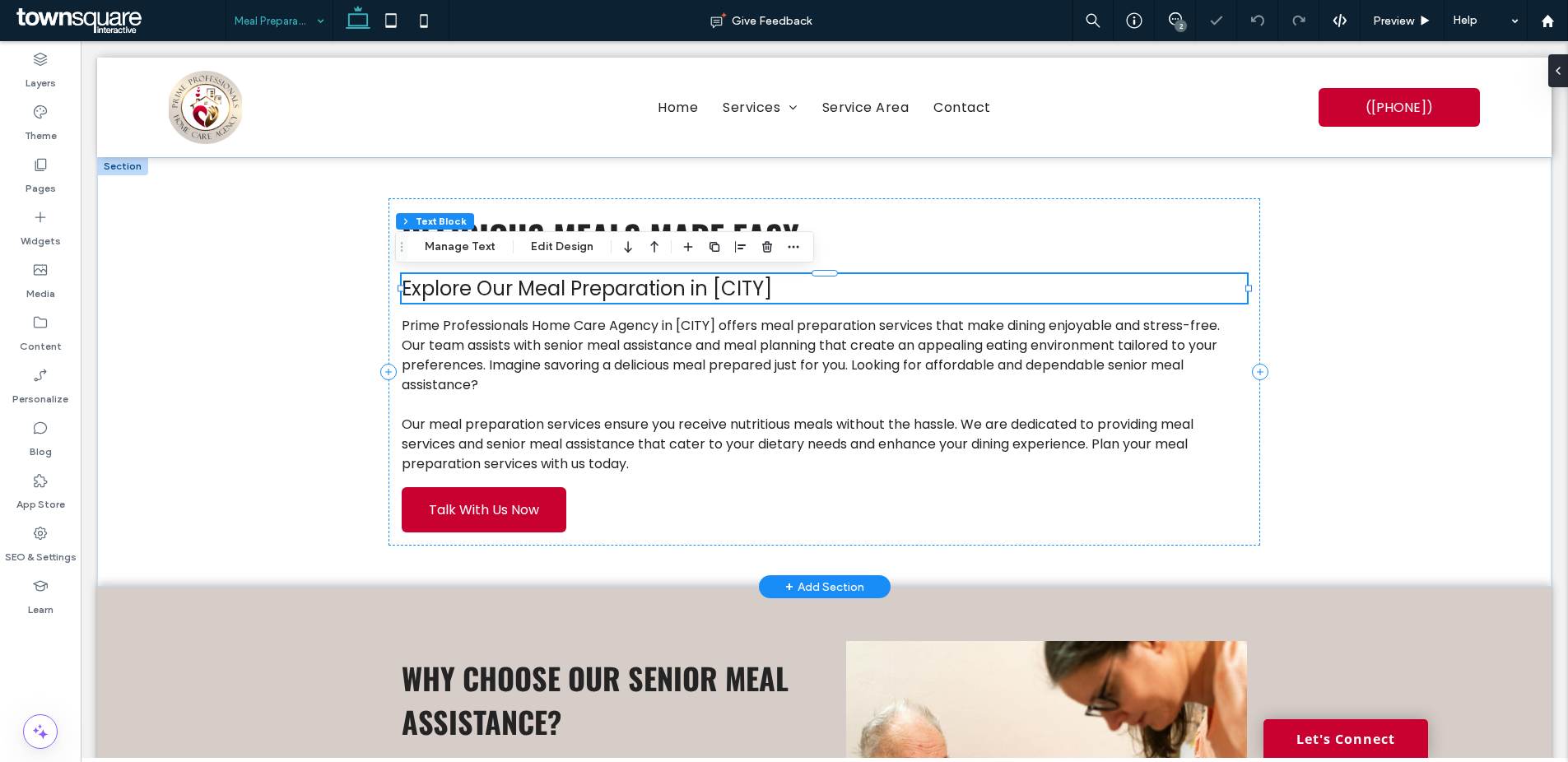 click on "Explore Our Meal Preparation in Tuscaloosa" at bounding box center [824, 288] 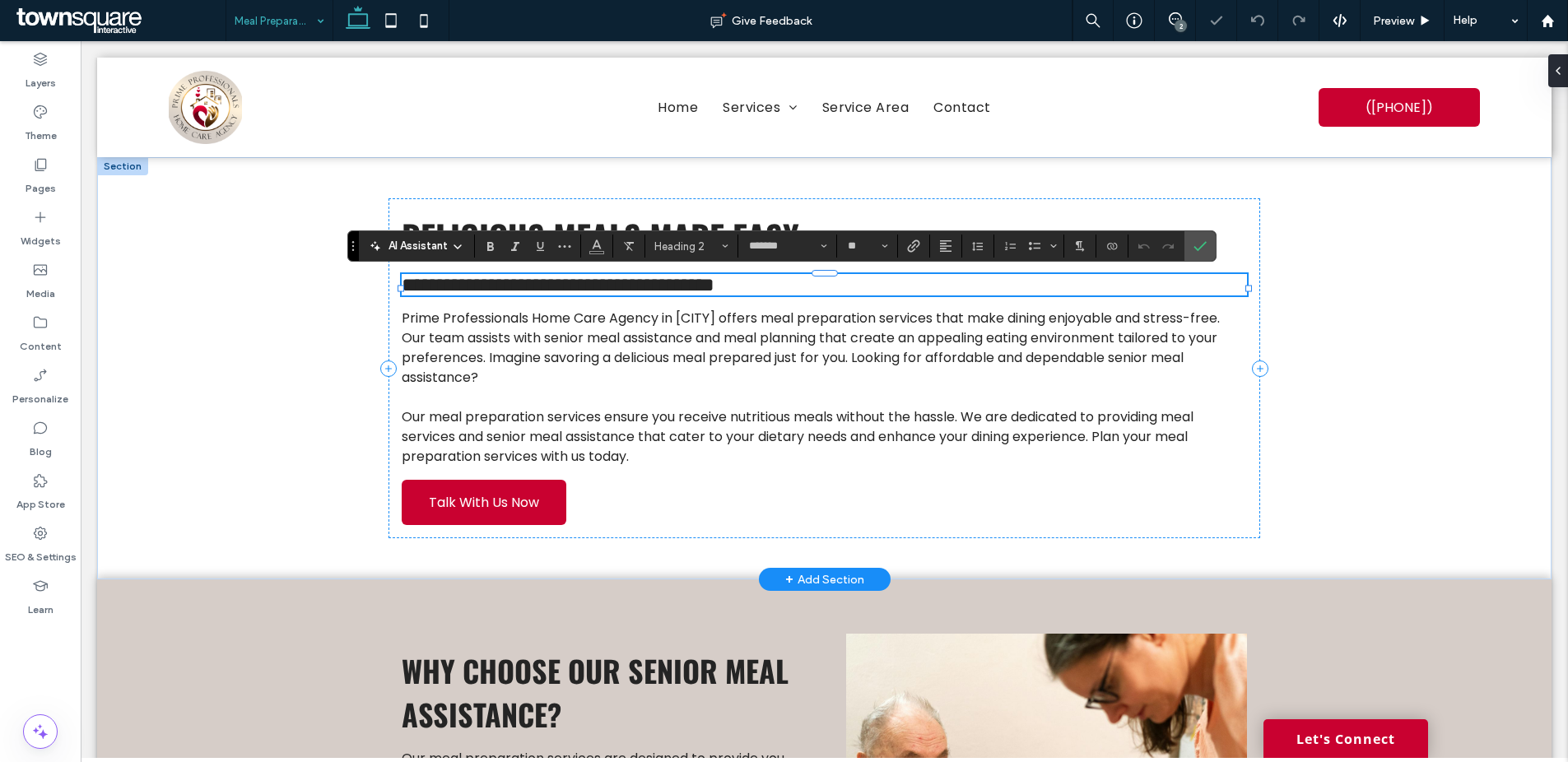 click on "**********" at bounding box center [824, 285] 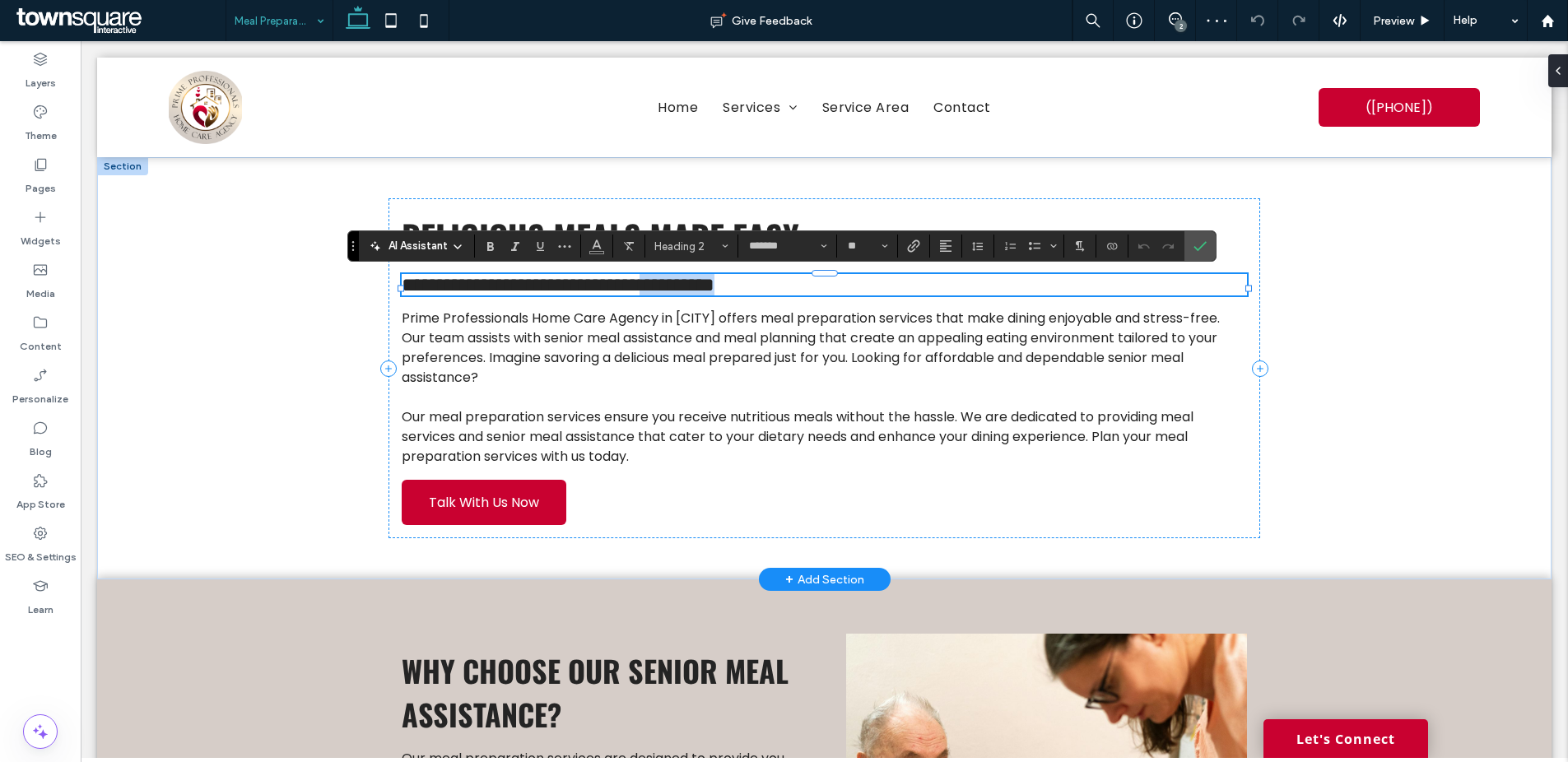 drag, startPoint x: 835, startPoint y: 290, endPoint x: 712, endPoint y: 291, distance: 123.00406 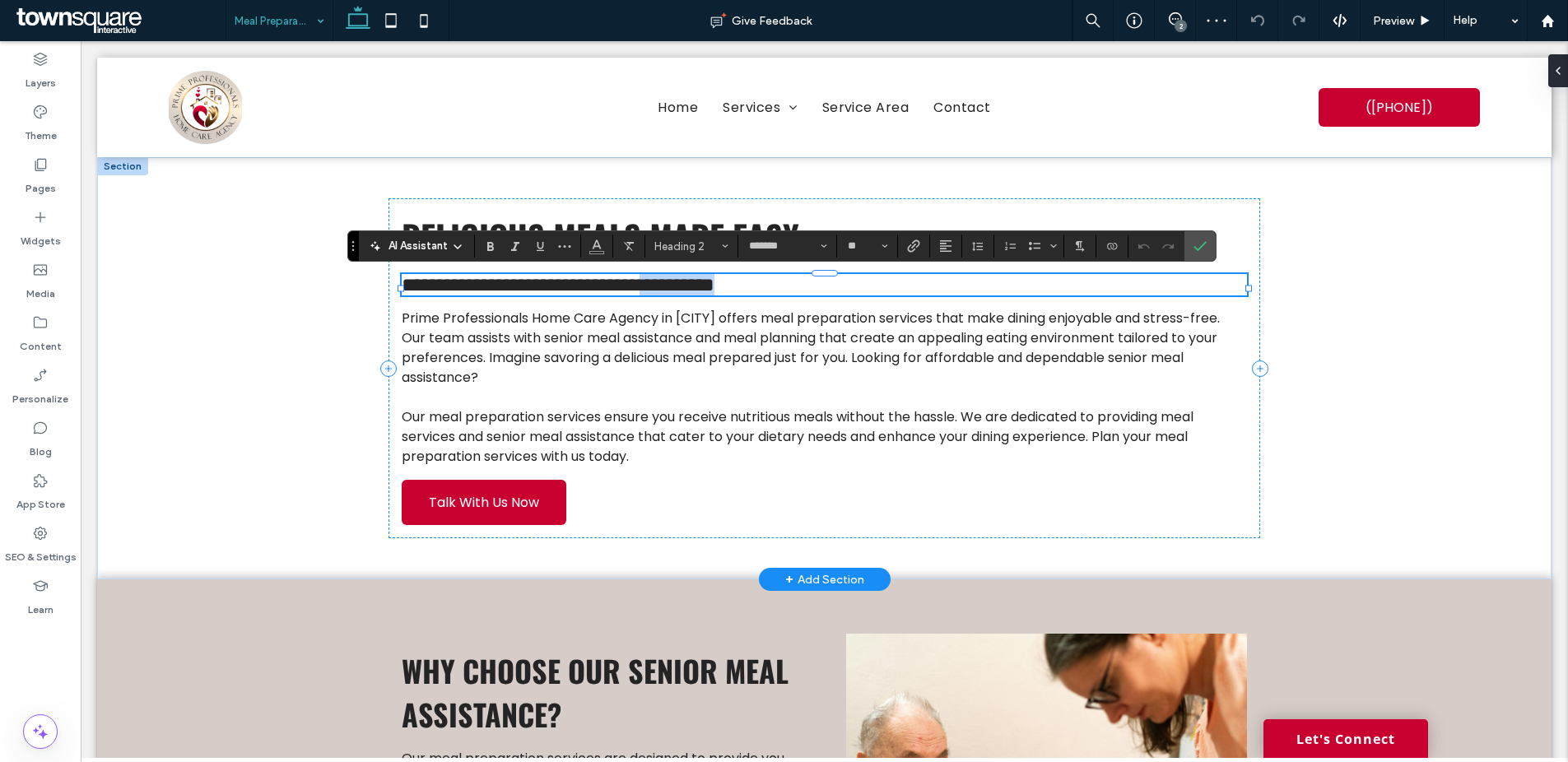 click on "**********" at bounding box center [824, 285] 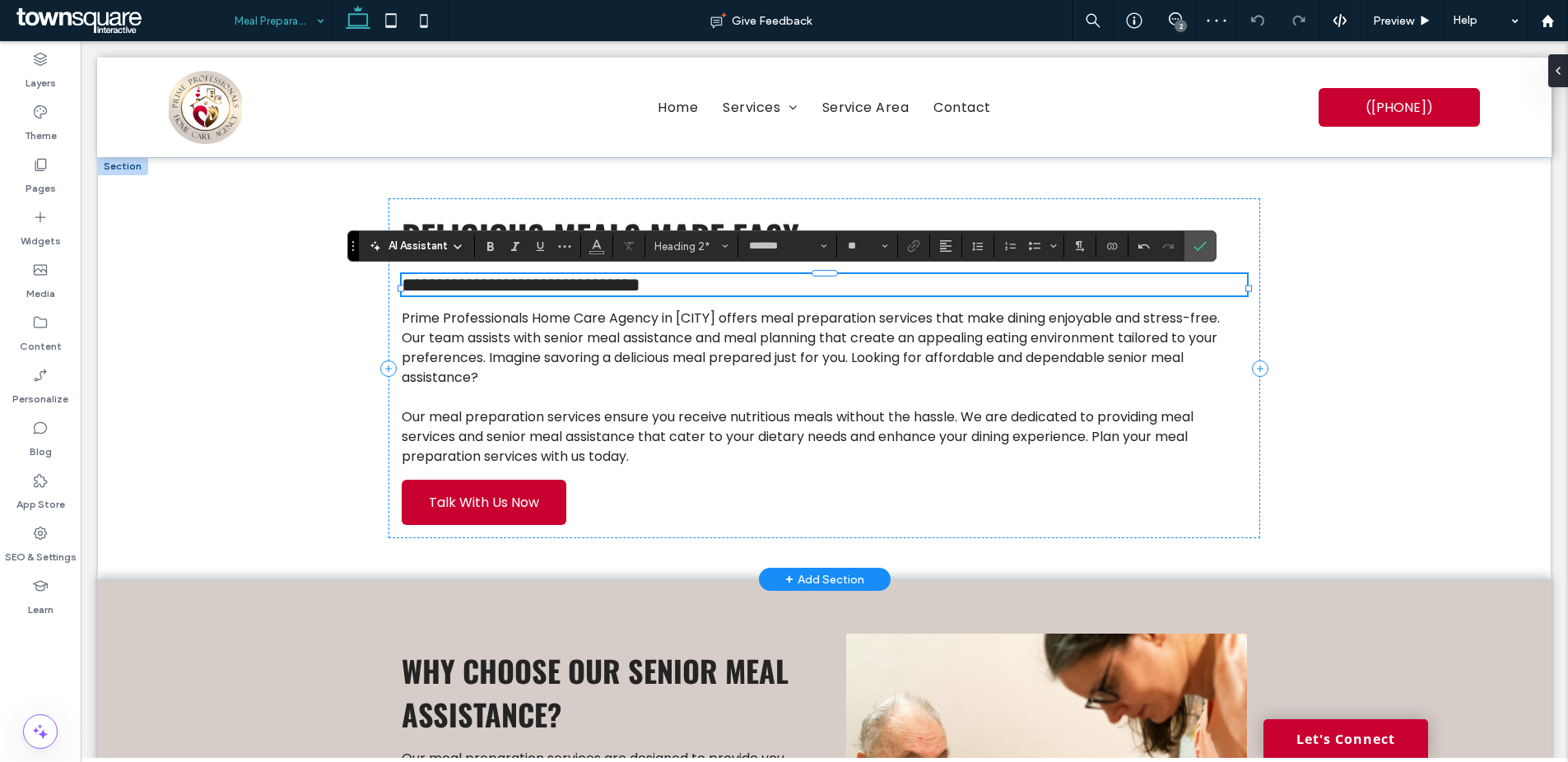 type on "**" 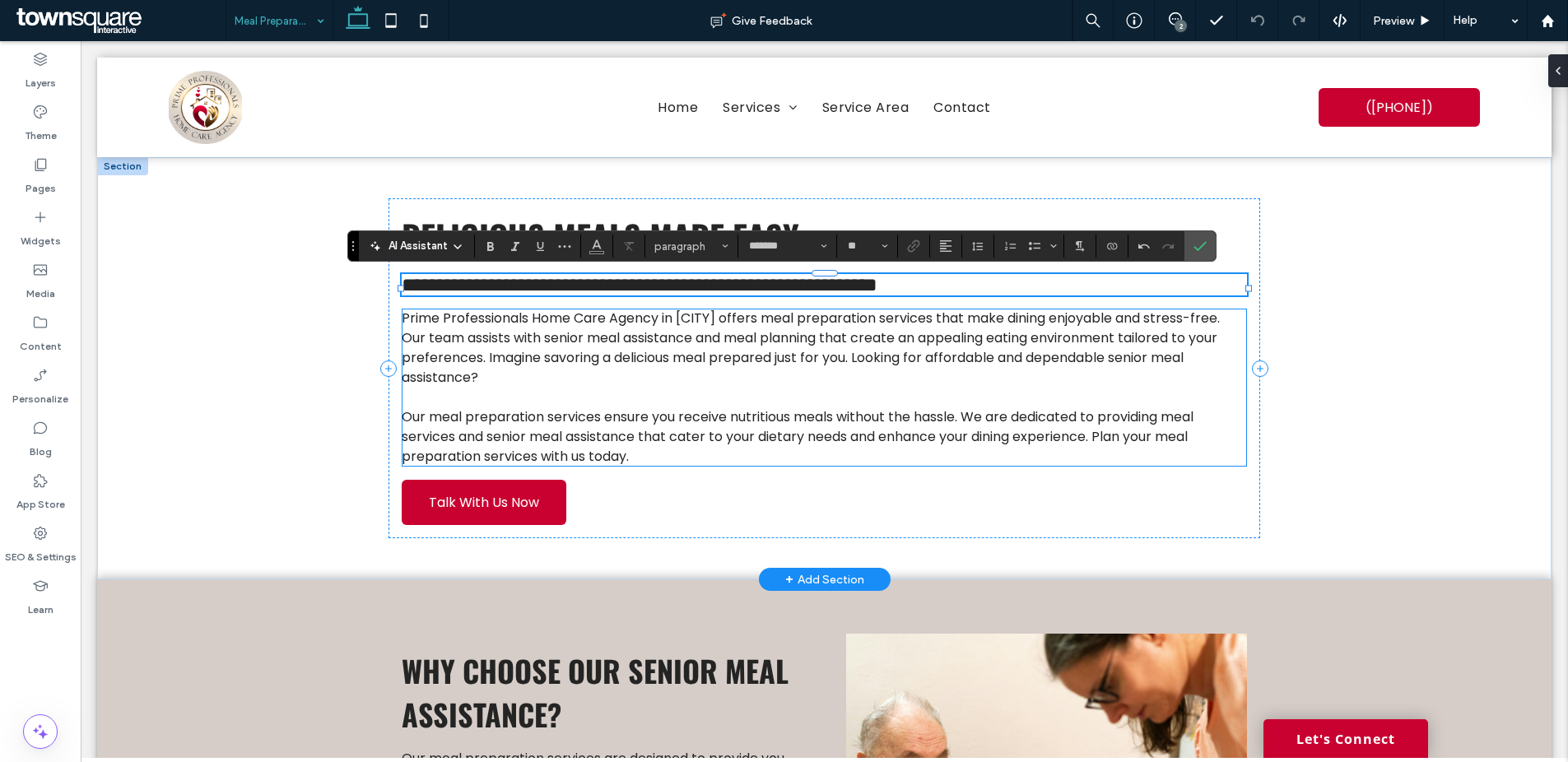 click on "Prime Professionals Home Care Agency in Tuscaloosa offers meal preparation services that make dining enjoyable and stress-free. Our team assists with senior meal assistance and meal planning that create an appealing eating environment tailored to your preferences. Imagine savoring a delicious meal prepared just for you. Looking for affordable and dependable senior meal assistance?" at bounding box center [811, 347] 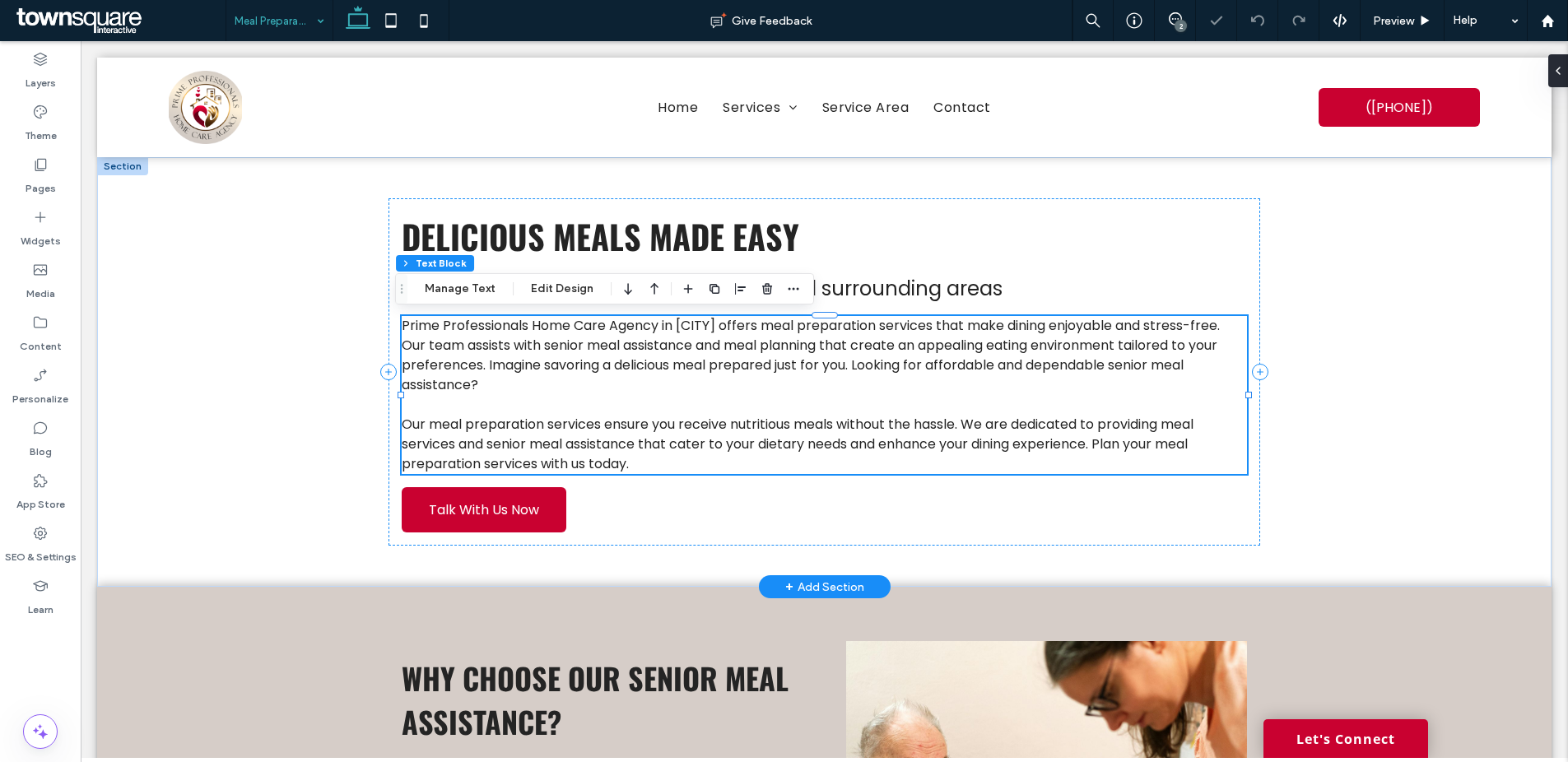 click on "Prime Professionals Home Care Agency in Tuscaloosa offers meal preparation services that make dining enjoyable and stress-free. Our team assists with senior meal assistance and meal planning that create an appealing eating environment tailored to your preferences. Imagine savoring a delicious meal prepared just for you. Looking for affordable and dependable senior meal assistance?
Our meal preparation services ensure you receive nutritious meals without the hassle. We are dedicated to providing meal services and senior meal assistance that cater to your dietary needs and enhance your dining experience. Plan your meal preparation services with us today." at bounding box center (824, 395) 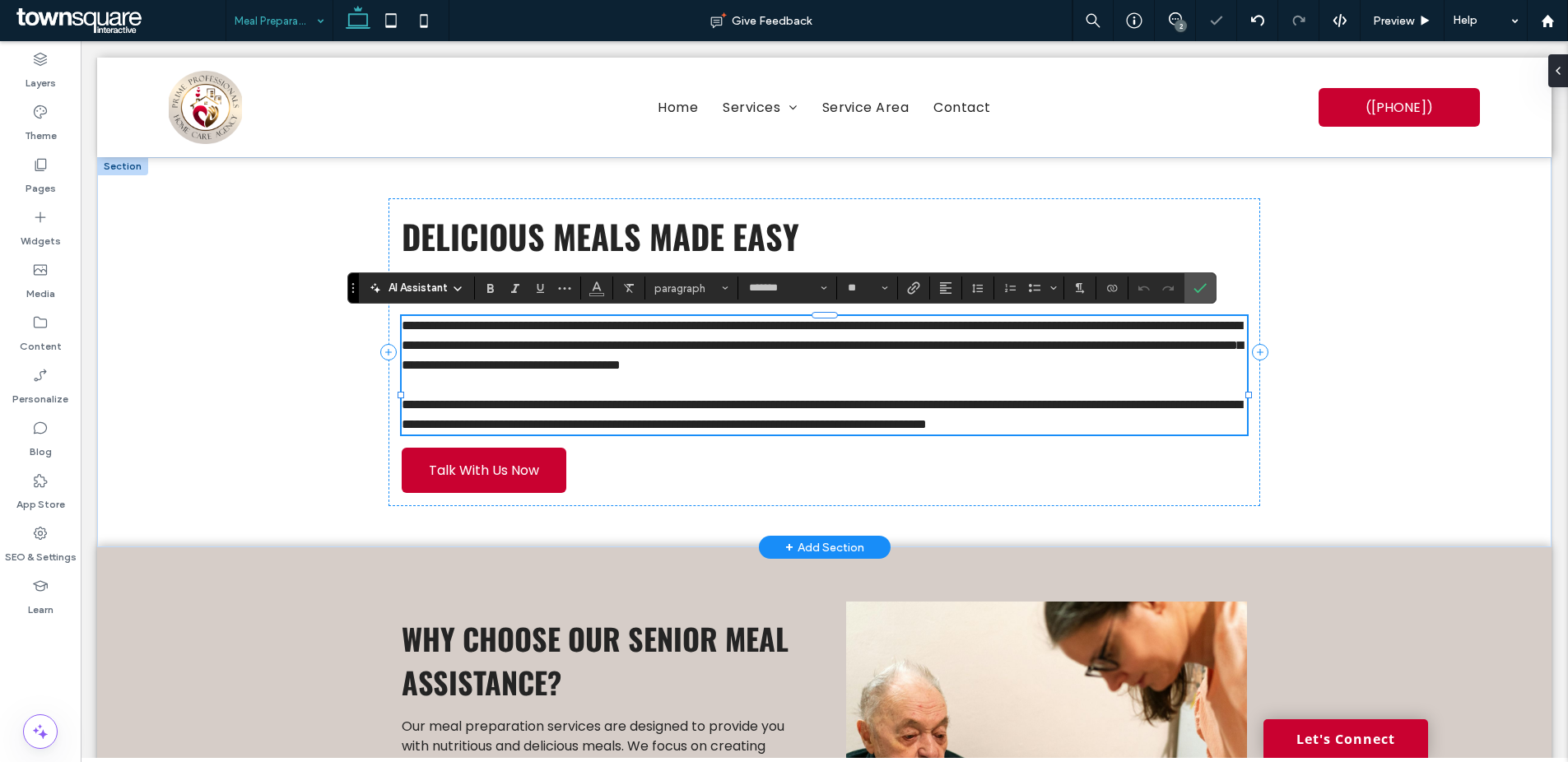 click on "**********" at bounding box center [822, 345] 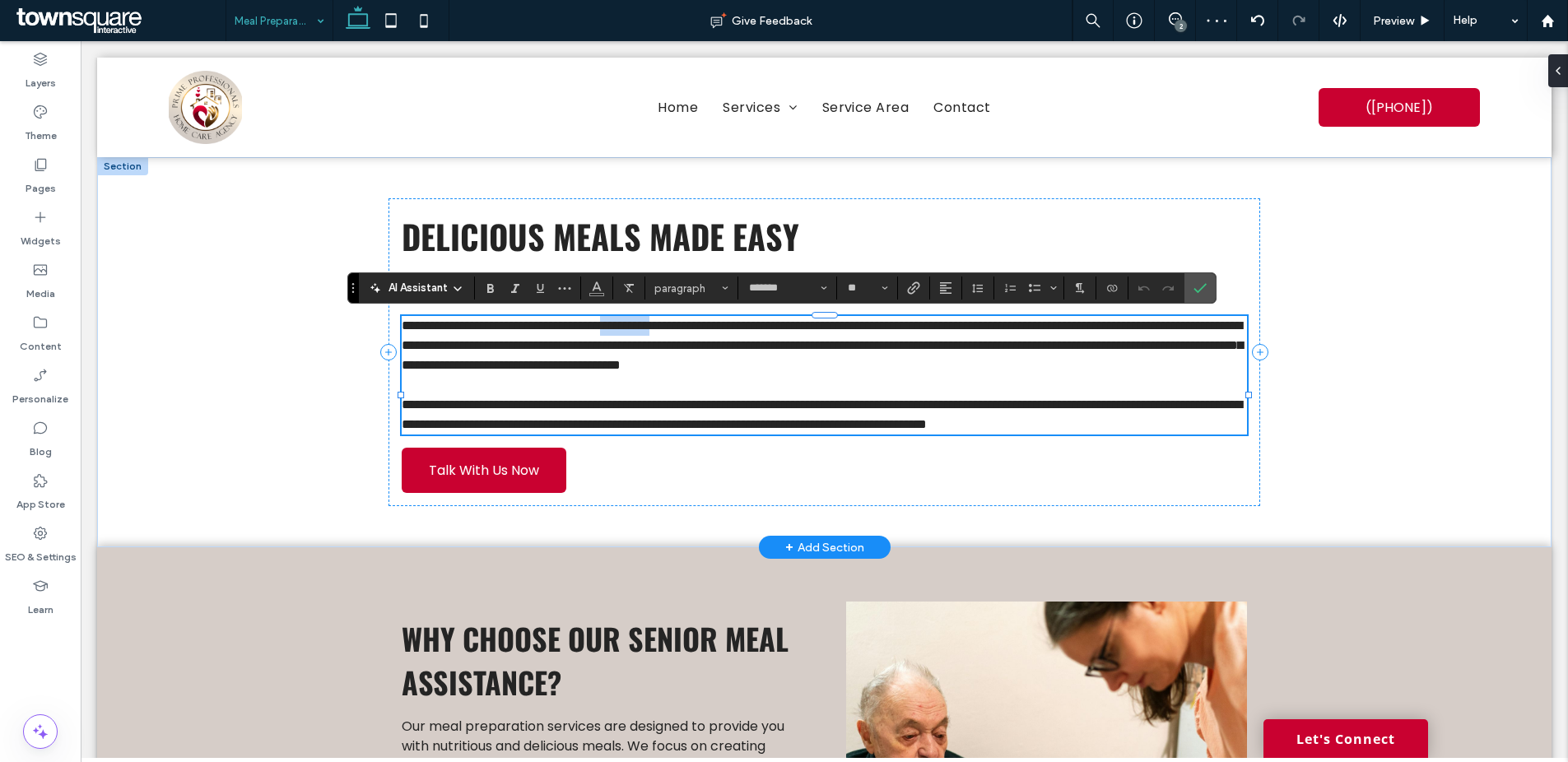 drag, startPoint x: 747, startPoint y: 328, endPoint x: 741, endPoint y: 346, distance: 18.973666 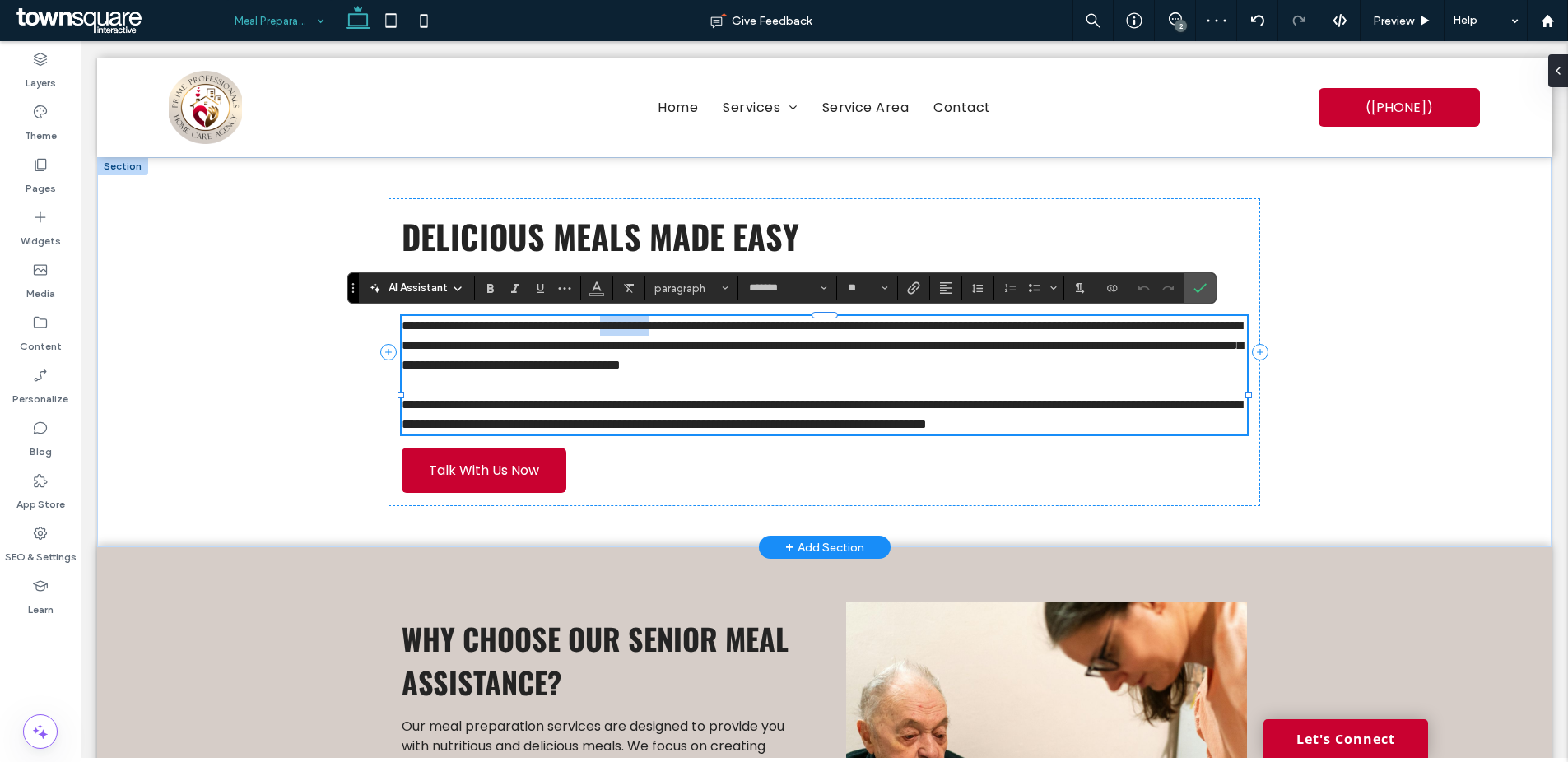 click on "**********" at bounding box center (822, 345) 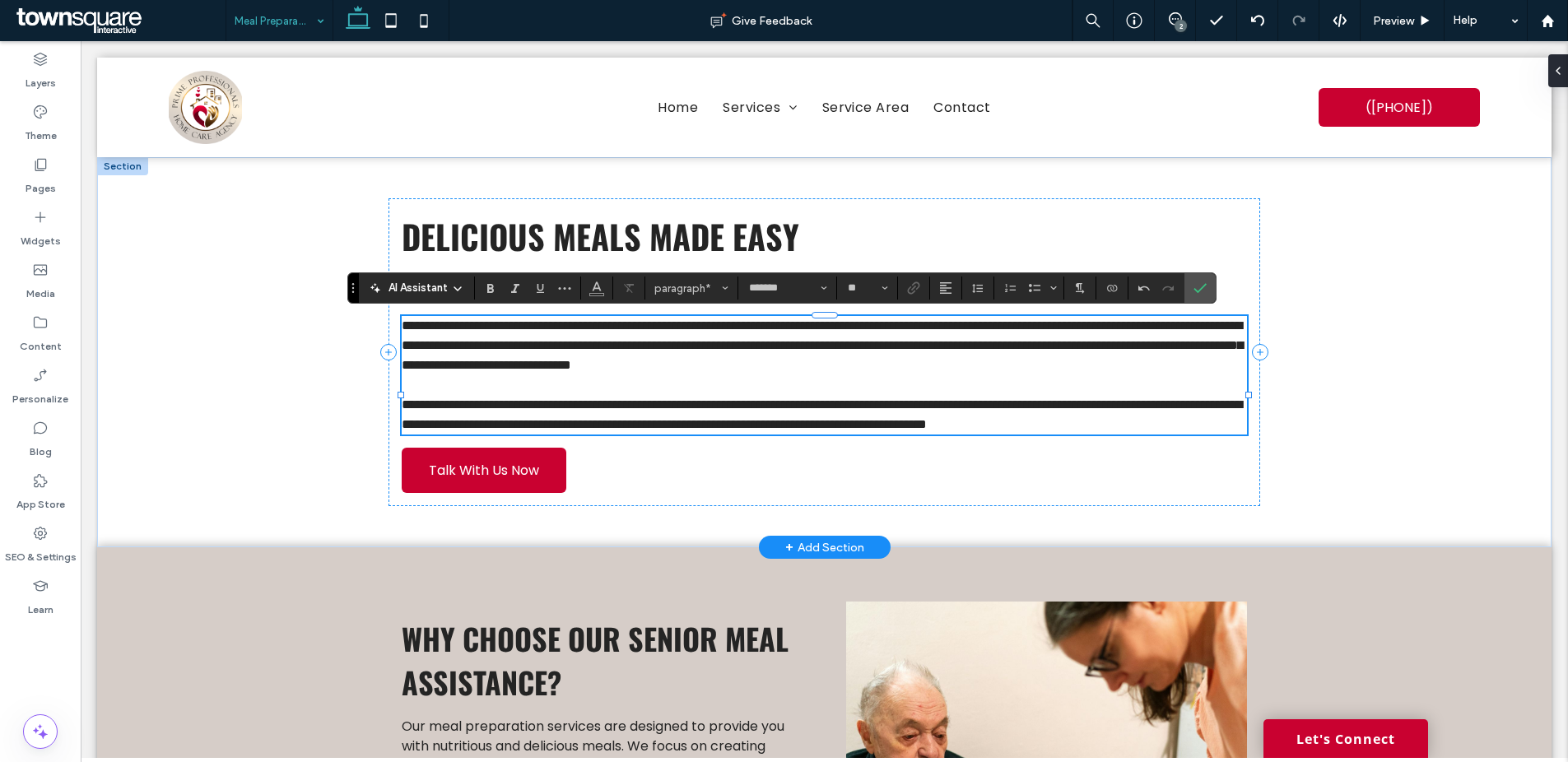 scroll, scrollTop: 0, scrollLeft: 0, axis: both 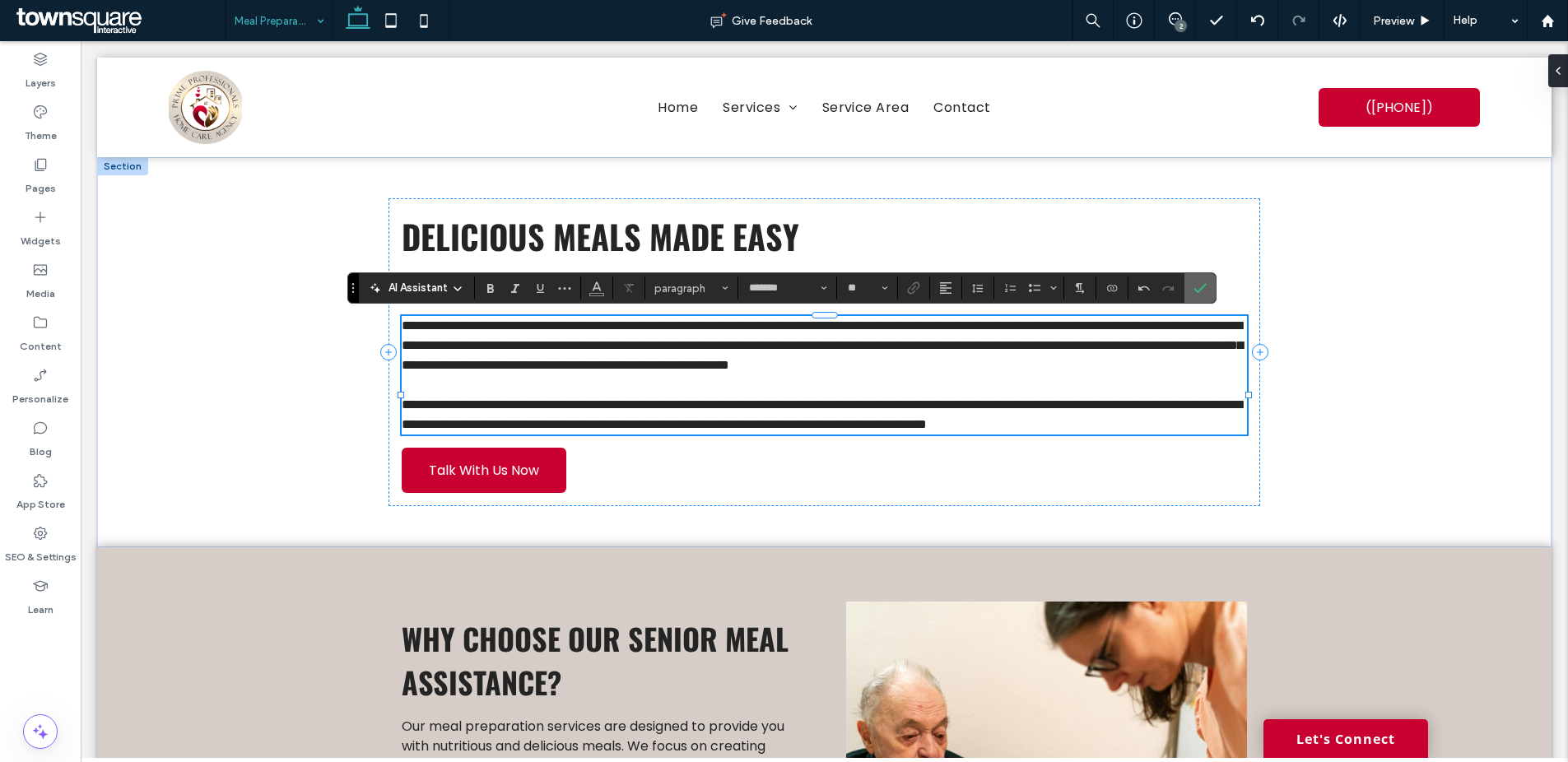 click at bounding box center (1200, 288) 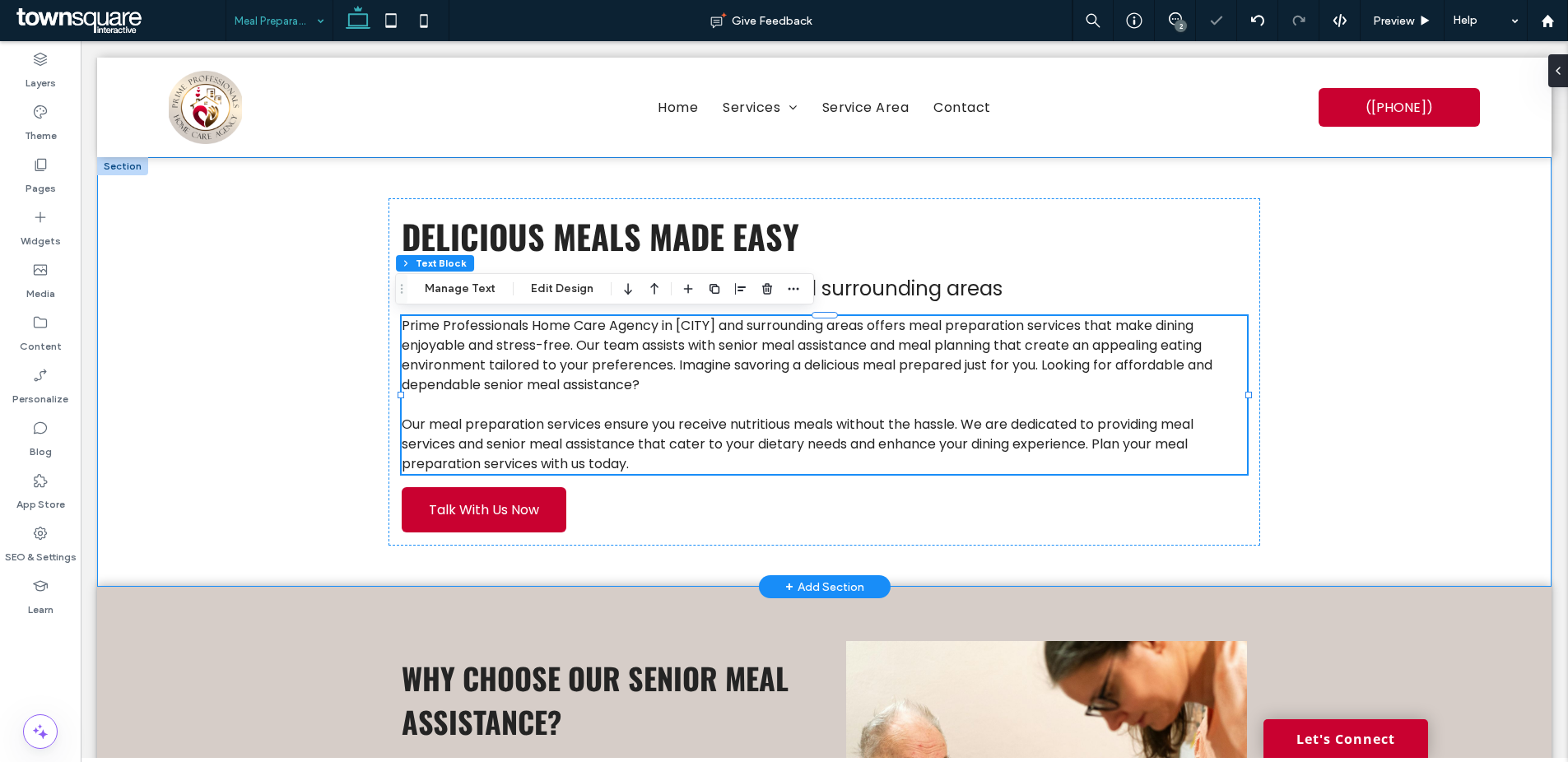 click on "Delicious Meals Made Easy
Explore Our Meal Preparation in Tuscaloosa and surrounding areas
Prime Professionals Home Care Agency in Tuscaloosa and surrounding areas offers meal preparation services that make dining enjoyable and stress-free. Our team assists with senior meal assistance and meal planning that create an appealing eating environment tailored to your preferences. Imagine savoring a delicious meal prepared just for you. Looking for affordable and dependable senior meal assistance?  Our meal preparation services ensure you receive nutritious meals without the hassle. We are dedicated to providing meal services and senior meal assistance that cater to your dietary needs and enhance your dining experience. Plan your meal preparation services with us today.
Talk With Us Now" at bounding box center [824, 372] 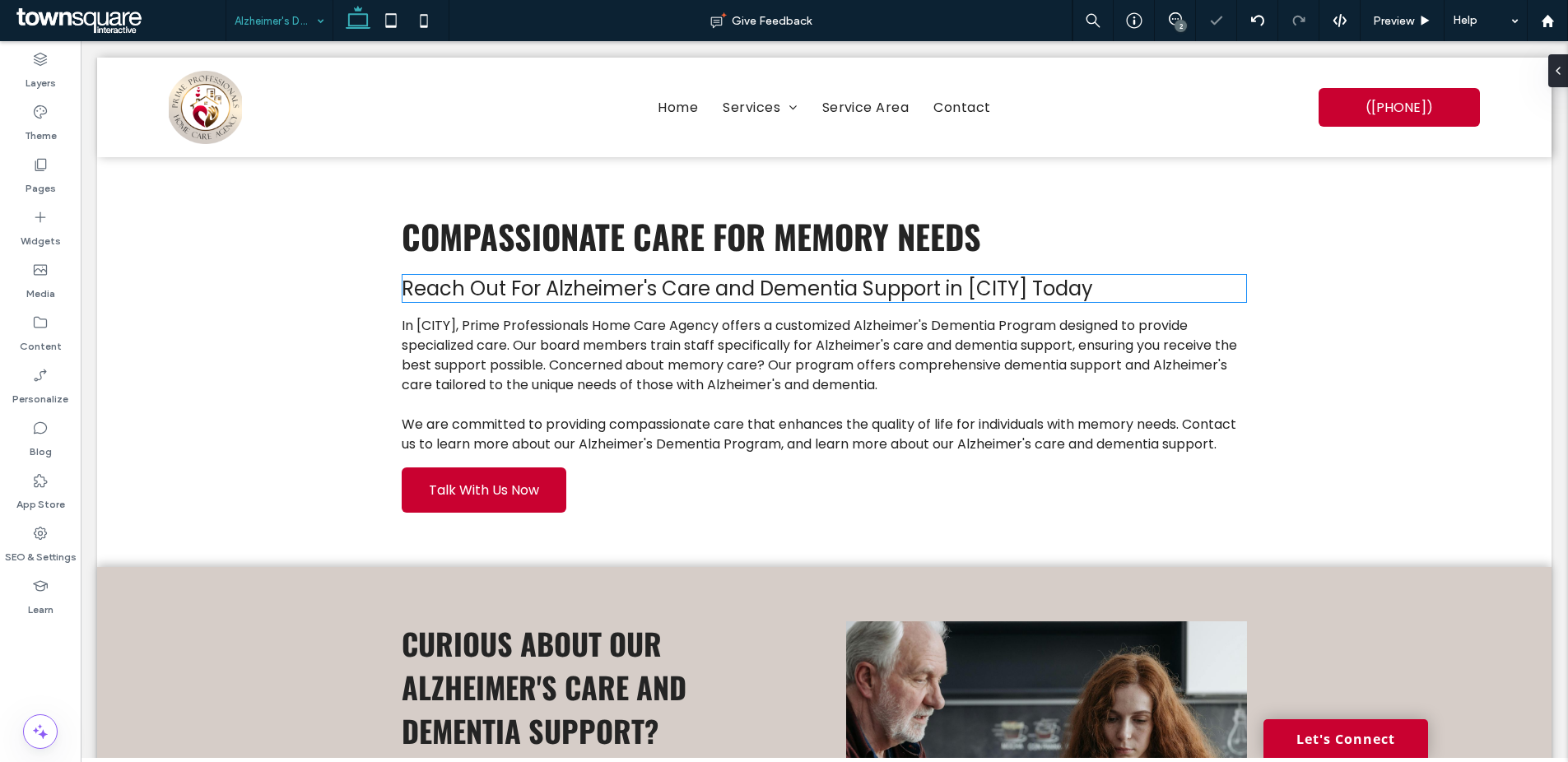 scroll, scrollTop: 0, scrollLeft: 0, axis: both 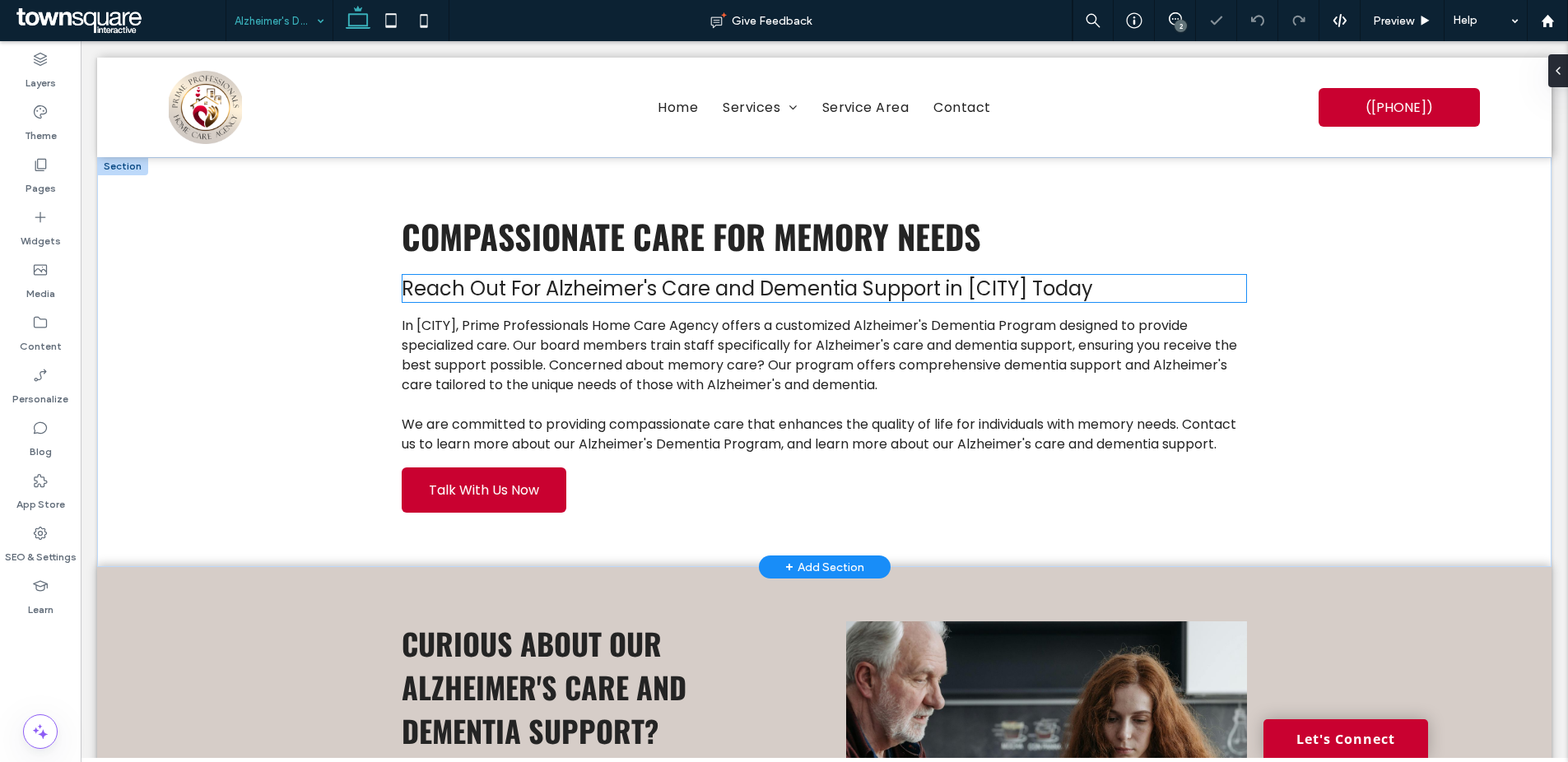 click on "Reach Out For Alzheimer's Care and Dementia Support in Tuscaloosa Today" at bounding box center (747, 288) 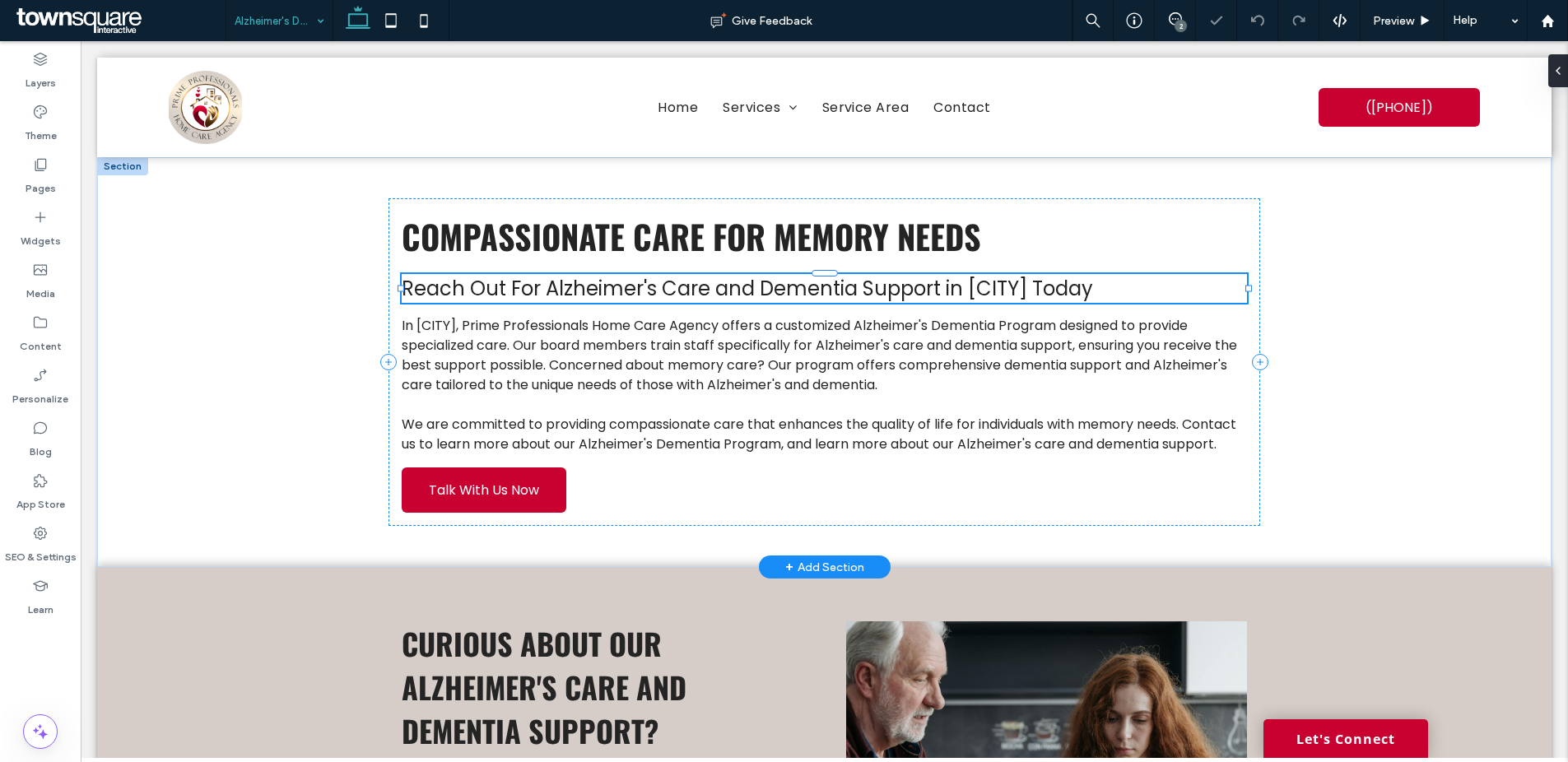 click on "Reach Out For Alzheimer's Care and Dementia Support in Tuscaloosa Today" at bounding box center (747, 288) 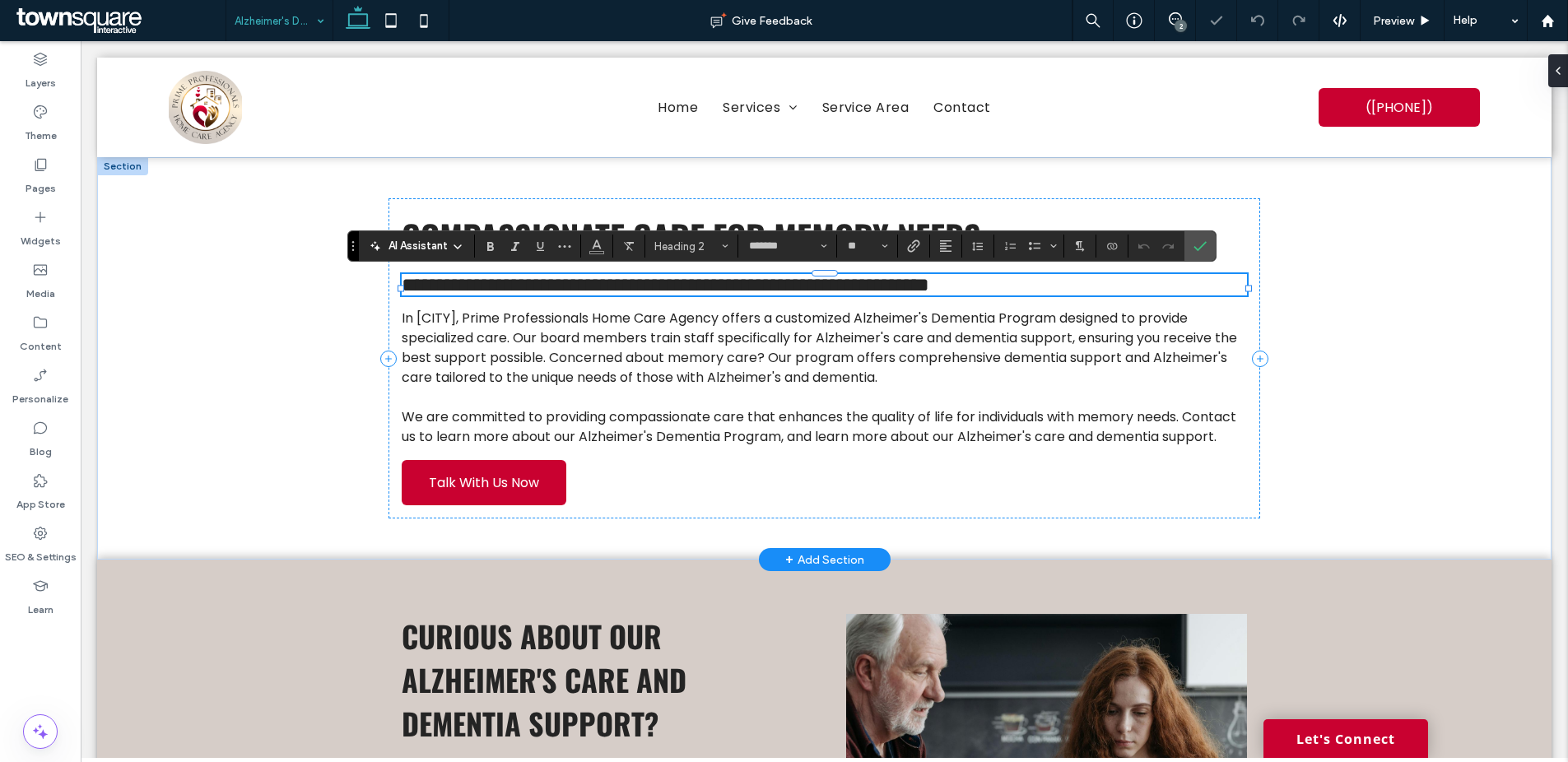 click on "**********" at bounding box center [824, 285] 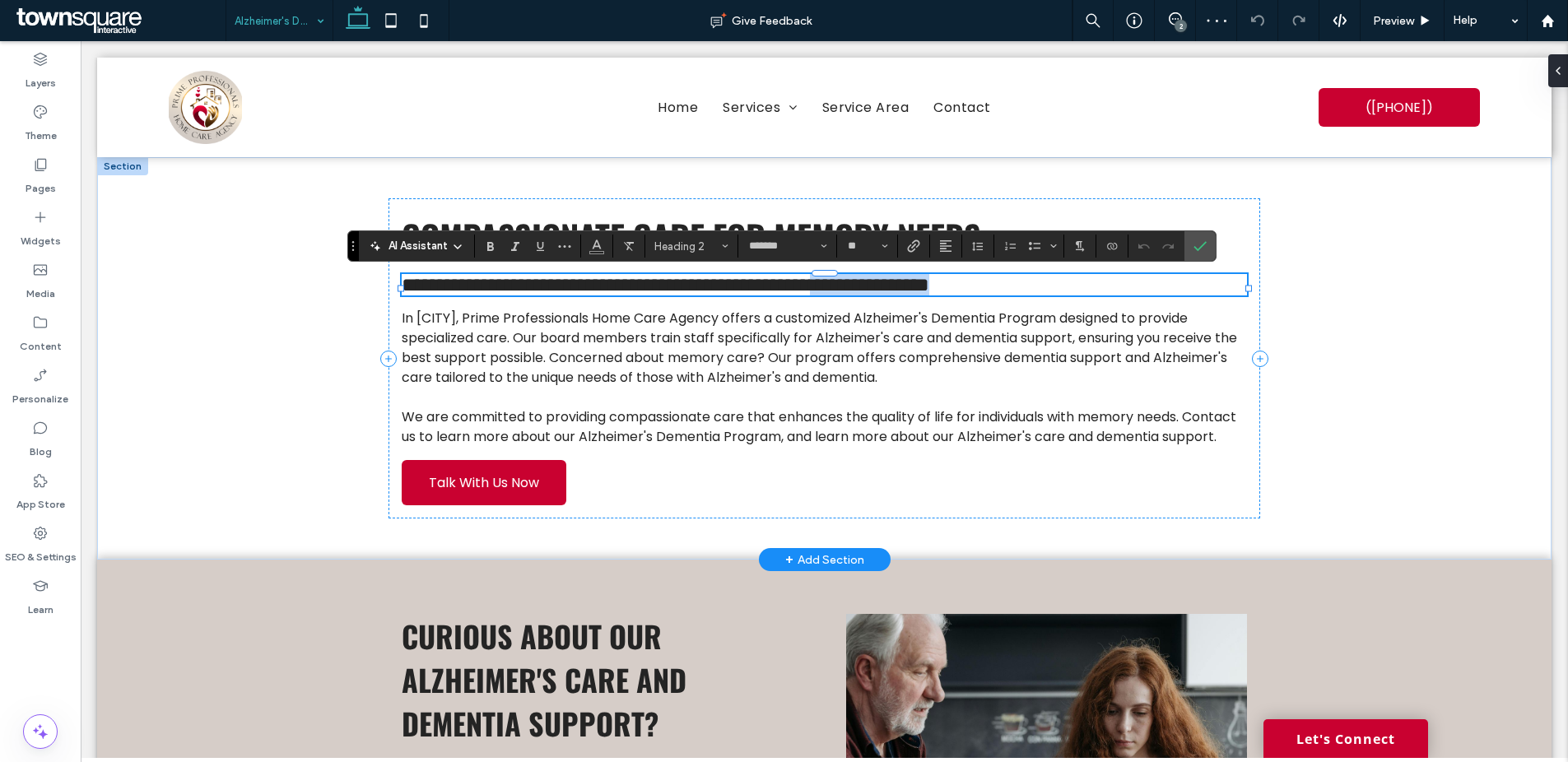 drag, startPoint x: 1165, startPoint y: 290, endPoint x: 964, endPoint y: 291, distance: 201.0025 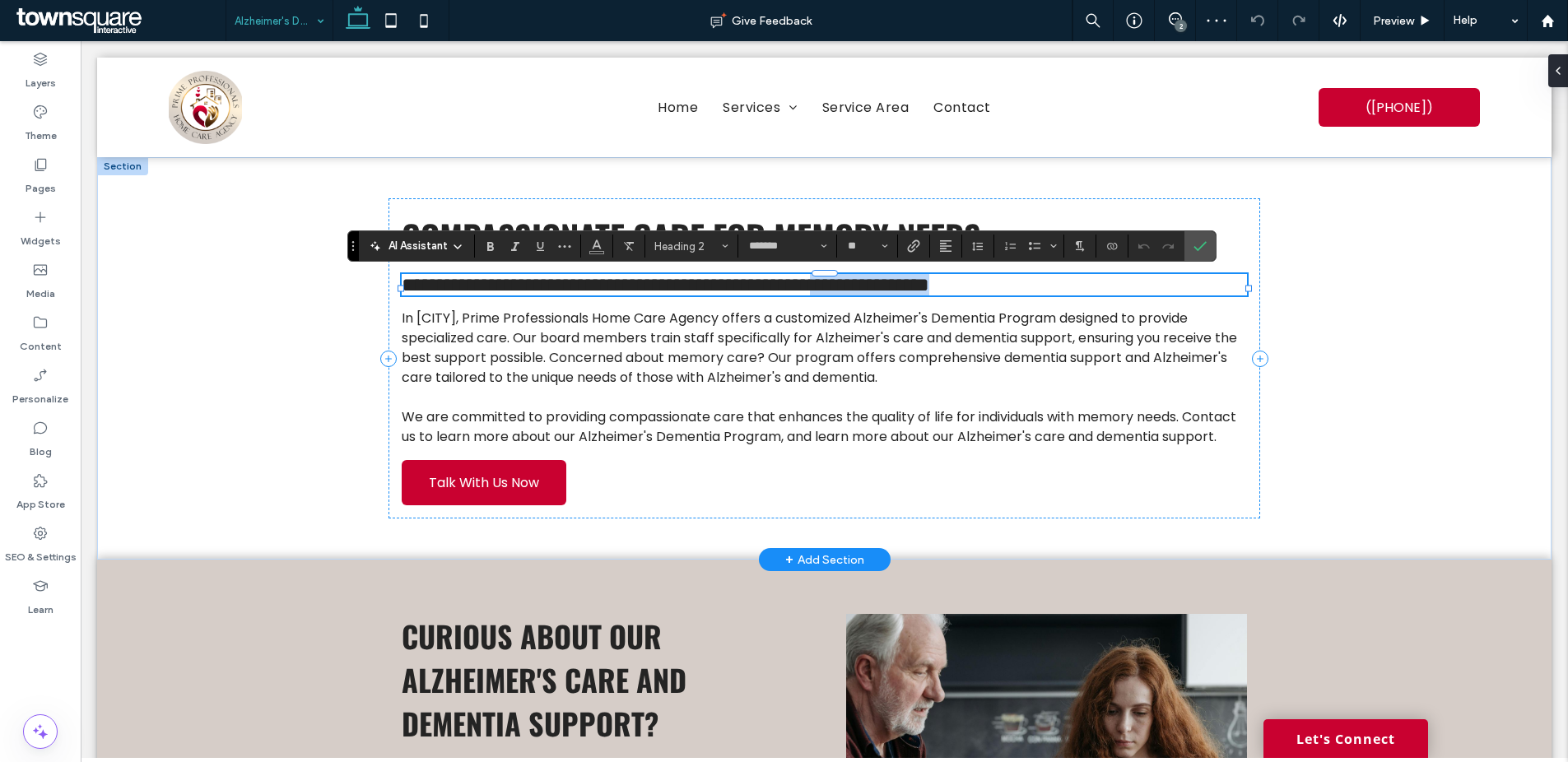 click on "**********" at bounding box center (824, 285) 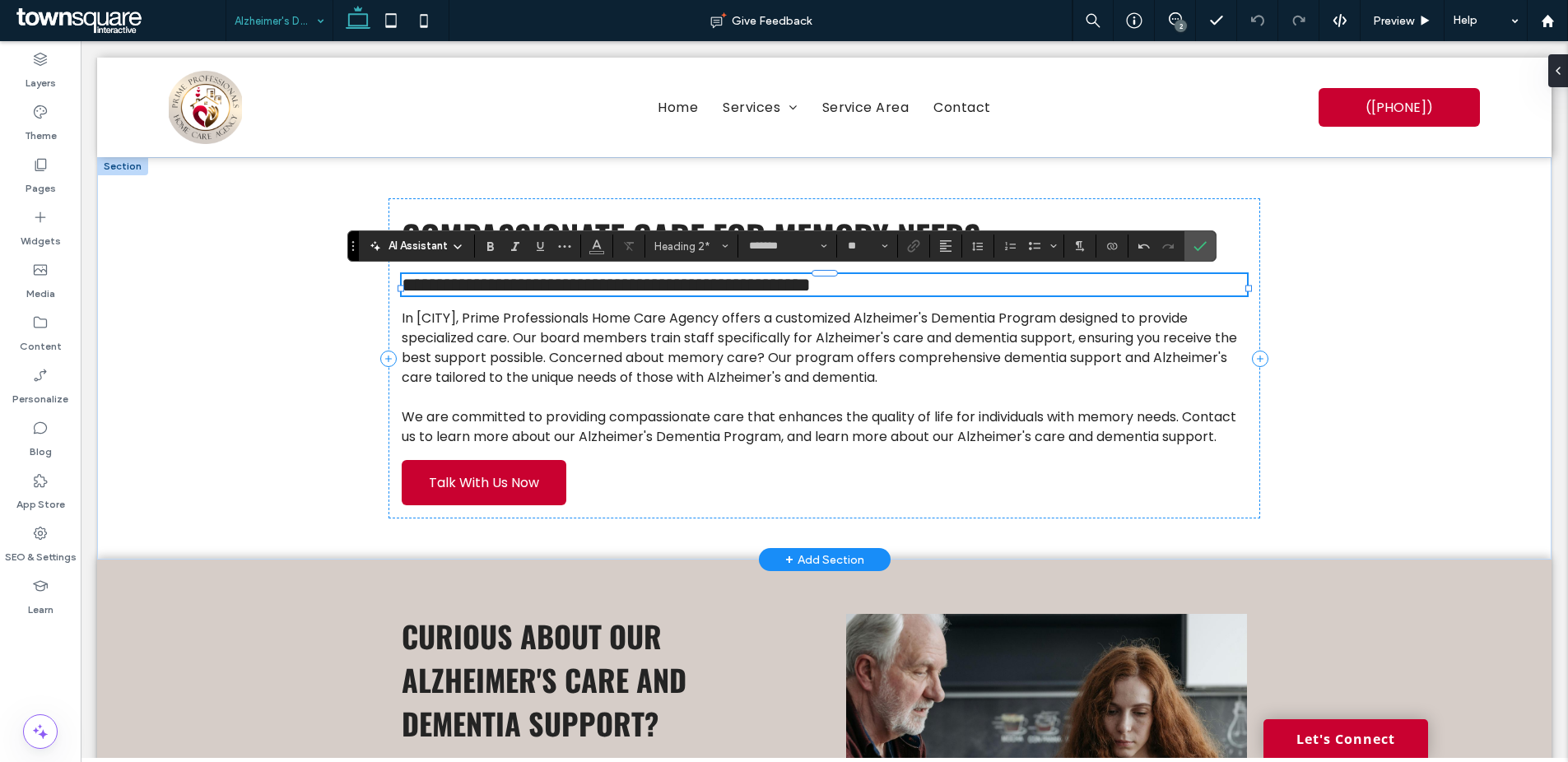 type on "**" 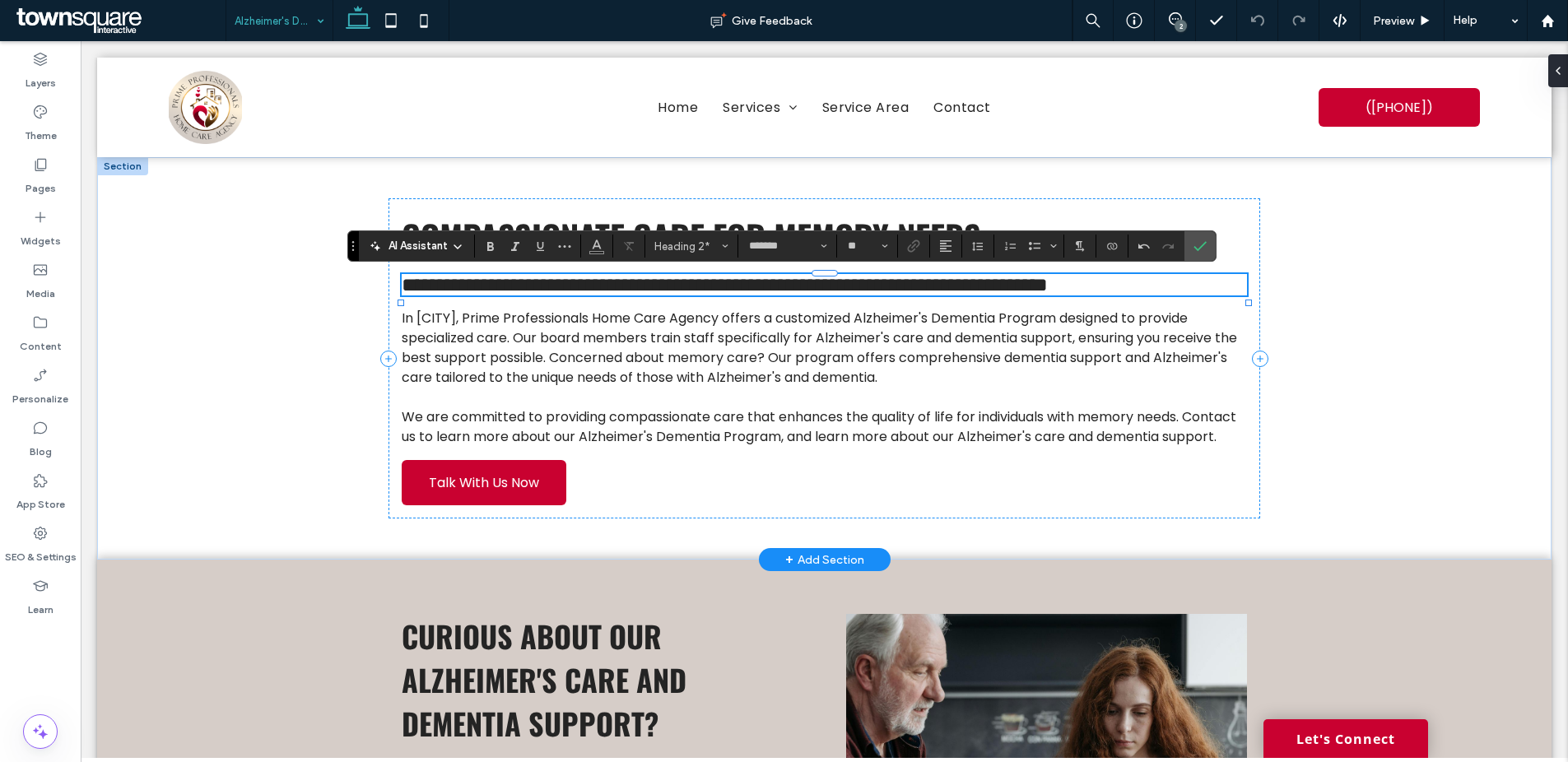 scroll, scrollTop: 0, scrollLeft: 0, axis: both 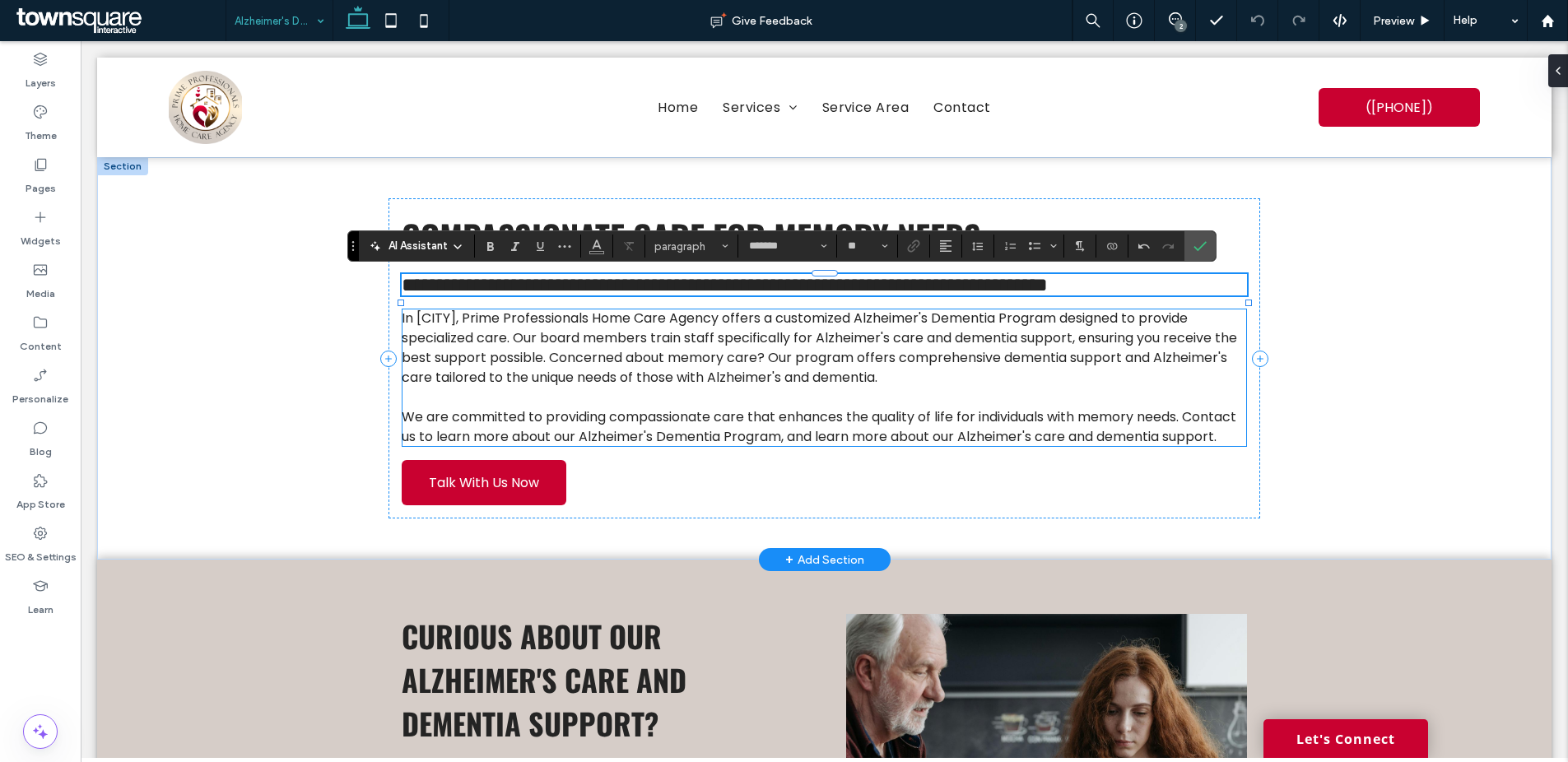 click on "In Tuscaloosa, Prime Professionals Home Care Agency offers a customized Alzheimer's Dementia Program designed to provide specialized care. Our board members train staff specifically for Alzheimer's care and dementia support, ensuring you receive the best support possible. Concerned about memory care? Our program offers comprehensive dementia support and Alzheimer's care tailored to the unique needs of those with Alzheimer's and dementia." at bounding box center (819, 347) 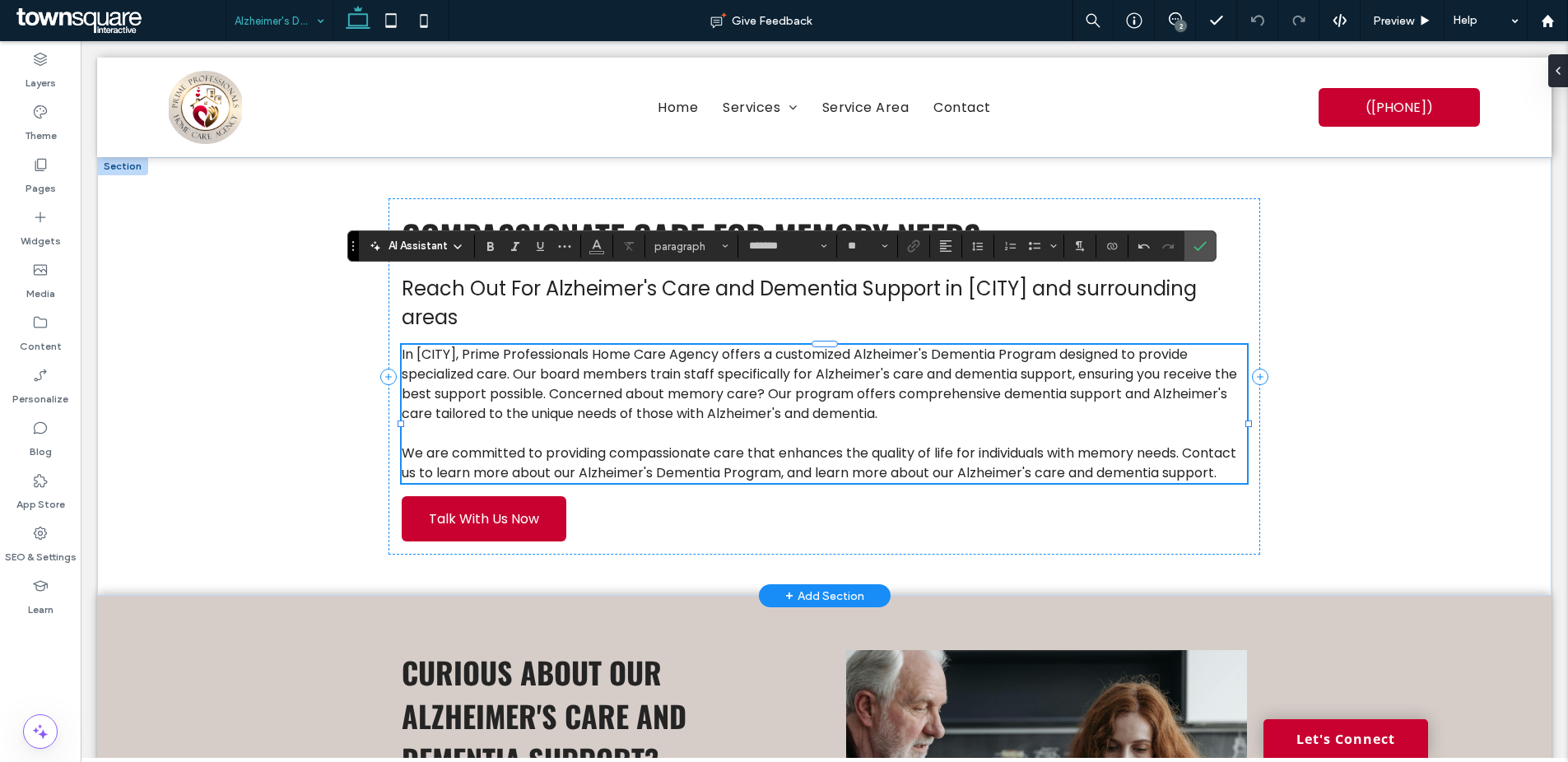 click on "In Tuscaloosa, Prime Professionals Home Care Agency offers a customized Alzheimer's Dementia Program designed to provide specialized care. Our board members train staff specifically for Alzheimer's care and dementia support, ensuring you receive the best support possible. Concerned about memory care? Our program offers comprehensive dementia support and Alzheimer's care tailored to the unique needs of those with Alzheimer's and dementia." at bounding box center (819, 383) 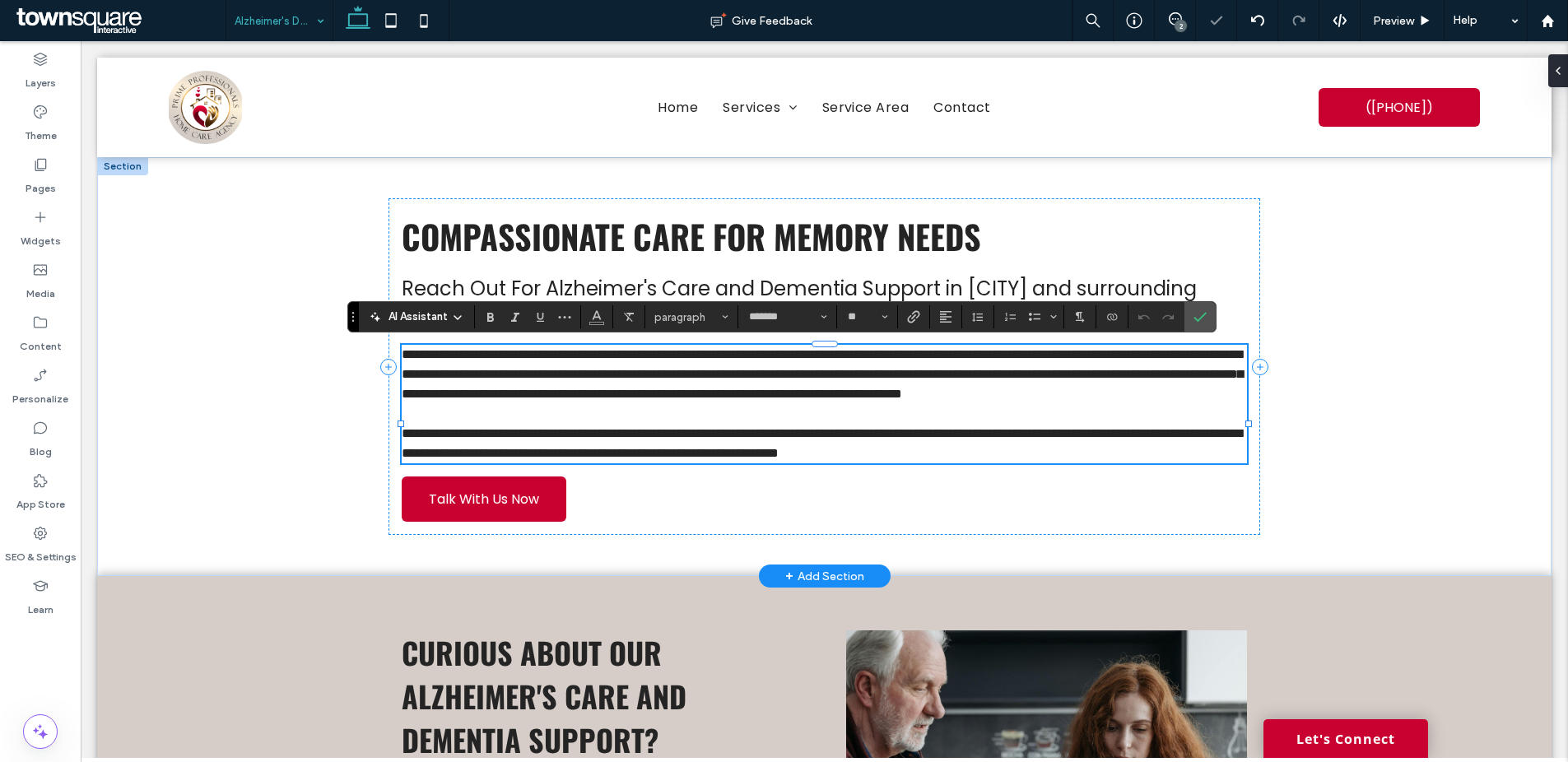 click on "**********" at bounding box center [822, 374] 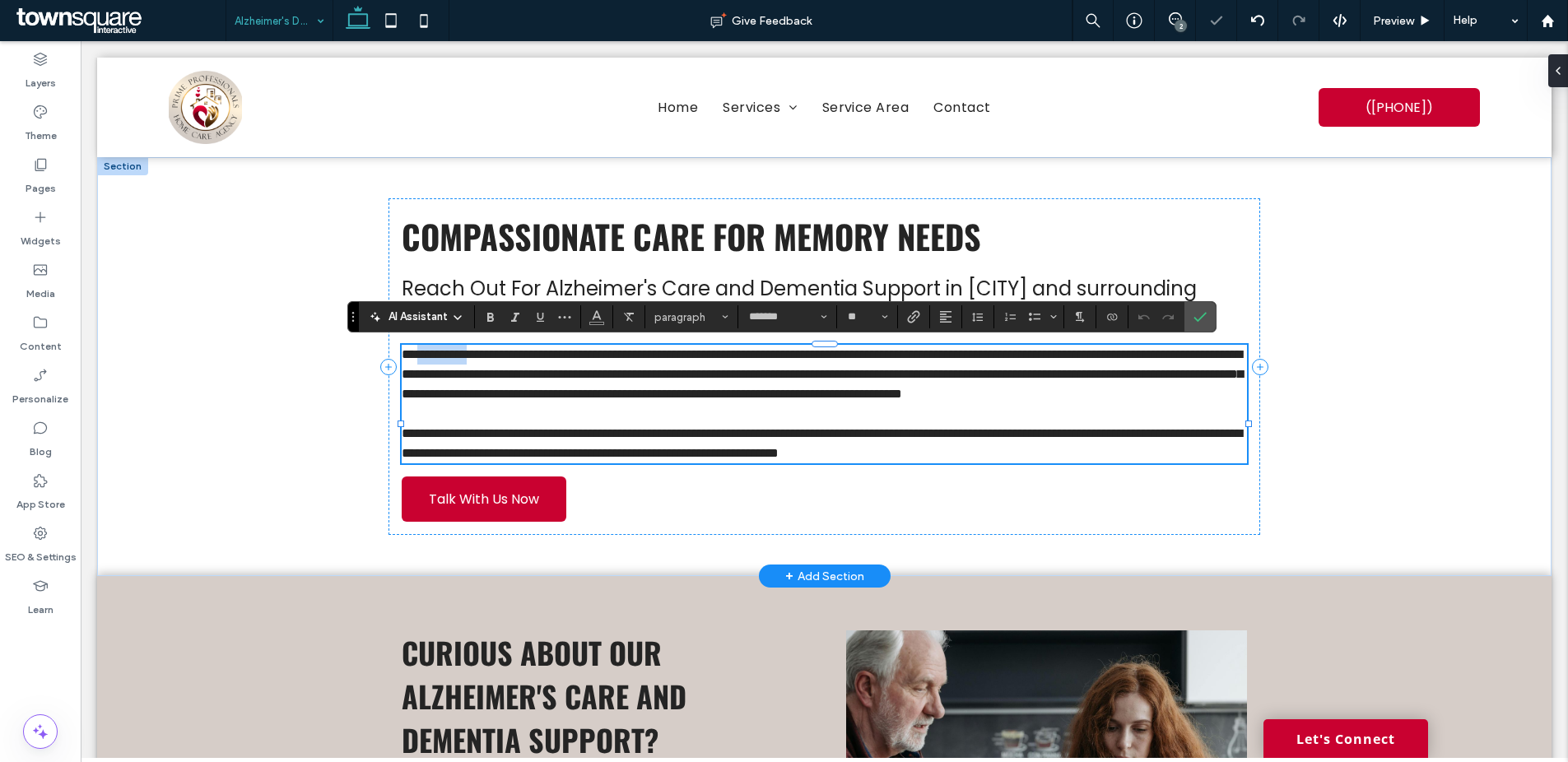 drag, startPoint x: 485, startPoint y: 357, endPoint x: 413, endPoint y: 355, distance: 72.02777 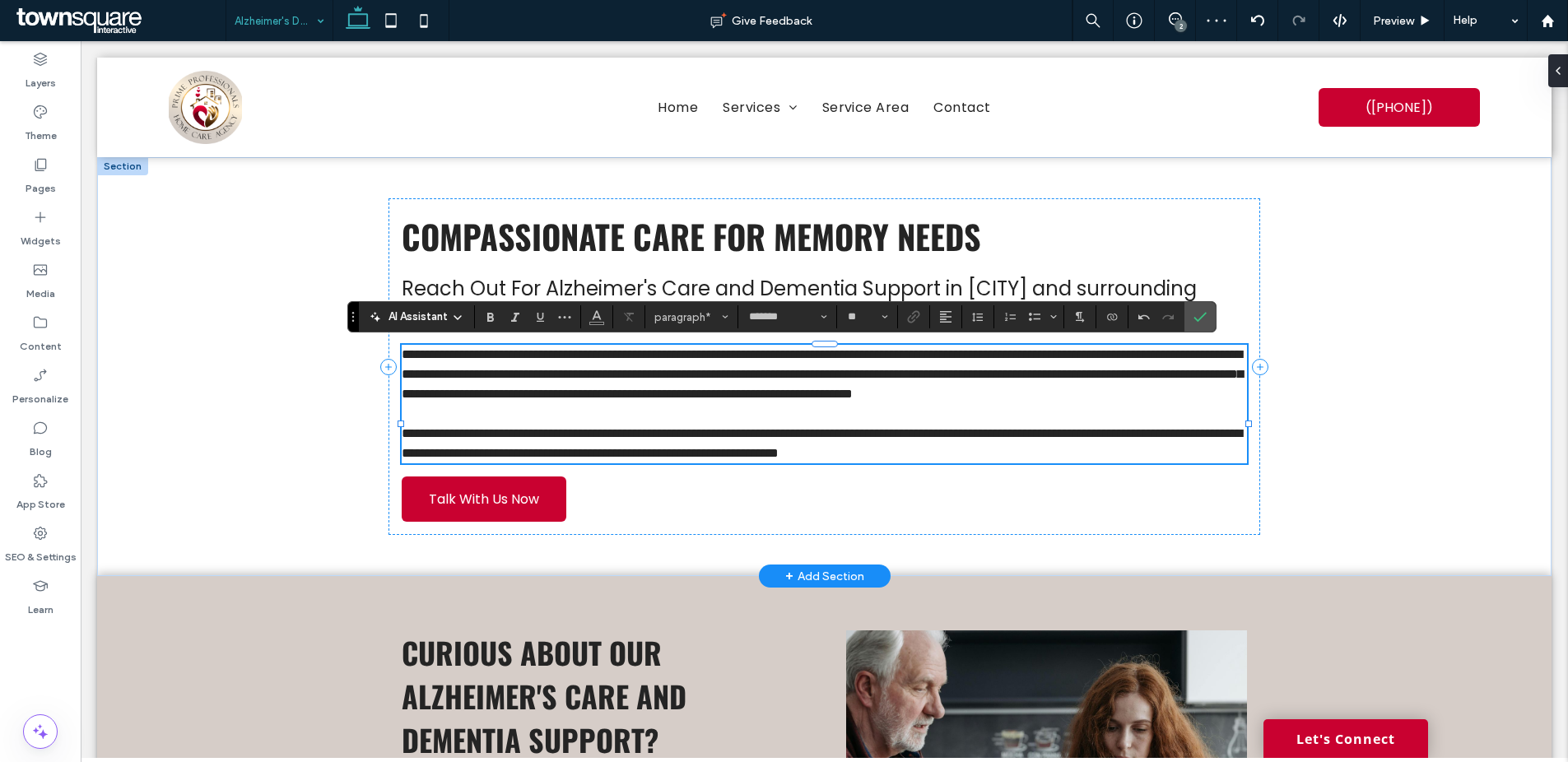 scroll, scrollTop: 0, scrollLeft: 0, axis: both 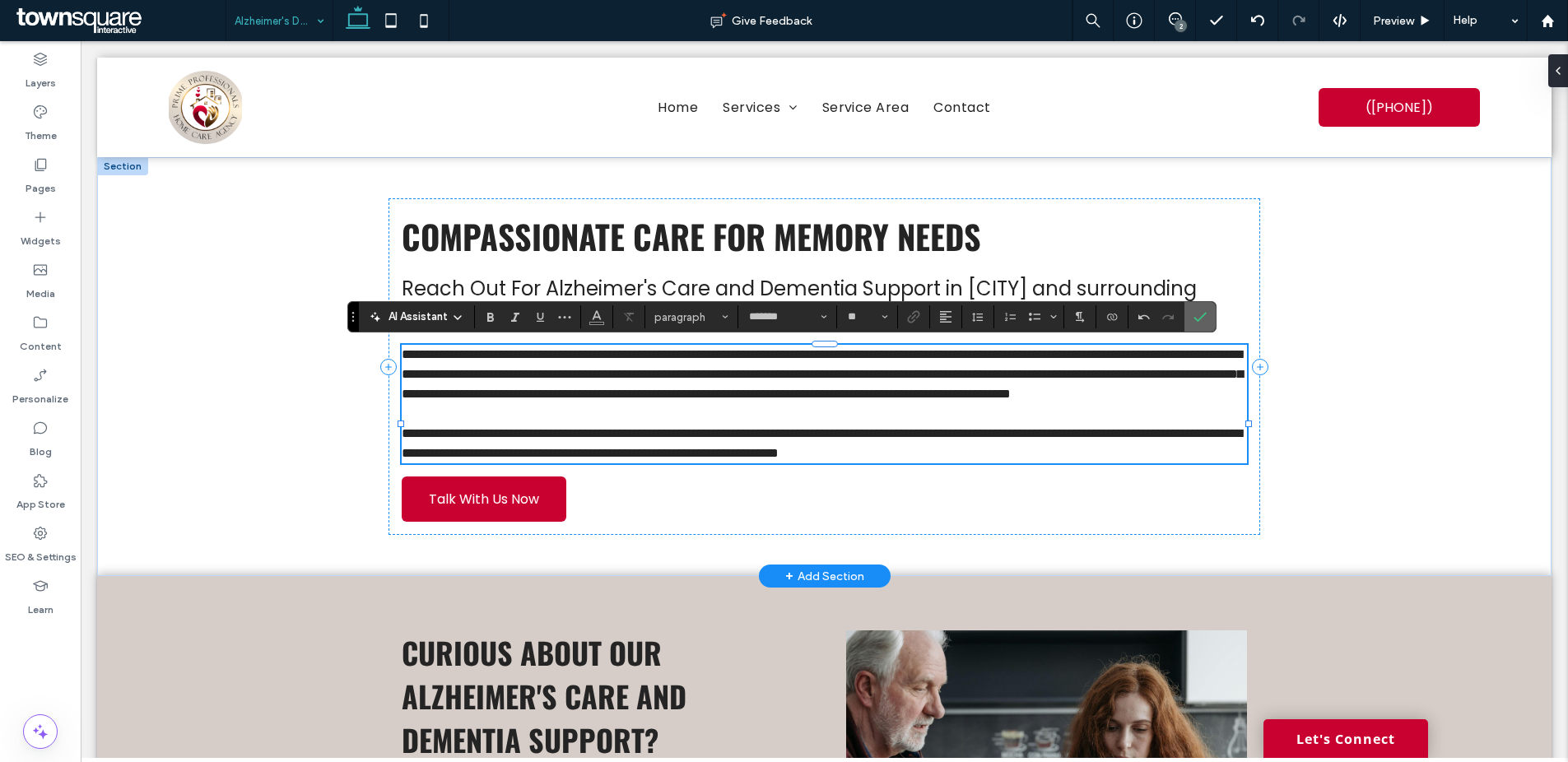 drag, startPoint x: 1203, startPoint y: 323, endPoint x: 1221, endPoint y: 297, distance: 31.622777 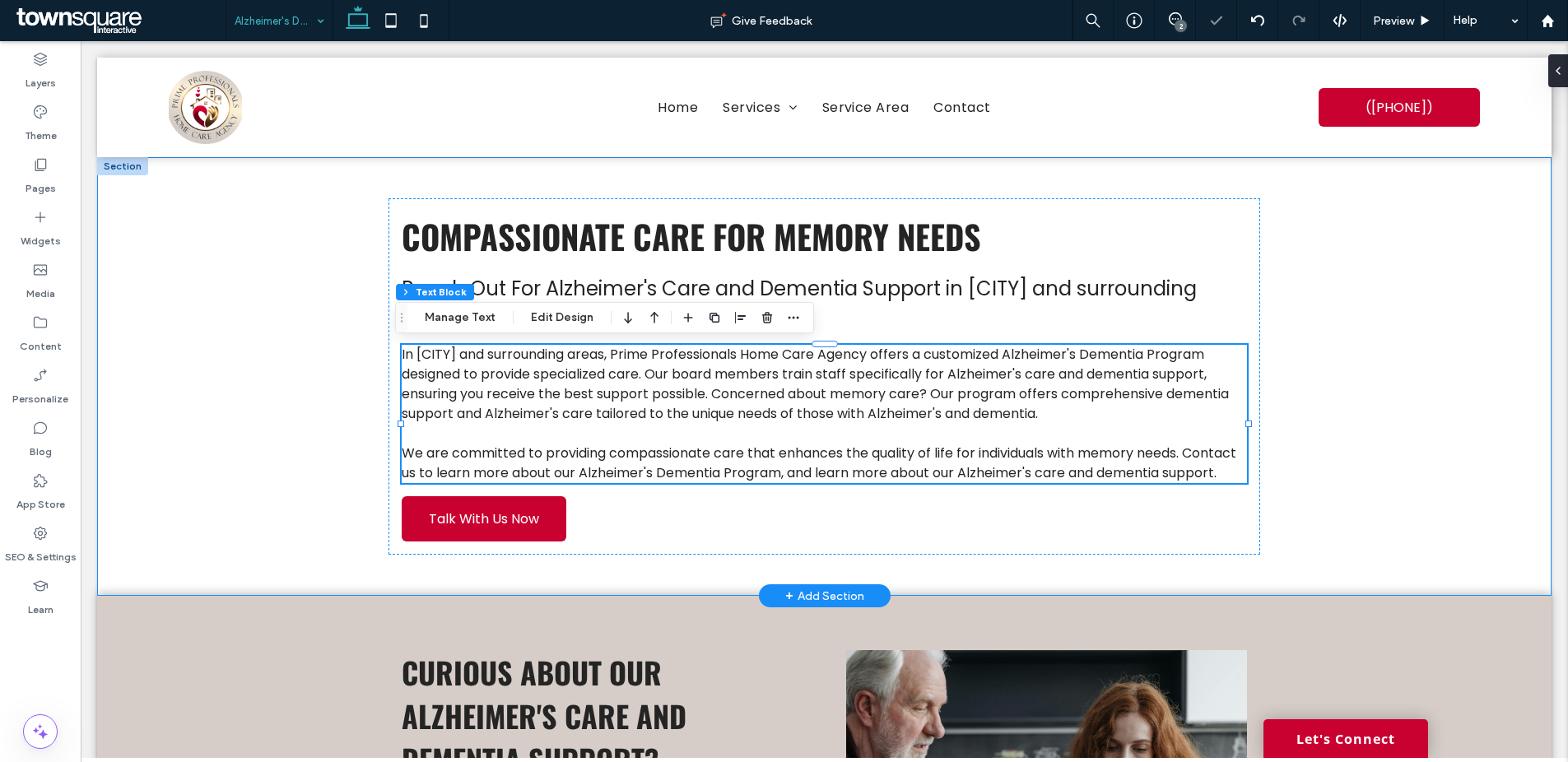 click on "Compassionate Care for Memory Needs
Reach Out For Alzheimer's Care and Dementia Support in Tuscaloosa and surrounding areas
In Tuscaloosa and surrounding areas, Prime Professionals Home Care Agency offers a customized Alzheimer's Dementia Program designed to provide specialized care. Our board members train staff specifically for Alzheimer's care and dementia support, ensuring you receive the best support possible. Concerned about memory care? Our program offers comprehensive dementia support and Alzheimer's care tailored to the unique needs of those with Alzheimer's and dementia. We are committed to providing compassionate care that enhances the quality of life for individuals with memory needs. Contact us to learn more about our Alzheimer's Dementia Program, and learn more about our Alzheimer's care and dementia support.
Talk With Us Now" at bounding box center [824, 376] 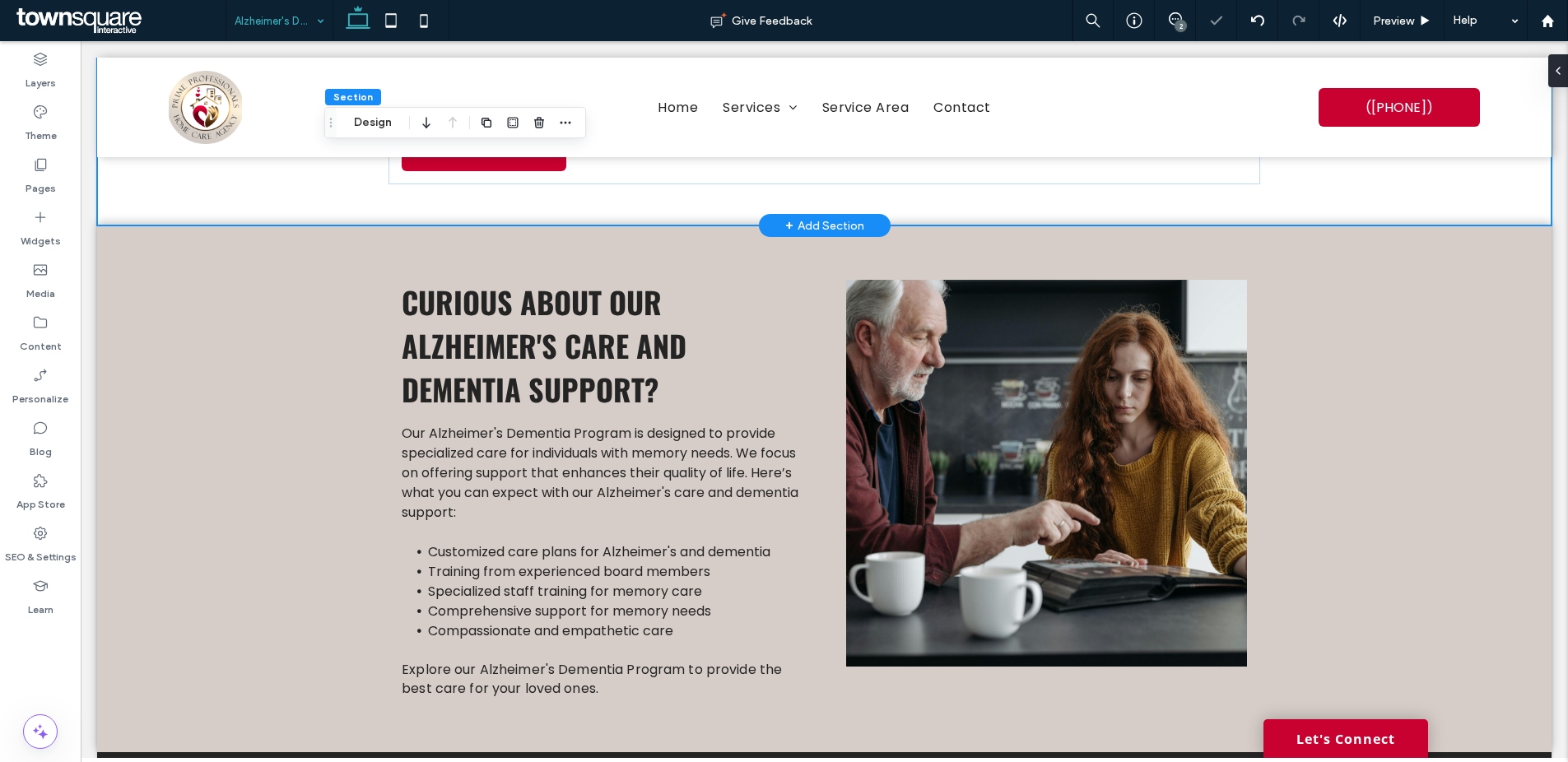 scroll, scrollTop: 417, scrollLeft: 0, axis: vertical 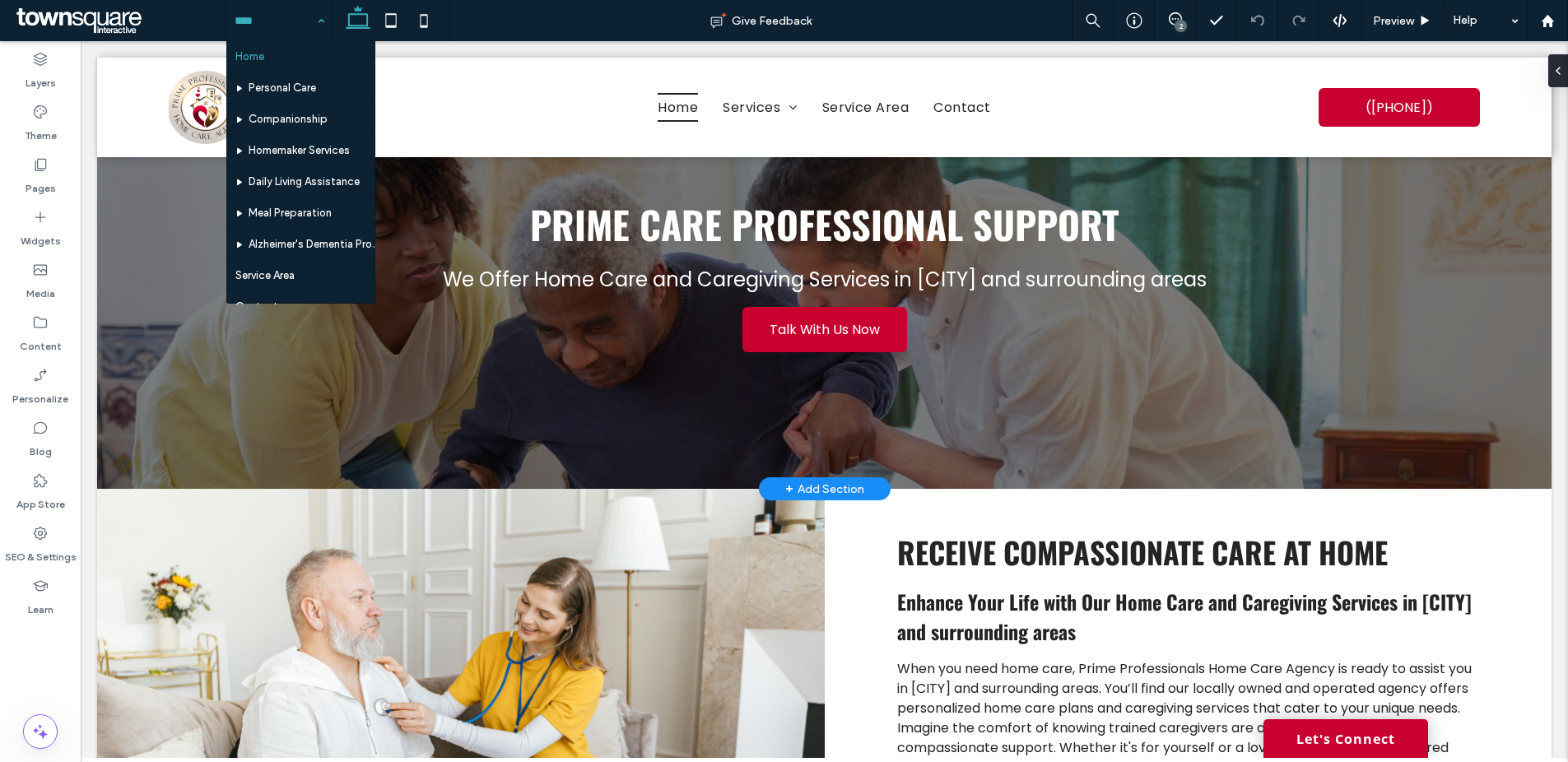 click on "We Offer Home Care and Caregiving Services in Tuscaloosa and surrounding areas" at bounding box center (825, 279) 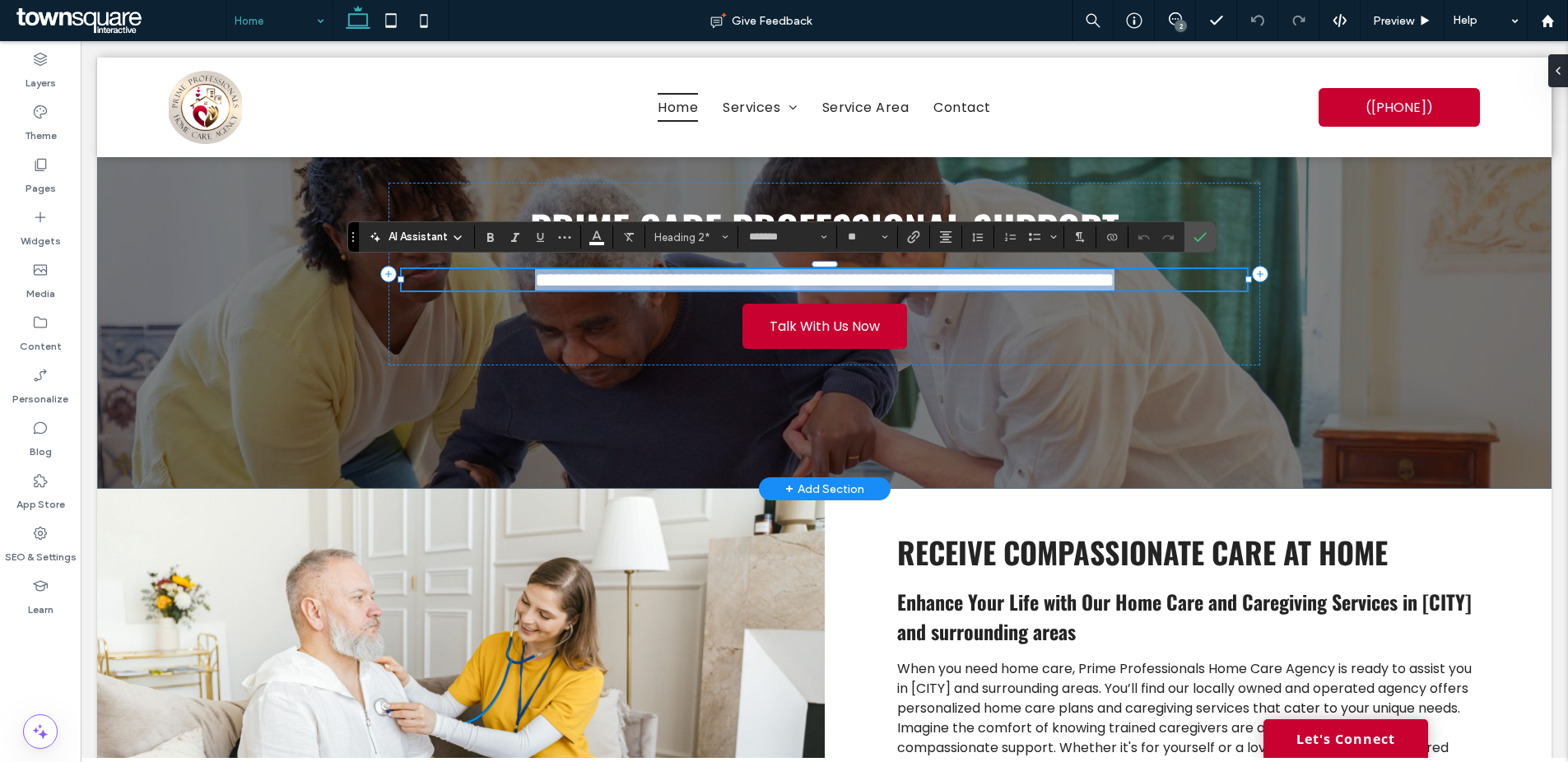 click on "**********" at bounding box center [825, 280] 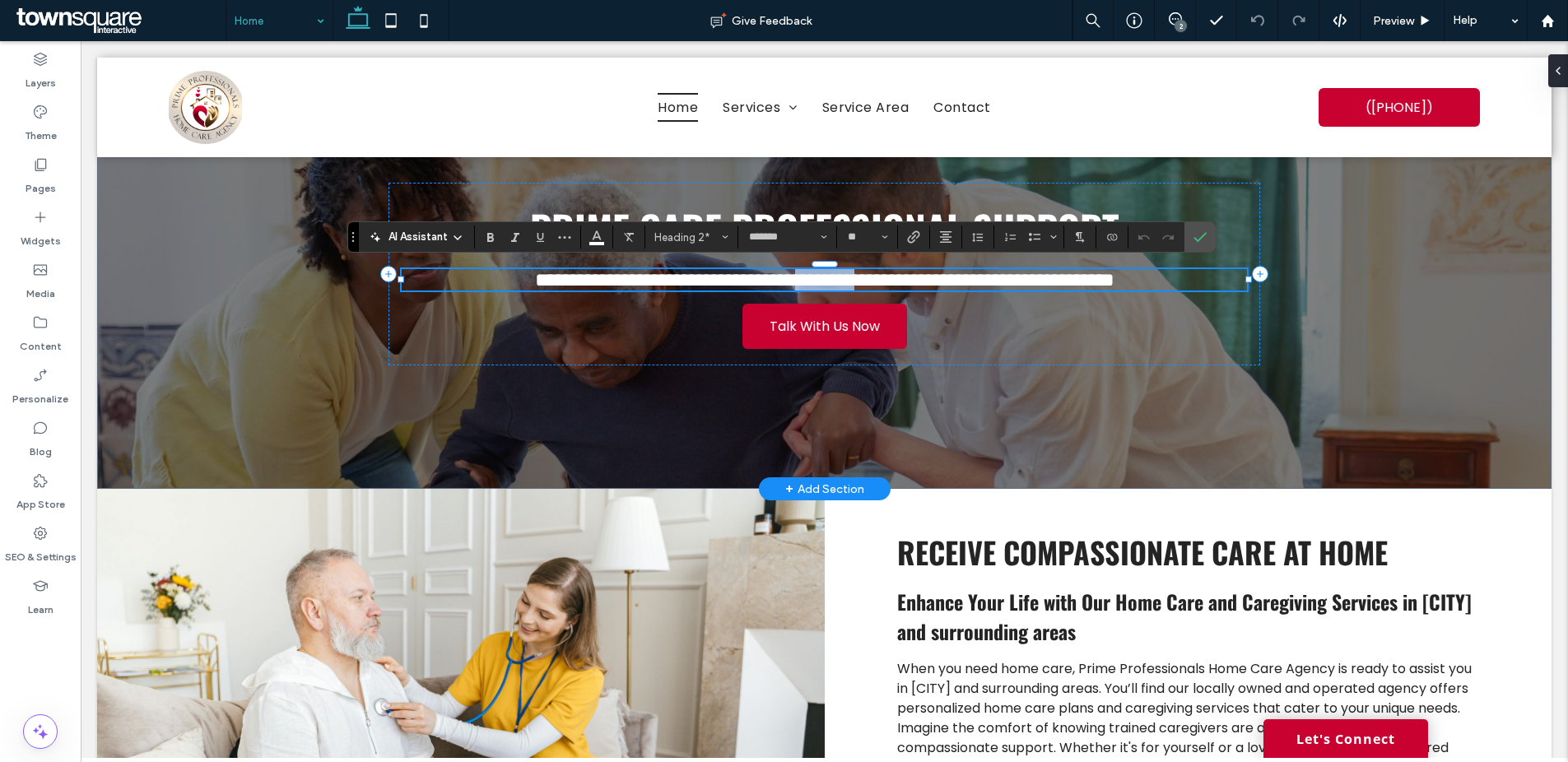 drag, startPoint x: 858, startPoint y: 281, endPoint x: 788, endPoint y: 286, distance: 70.178344 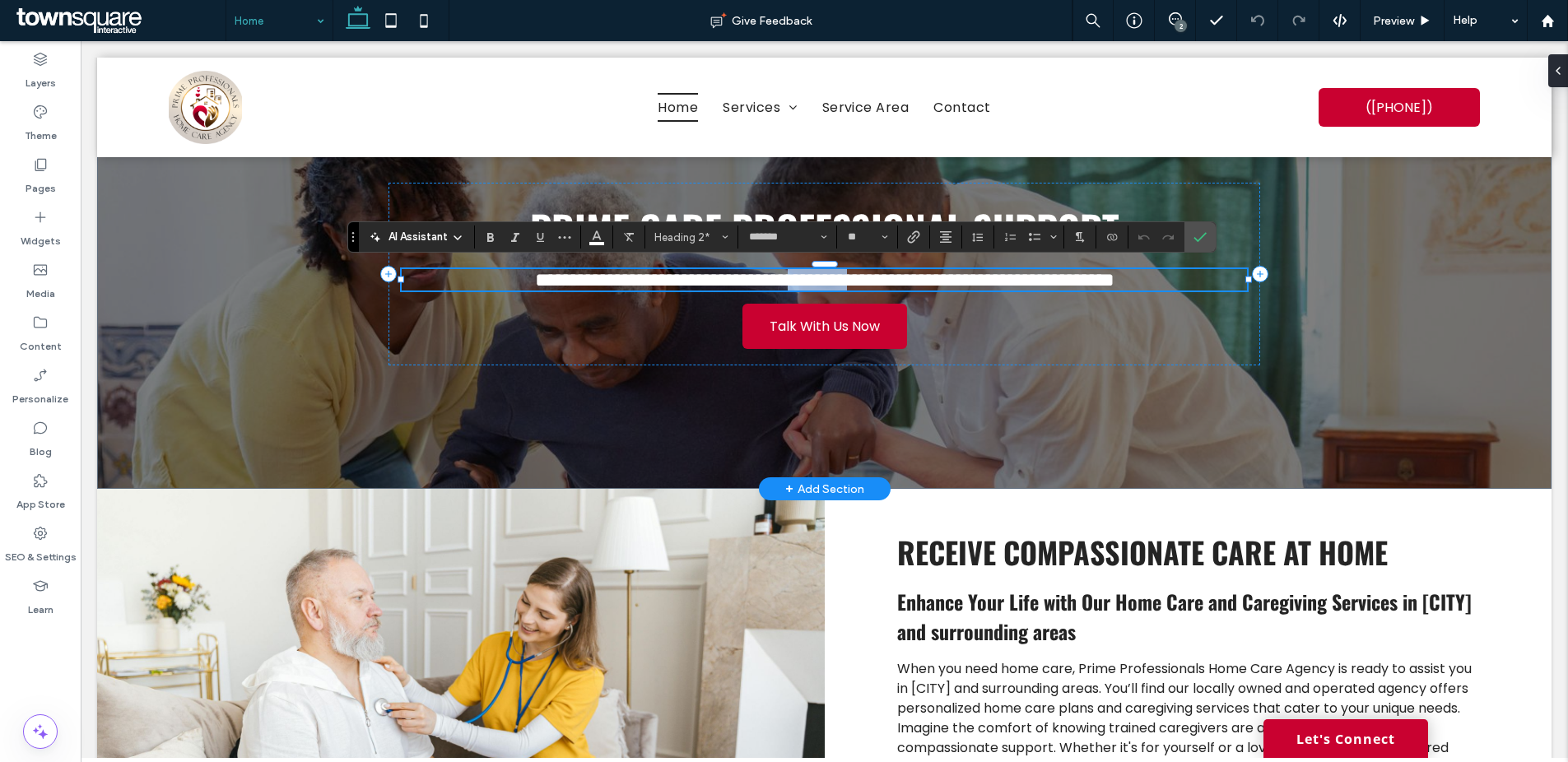 drag, startPoint x: 854, startPoint y: 281, endPoint x: 777, endPoint y: 282, distance: 77.00649 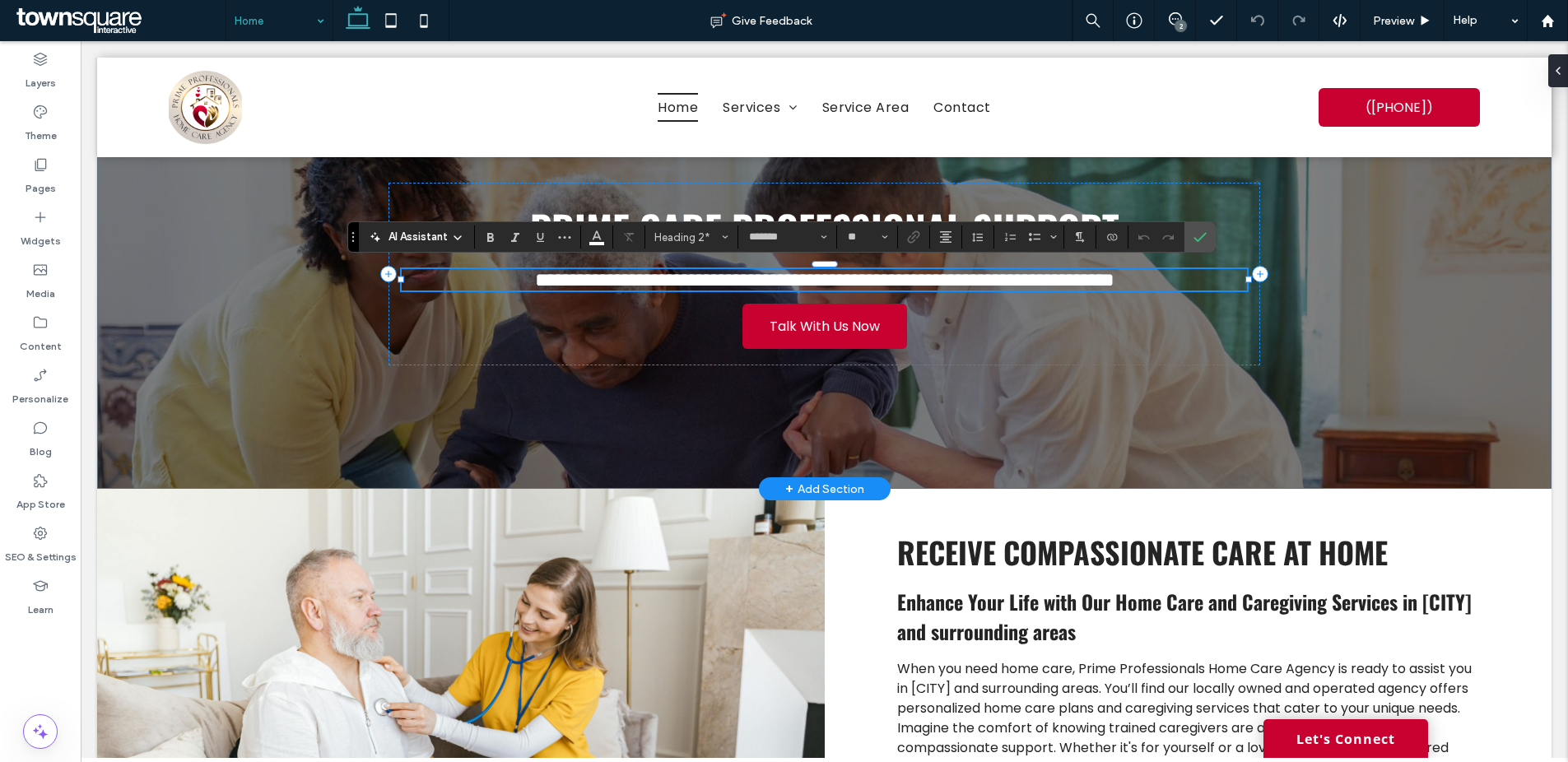 drag, startPoint x: 777, startPoint y: 282, endPoint x: 678, endPoint y: 284, distance: 99.0202 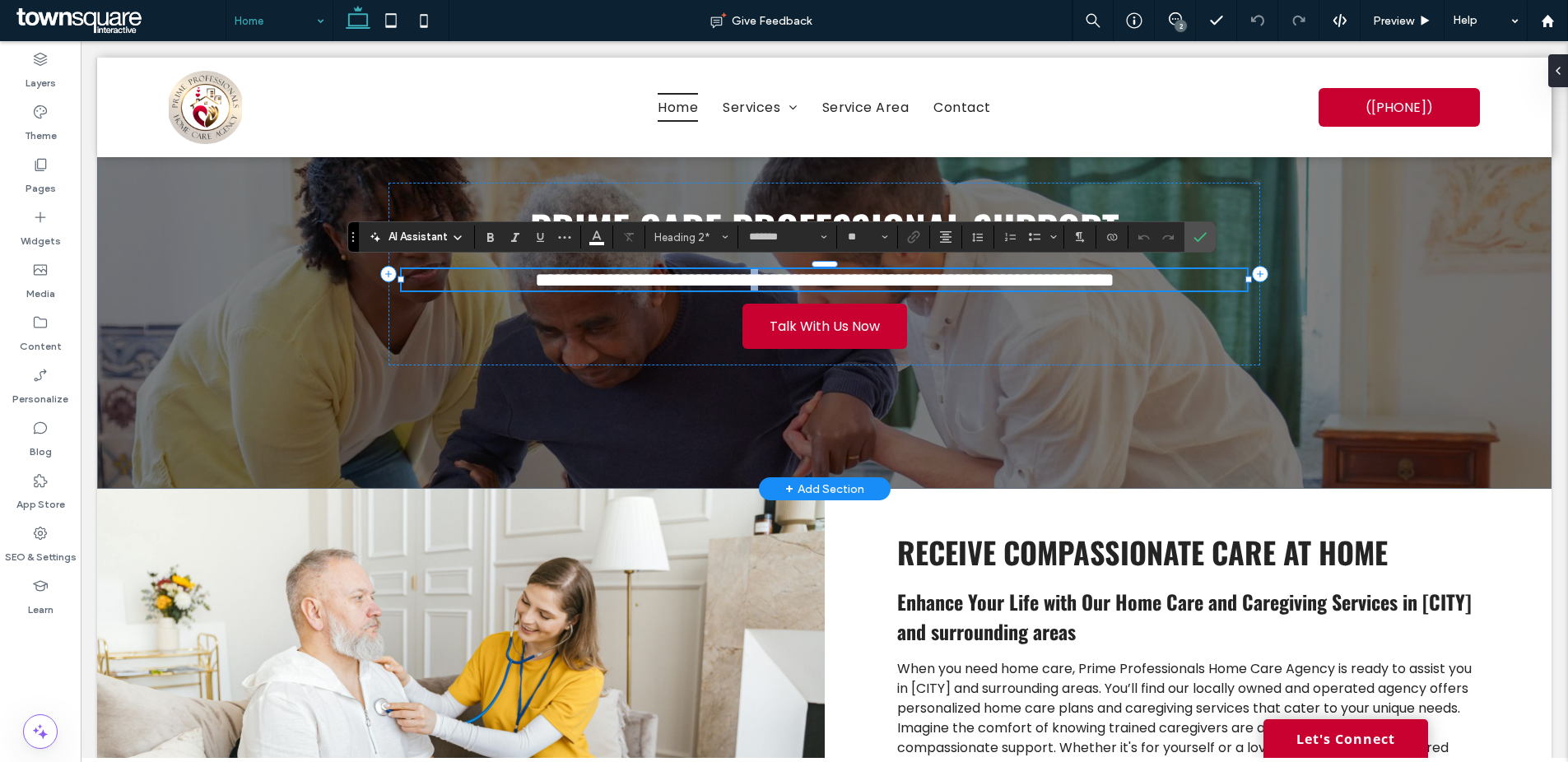 drag, startPoint x: 733, startPoint y: 281, endPoint x: 745, endPoint y: 277, distance: 12.649111 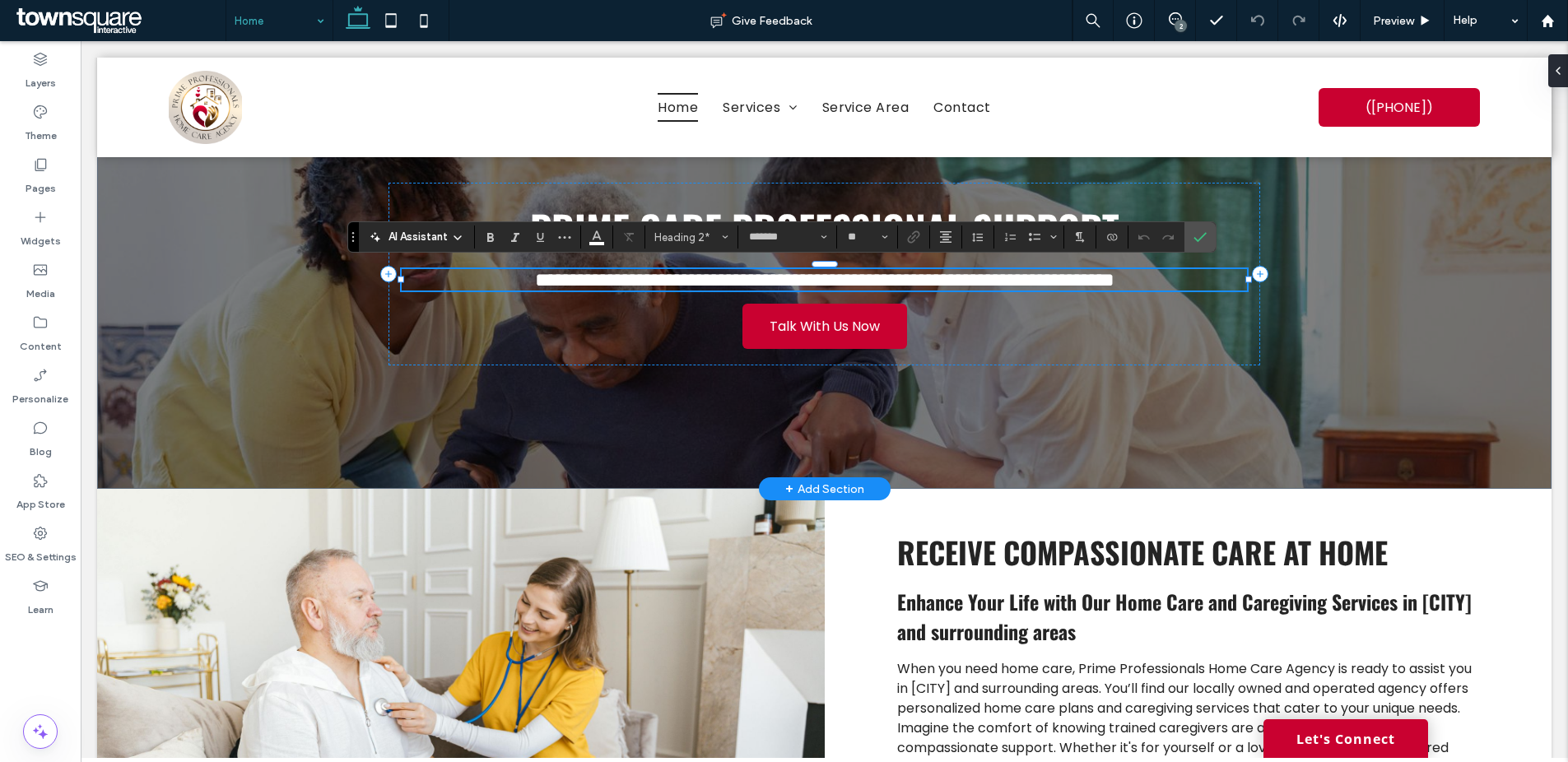 click on "**********" at bounding box center [825, 280] 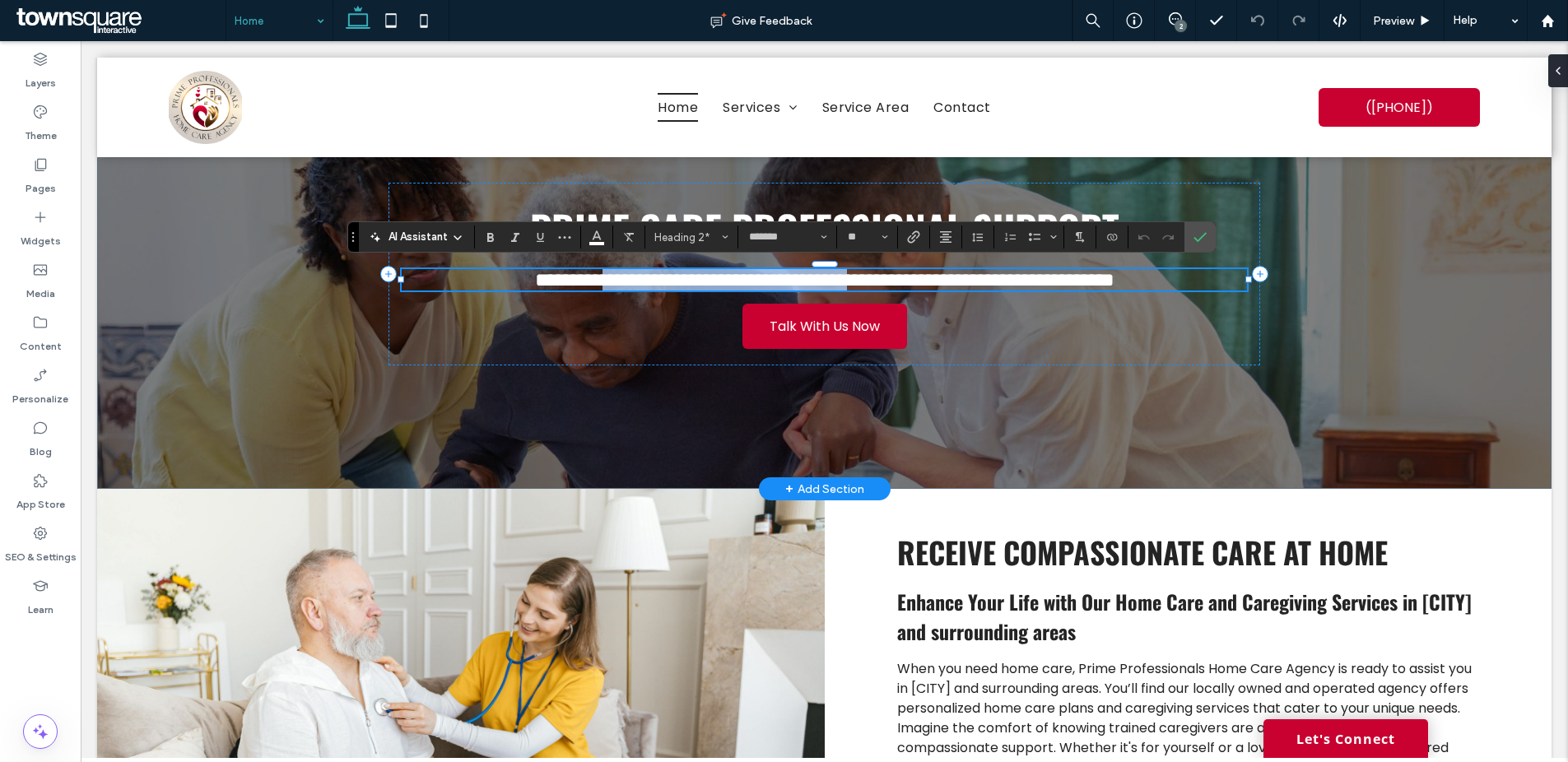 drag, startPoint x: 854, startPoint y: 281, endPoint x: 505, endPoint y: 286, distance: 349.03581 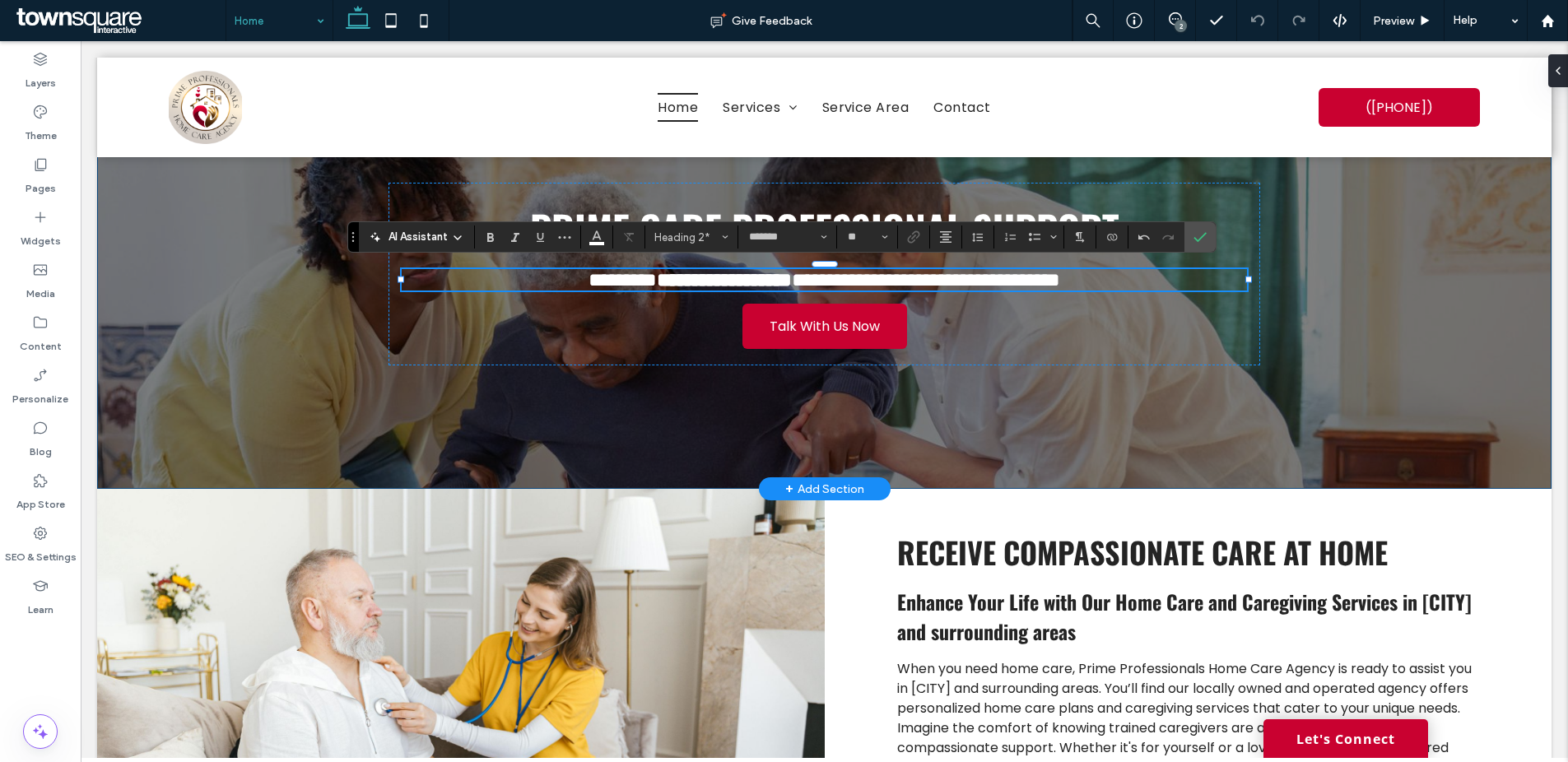 scroll, scrollTop: 0, scrollLeft: 0, axis: both 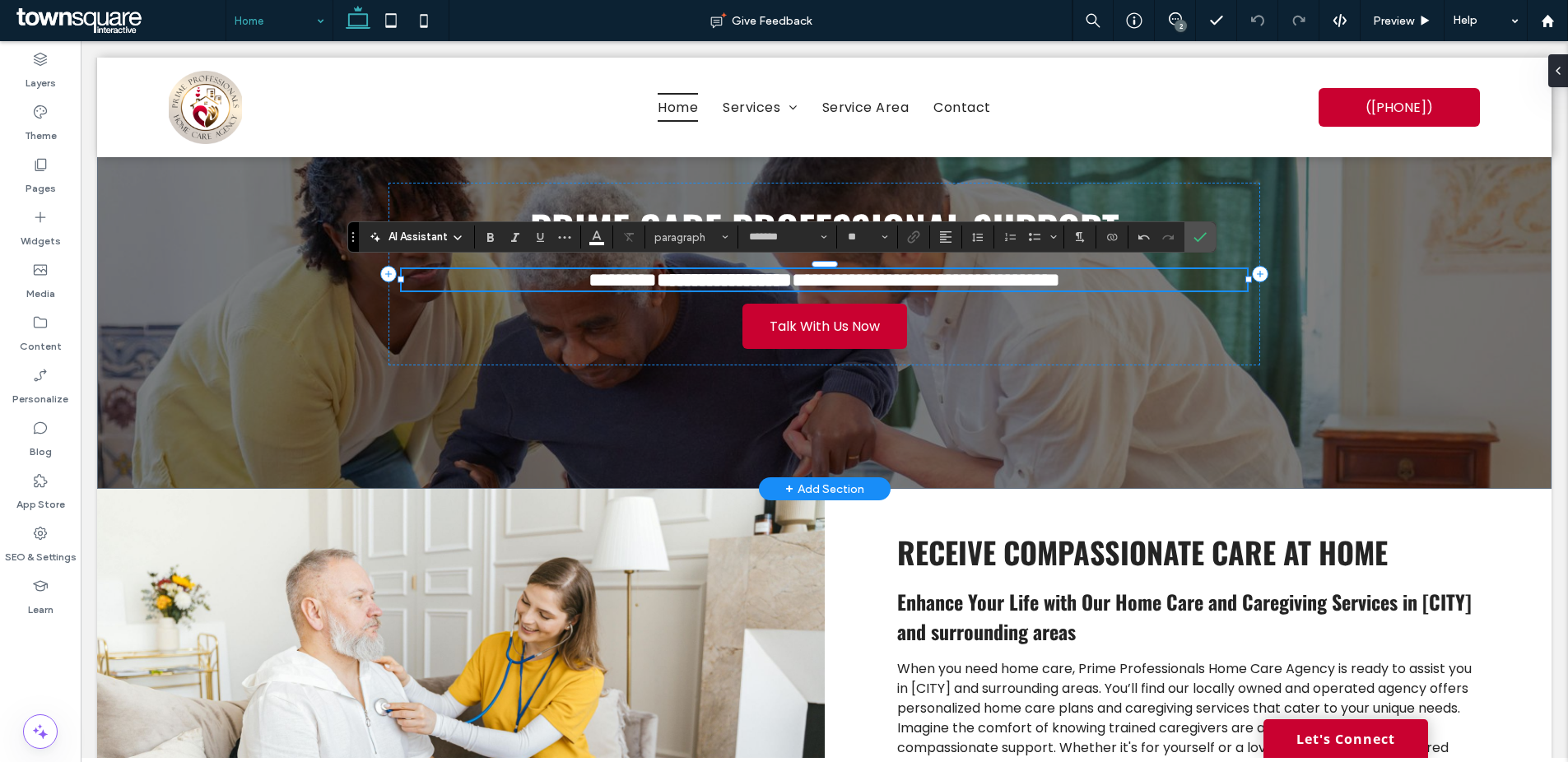type on "**" 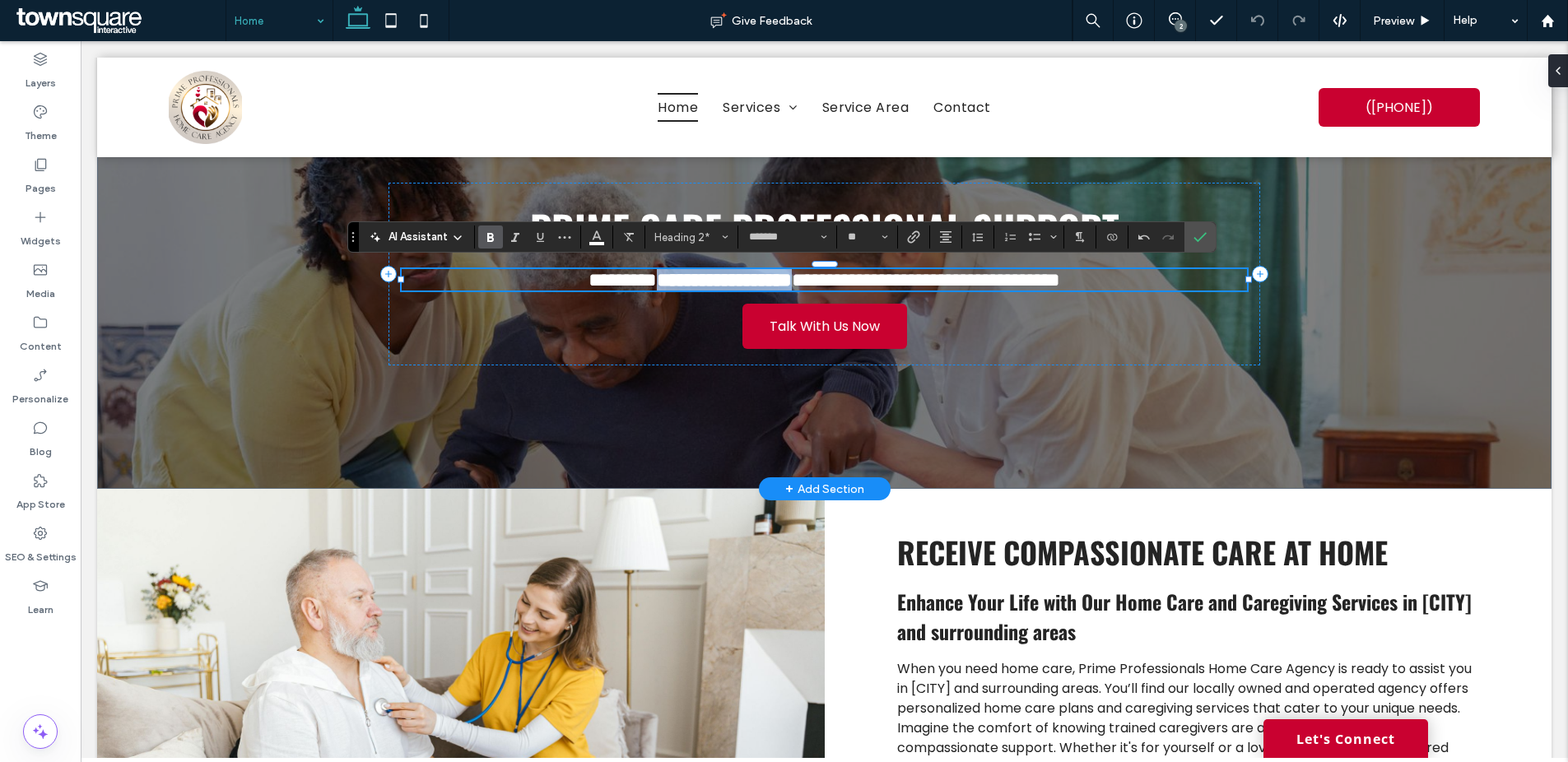 drag, startPoint x: 772, startPoint y: 281, endPoint x: 578, endPoint y: 281, distance: 194 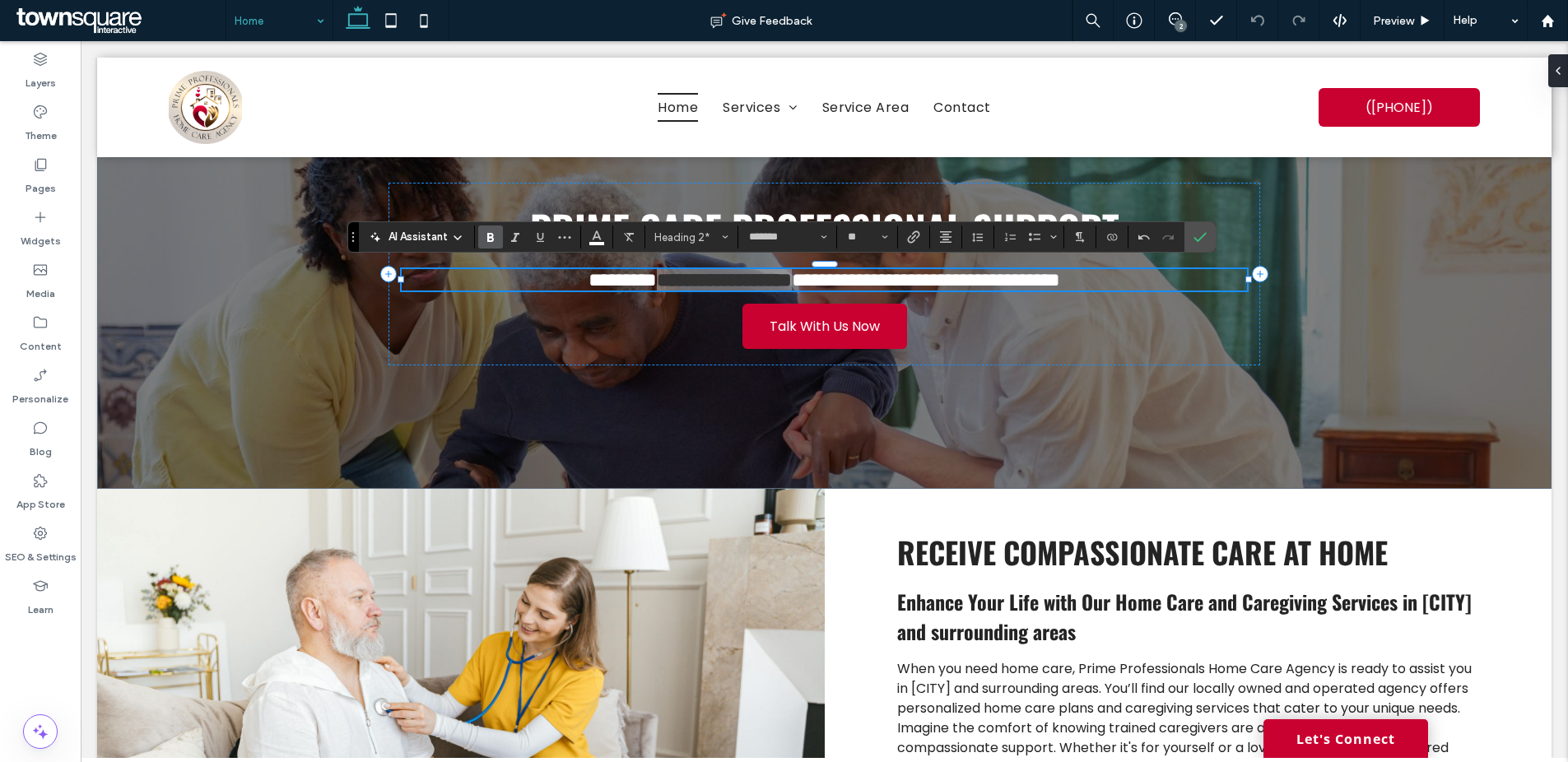 click 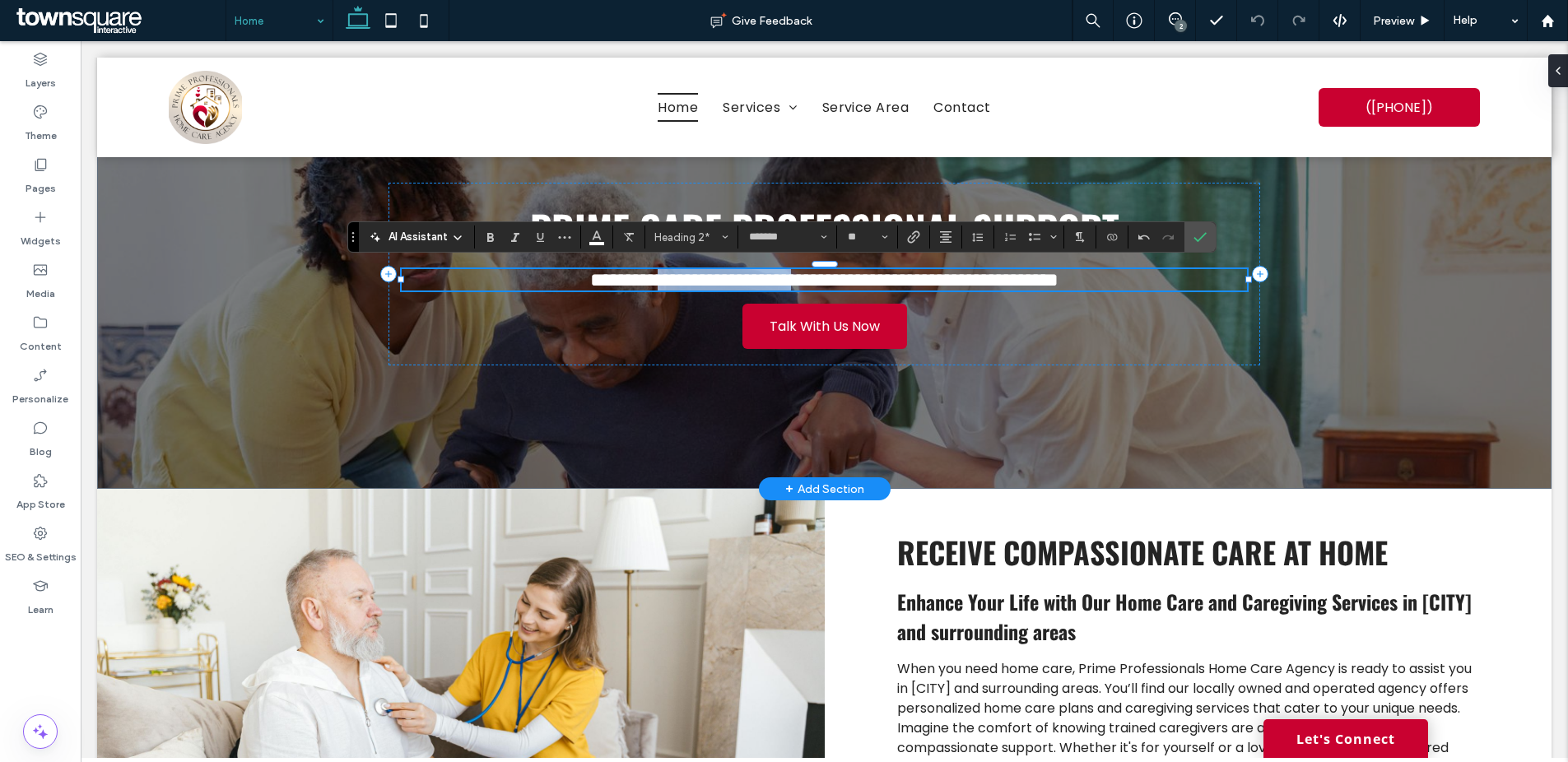 click on "**********" at bounding box center [724, 280] 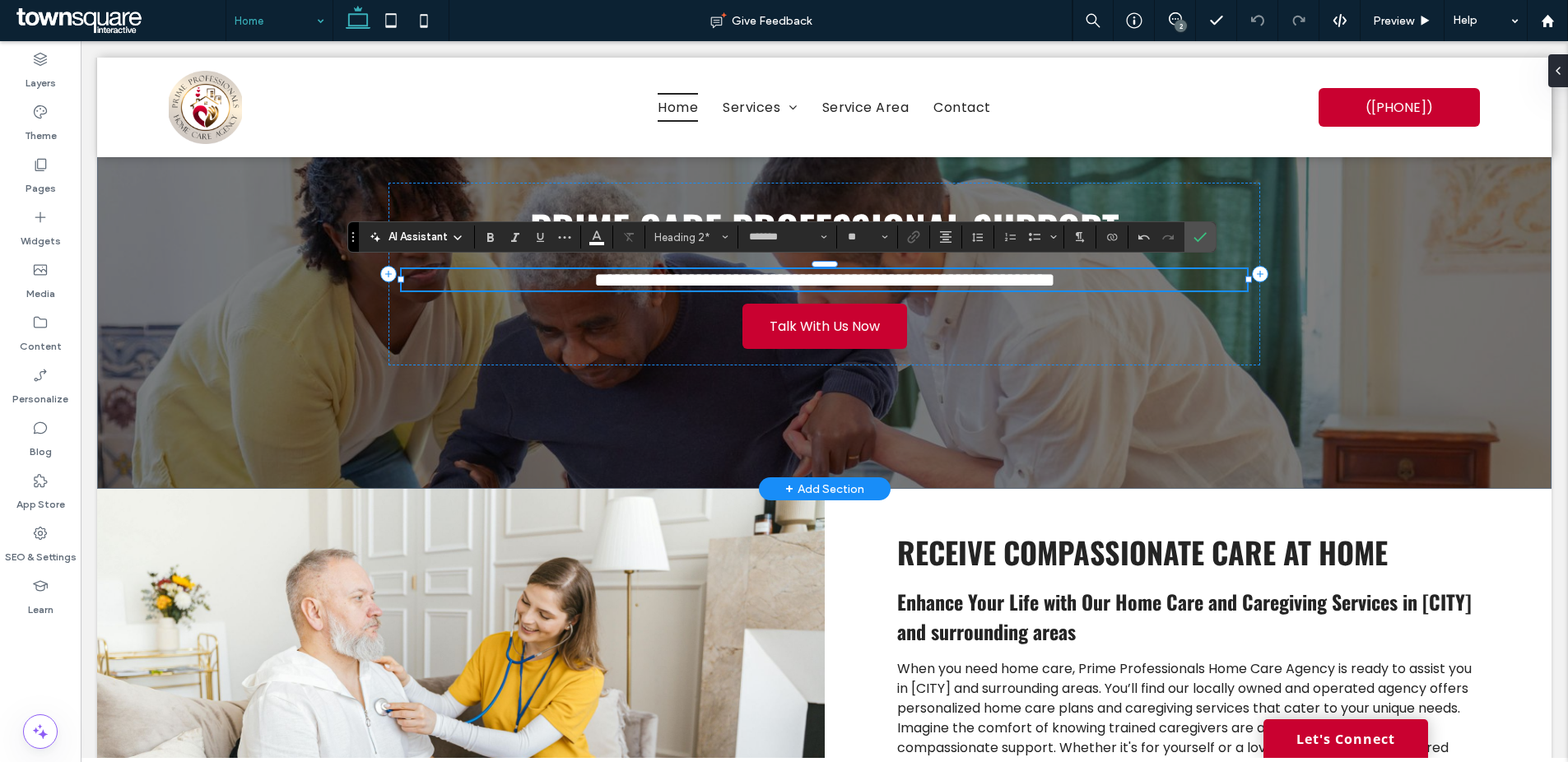 type 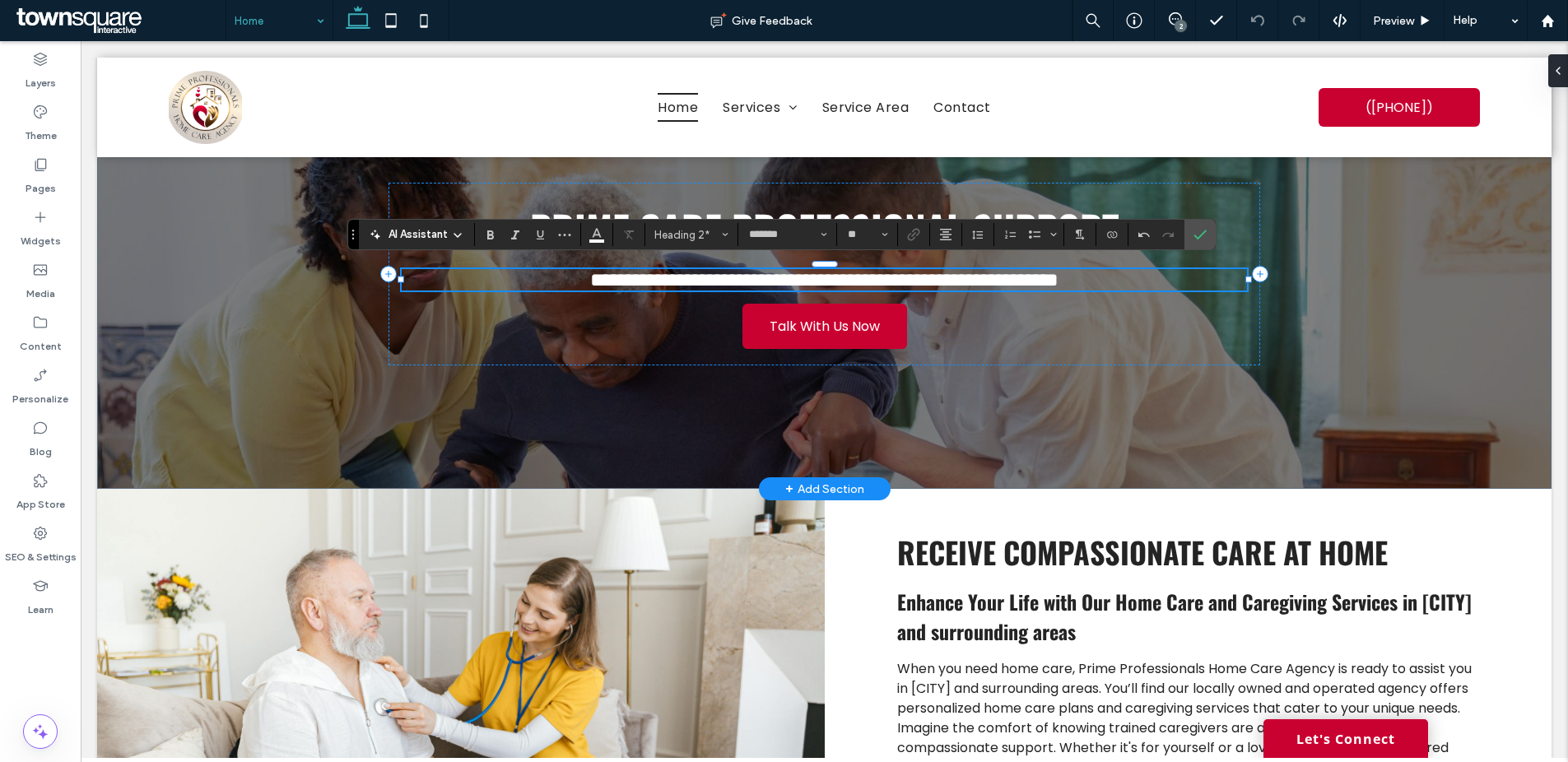 scroll, scrollTop: 101, scrollLeft: 0, axis: vertical 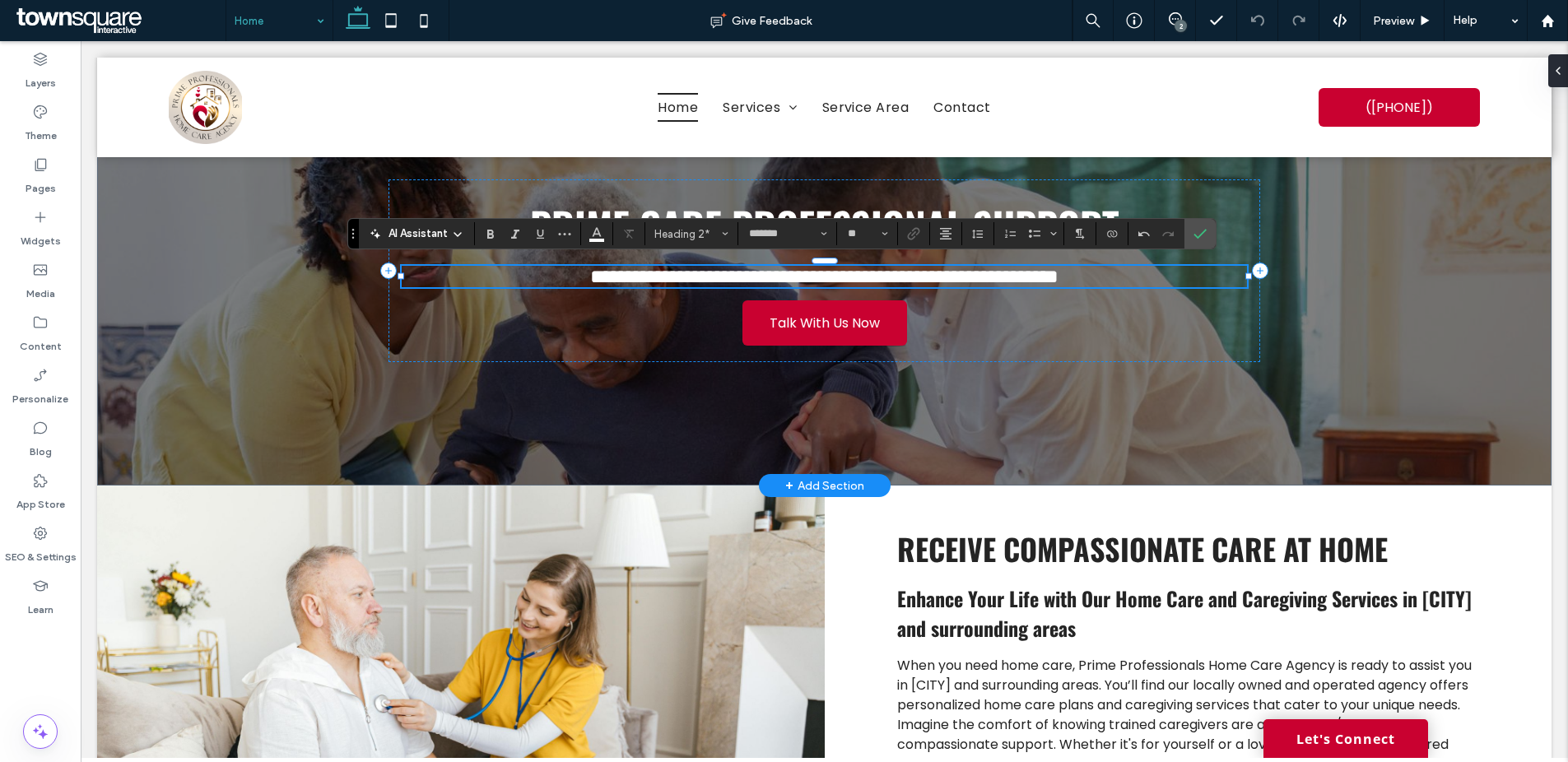 click on "**********" at bounding box center (728, 276) 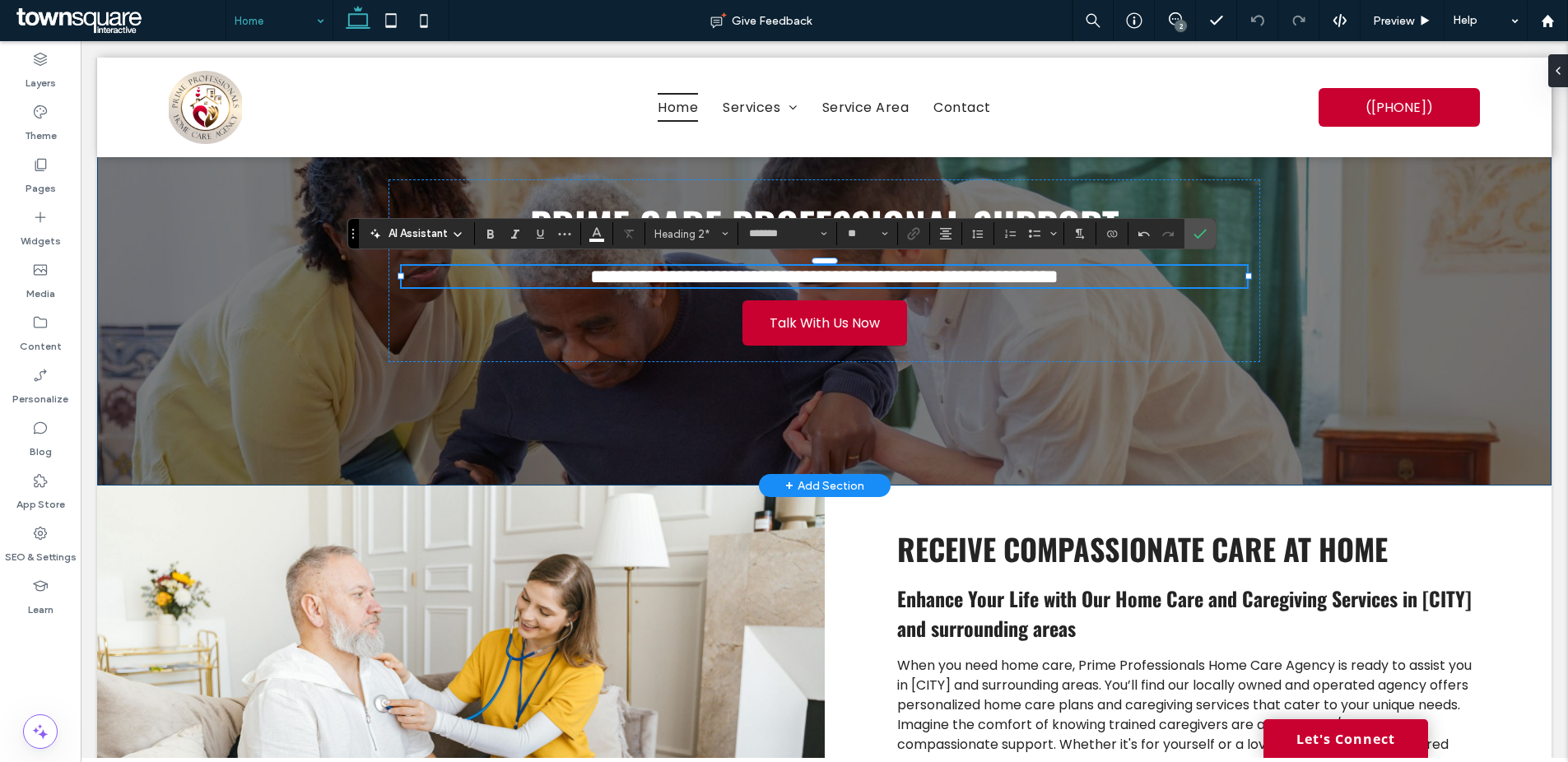 click on "**********" at bounding box center [824, 271] 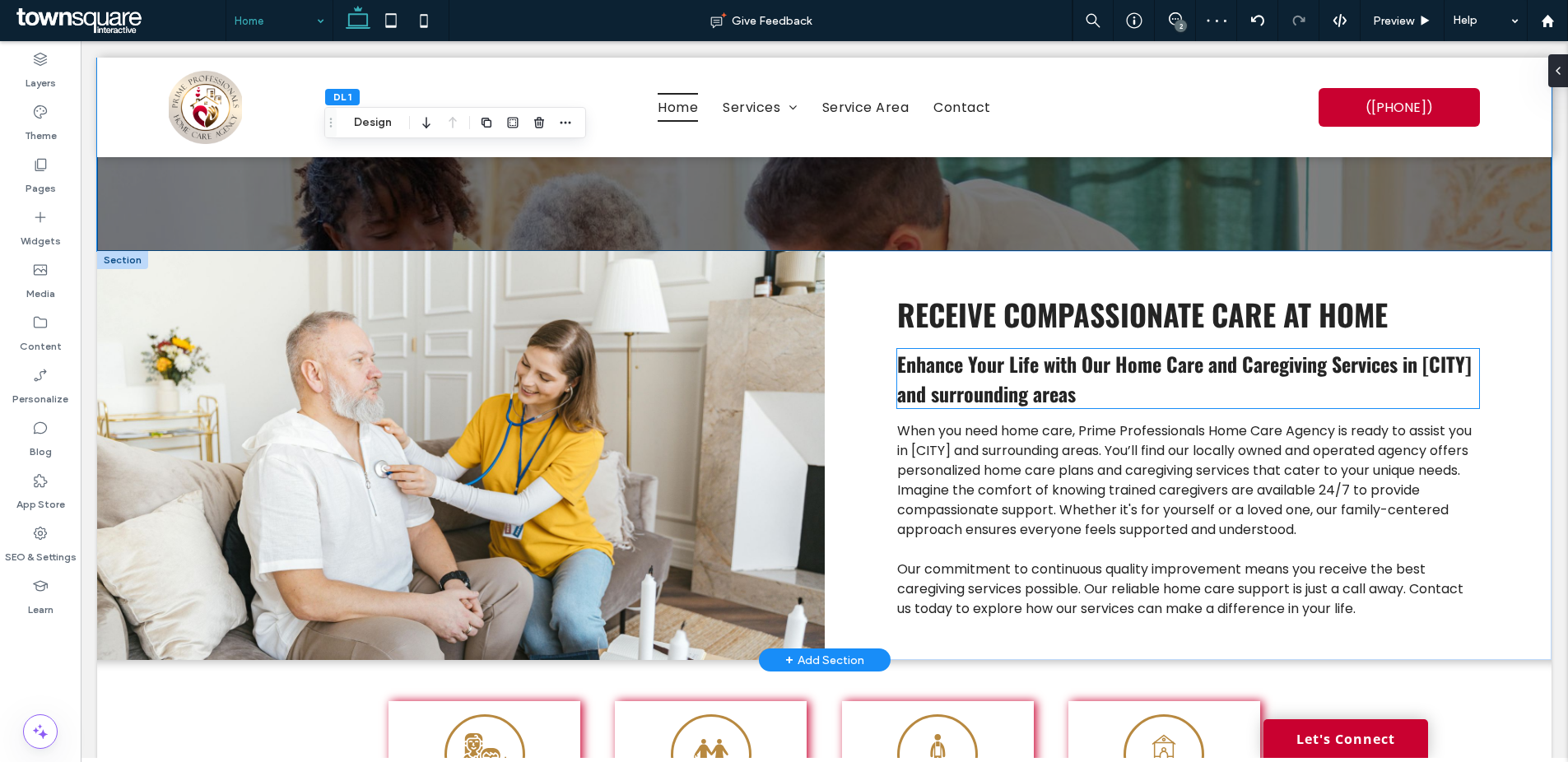 scroll, scrollTop: 358, scrollLeft: 0, axis: vertical 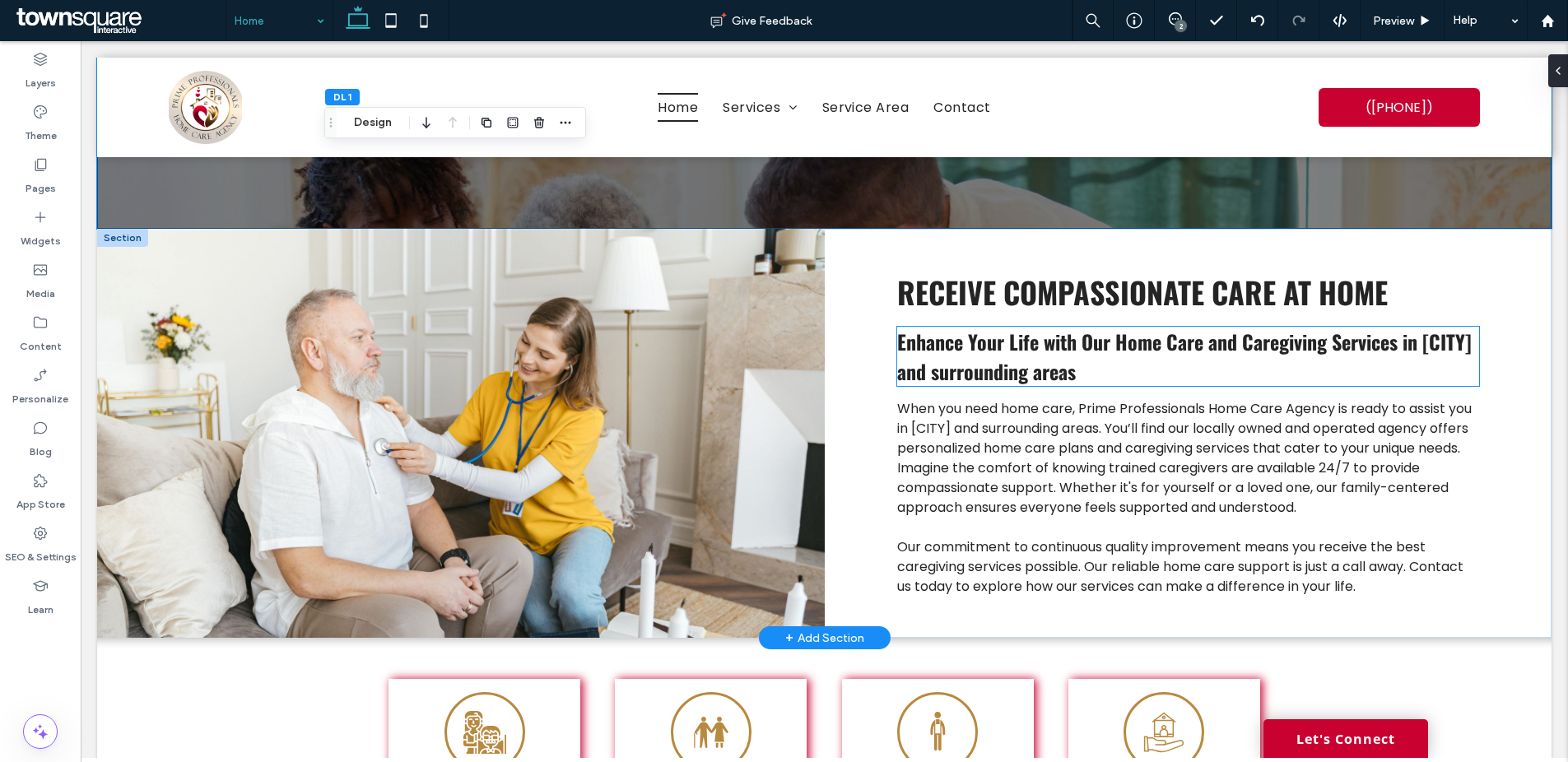 click on "Enhance Your Life with Our Home Care and Caregiving Services in Tuscaloosa and surrounding areas" at bounding box center (1188, 356) 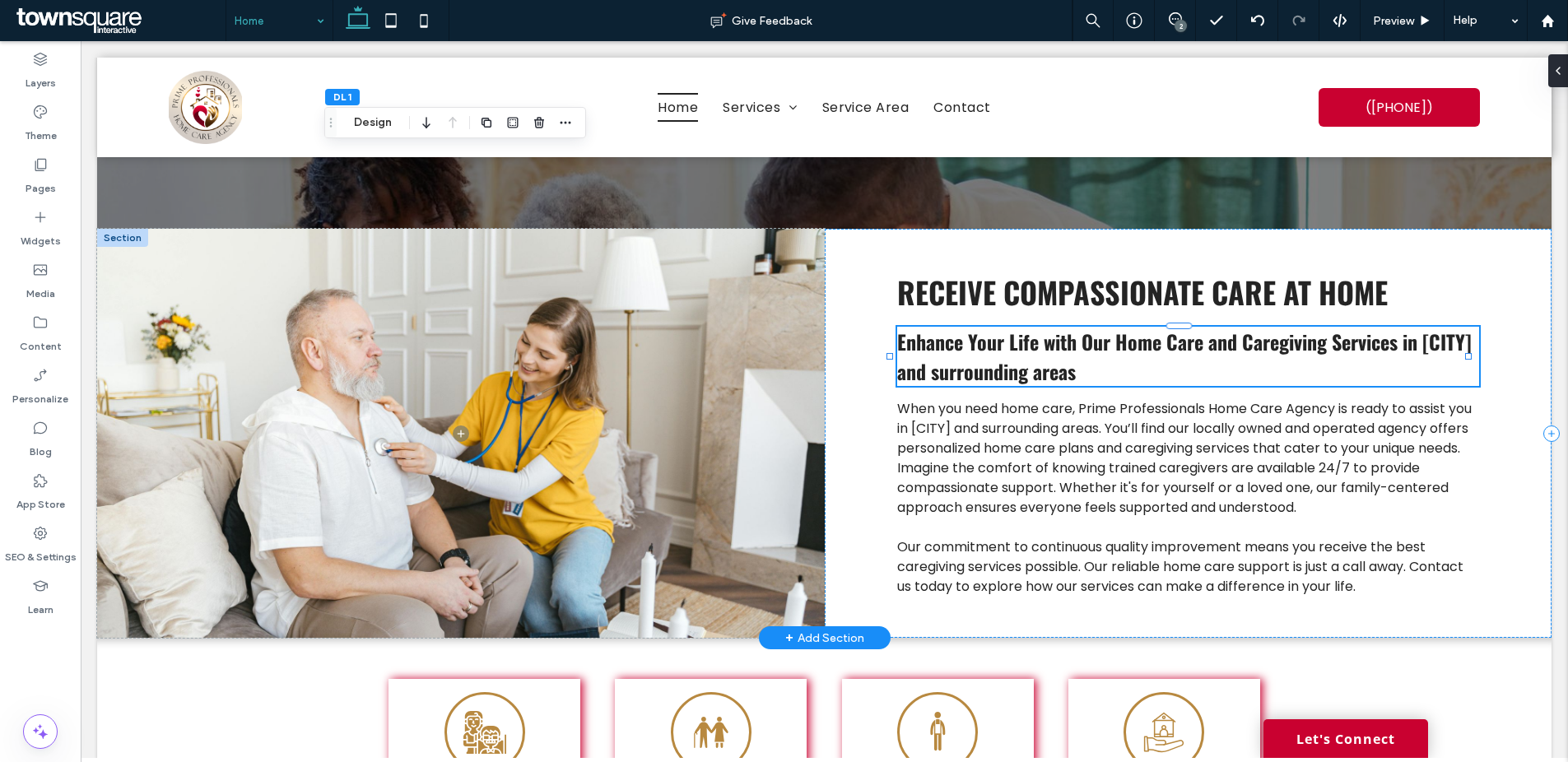 click on "Enhance Your Life with Our Home Care and Caregiving Services in Tuscaloosa and surrounding areas" at bounding box center (1188, 356) 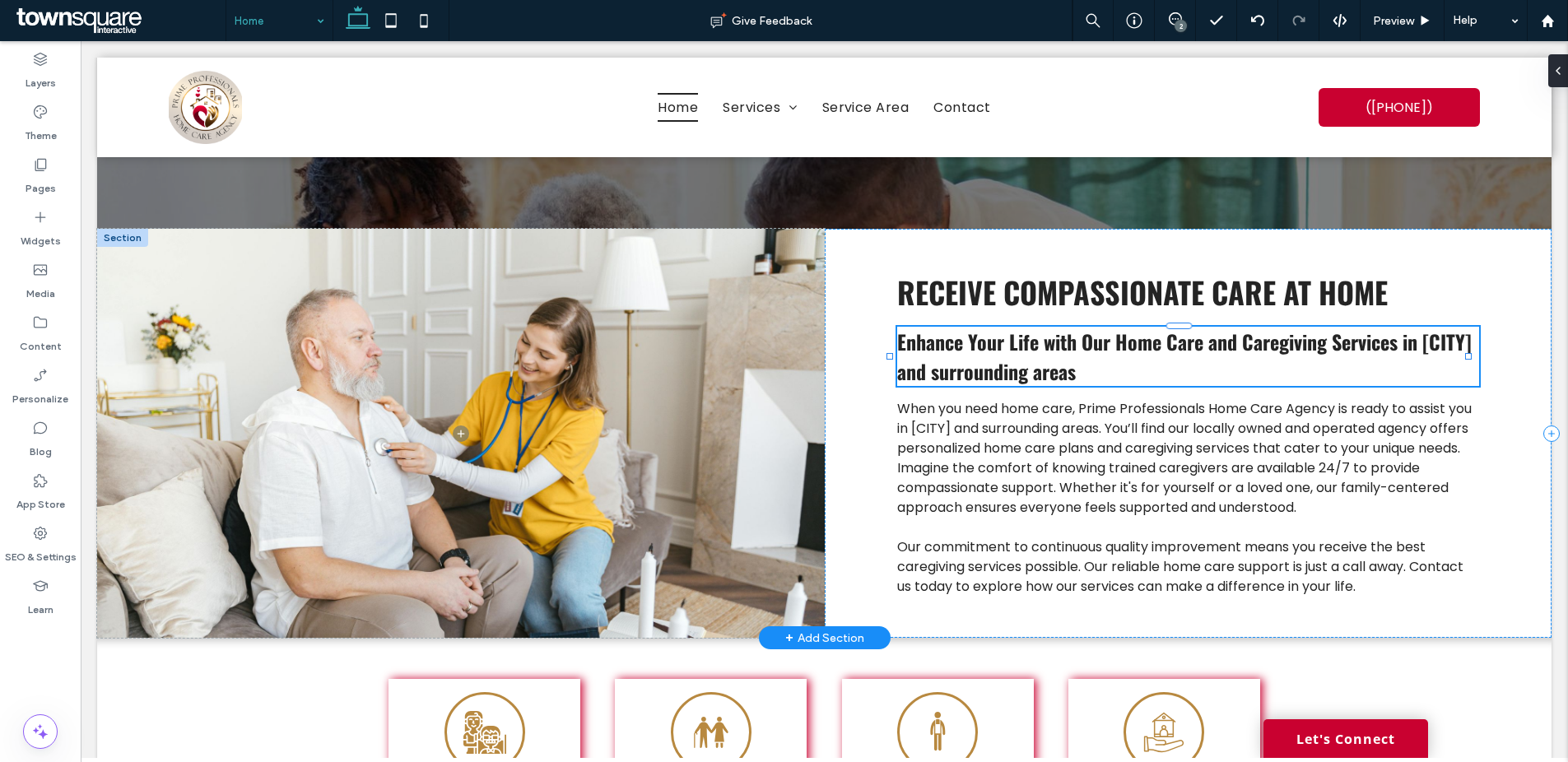 type on "******" 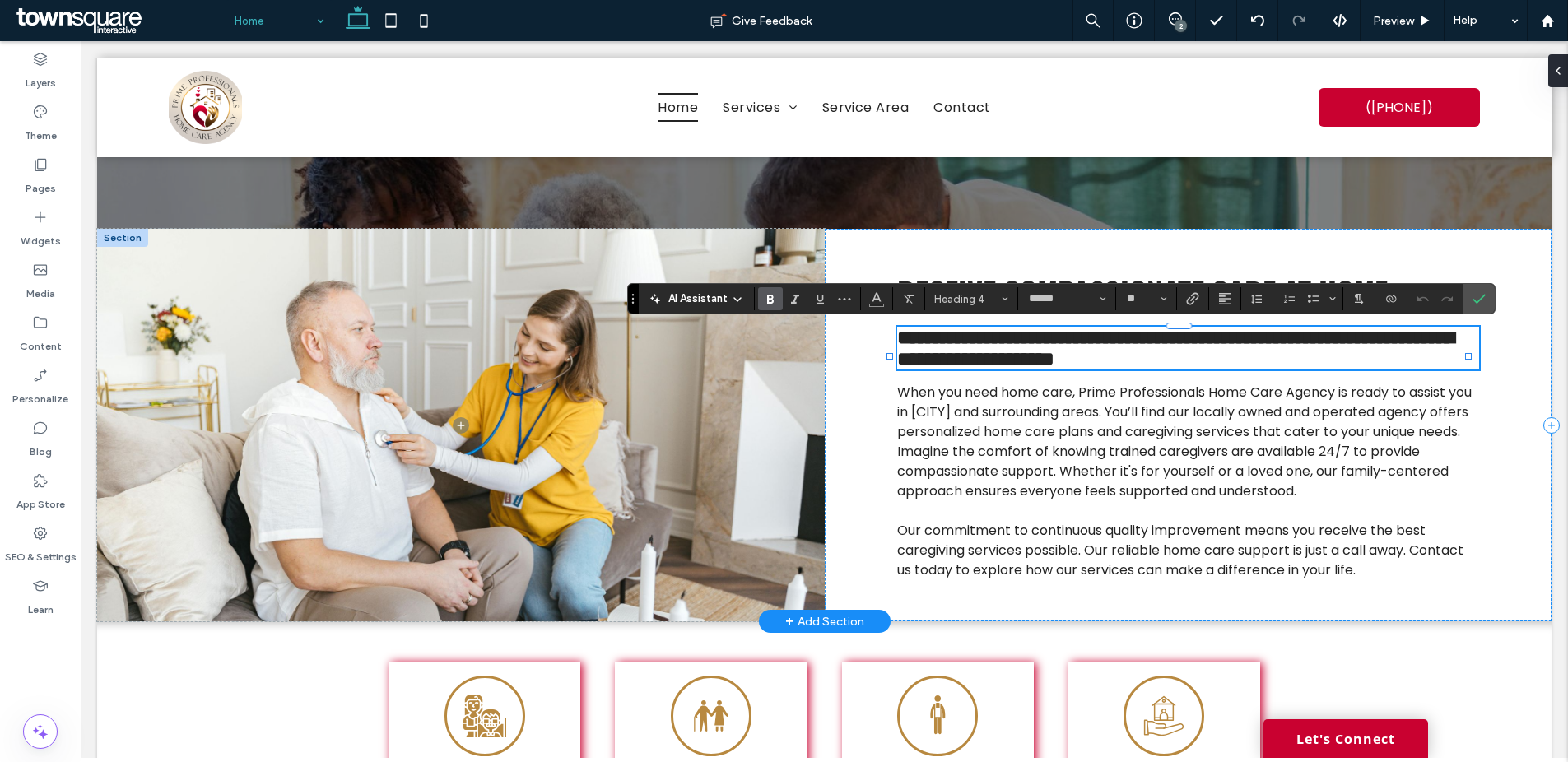 click on "**********" at bounding box center (1175, 348) 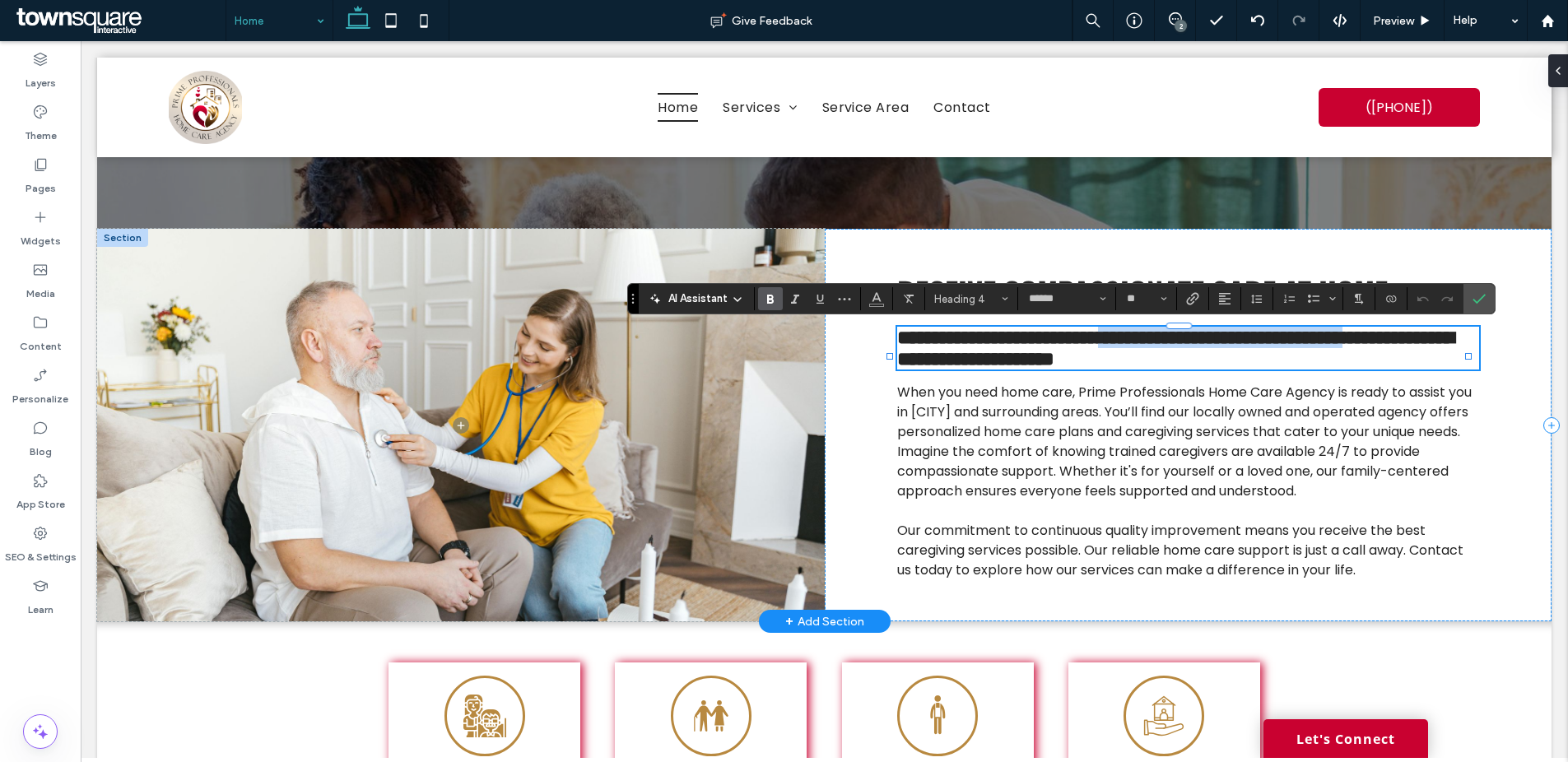 drag, startPoint x: 1395, startPoint y: 346, endPoint x: 1116, endPoint y: 347, distance: 279.00179 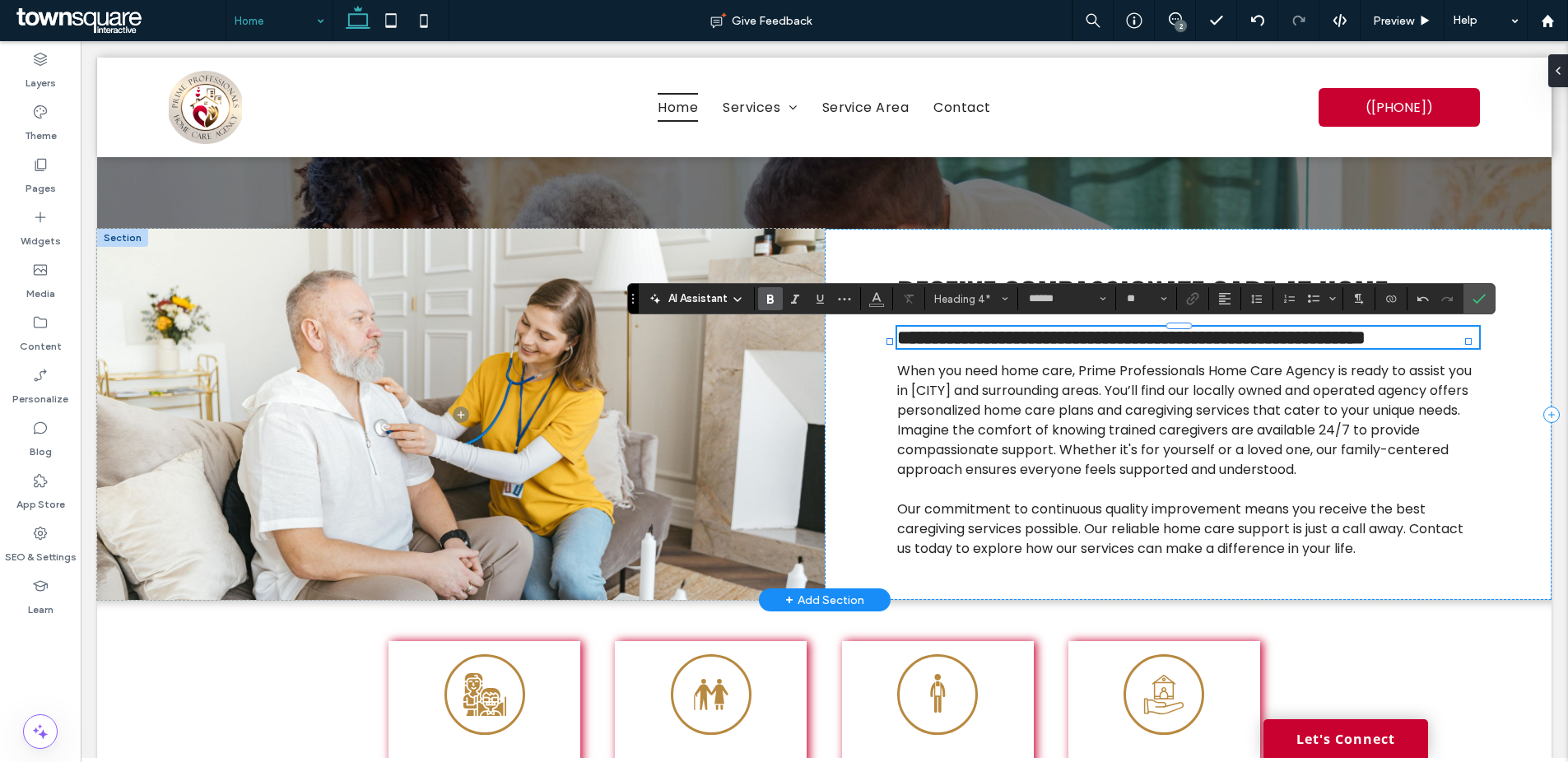 type on "*******" 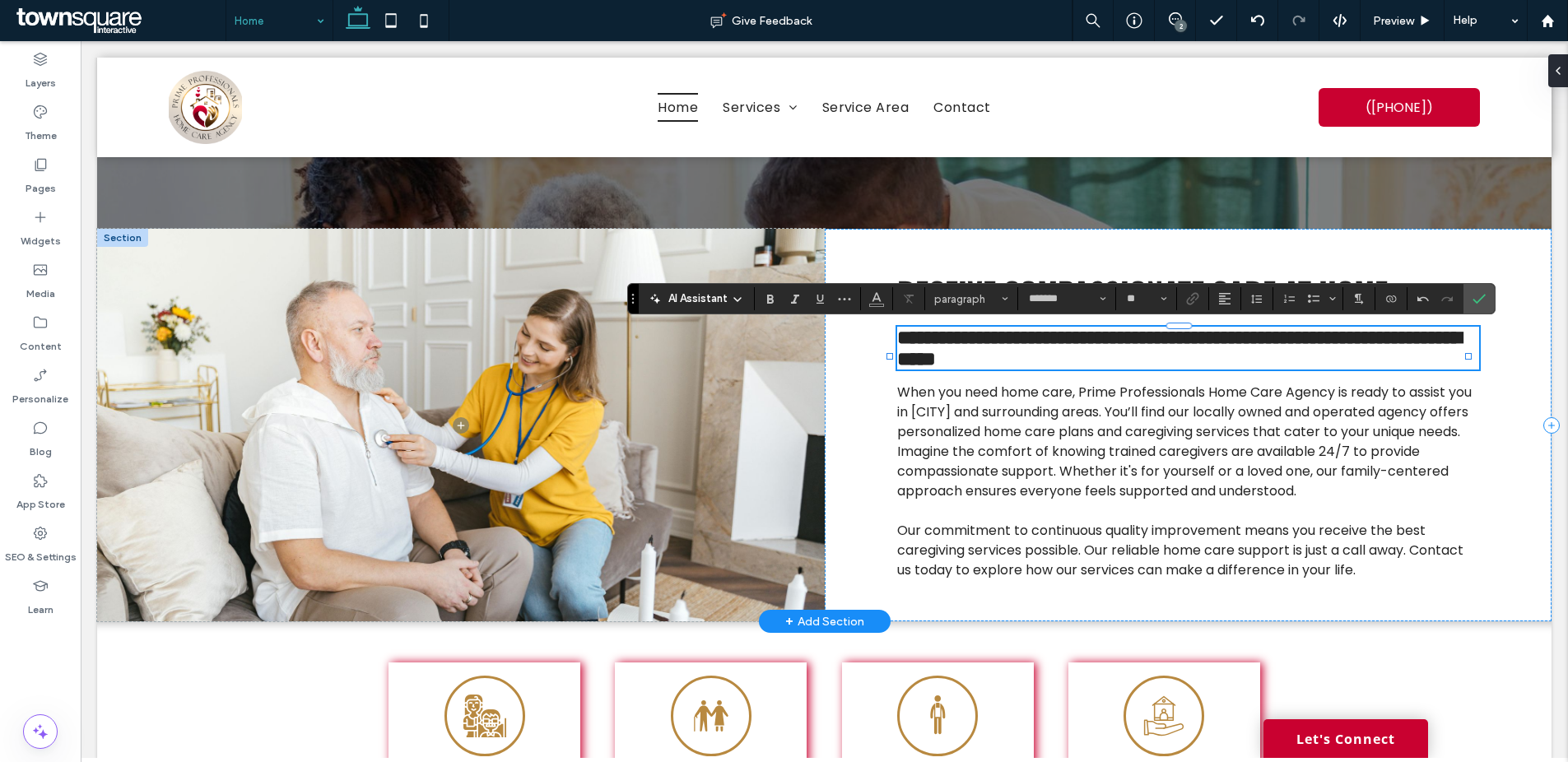 scroll, scrollTop: 0, scrollLeft: 0, axis: both 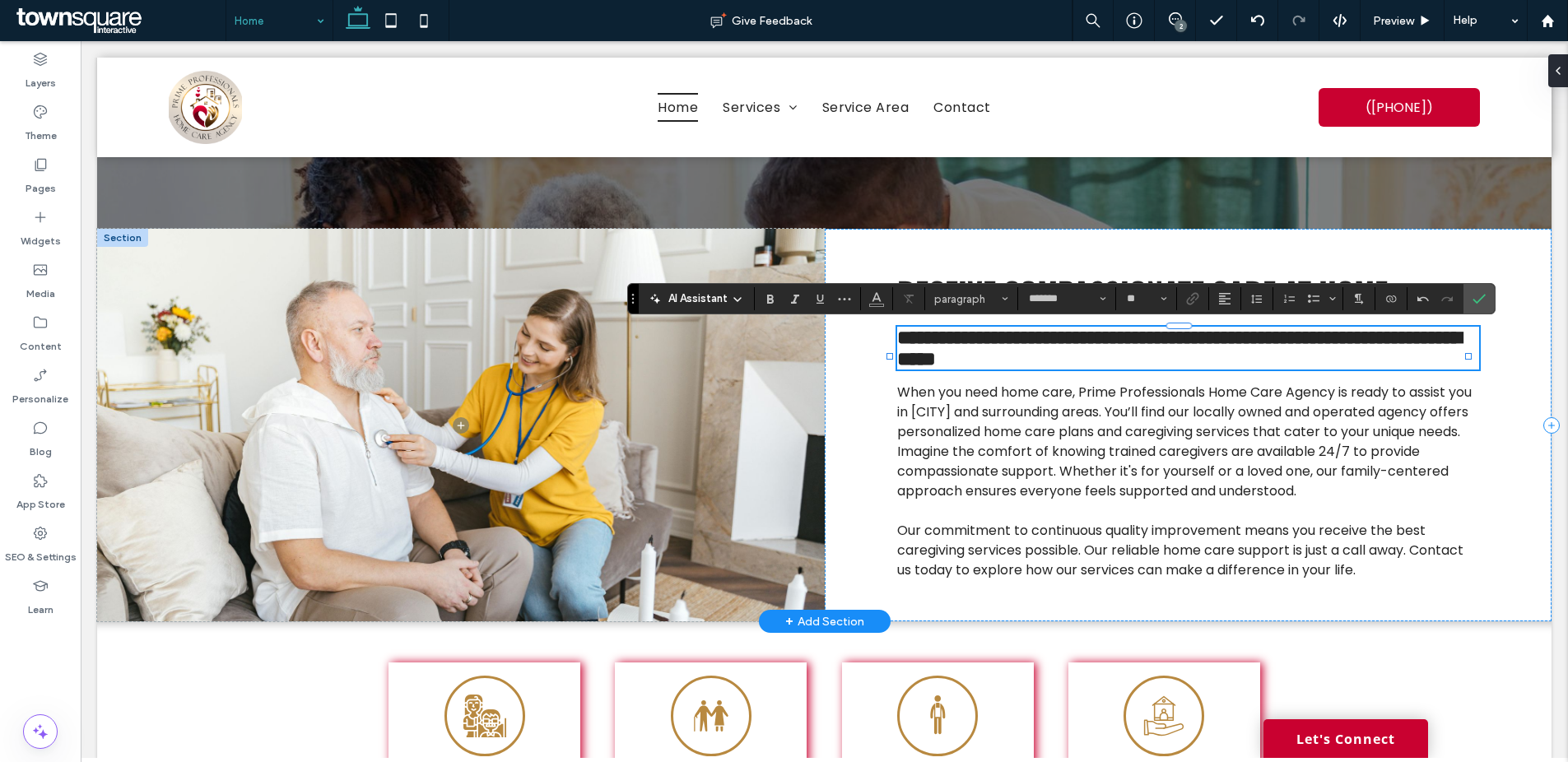 type on "******" 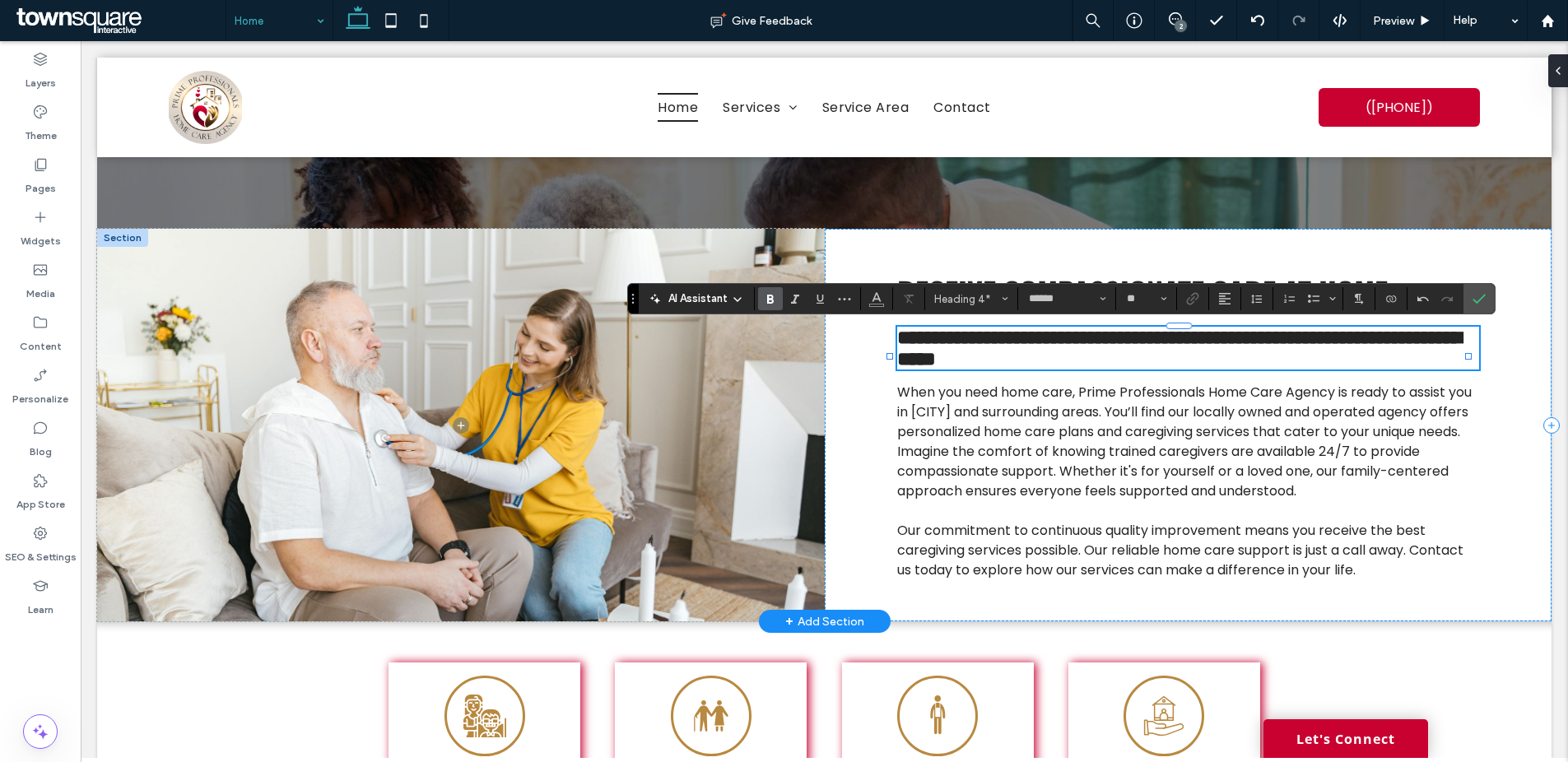 click on "**********" at bounding box center (1165, 337) 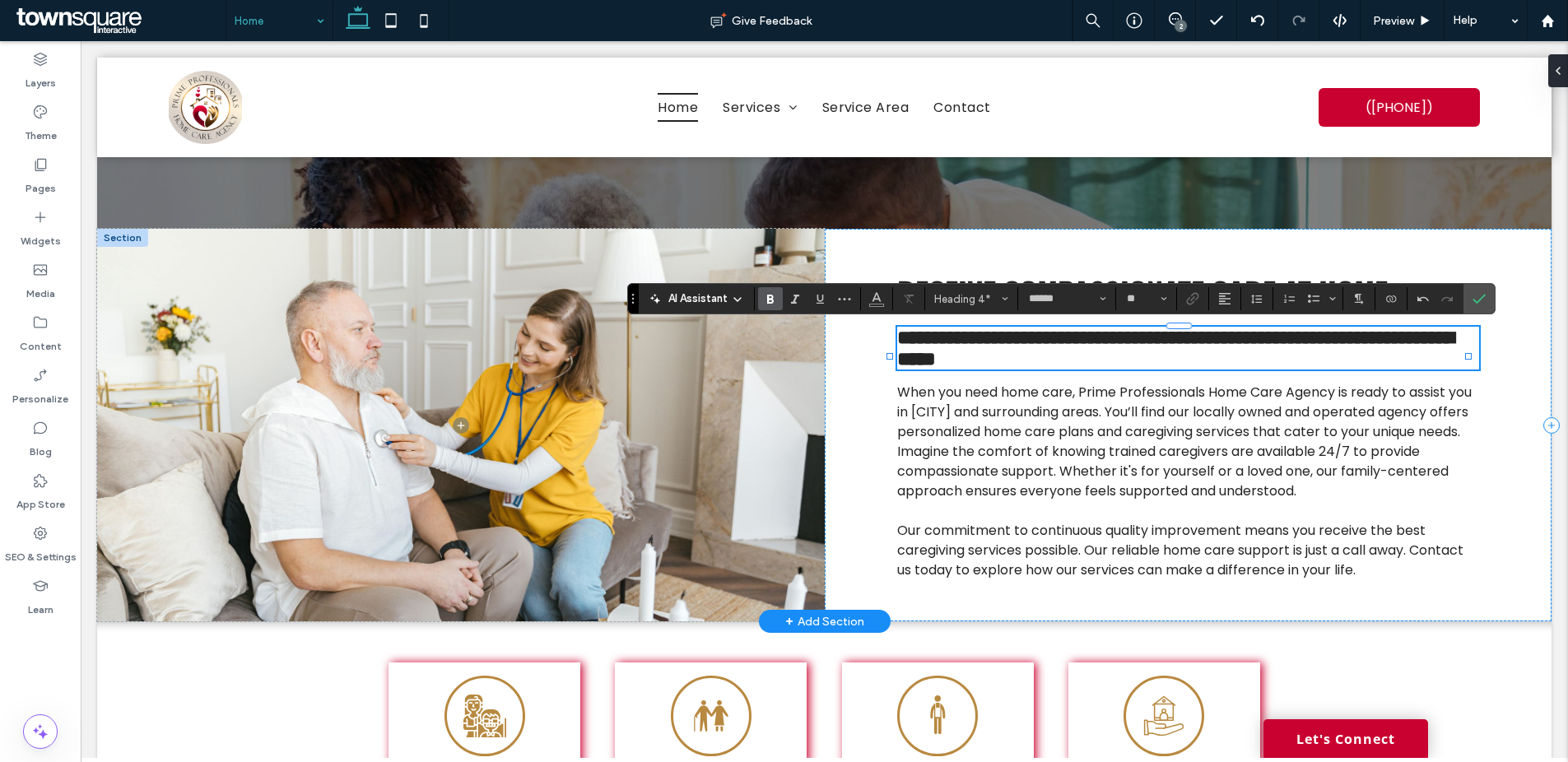 type 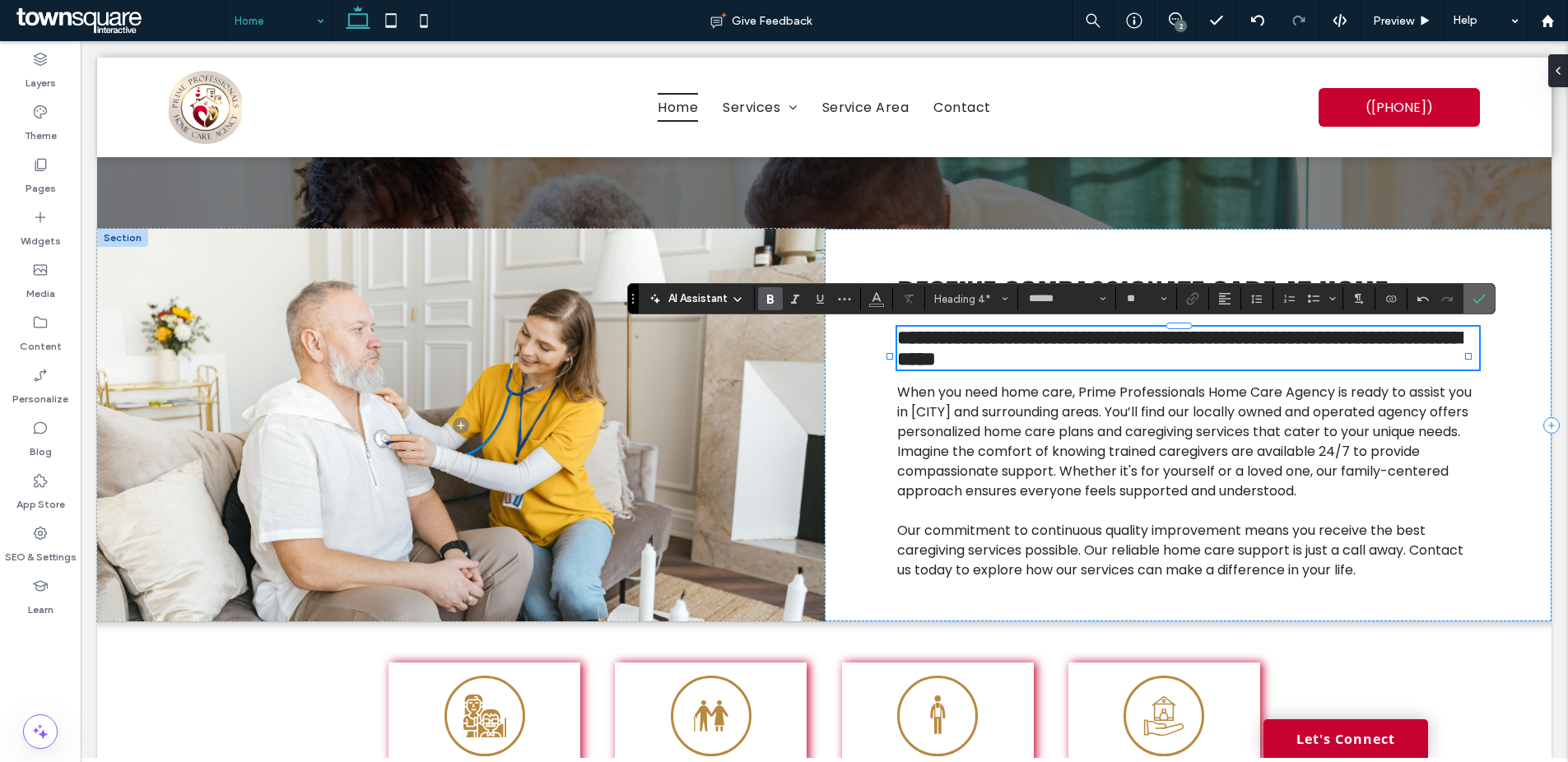 click 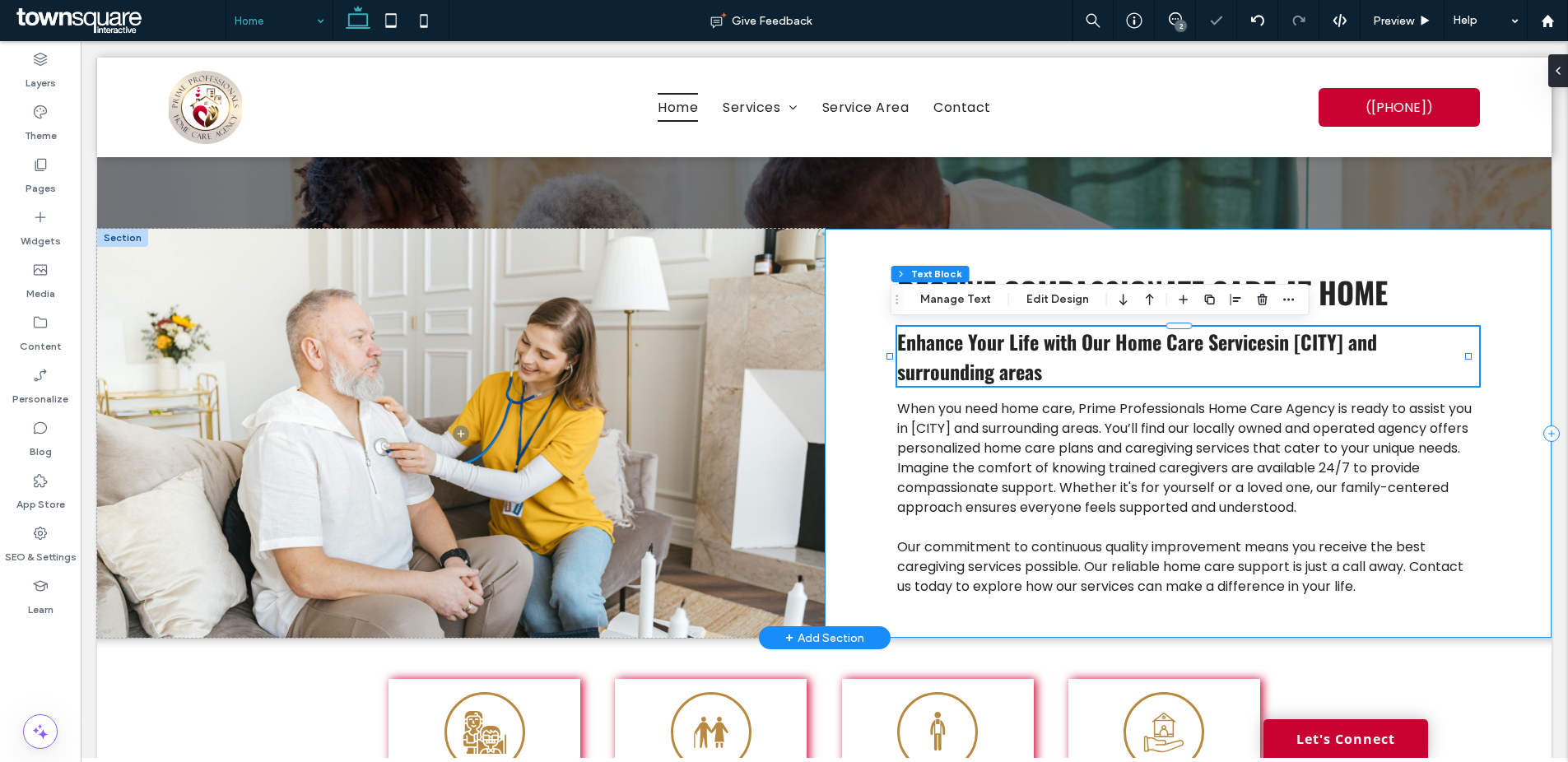 click on "Receive Compassionate Care at Home
Enhance Your Life with Our H ome Care Services  in Tuscaloosa and surrounding areas
When you need home care, Prime Professionals Home Care Agency is ready to assist you in Tuscaloosa and surrounding areas. You’ll find our locally owned and operated agency offers personalized home care plans and caregiving services that cater to your unique needs. Imagine the comfort of knowing trained caregivers are available 24/7 to provide compassionate support. Whether it's for yourself or a loved one, our family-centered approach ensures everyone feels supported and understood. Our commitment to continuous quality improvement means you receive the best caregiving services possible. Our reliable home care support is just a call away. Contact us today to explore how our services can make a difference in your life." at bounding box center (1188, 433) 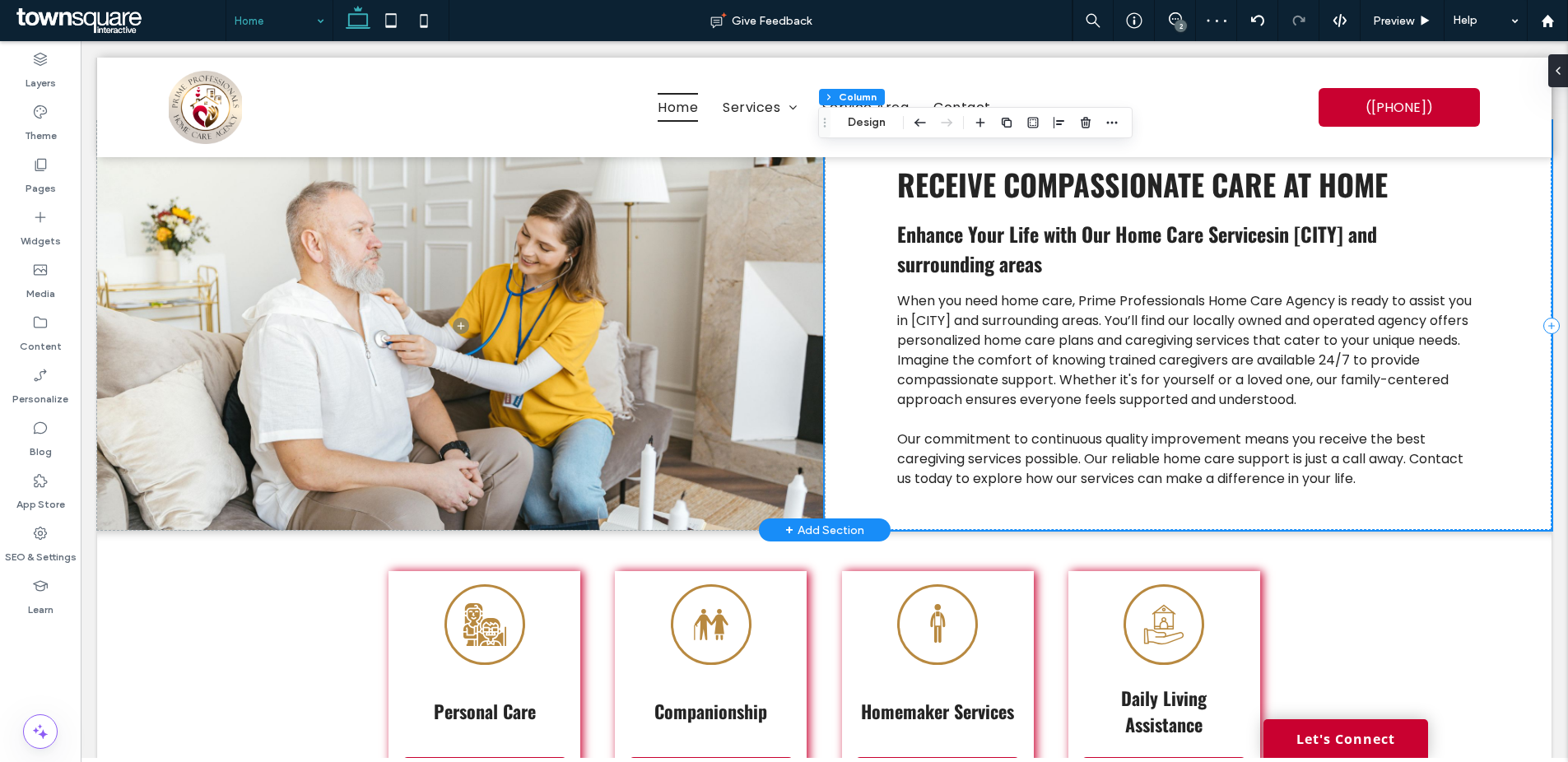 scroll, scrollTop: 467, scrollLeft: 0, axis: vertical 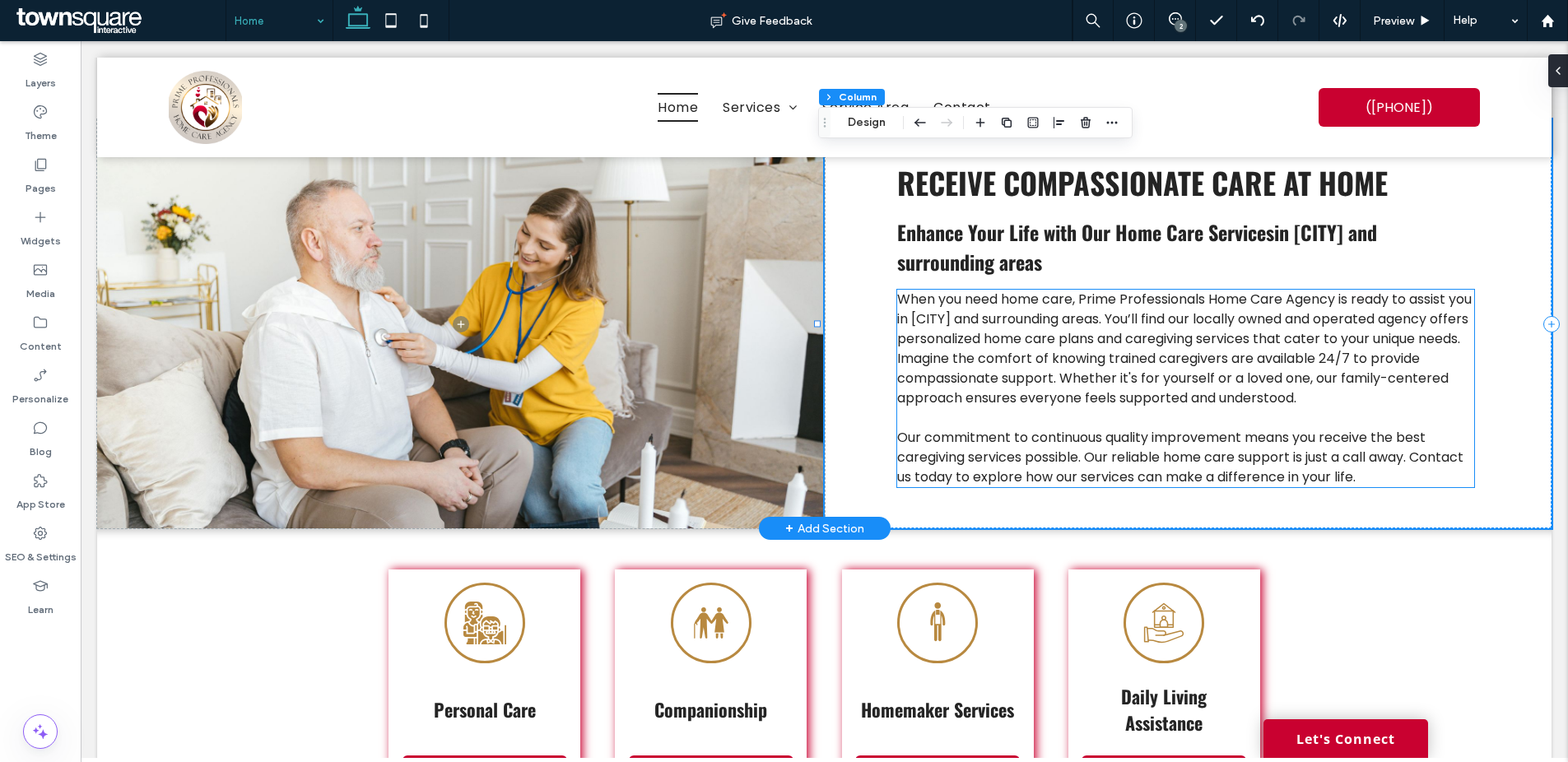 click on "When you need home care, Prime Professionals Home Care Agency is ready to assist you in Tuscaloosa and surrounding areas. You’ll find our locally owned and operated agency offers personalized home care plans and caregiving services that cater to your unique needs. Imagine the comfort of knowing trained caregivers are available 24/7 to provide compassionate support. Whether it's for yourself or a loved one, our family-centered approach ensures everyone feels supported and understood." at bounding box center [1184, 348] 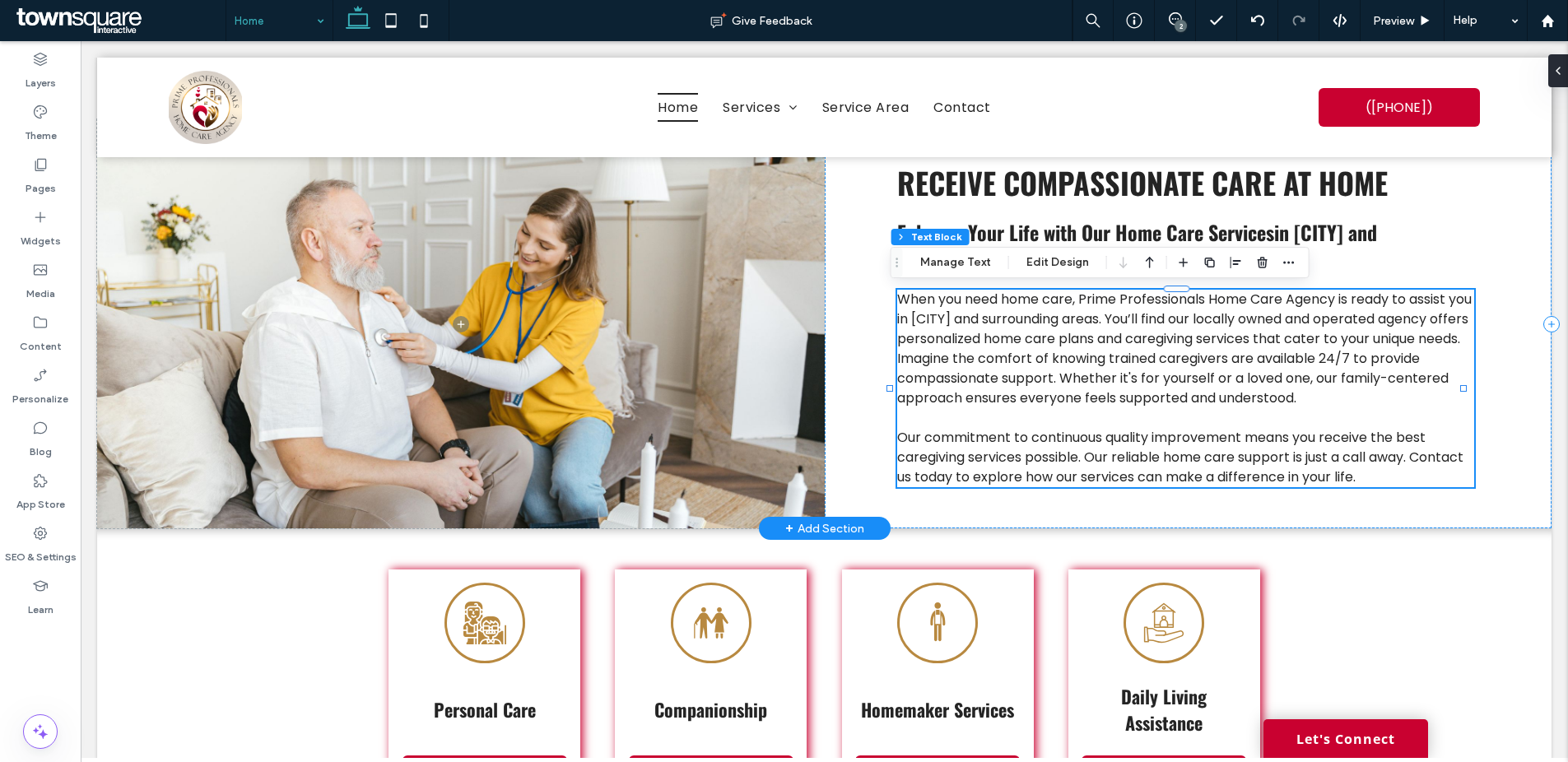 click on "When you need home care, Prime Professionals Home Care Agency is ready to assist you in Tuscaloosa and surrounding areas. You’ll find our locally owned and operated agency offers personalized home care plans and caregiving services that cater to your unique needs. Imagine the comfort of knowing trained caregivers are available 24/7 to provide compassionate support. Whether it's for yourself or a loved one, our family-centered approach ensures everyone feels supported and understood." at bounding box center (1184, 348) 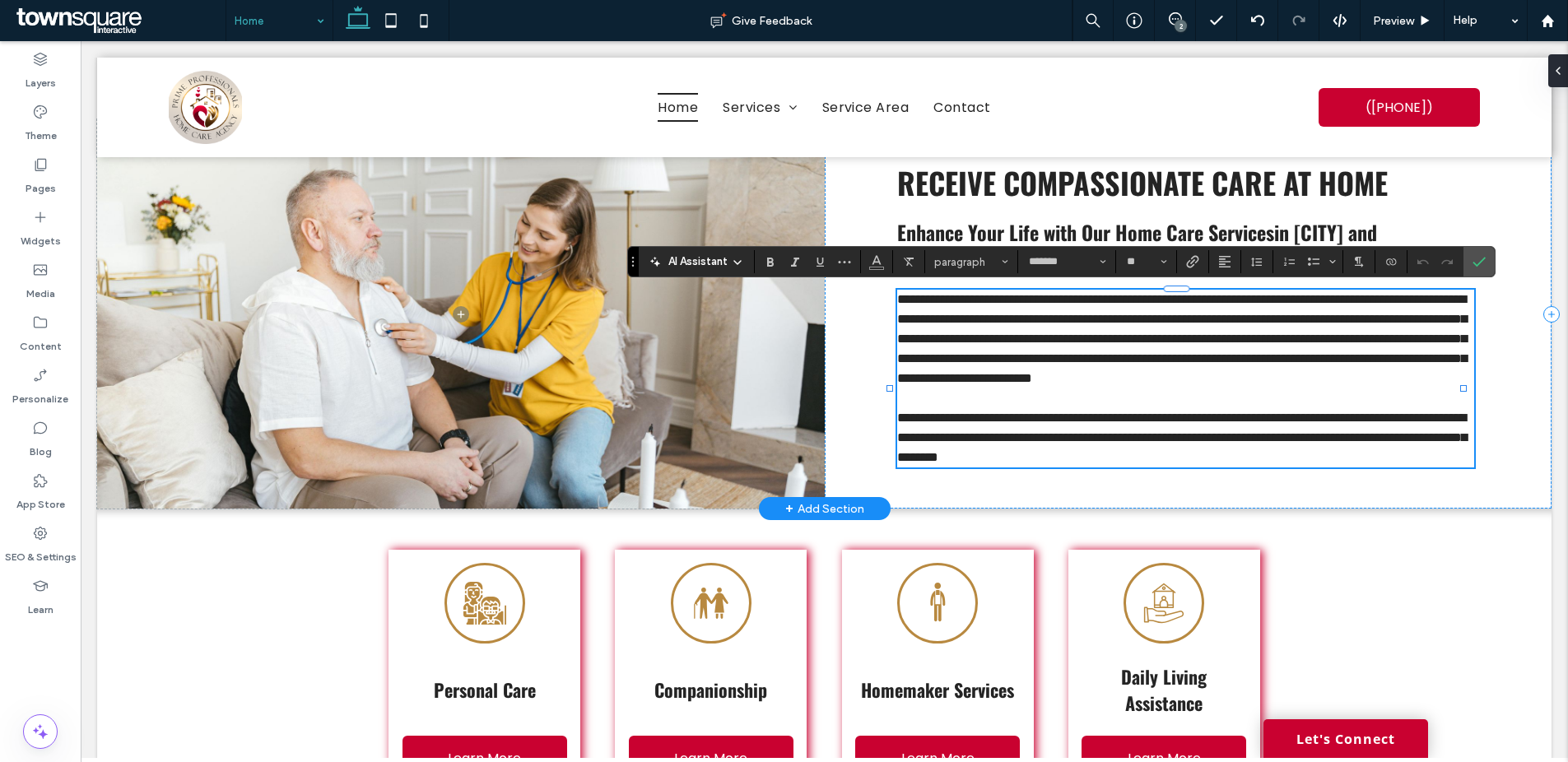 click on "**********" at bounding box center (1182, 338) 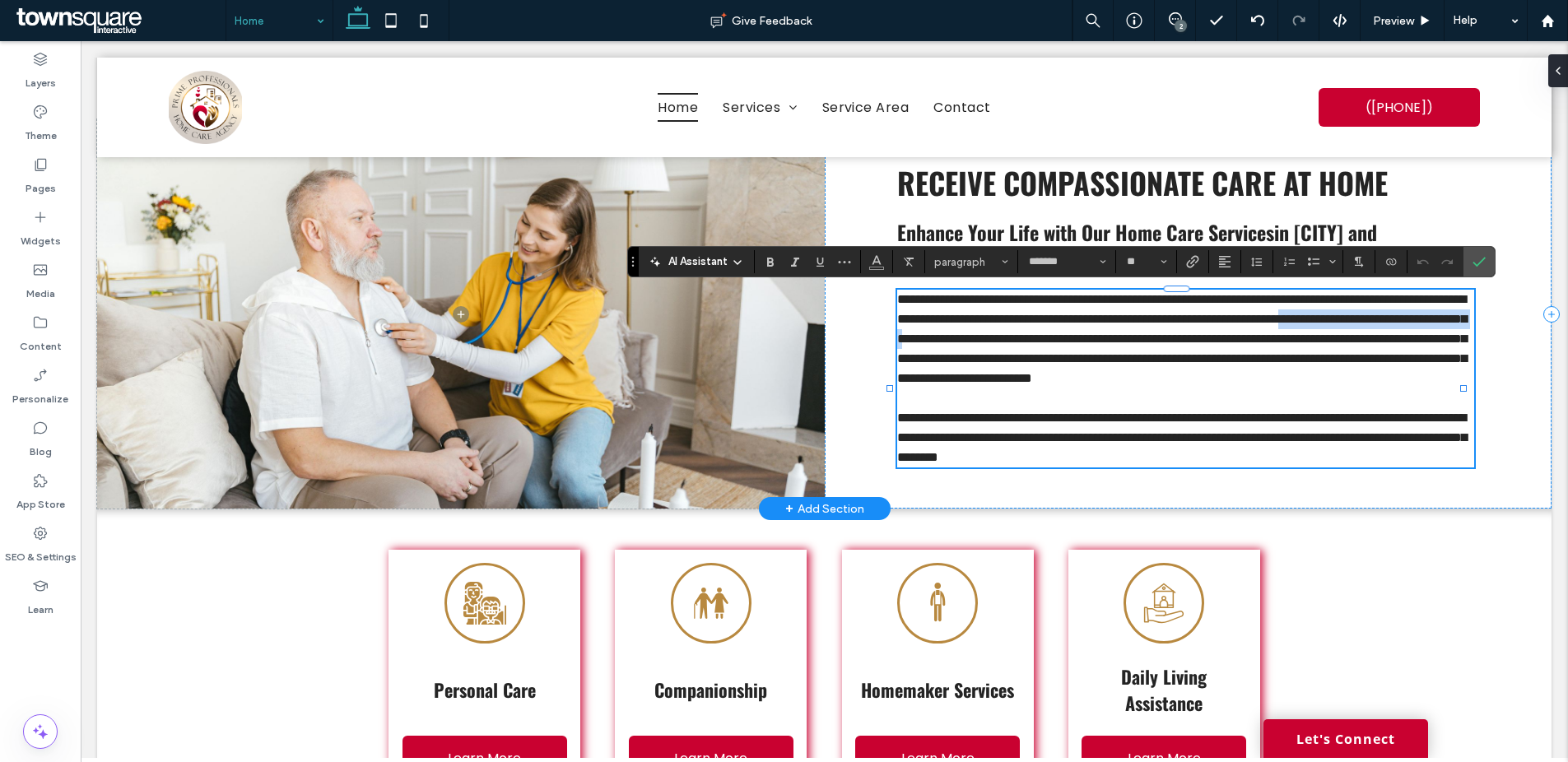drag, startPoint x: 1343, startPoint y: 339, endPoint x: 1072, endPoint y: 341, distance: 271.00738 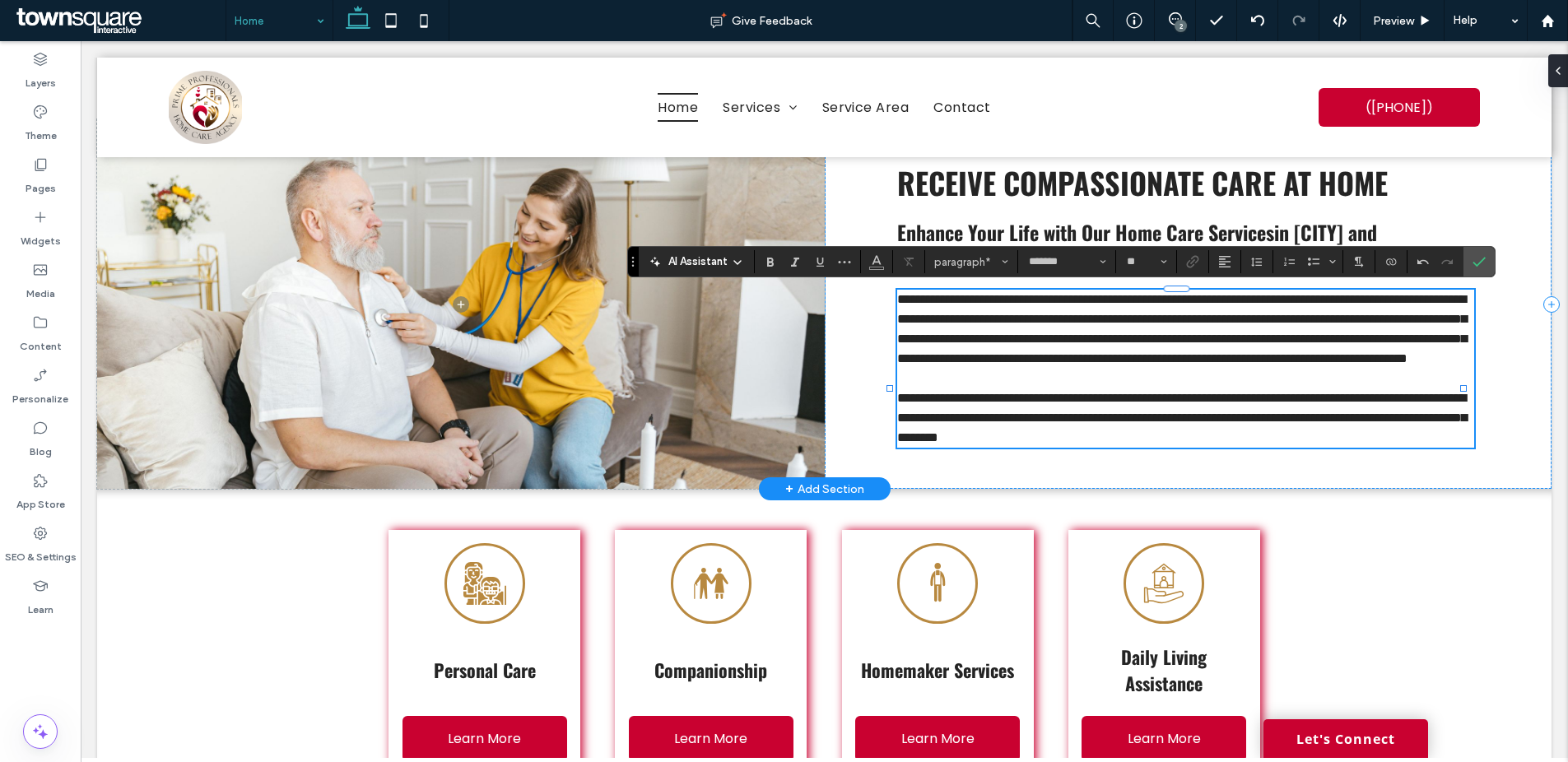 scroll, scrollTop: 0, scrollLeft: 0, axis: both 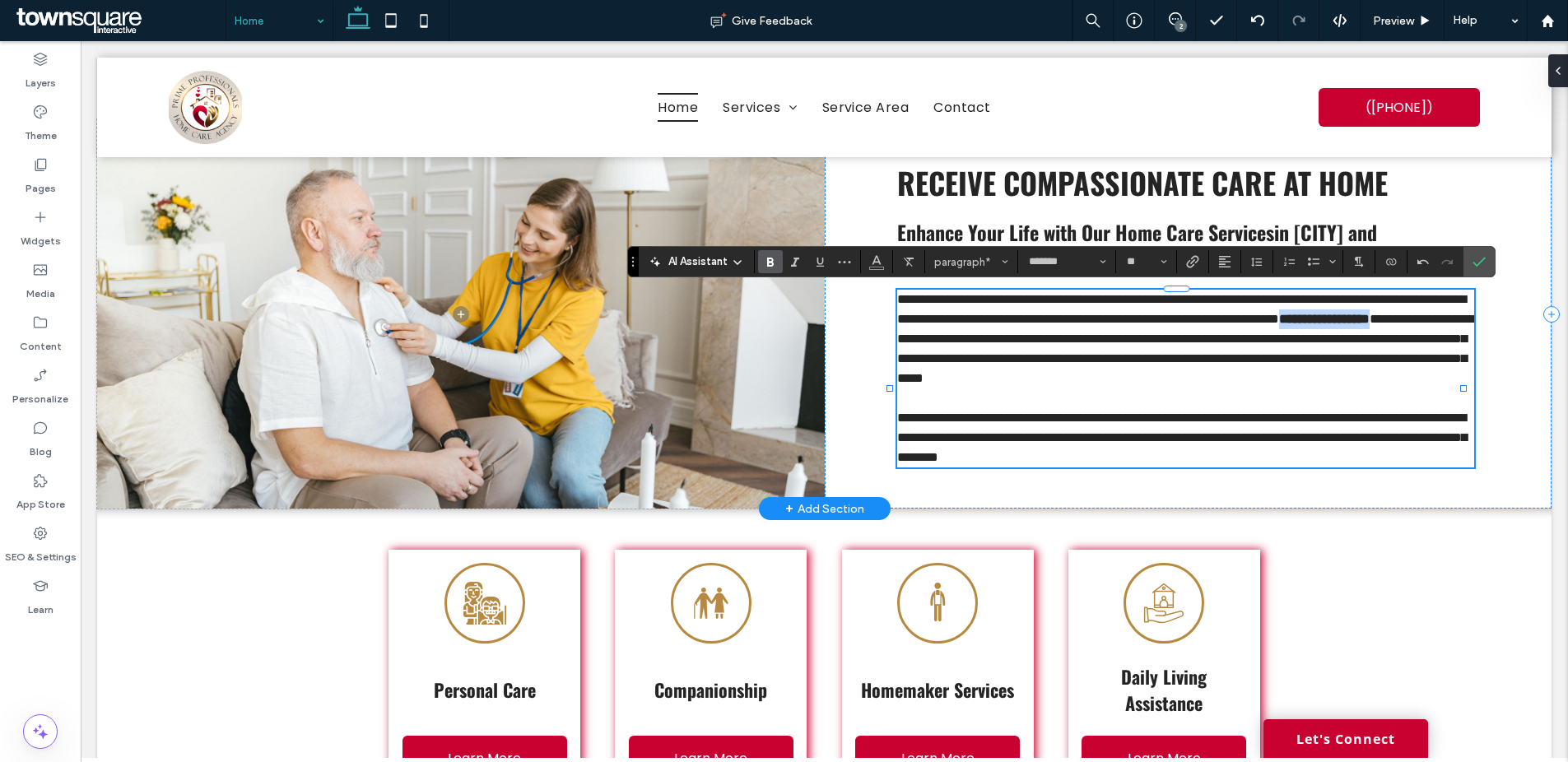 drag, startPoint x: 1201, startPoint y: 338, endPoint x: 1076, endPoint y: 342, distance: 125.06398 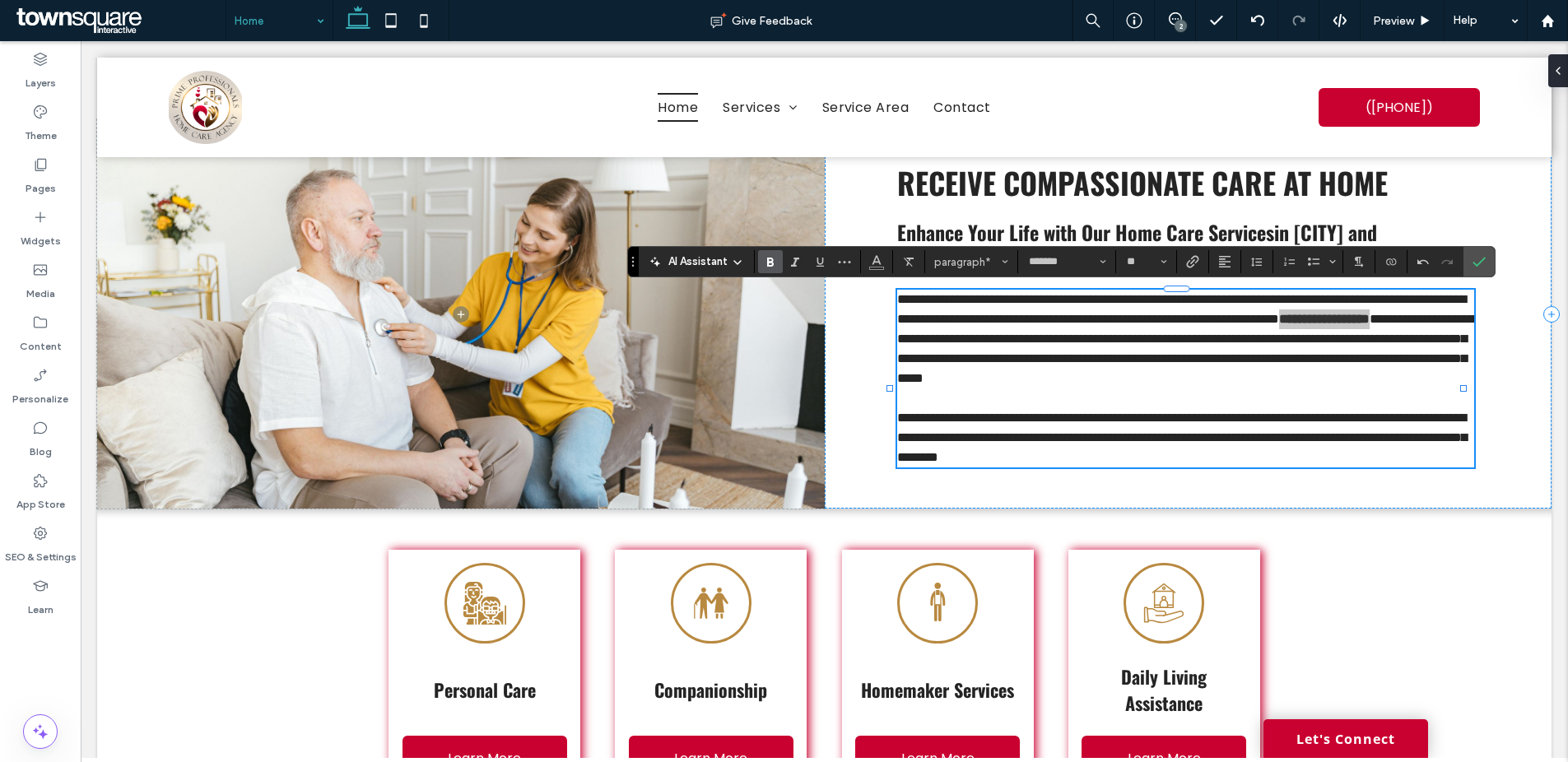 click 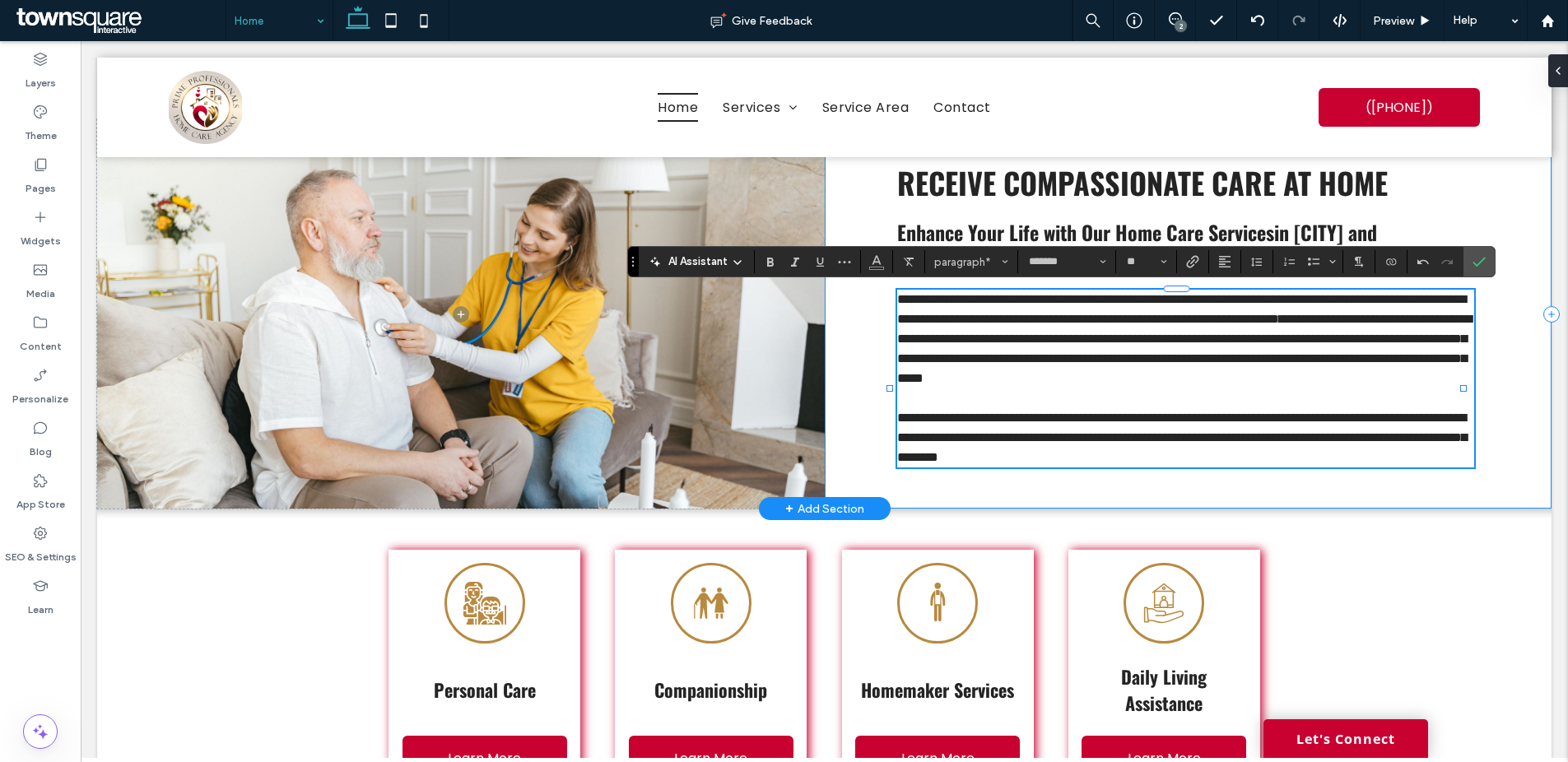 click on "**********" at bounding box center (1188, 314) 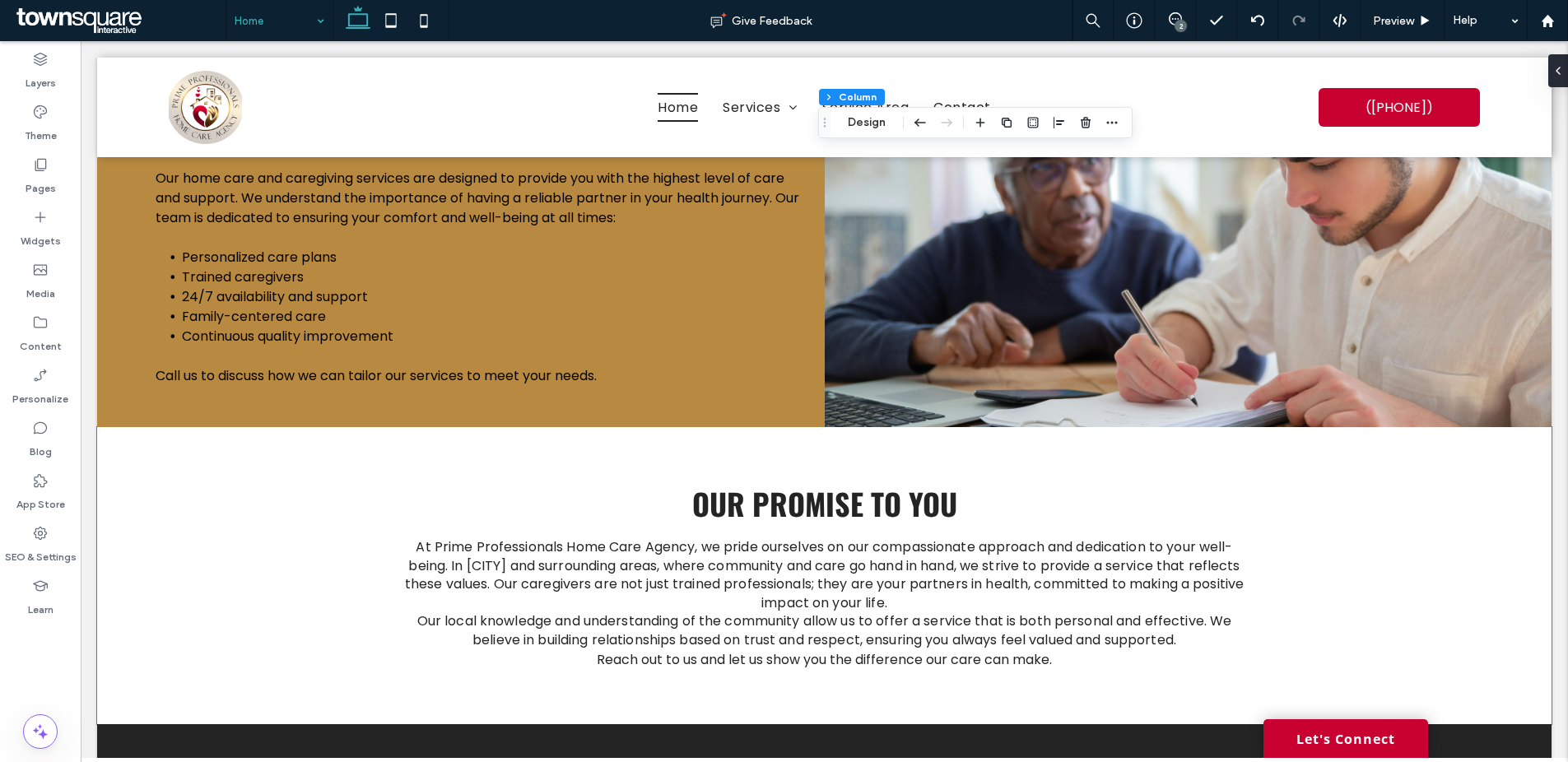 scroll, scrollTop: 1424, scrollLeft: 0, axis: vertical 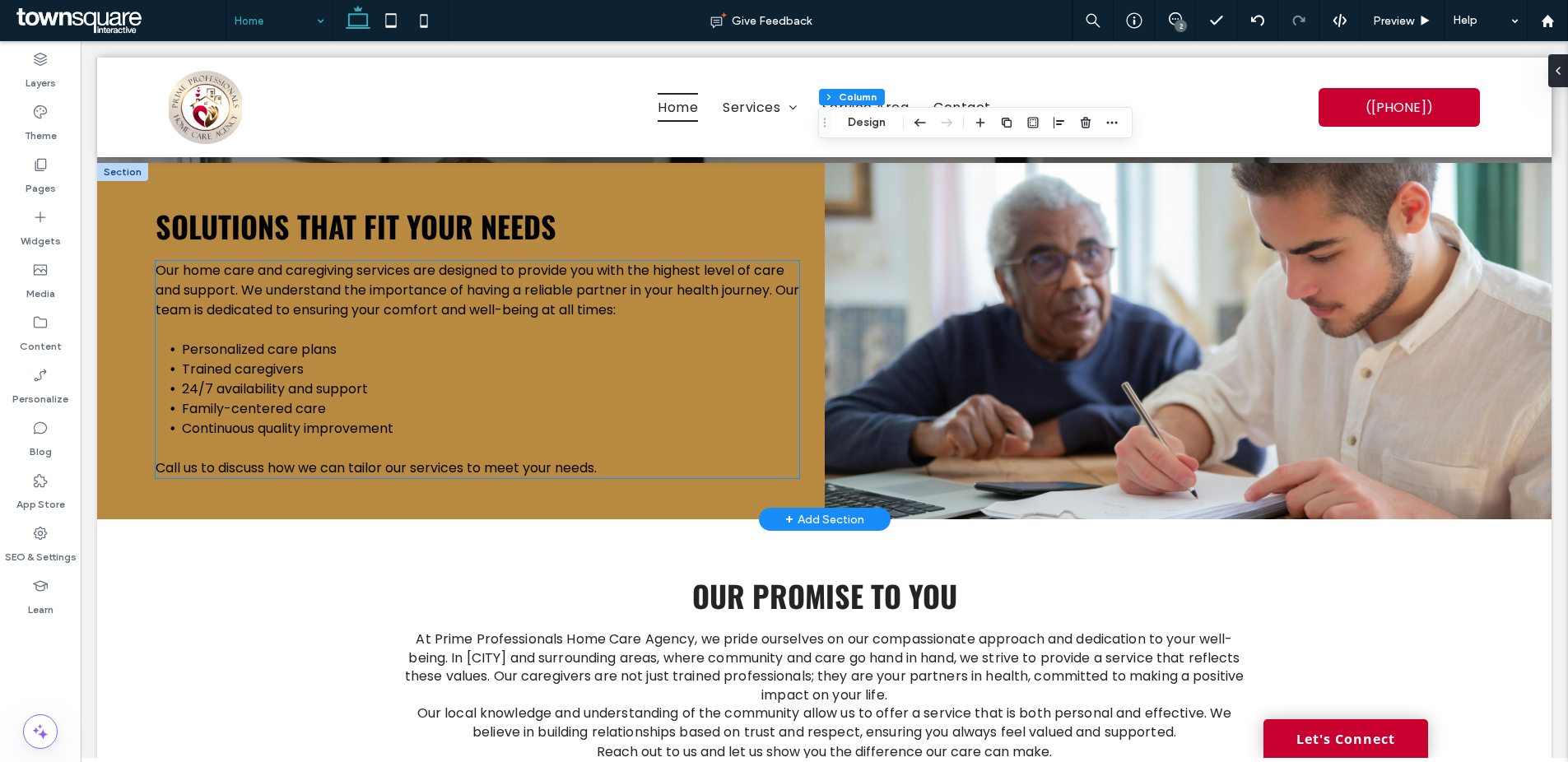 click on "Our home care and caregiving services are designed to provide you with the highest level of care and support. We understand the importance of having a reliable partner in your health journey. Our team is dedicated to ensuring your comfort and well-being at all times:" at bounding box center [477, 290] 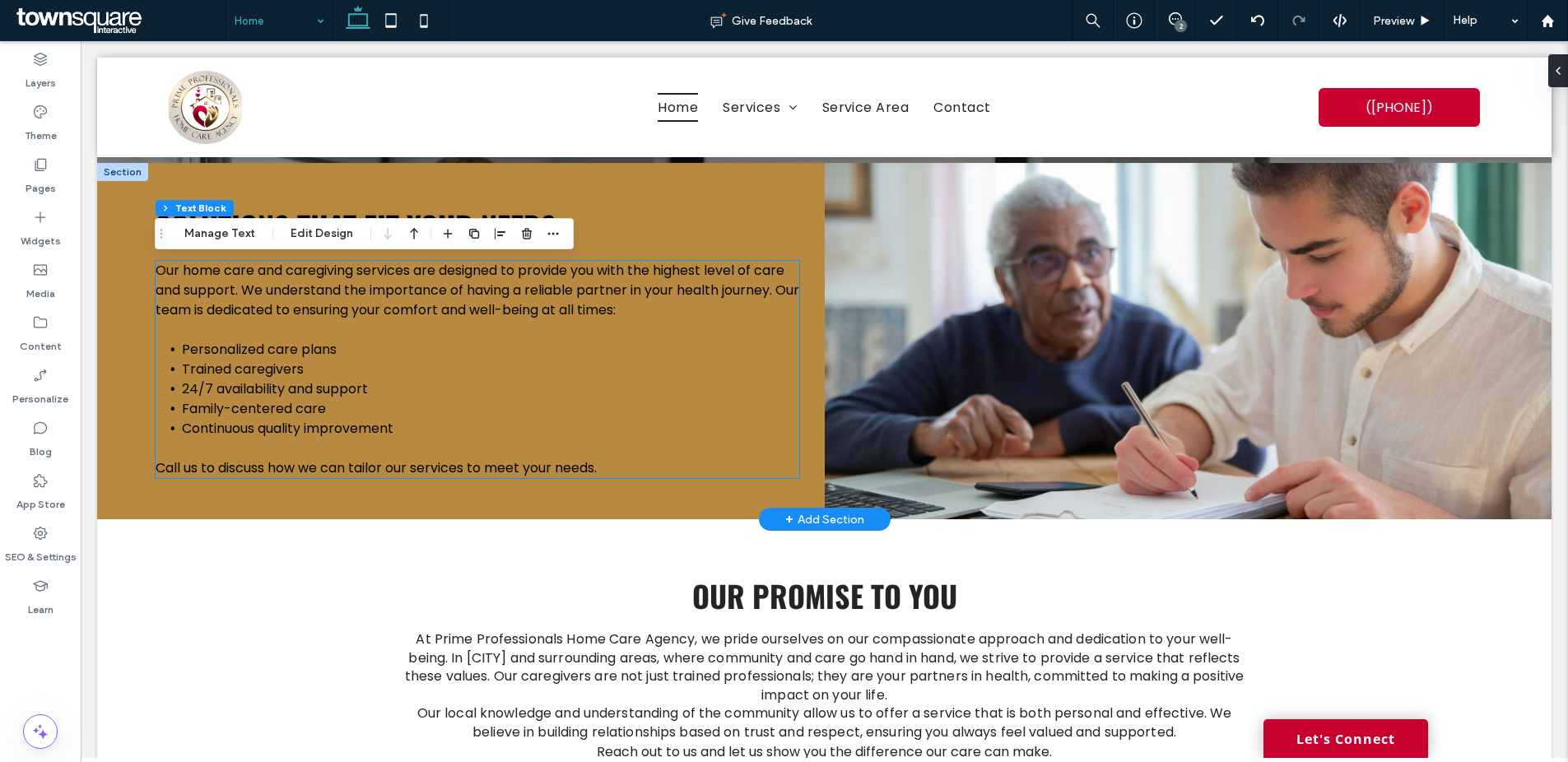 click on "Our home care and caregiving services are designed to provide you with the highest level of care and support. We understand the importance of having a reliable partner in your health journey. Our team is dedicated to ensuring your comfort and well-being at all times:" at bounding box center (477, 290) 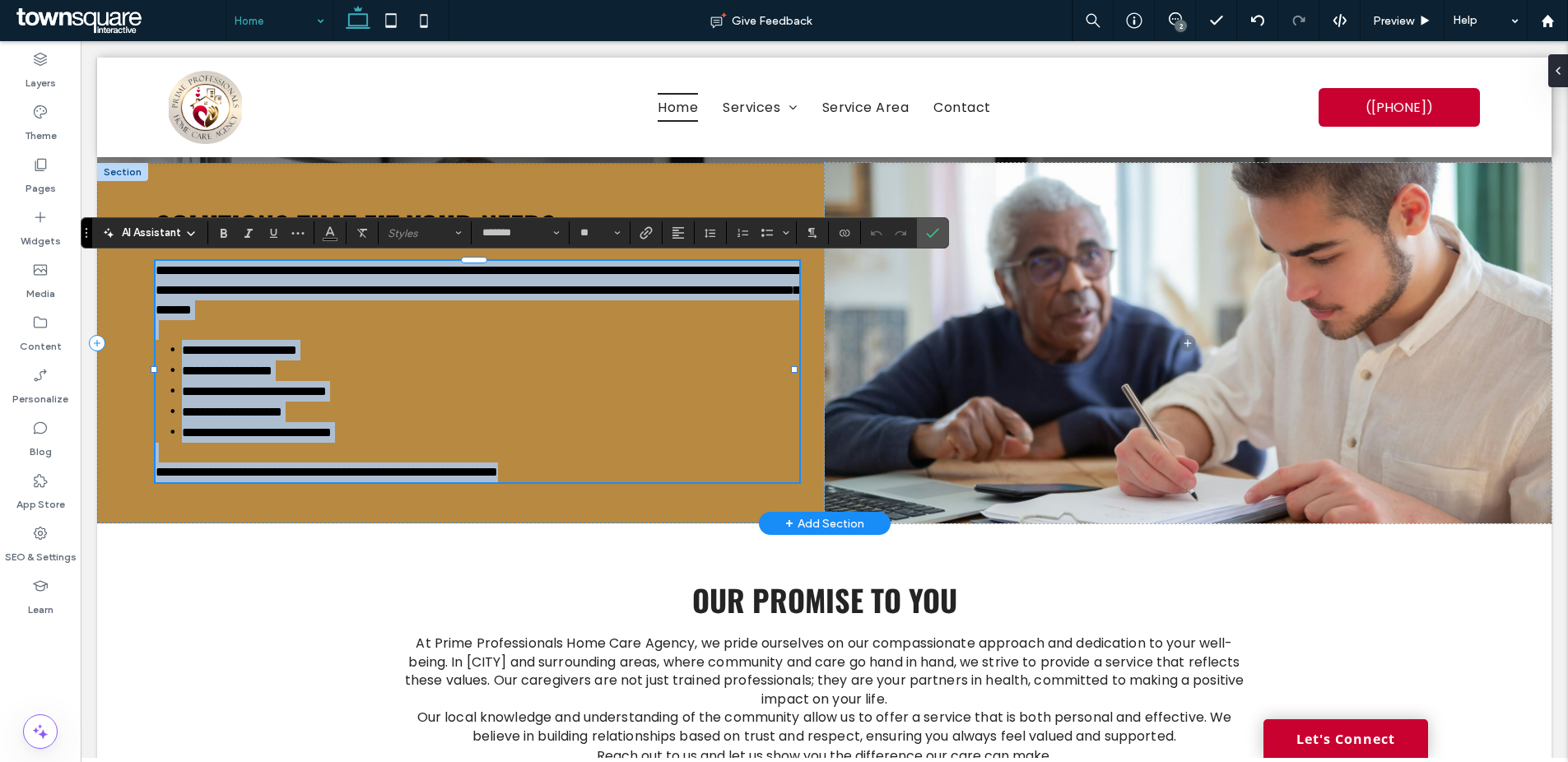 click on "**********" at bounding box center [477, 290] 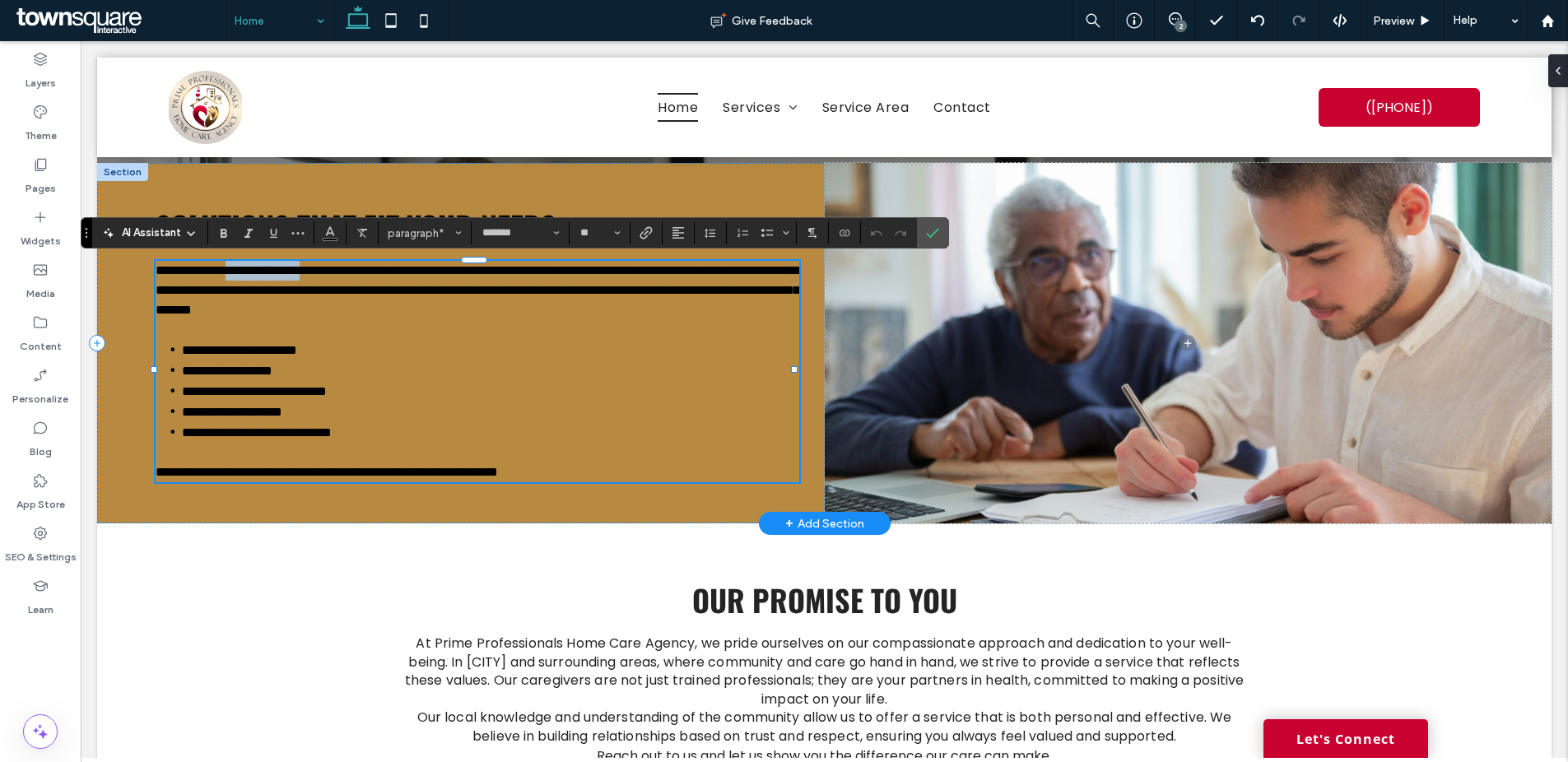 drag, startPoint x: 363, startPoint y: 273, endPoint x: 261, endPoint y: 273, distance: 102 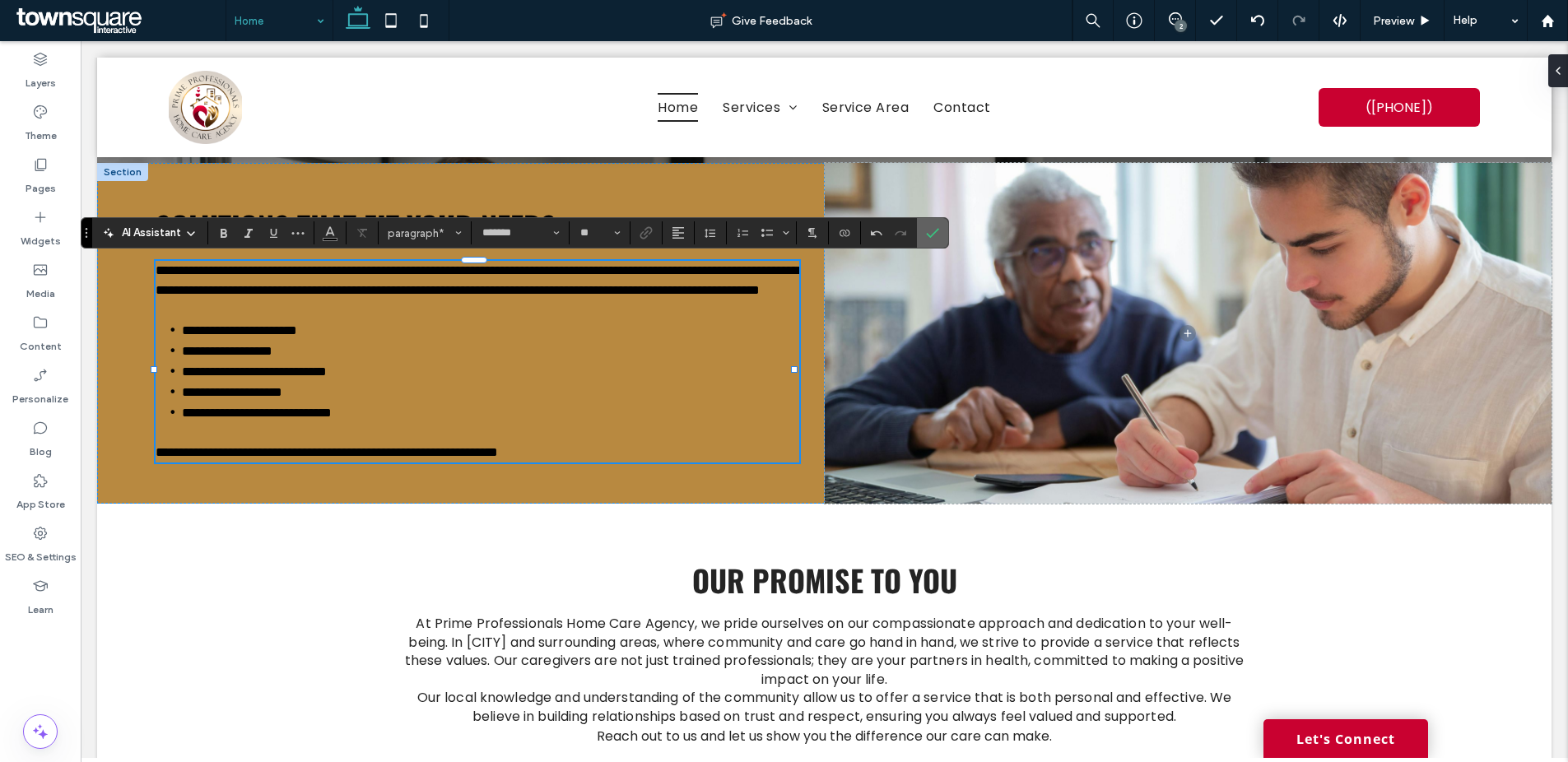 click at bounding box center (933, 233) 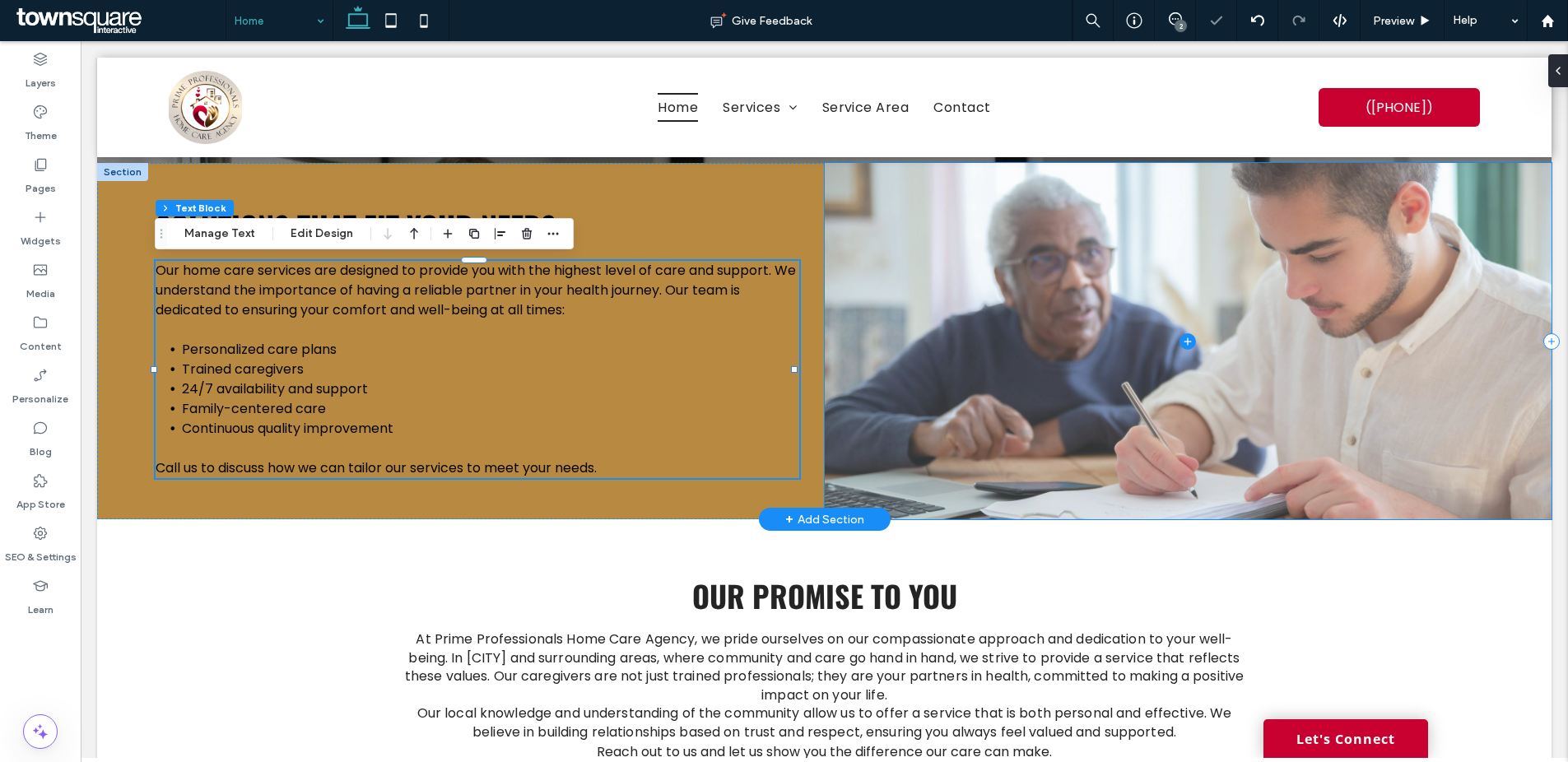 click at bounding box center (1189, 341) 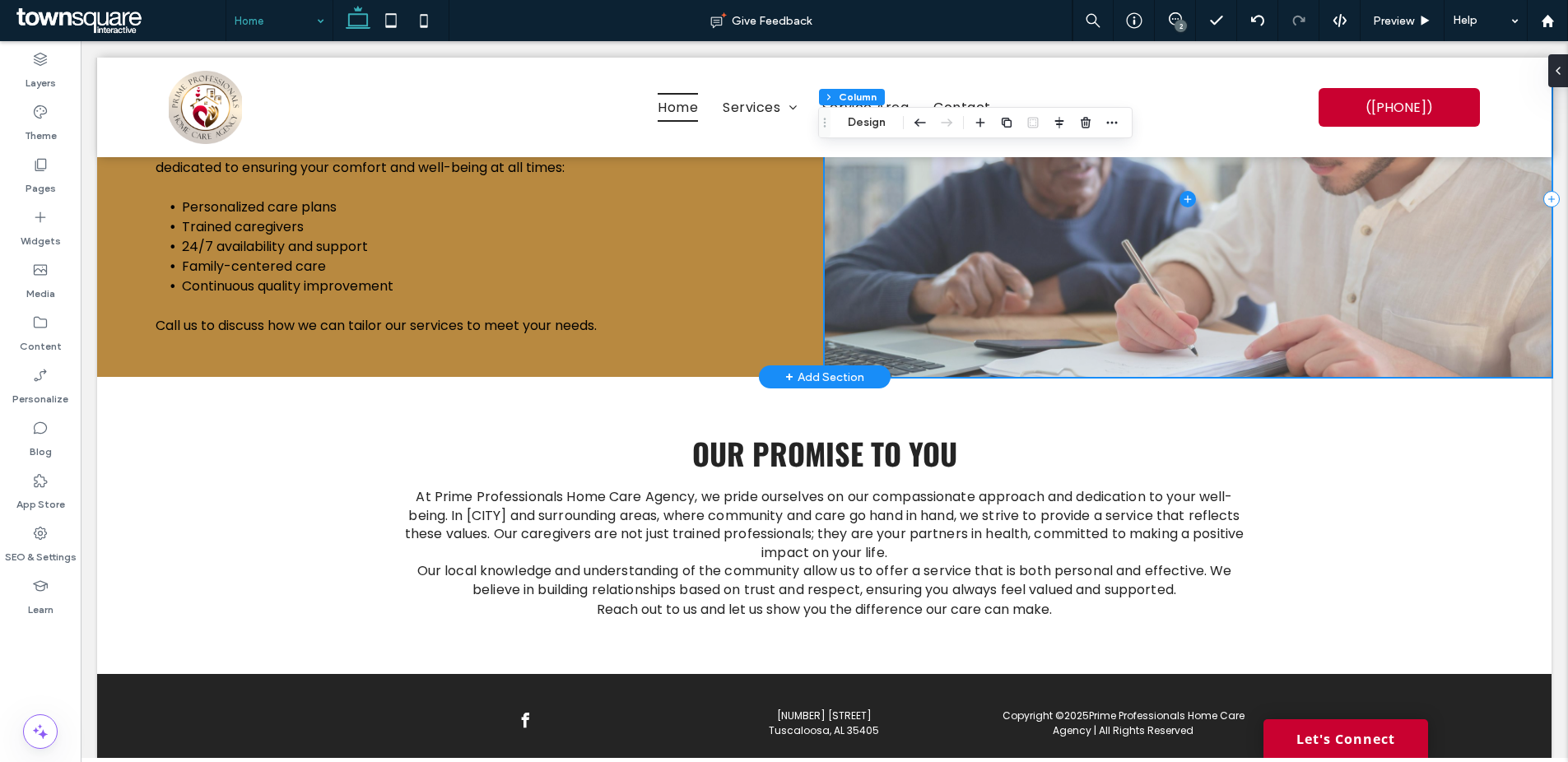 scroll, scrollTop: 1615, scrollLeft: 0, axis: vertical 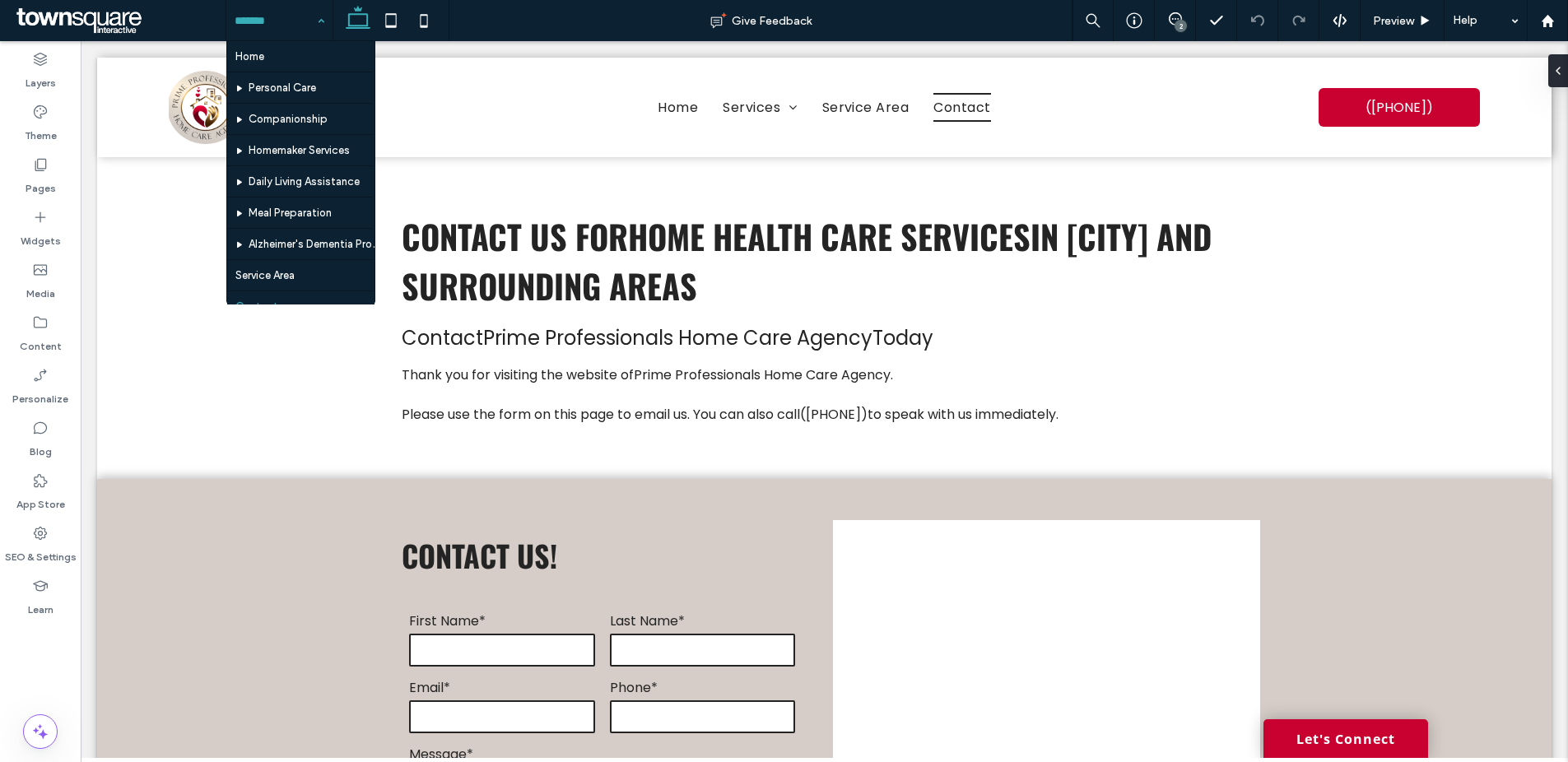 click at bounding box center (275, 21) 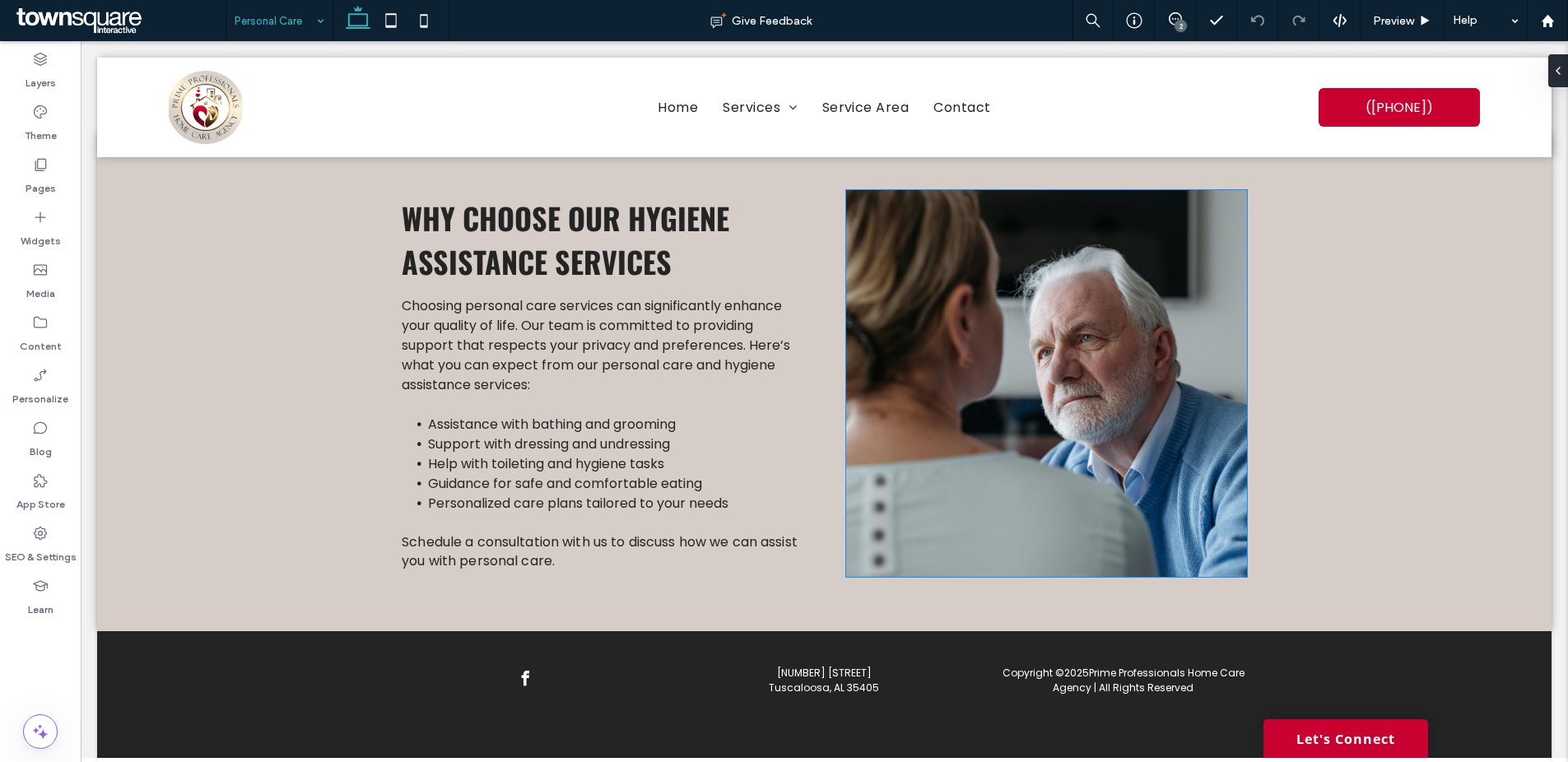 scroll, scrollTop: 473, scrollLeft: 0, axis: vertical 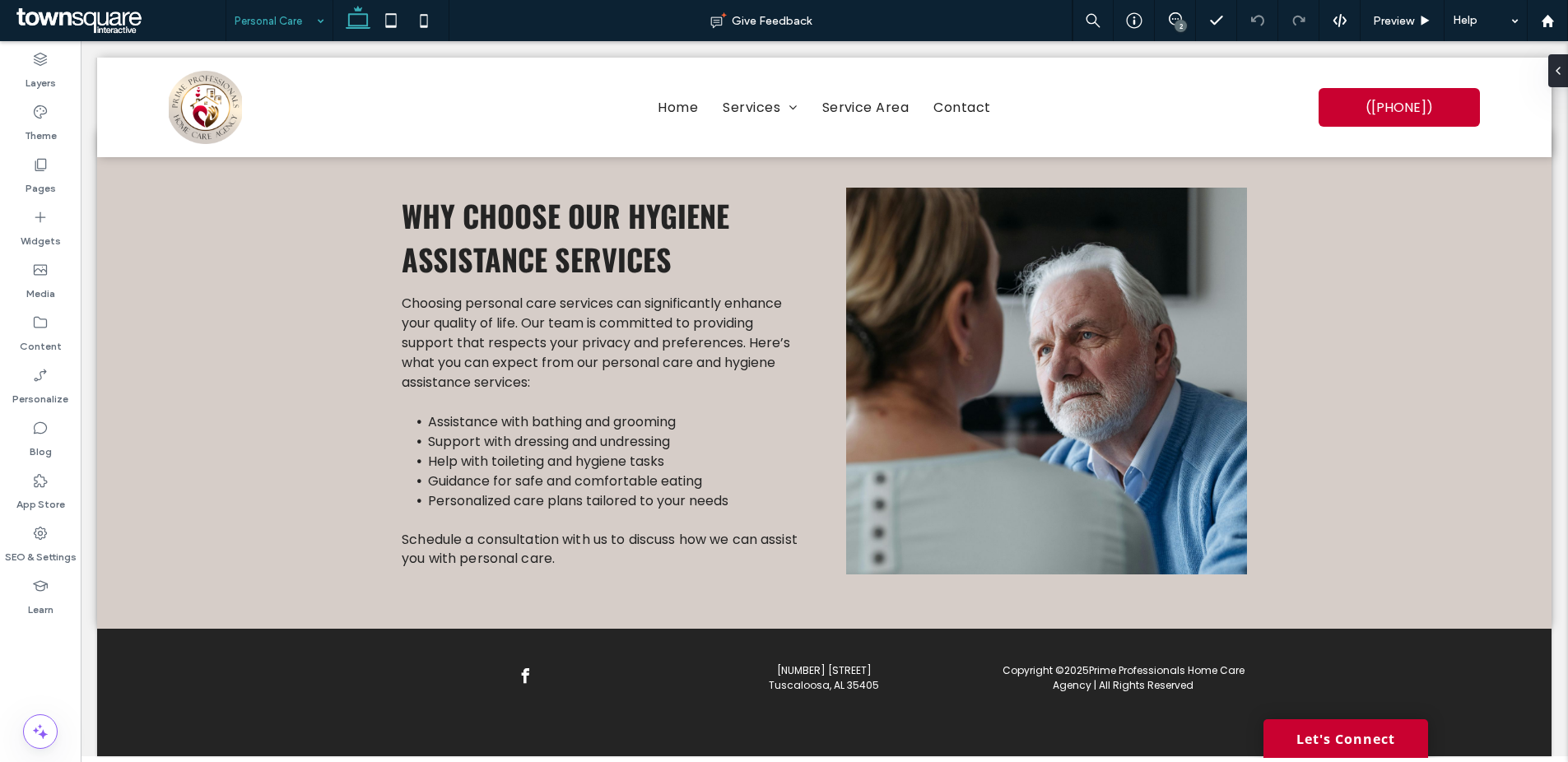 click at bounding box center [275, 21] 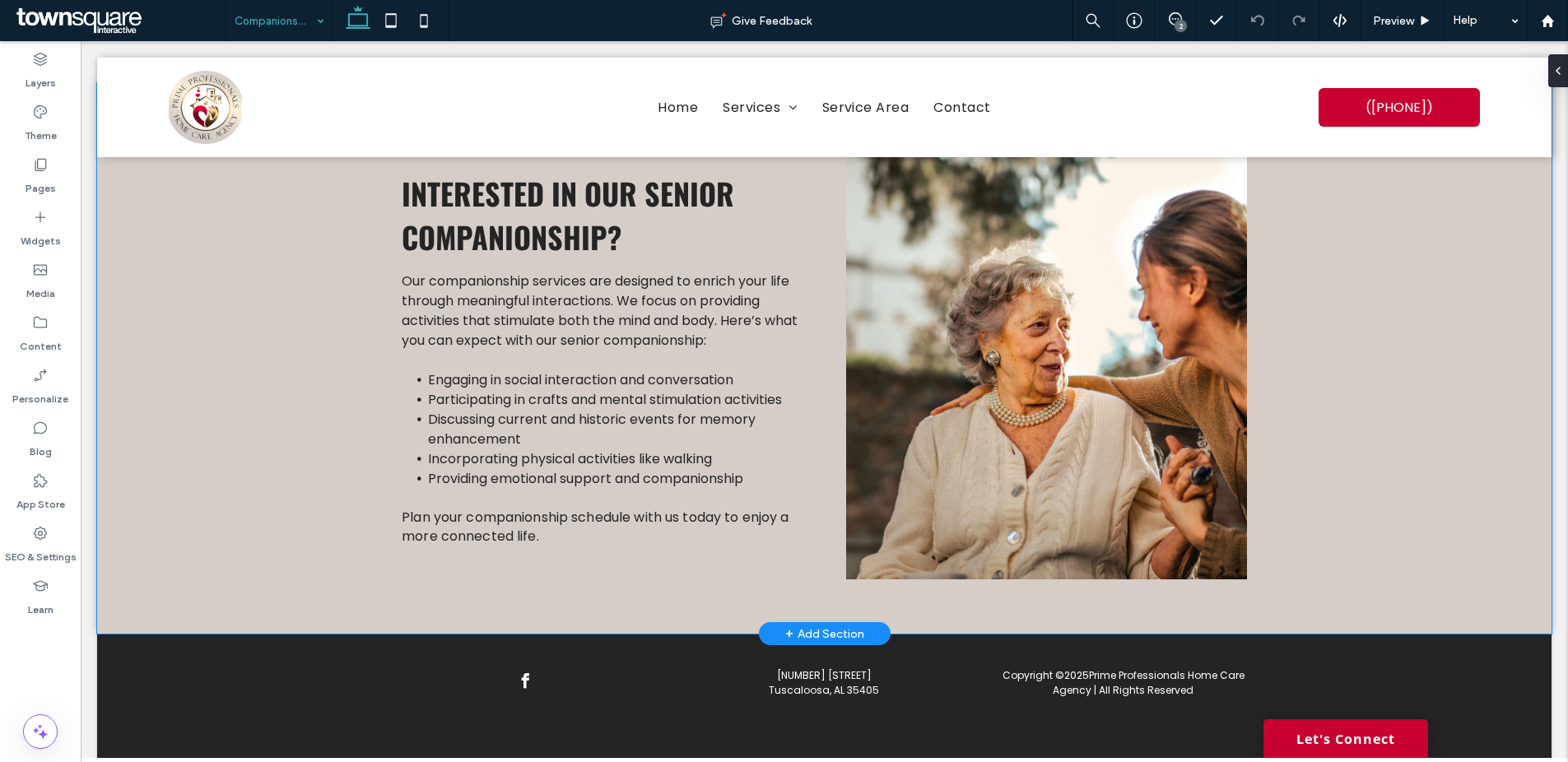 scroll, scrollTop: 511, scrollLeft: 0, axis: vertical 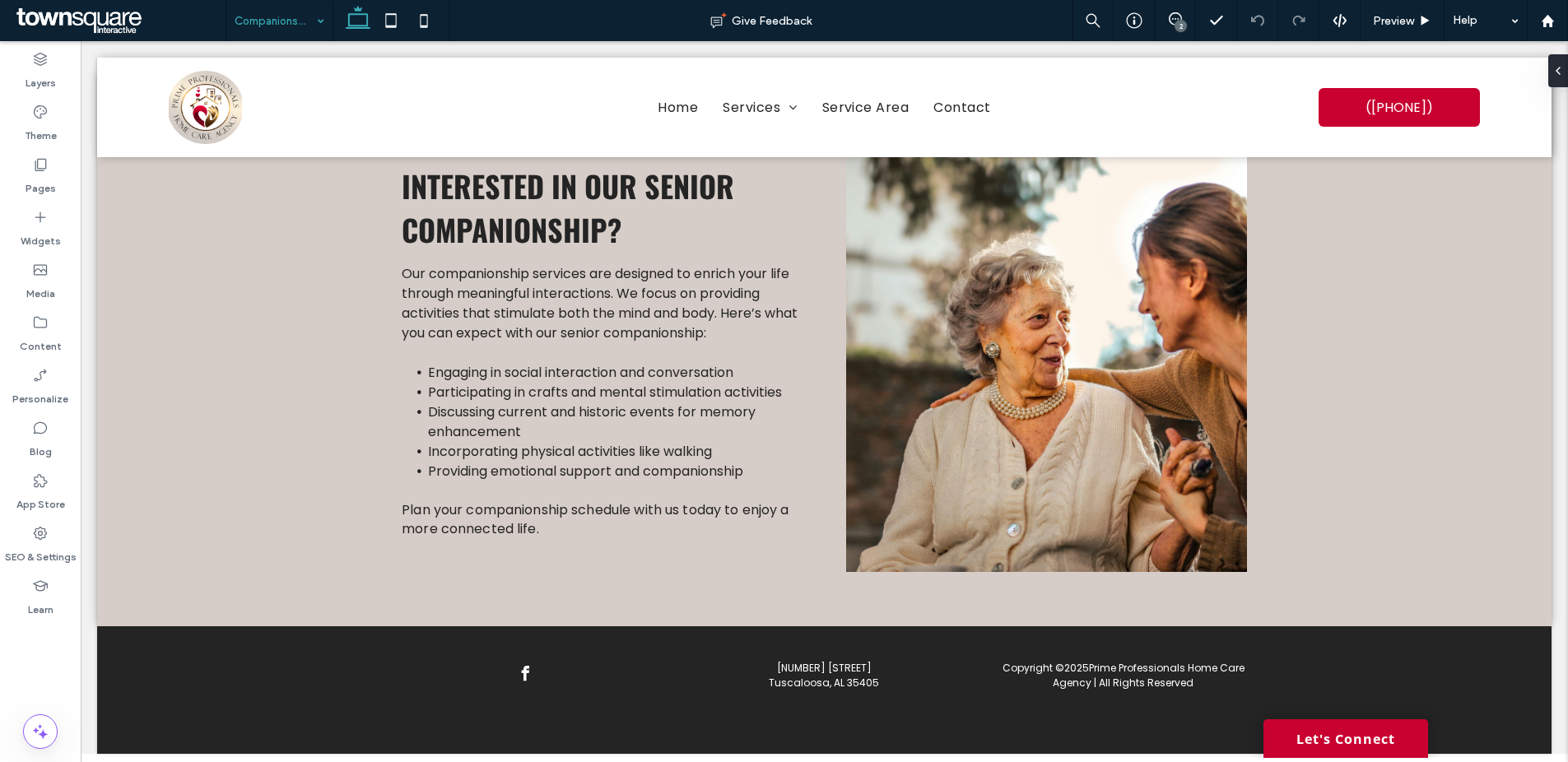 click at bounding box center (275, 21) 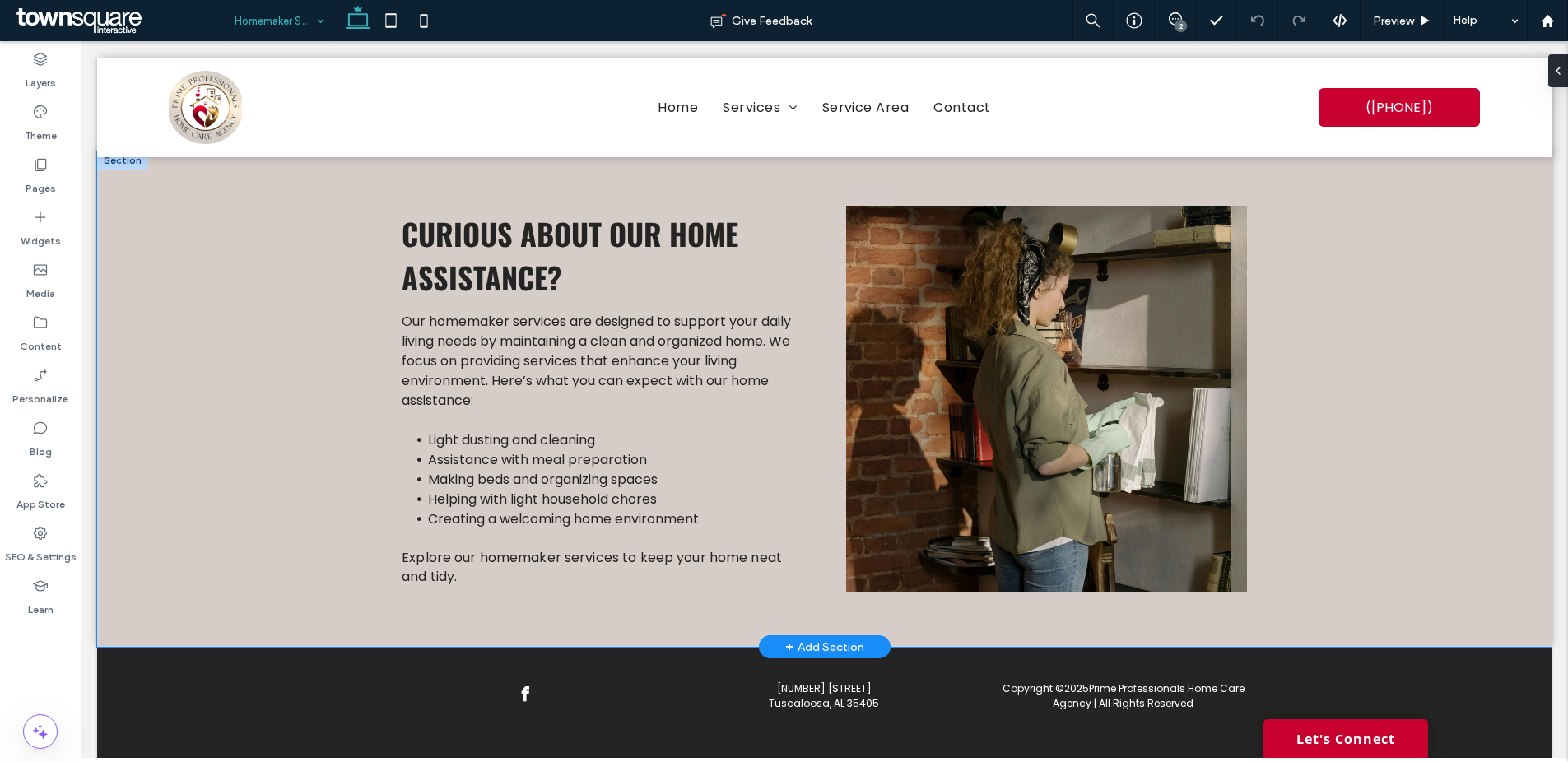 scroll, scrollTop: 397, scrollLeft: 0, axis: vertical 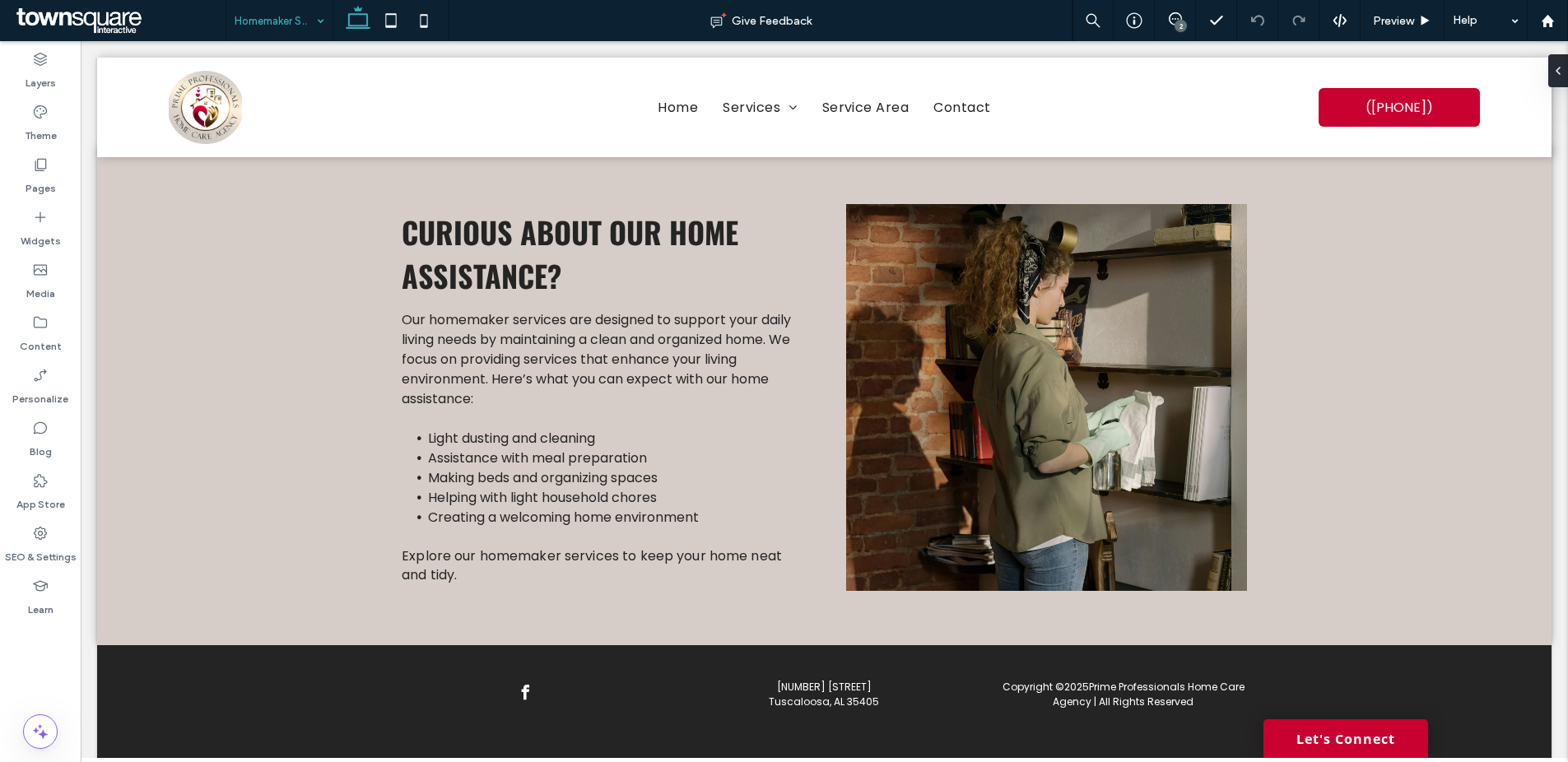 click at bounding box center [275, 21] 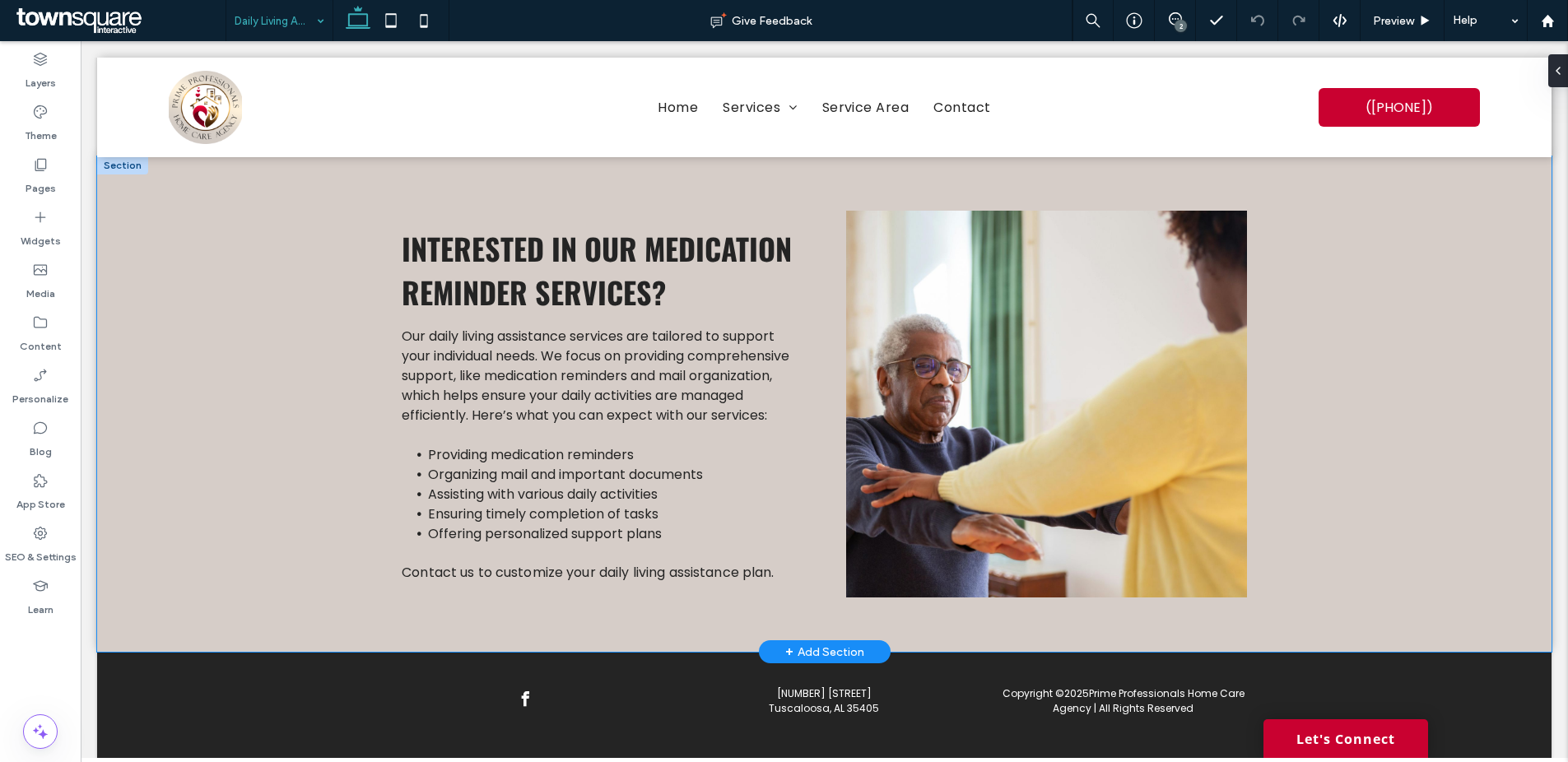 scroll, scrollTop: 436, scrollLeft: 0, axis: vertical 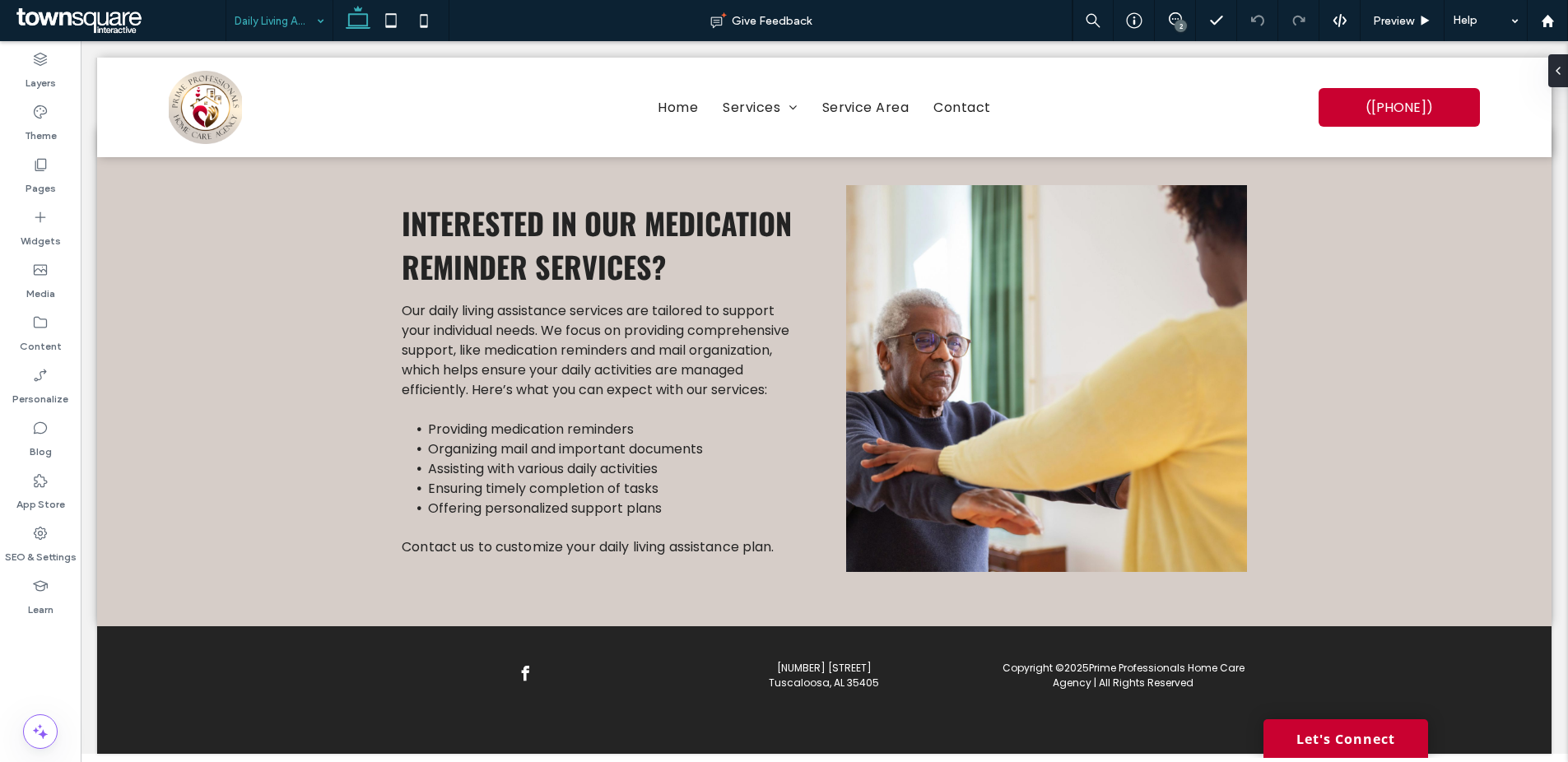 click at bounding box center [275, 21] 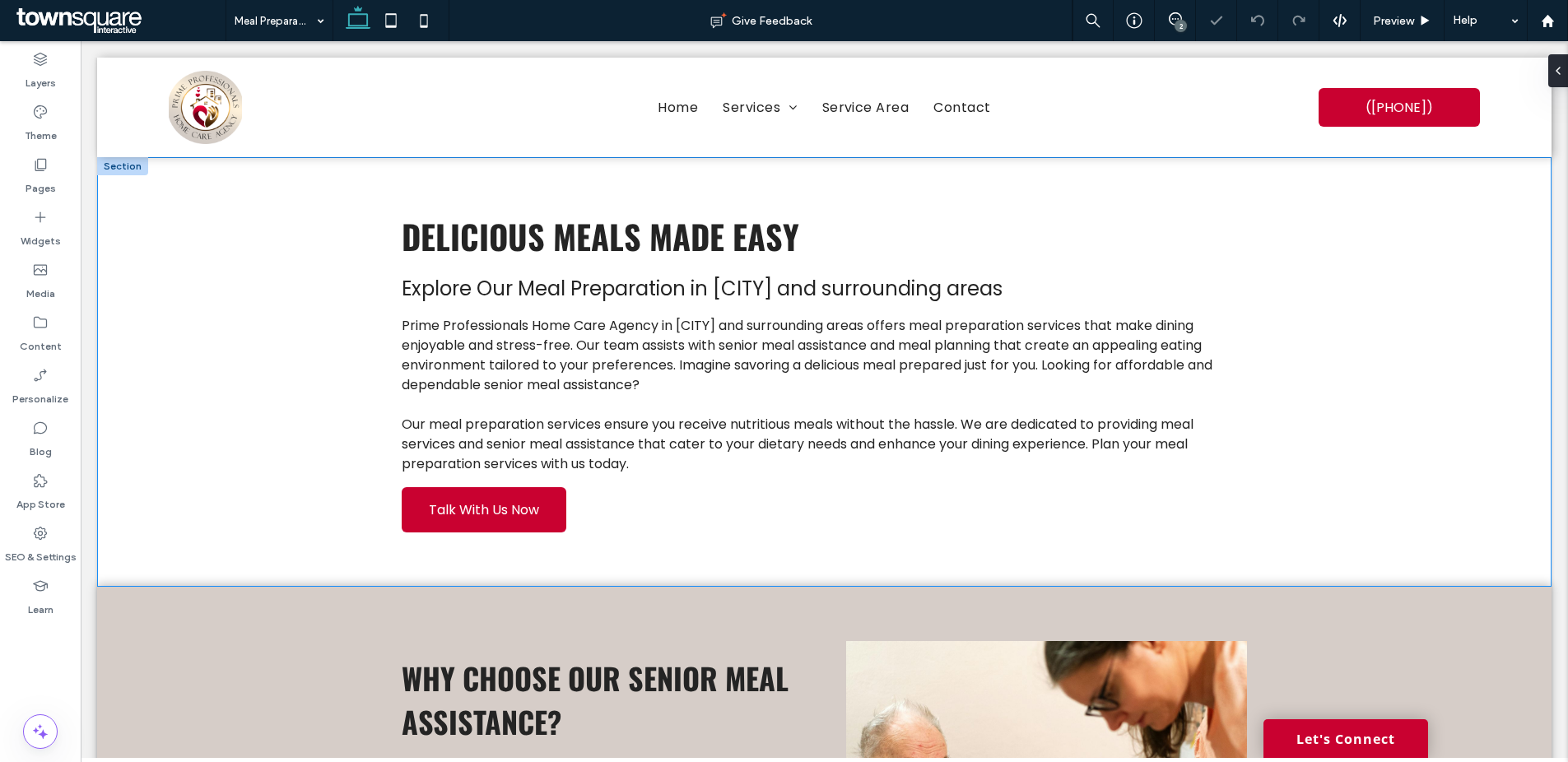 scroll, scrollTop: 0, scrollLeft: 0, axis: both 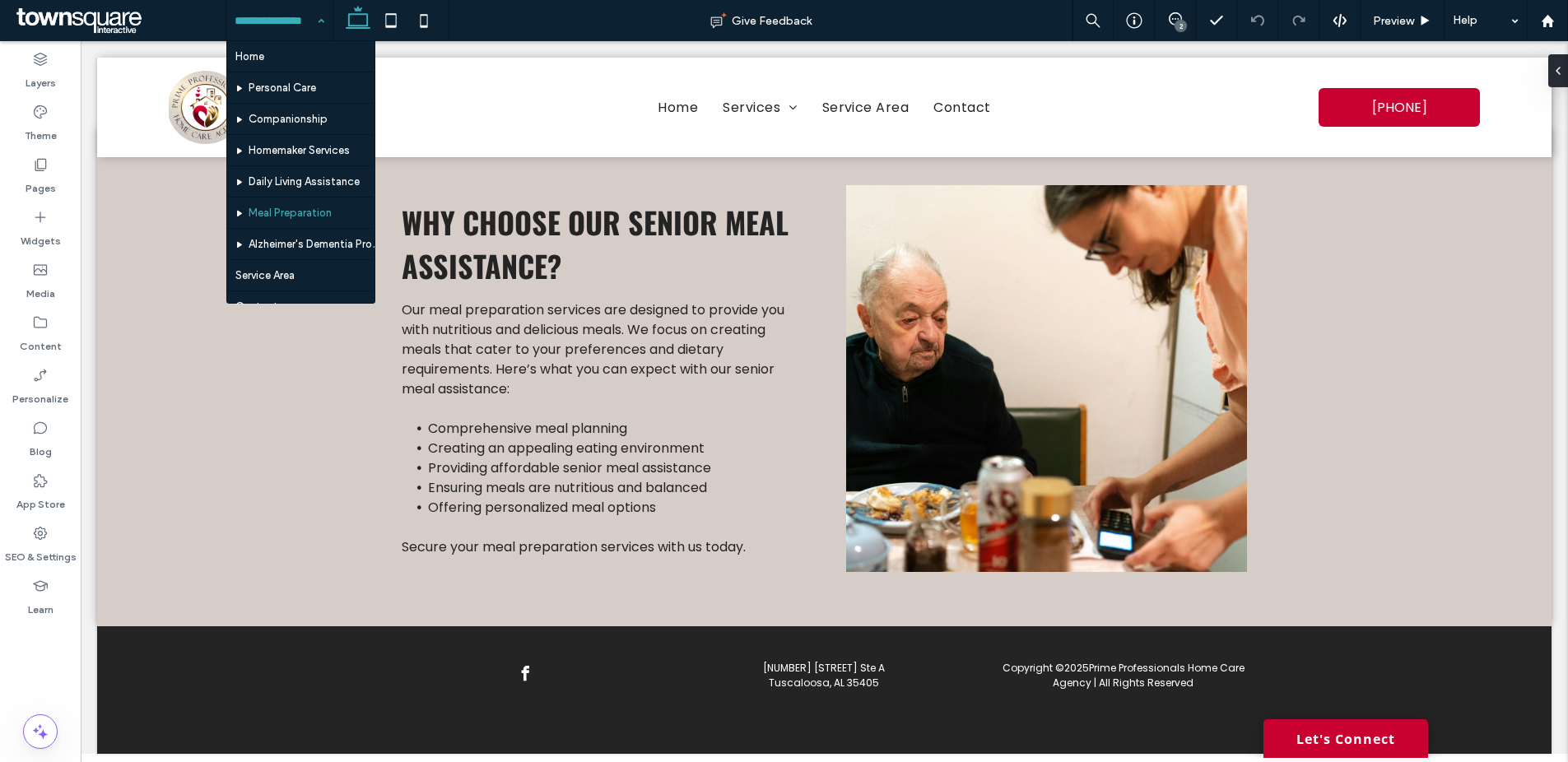 click at bounding box center (275, 21) 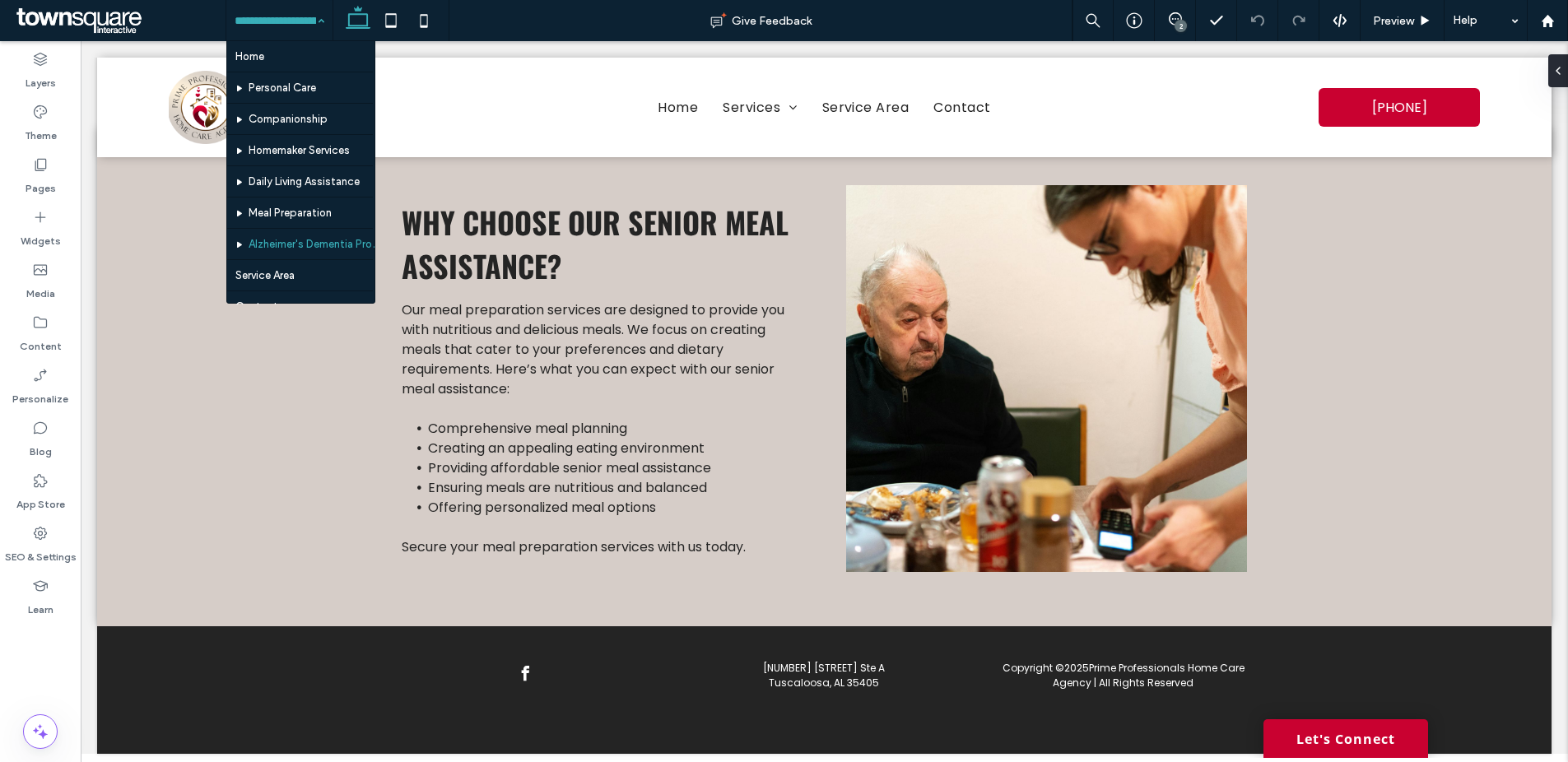 click at bounding box center [275, 21] 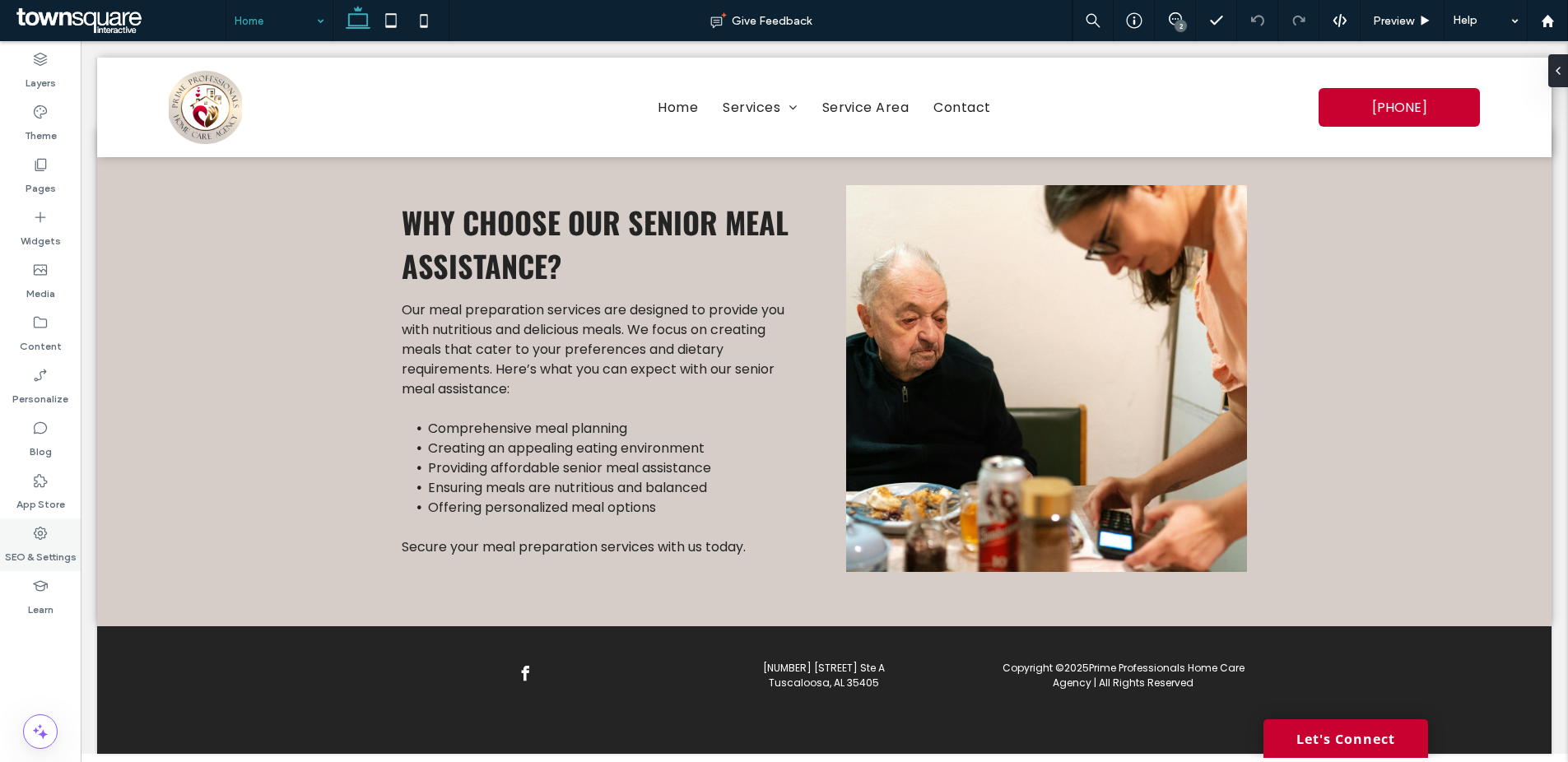 click 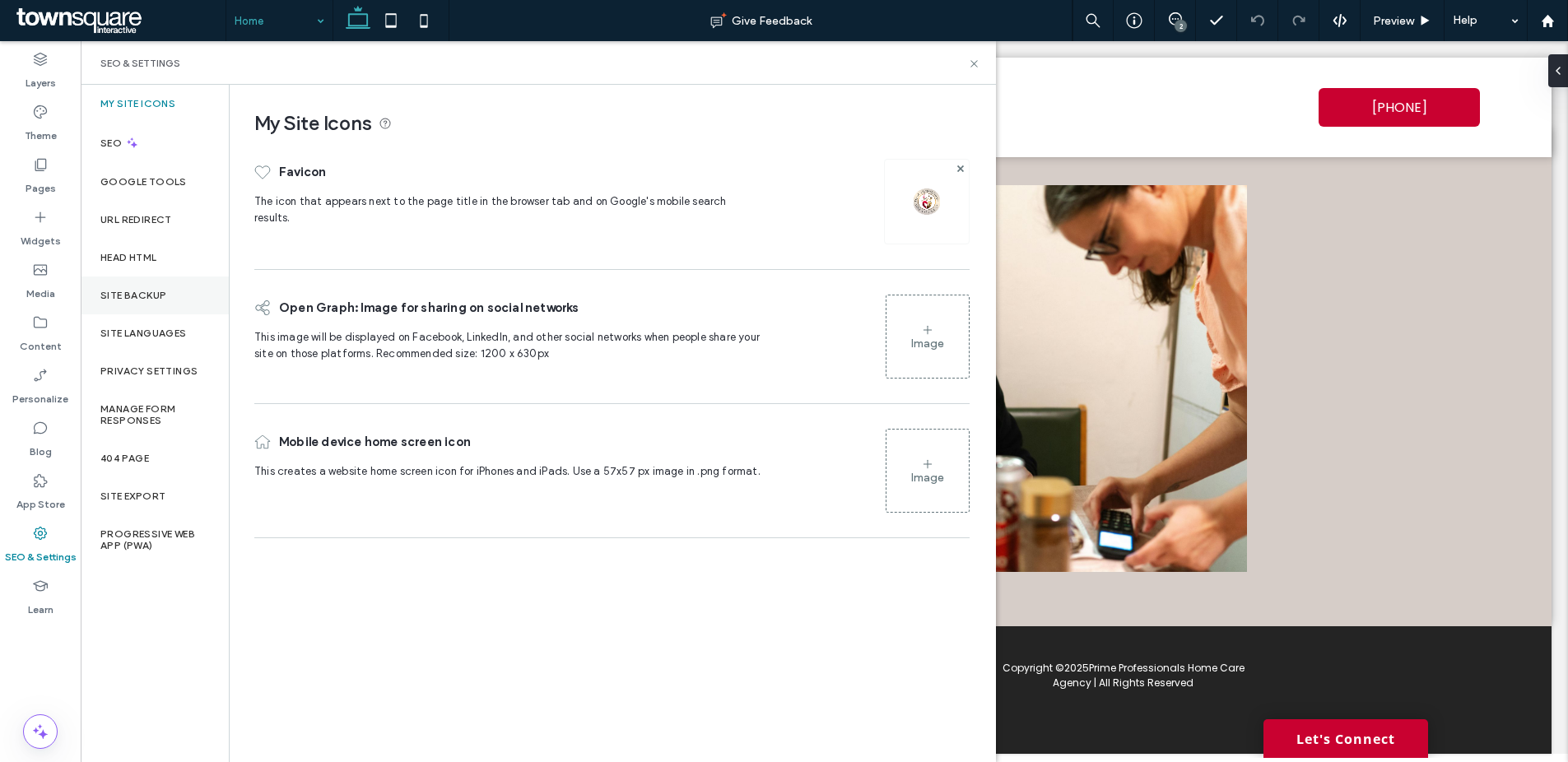 click on "Site Backup" at bounding box center [155, 295] 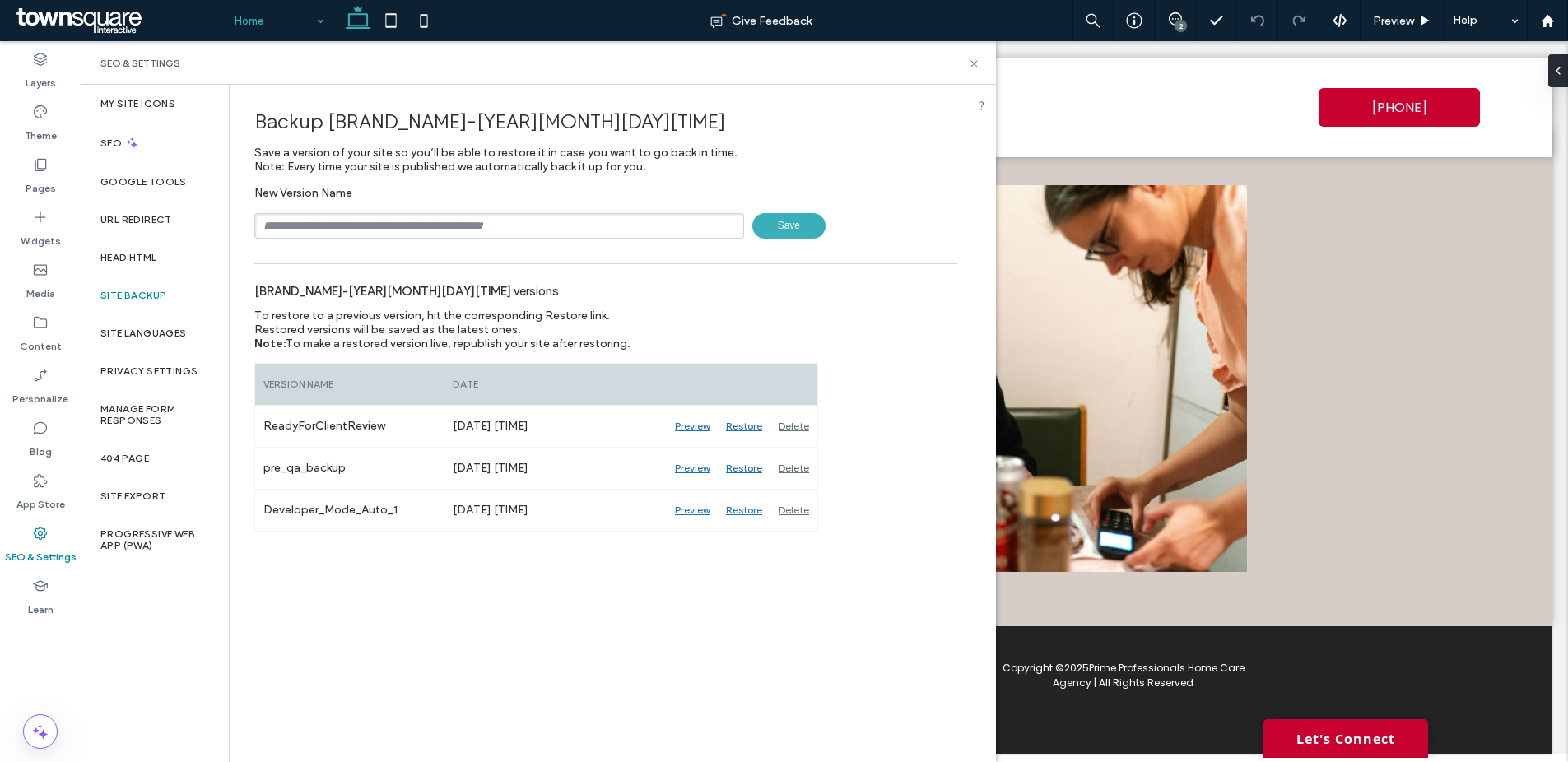 click at bounding box center [499, 225] 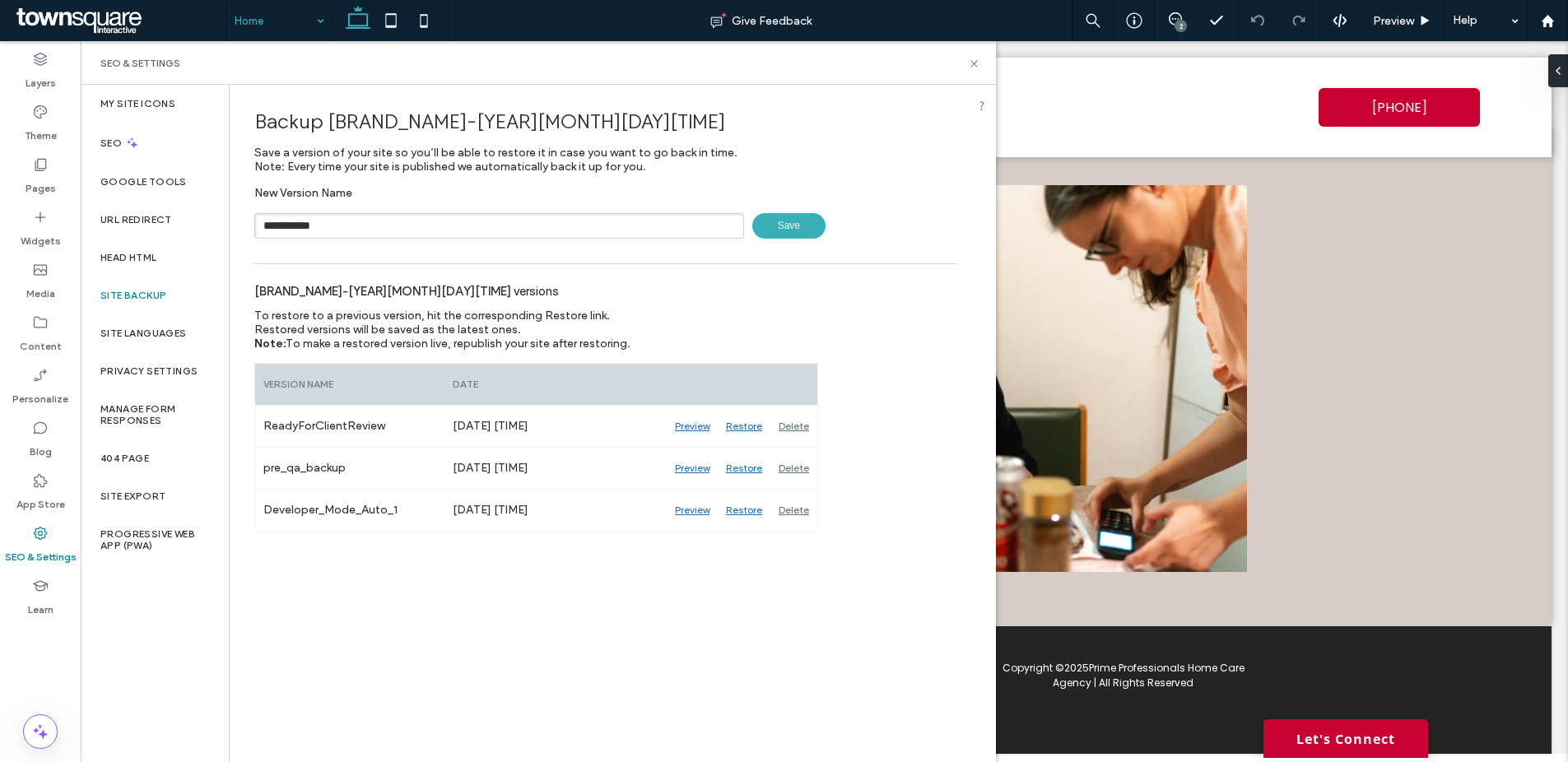 paste on "******" 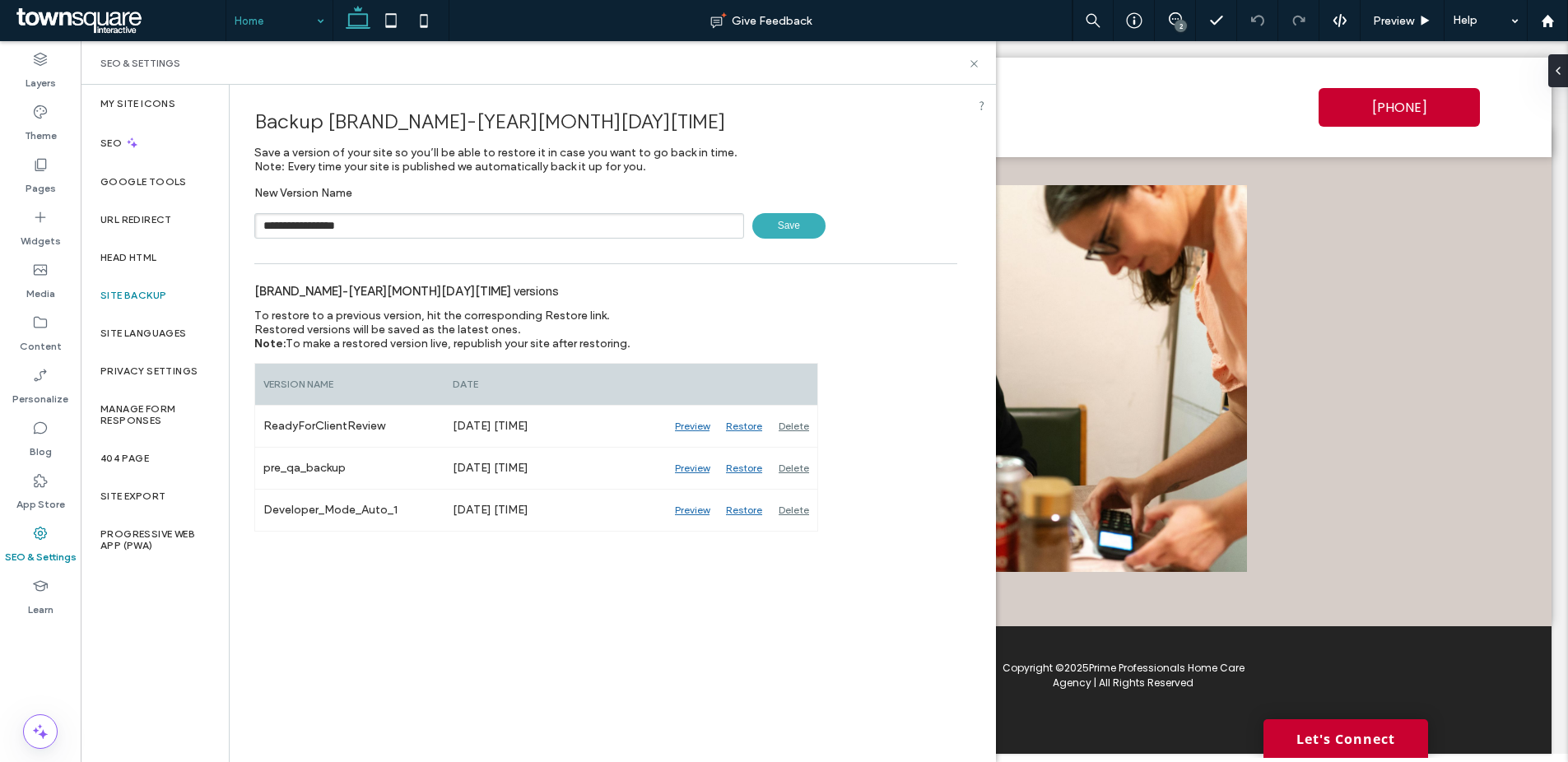 type on "**********" 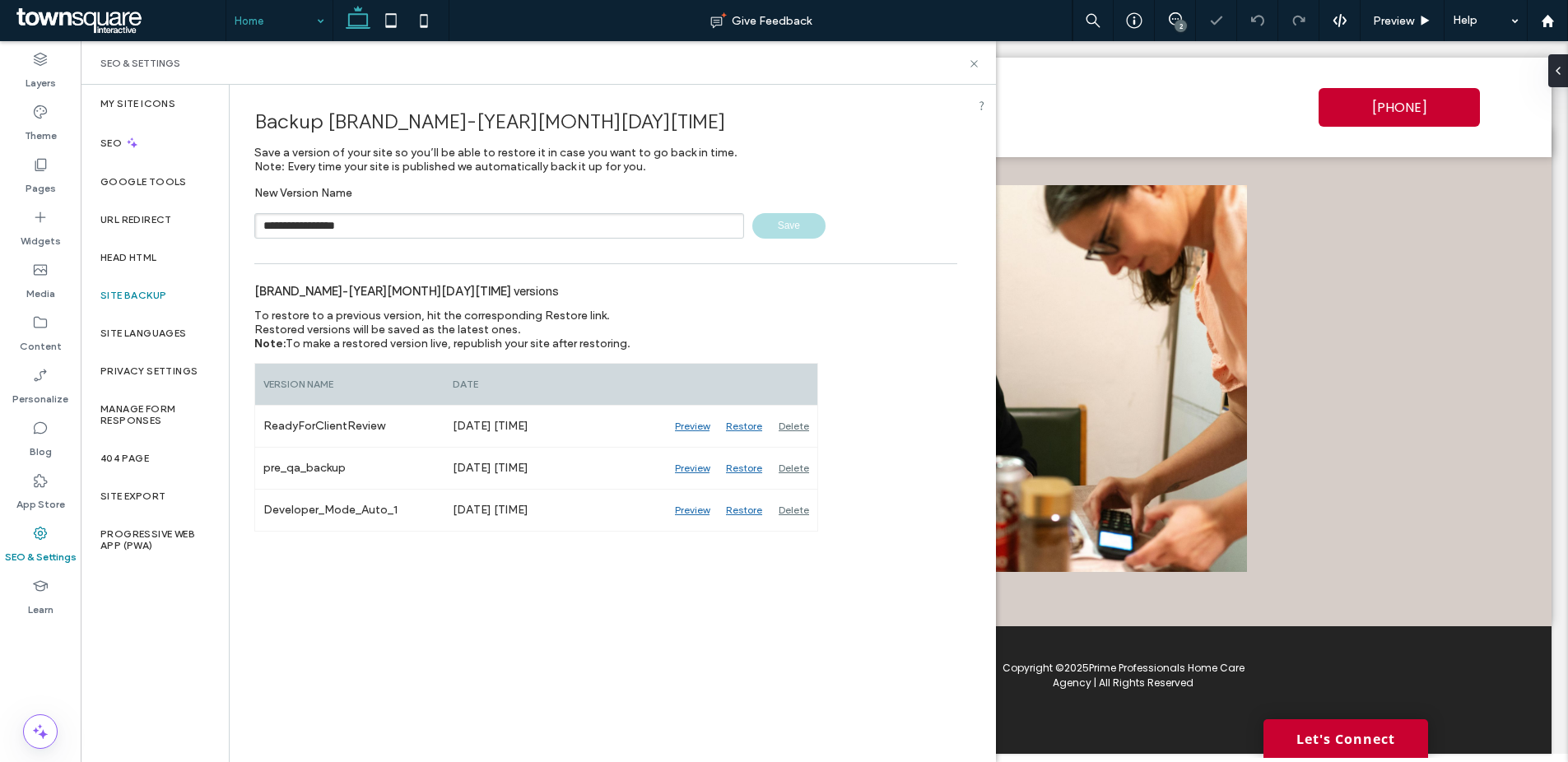 type 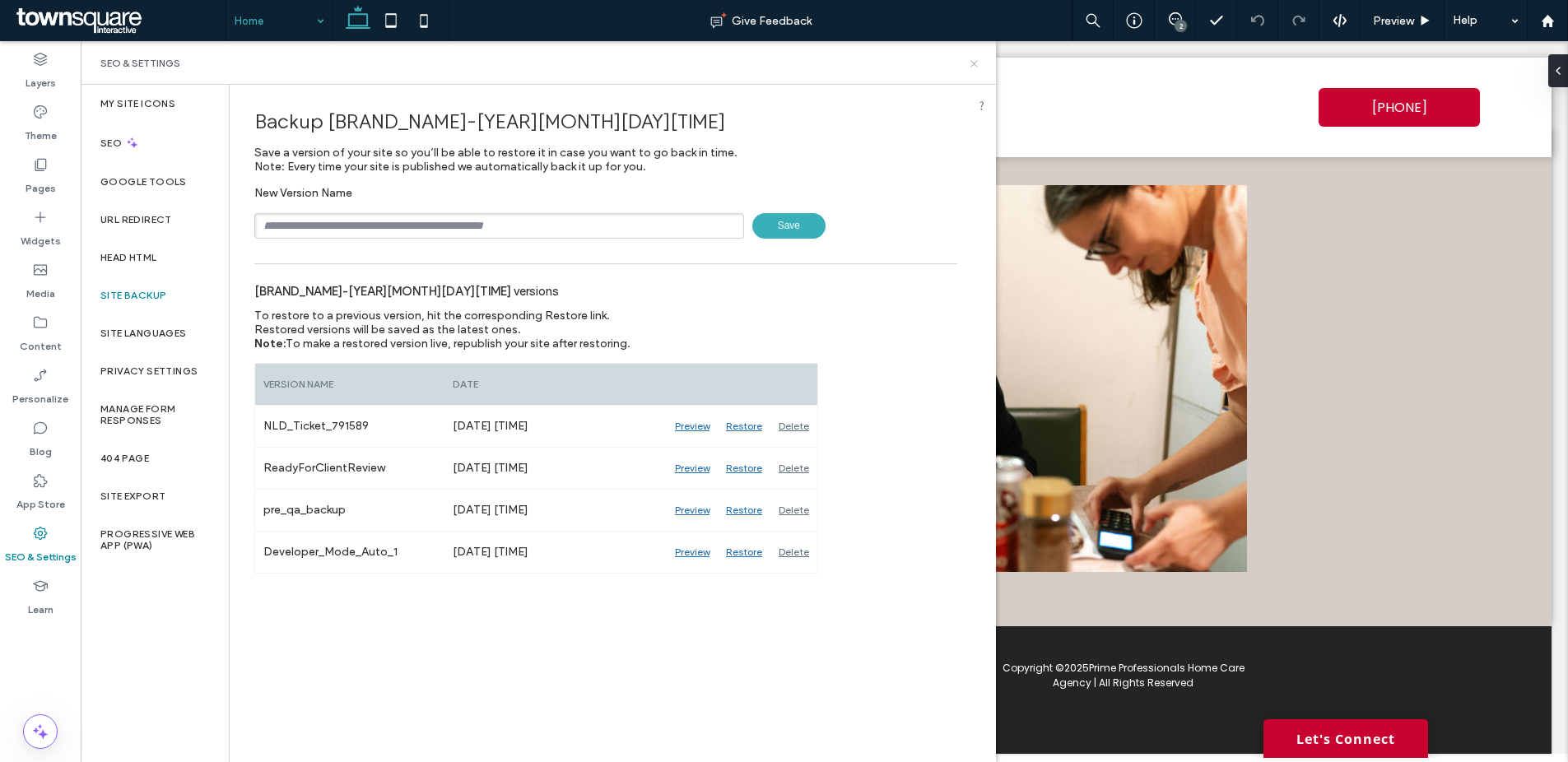 click 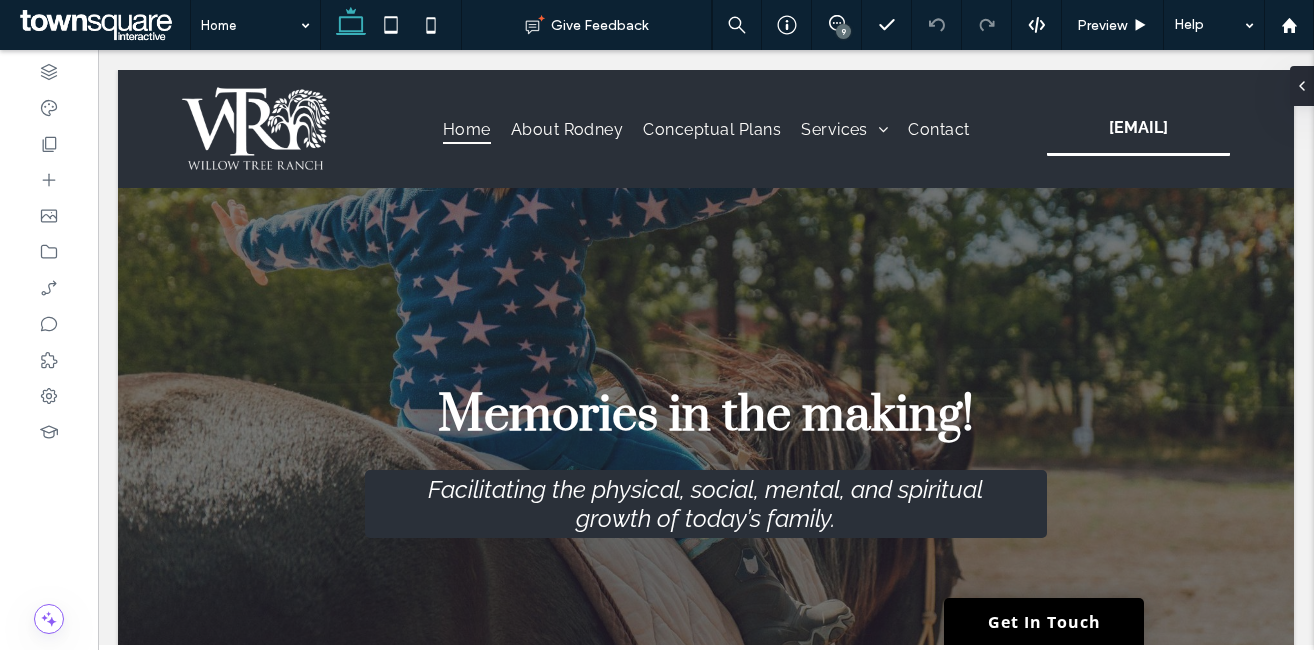 scroll, scrollTop: 0, scrollLeft: 0, axis: both 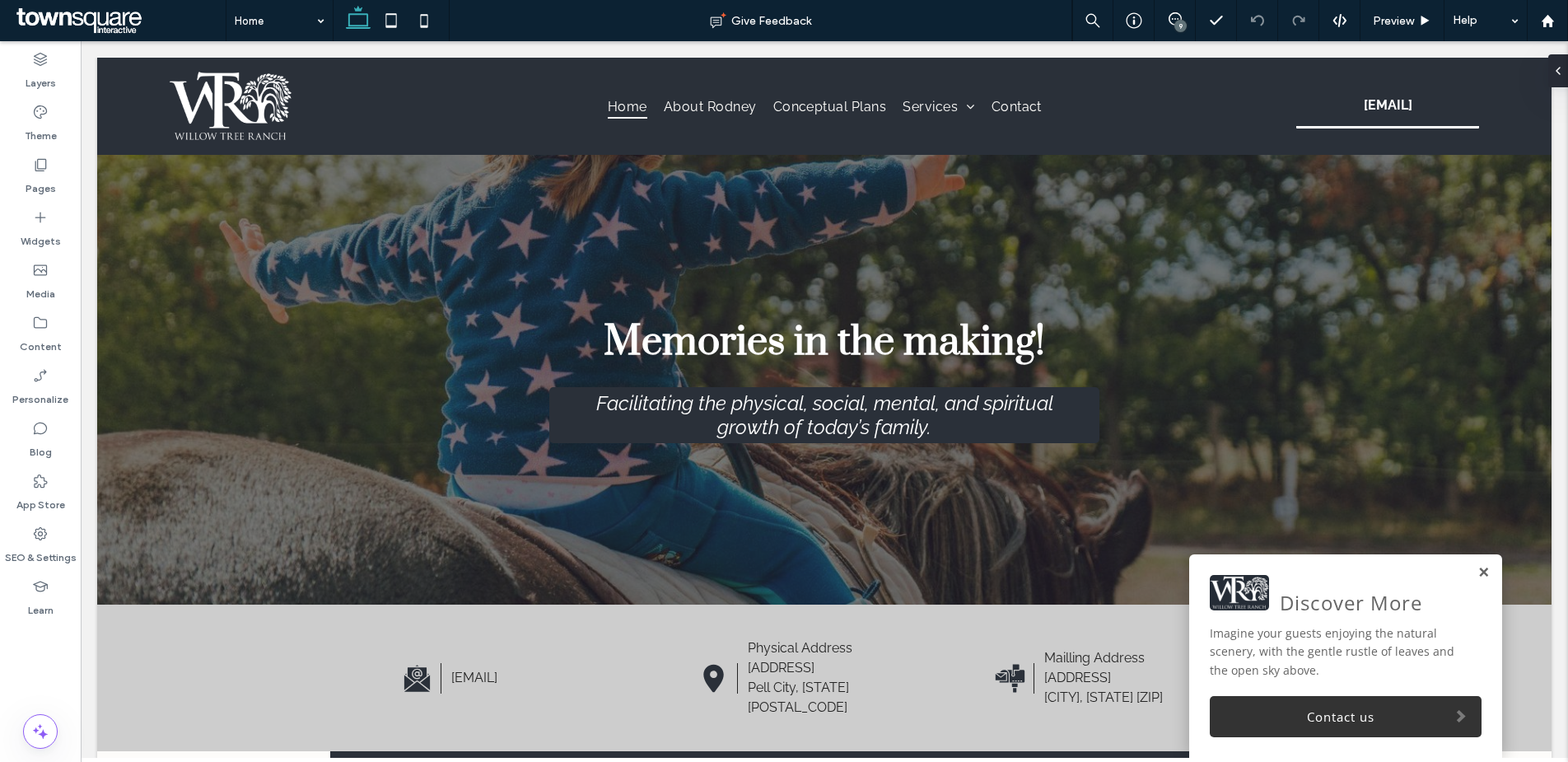 click at bounding box center (1483, 573) 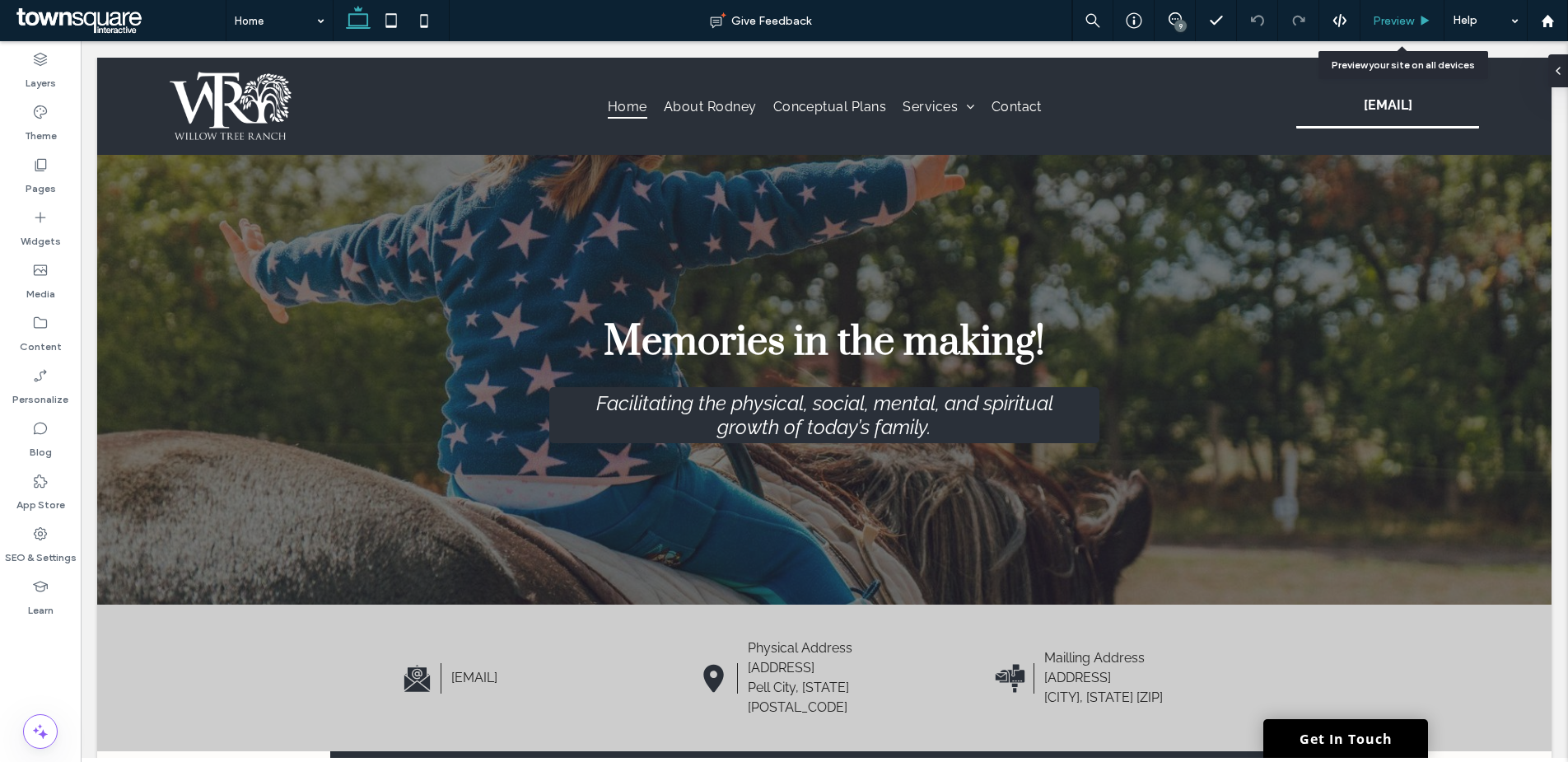 click on "Preview" at bounding box center [1393, 21] 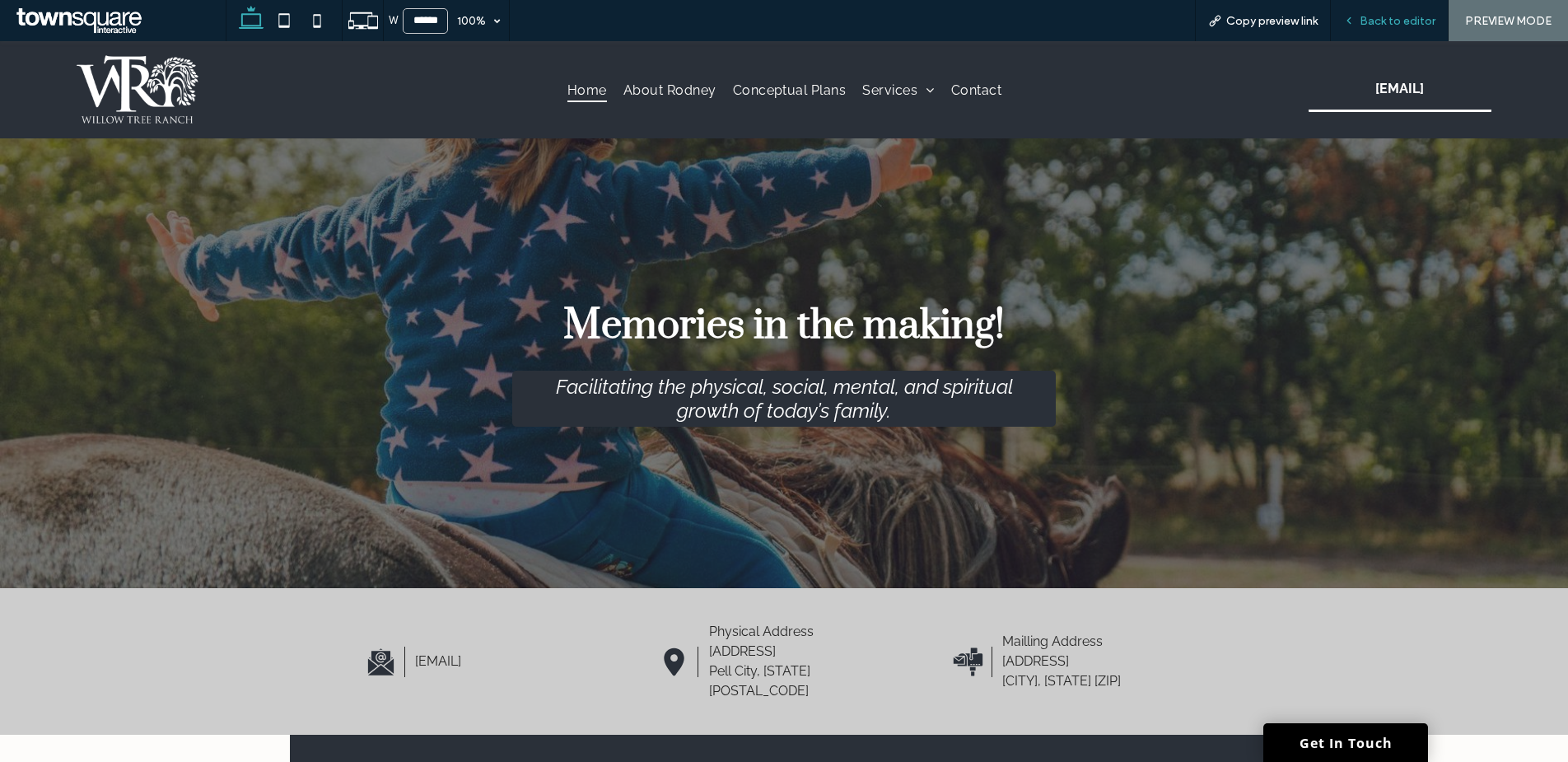 click on "Back to editor" at bounding box center (1398, 21) 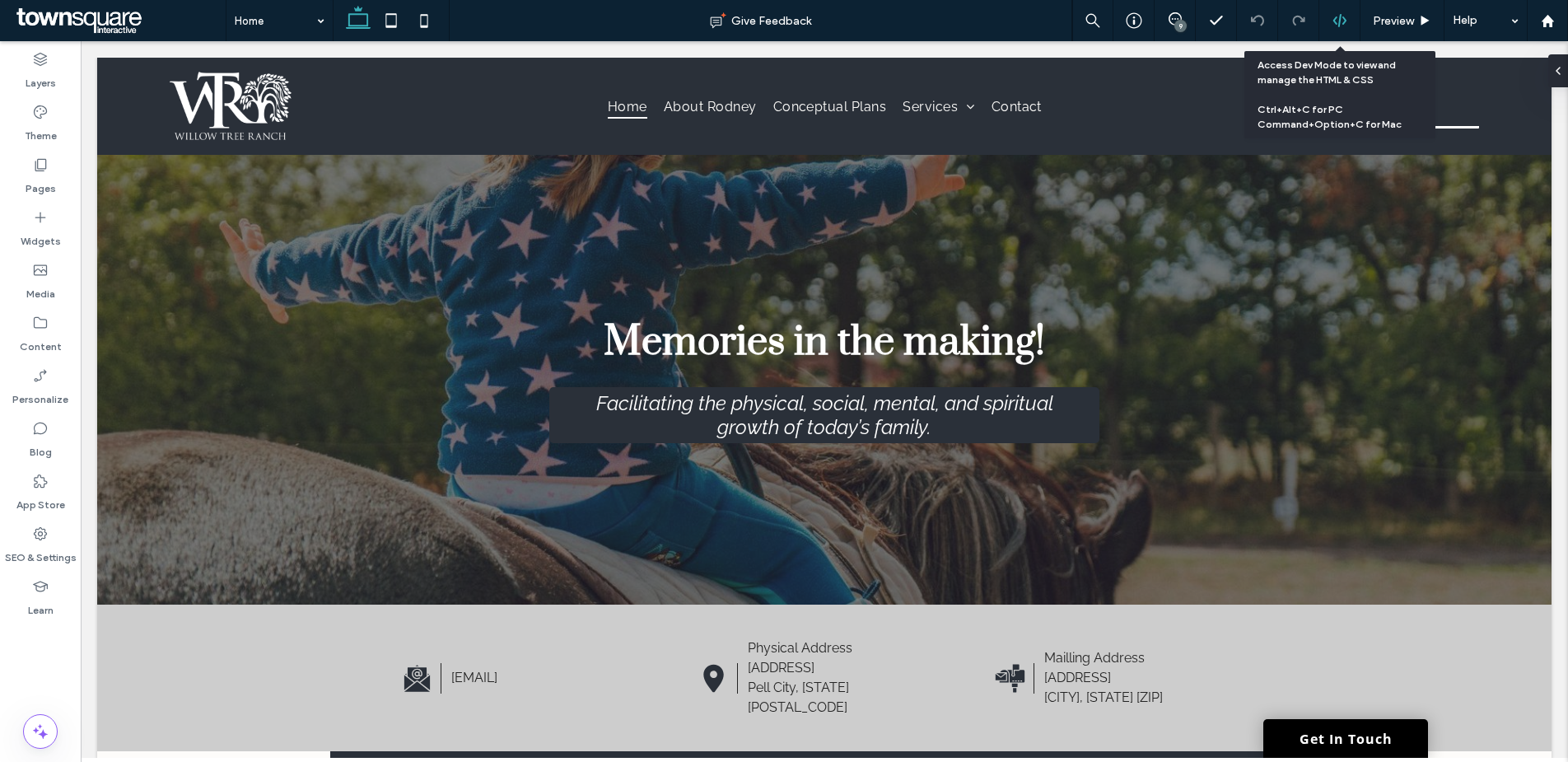 click 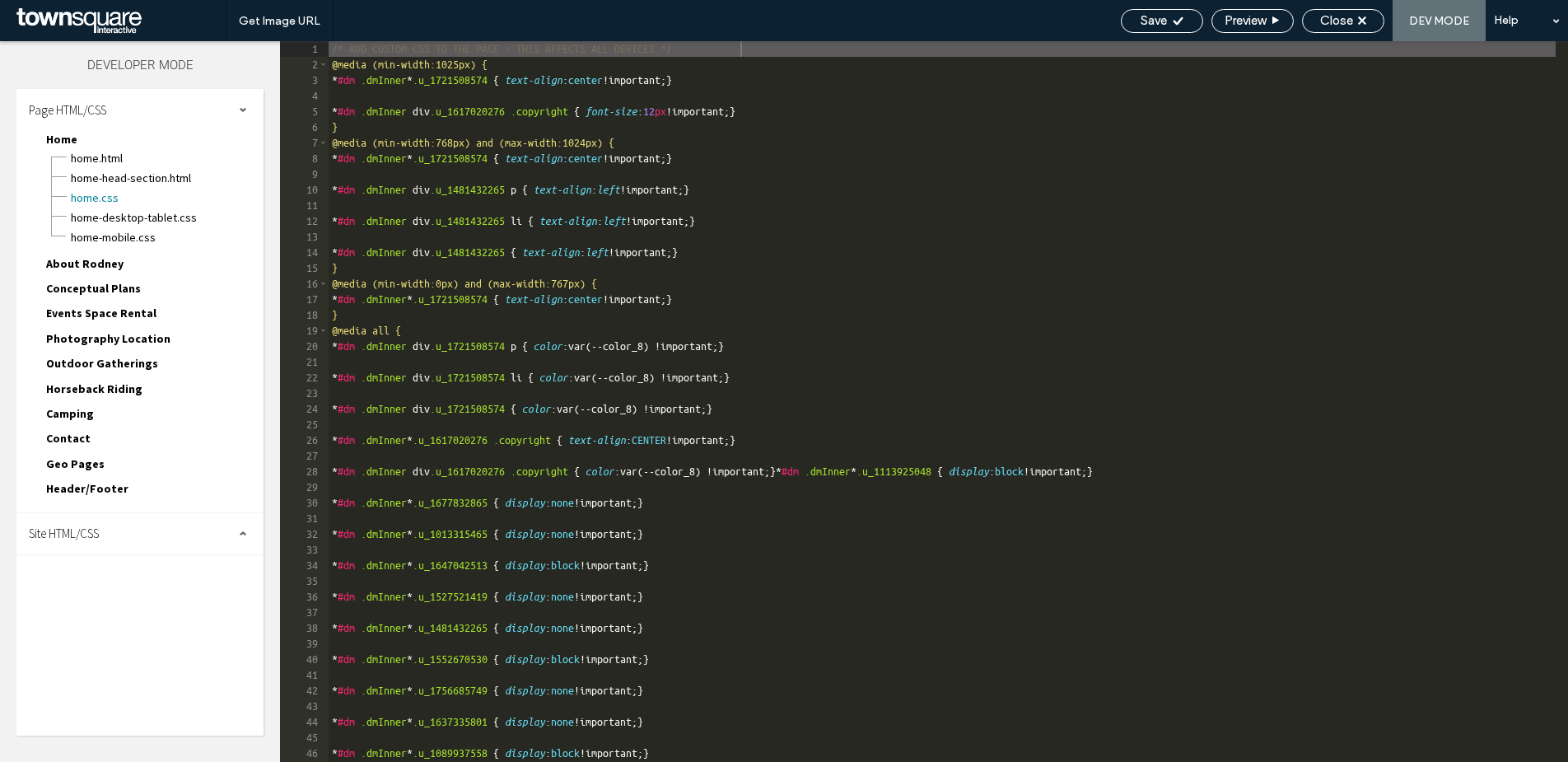 click on "Site HTML/CSS" at bounding box center [140, 534] 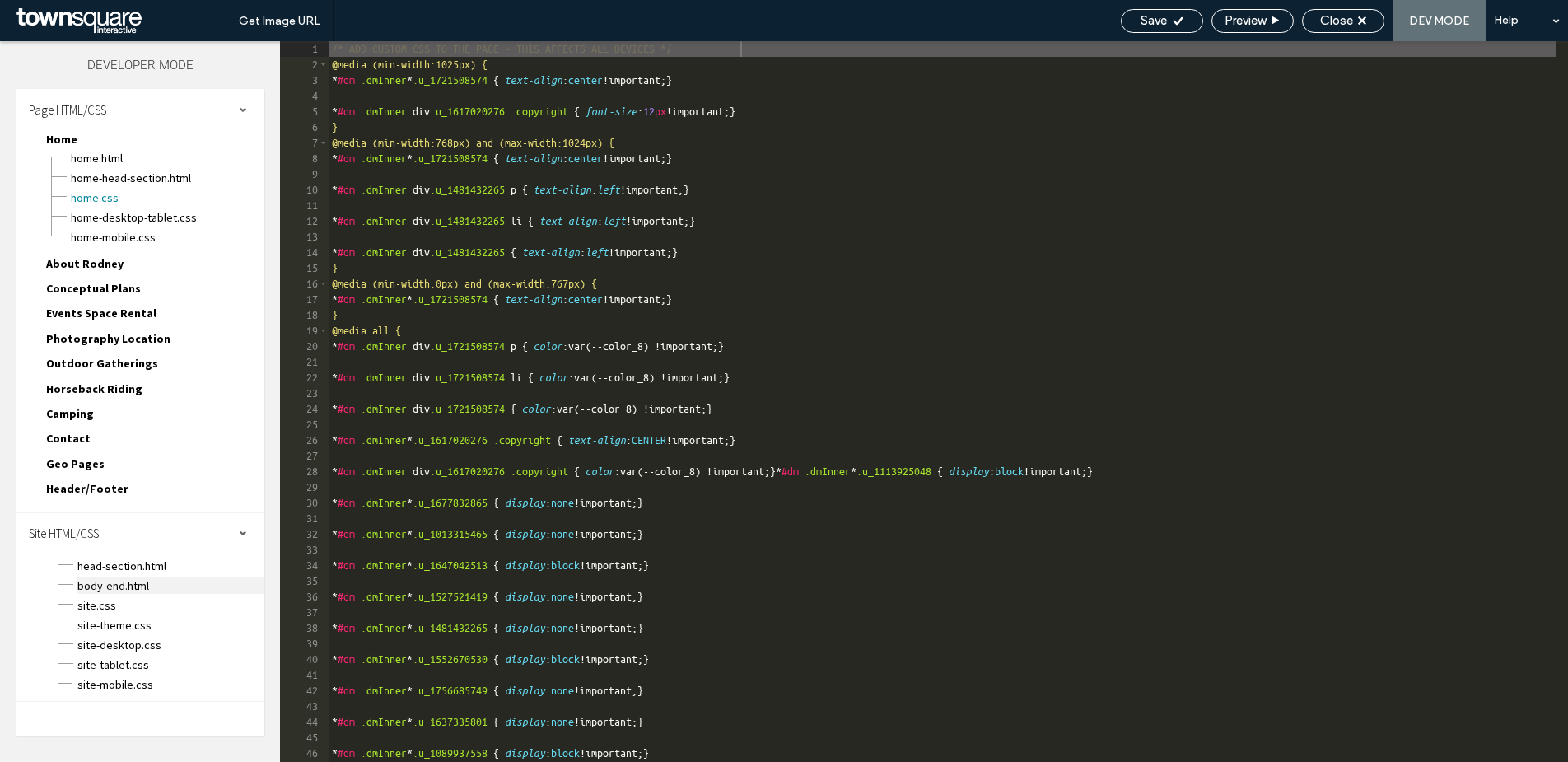 click on "body-end.html" at bounding box center [170, 586] 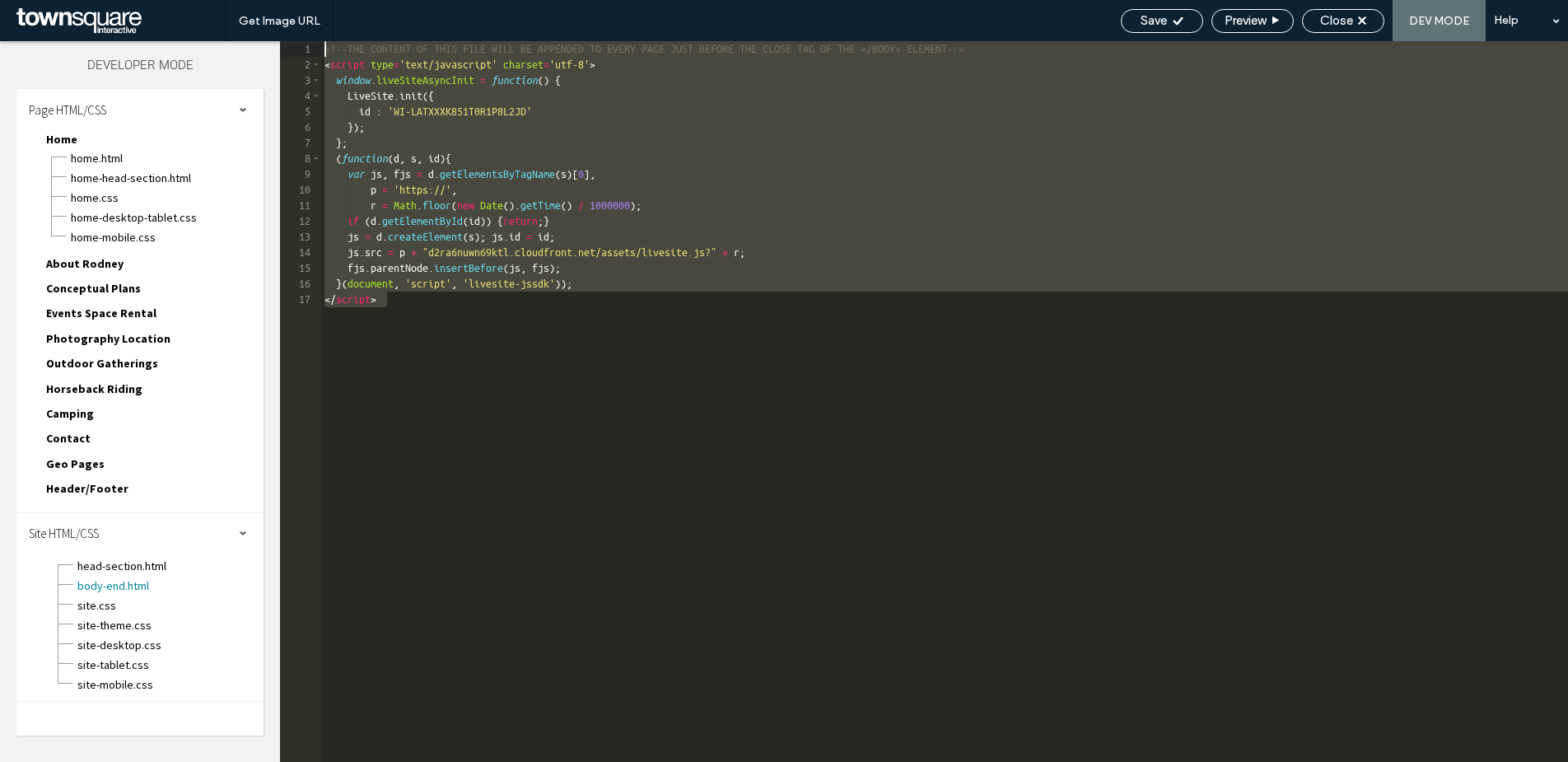 drag, startPoint x: 446, startPoint y: 336, endPoint x: 311, endPoint y: 51, distance: 315.35694 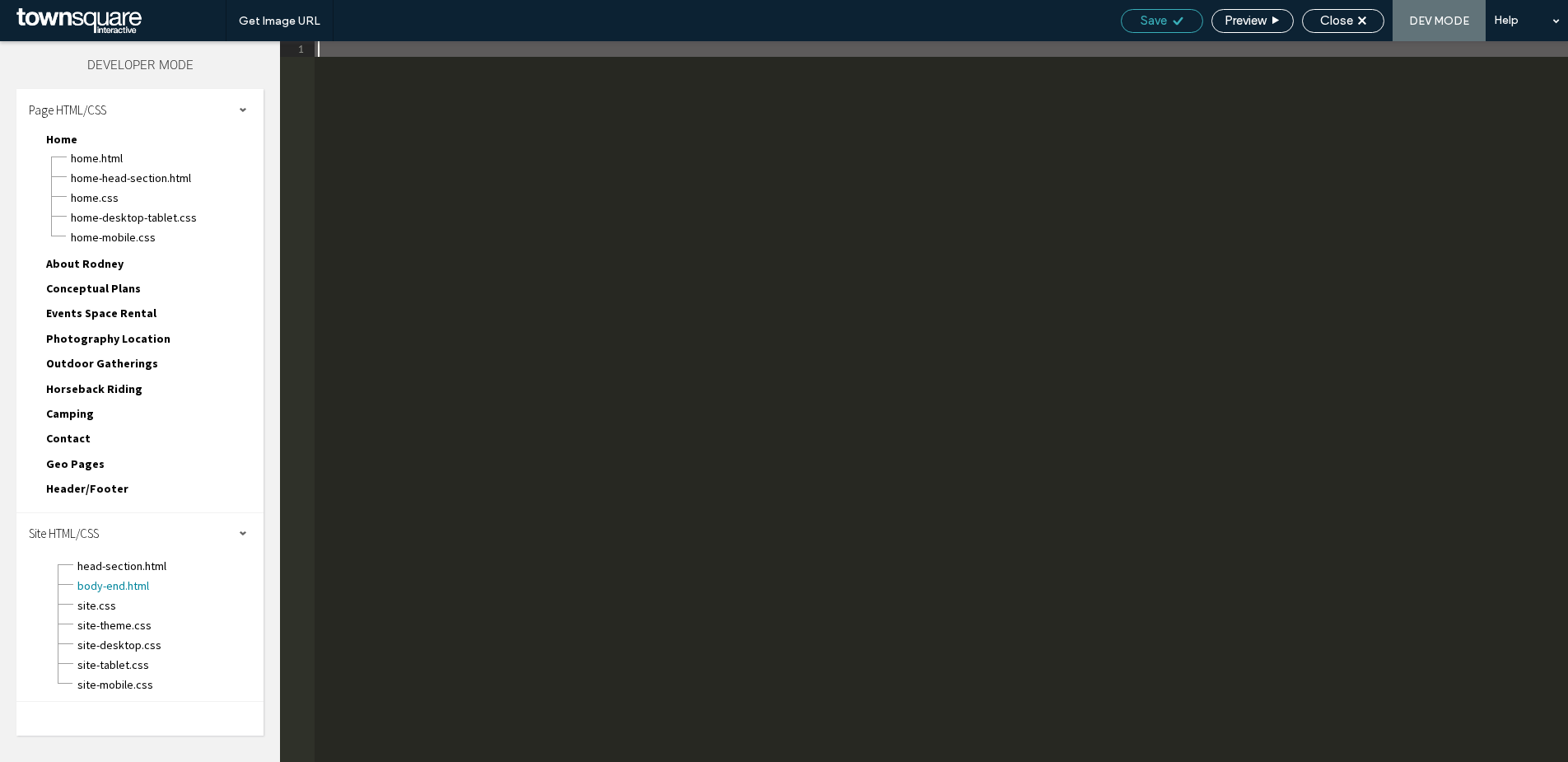 click on "Save" at bounding box center (1154, 21) 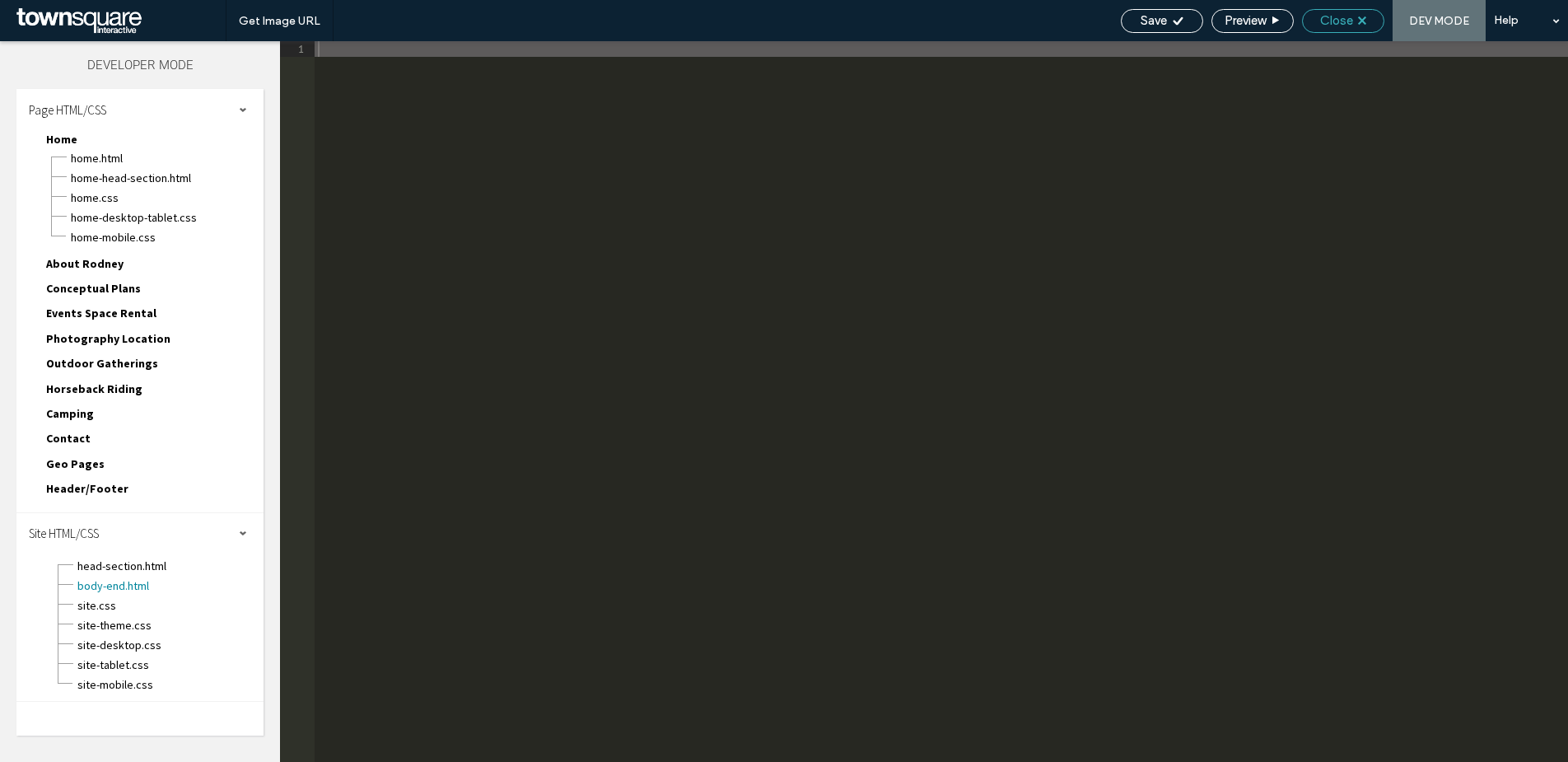 click on "Close" at bounding box center (1337, 21) 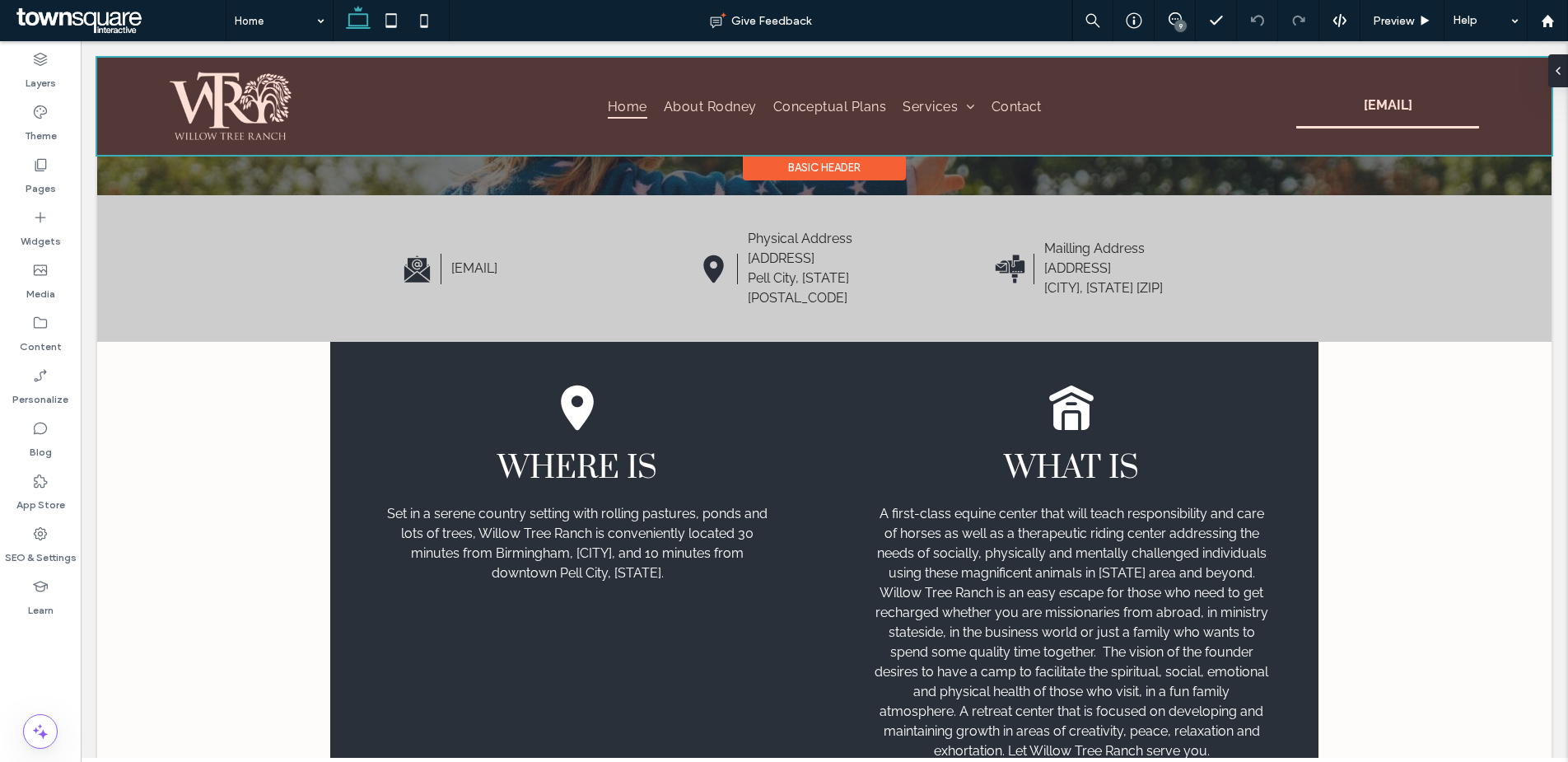 scroll, scrollTop: 130, scrollLeft: 0, axis: vertical 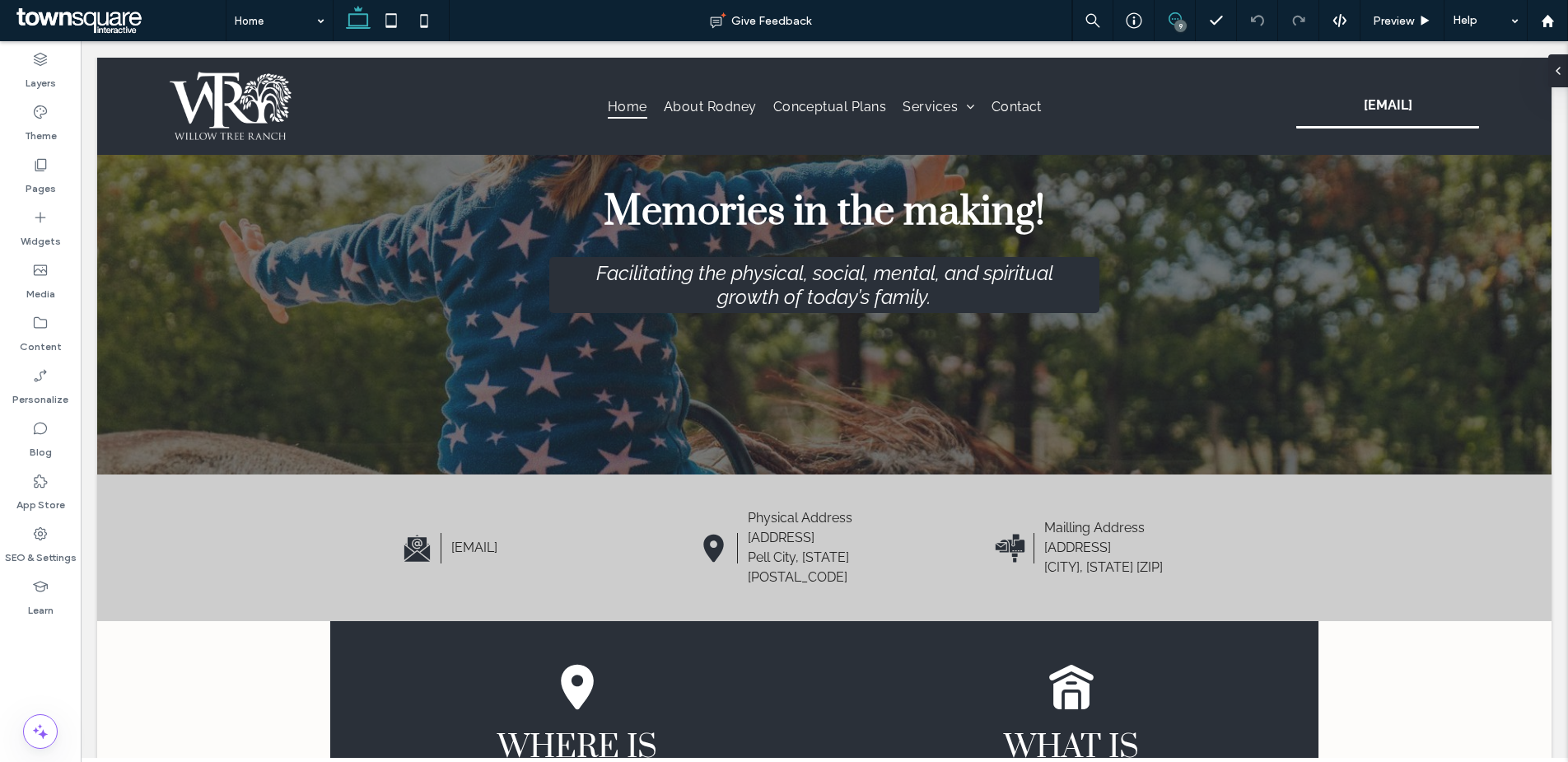 click 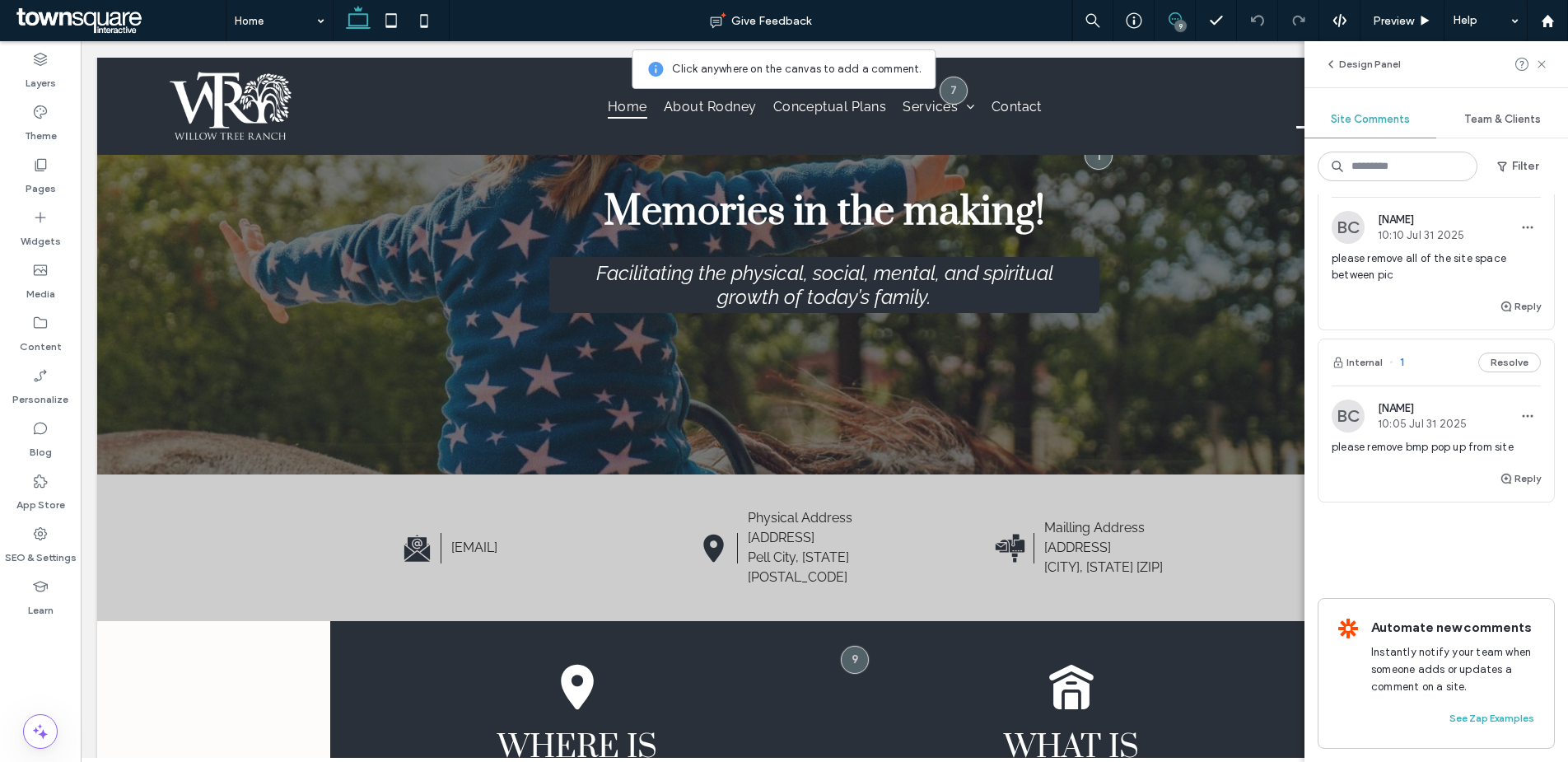 scroll, scrollTop: 3149, scrollLeft: 0, axis: vertical 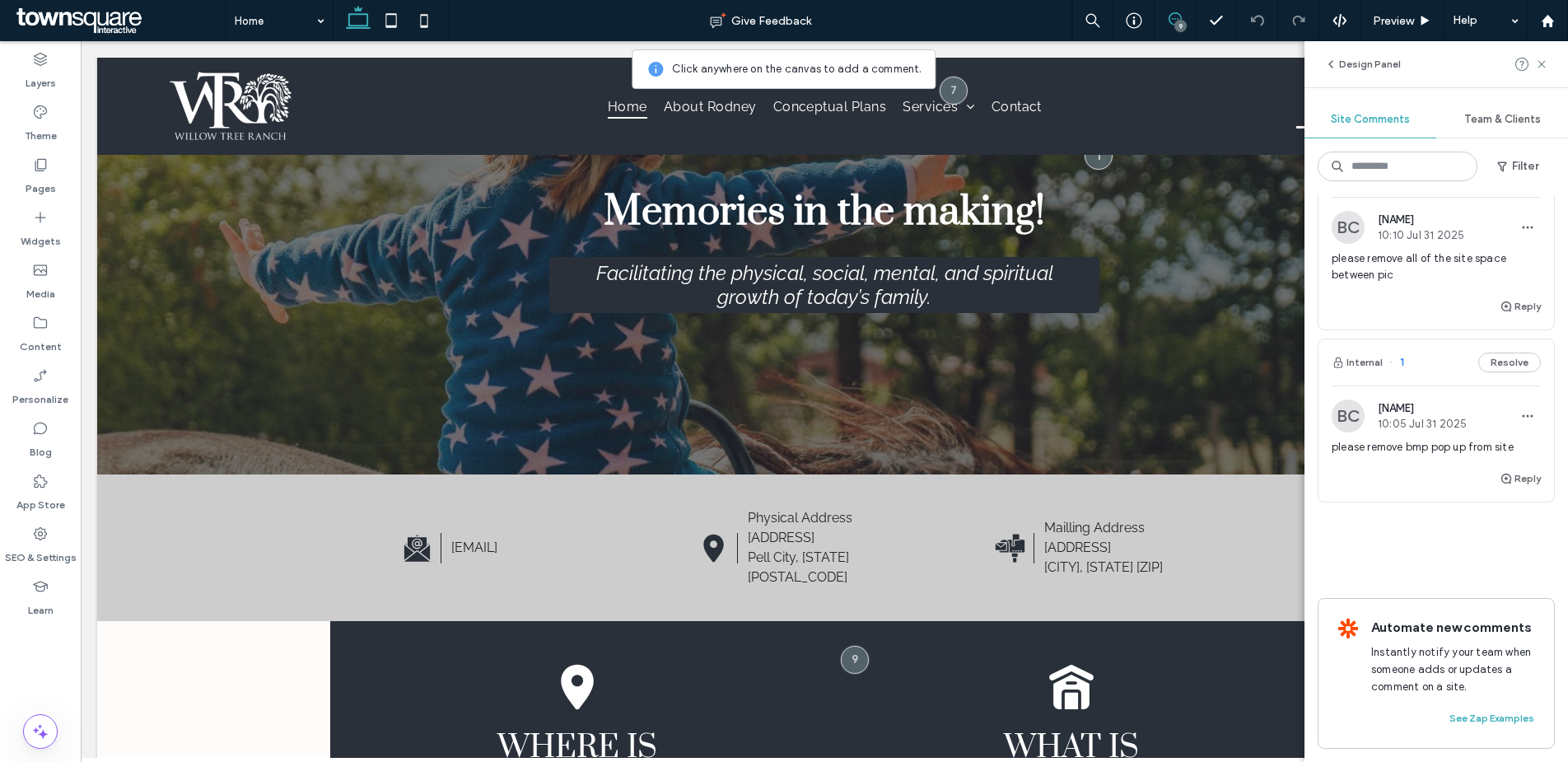 click on "Internal 2 Resolve" at bounding box center [1436, 174] 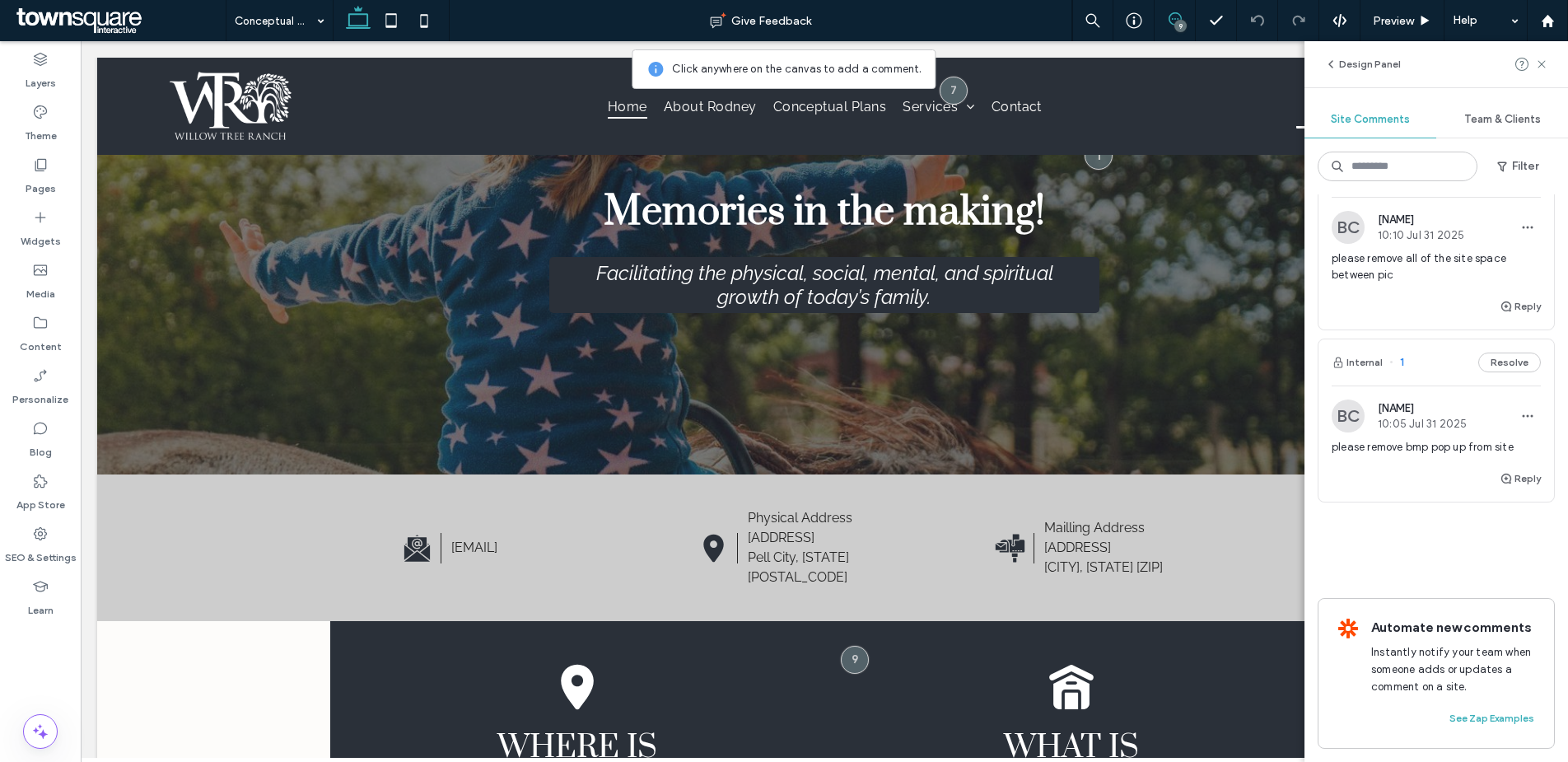 click at bounding box center [784, 381] 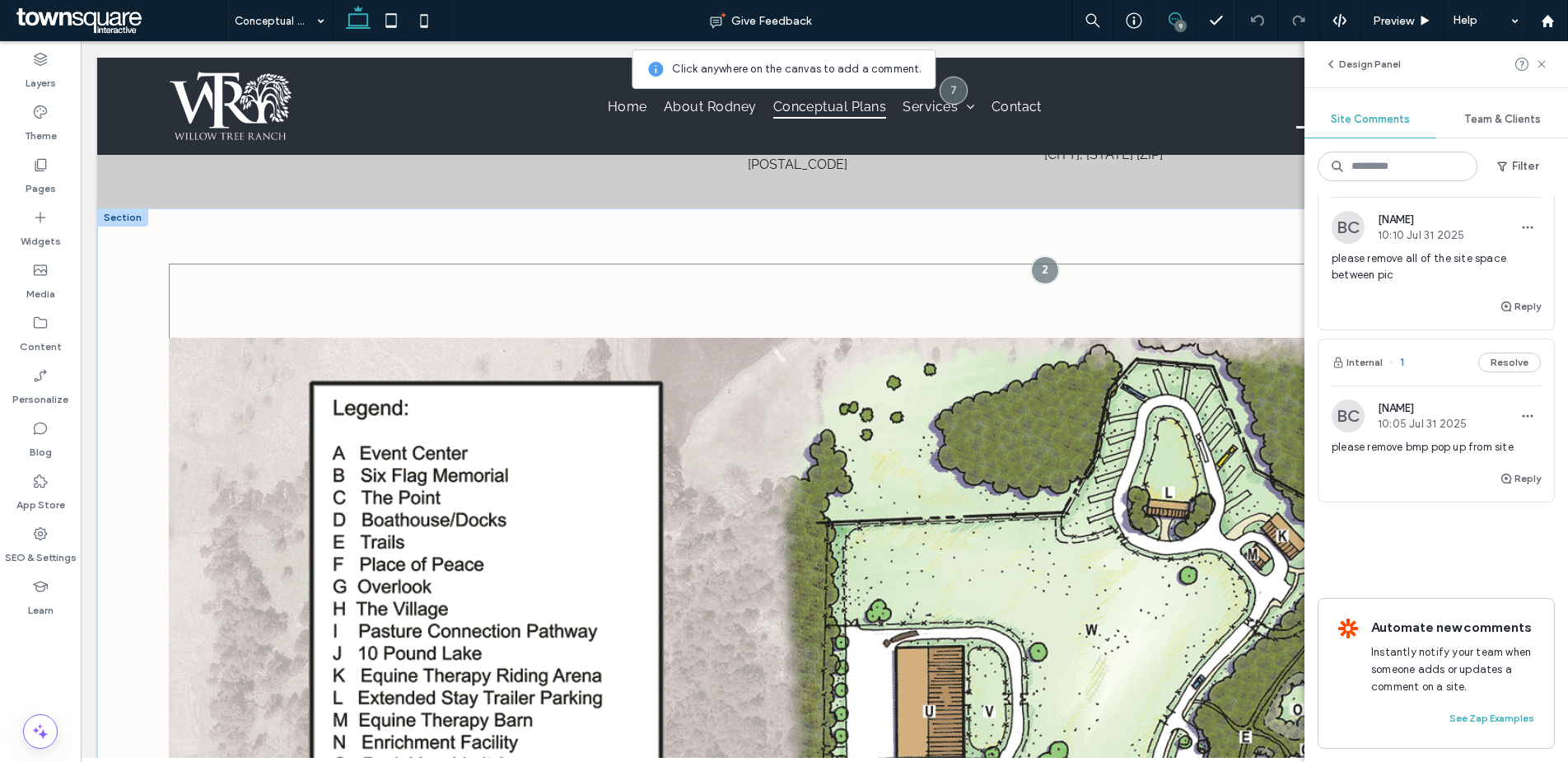 scroll, scrollTop: 264, scrollLeft: 0, axis: vertical 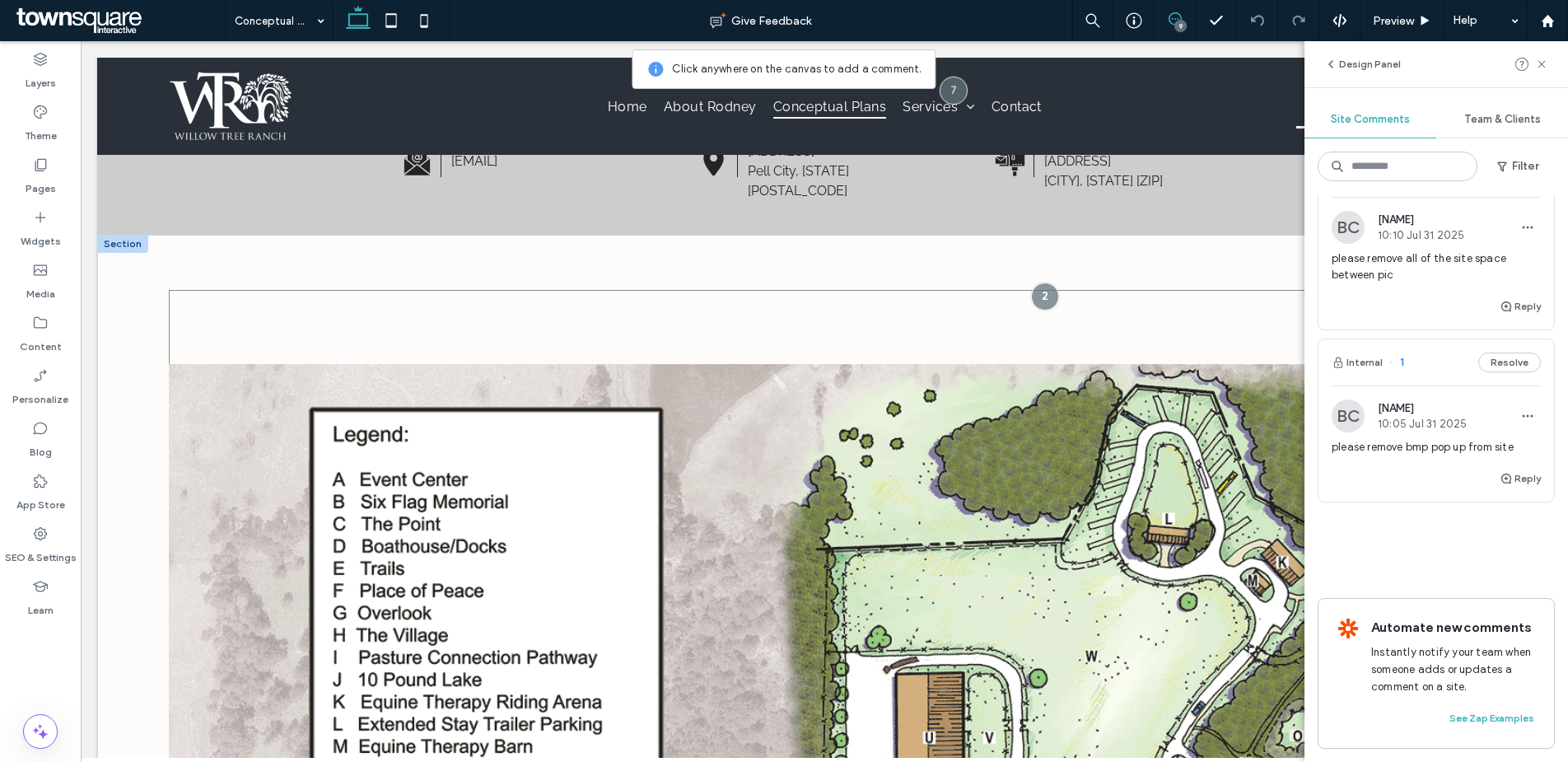 click at bounding box center [824, 1056] 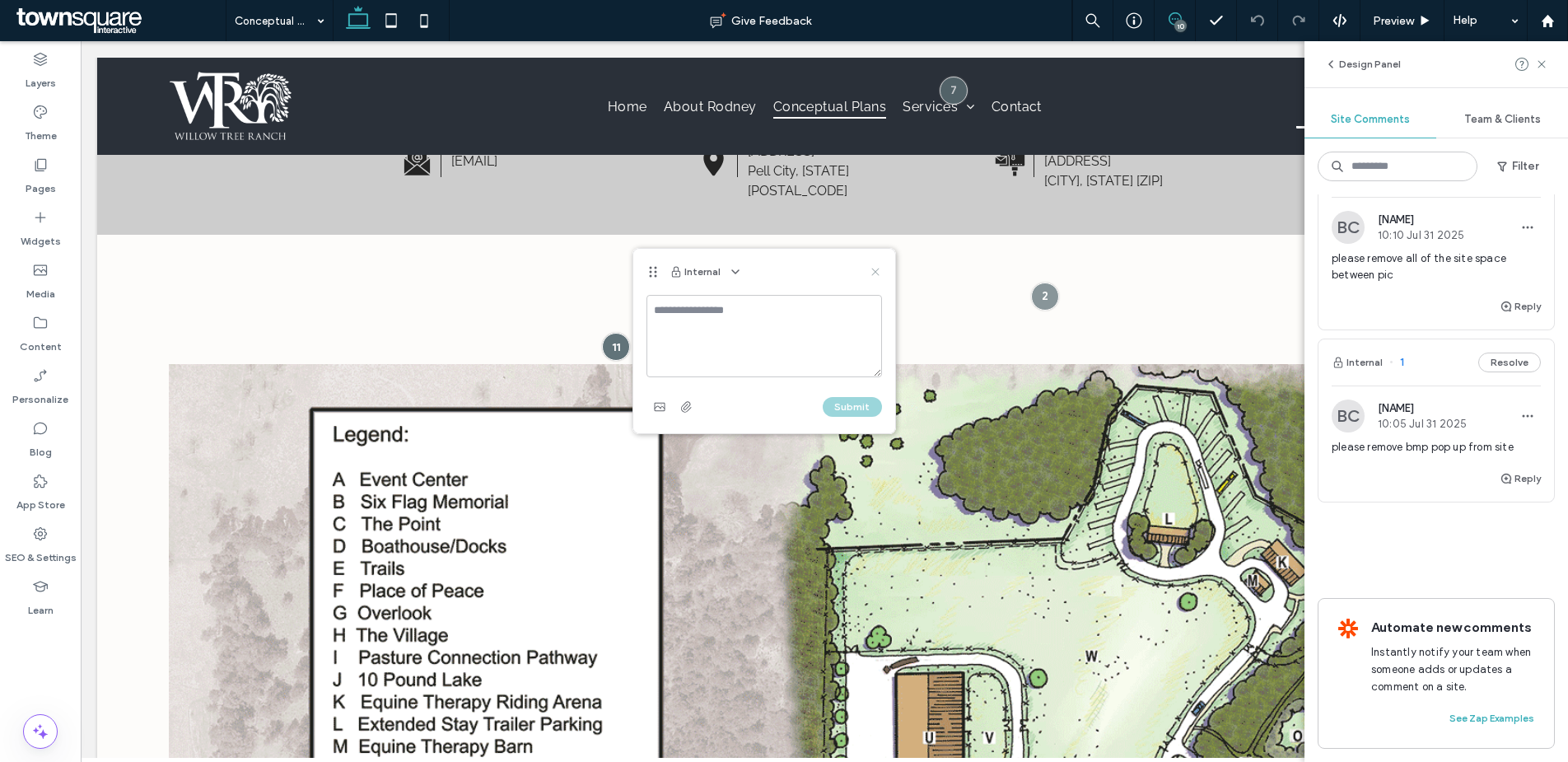 click 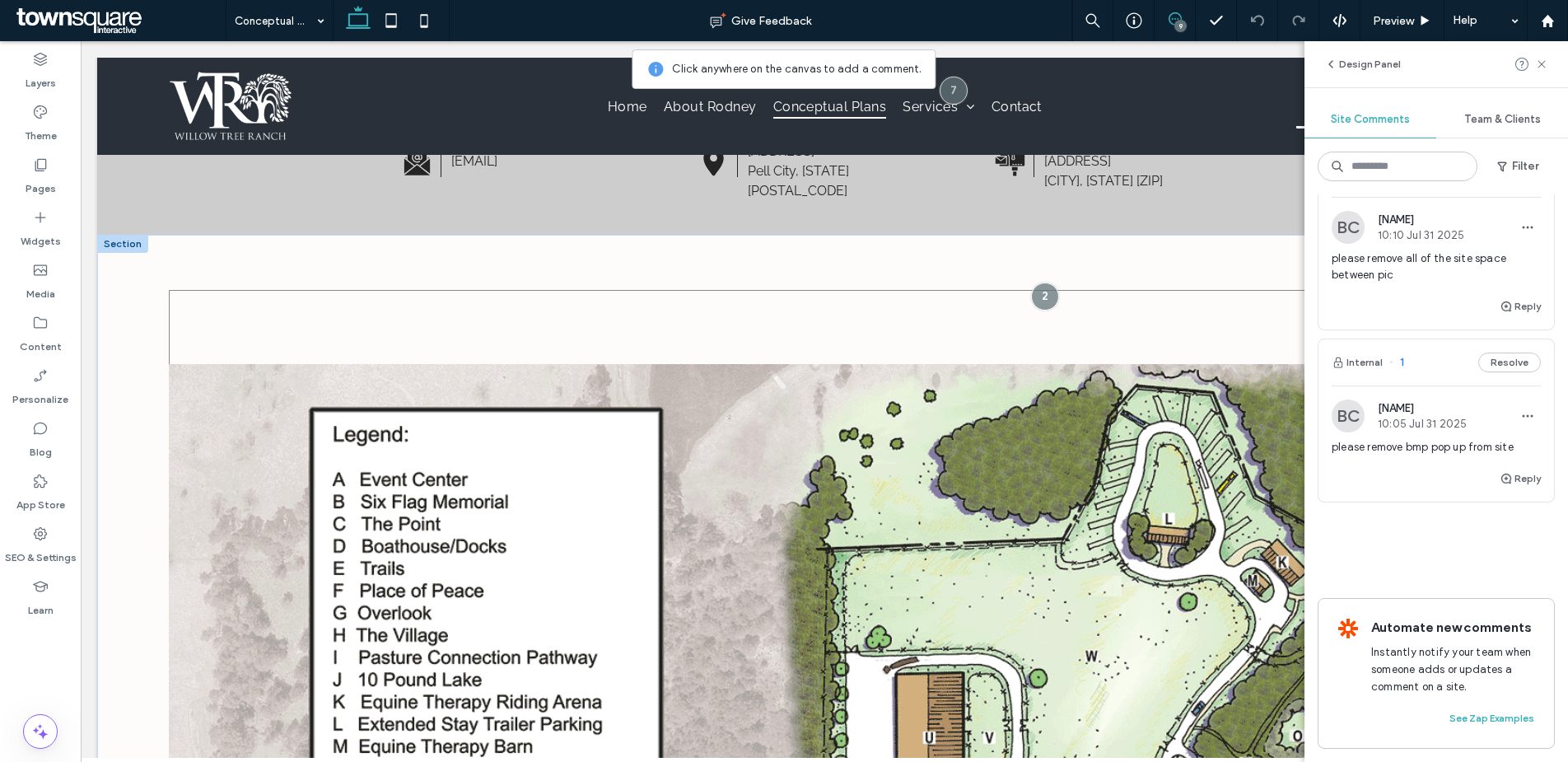click at bounding box center [824, 1056] 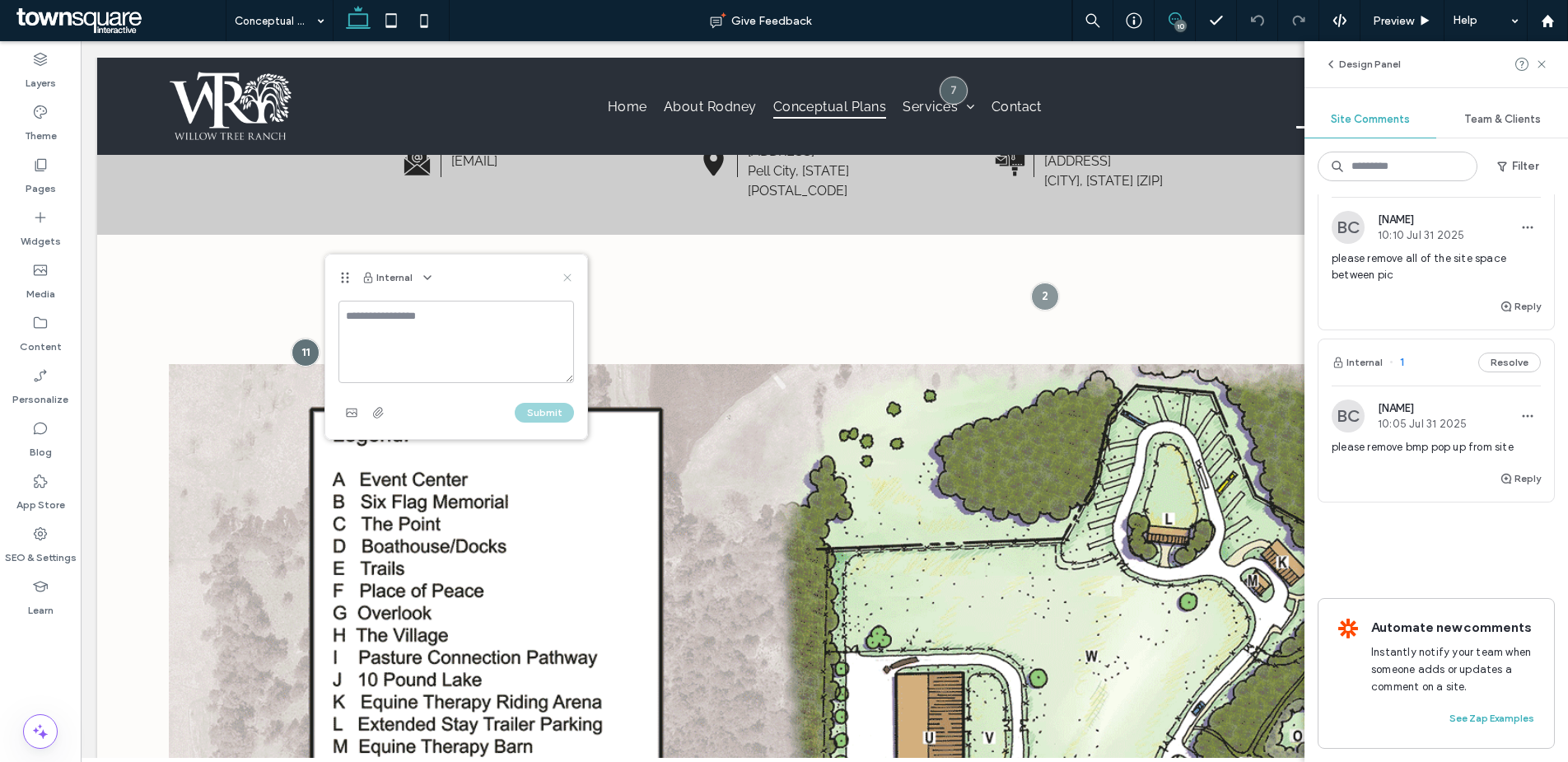 drag, startPoint x: 568, startPoint y: 281, endPoint x: 212, endPoint y: 370, distance: 366.9564 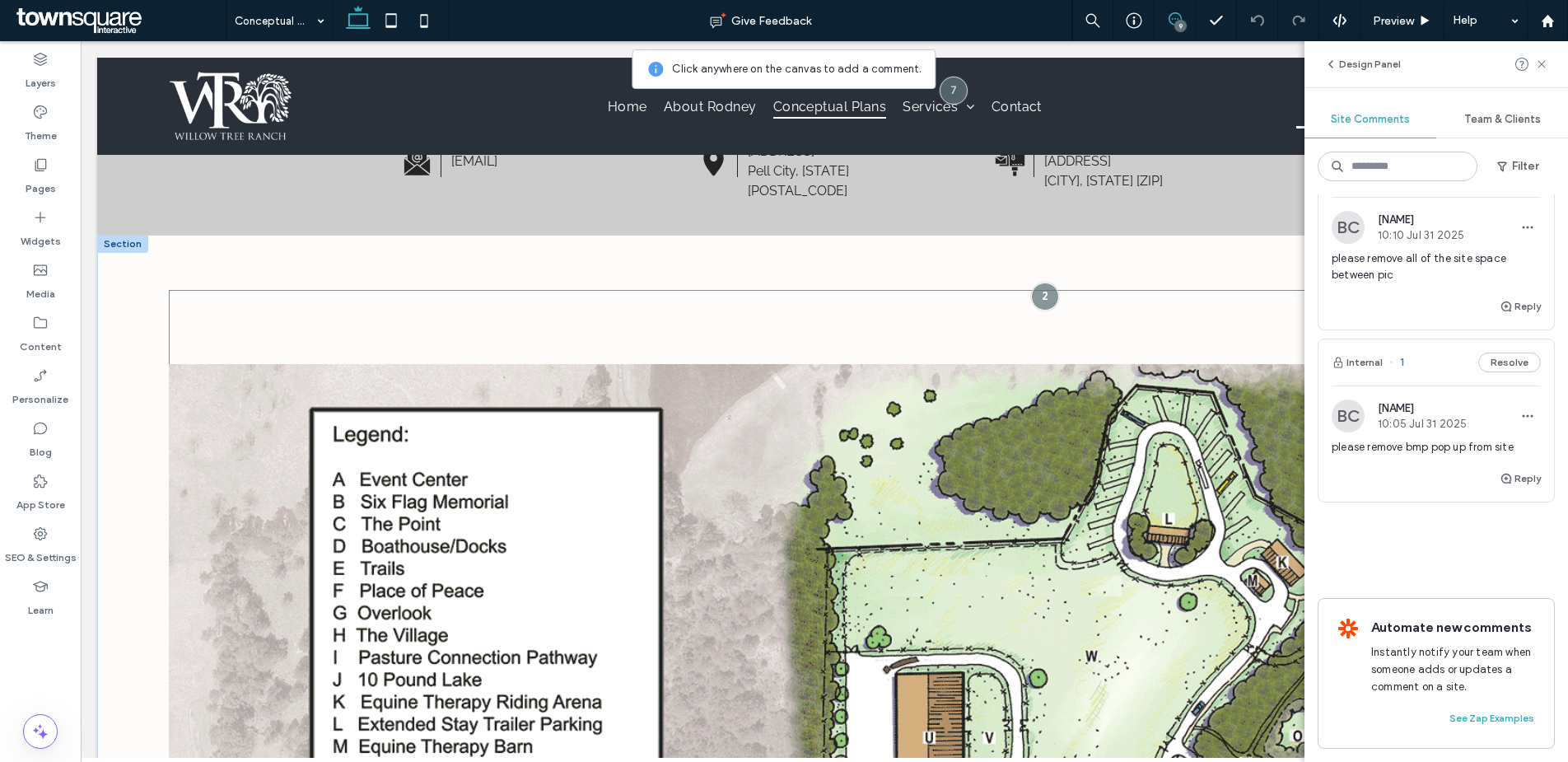 click at bounding box center [824, 1056] 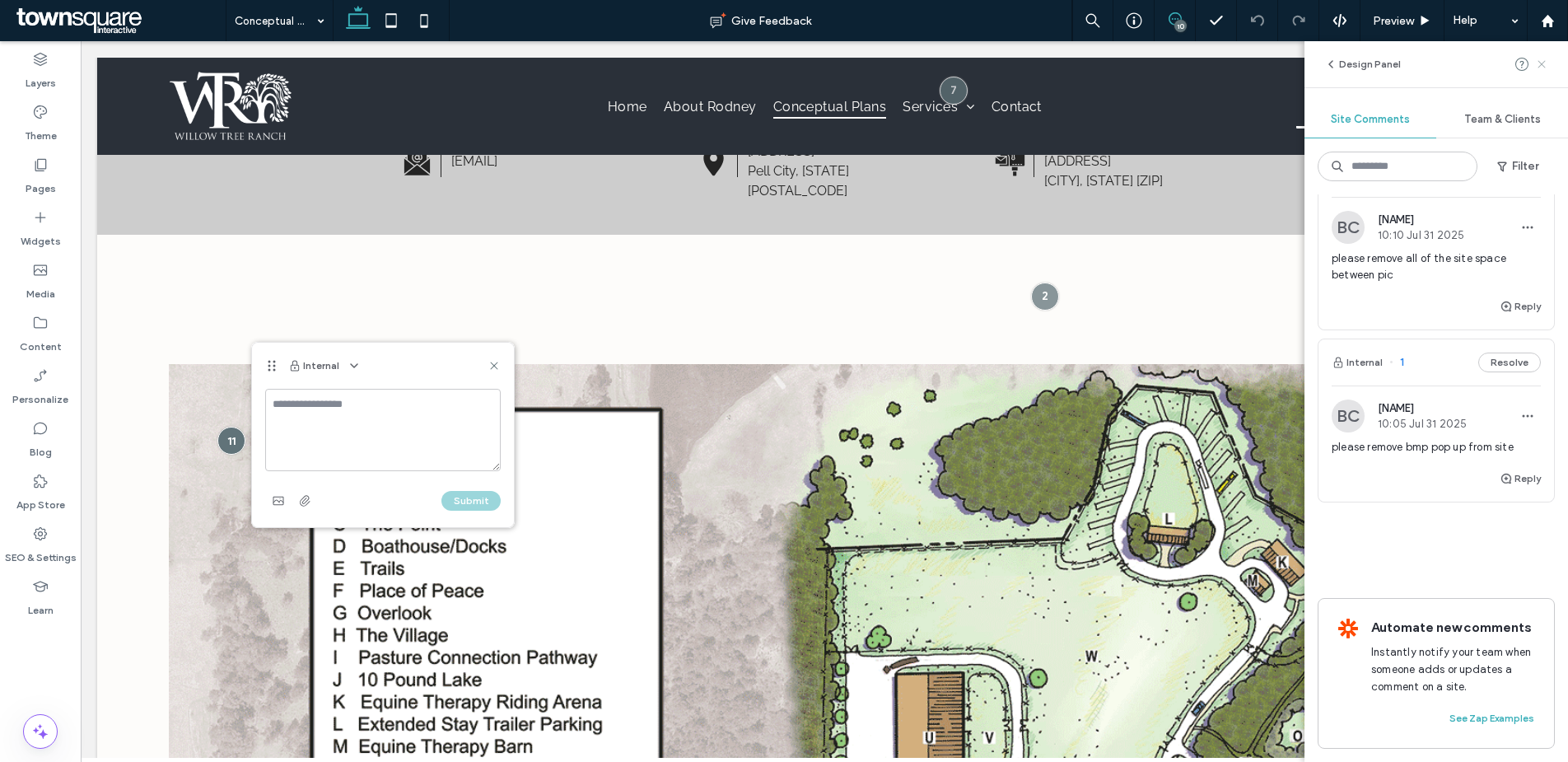 click 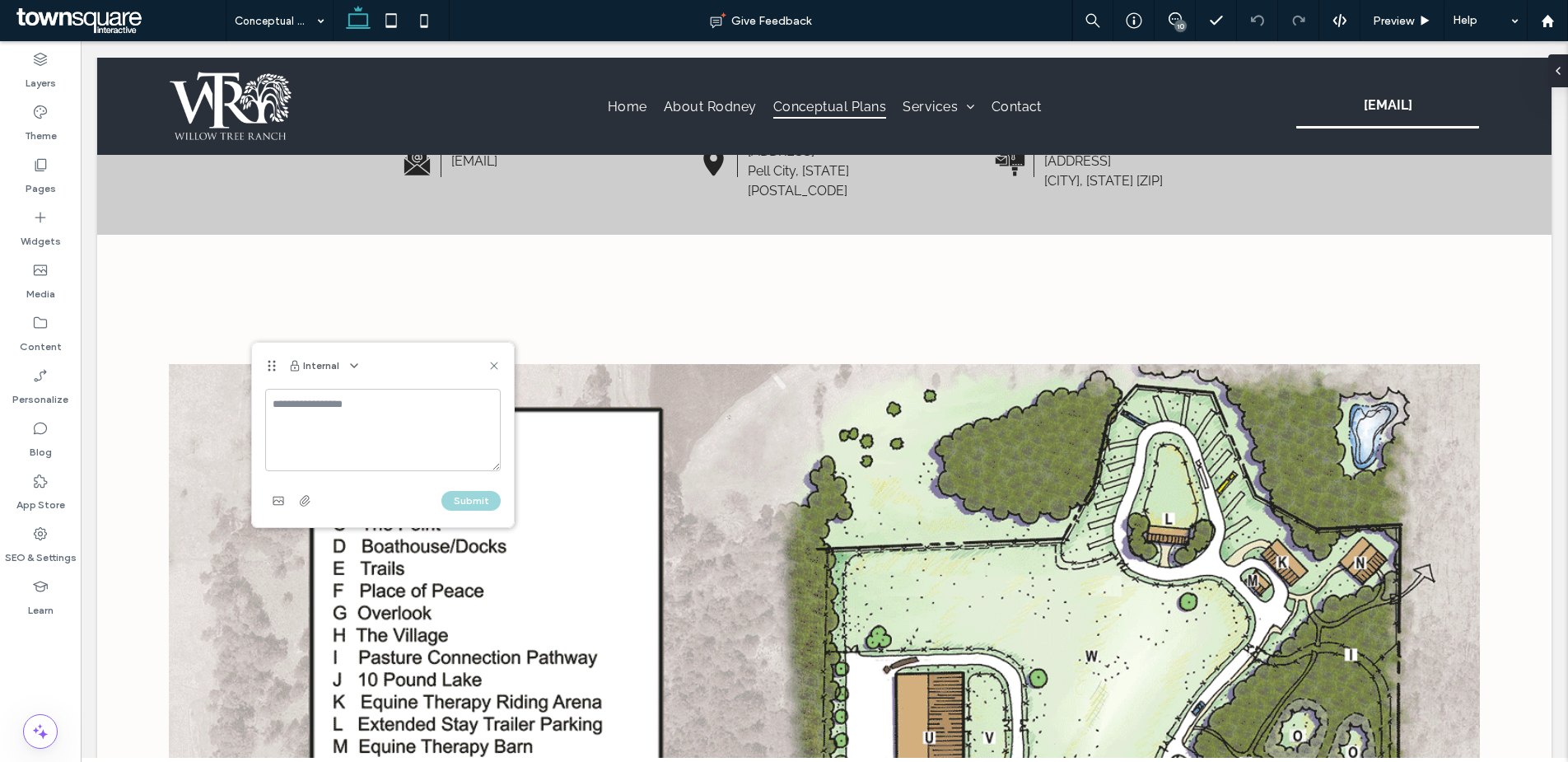 scroll, scrollTop: 0, scrollLeft: 0, axis: both 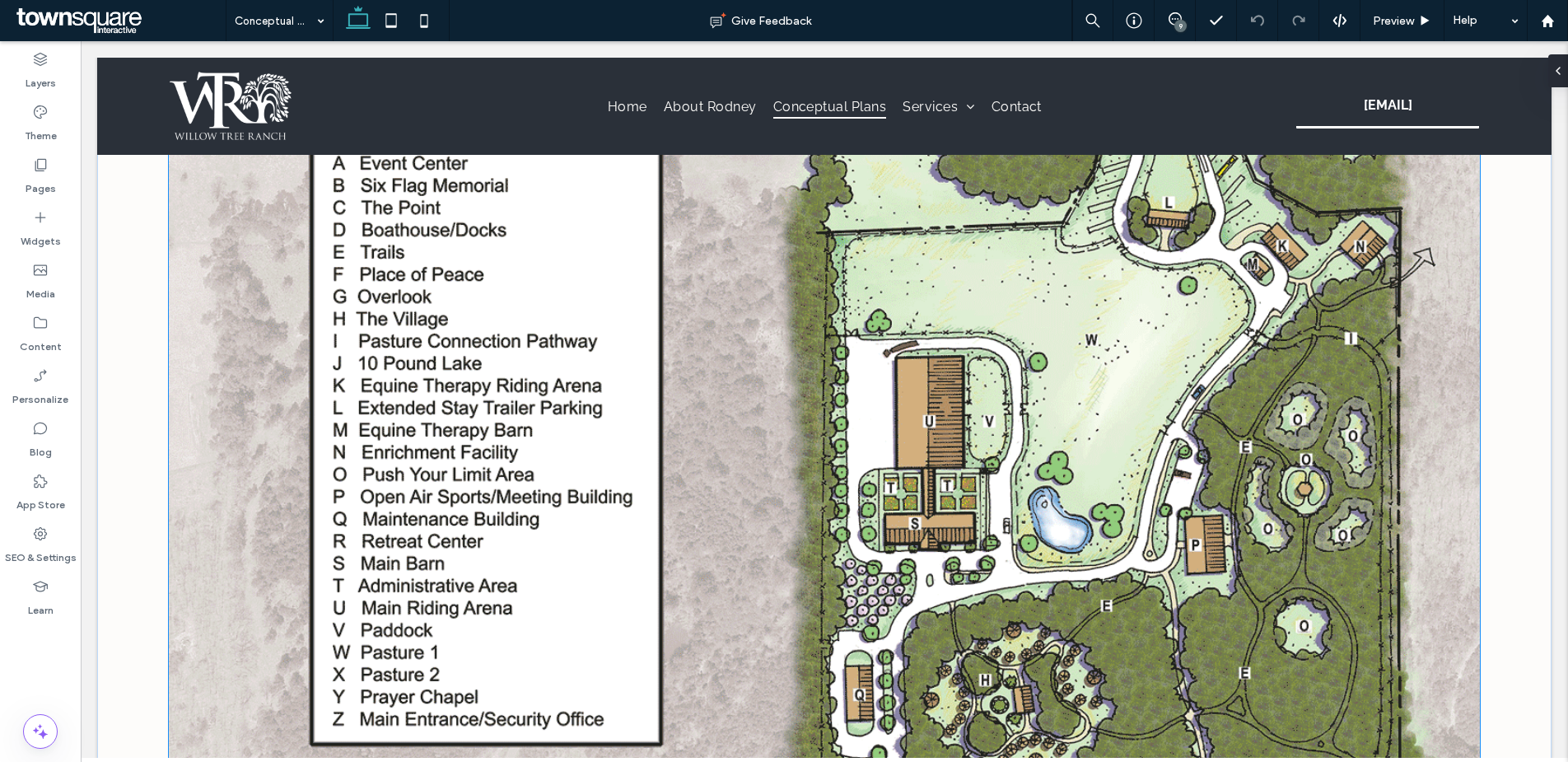 click at bounding box center [824, 740] 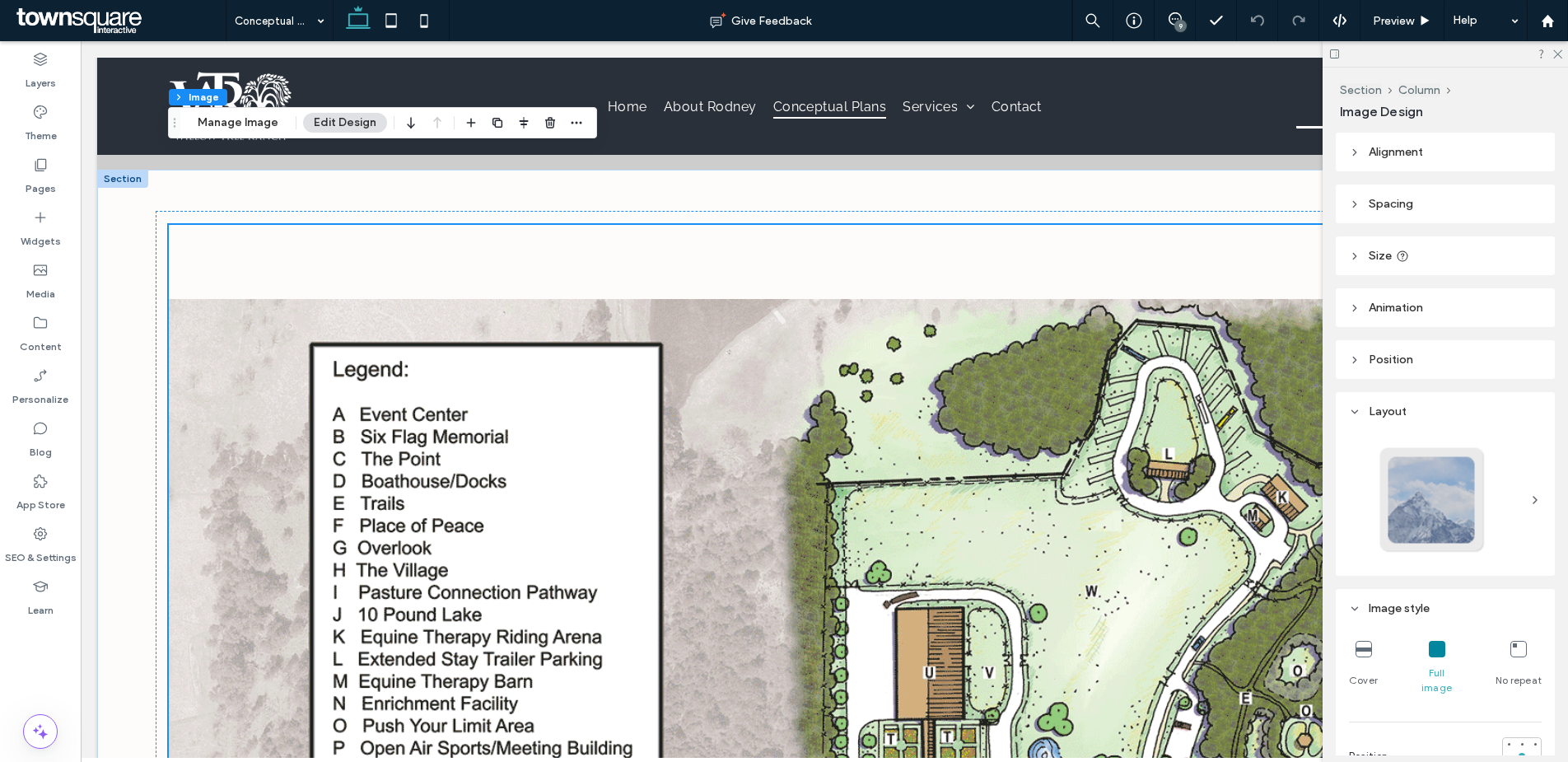 scroll, scrollTop: 324, scrollLeft: 0, axis: vertical 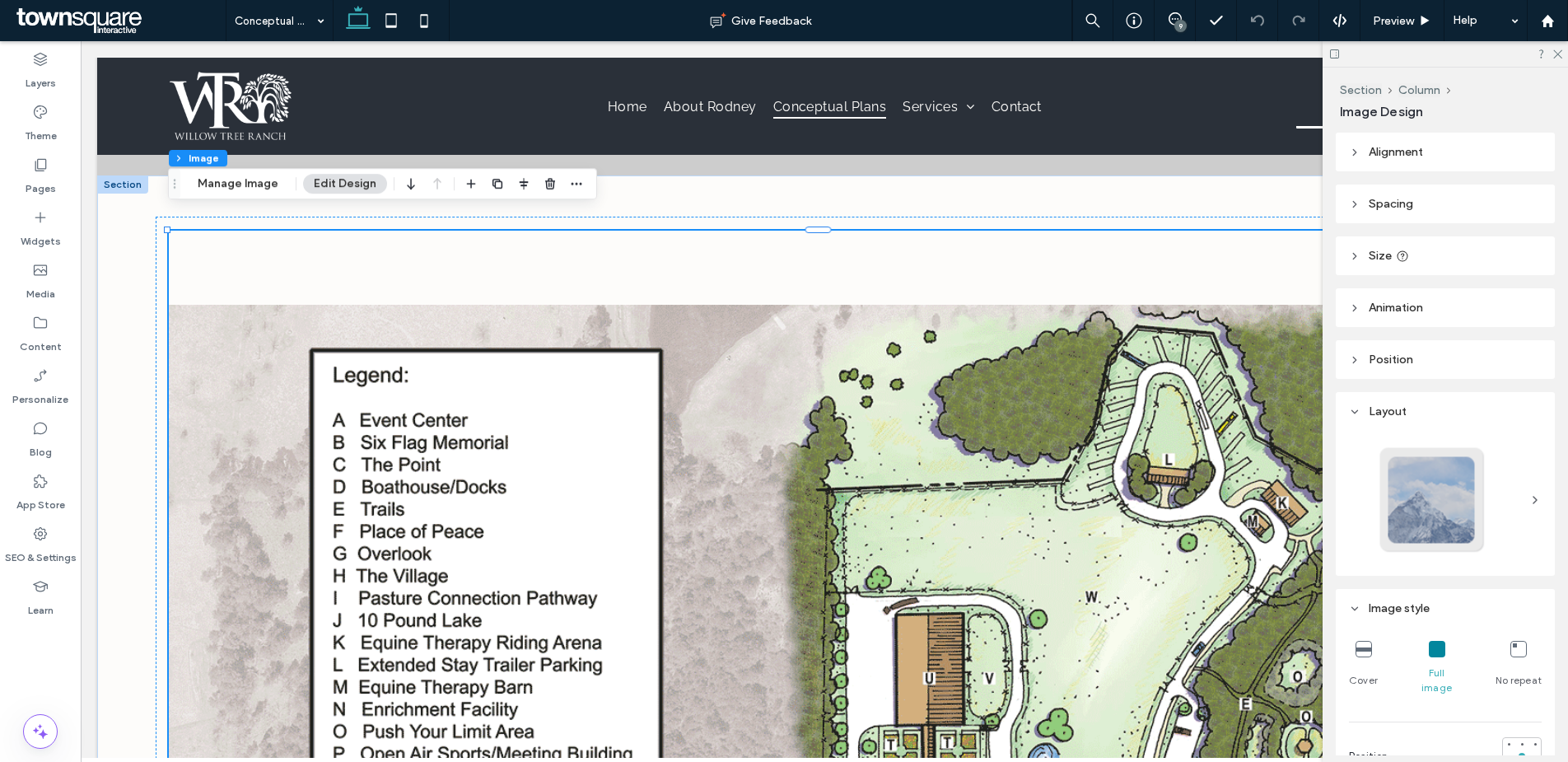 click on "Edit Design" at bounding box center (345, 184) 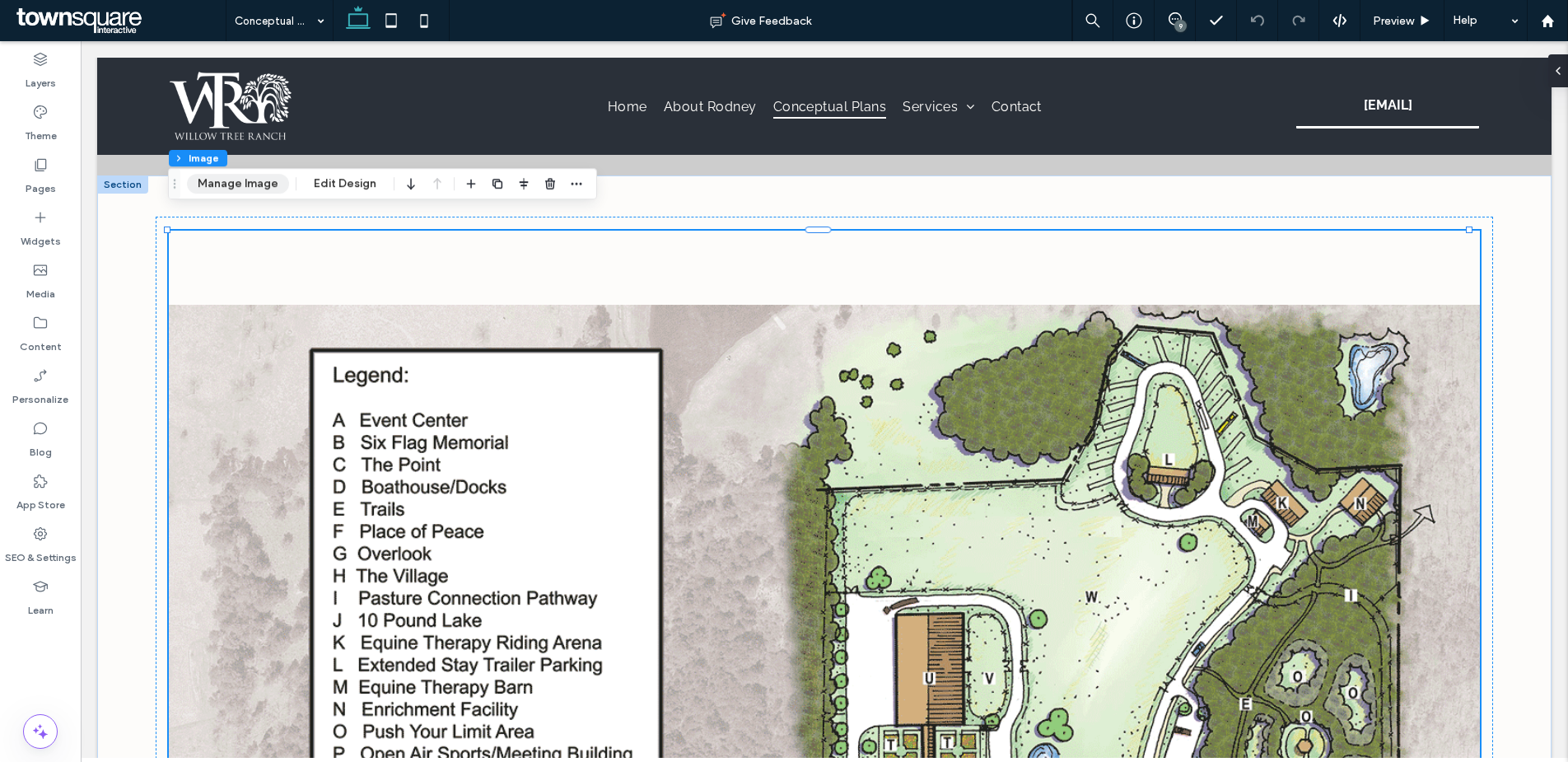 click on "Manage Image" at bounding box center [238, 184] 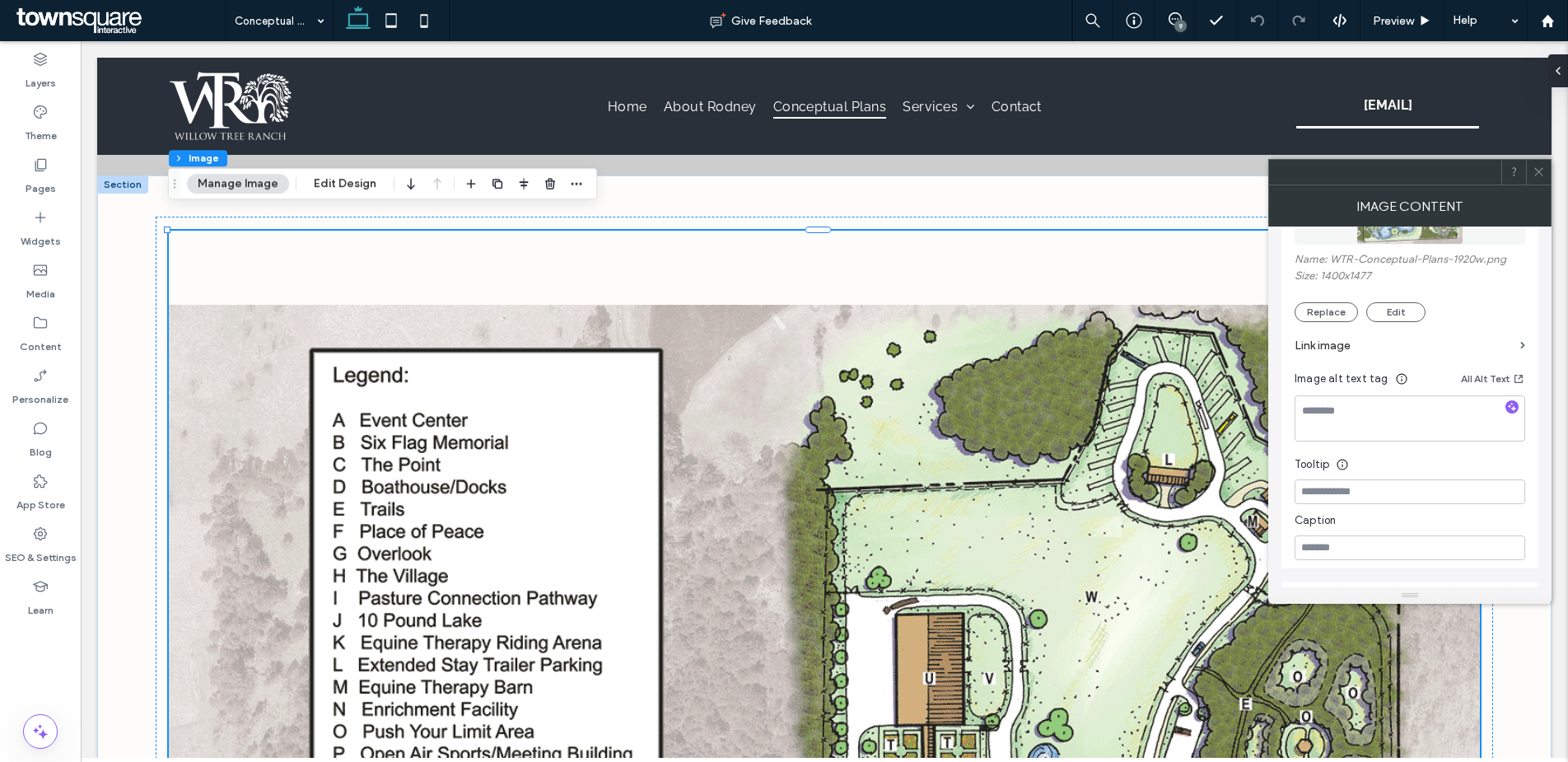 scroll, scrollTop: 286, scrollLeft: 0, axis: vertical 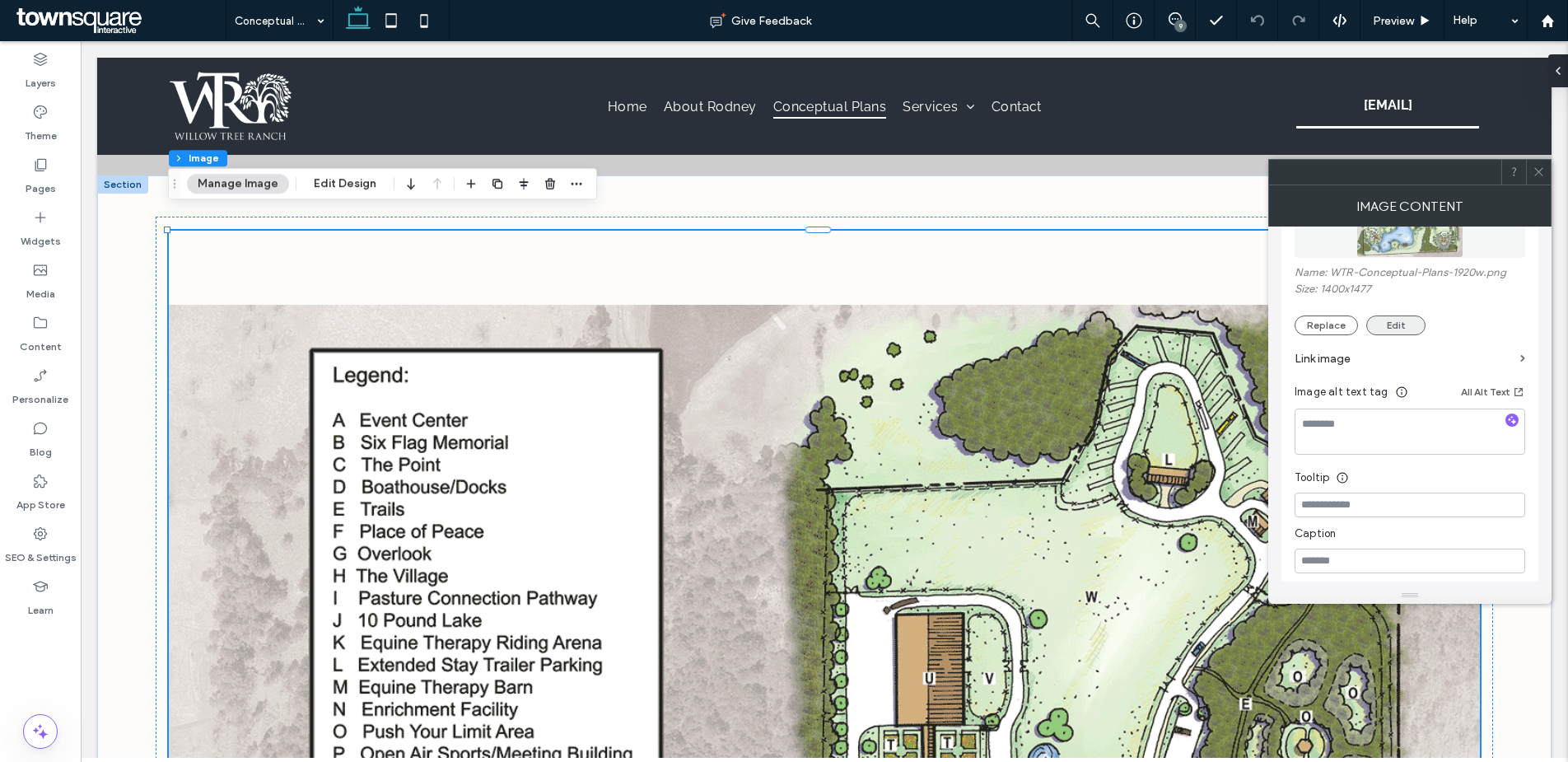 click on "Edit" at bounding box center (1396, 325) 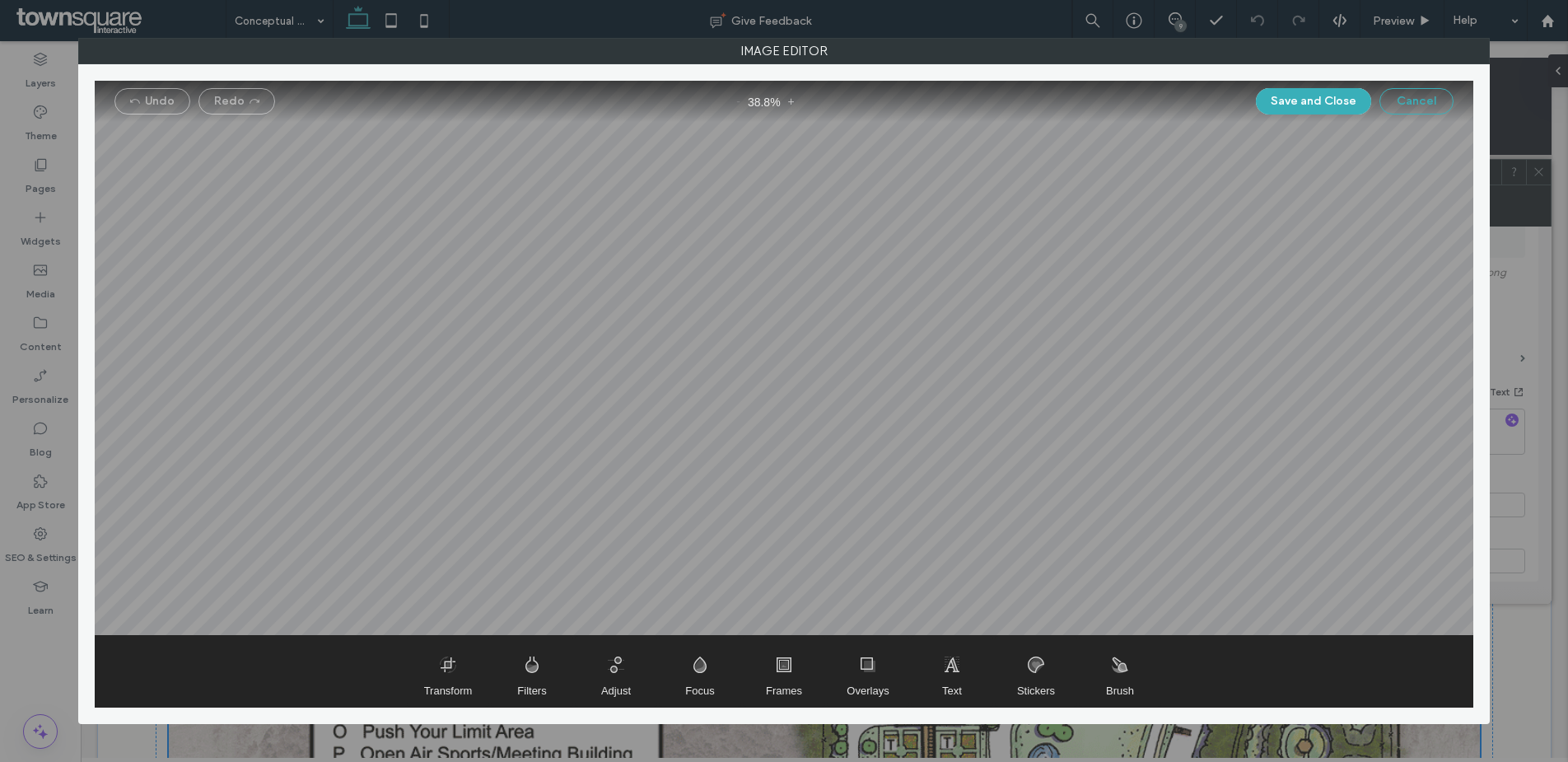 click on "Cancel" at bounding box center [1416, 101] 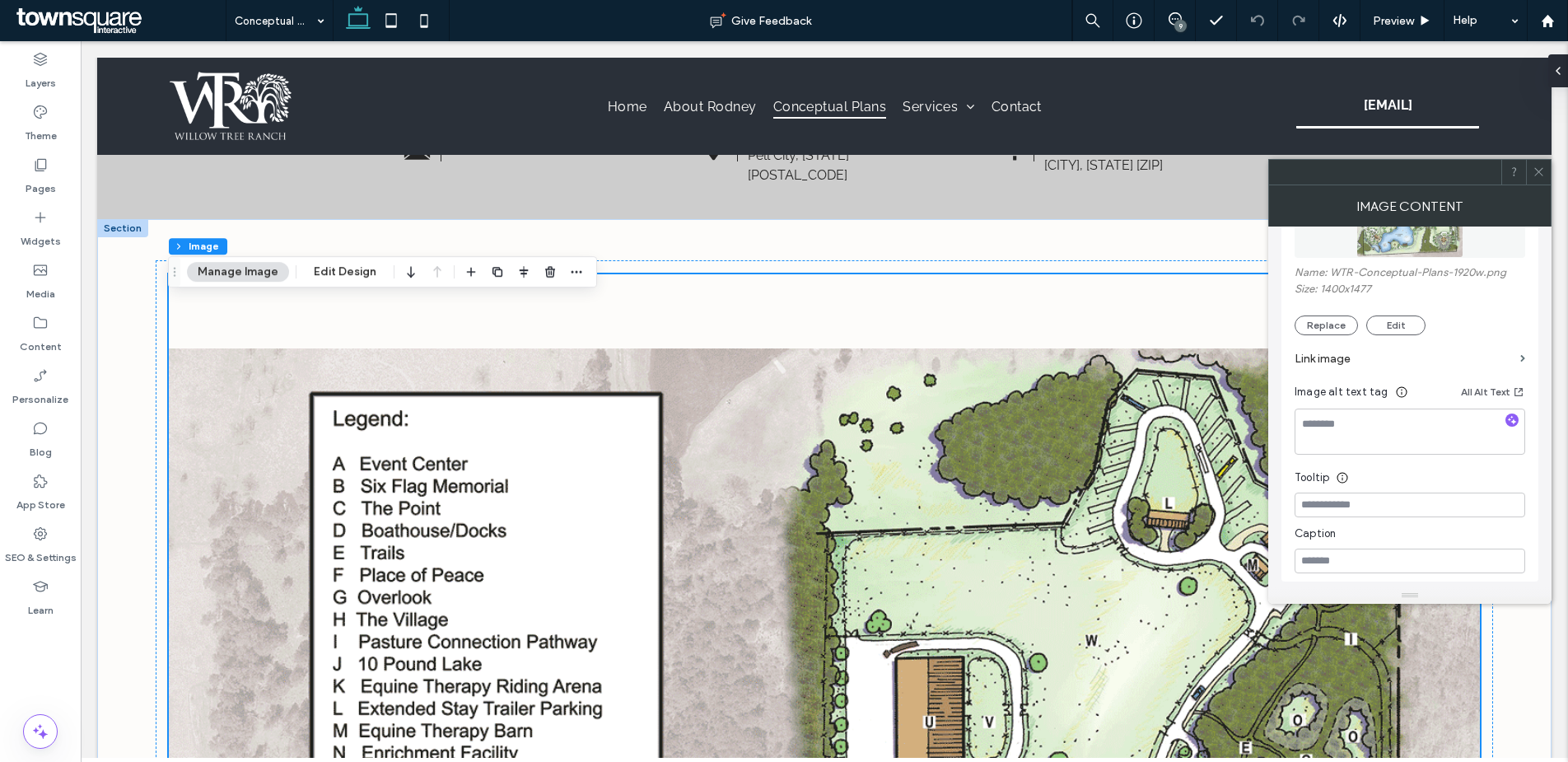 scroll, scrollTop: 226, scrollLeft: 0, axis: vertical 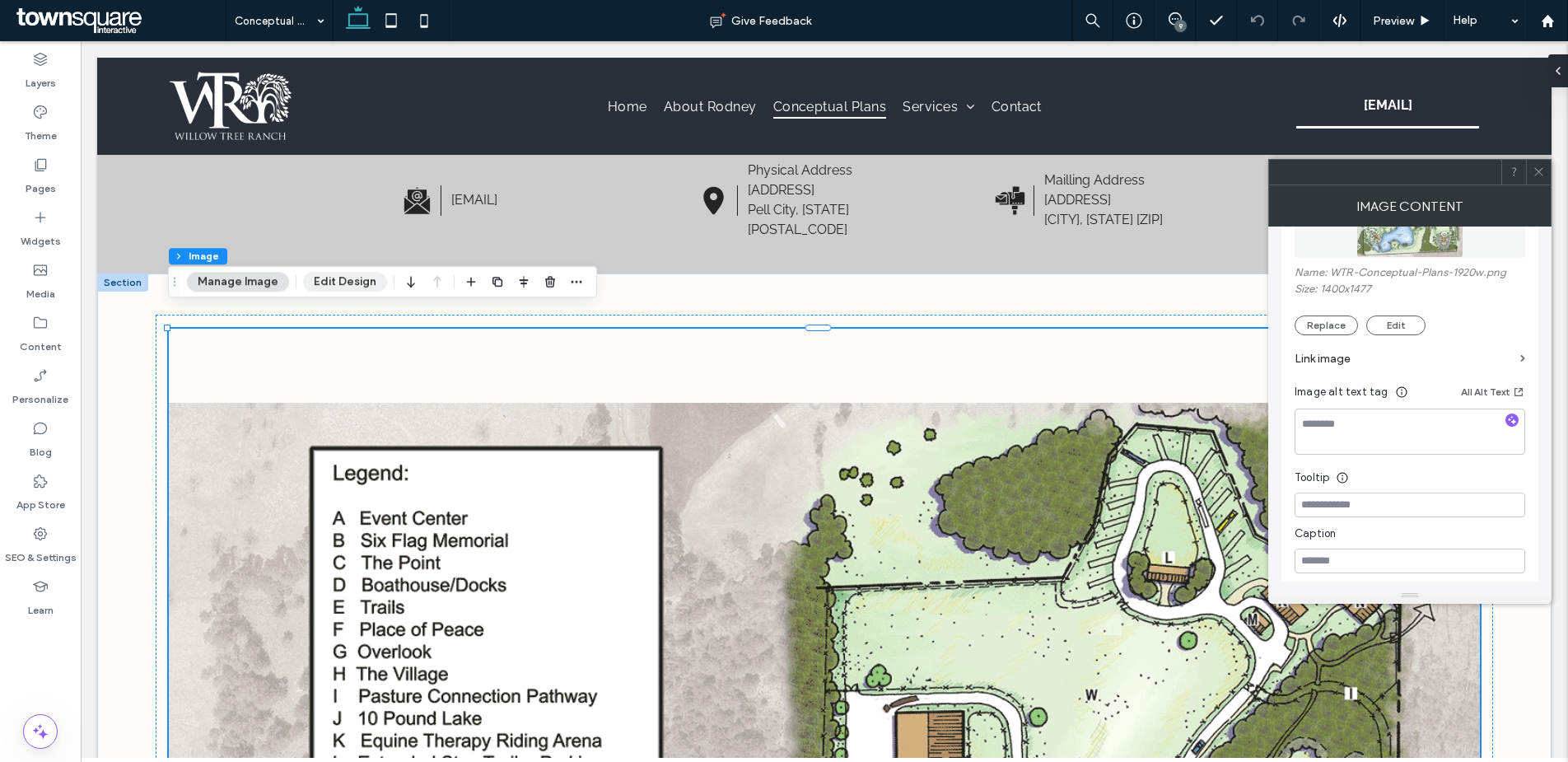 click on "Edit Design" at bounding box center (345, 282) 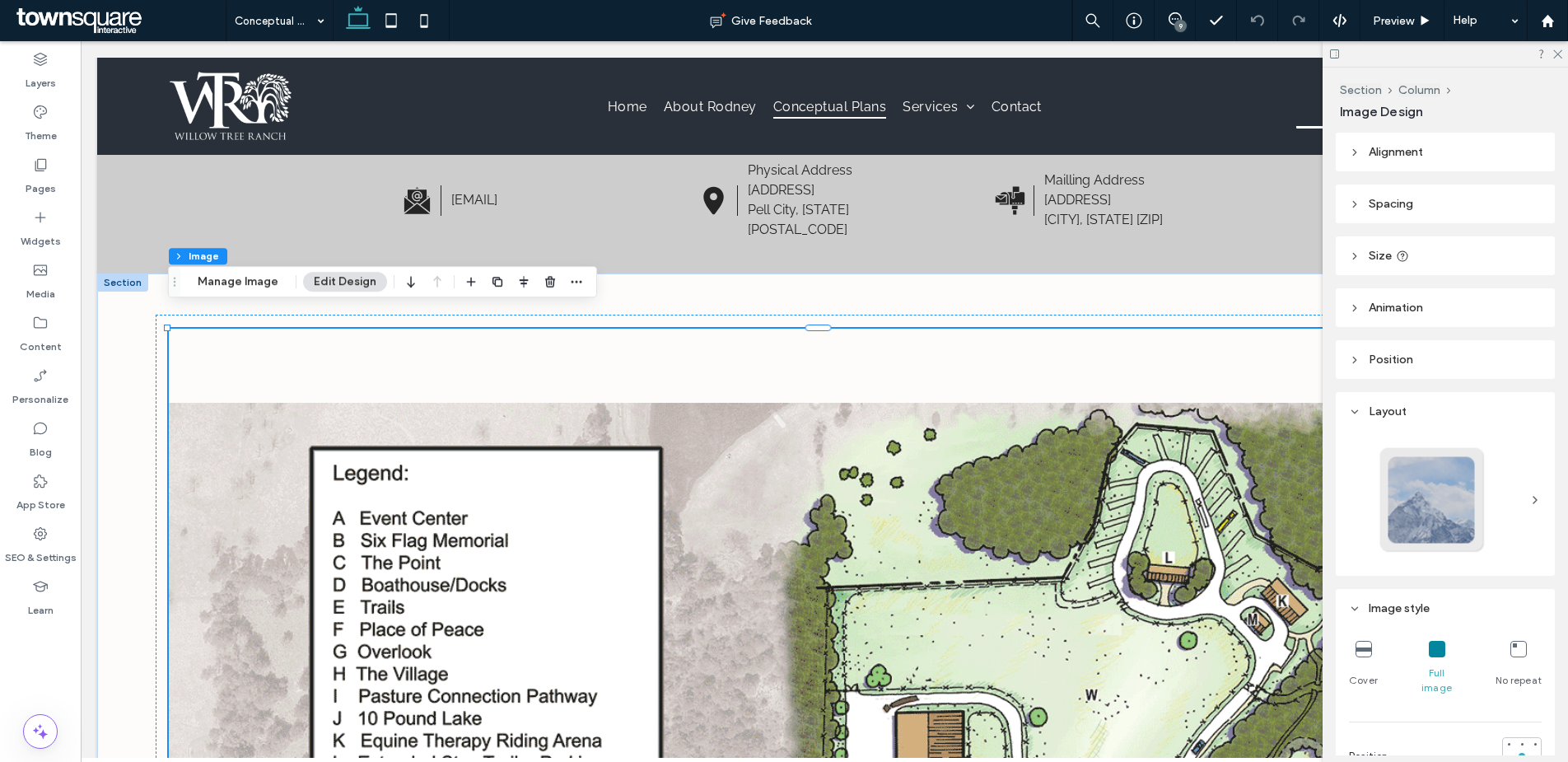click on "Spacing" at bounding box center (1445, 203) 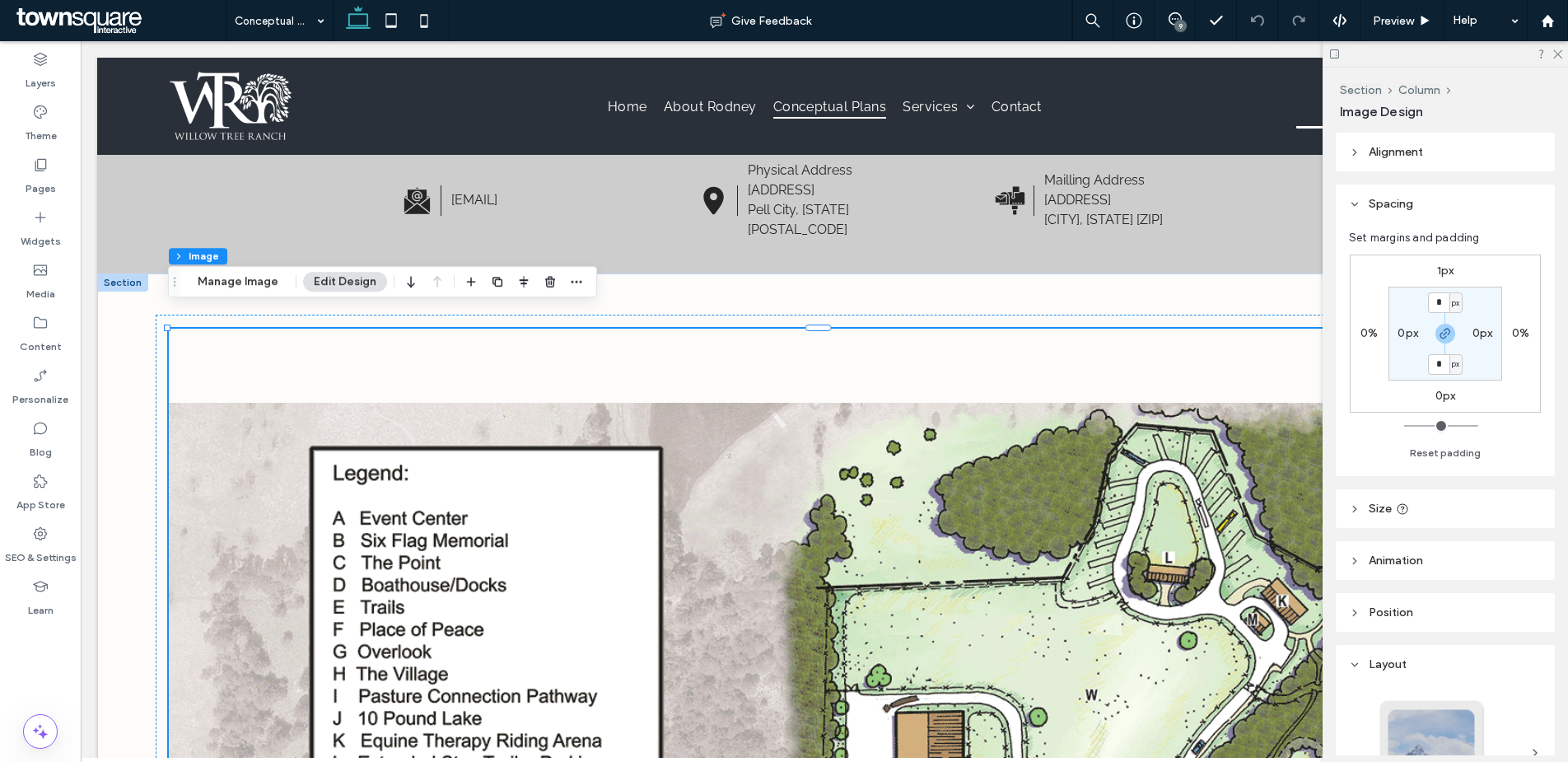 click on "1px" at bounding box center (1445, 270) 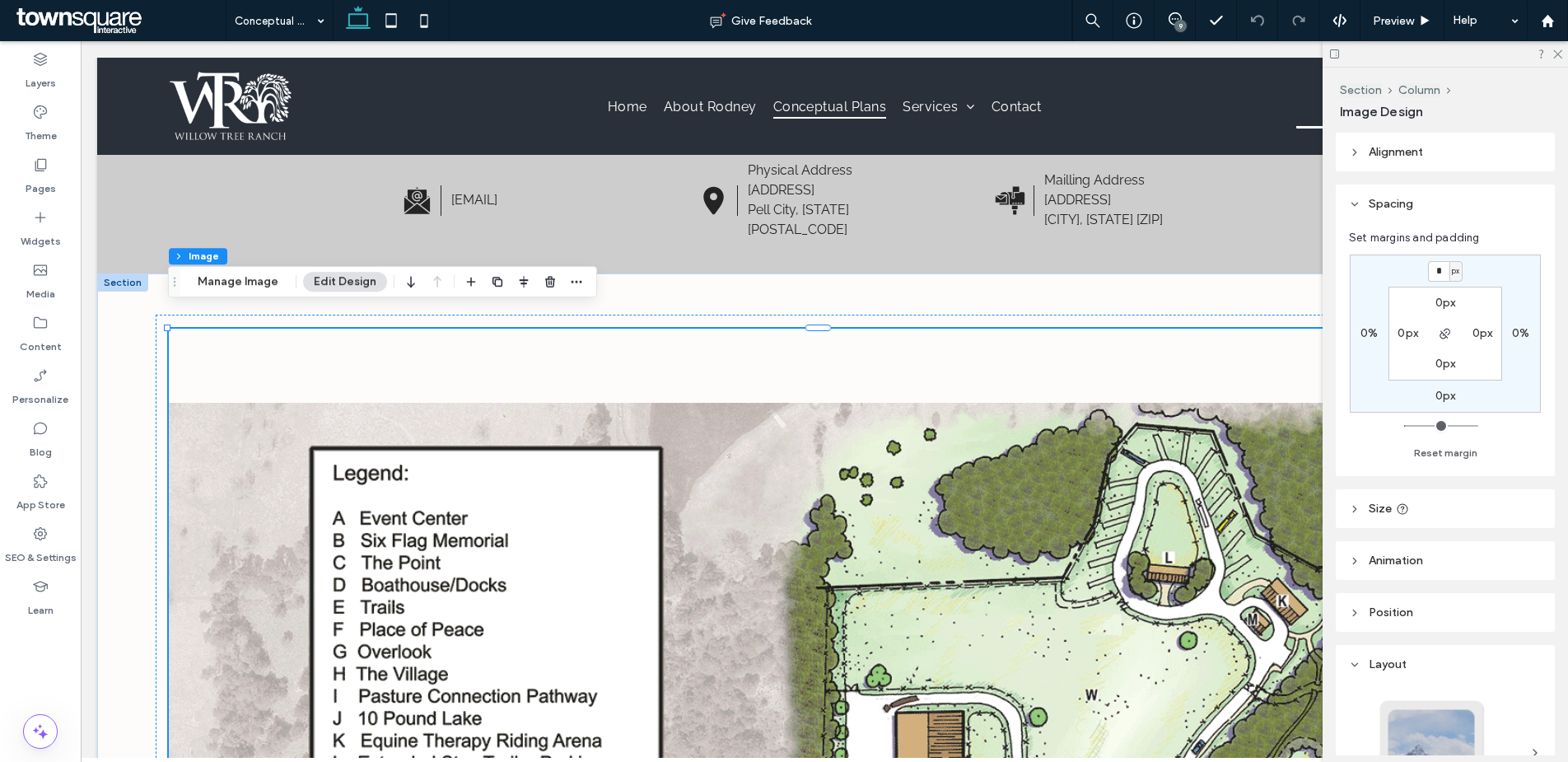 click on "*" at bounding box center [1439, 271] 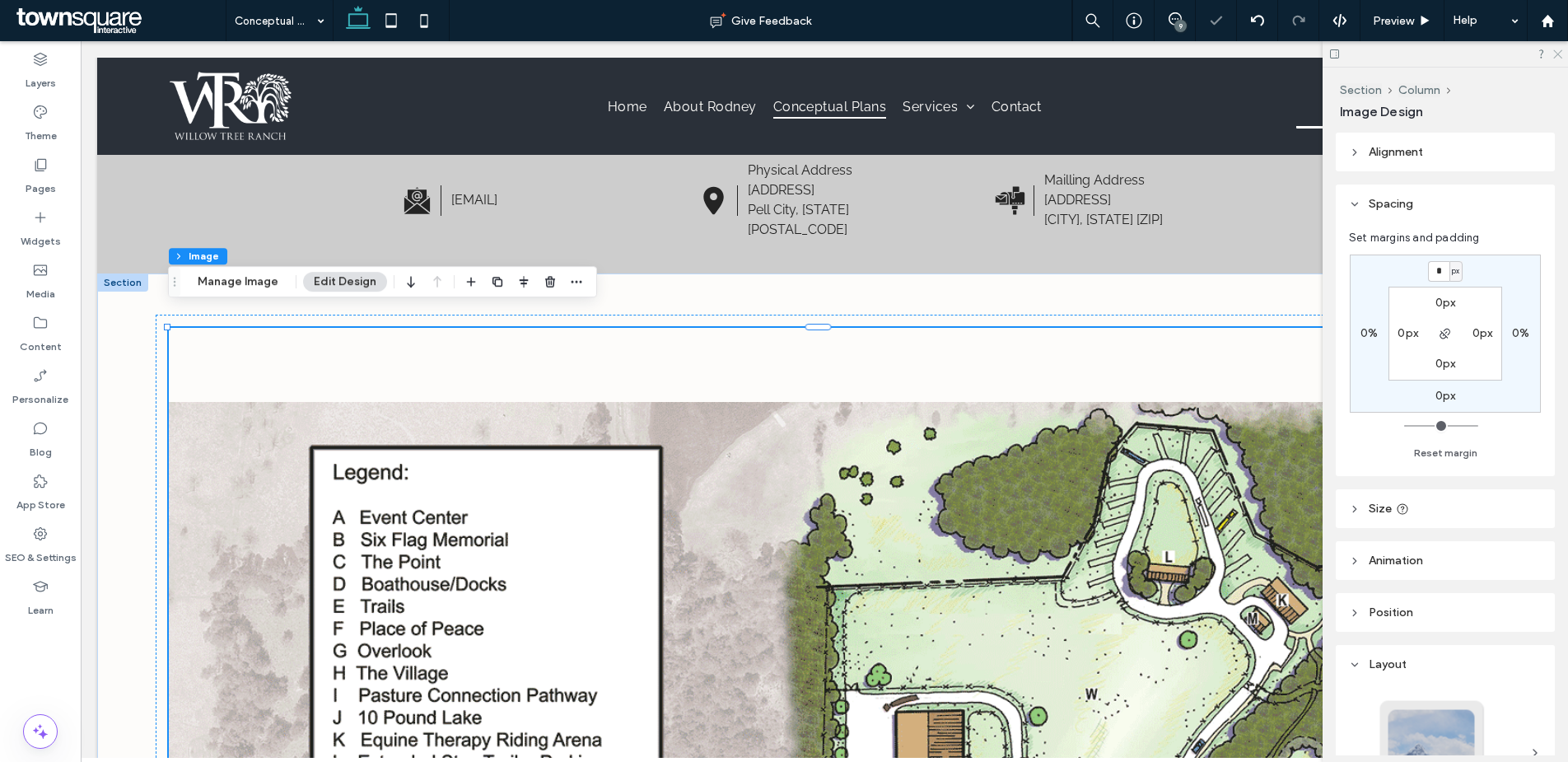 click 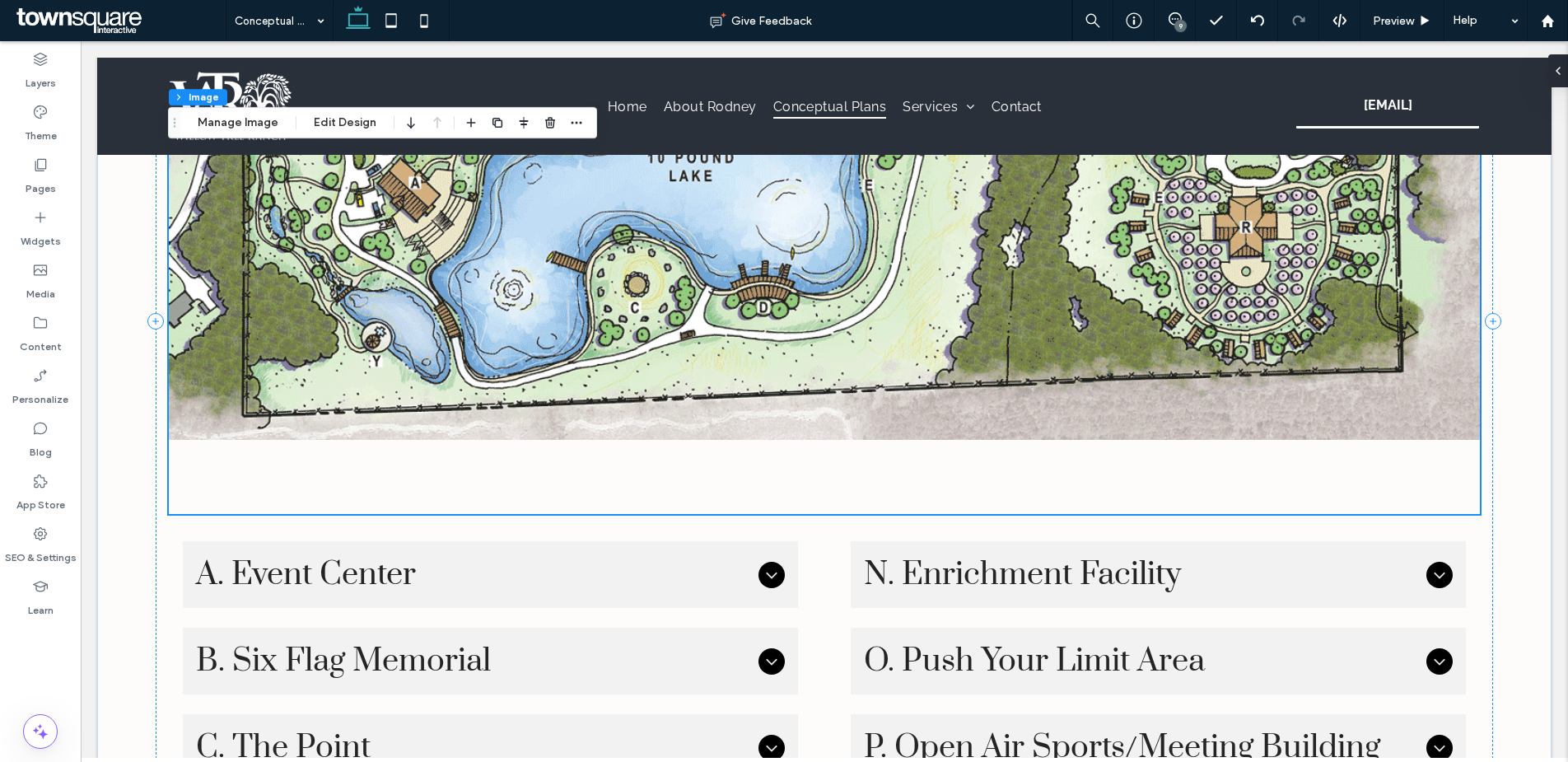 scroll, scrollTop: 1480, scrollLeft: 0, axis: vertical 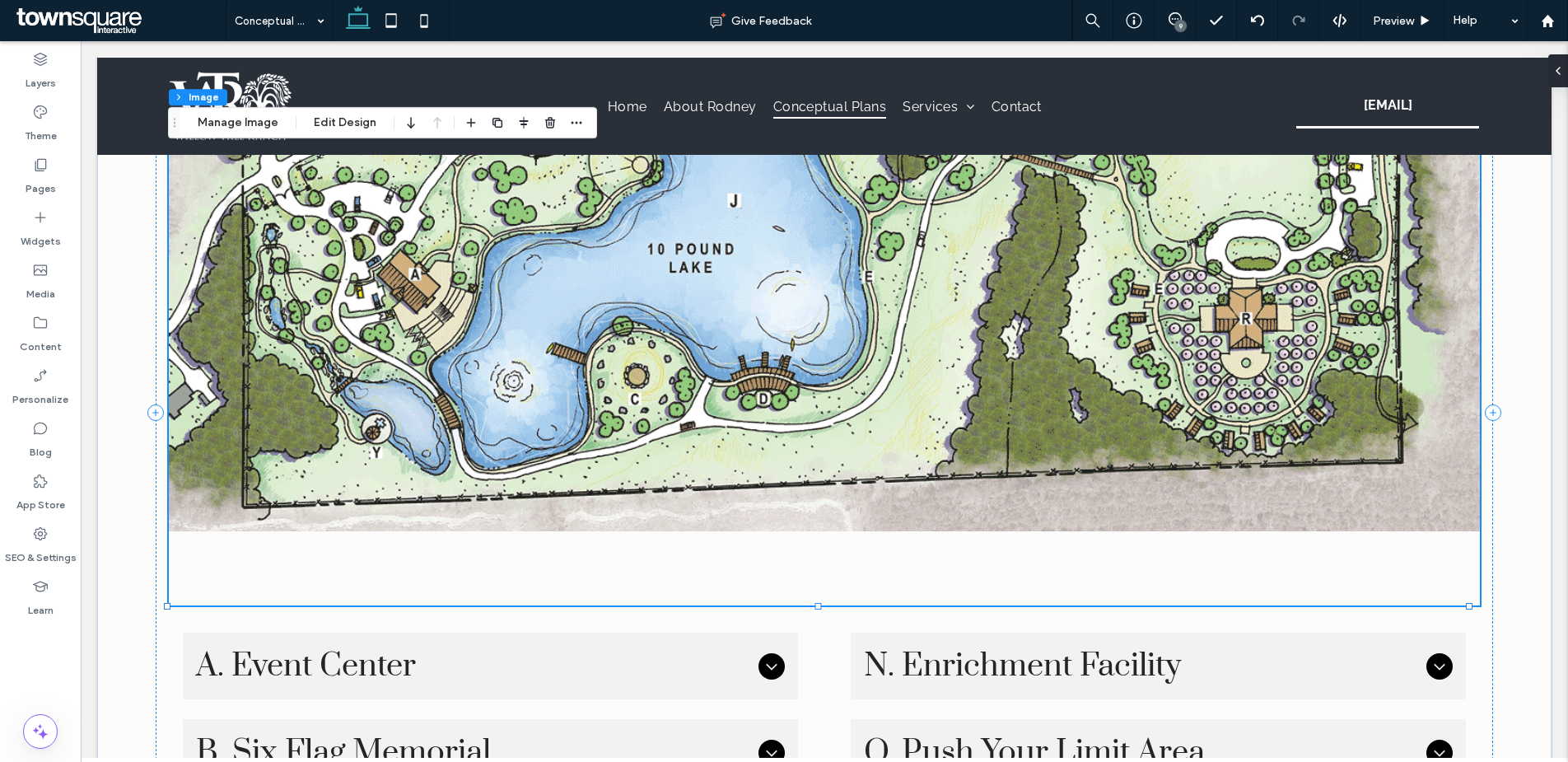 click at bounding box center (824, -161) 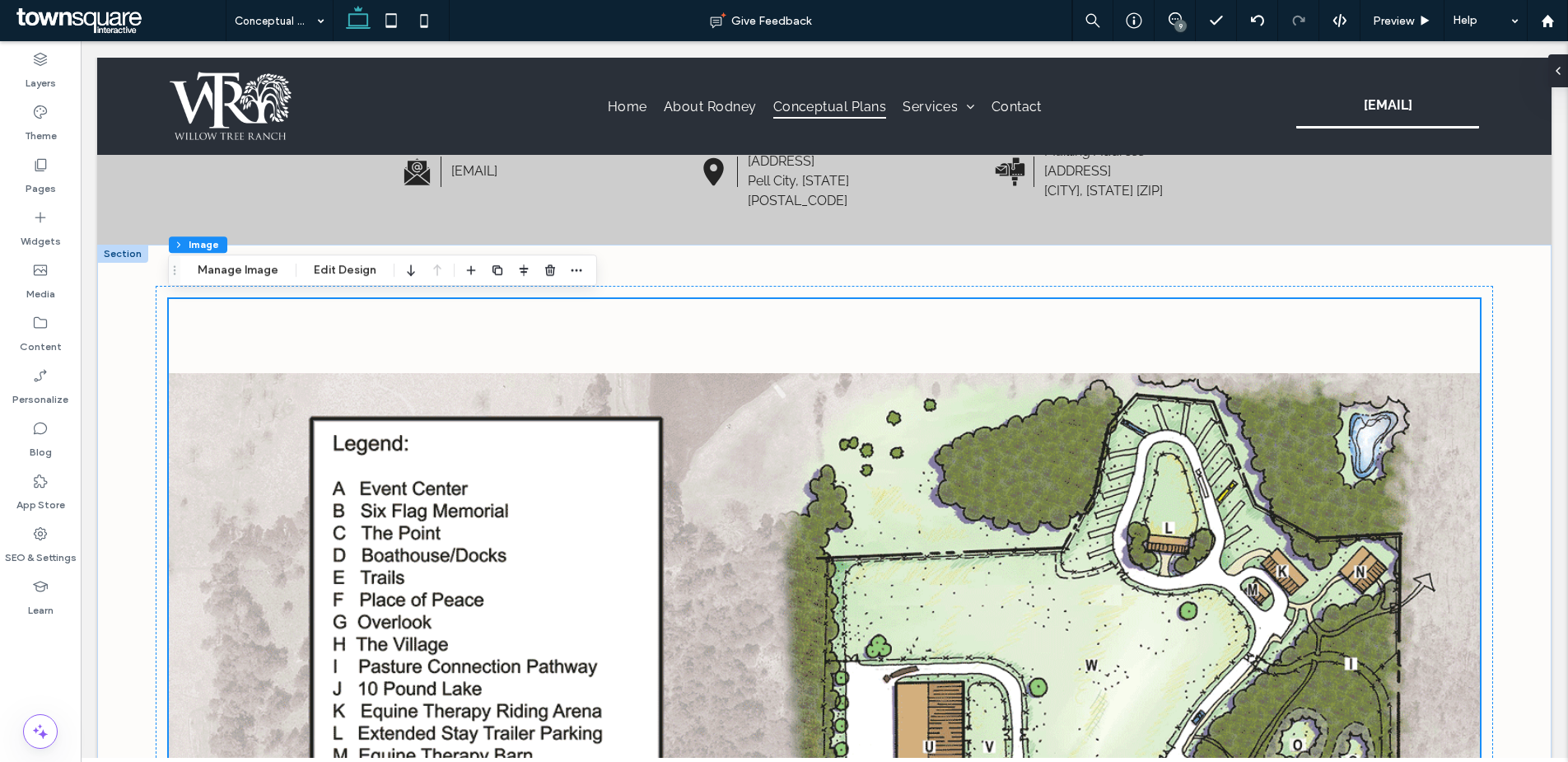 scroll, scrollTop: 236, scrollLeft: 0, axis: vertical 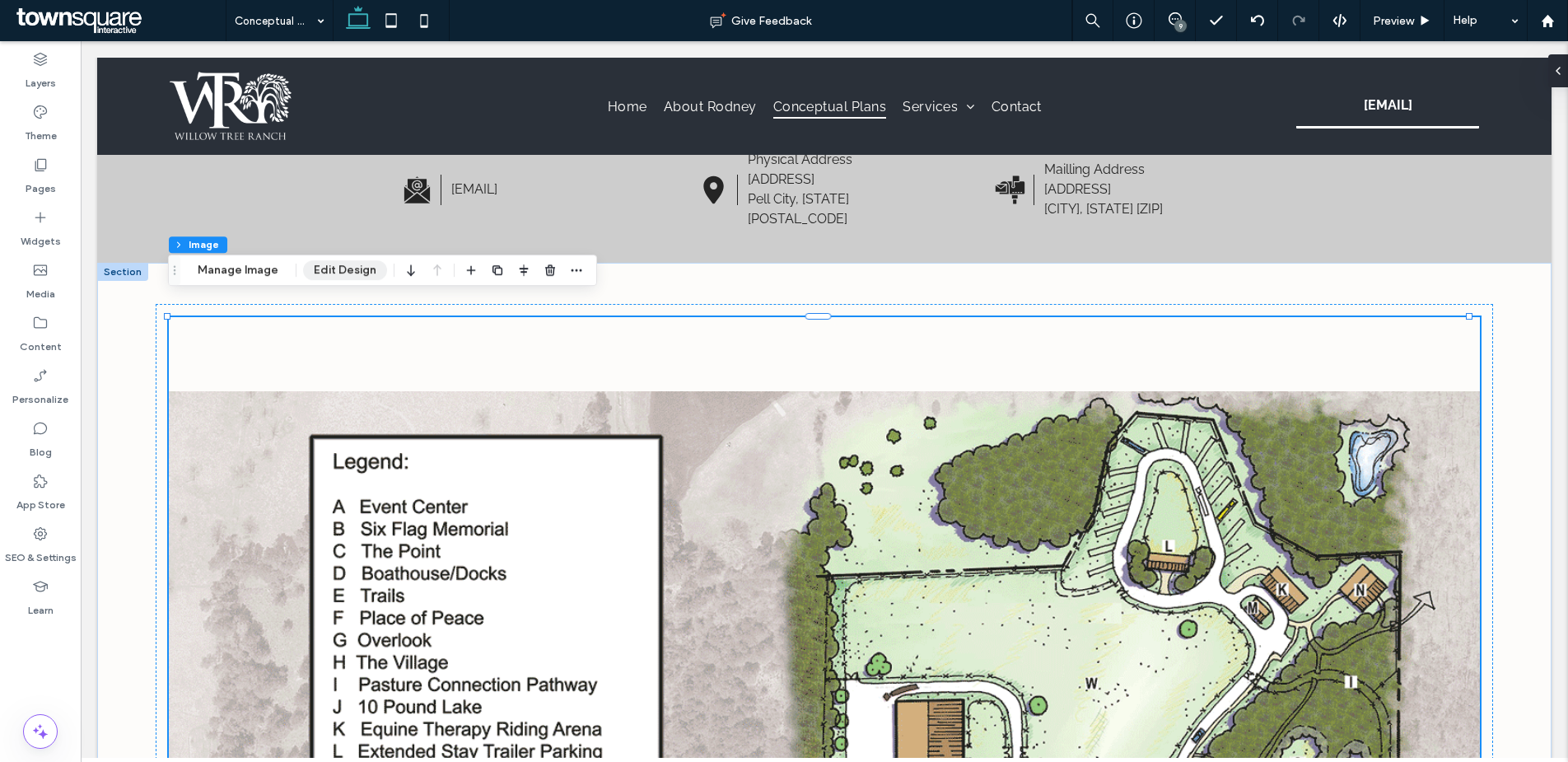 click on "Edit Design" at bounding box center [345, 270] 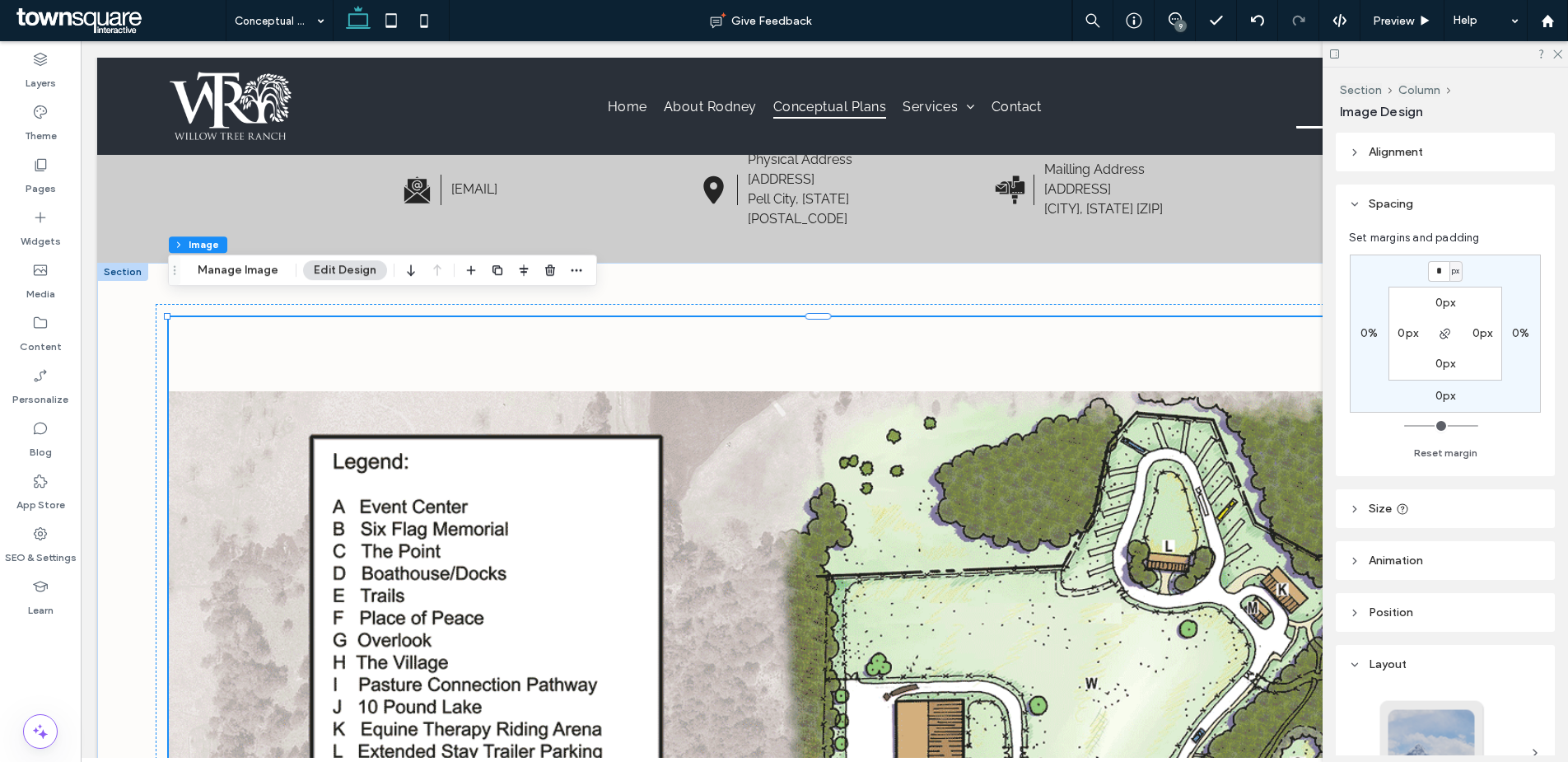 scroll, scrollTop: 24, scrollLeft: 0, axis: vertical 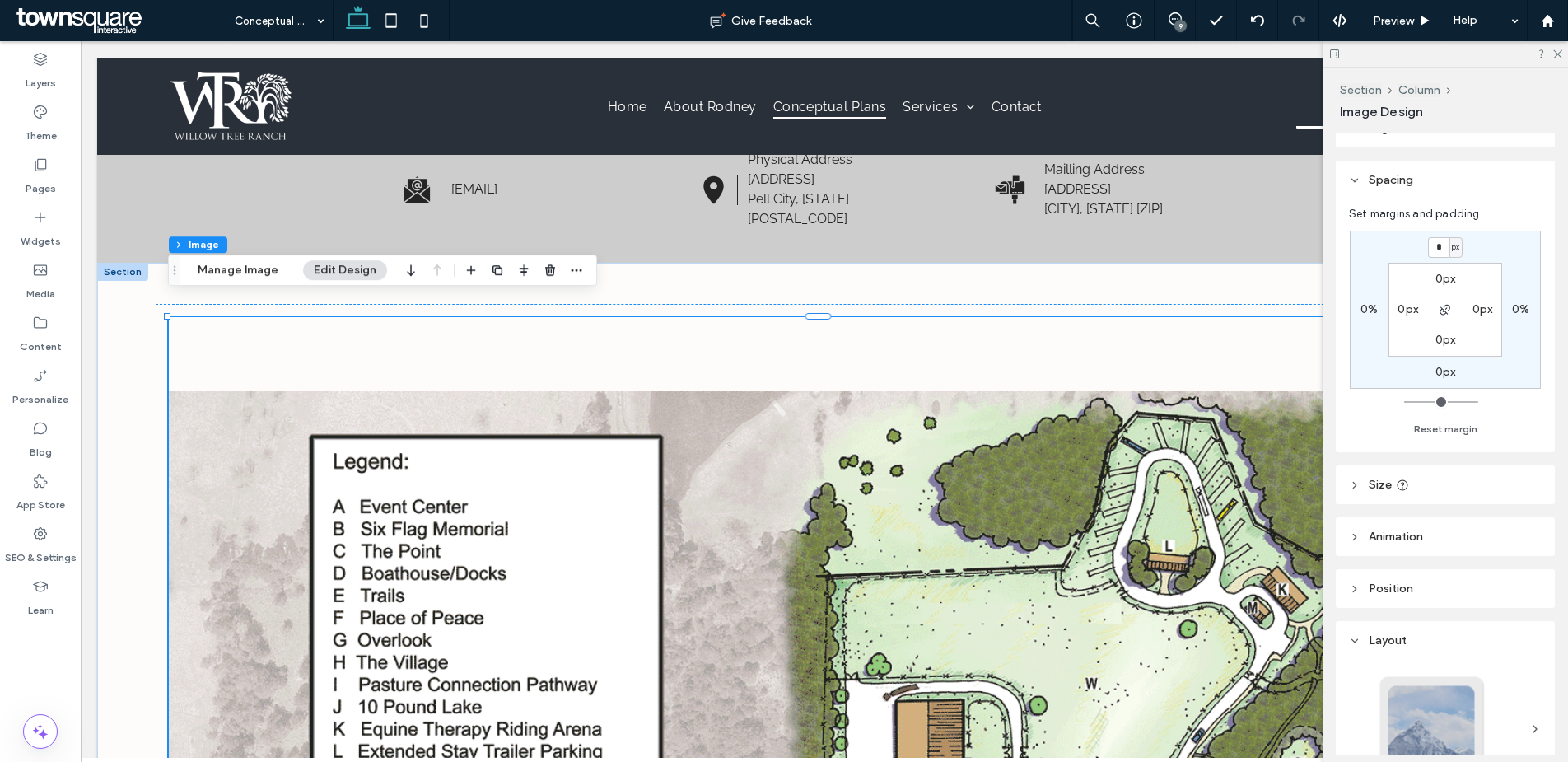 click on "Size" at bounding box center [1445, 484] 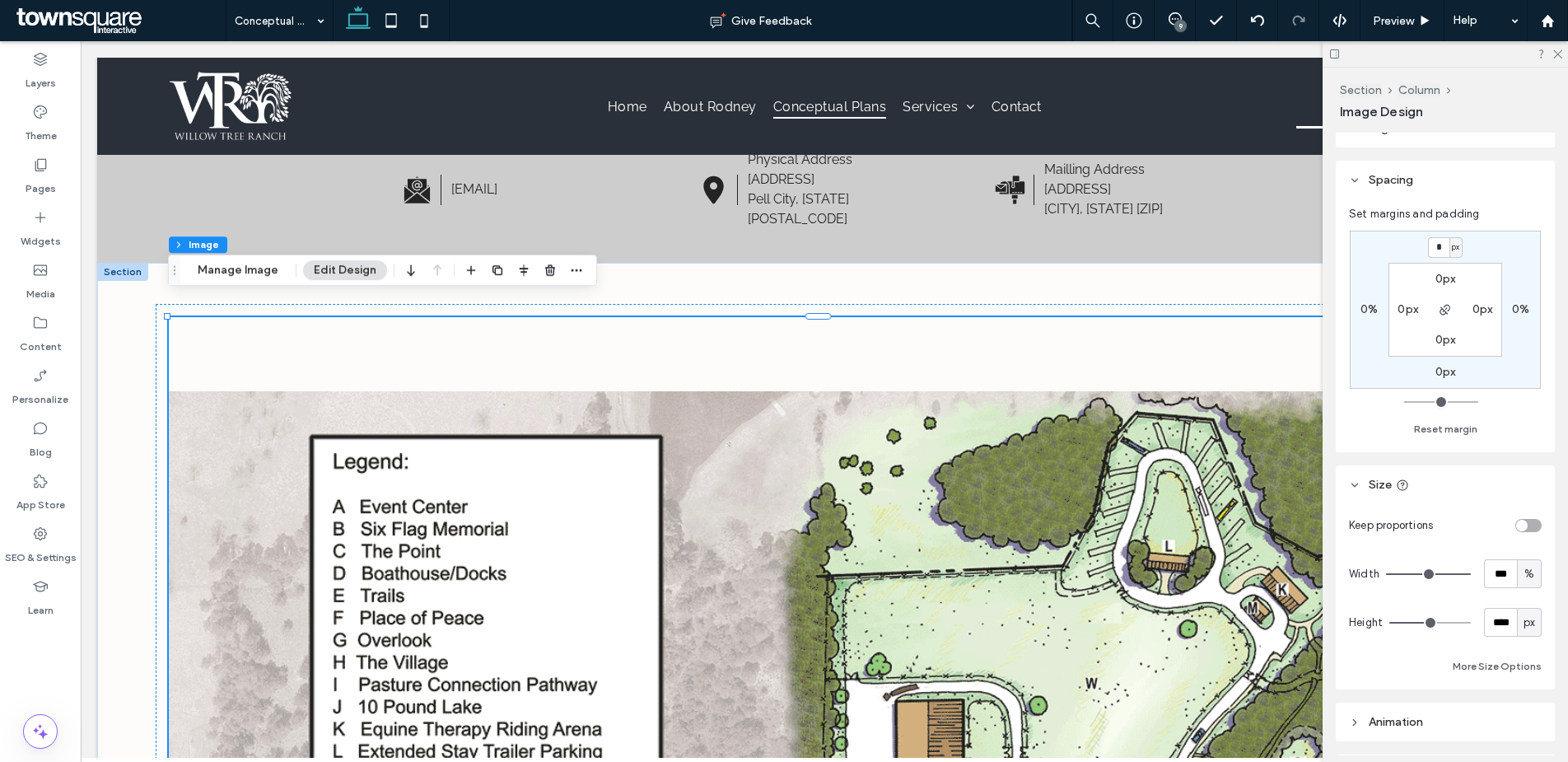 type on "****" 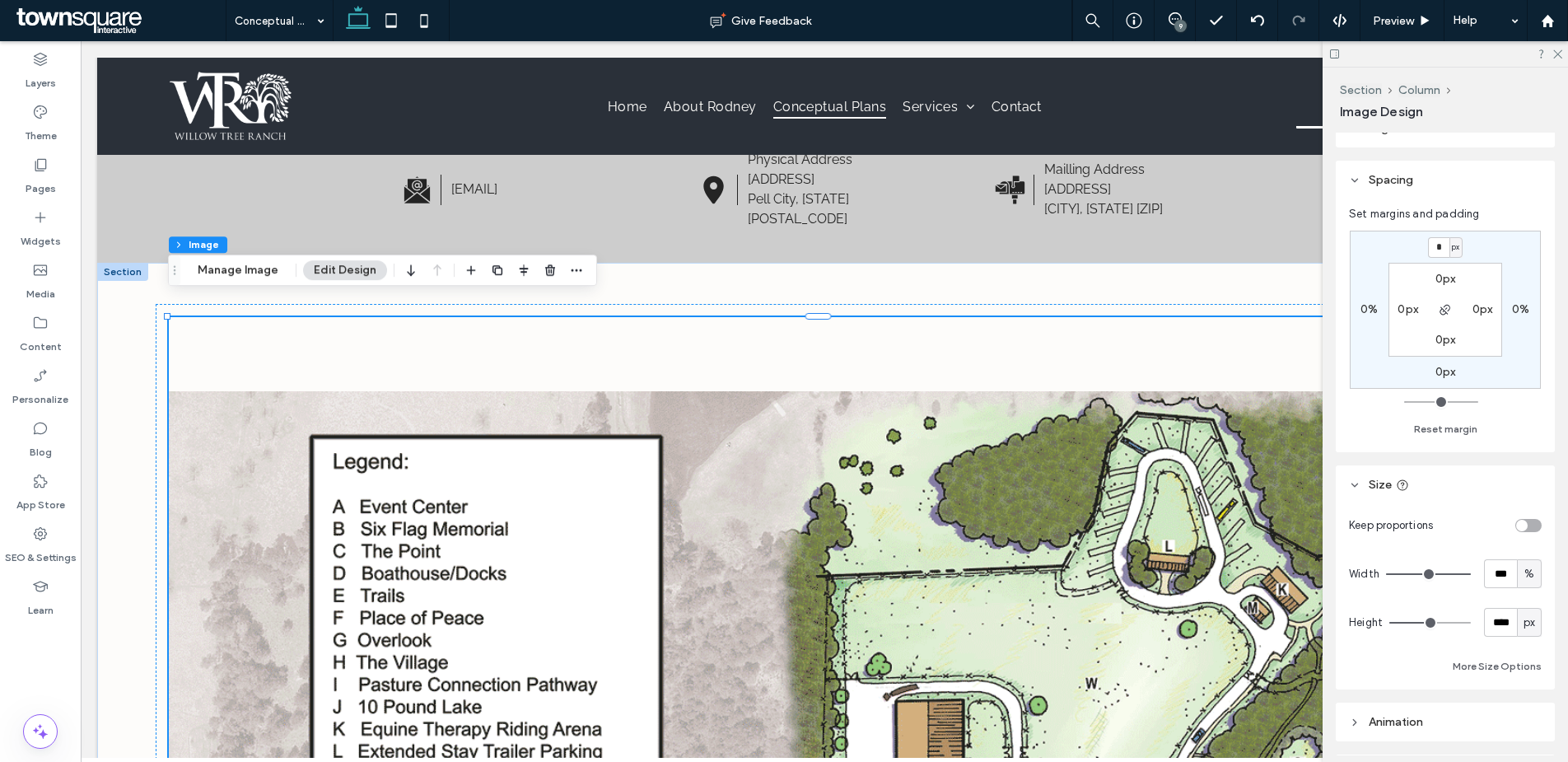 type on "****" 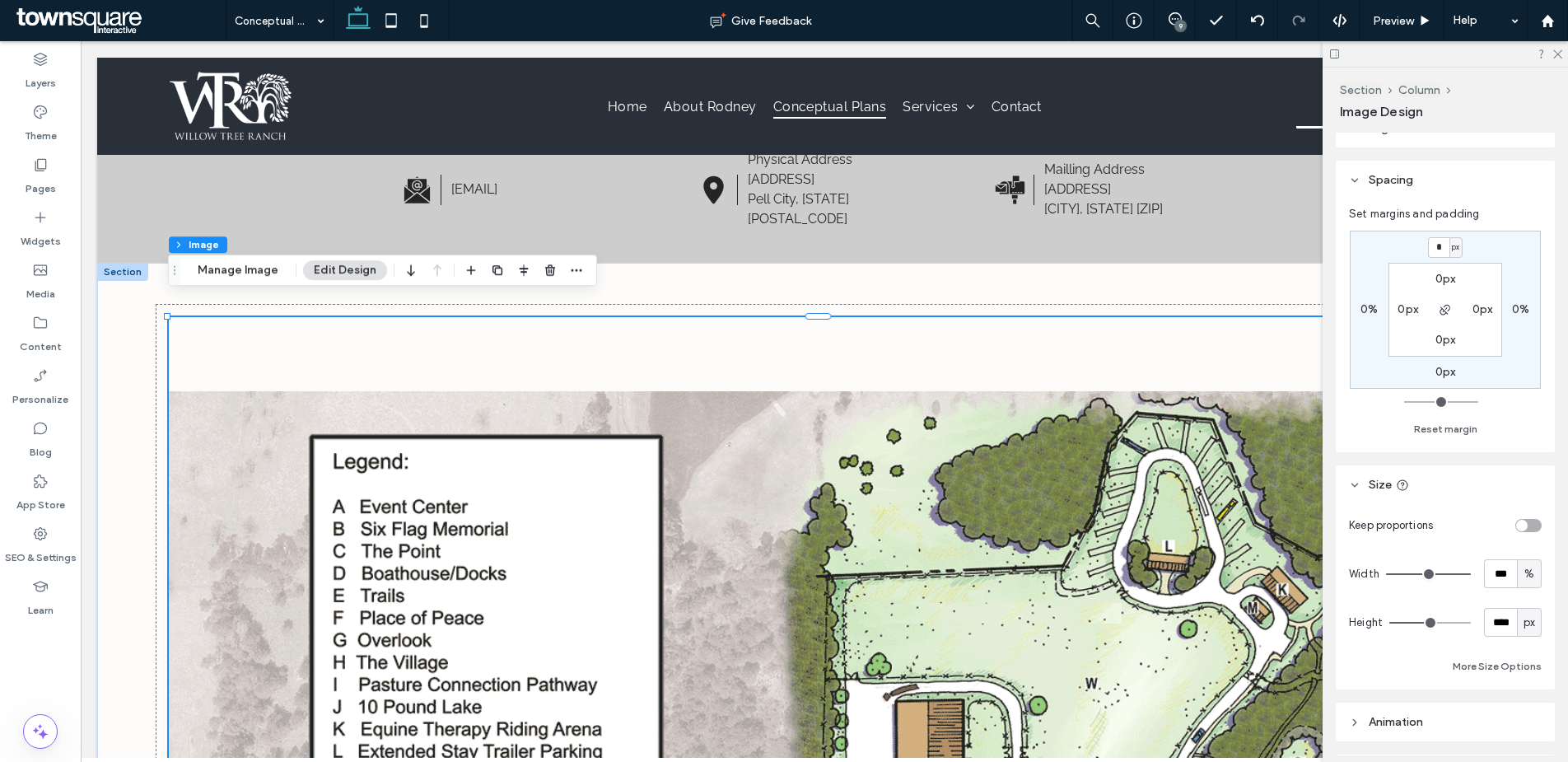 click at bounding box center (1430, 623) 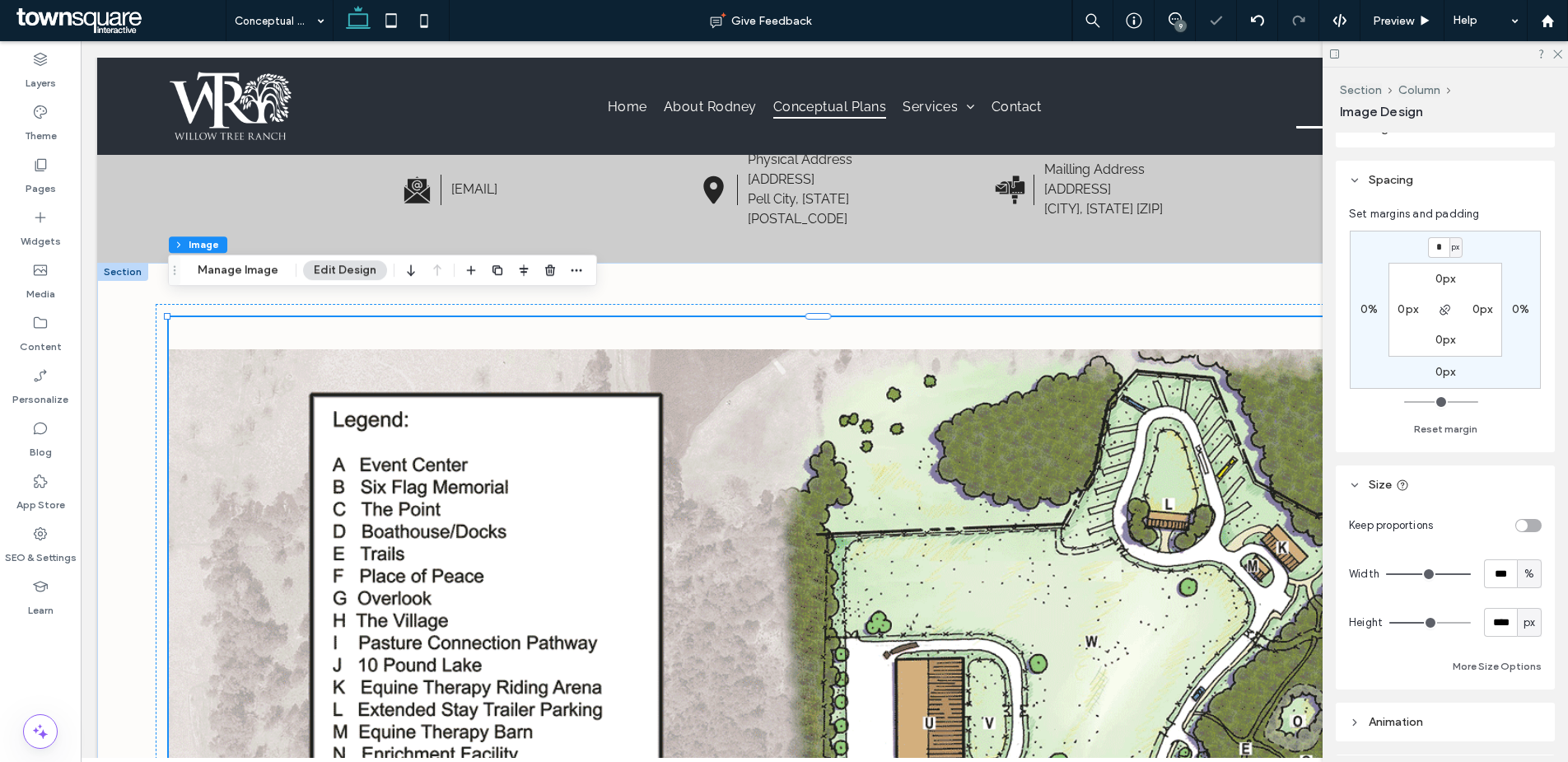 type on "****" 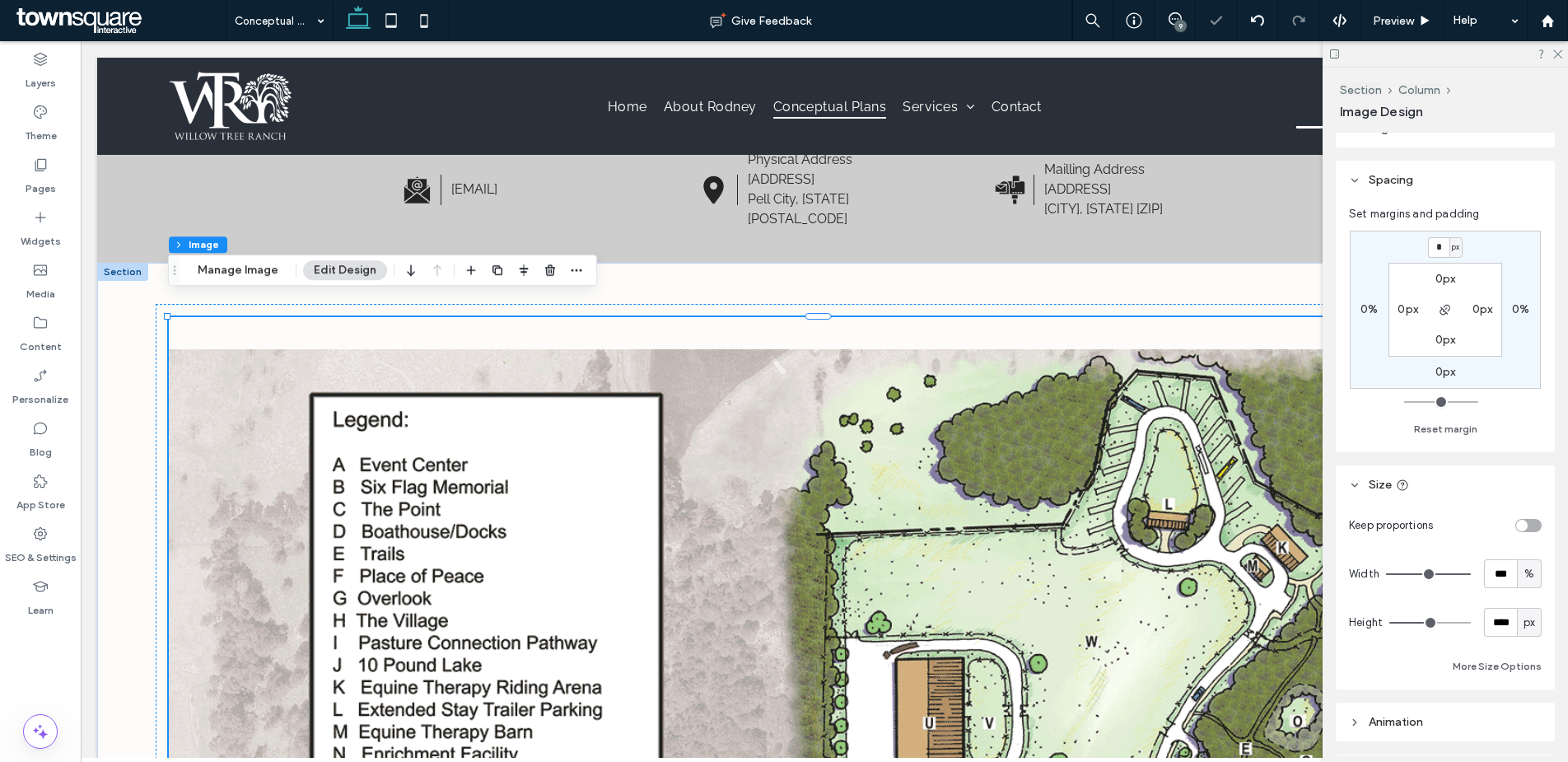 type on "****" 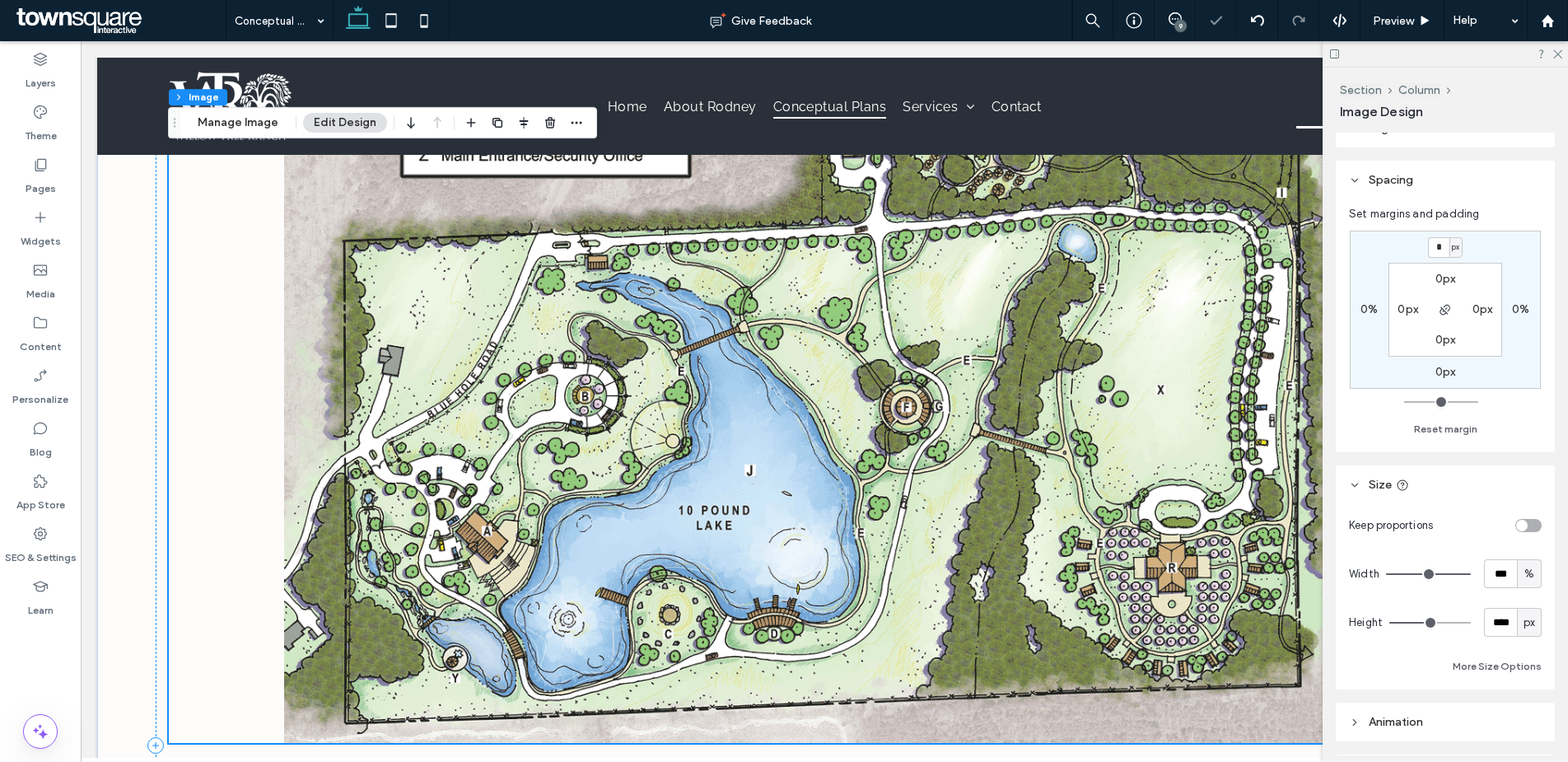 scroll, scrollTop: 1097, scrollLeft: 0, axis: vertical 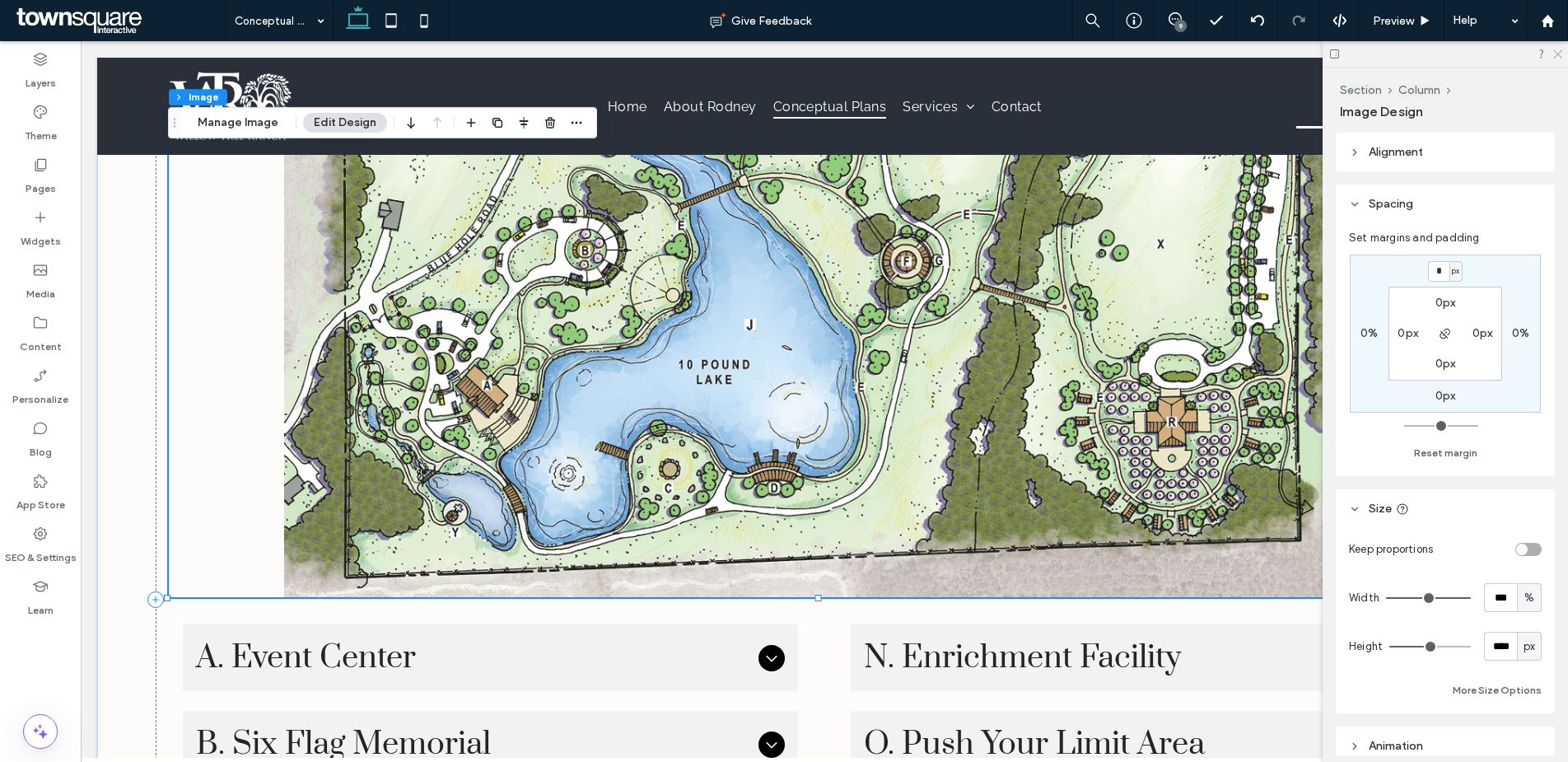 drag, startPoint x: 1558, startPoint y: 58, endPoint x: 1459, endPoint y: 156, distance: 139 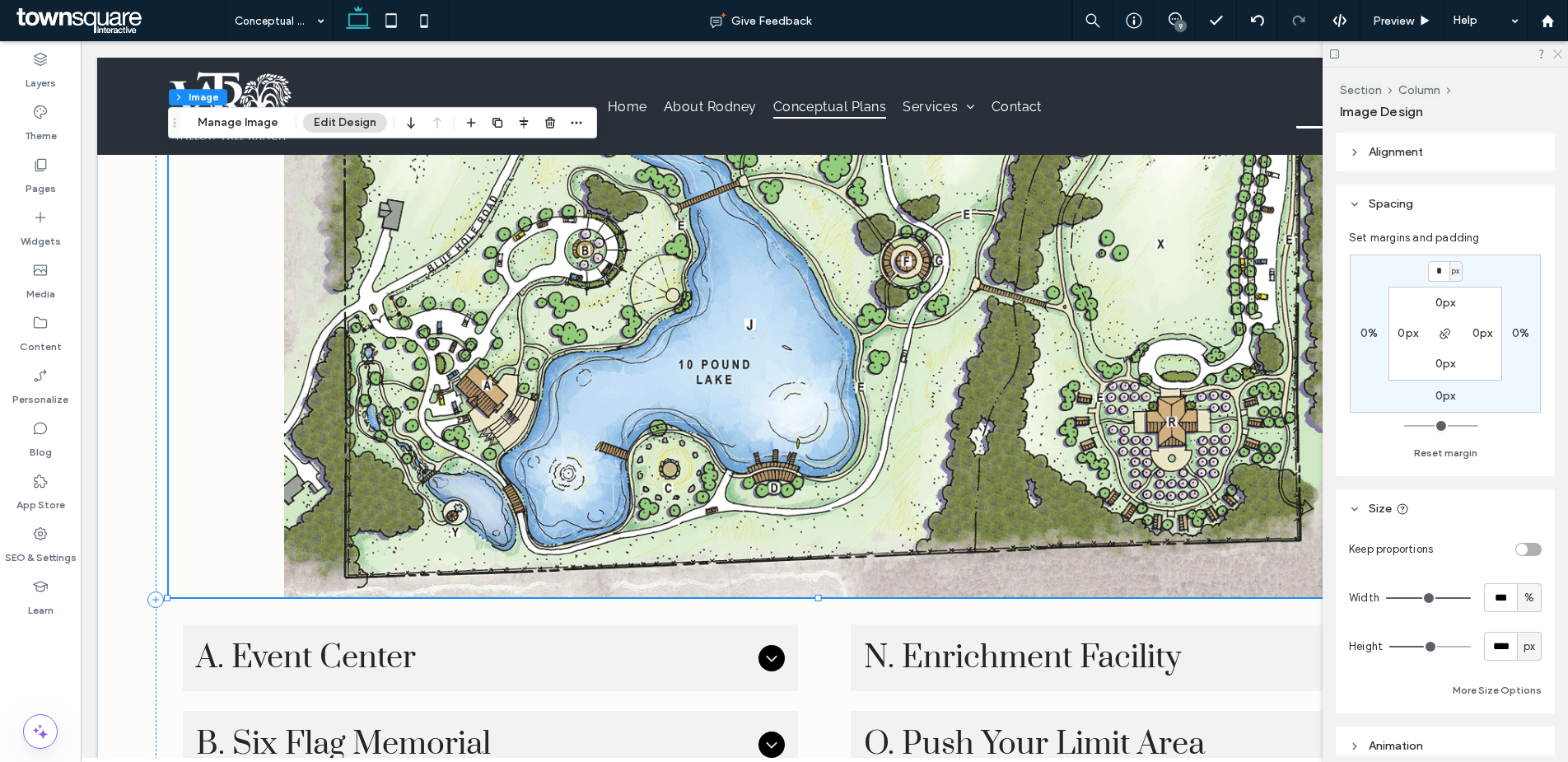 click 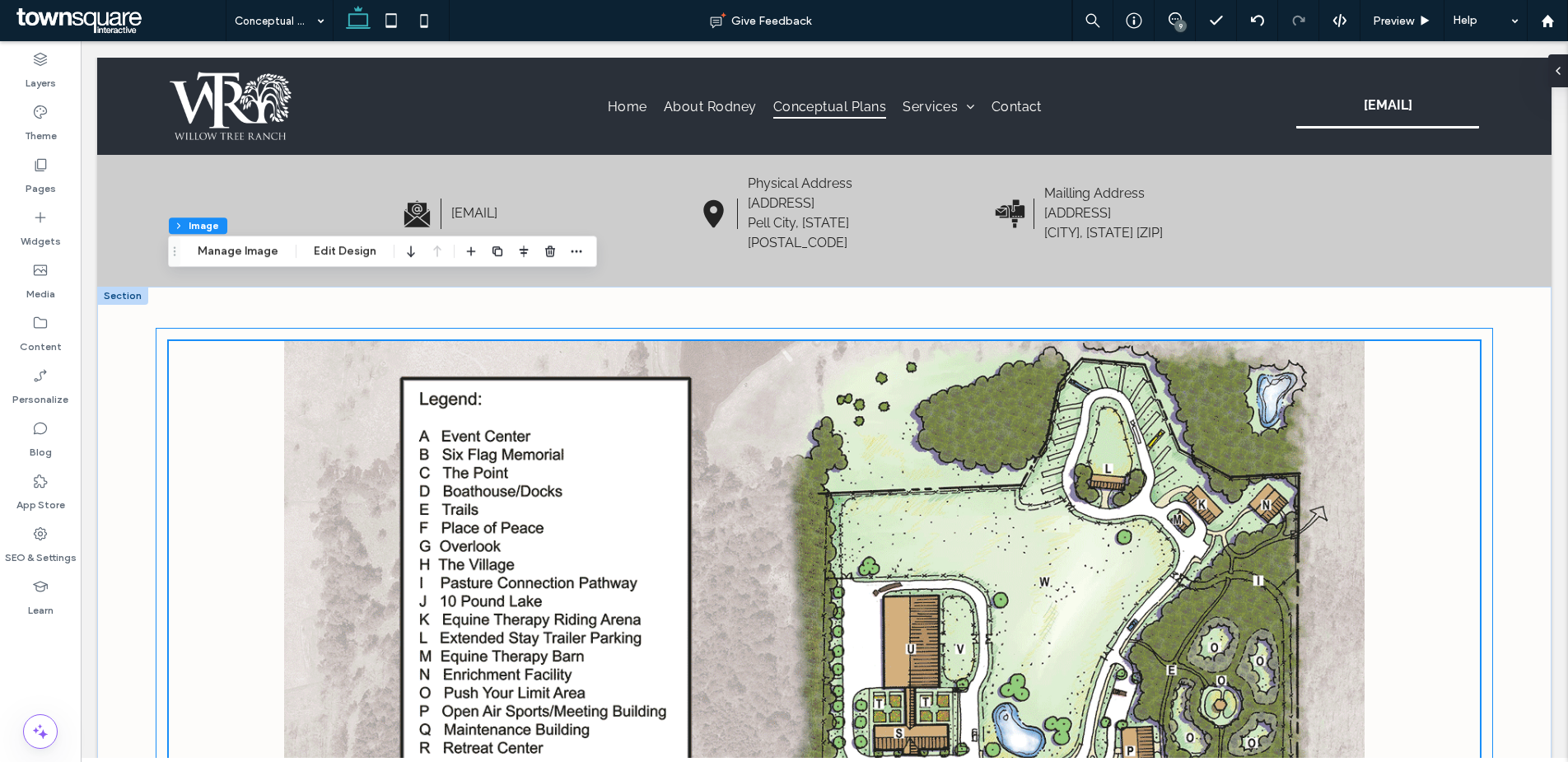 scroll, scrollTop: 170, scrollLeft: 0, axis: vertical 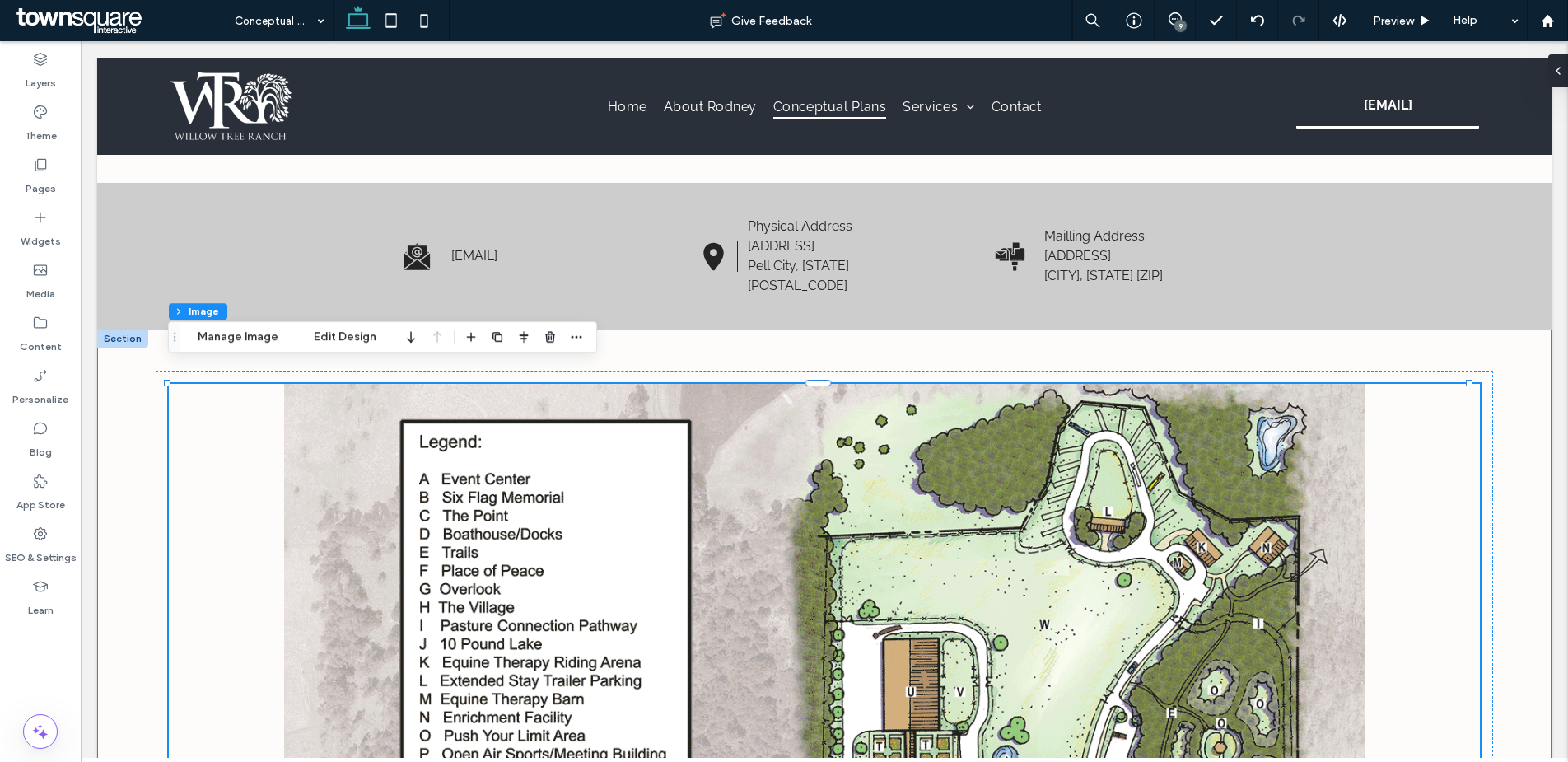 click on "A. Event Center  Accommodates indoor and outdoor events using the patio area. Indoor capacity is 350 people. Great for weddings, special events, and Bar Mitzvah’s. B. Six Flag Memorial Honoring the men and women who given their lives and those who serve today protect the liberties we enjoy in the country today. The American flag along with a flag for each one of armed services will stand in this area. Located at each flag will be a digital kiosk providing an audio/visual presentation giving the history of our country and roles each branch of the service has played. C. The Point A favorite place for gatherings of all types. Many have used this place for camping, cookouts, and other events. The lone Willow Tree is located at the point which is the symbol of the ranch. D. Boathouse/Docks  Storing 30 kayaks, 6 canoes, and 4 paddles boats for lake access. Docks will allow direct access to the water. E. Trails F. Place of Peace G. Overlook  H. The Village I. Pasture Connection Pathway" at bounding box center (824, 1512) 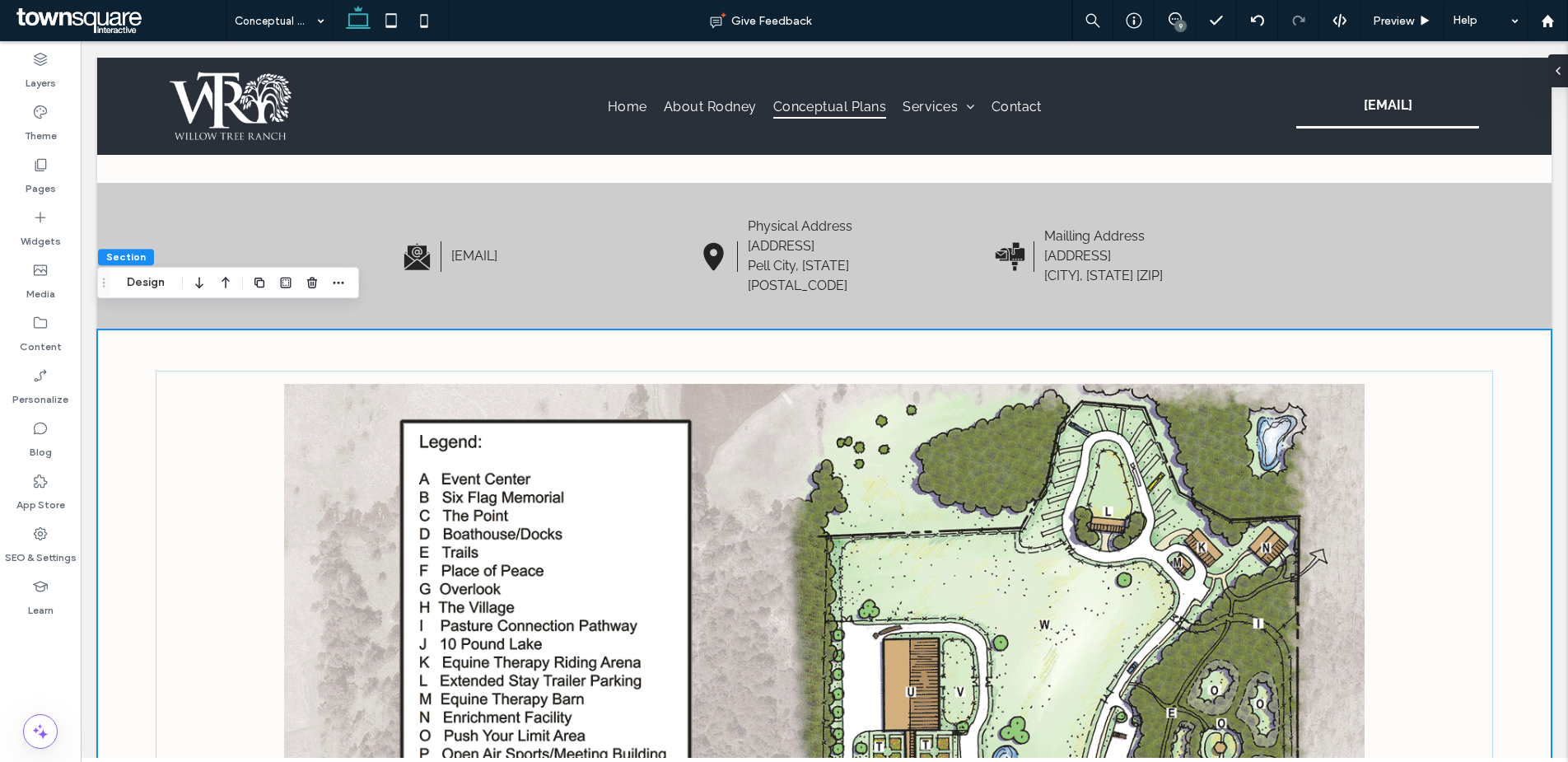 click on "A. Event Center  Accommodates indoor and outdoor events using the patio area. Indoor capacity is 350 people. Great for weddings, special events, and Bar Mitzvah’s. B. Six Flag Memorial Honoring the men and women who given their lives and those who serve today protect the liberties we enjoy in the country today. The American flag along with a flag for each one of armed services will stand in this area. Located at each flag will be a digital kiosk providing an audio/visual presentation giving the history of our country and roles each branch of the service has played. C. The Point A favorite place for gatherings of all types. Many have used this place for camping, cookouts, and other events. The lone Willow Tree is located at the point which is the symbol of the ranch. D. Boathouse/Docks  Storing 30 kayaks, 6 canoes, and 4 paddles boats for lake access. Docks will allow direct access to the water. E. Trails F. Place of Peace G. Overlook  H. The Village I. Pasture Connection Pathway Button" at bounding box center [824, 1512] 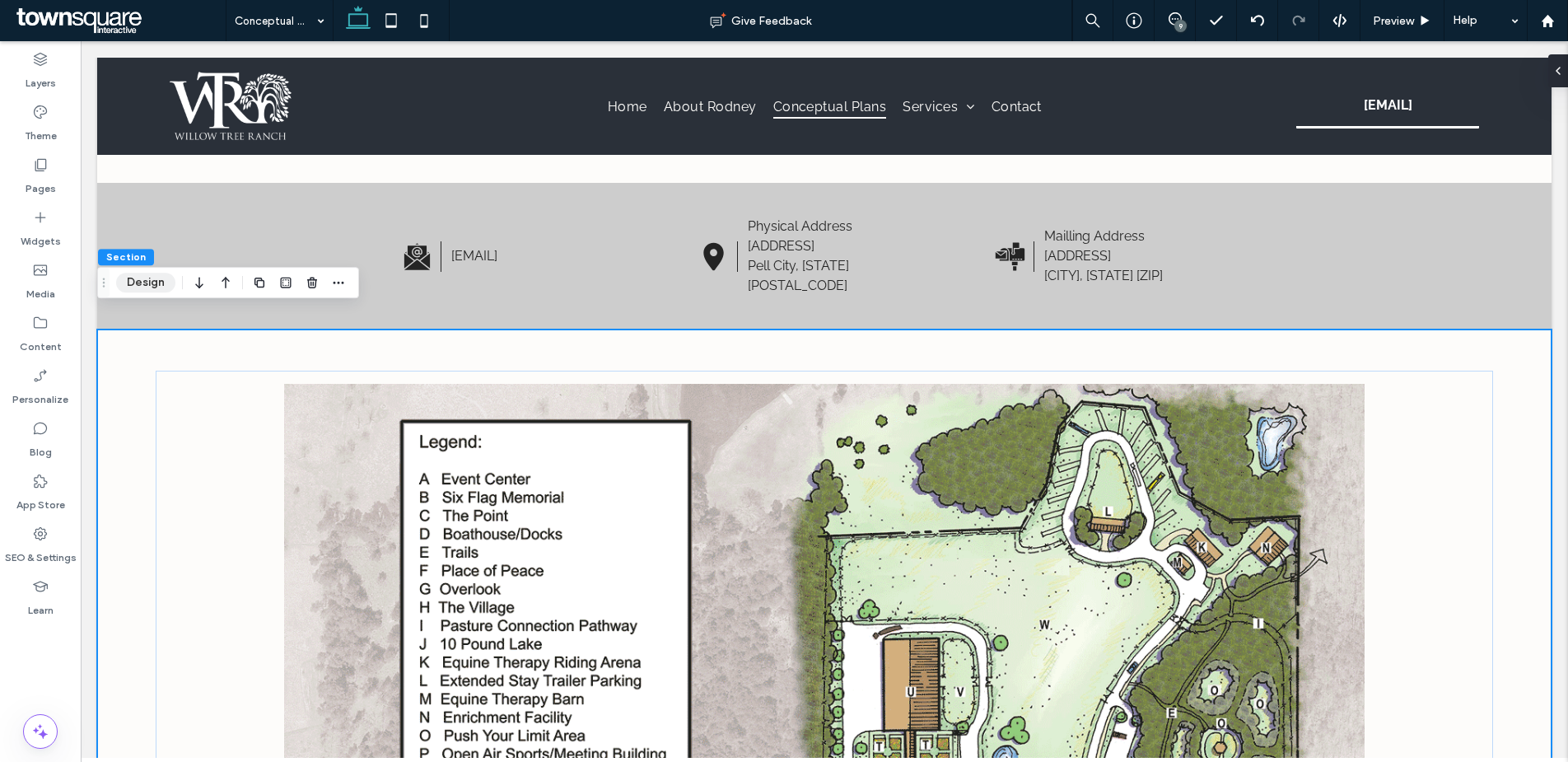 click on "Design" at bounding box center (146, 283) 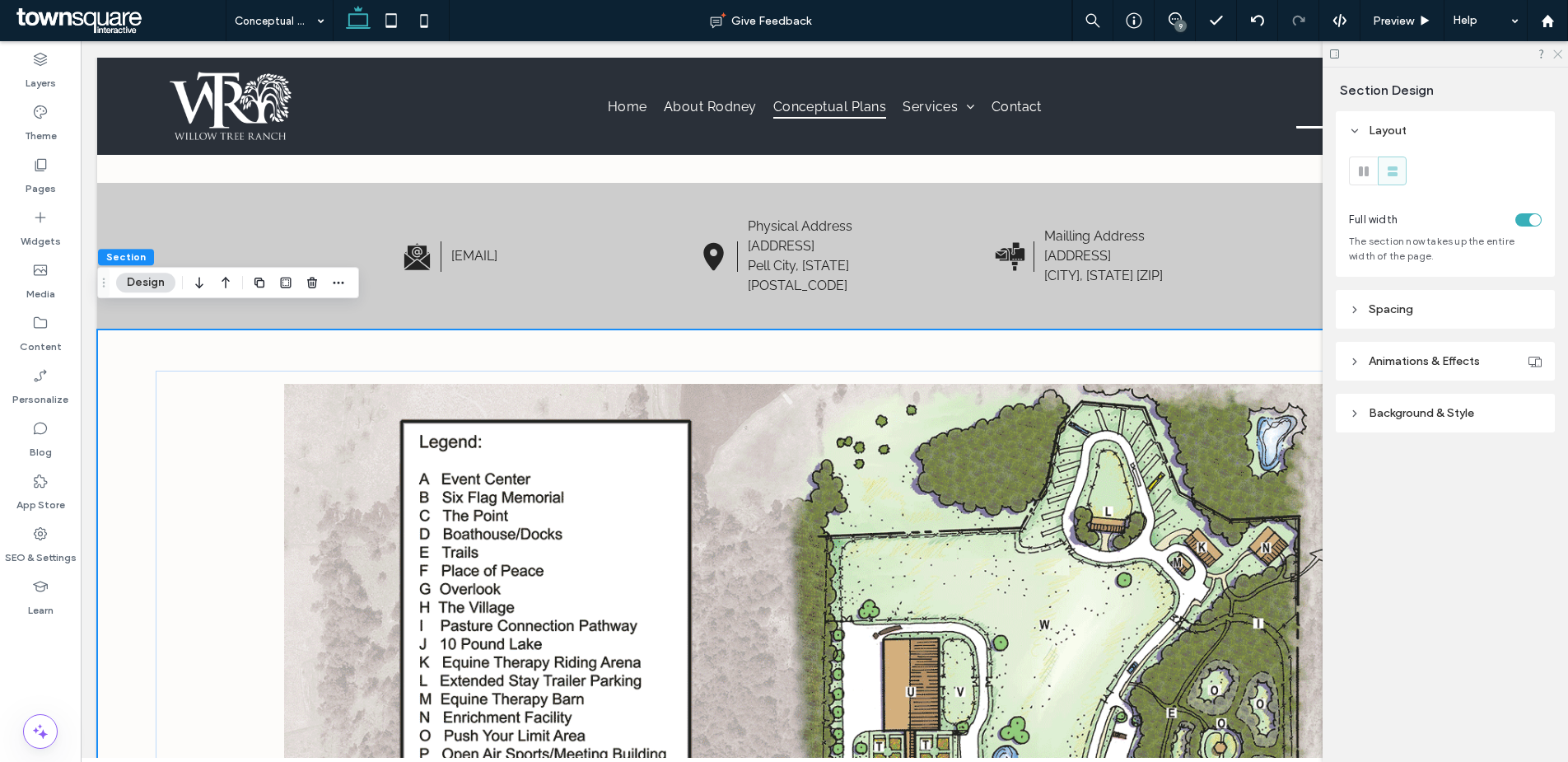 drag, startPoint x: 1561, startPoint y: 55, endPoint x: 1457, endPoint y: 79, distance: 106.73331 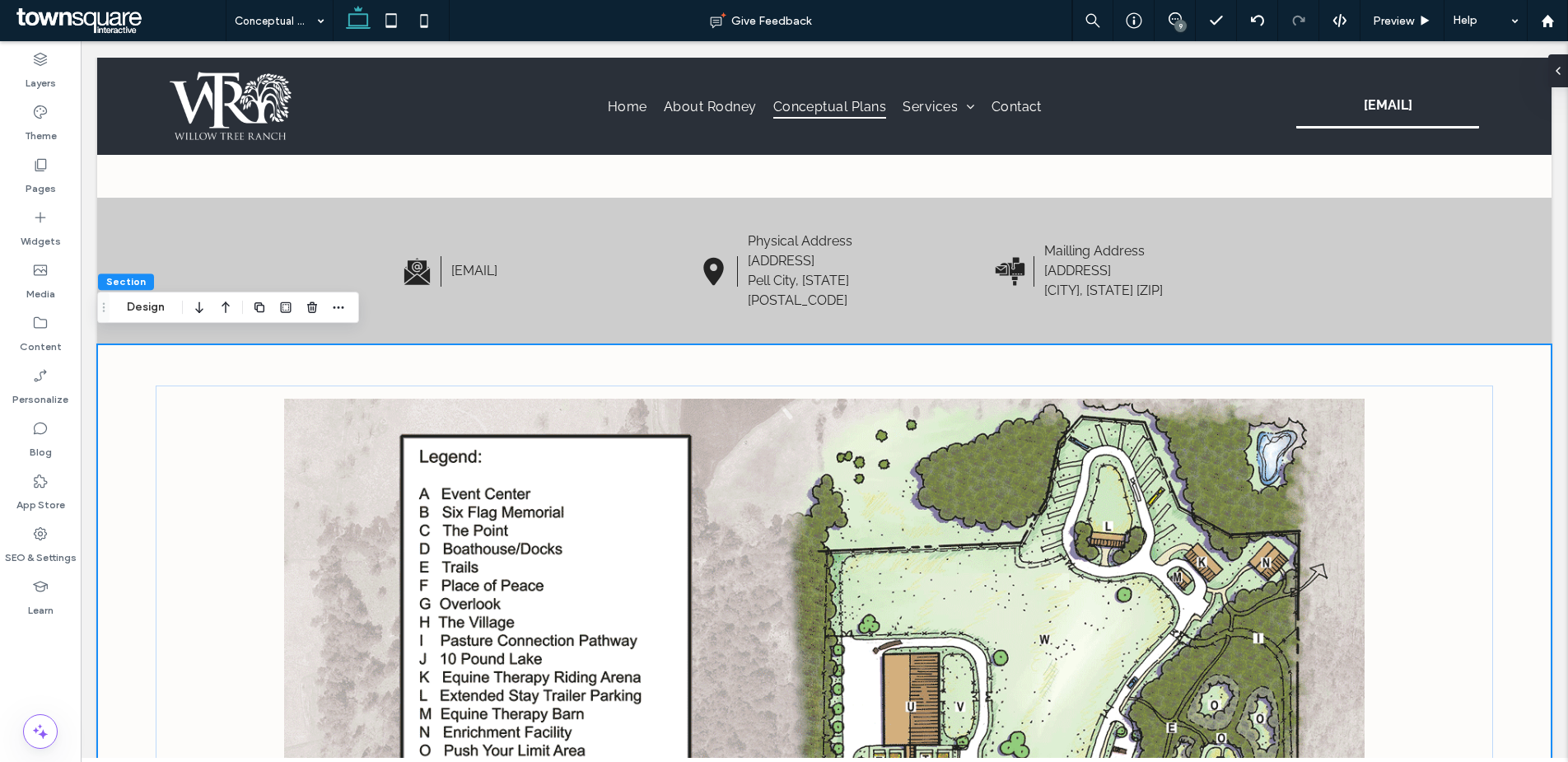 scroll, scrollTop: 145, scrollLeft: 0, axis: vertical 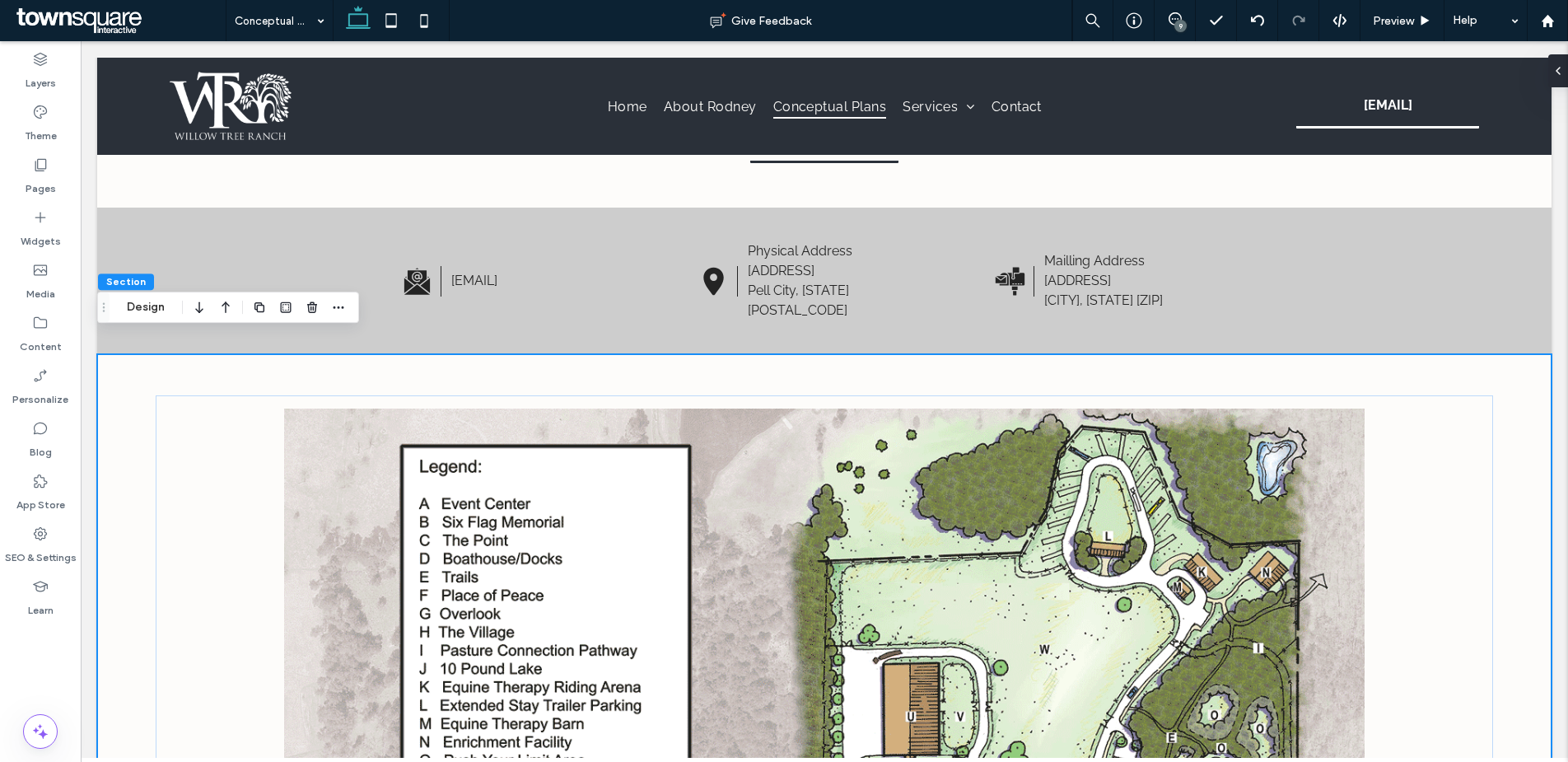 drag, startPoint x: 192, startPoint y: 361, endPoint x: 189, endPoint y: 371, distance: 10.440307 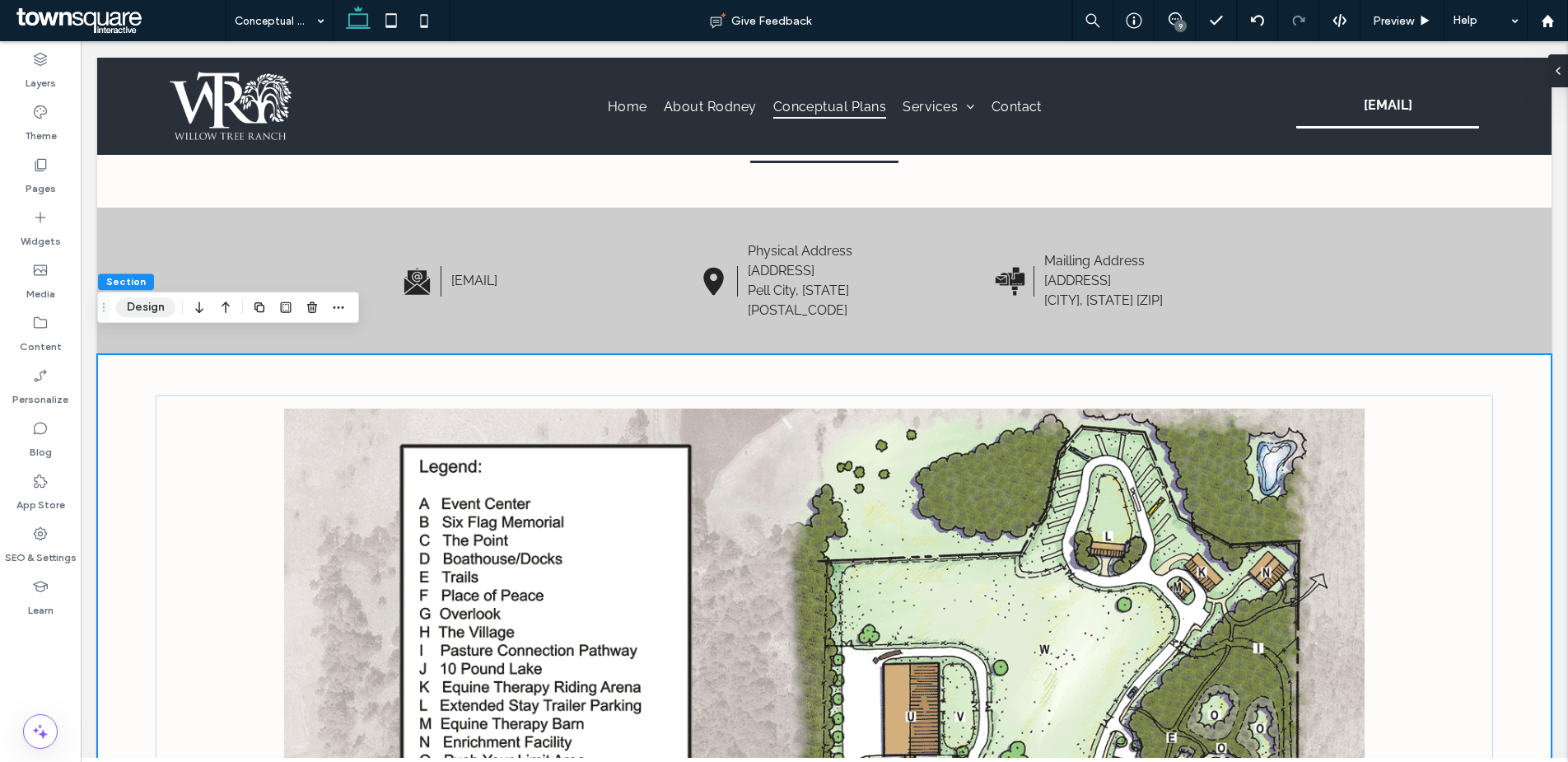 click on "Design" at bounding box center [146, 307] 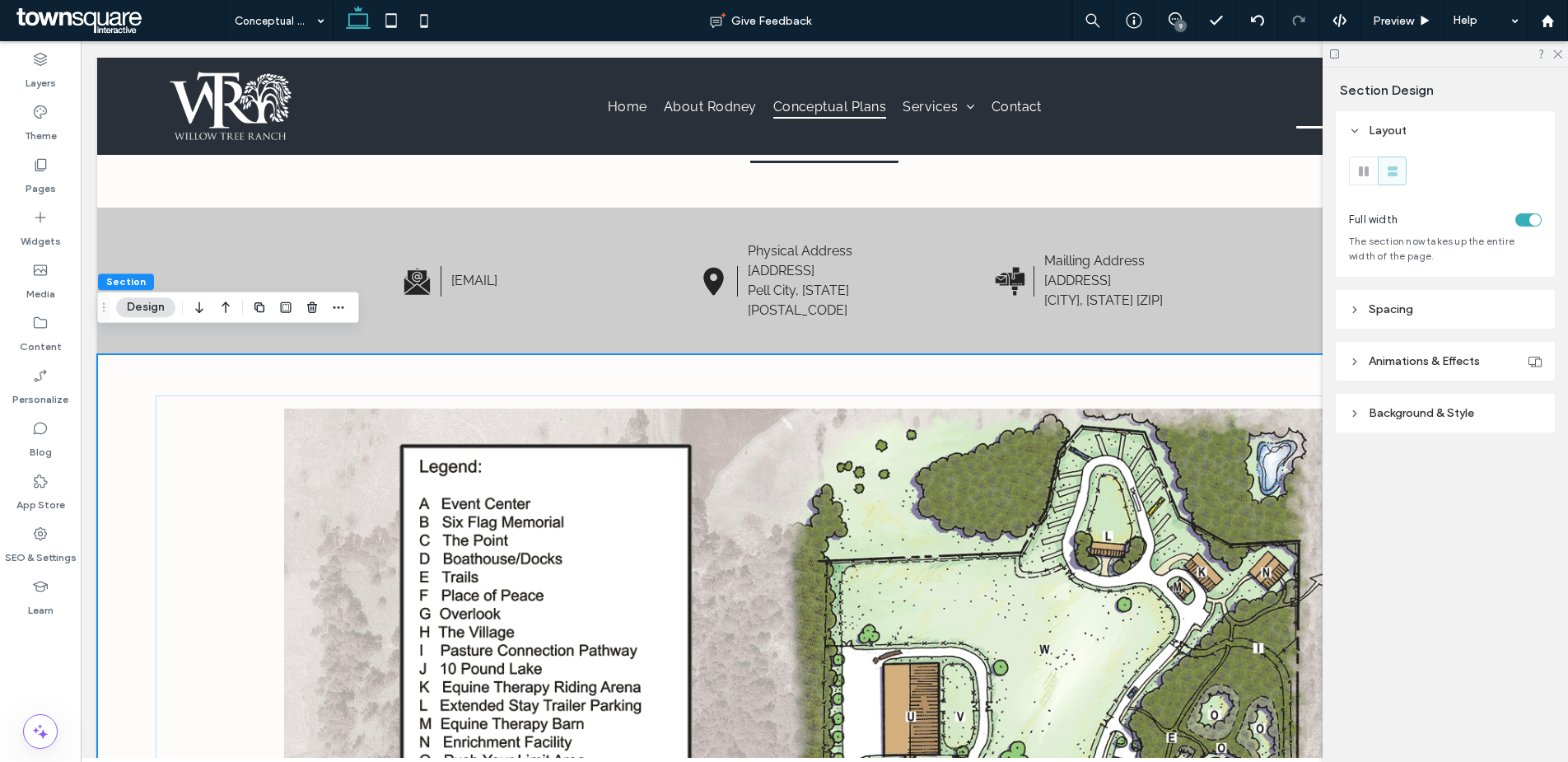 click on "Spacing" at bounding box center [1445, 309] 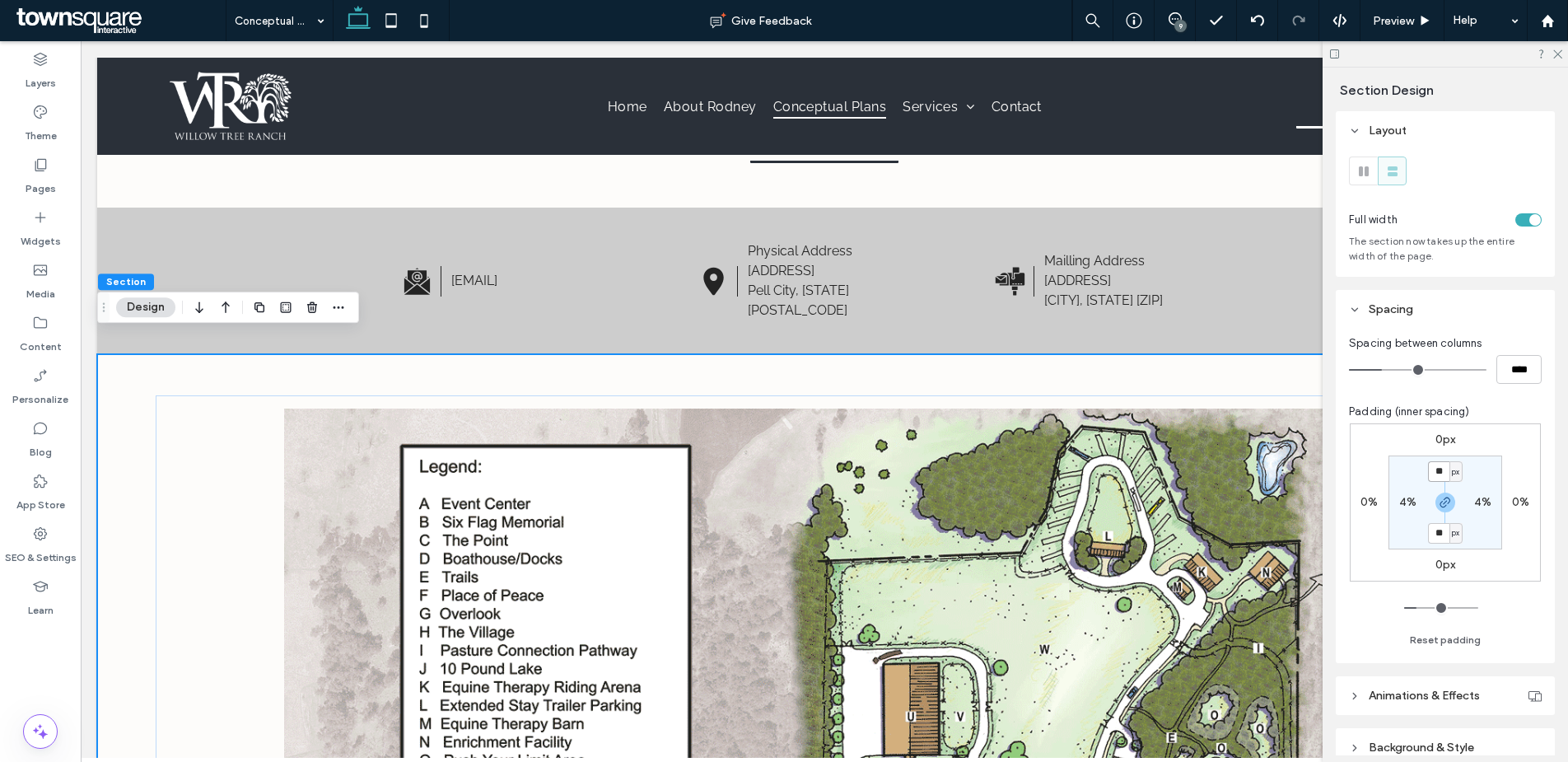 click on "**" at bounding box center (1439, 471) 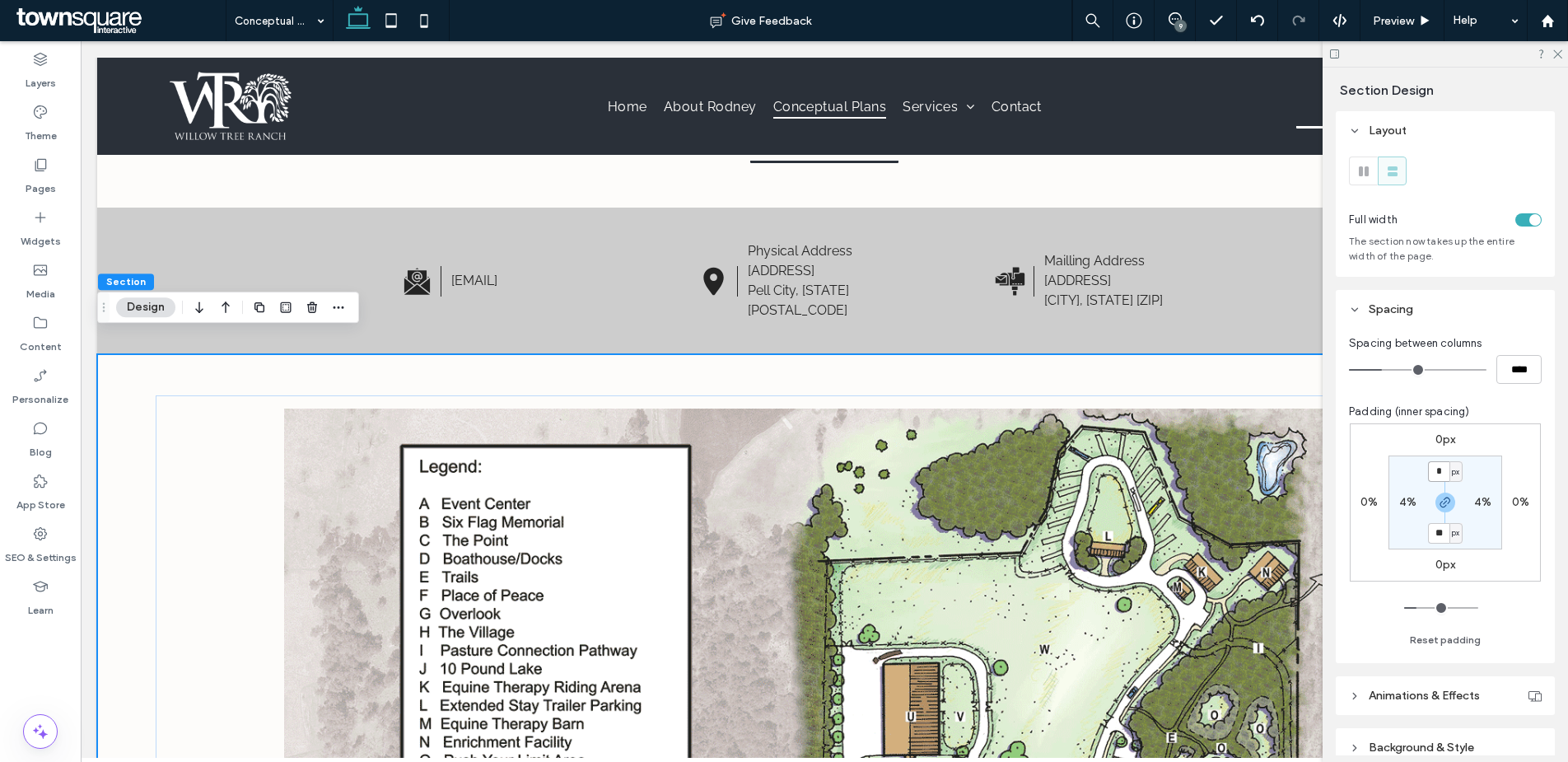 type on "*" 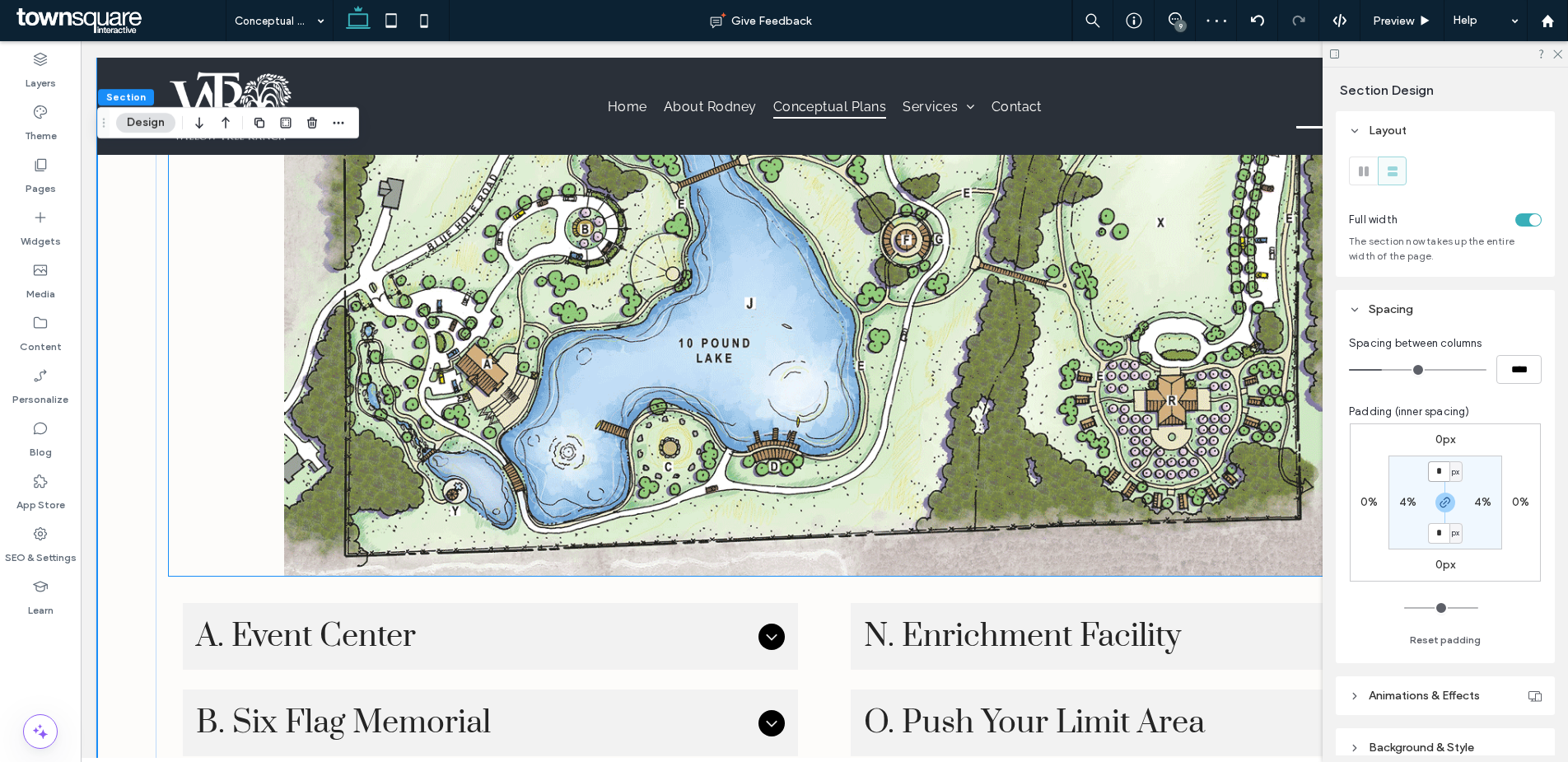 scroll, scrollTop: 1110, scrollLeft: 0, axis: vertical 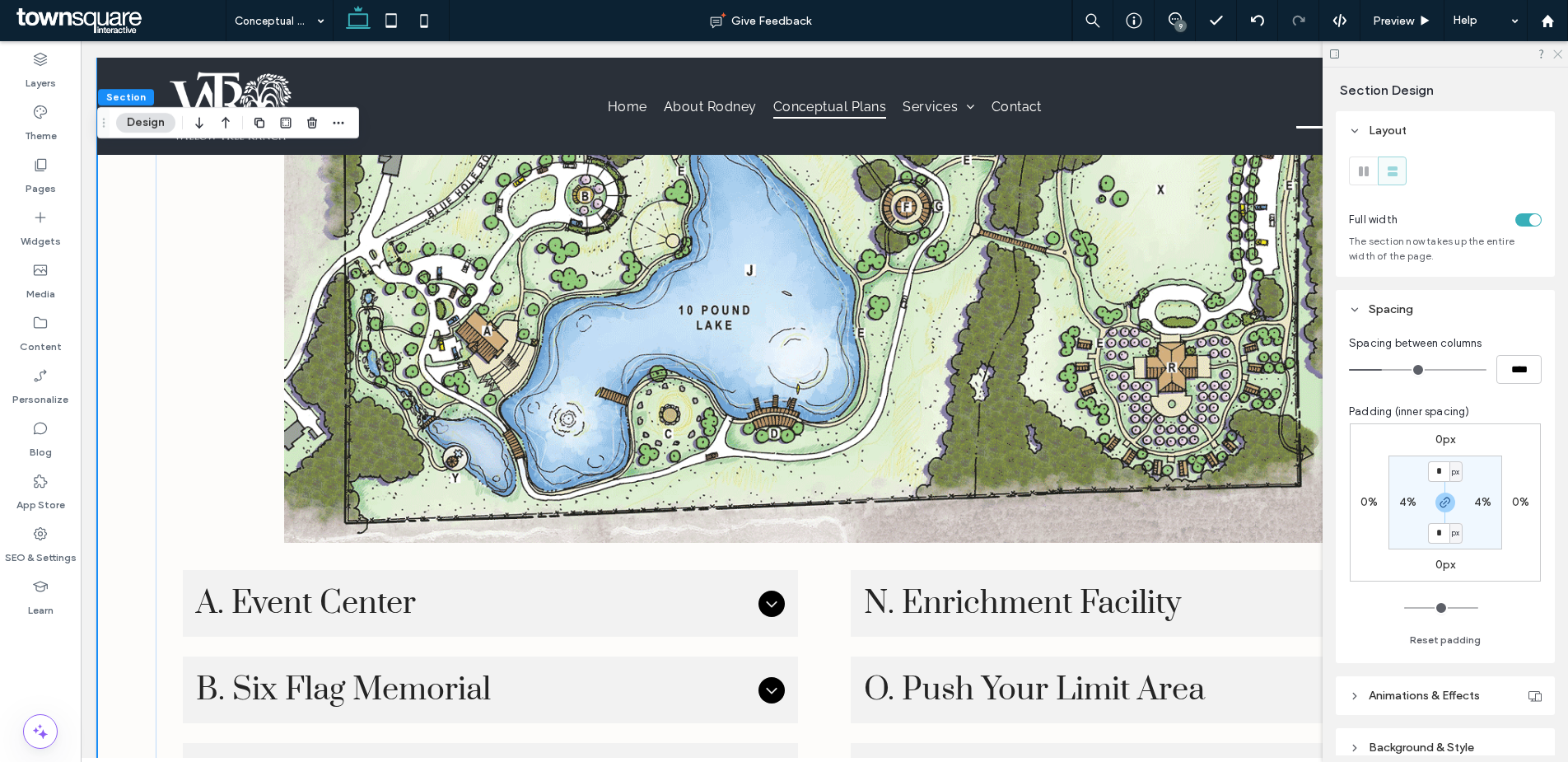 click 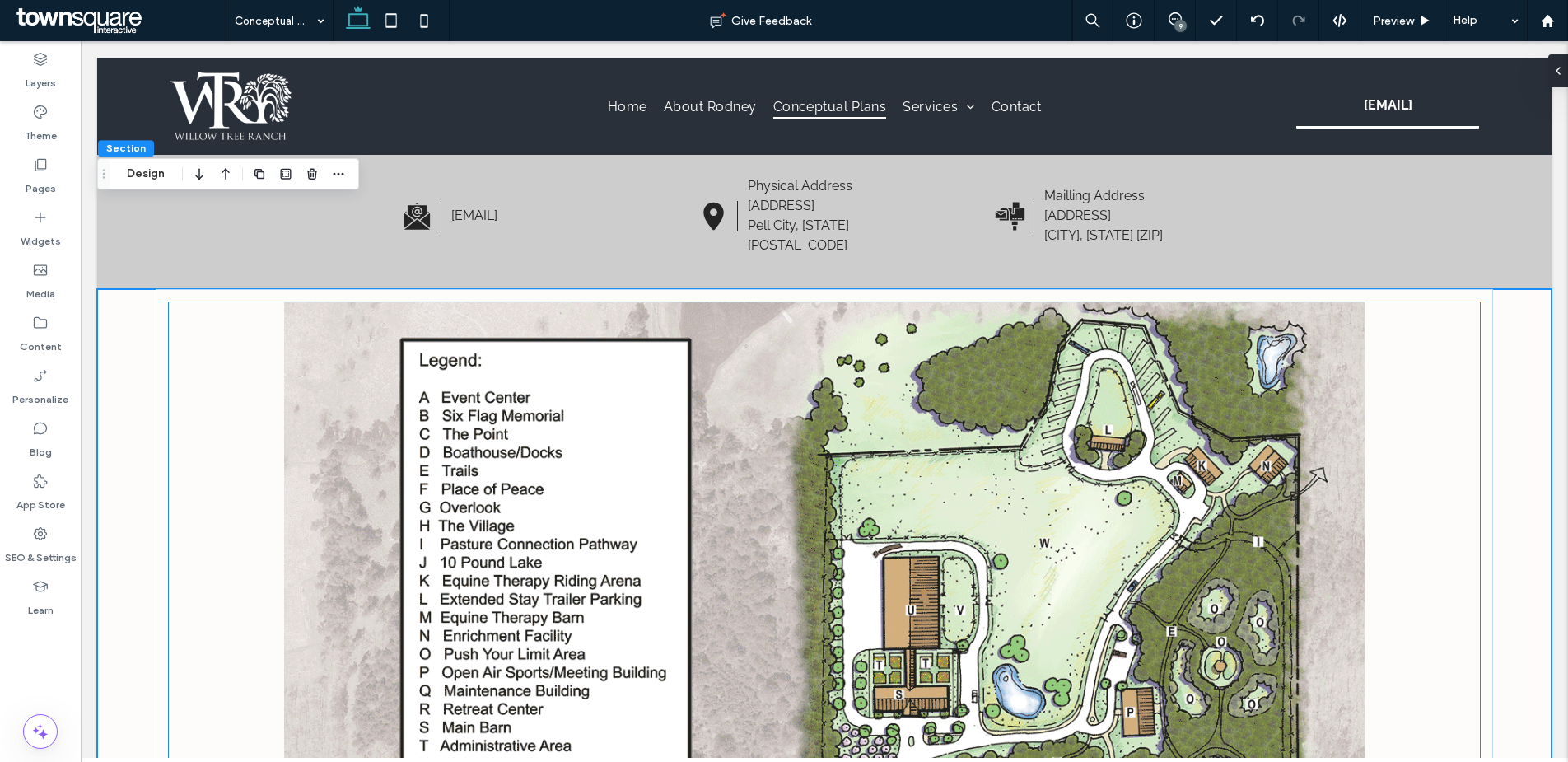 scroll, scrollTop: 201, scrollLeft: 0, axis: vertical 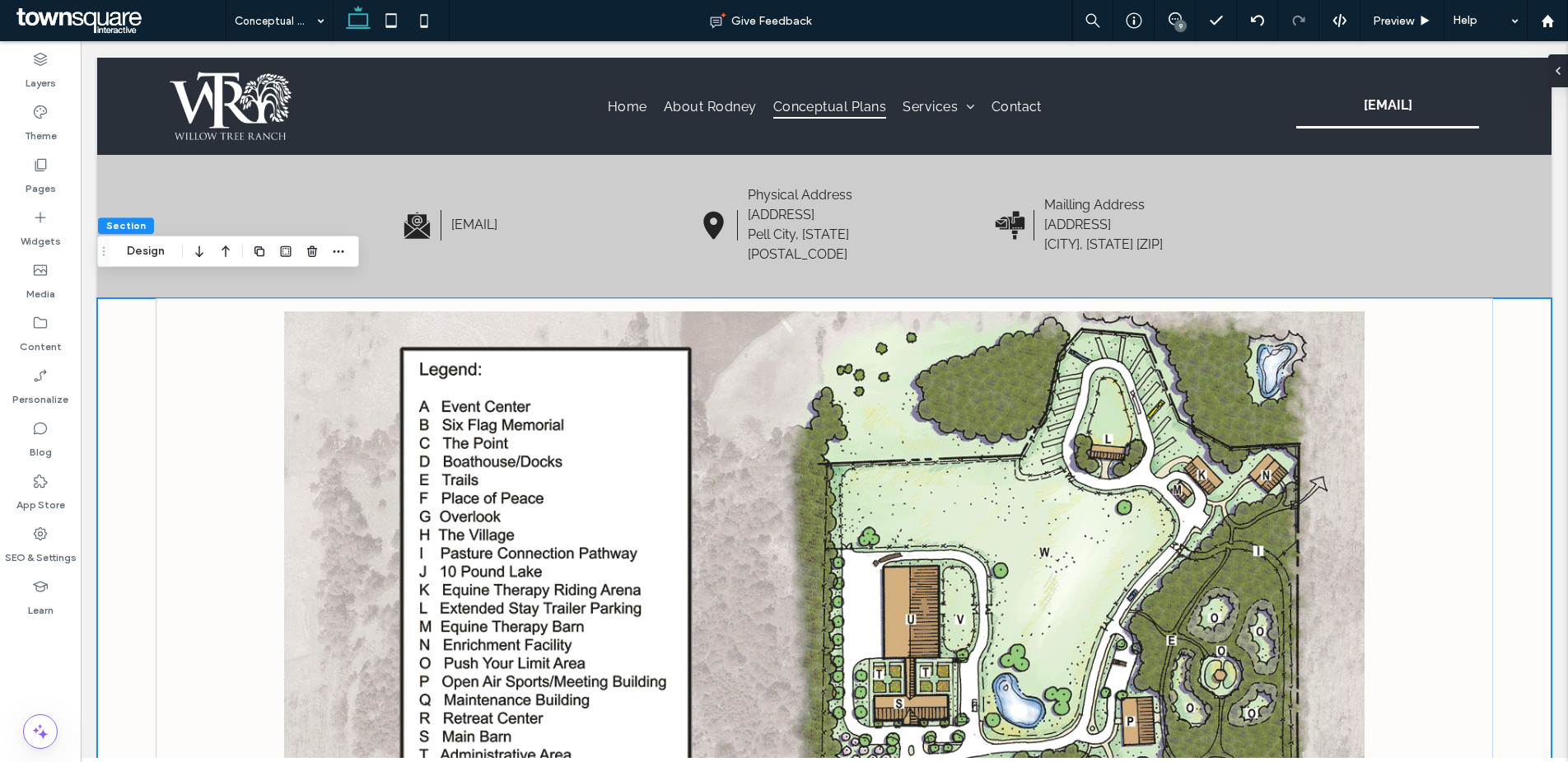 click on "A. Event Center  Accommodates indoor and outdoor events using the patio area. Indoor capacity is 350 people. Great for weddings, special events, and Bar Mitzvah’s. B. Six Flag Memorial Honoring the men and women who given their lives and those who serve today protect the liberties we enjoy in the country today. The American flag along with a flag for each one of armed services will stand in this area. Located at each flag will be a digital kiosk providing an audio/visual presentation giving the history of our country and roles each branch of the service has played. C. The Point A favorite place for gatherings of all types. Many have used this place for camping, cookouts, and other events. The lone Willow Tree is located at the point which is the symbol of the ranch. D. Boathouse/Docks  Storing 30 kayaks, 6 canoes, and 4 paddles boats for lake access. Docks will allow direct access to the water. E. Trails F. Place of Peace G. Overlook  H. The Village I. Pasture Connection Pathway Button" at bounding box center [824, 1455] 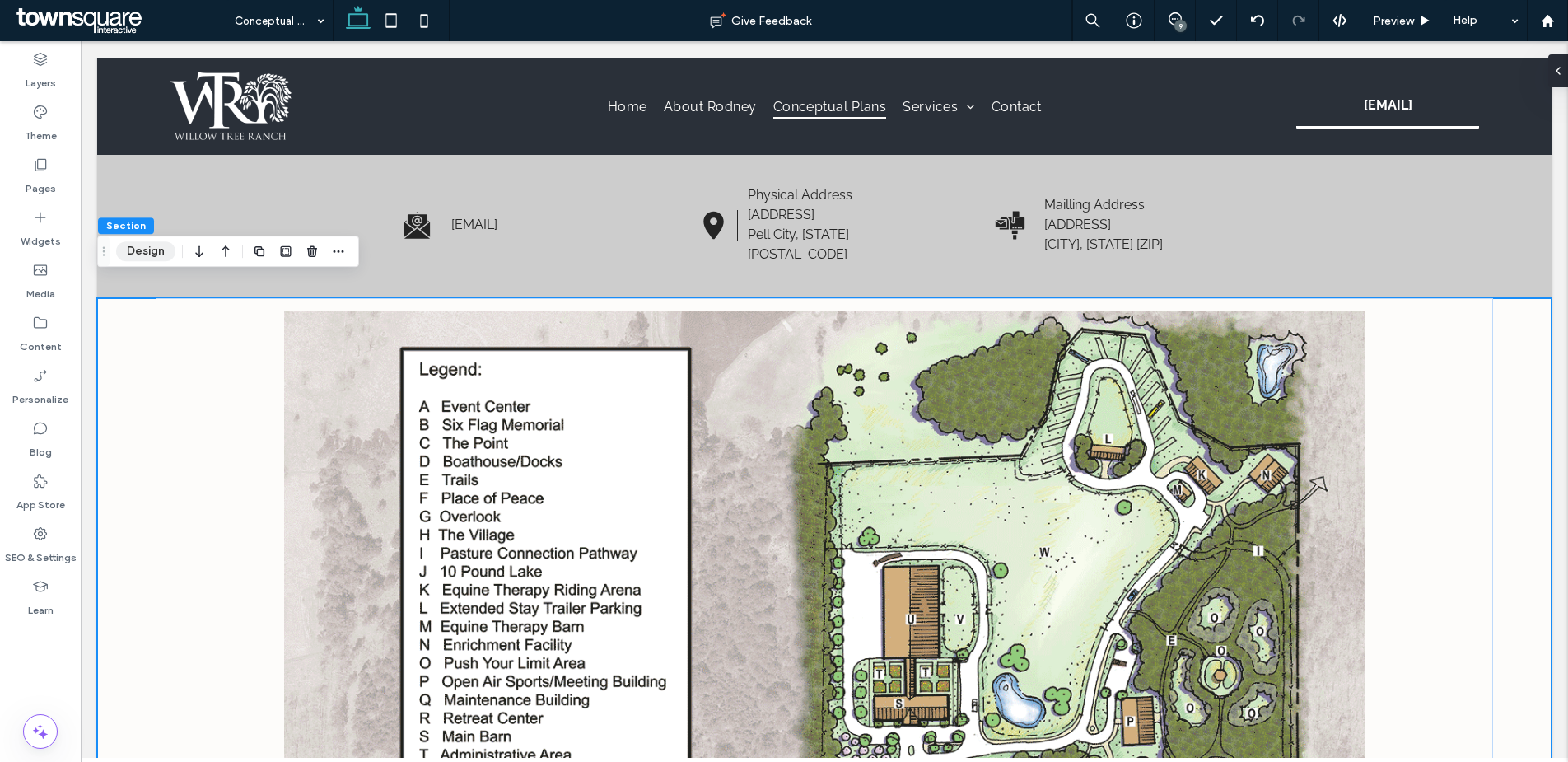 click on "Design" at bounding box center [146, 251] 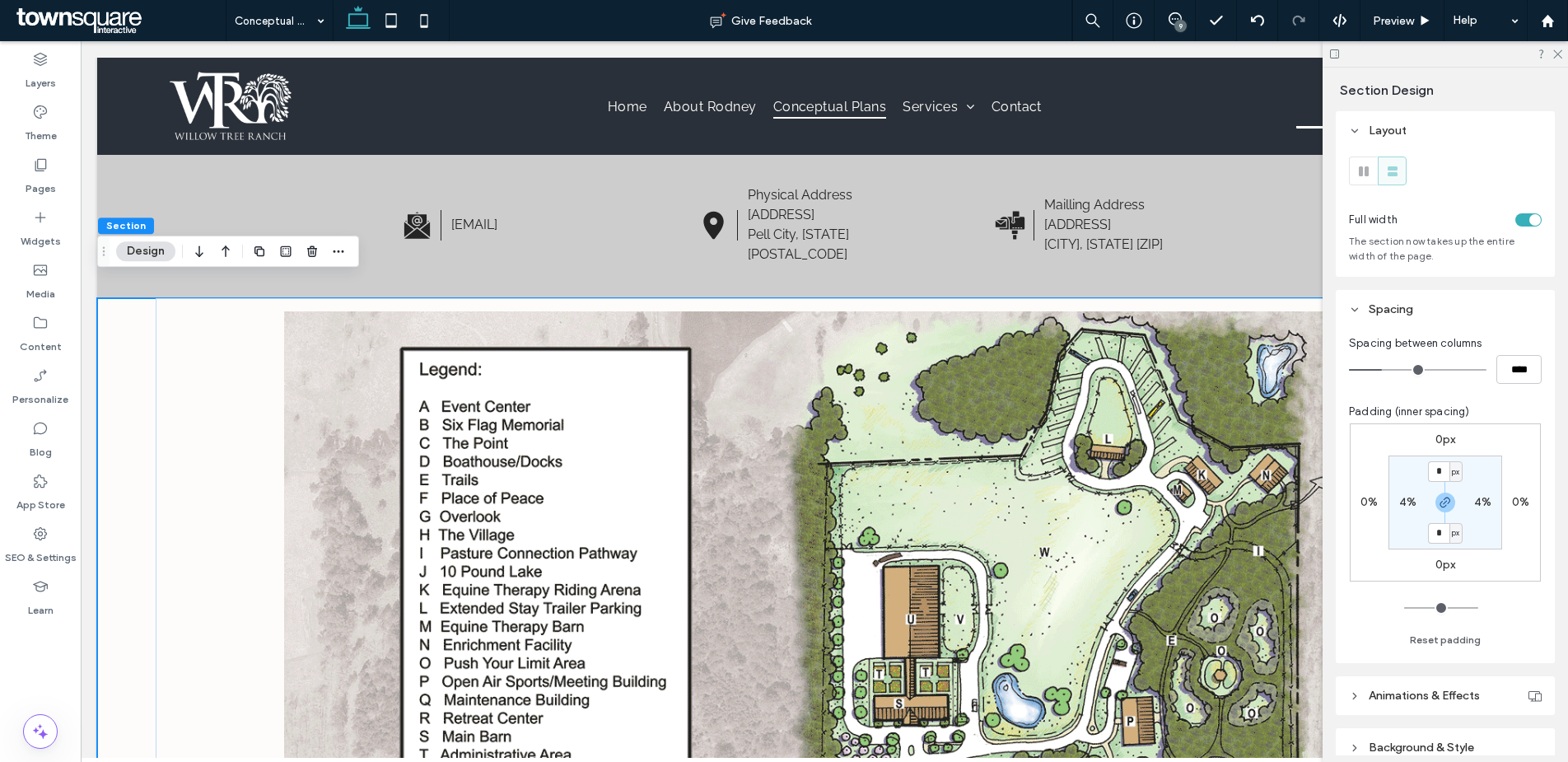 click on "4%" at bounding box center [1407, 502] 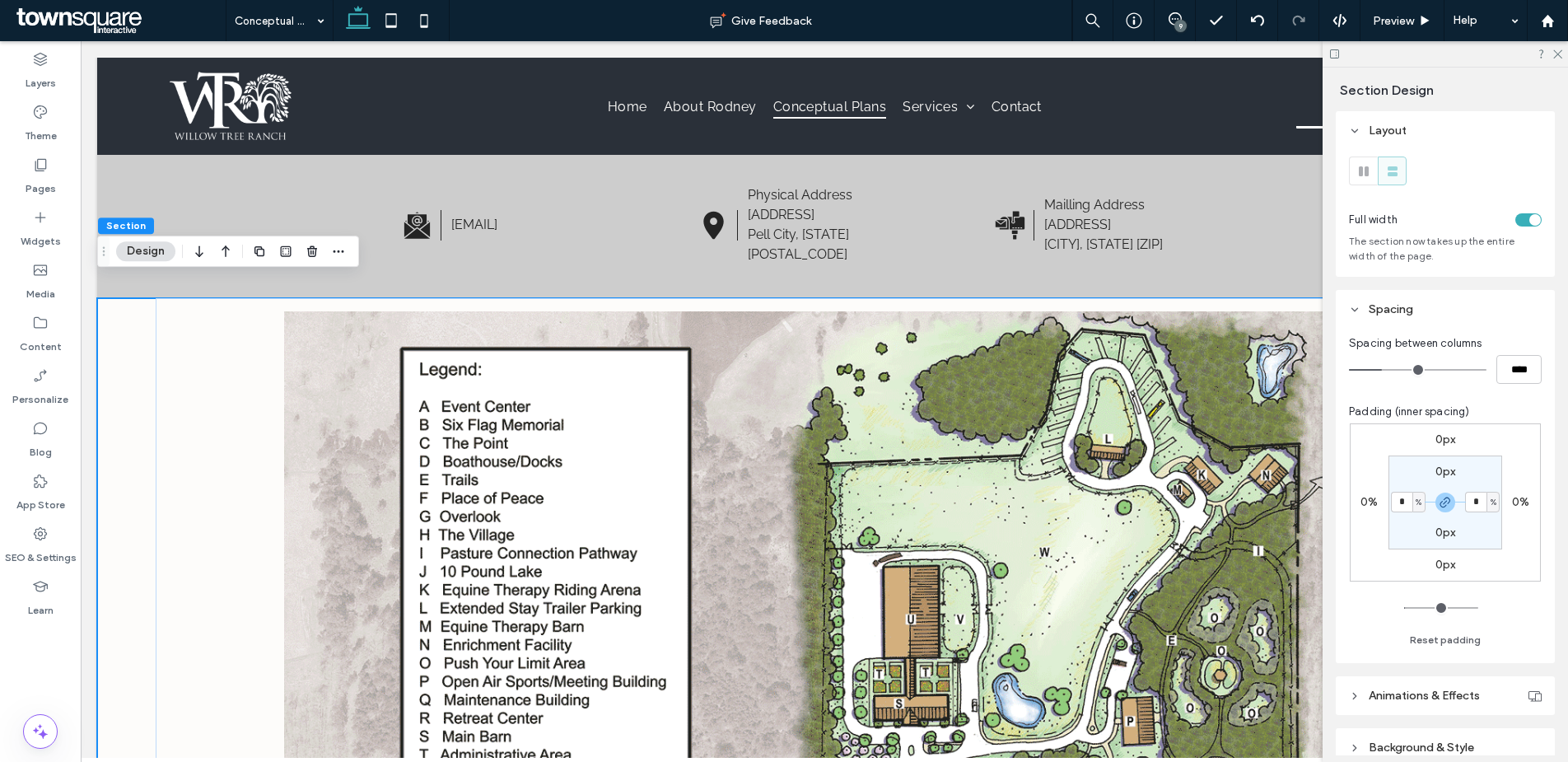 click on "*" at bounding box center (1402, 502) 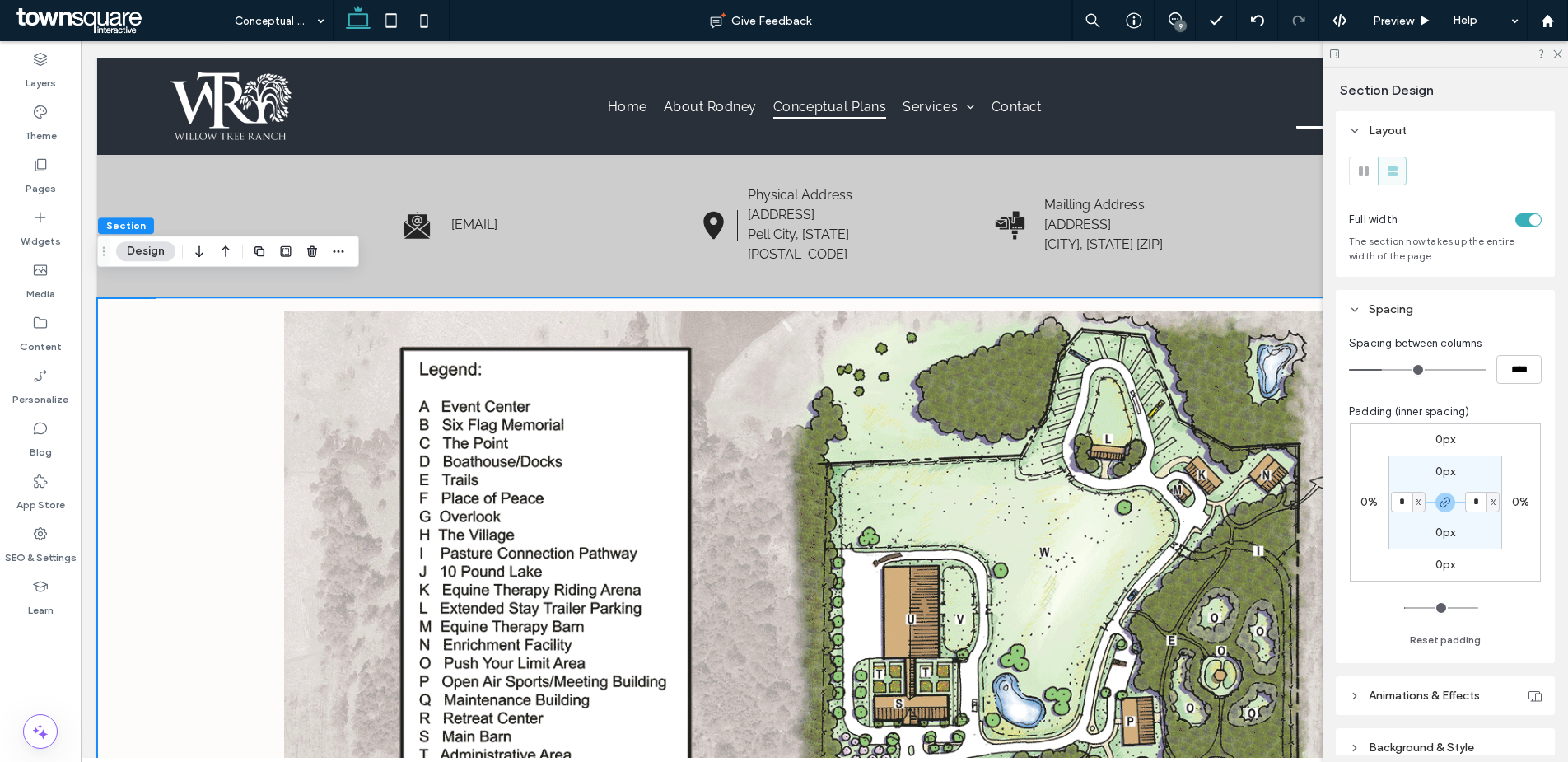 type on "*" 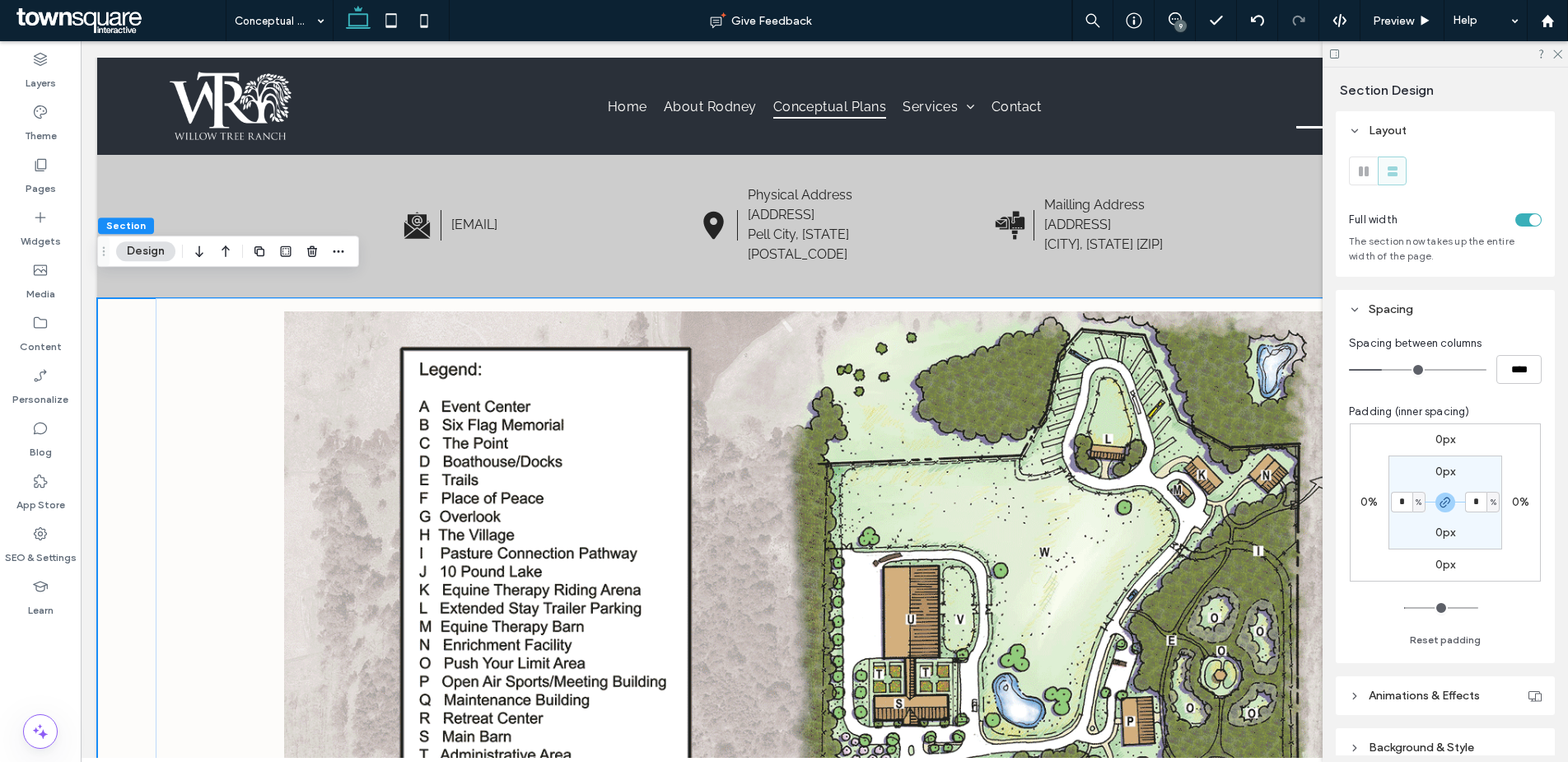 type on "*" 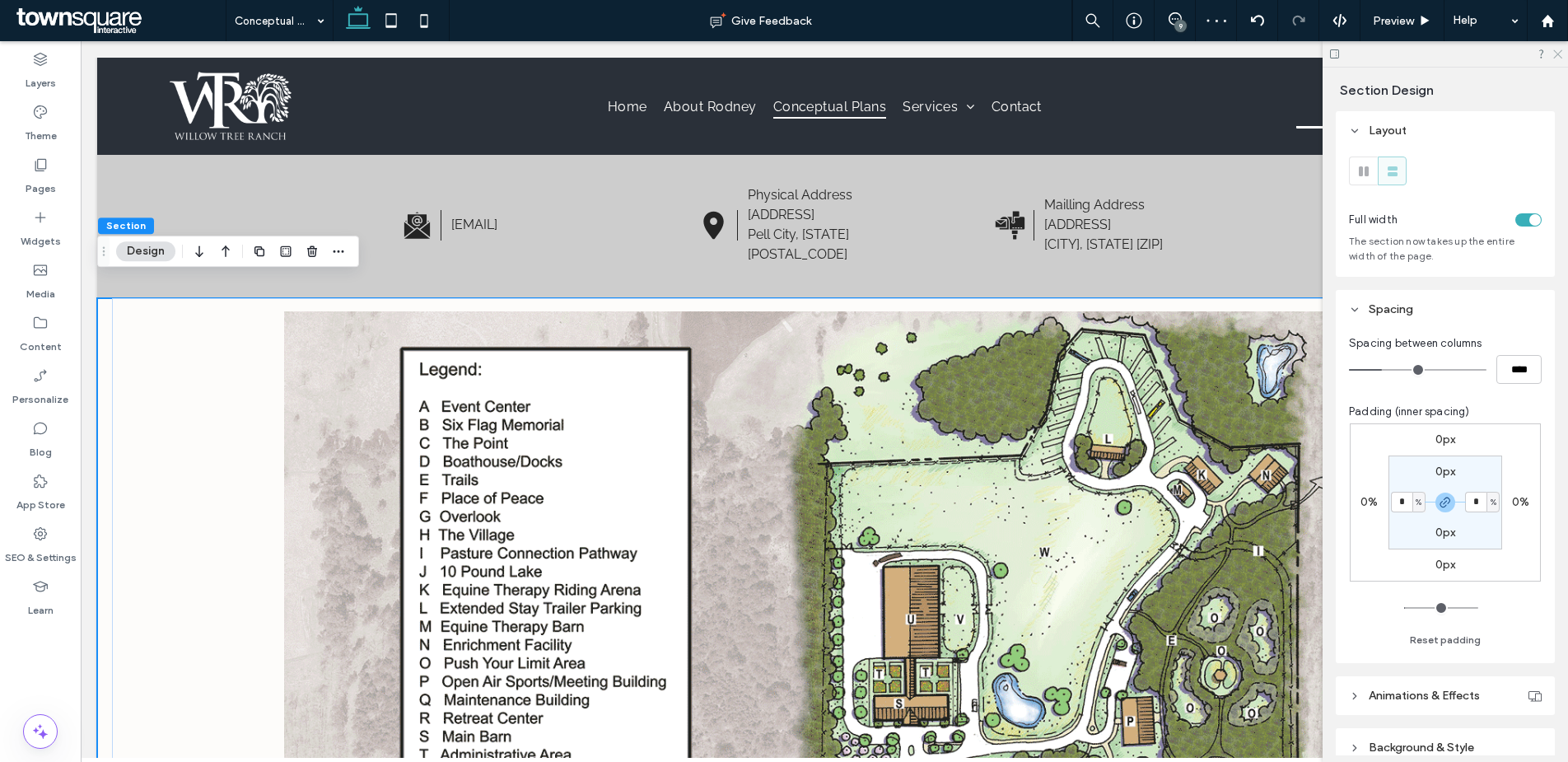 click 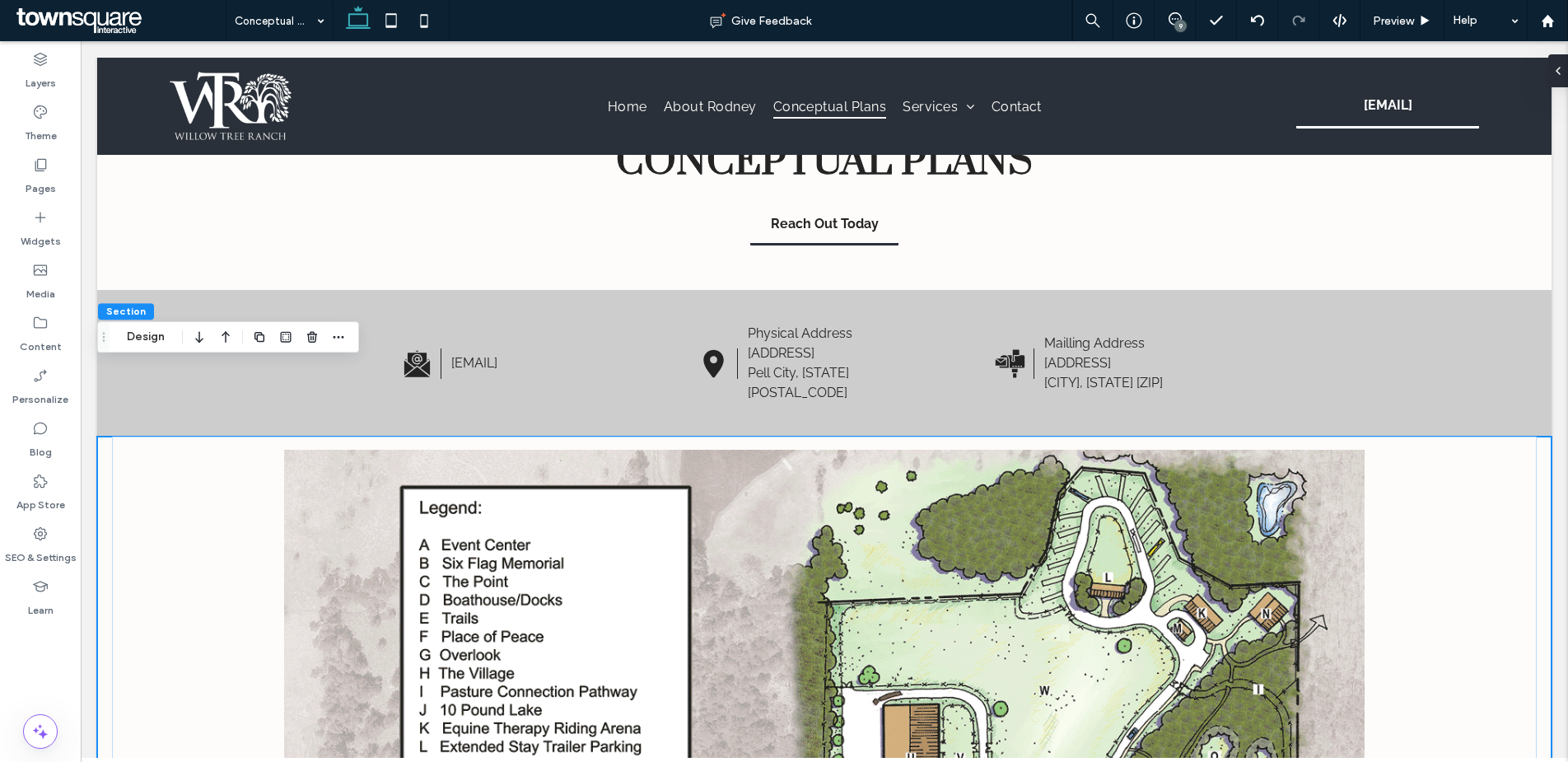 scroll, scrollTop: 136, scrollLeft: 0, axis: vertical 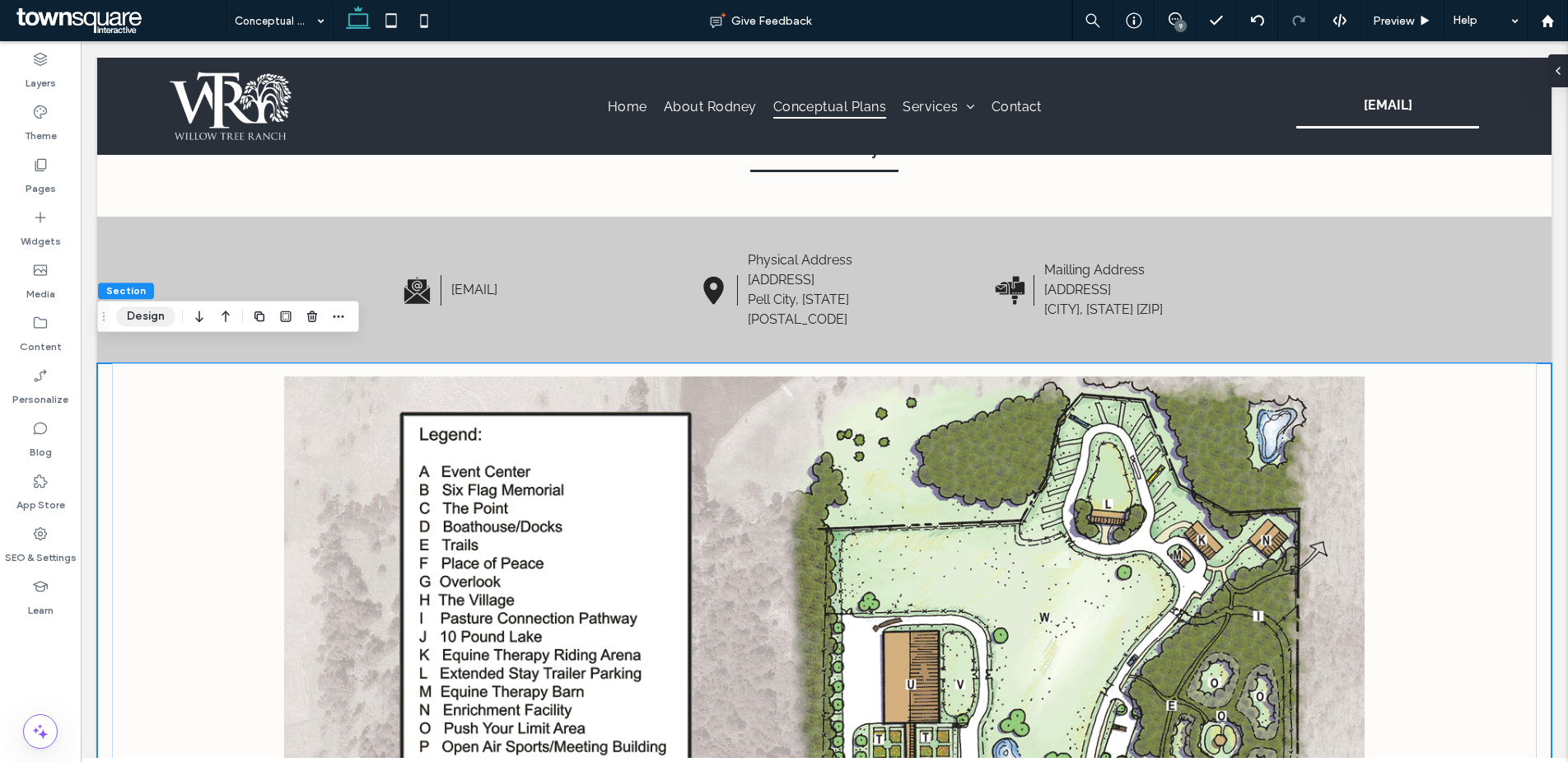 click on "Design" at bounding box center [146, 316] 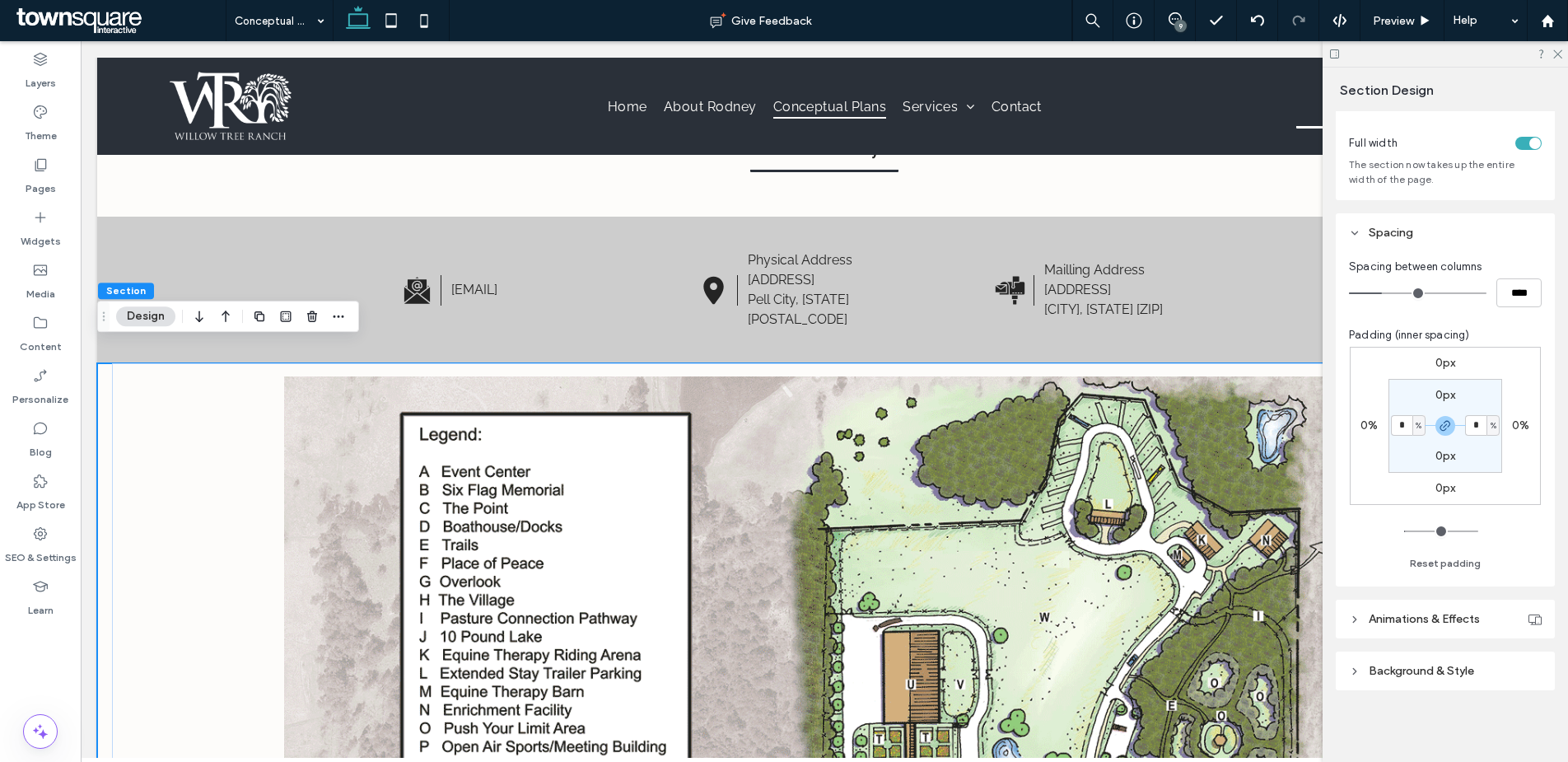 scroll, scrollTop: 77, scrollLeft: 0, axis: vertical 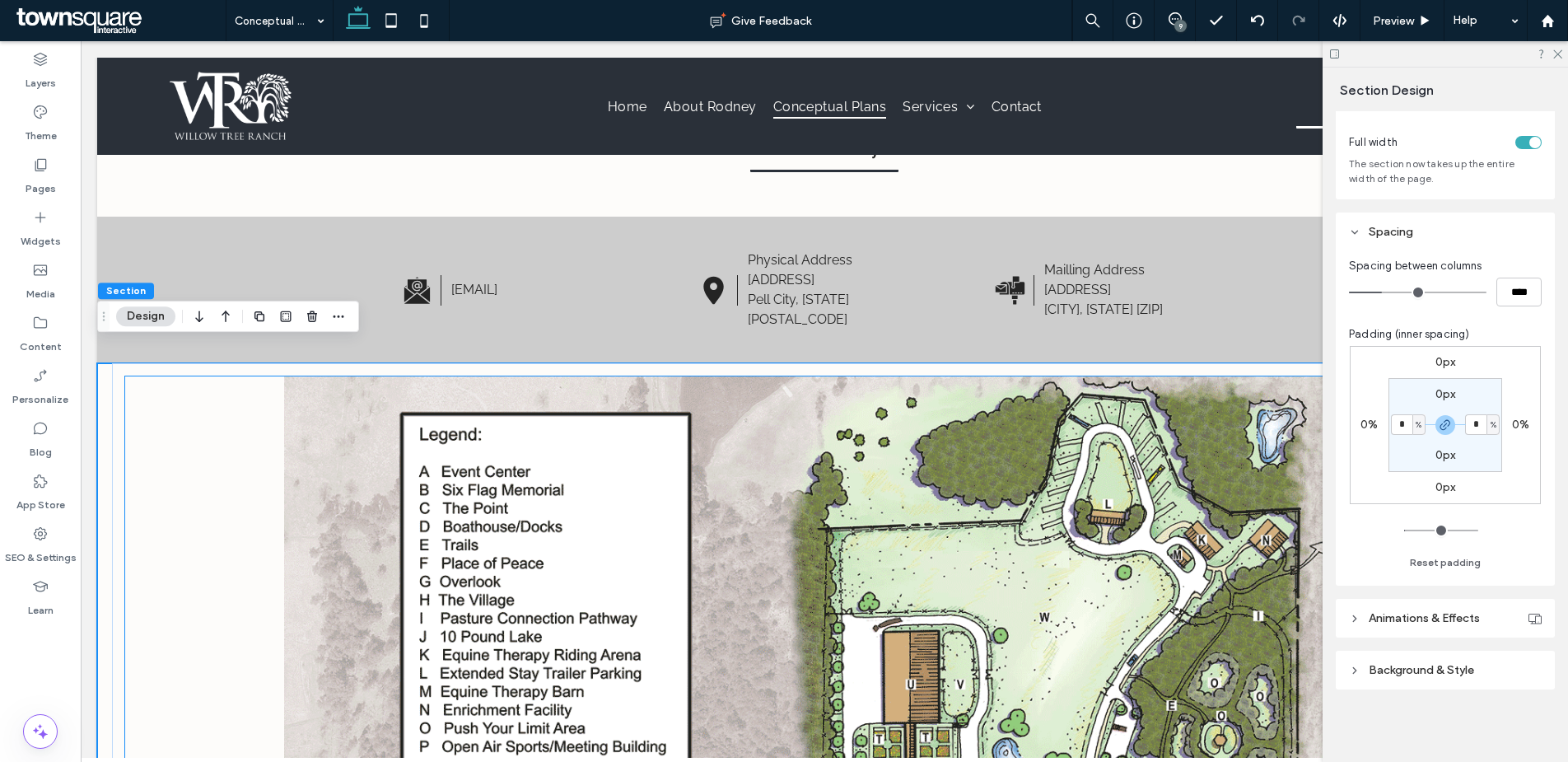 click at bounding box center (824, 947) 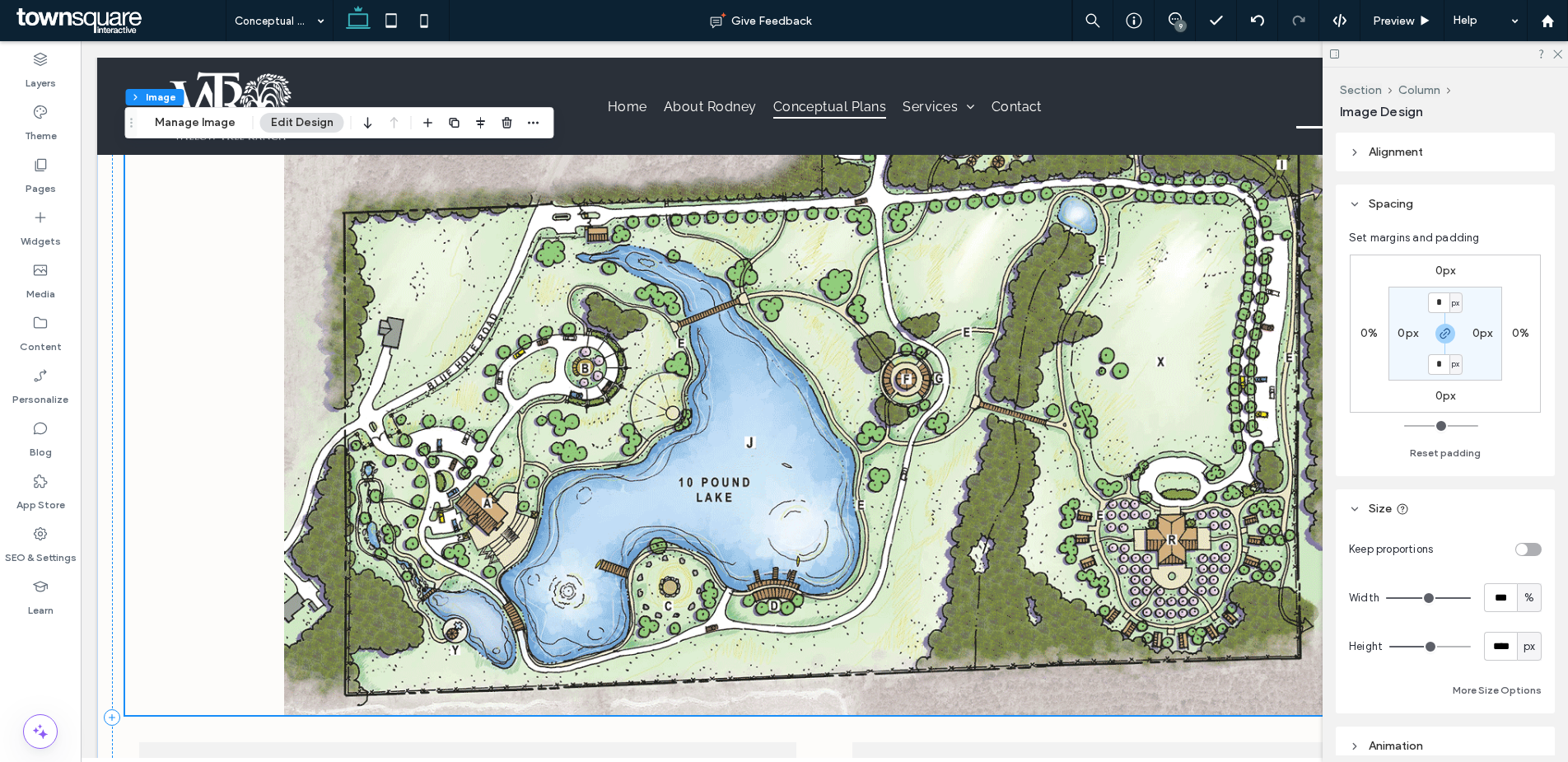 scroll, scrollTop: 953, scrollLeft: 0, axis: vertical 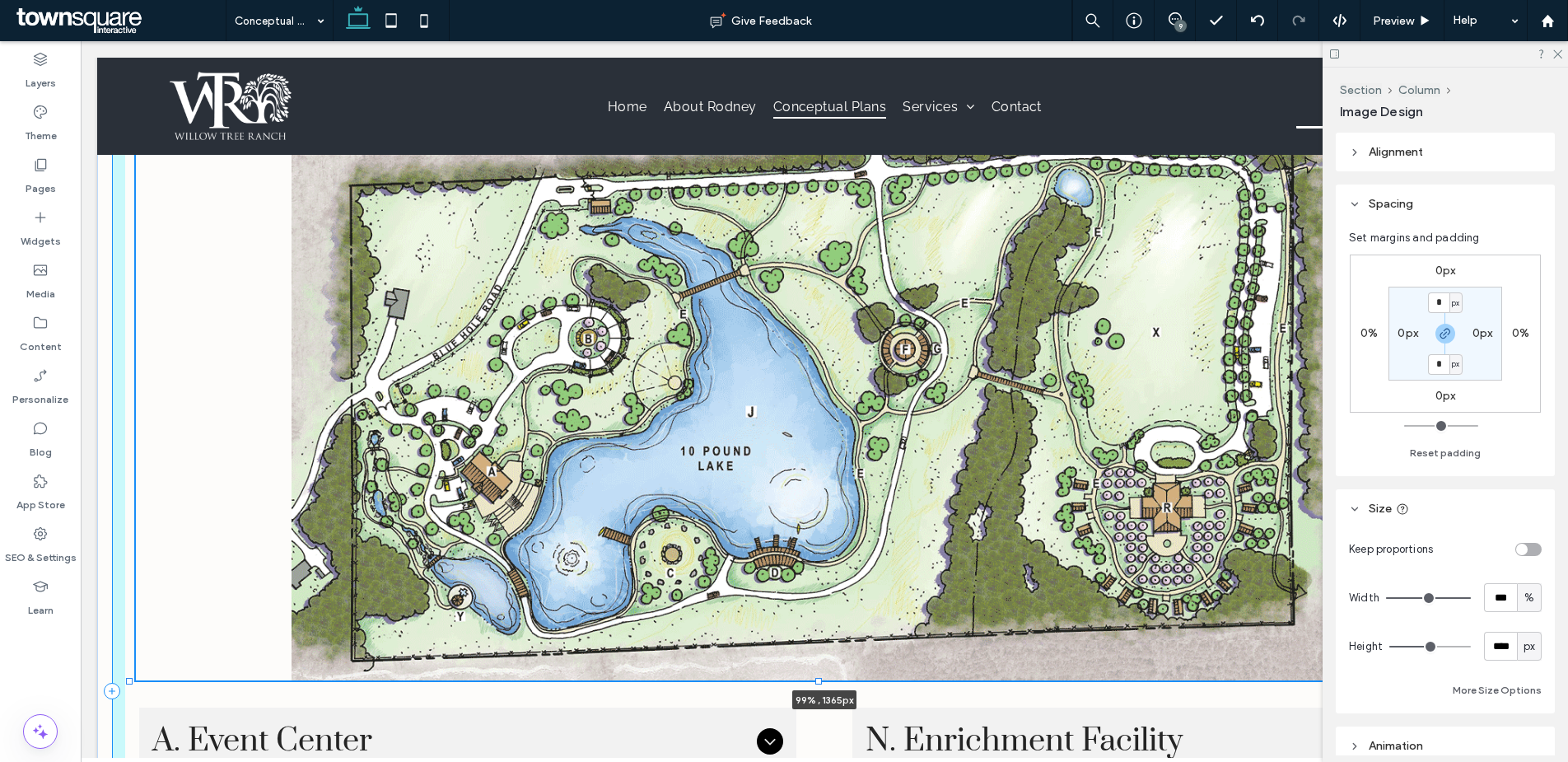 drag, startPoint x: 124, startPoint y: 680, endPoint x: 129, endPoint y: 672, distance: 9.433981 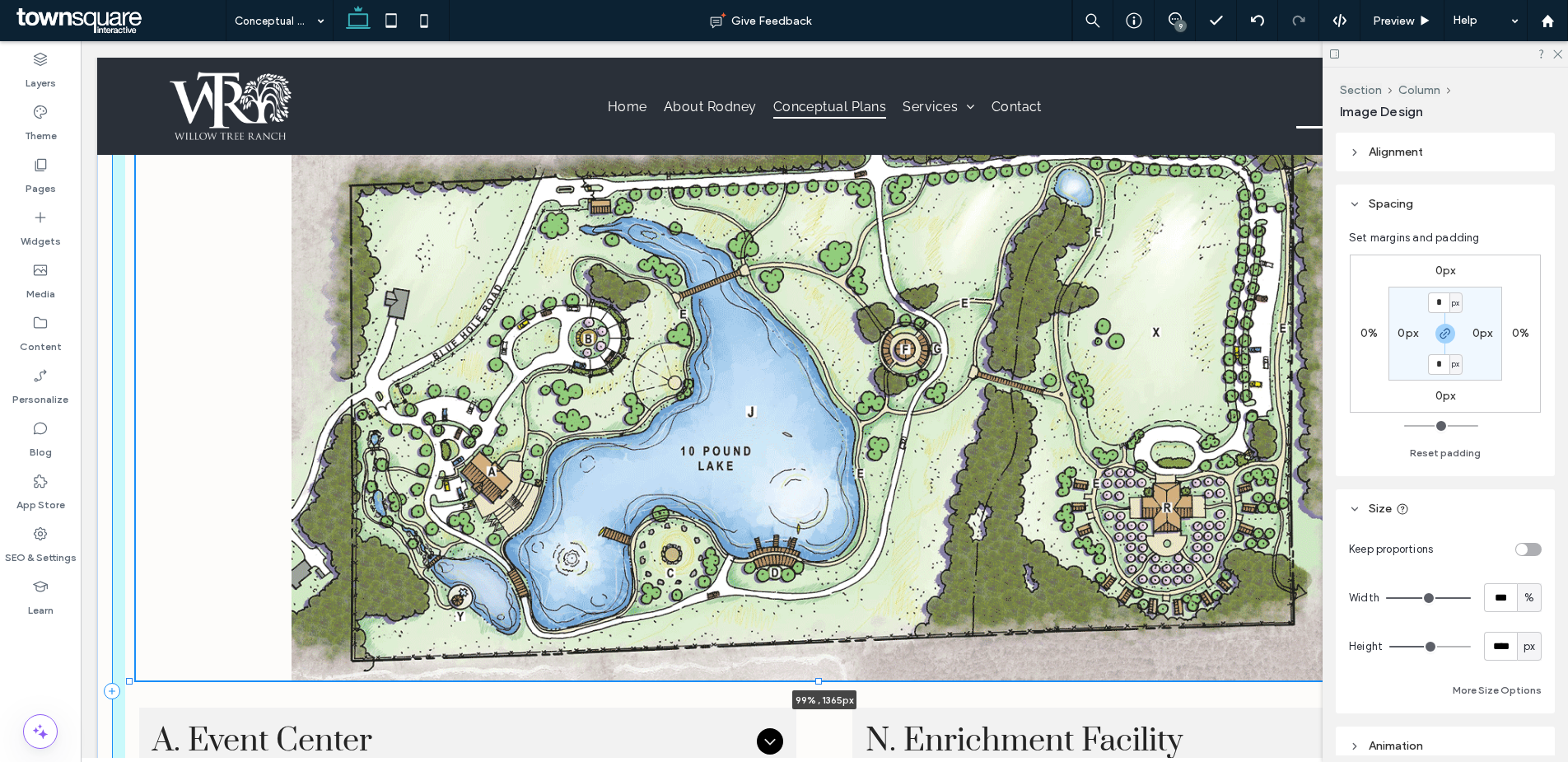 click on "99% , 1365px
A. Event Center  Accommodates indoor and outdoor events using the patio area. Indoor capacity is 350 people. Great for weddings, special events, and Bar Mitzvah’s. B. Six Flag Memorial Honoring the men and women who given their lives and those who serve today protect the liberties we enjoy in the country today. The American flag along with a flag for each one of armed services will stand in this area. Located at each flag will be a digital kiosk providing an audio/visual presentation giving the history of our country and roles each branch of the service has played. C. The Point A favorite place for gatherings of all types. Many have used this place for camping, cookouts, and other events. The lone Willow Tree is located at the point which is the symbol of the ranch. D. Boathouse/Docks  Storing 30 kayaks, 6 canoes, and 4 paddles boats for lake access. Docks will allow direct access to the water. E. Trails F. Place of Peace G. Overlook  H. The Village J. 10 Pound Lake Button" at bounding box center [824, 691] 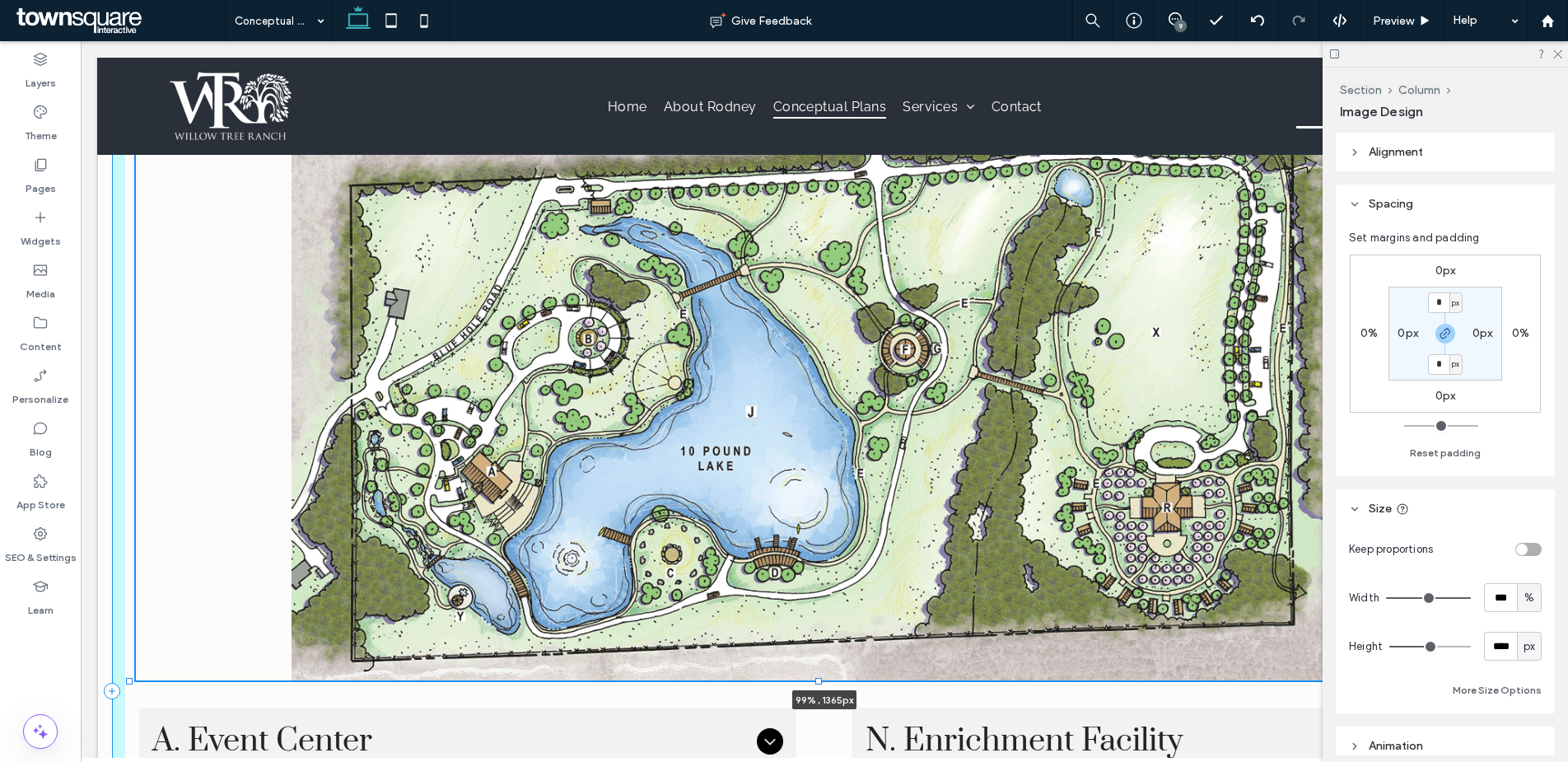 type on "**" 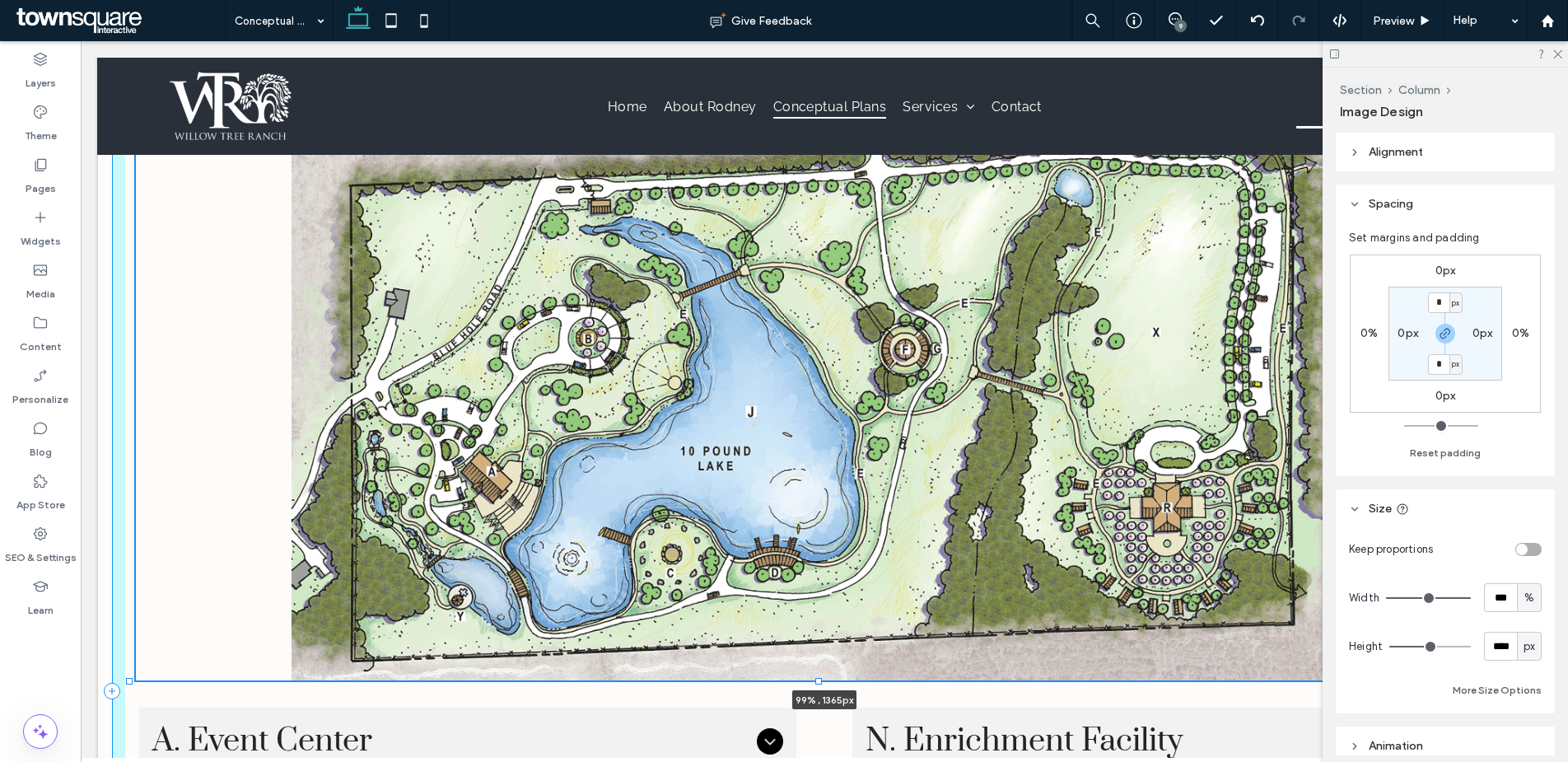 type on "****" 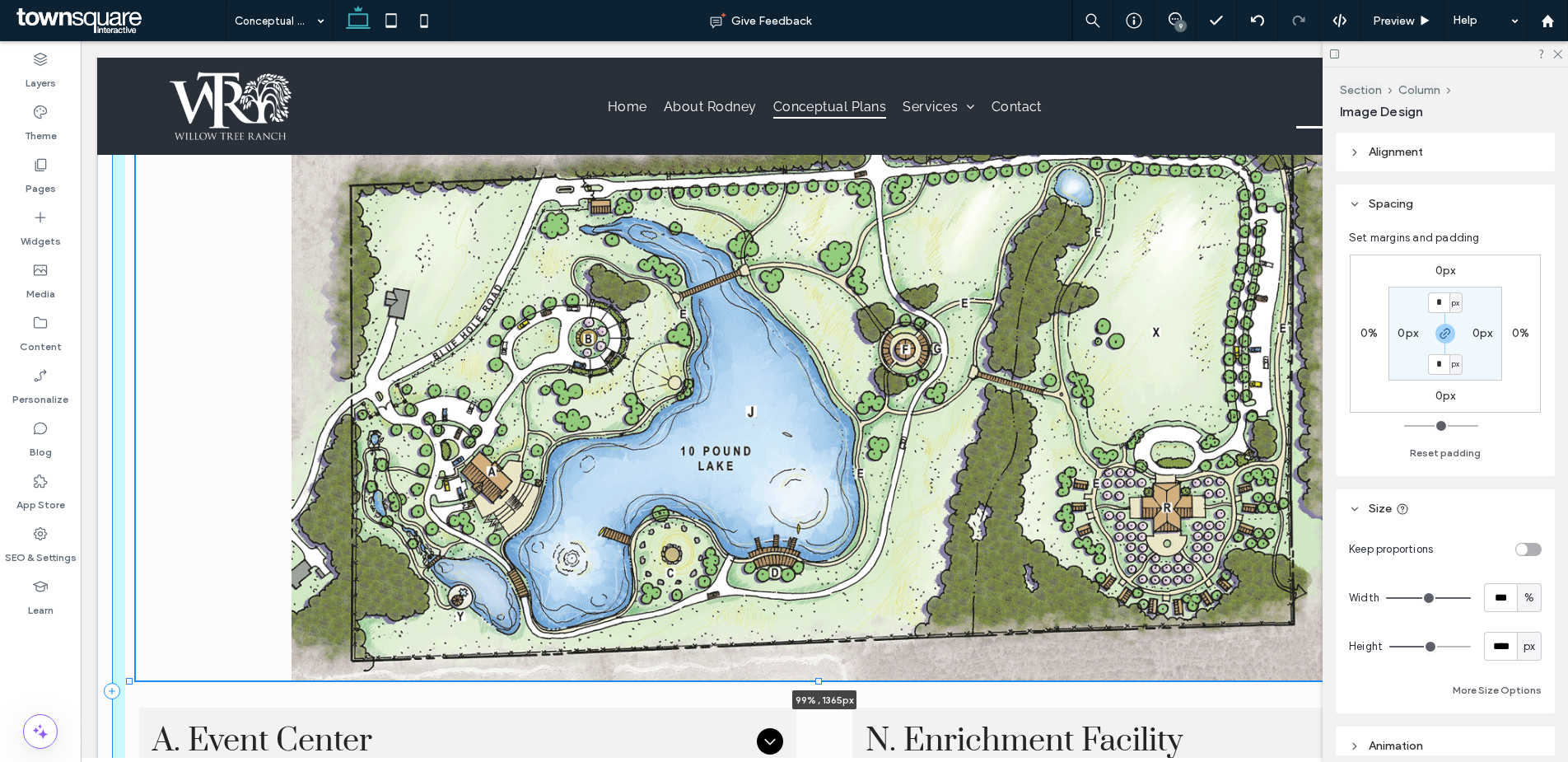 type on "****" 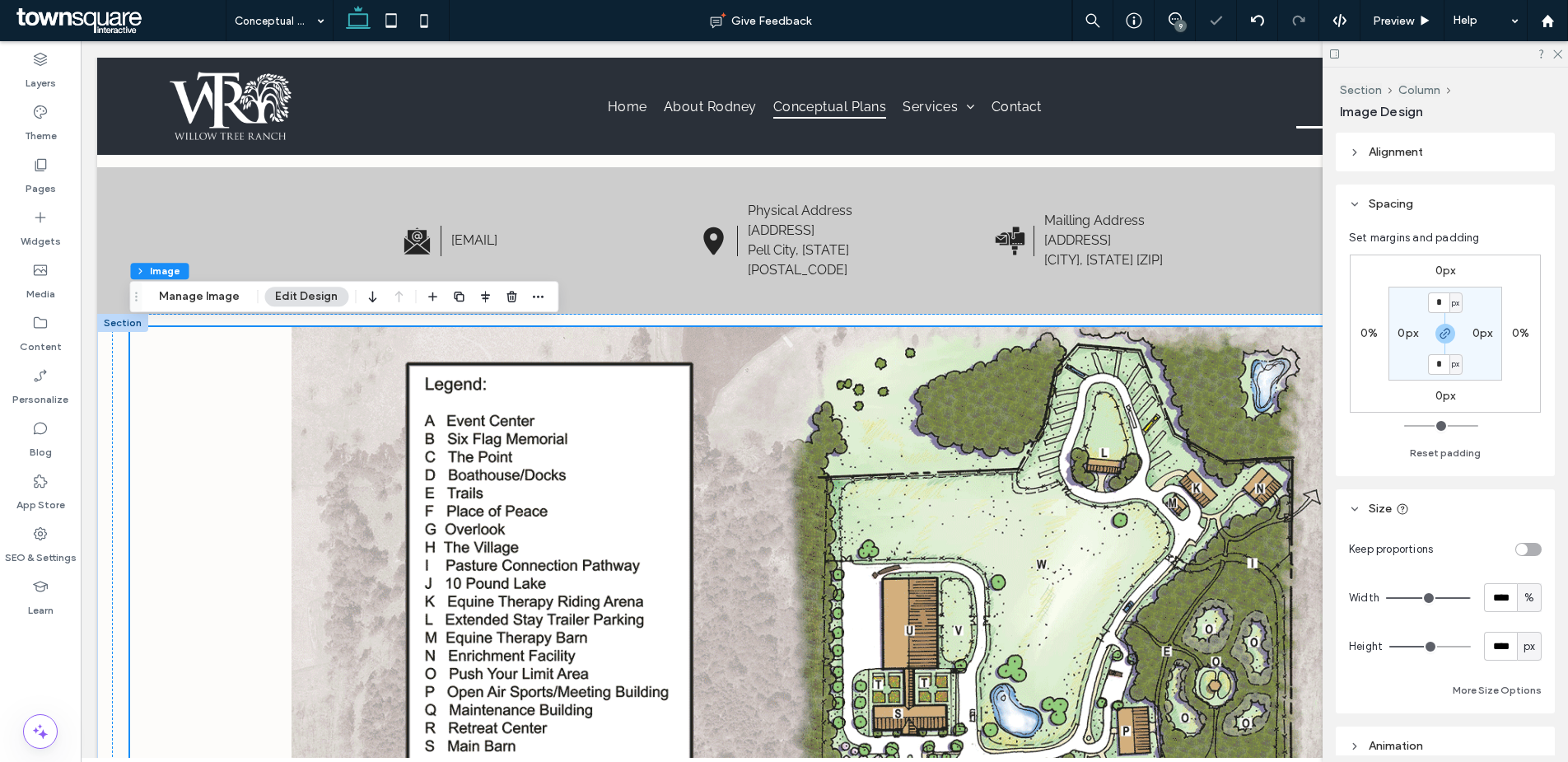 scroll, scrollTop: 49, scrollLeft: 0, axis: vertical 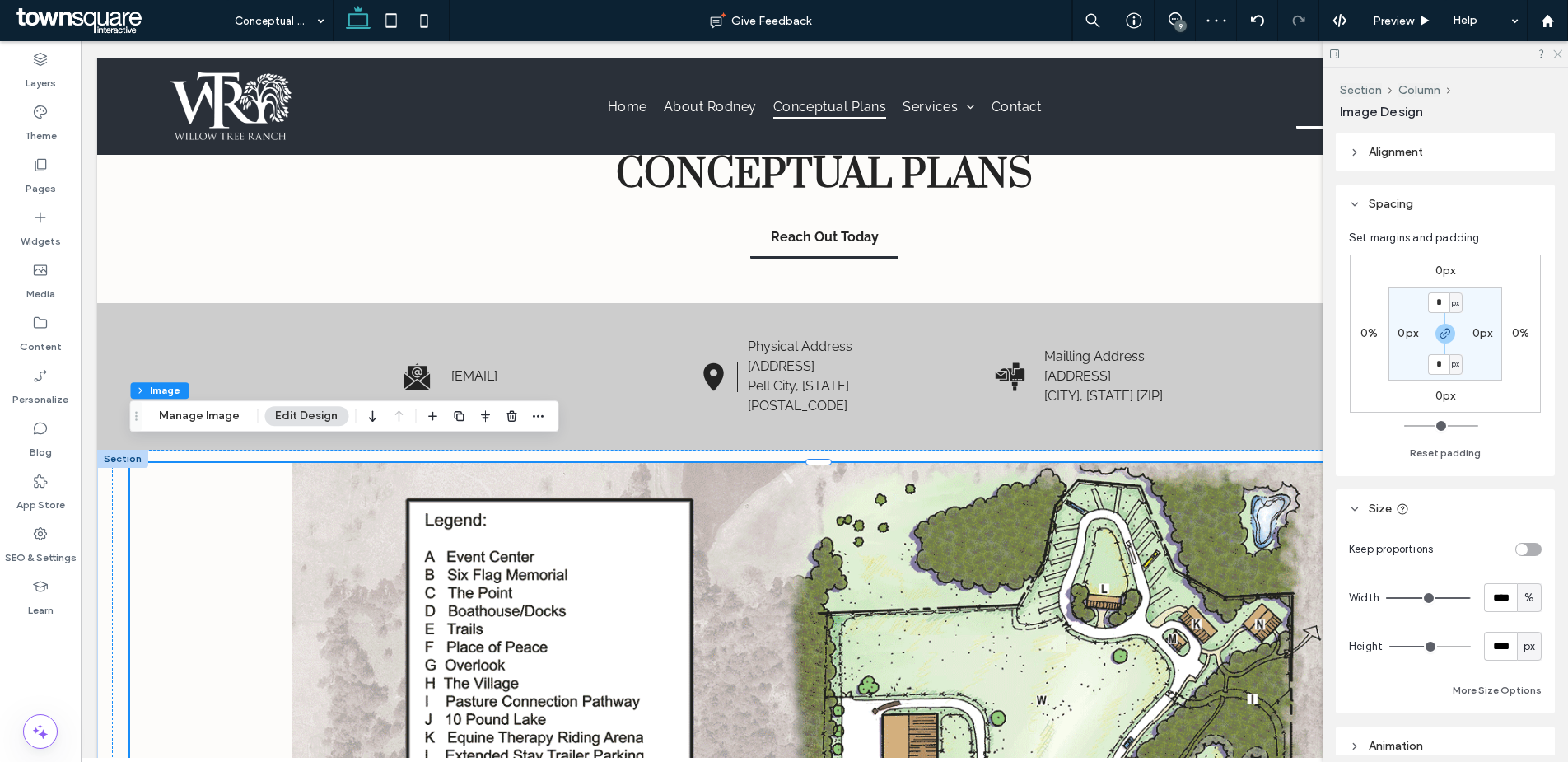 click 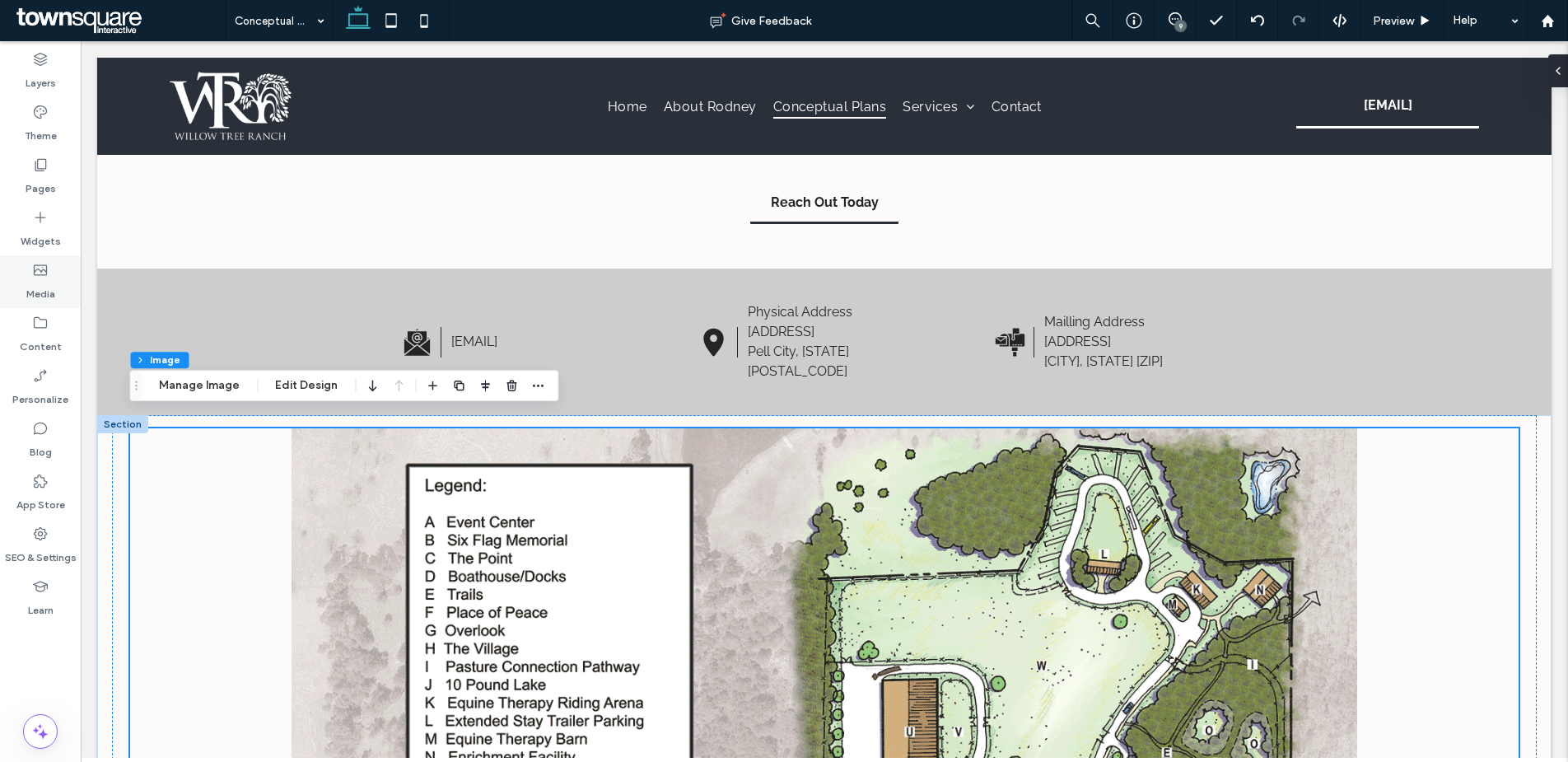 scroll, scrollTop: 80, scrollLeft: 0, axis: vertical 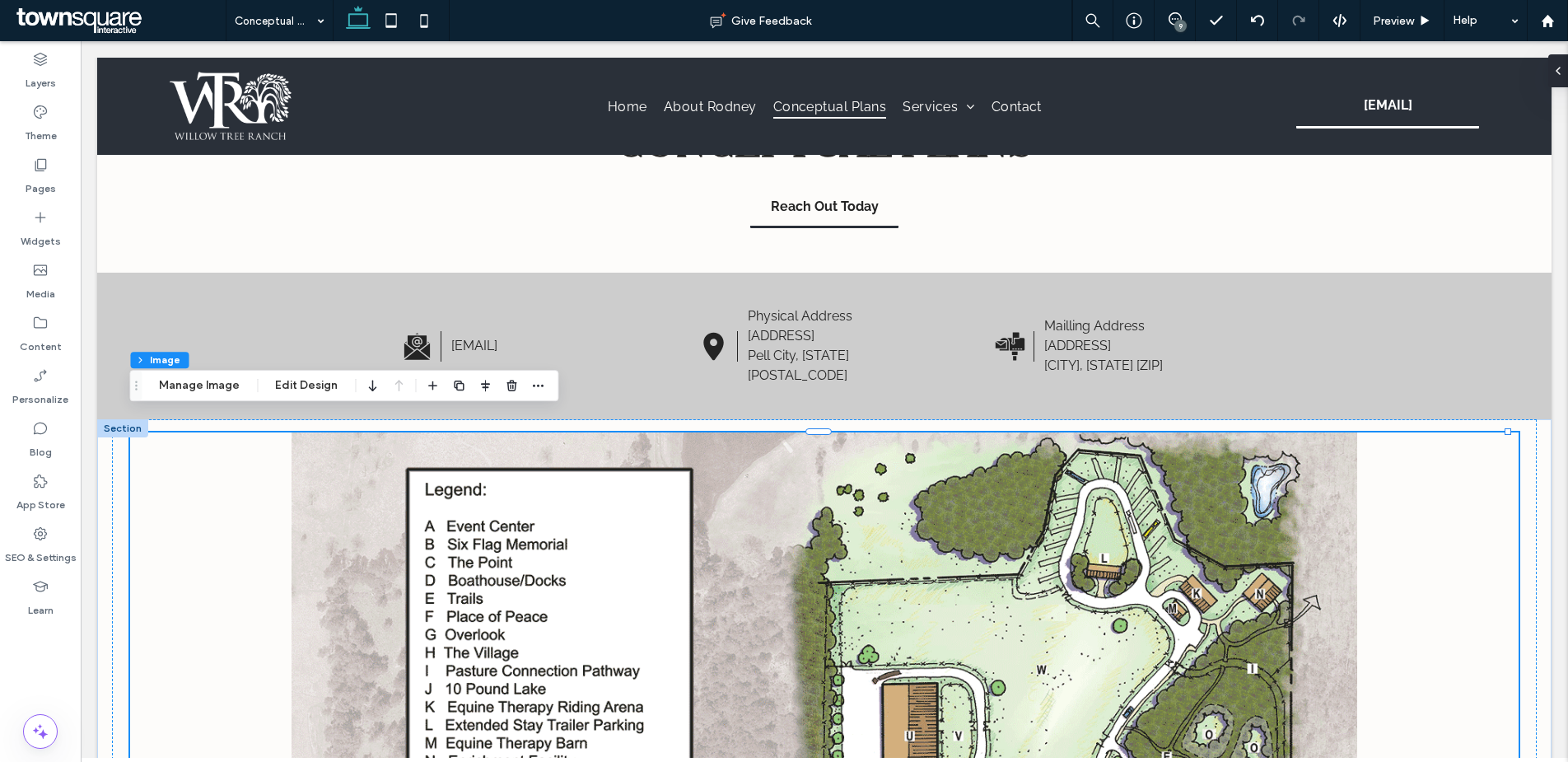 click at bounding box center [824, 994] 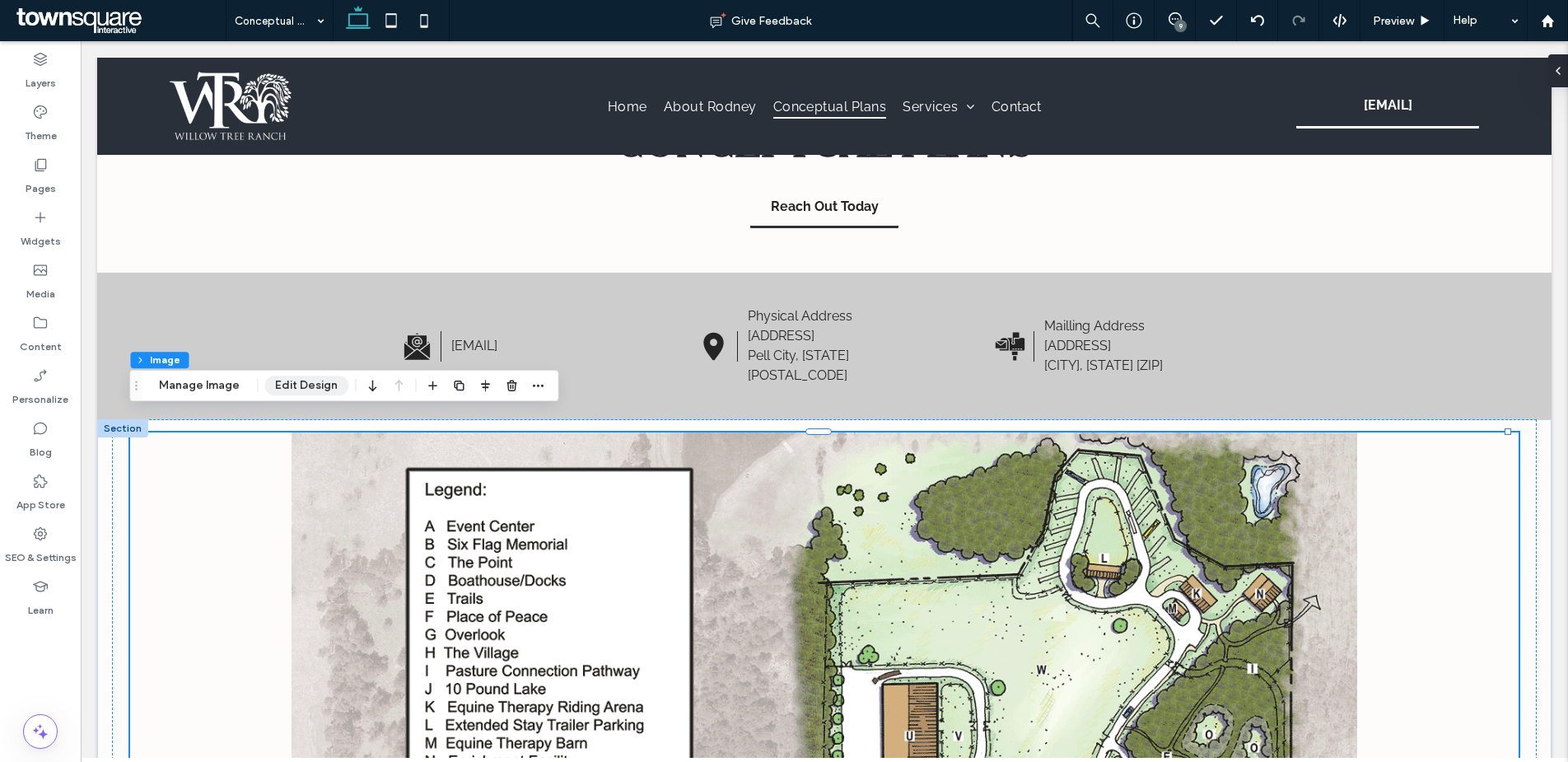 click on "Edit Design" at bounding box center [306, 386] 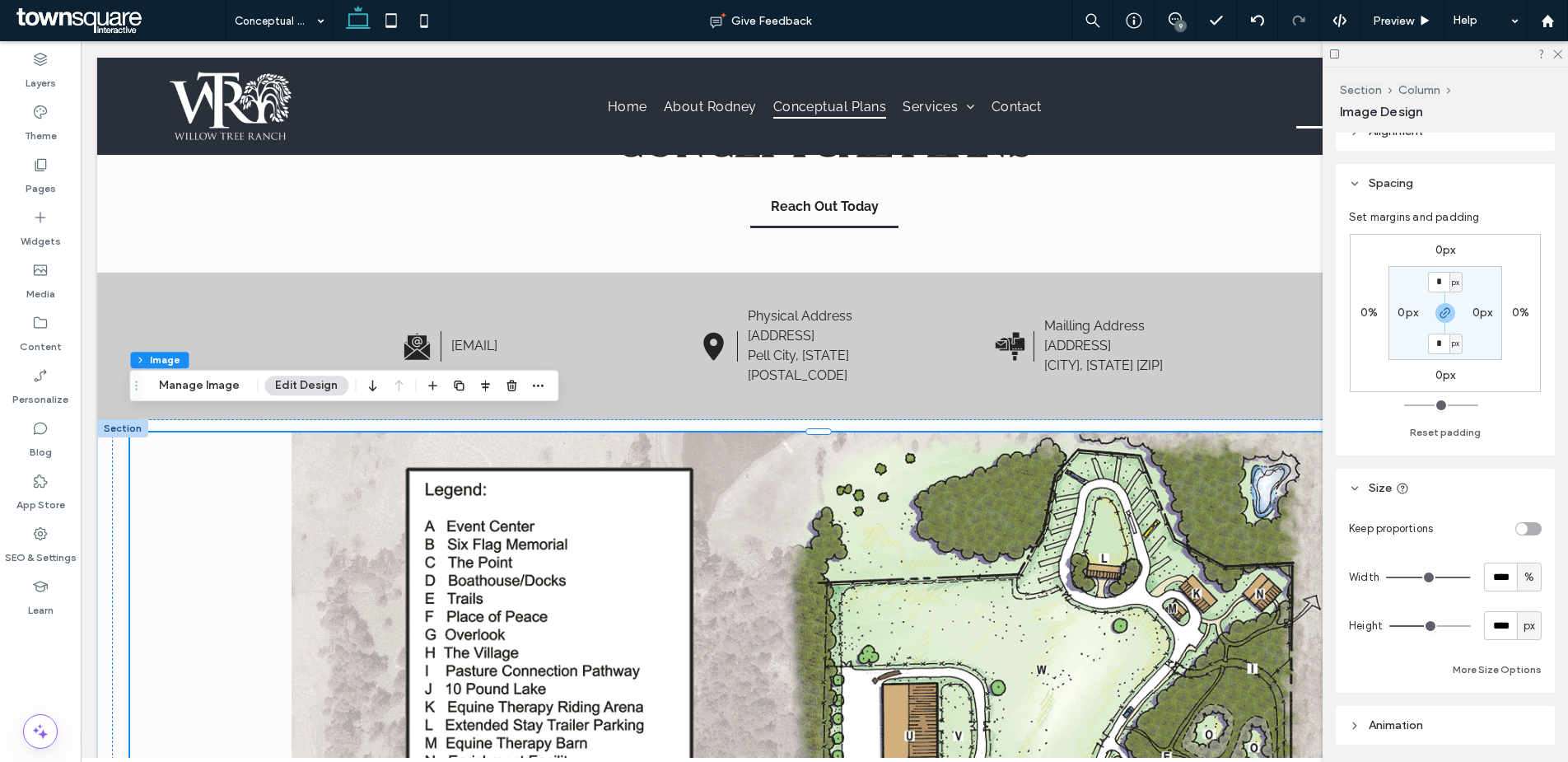 scroll, scrollTop: 21, scrollLeft: 0, axis: vertical 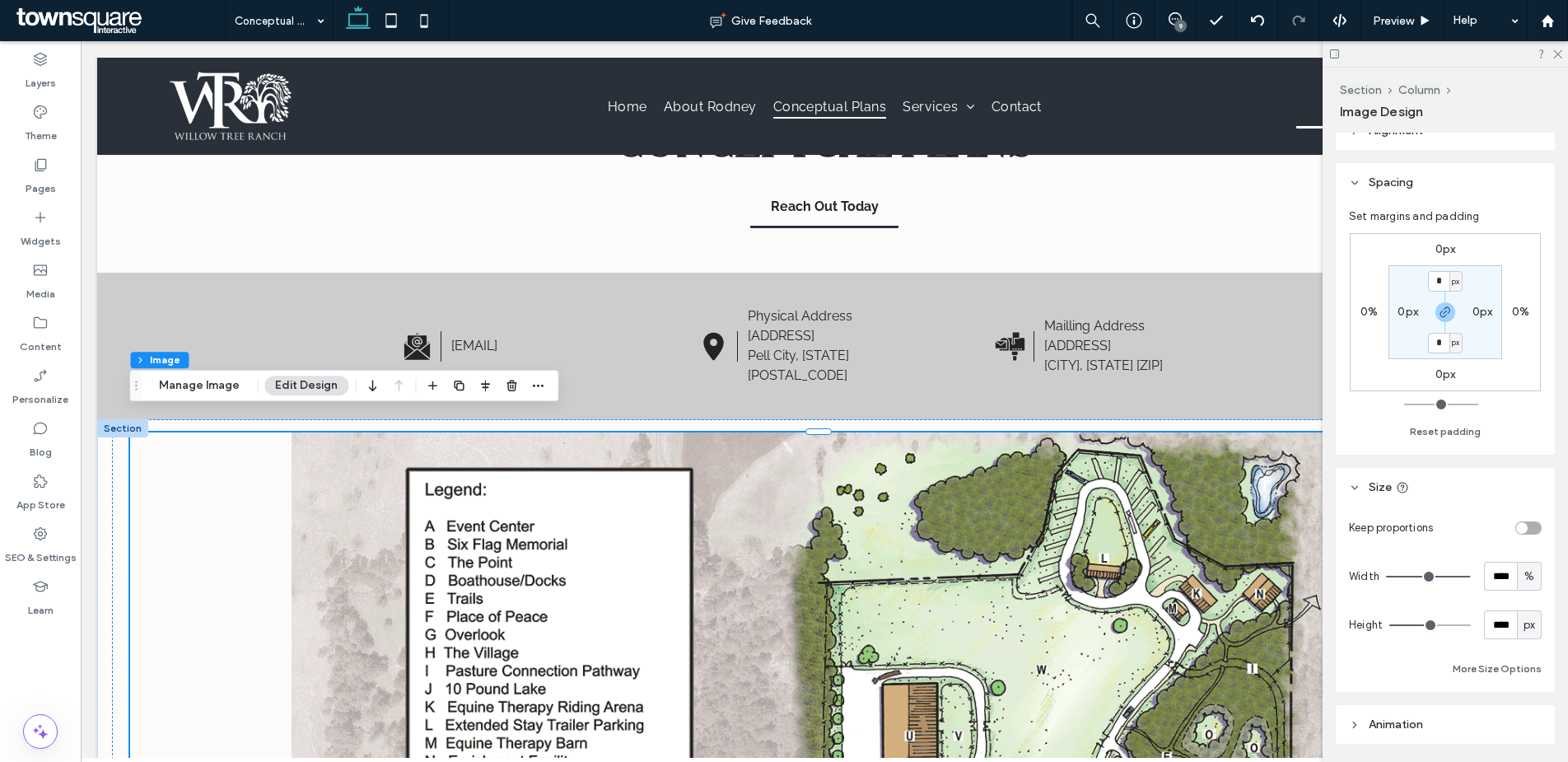 type on "**" 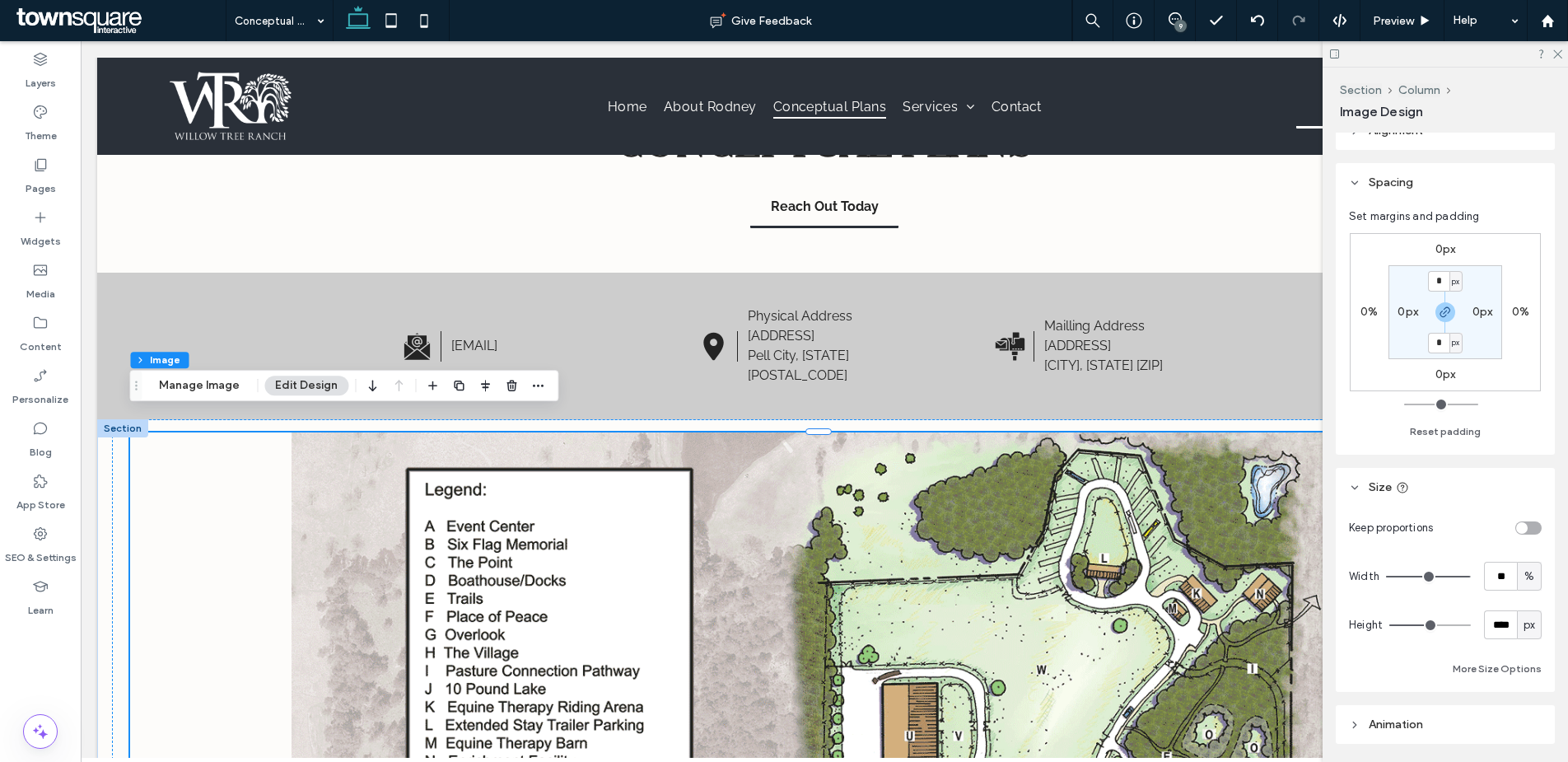 type on "***" 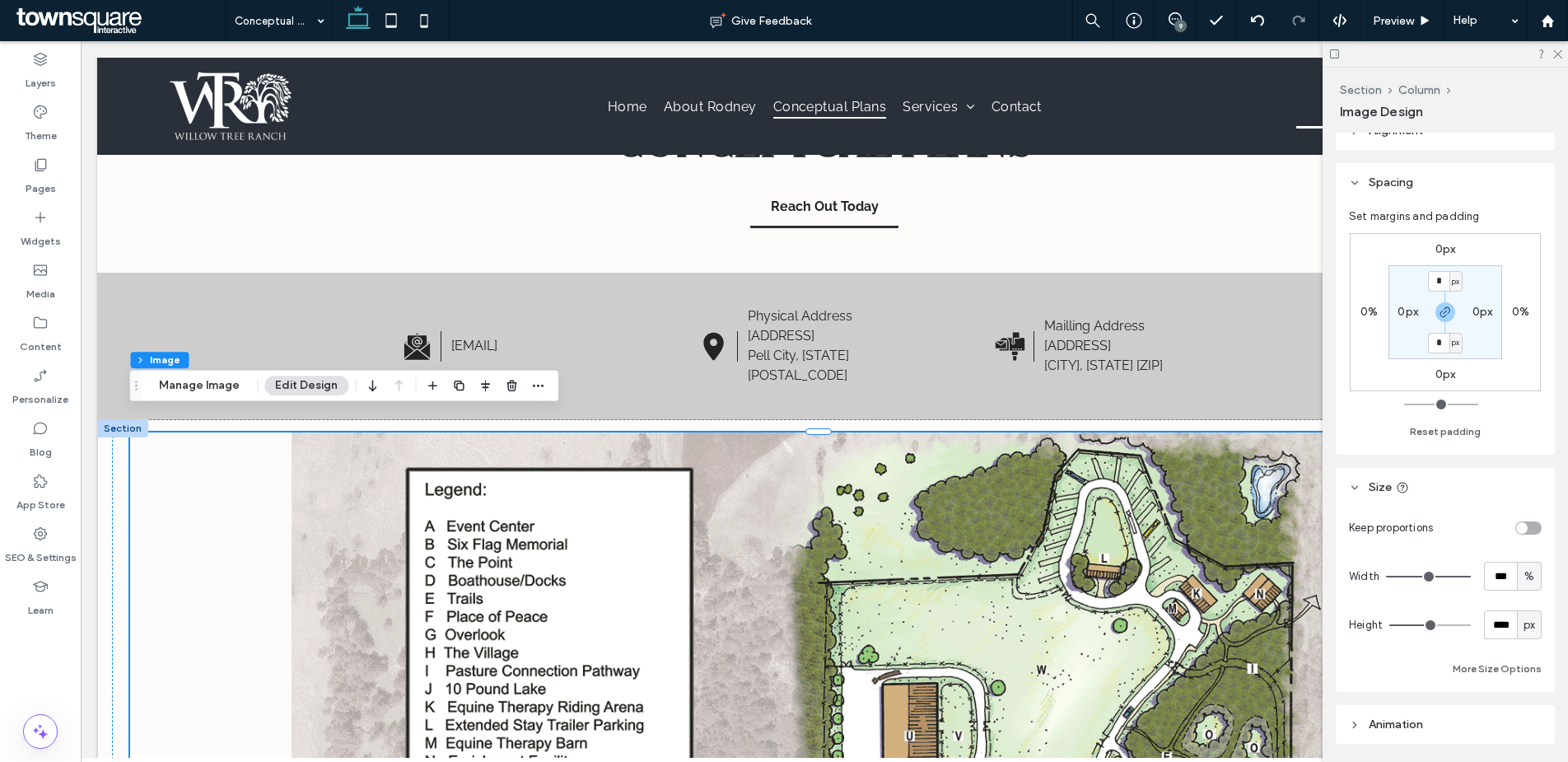 type on "***" 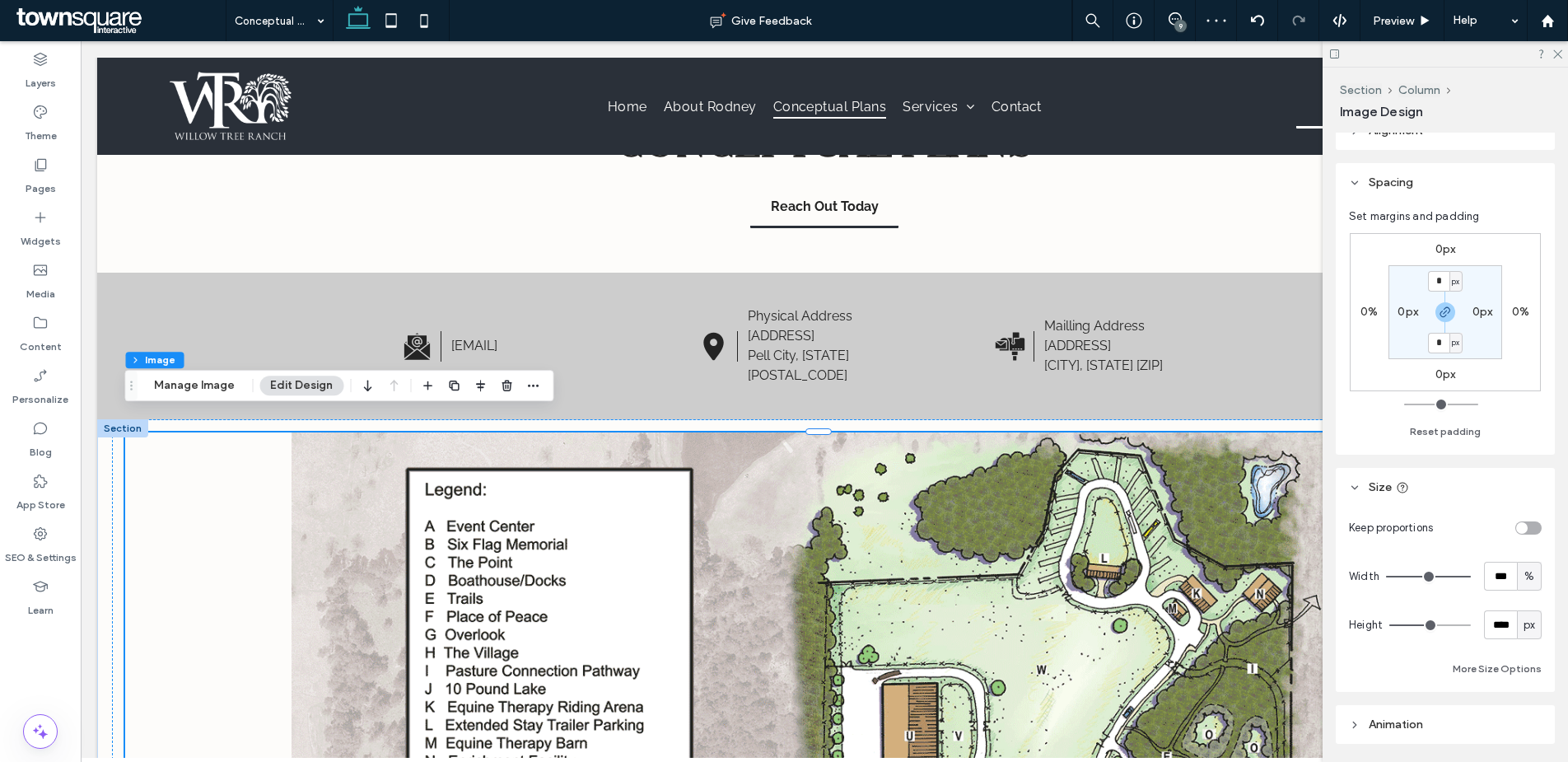 drag, startPoint x: 1458, startPoint y: 577, endPoint x: 1477, endPoint y: 578, distance: 19.026298 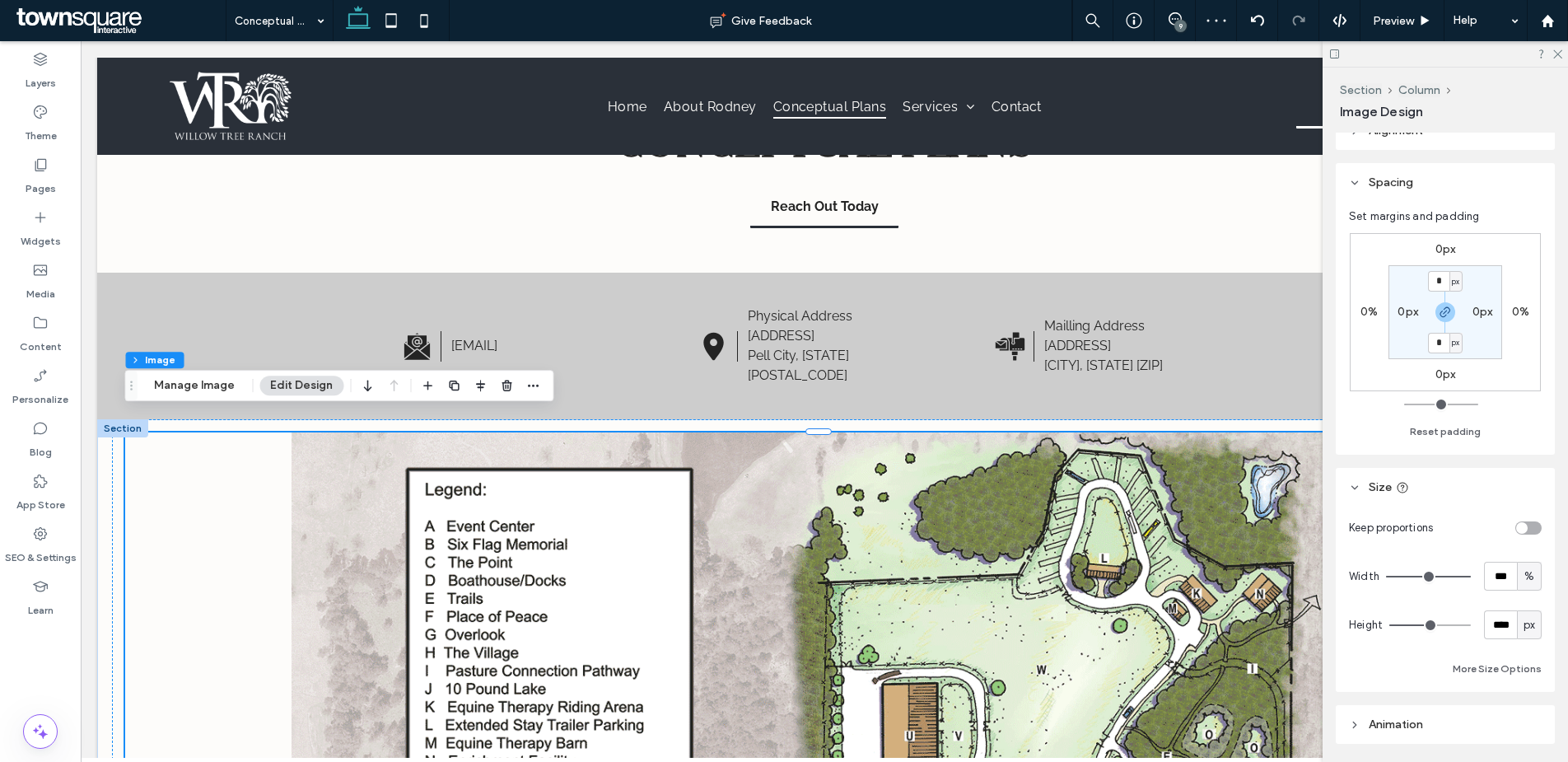 click at bounding box center (1428, 577) 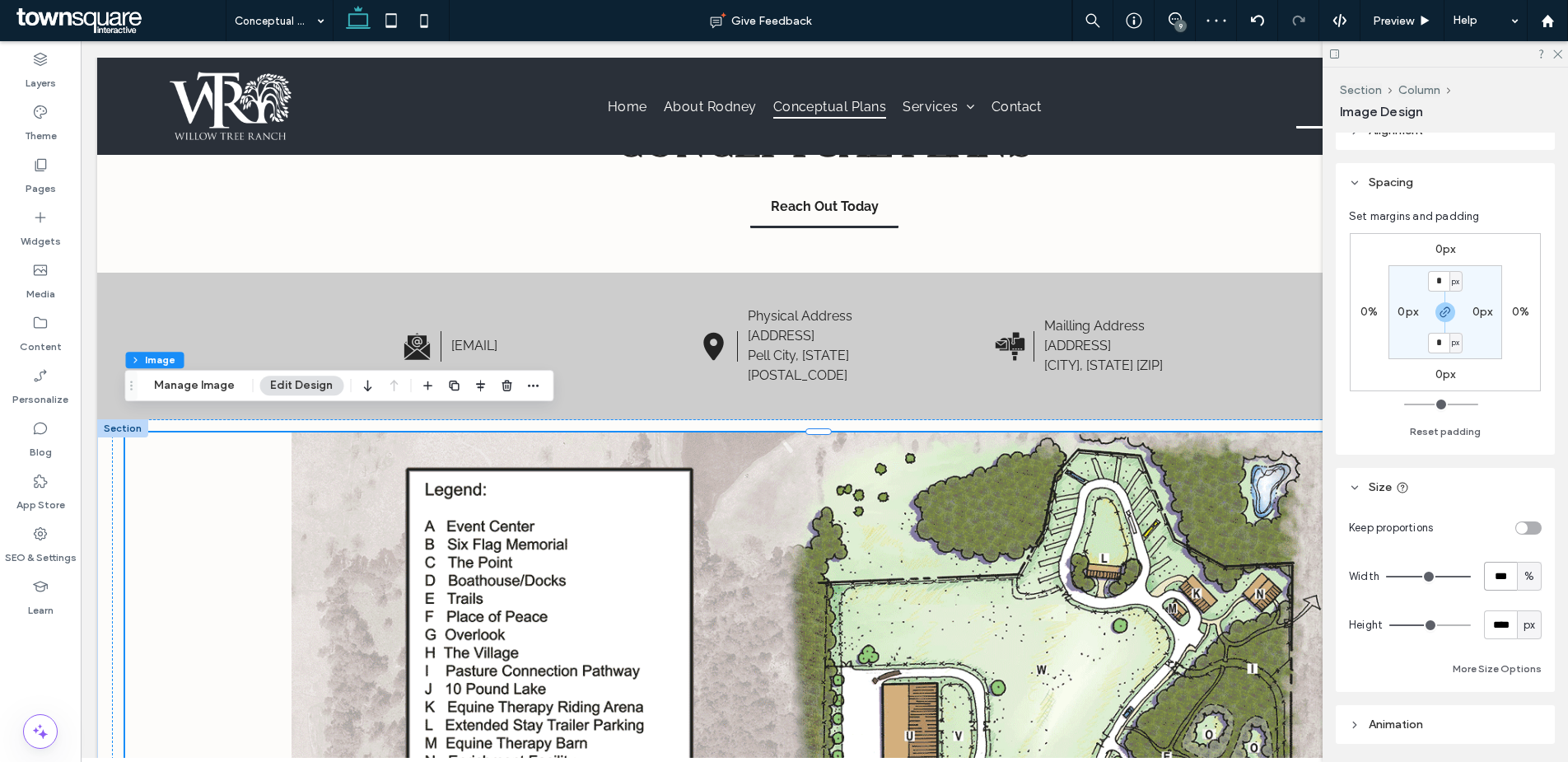 click on "***" at bounding box center [1500, 576] 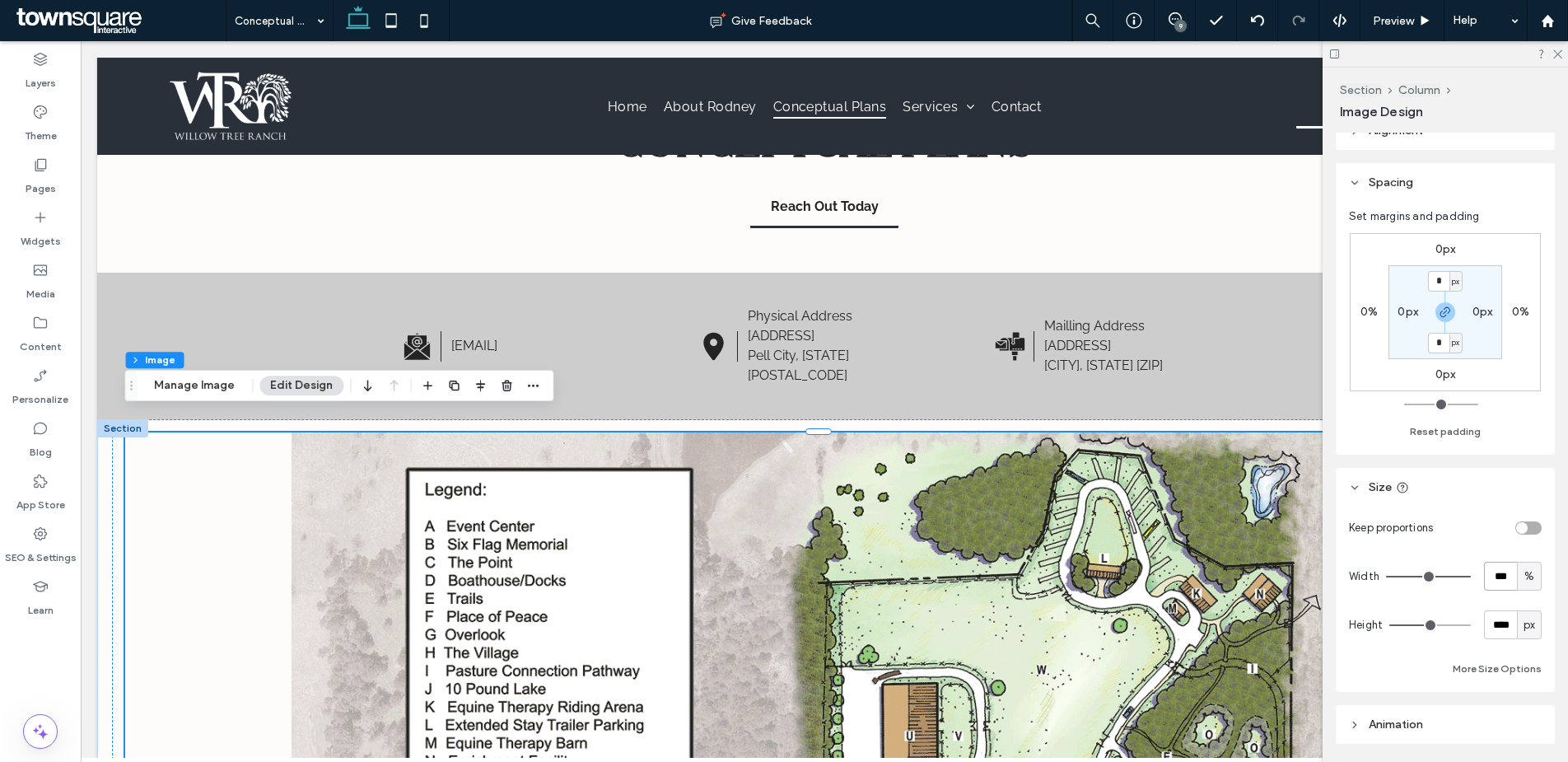 type on "***" 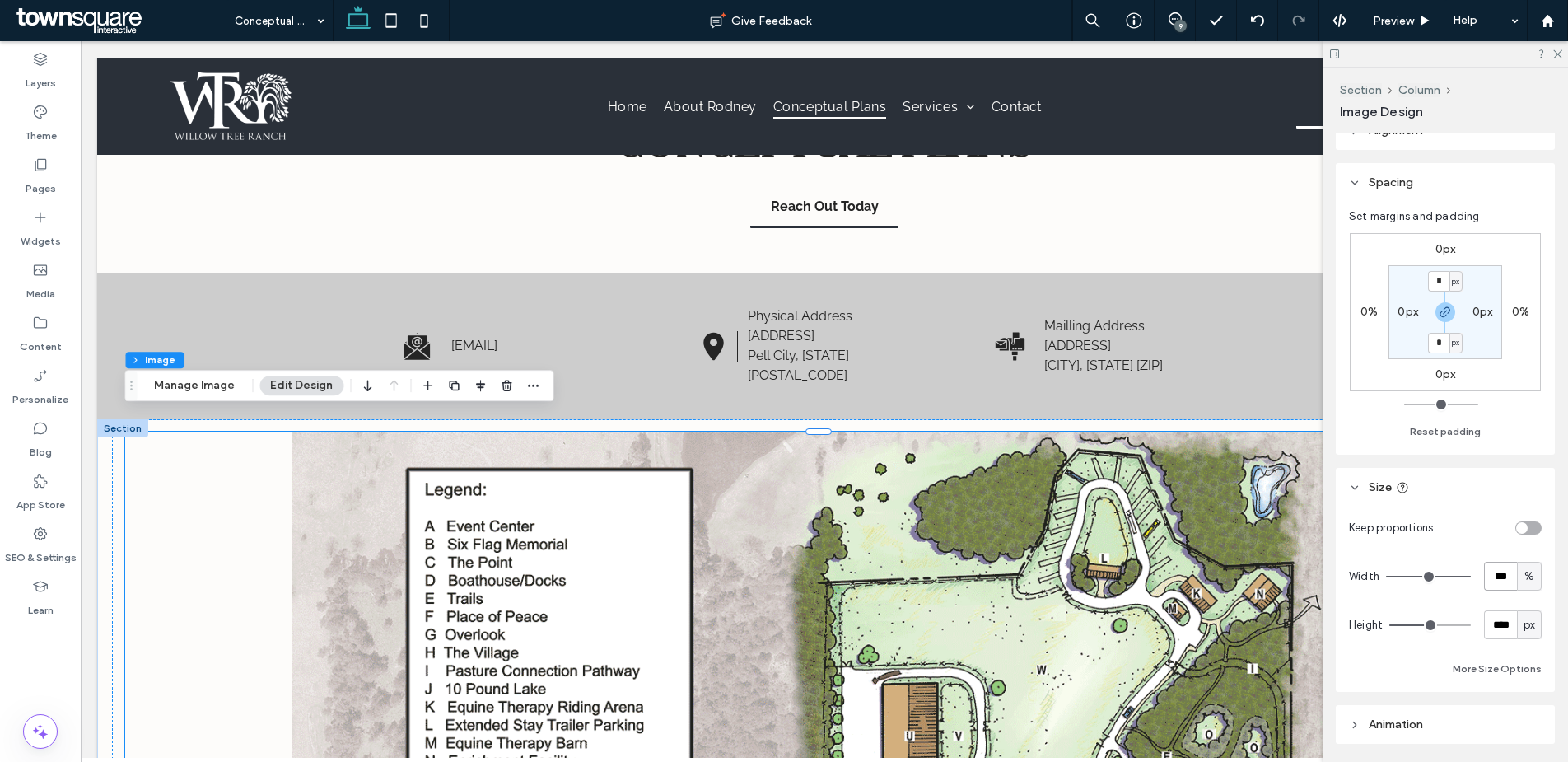 type on "***" 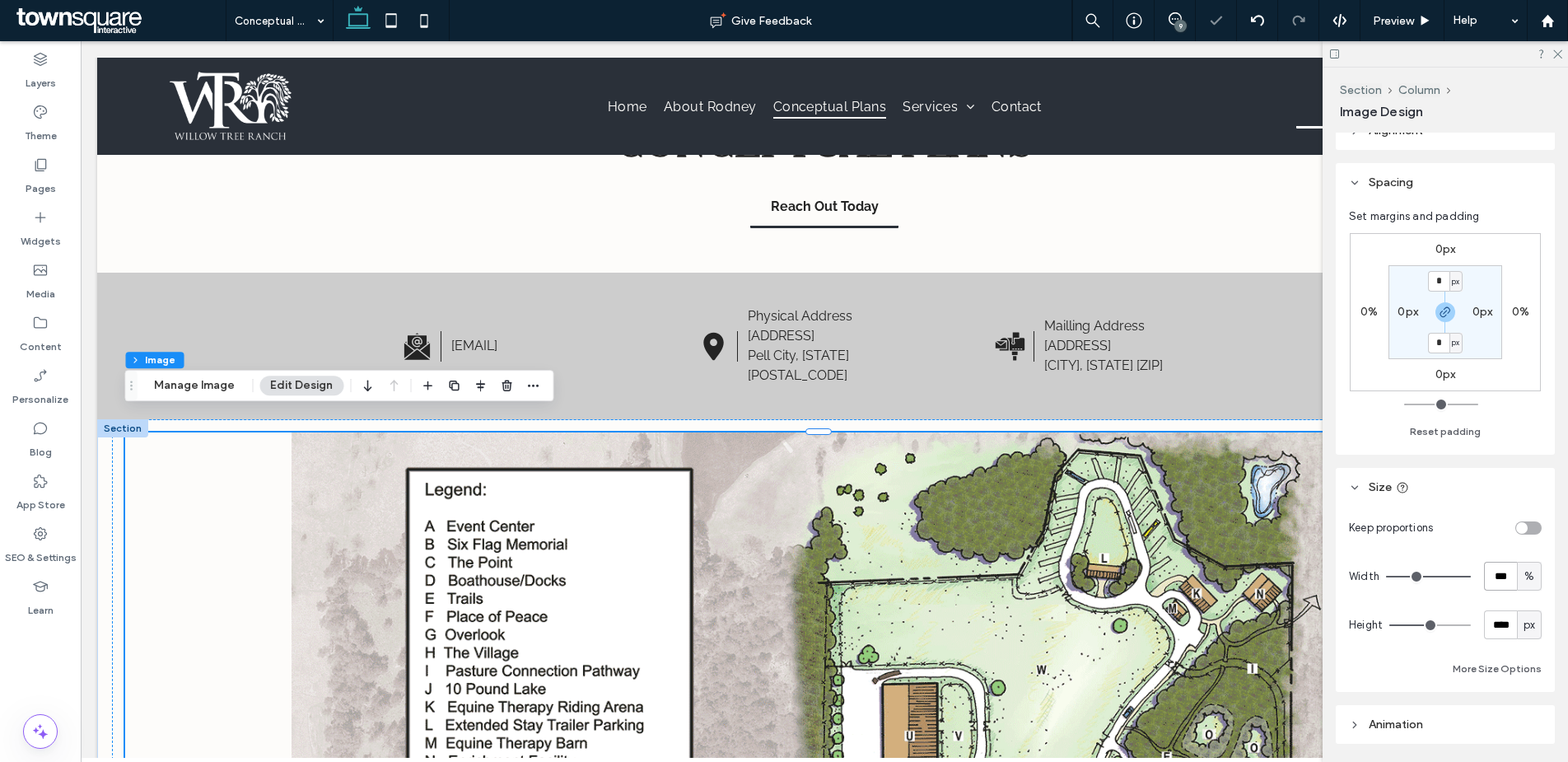 type on "***" 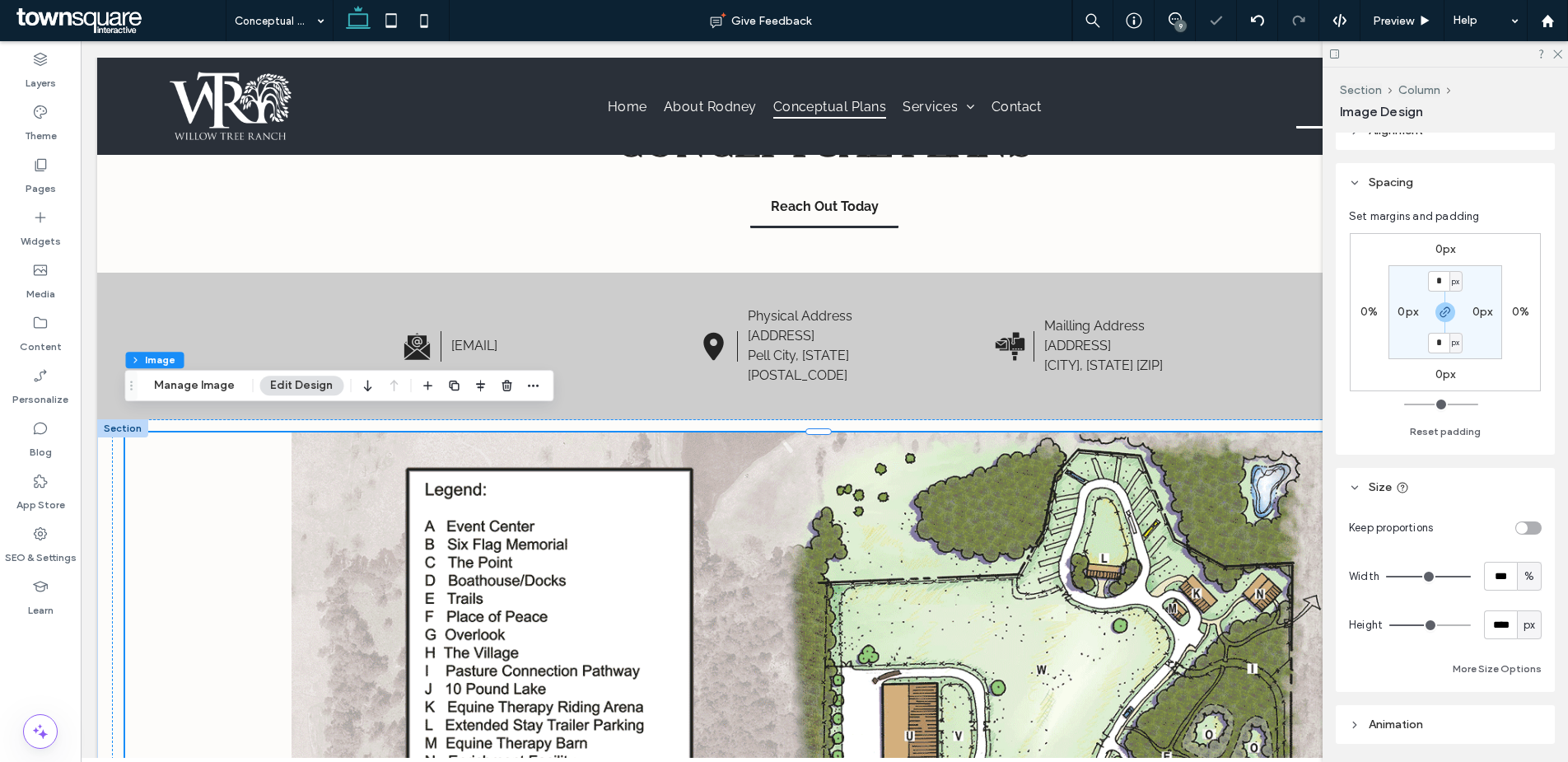 click on "Size" at bounding box center [1445, 487] 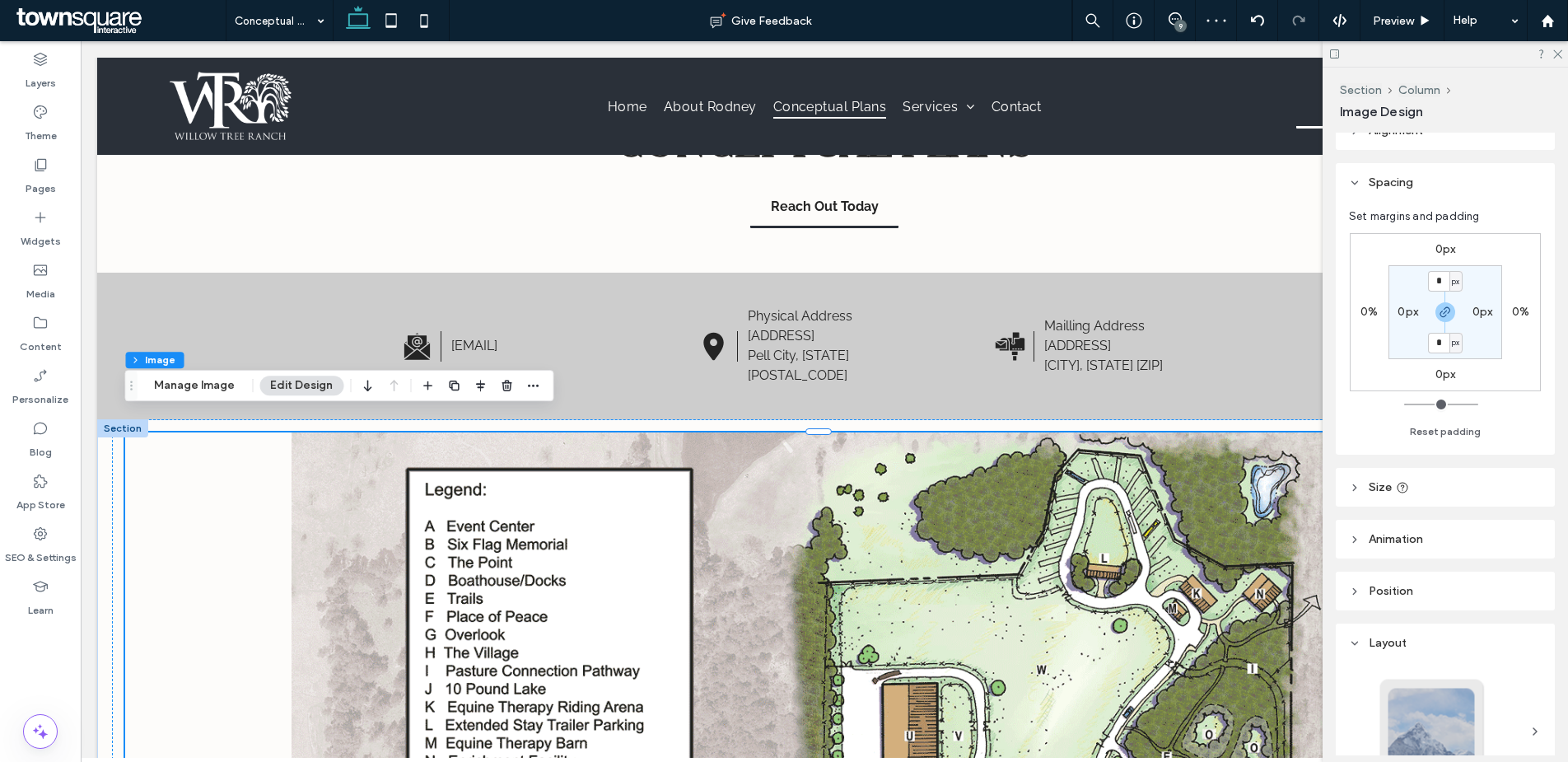 click on "Size" at bounding box center (1445, 487) 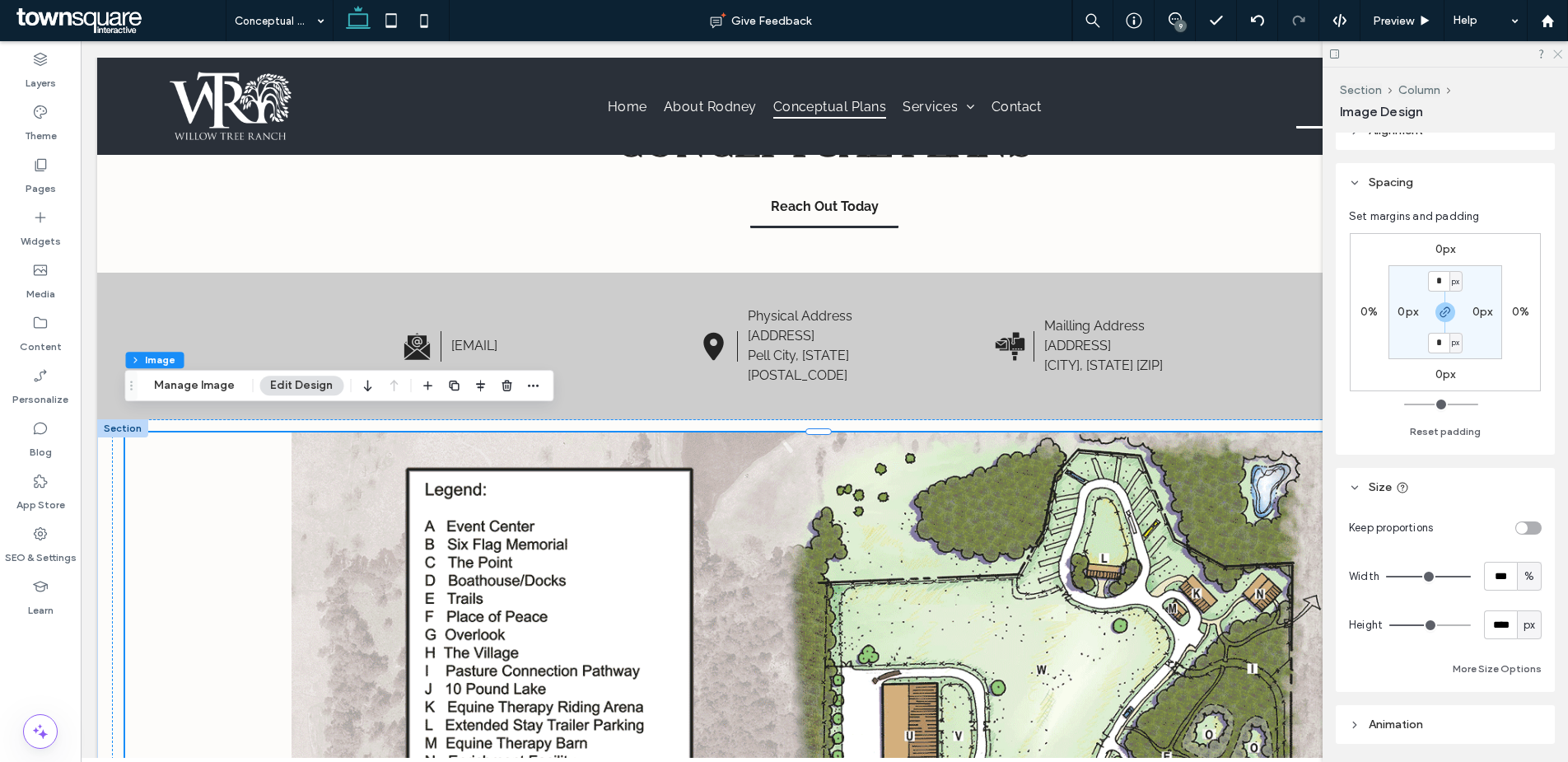 click 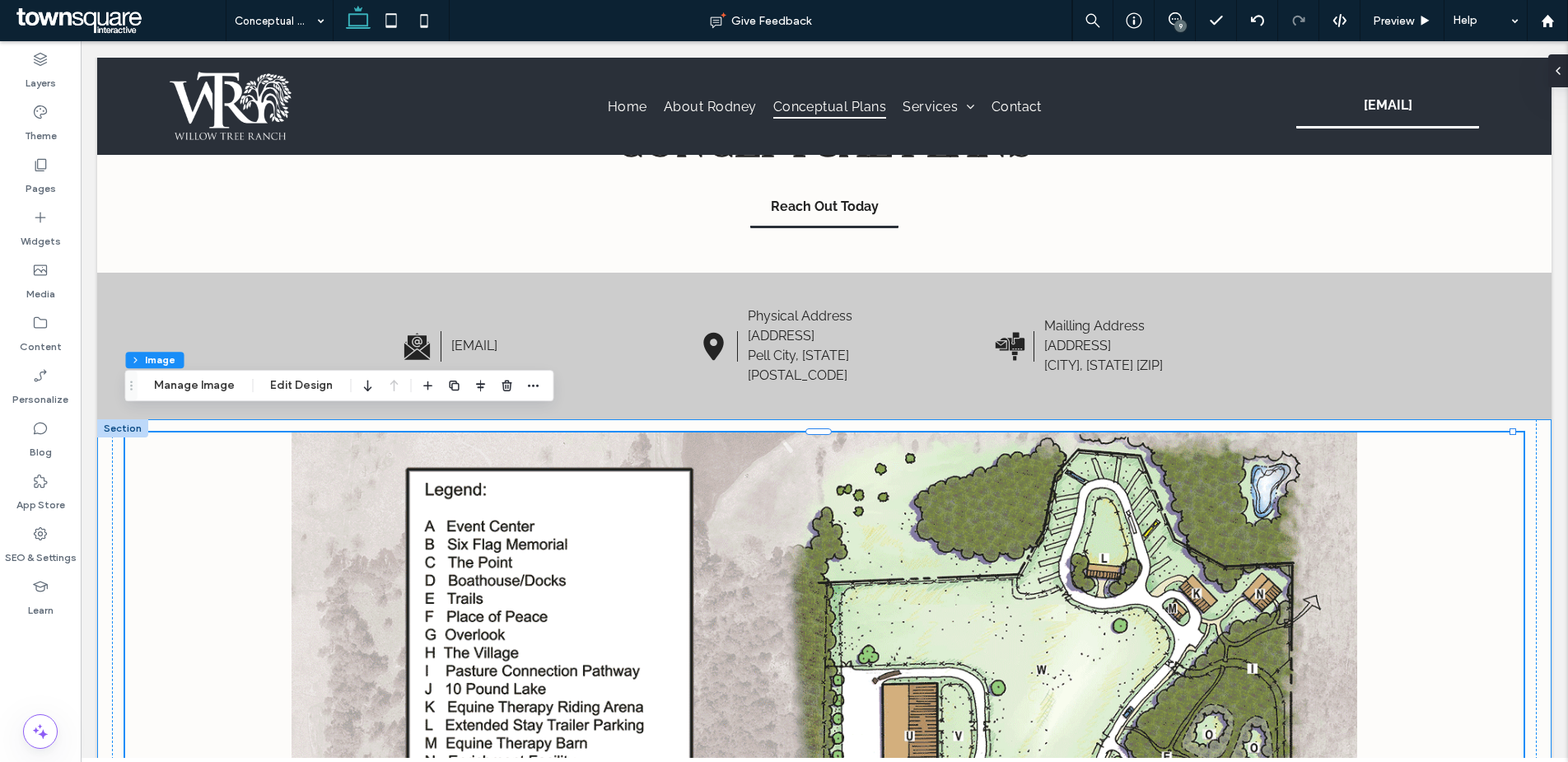 click on "A. Event Center  Accommodates indoor and outdoor events using the patio area. Indoor capacity is 350 people. Great for weddings, special events, and Bar Mitzvah’s. B. Six Flag Memorial Honoring the men and women who given their lives and those who serve today protect the liberties we enjoy in the country today. The American flag along with a flag for each one of armed services will stand in this area. Located at each flag will be a digital kiosk providing an audio/visual presentation giving the history of our country and roles each branch of the service has played. C. The Point A favorite place for gatherings of all types. Many have used this place for camping, cookouts, and other events. The lone Willow Tree is located at the point which is the symbol of the ranch. D. Boathouse/Docks  Storing 30 kayaks, 6 canoes, and 4 paddles boats for lake access. Docks will allow direct access to the water. E. Trails F. Place of Peace G. Overlook  H. The Village I. Pasture Connection Pathway" at bounding box center (824, 1568) 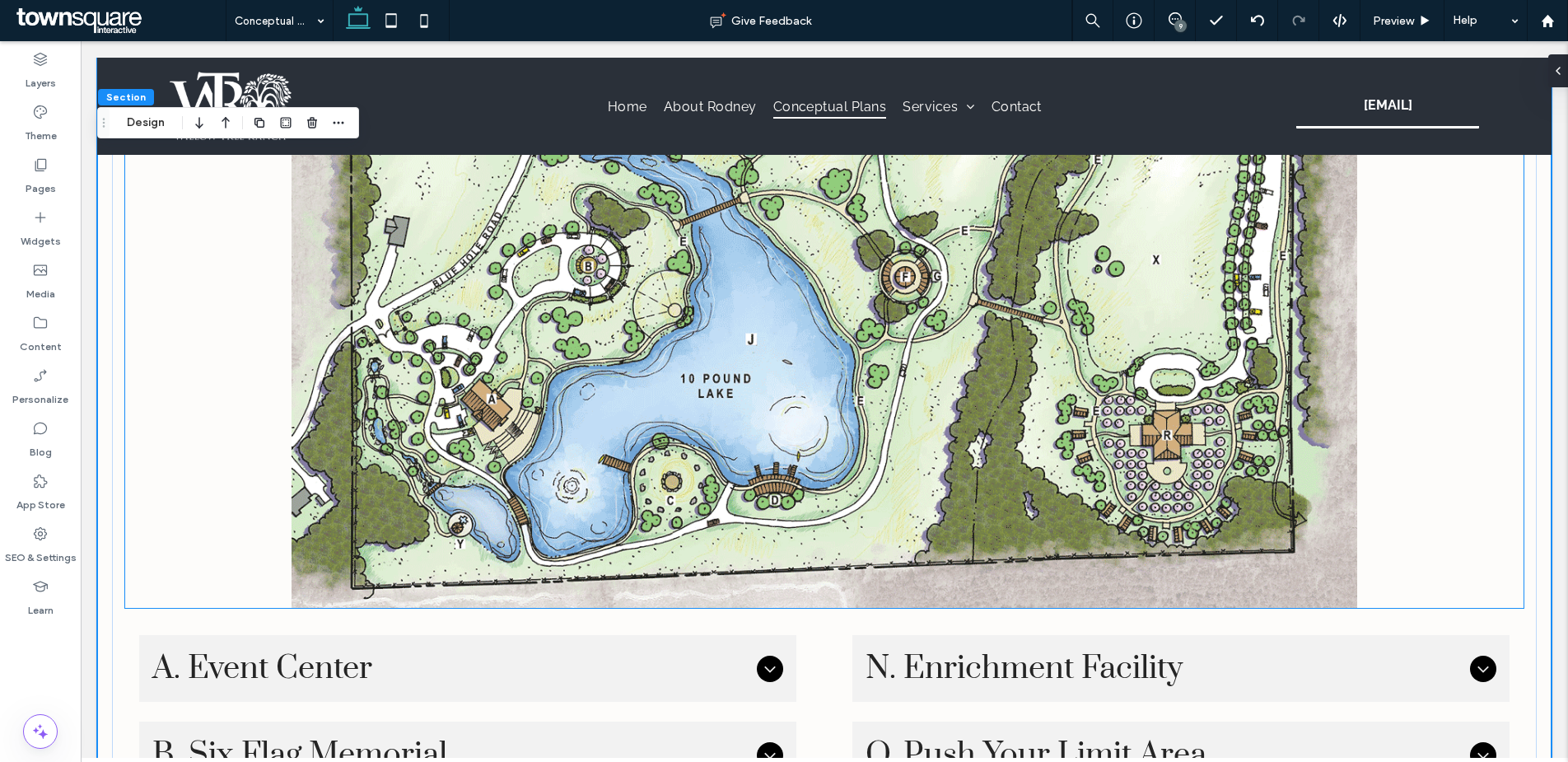 scroll, scrollTop: 1034, scrollLeft: 0, axis: vertical 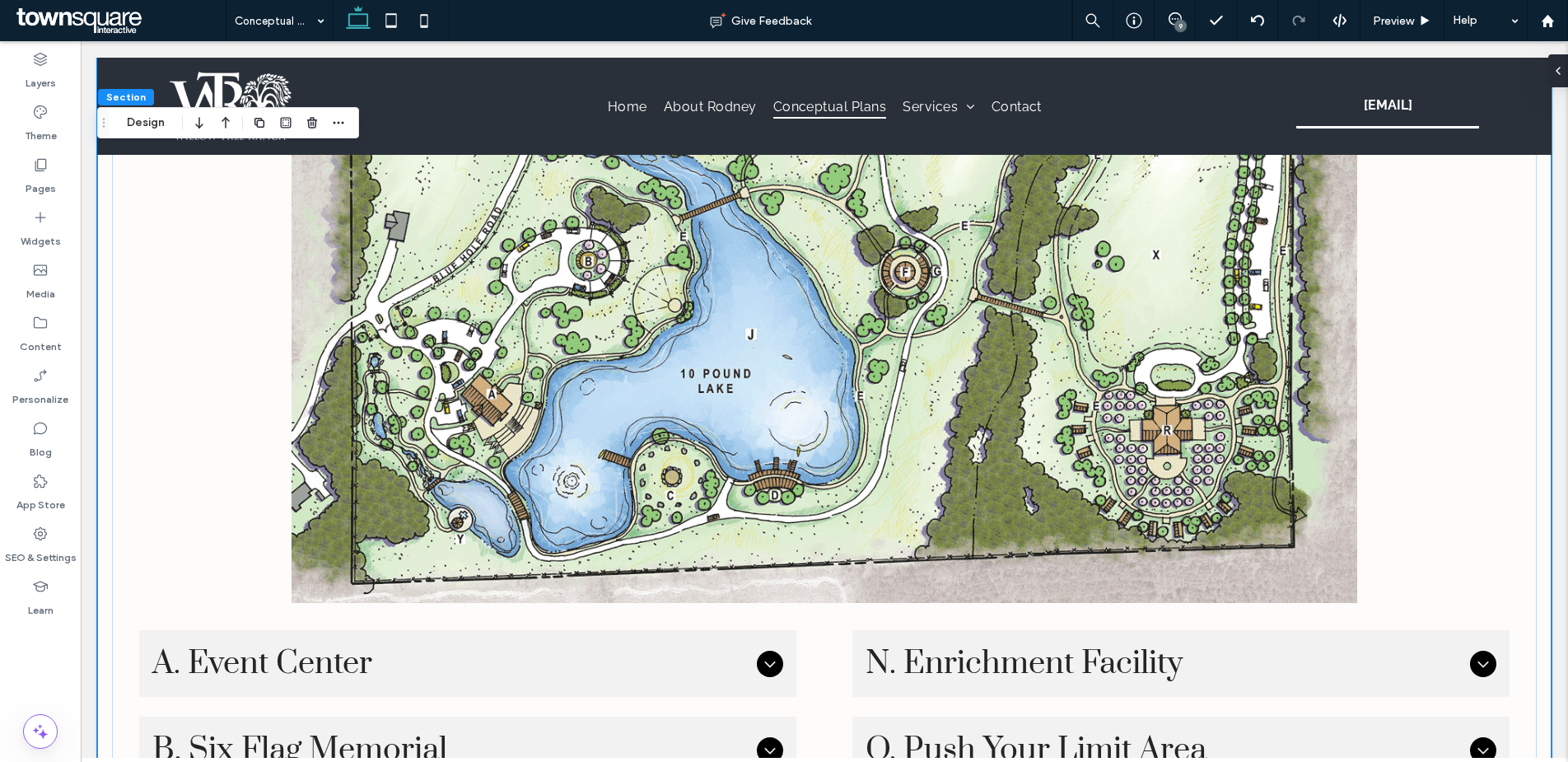 click on "9" at bounding box center (1180, 26) 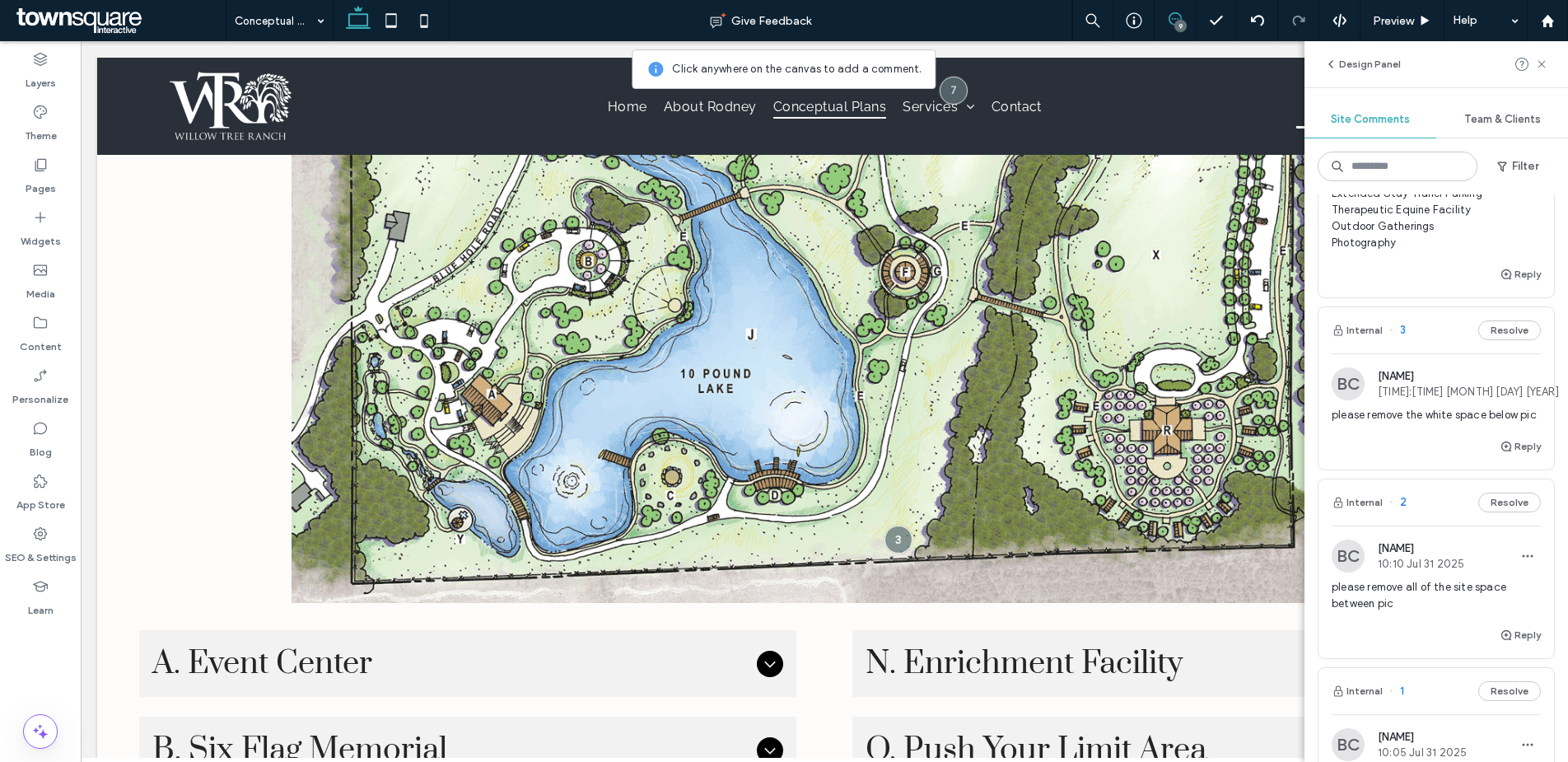 scroll, scrollTop: 2789, scrollLeft: 0, axis: vertical 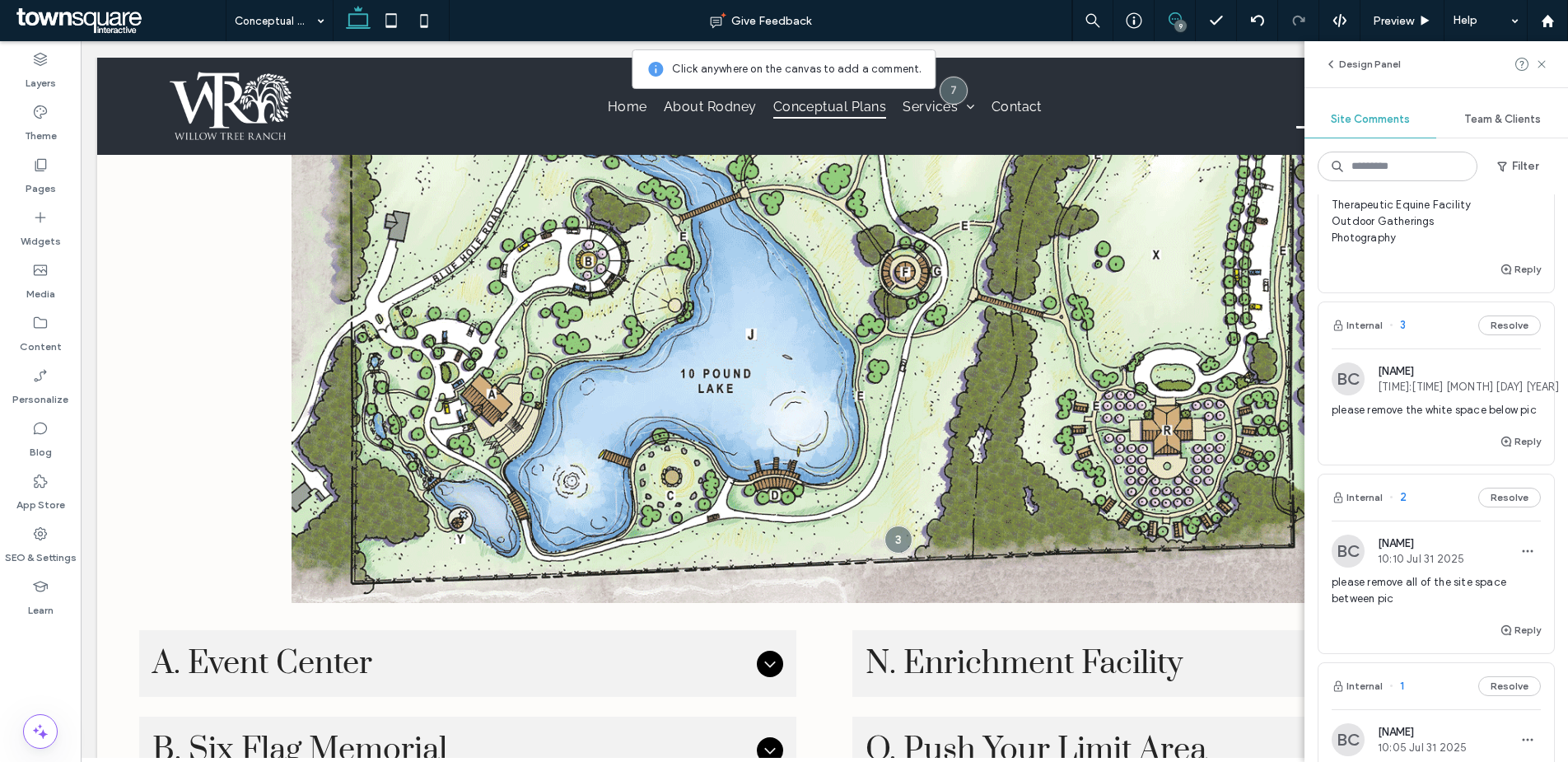 click on "3" at bounding box center [1398, 325] 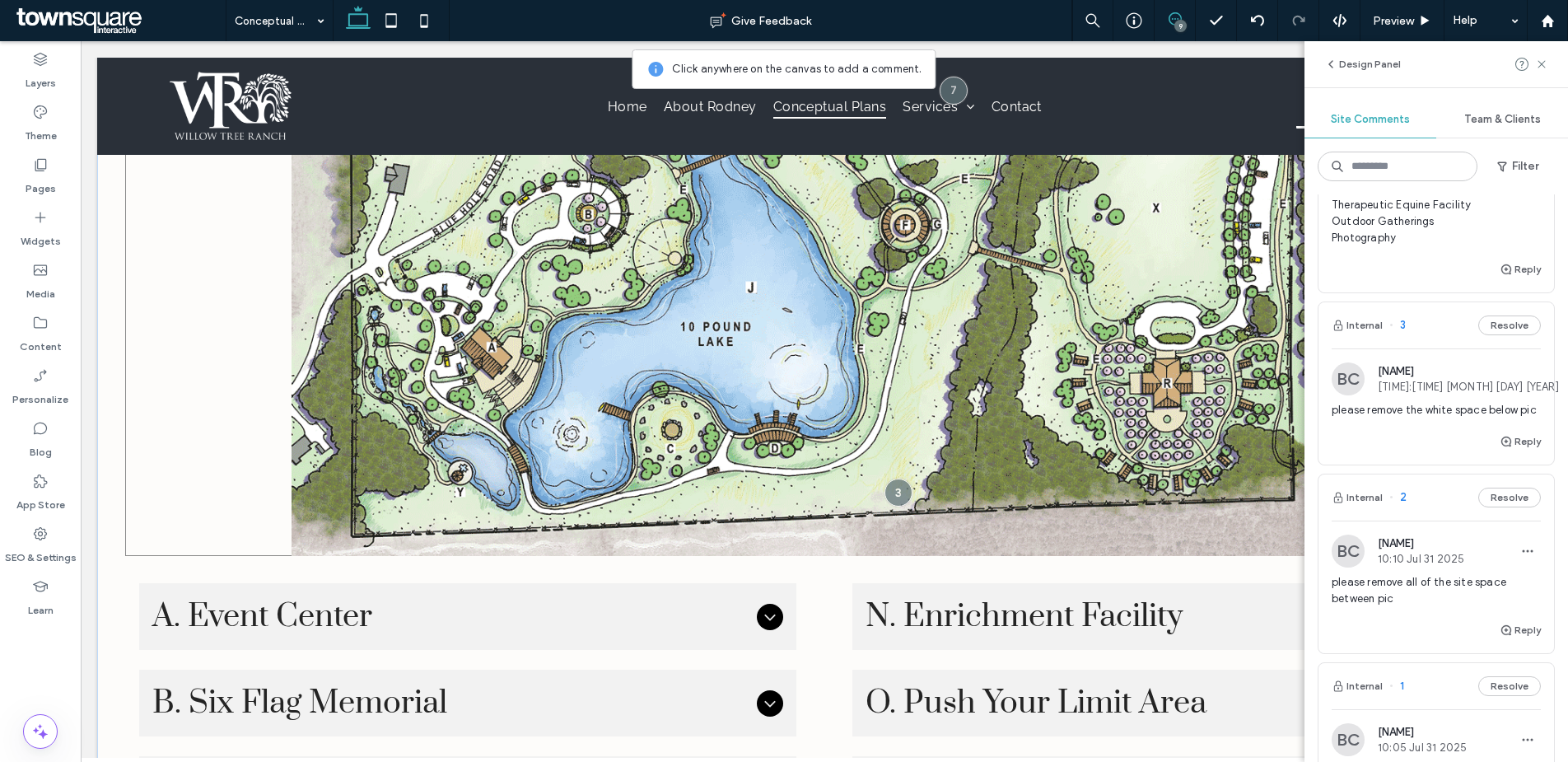 scroll, scrollTop: 1084, scrollLeft: 0, axis: vertical 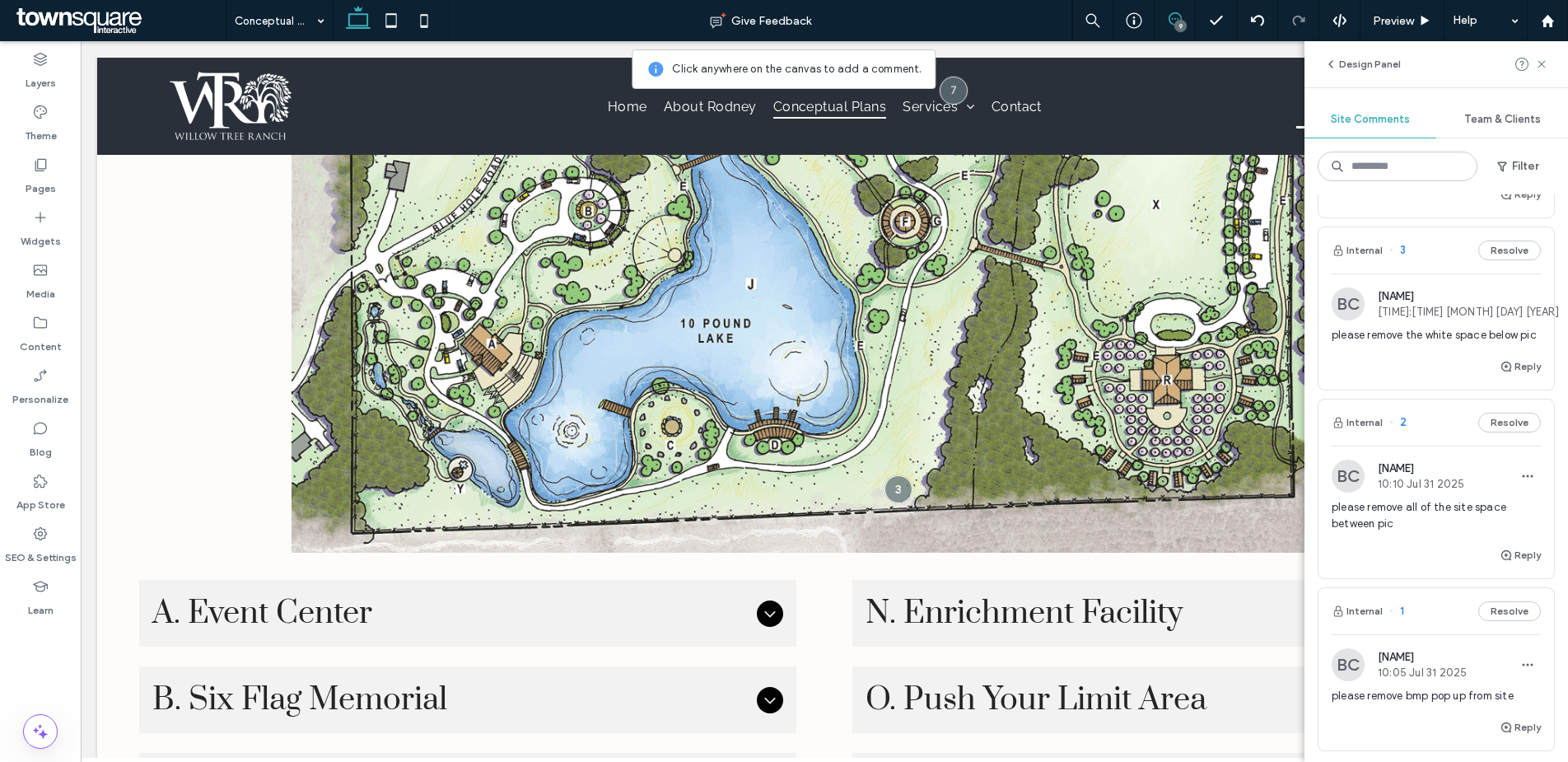 click on "please remove all of the site space between pic" at bounding box center [1436, 516] 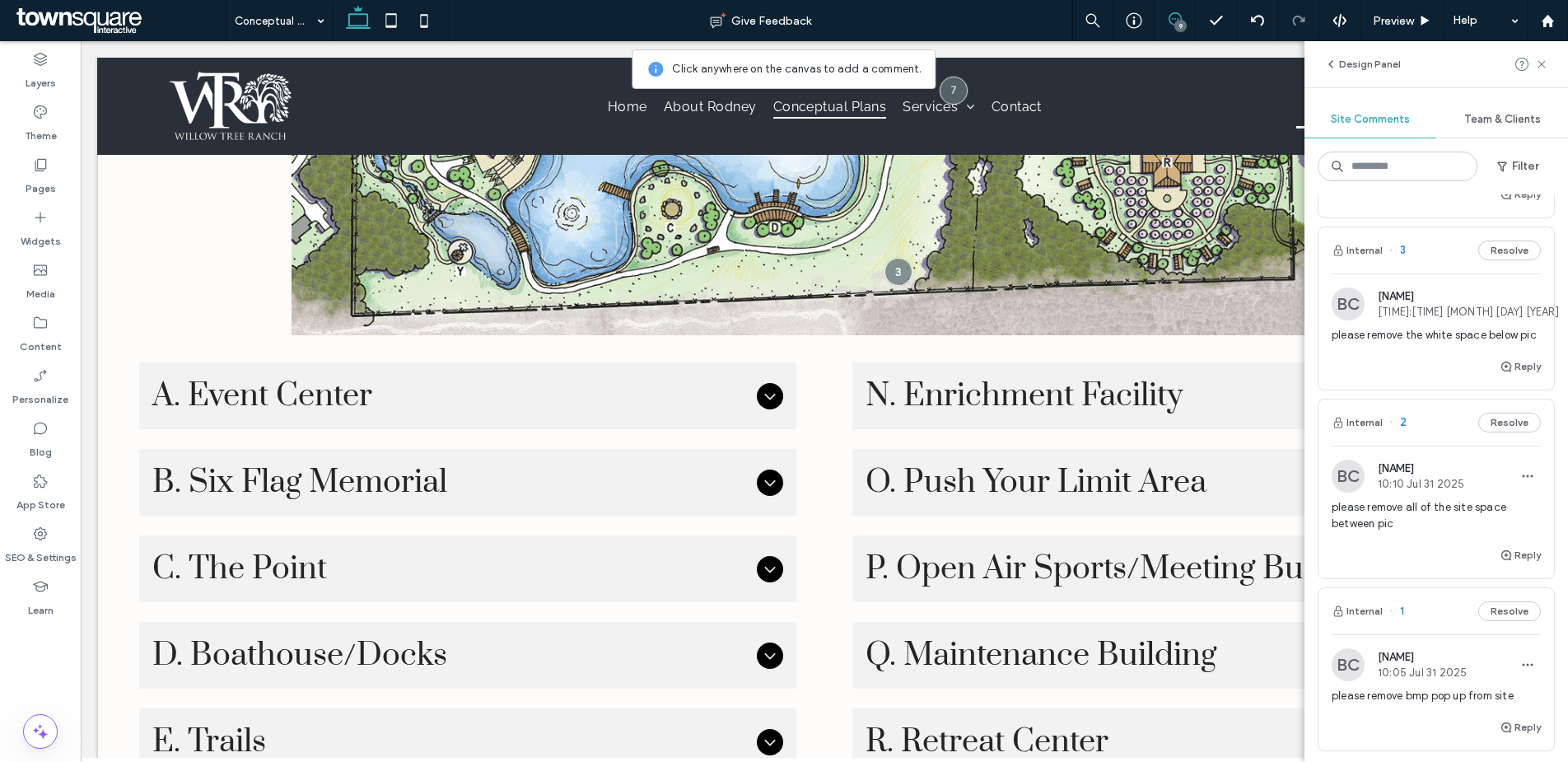 scroll, scrollTop: 1292, scrollLeft: 0, axis: vertical 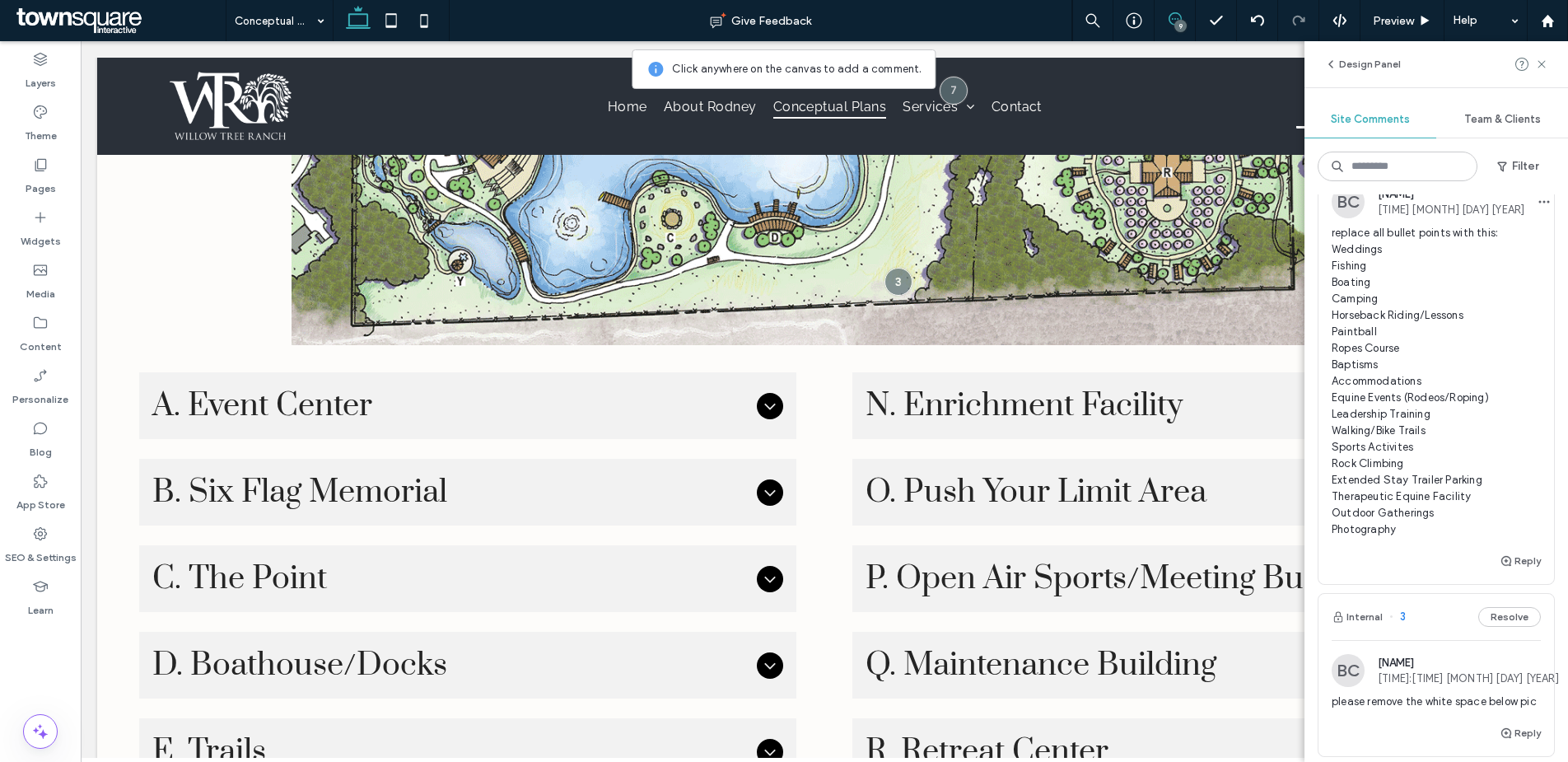 click on "Internal 4 Resolve" at bounding box center [1436, 148] 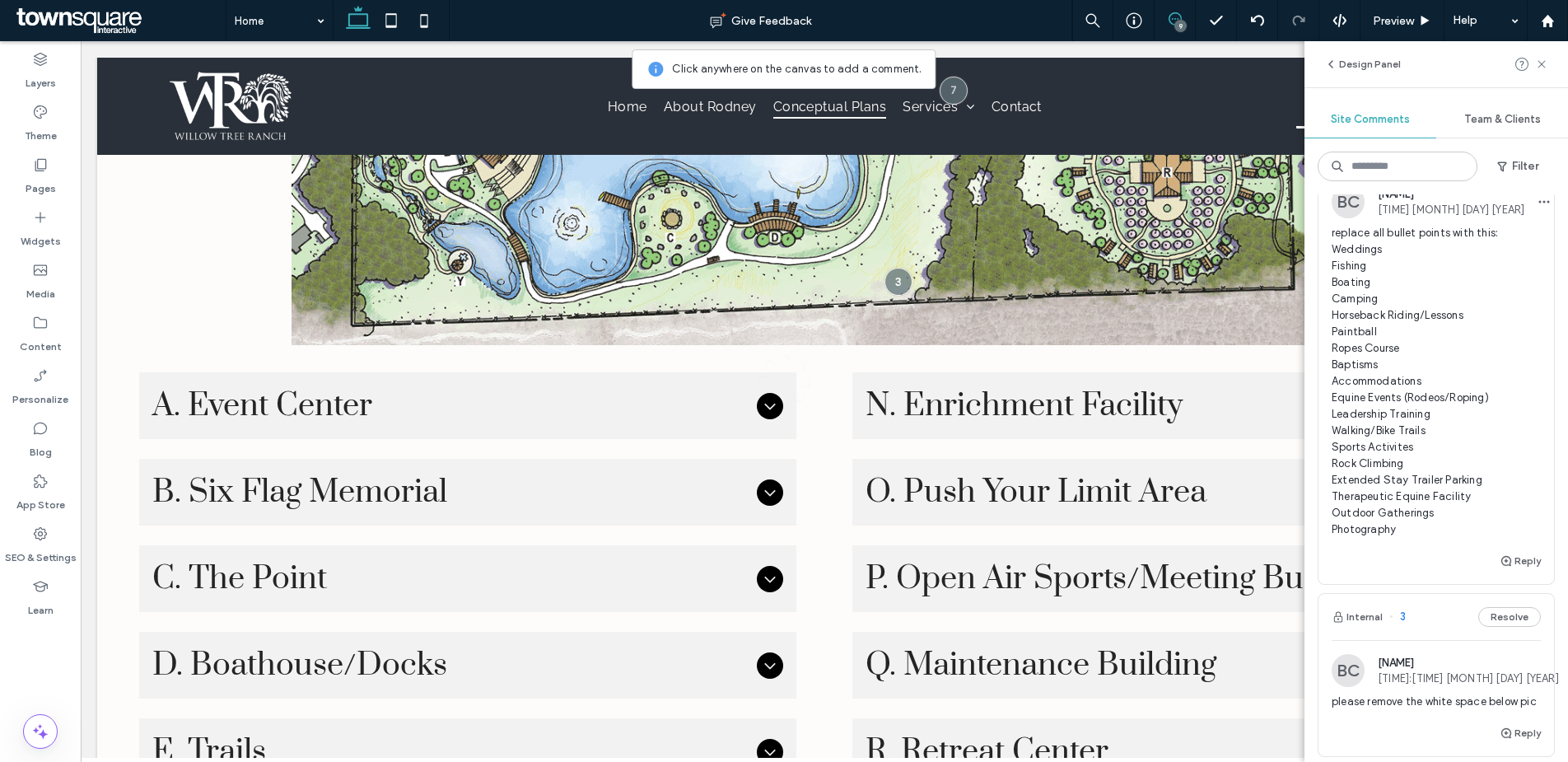 click at bounding box center [784, 381] 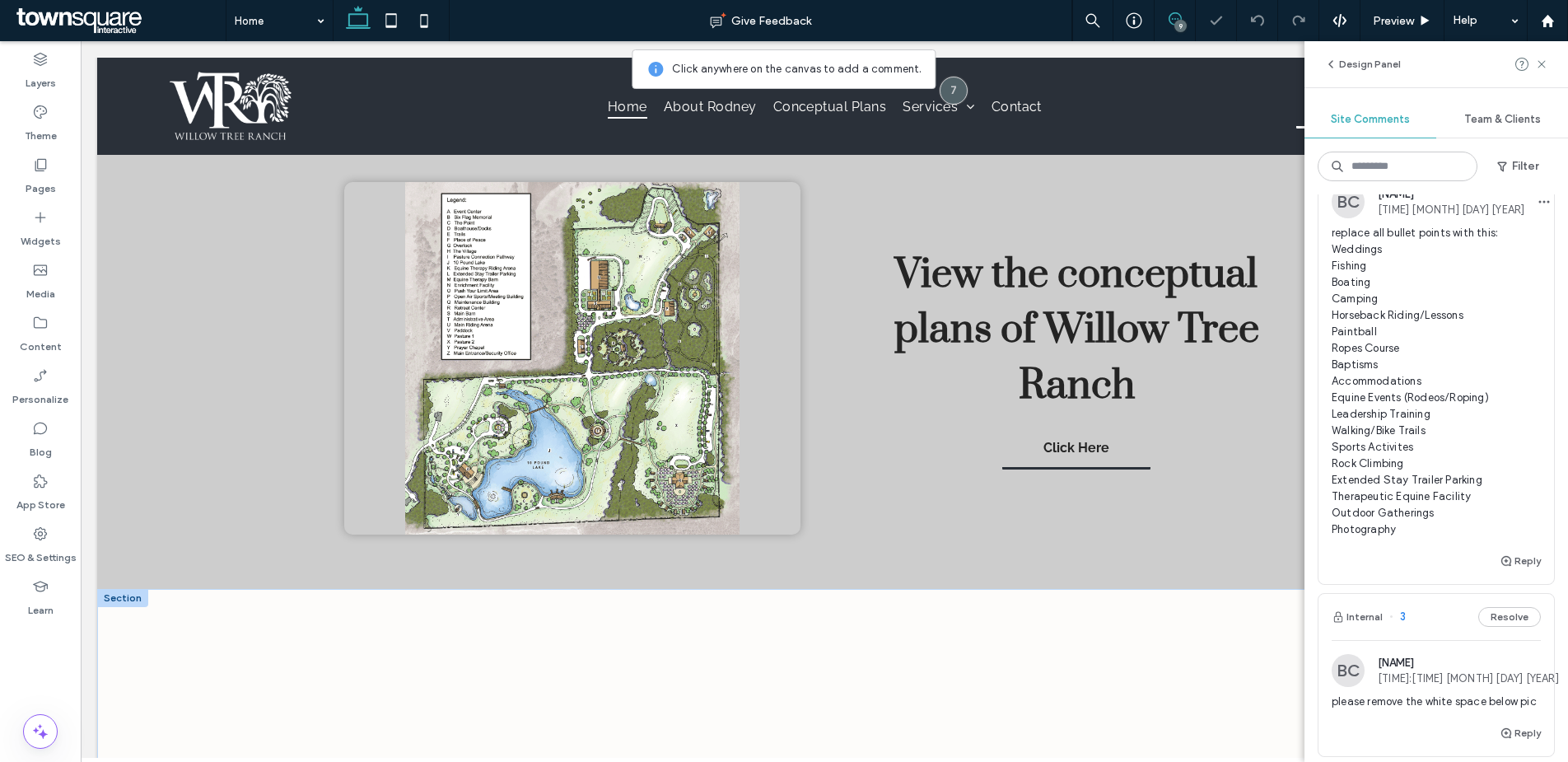 scroll, scrollTop: 1558, scrollLeft: 0, axis: vertical 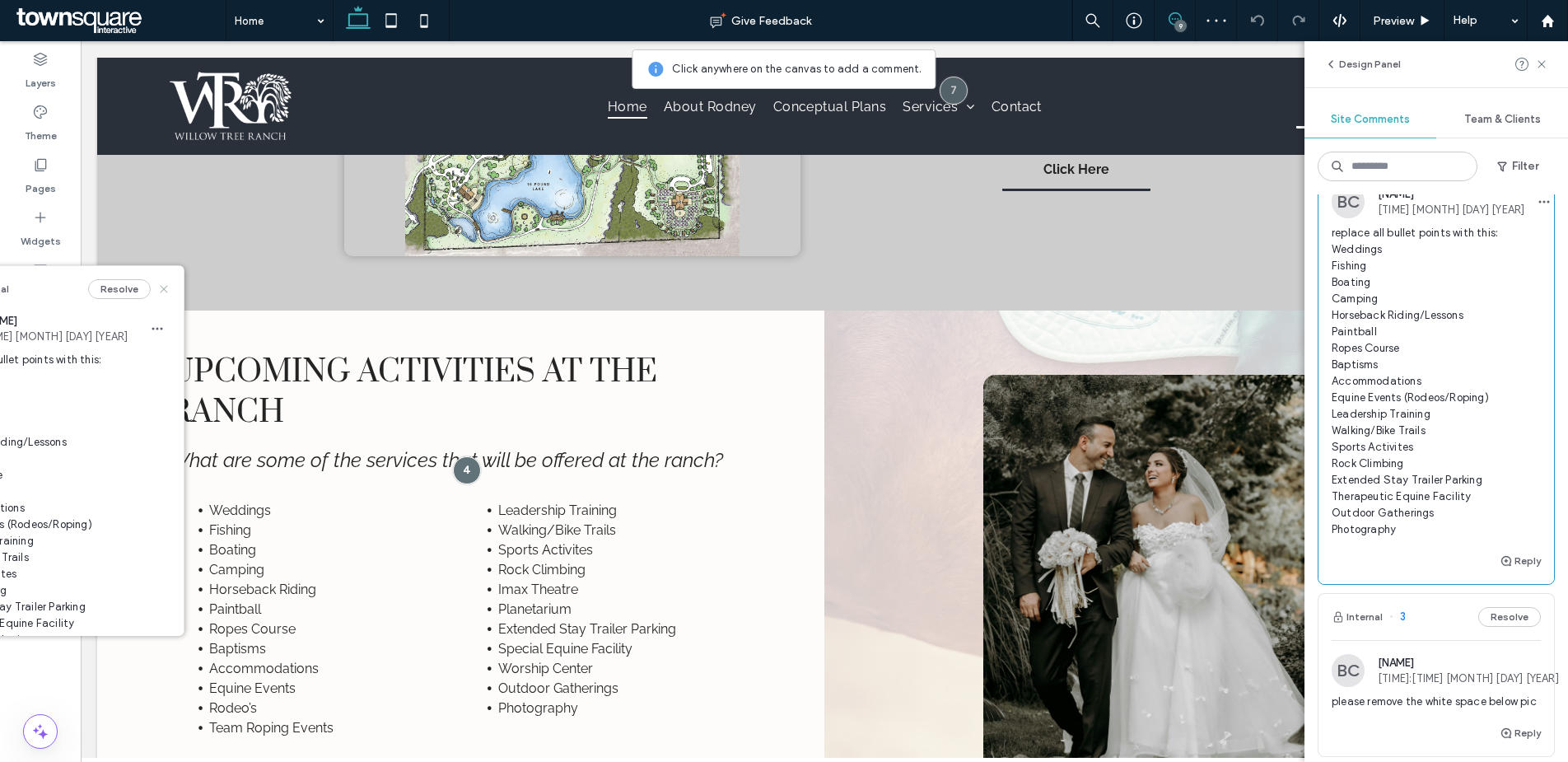 click 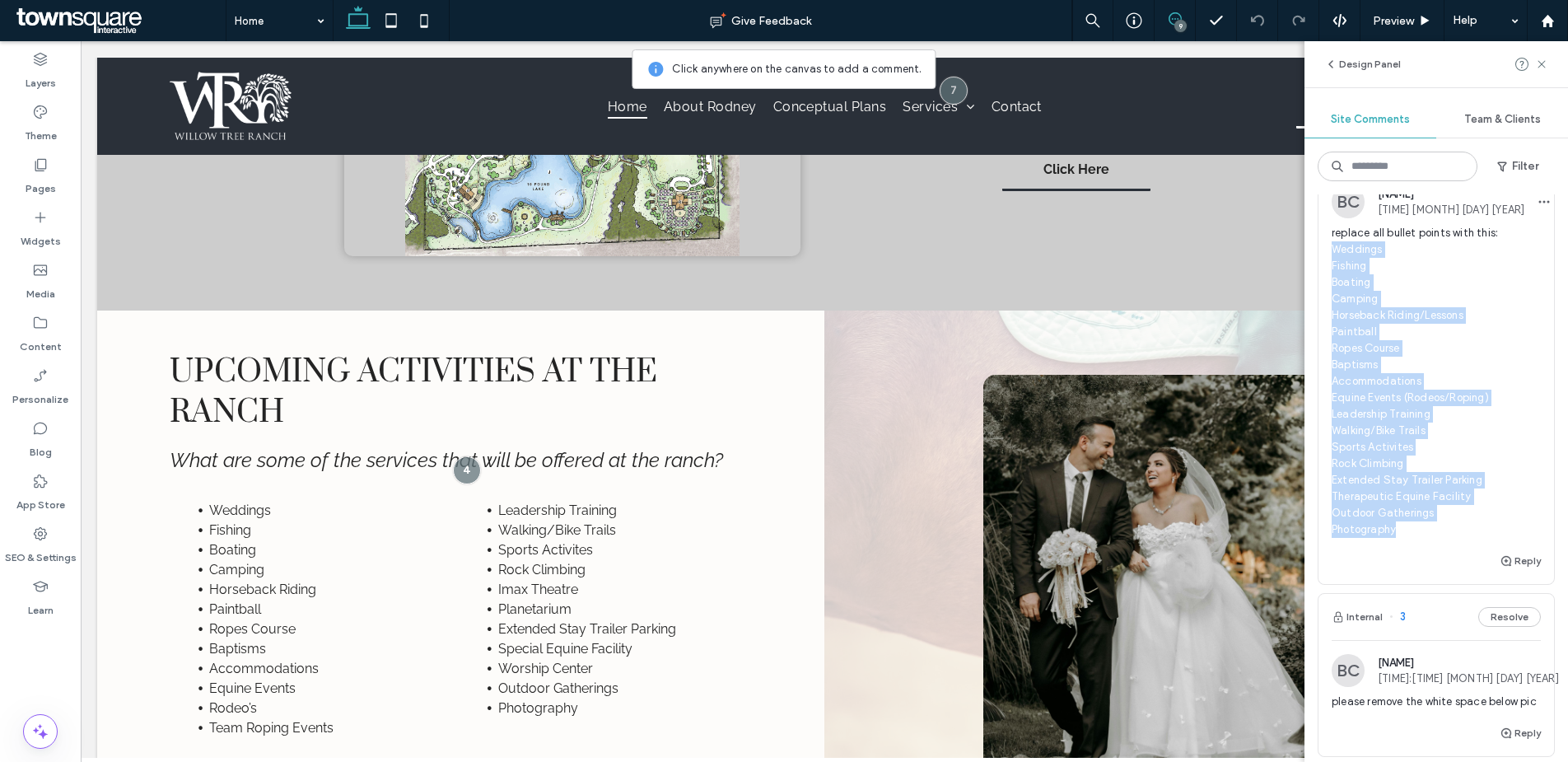 drag, startPoint x: 1442, startPoint y: 614, endPoint x: 1332, endPoint y: 339, distance: 296.18406 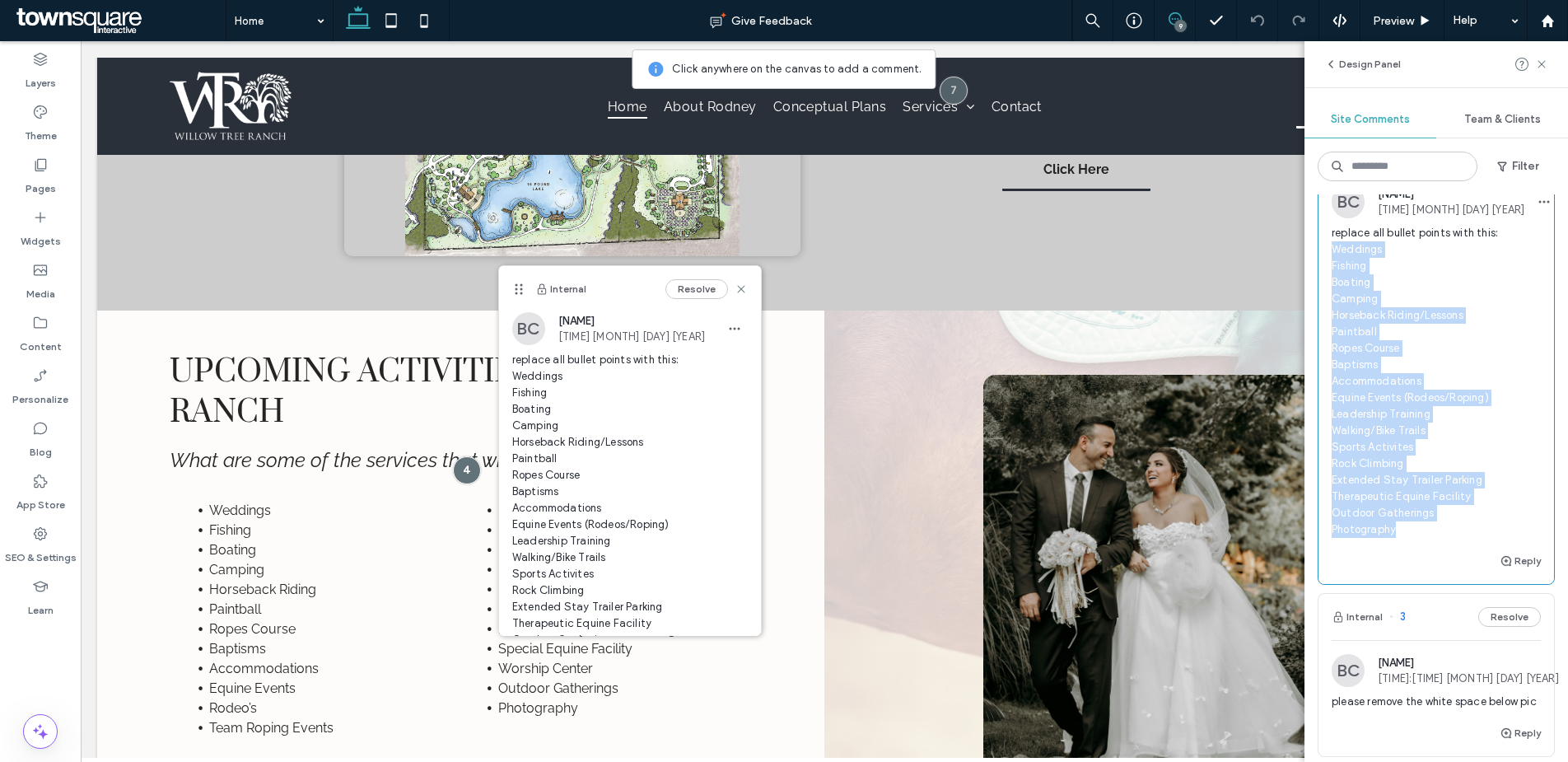 click on "replace all bullet points with this:
Weddings
Fishing
Boating
Camping
Horseback Riding/Lessons
Paintball
Ropes Course
Baptisms
Accommodations
Equine Events (Rodeos/Roping)
Leadership Training
Walking/Bike Trails
Sports Activites
Rock Climbing
Extended Stay Trailer Parking
Therapeutic Equine Facility
Outdoor Gatherings
Photography" at bounding box center (1436, 381) 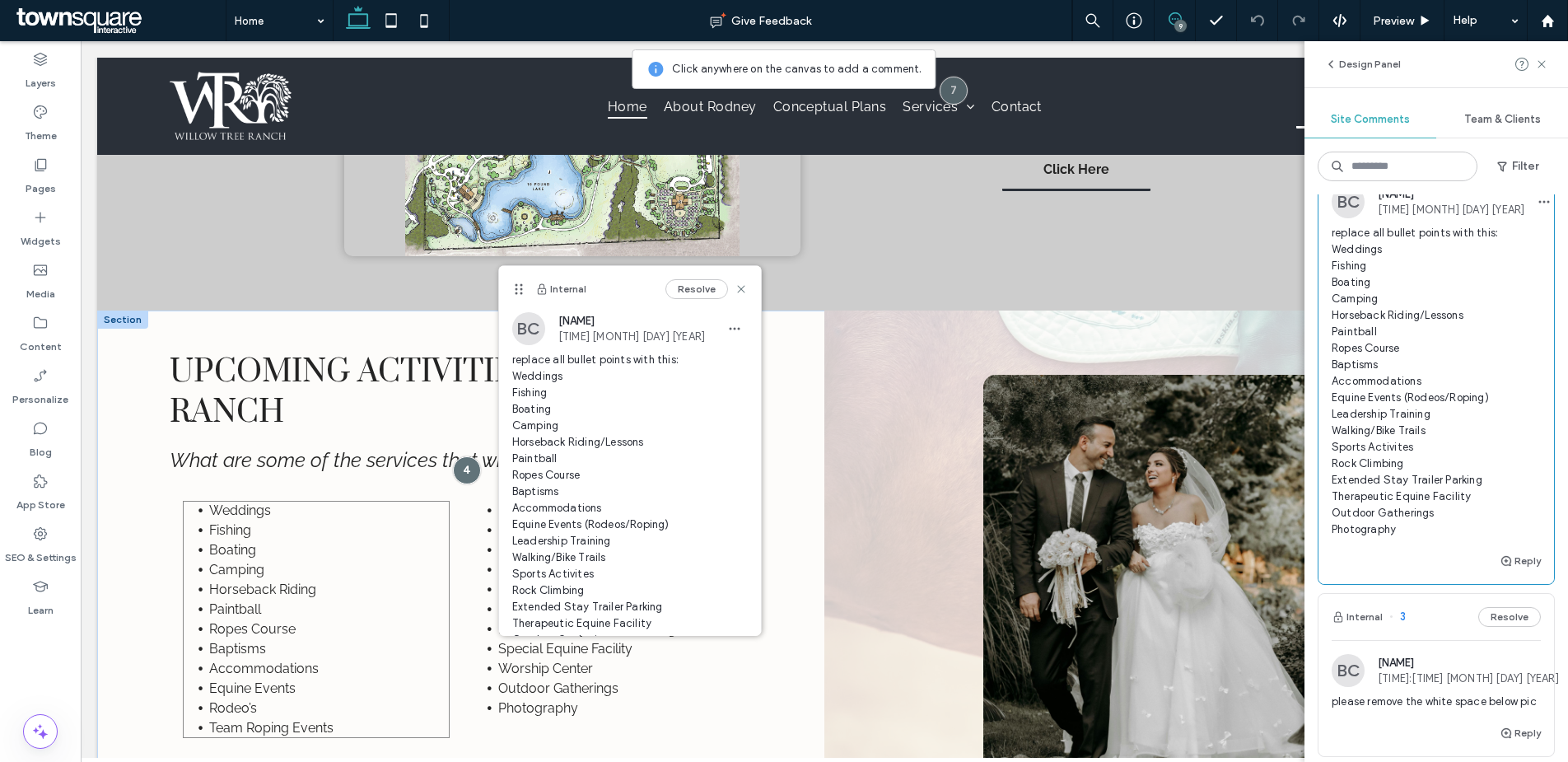 click on "Ropes Course" at bounding box center [329, 629] 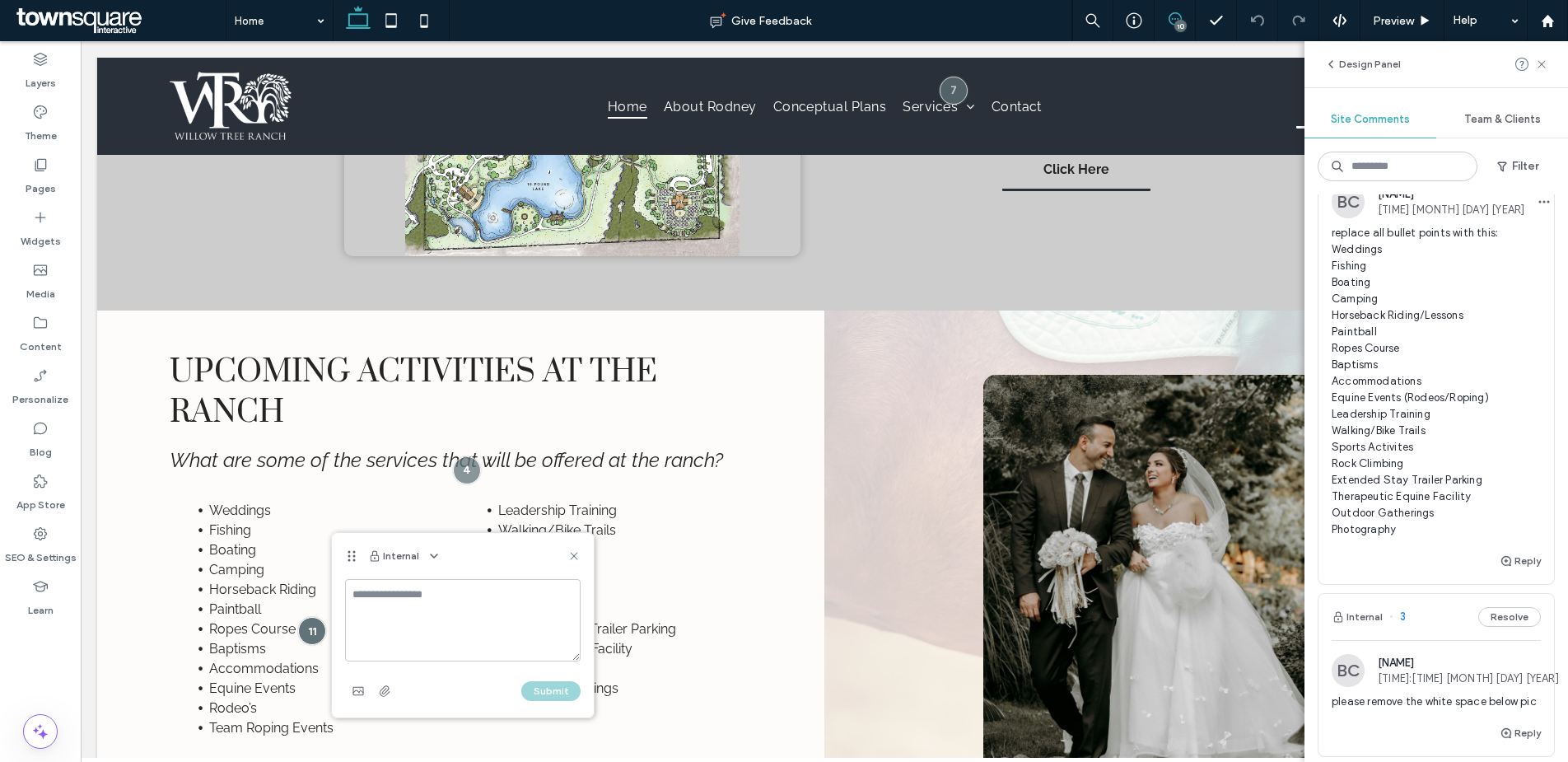 click on "replace all bullet points with this:
Weddings
Fishing
Boating
Camping
Horseback Riding/Lessons
Paintball
Ropes Course
Baptisms
Accommodations
Equine Events (Rodeos/Roping)
Leadership Training
Walking/Bike Trails
Sports Activites
Rock Climbing
Extended Stay Trailer Parking
Therapeutic Equine Facility
Outdoor Gatherings
Photography" at bounding box center (1436, 381) 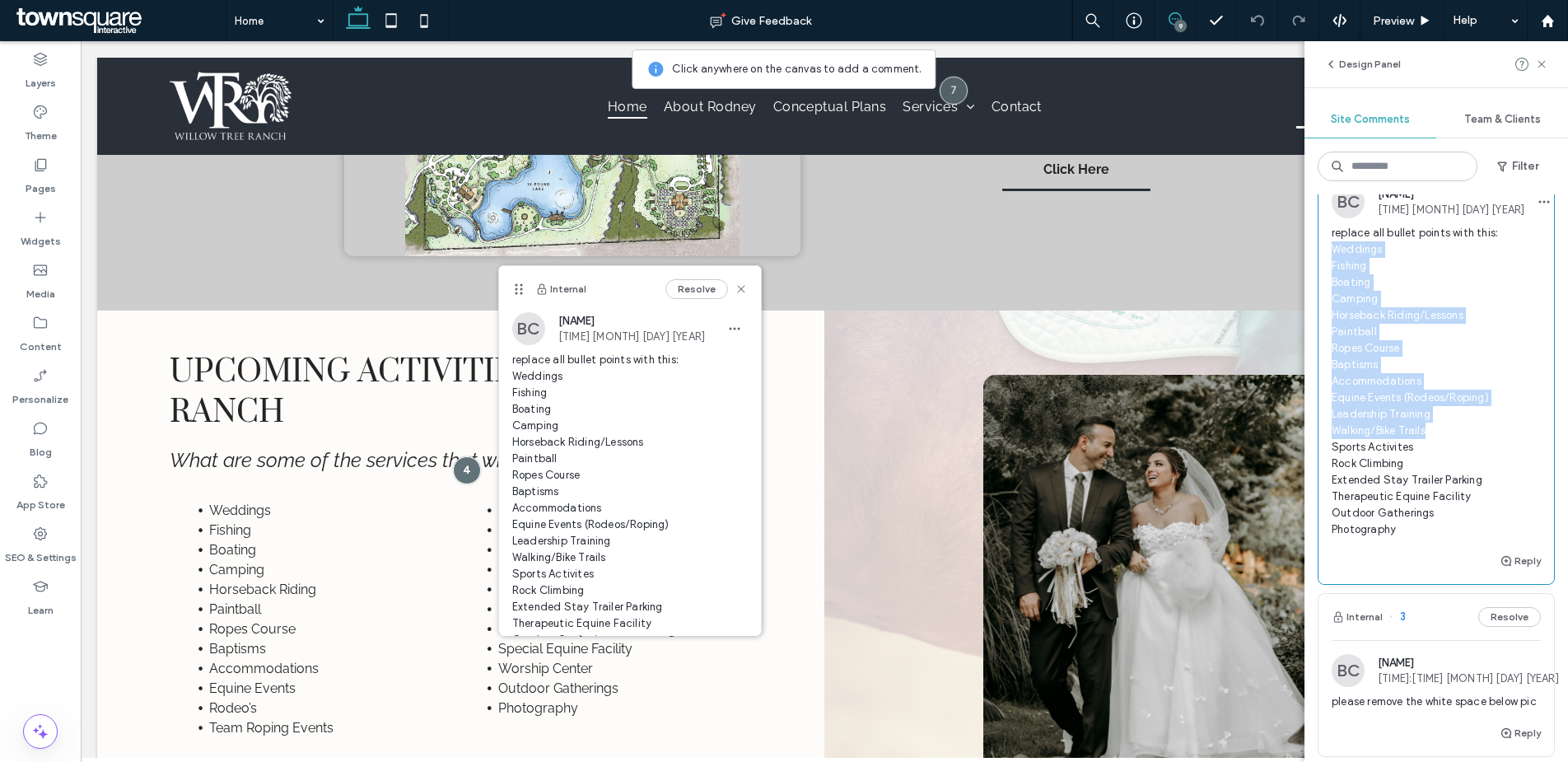 drag, startPoint x: 1437, startPoint y: 514, endPoint x: 1318, endPoint y: 335, distance: 214.9465 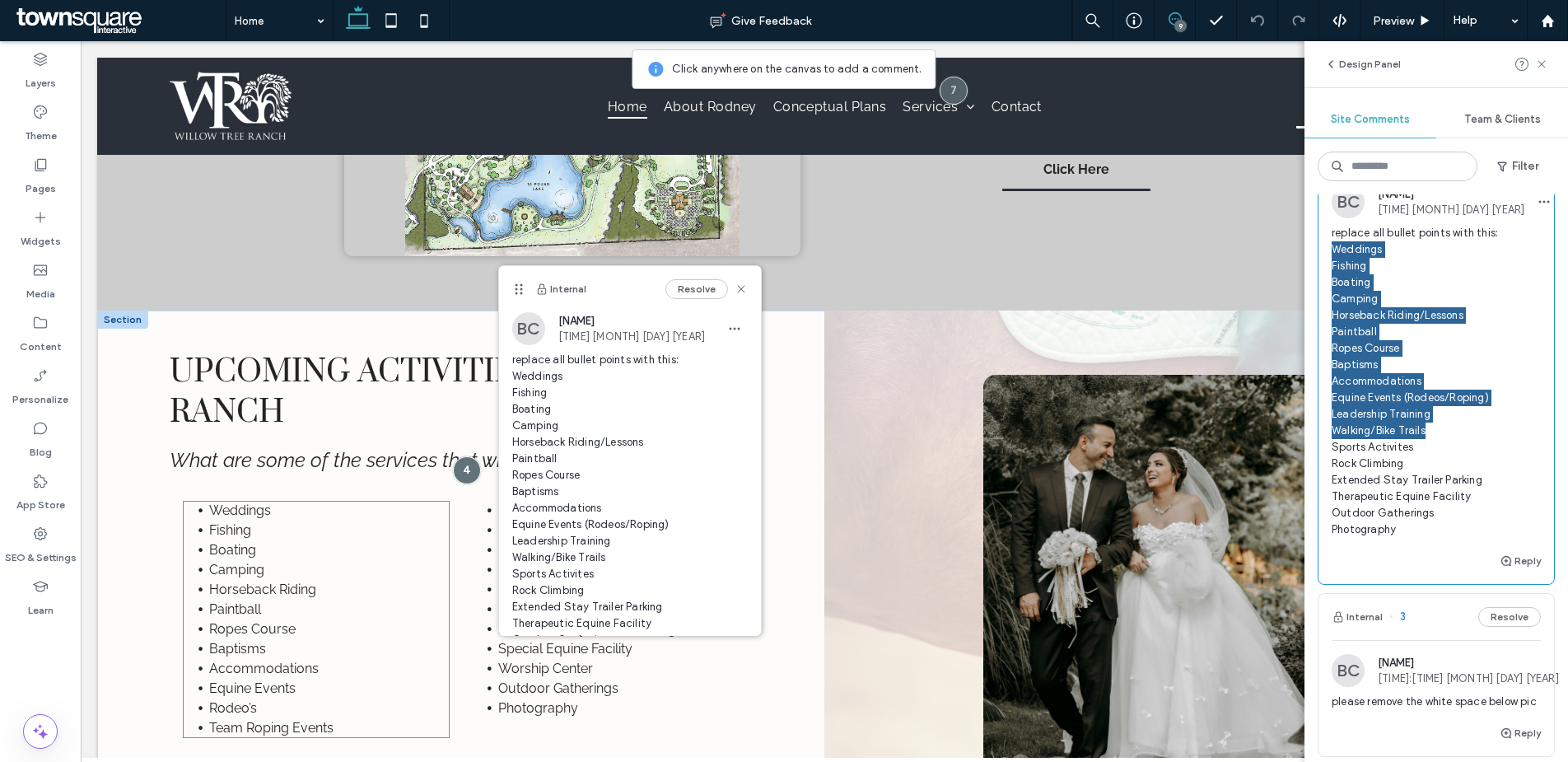 click on "Baptisms" at bounding box center (237, 648) 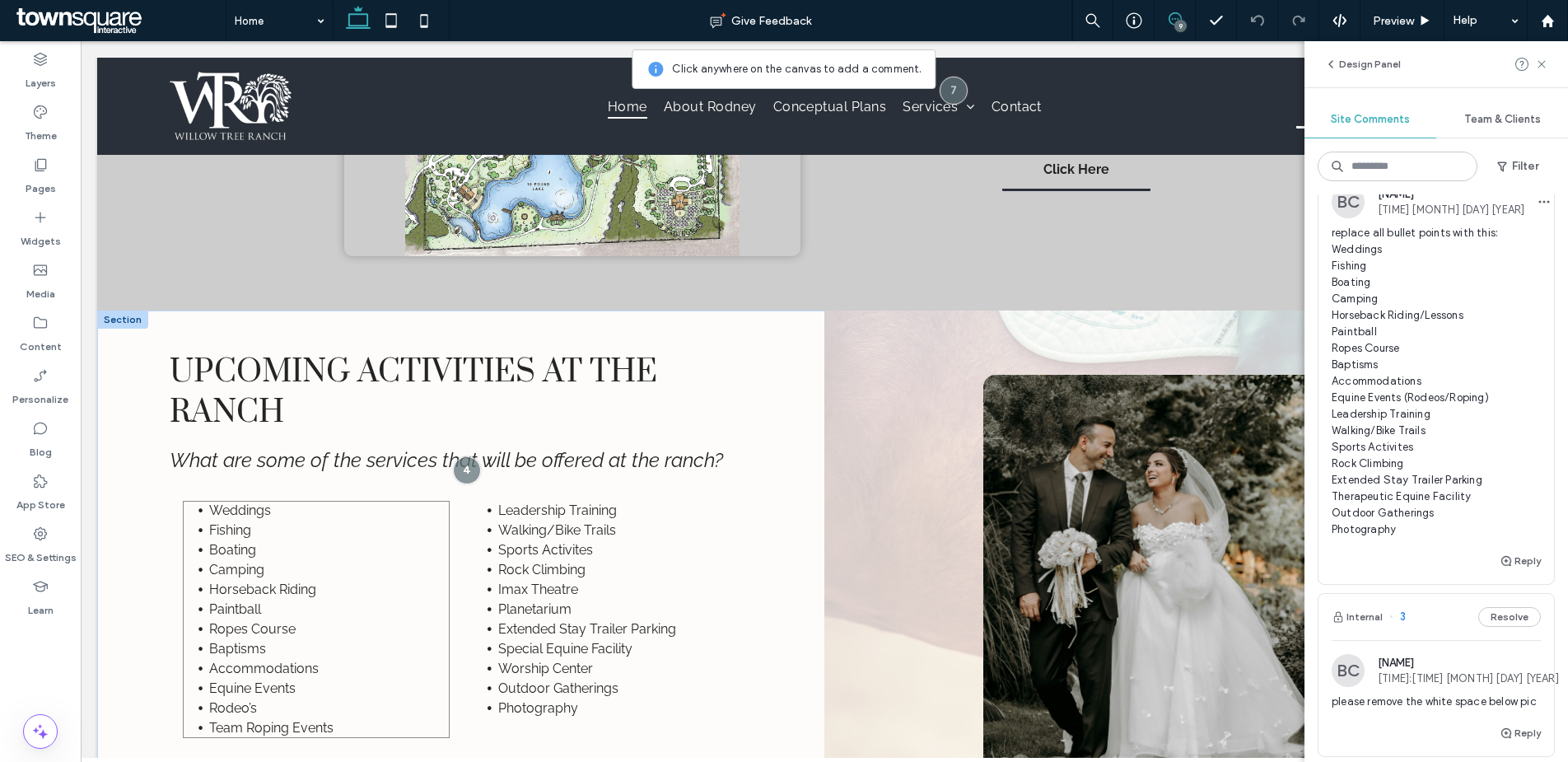 click on "Baptisms" at bounding box center [237, 648] 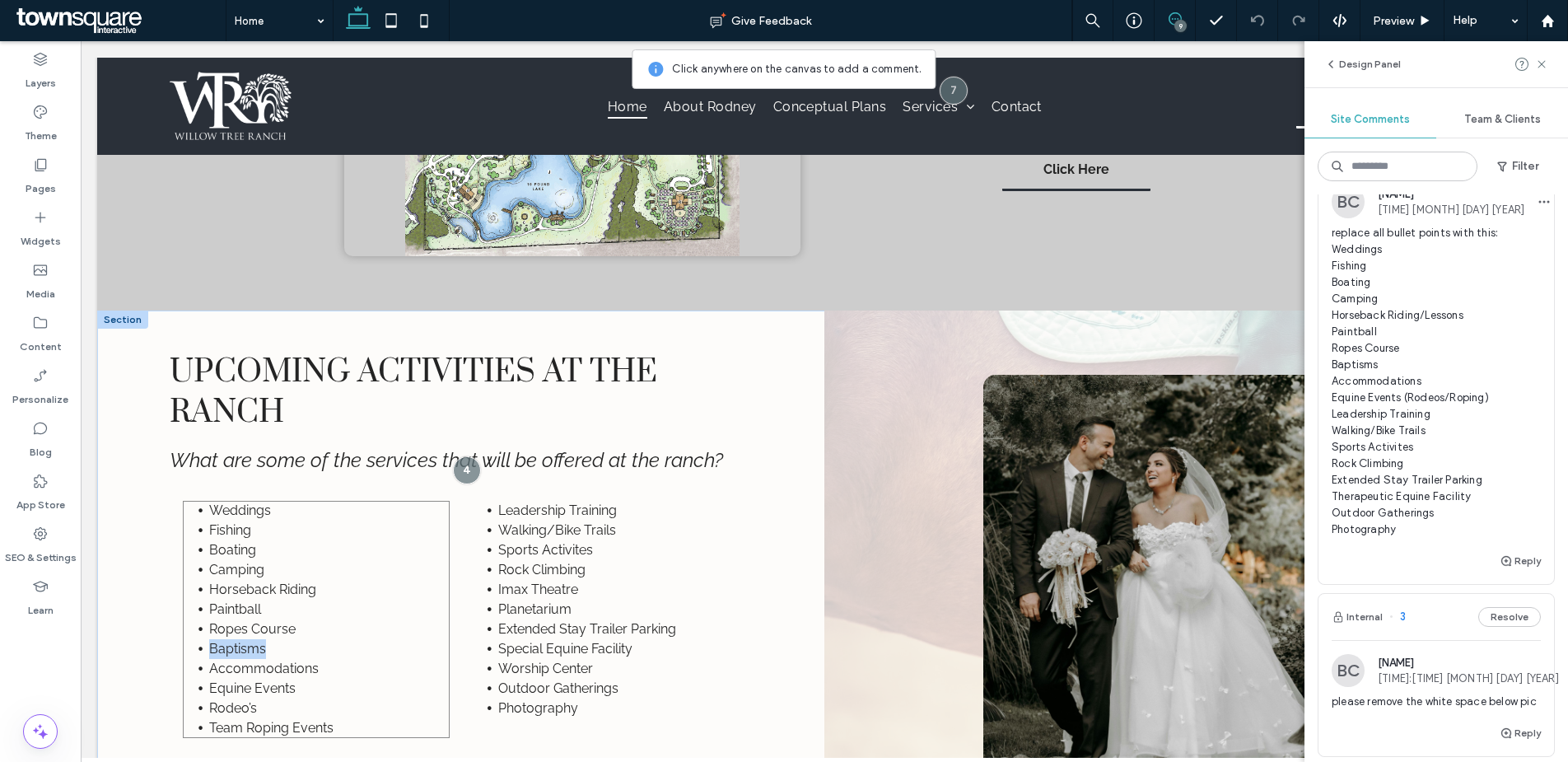 click on "Baptisms" at bounding box center [237, 648] 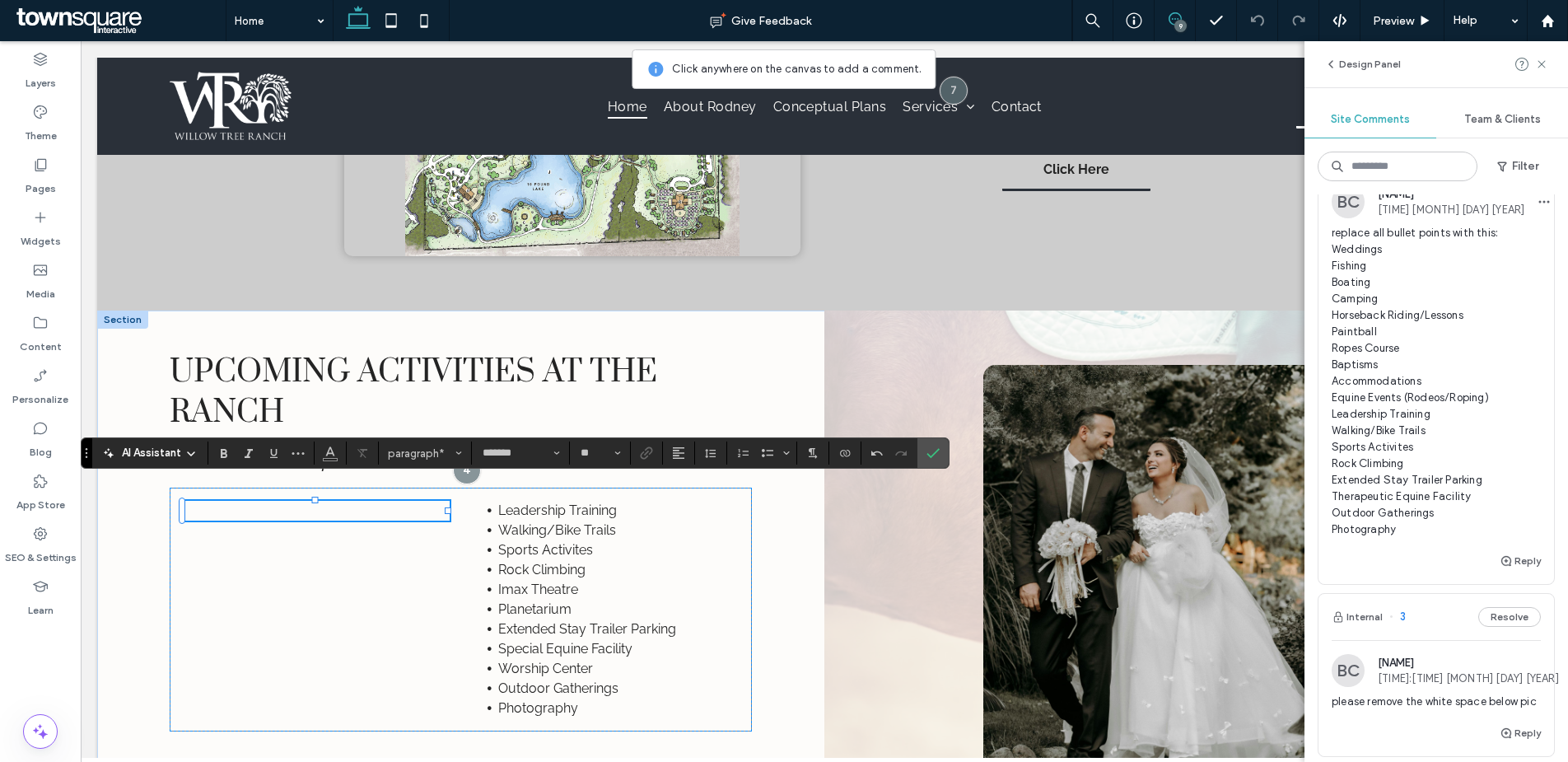 paste 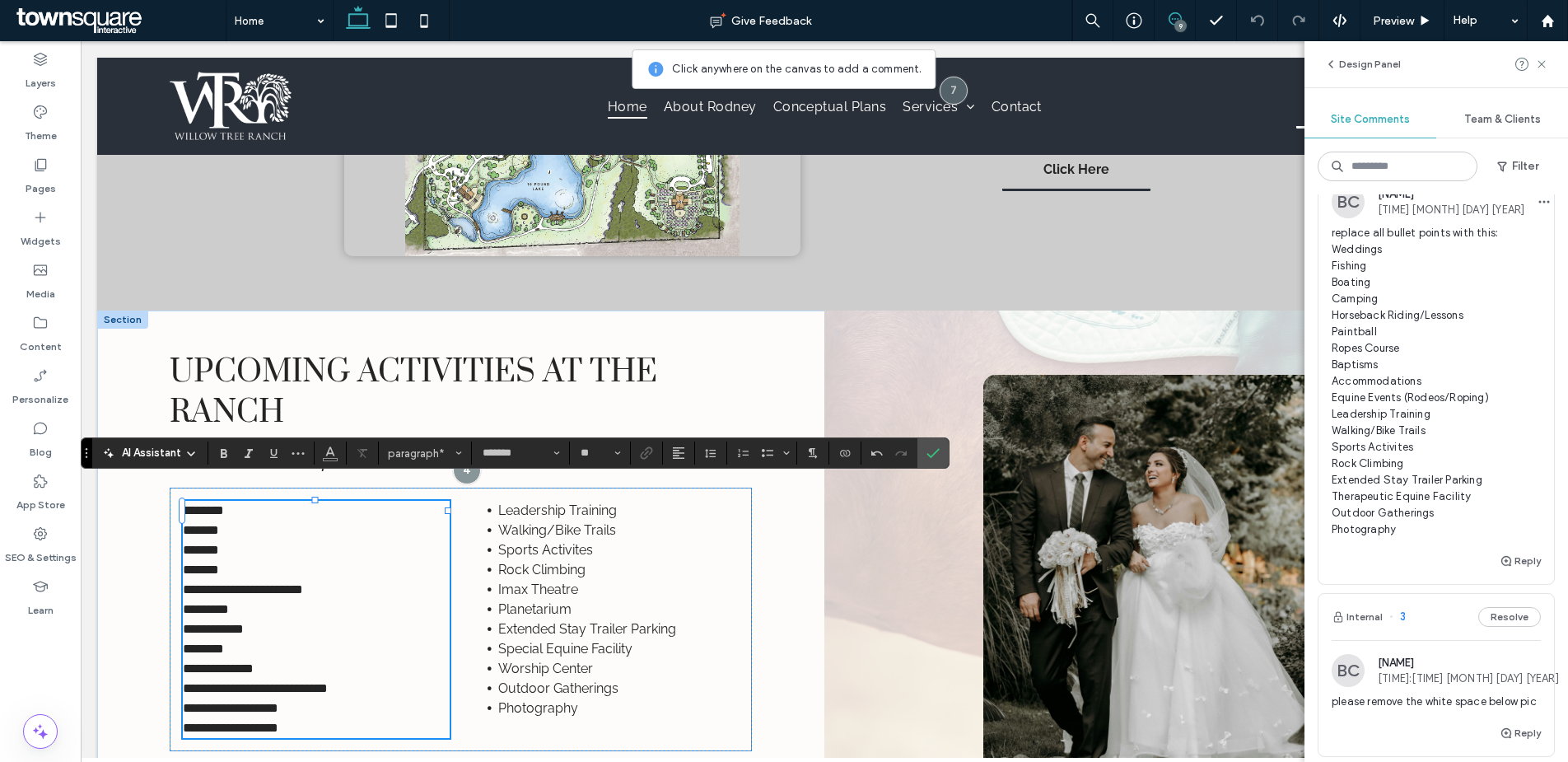 type 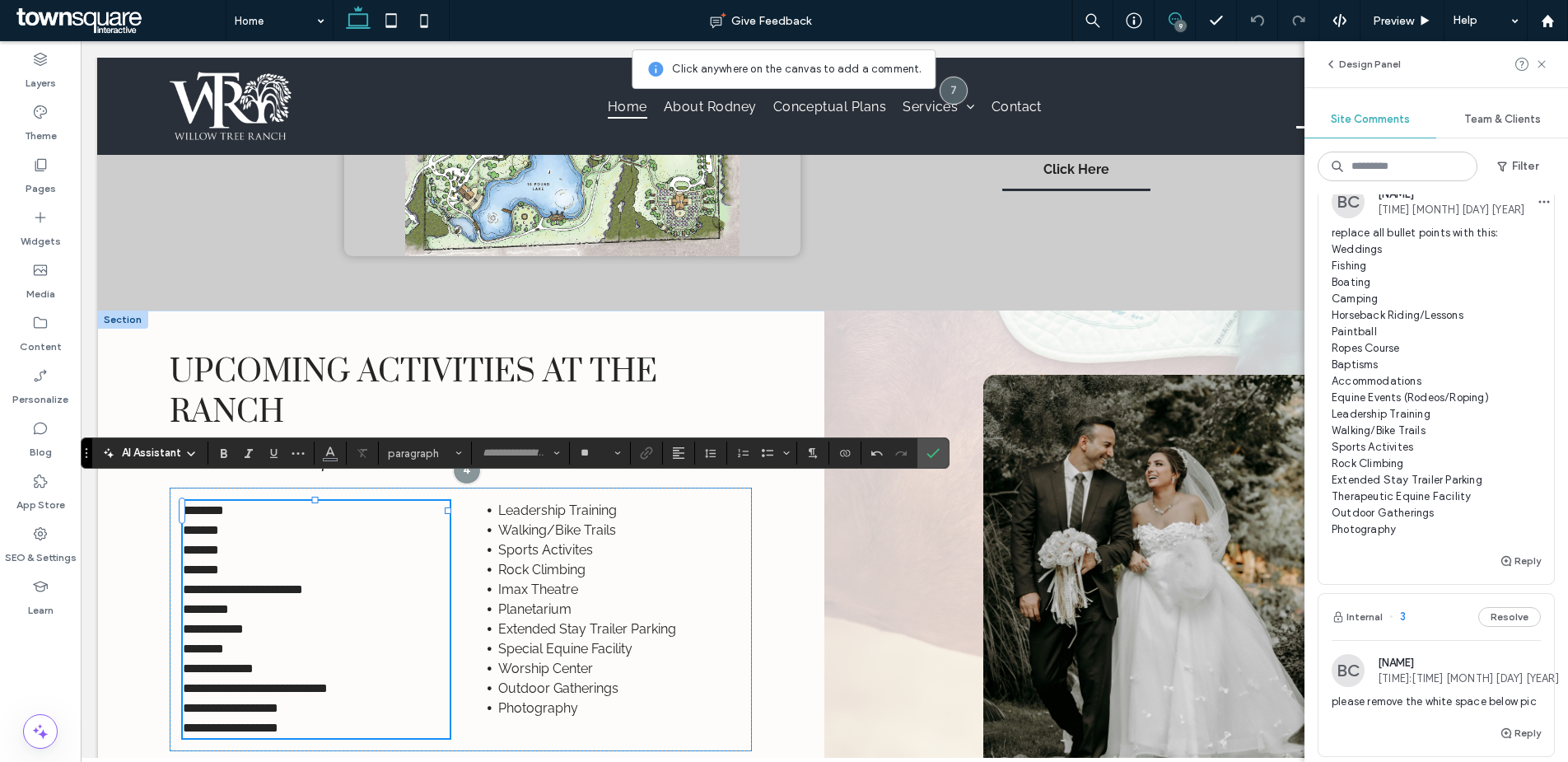 scroll, scrollTop: 175, scrollLeft: 0, axis: vertical 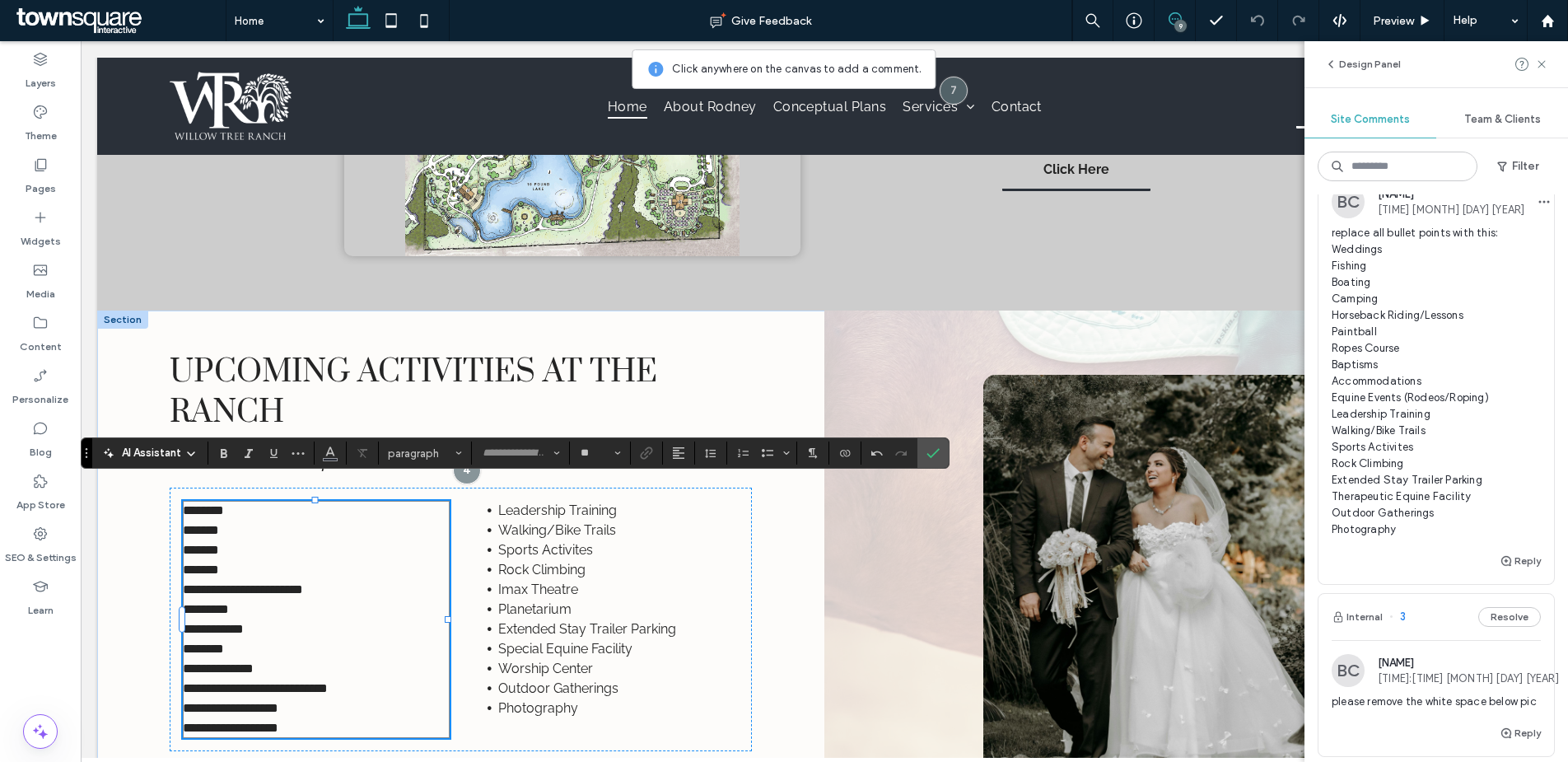 type on "*******" 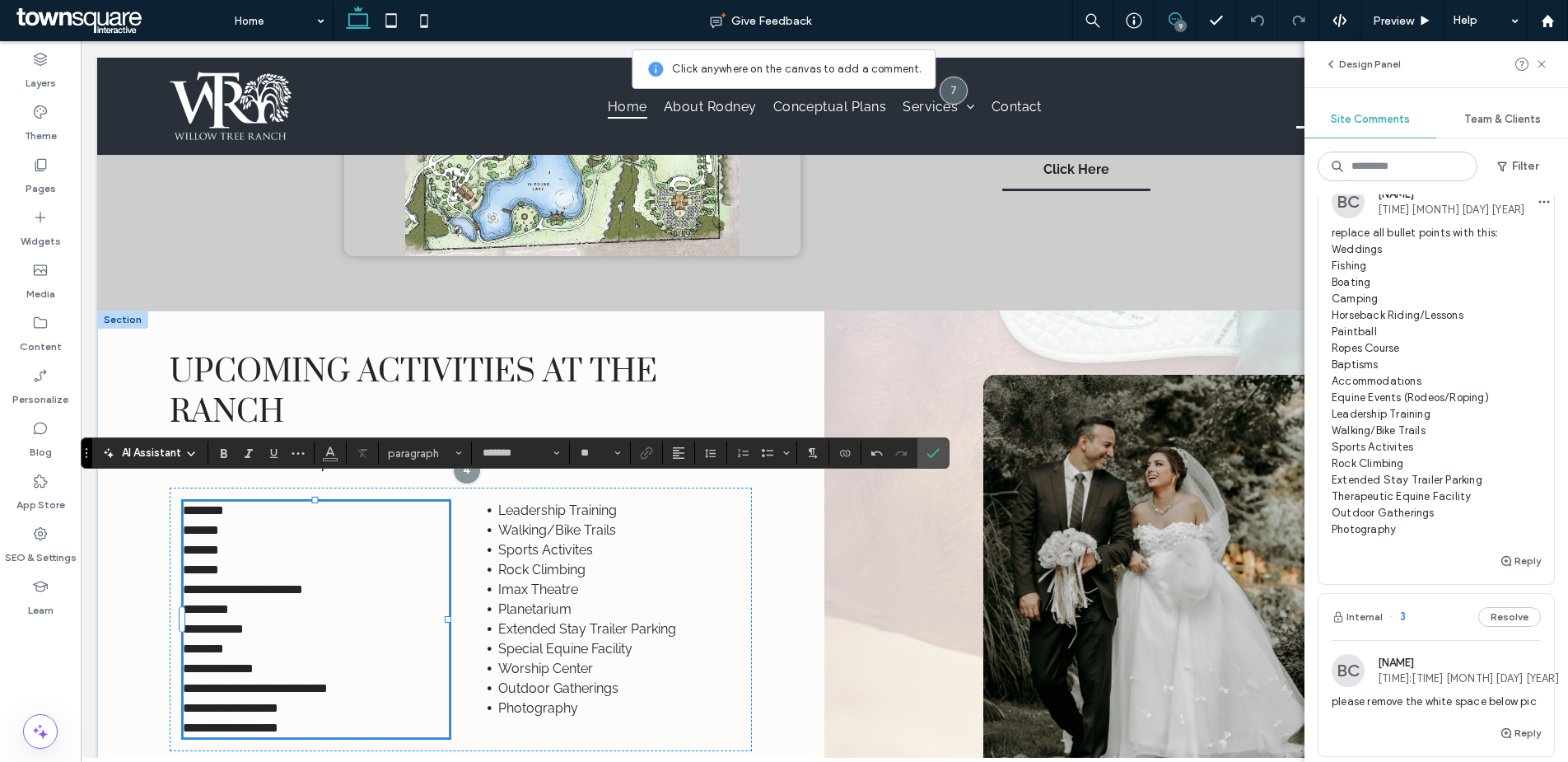 type on "**" 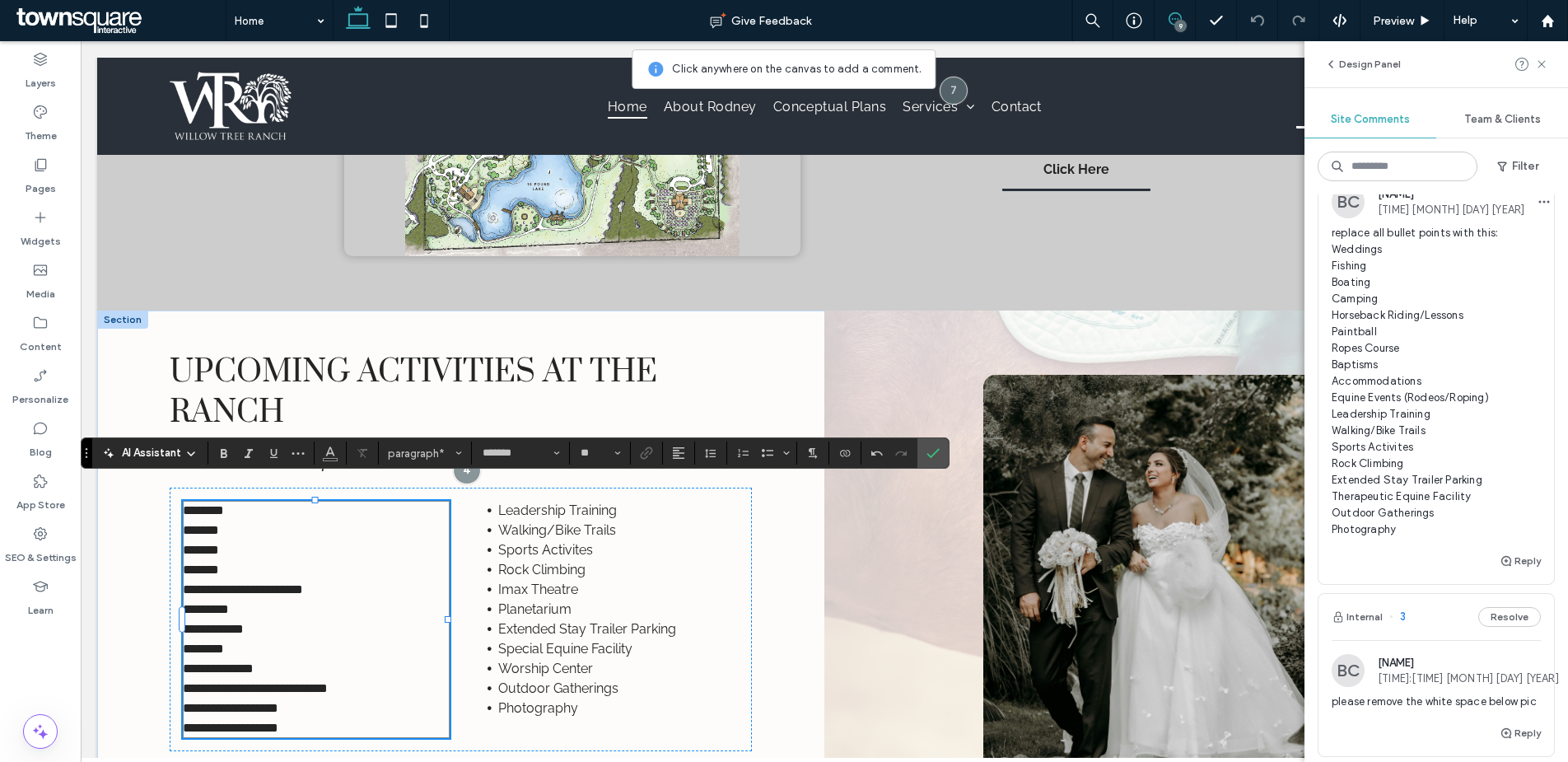 click on "********" at bounding box center [203, 510] 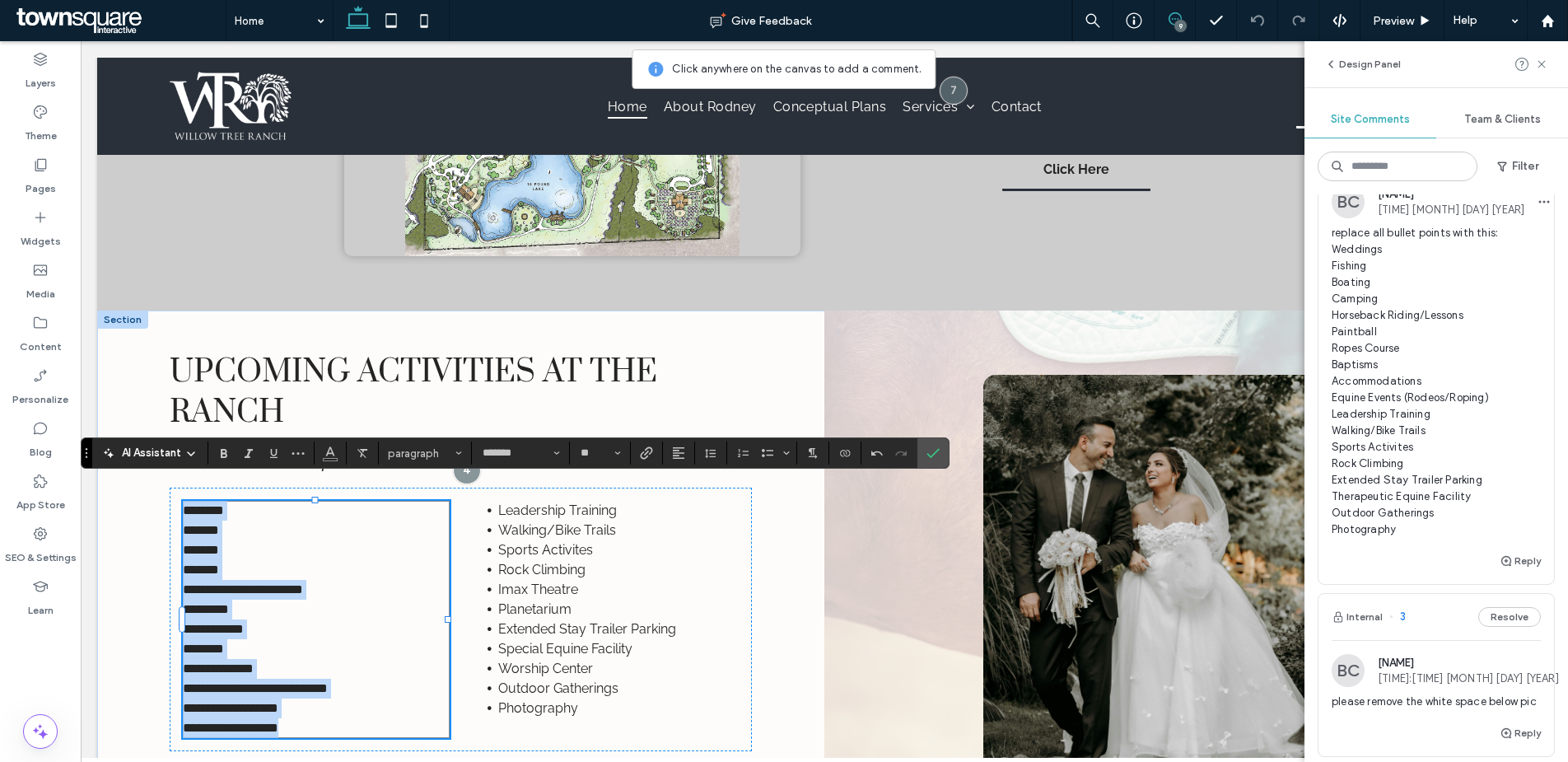 drag, startPoint x: 311, startPoint y: 713, endPoint x: 201, endPoint y: 511, distance: 230.0087 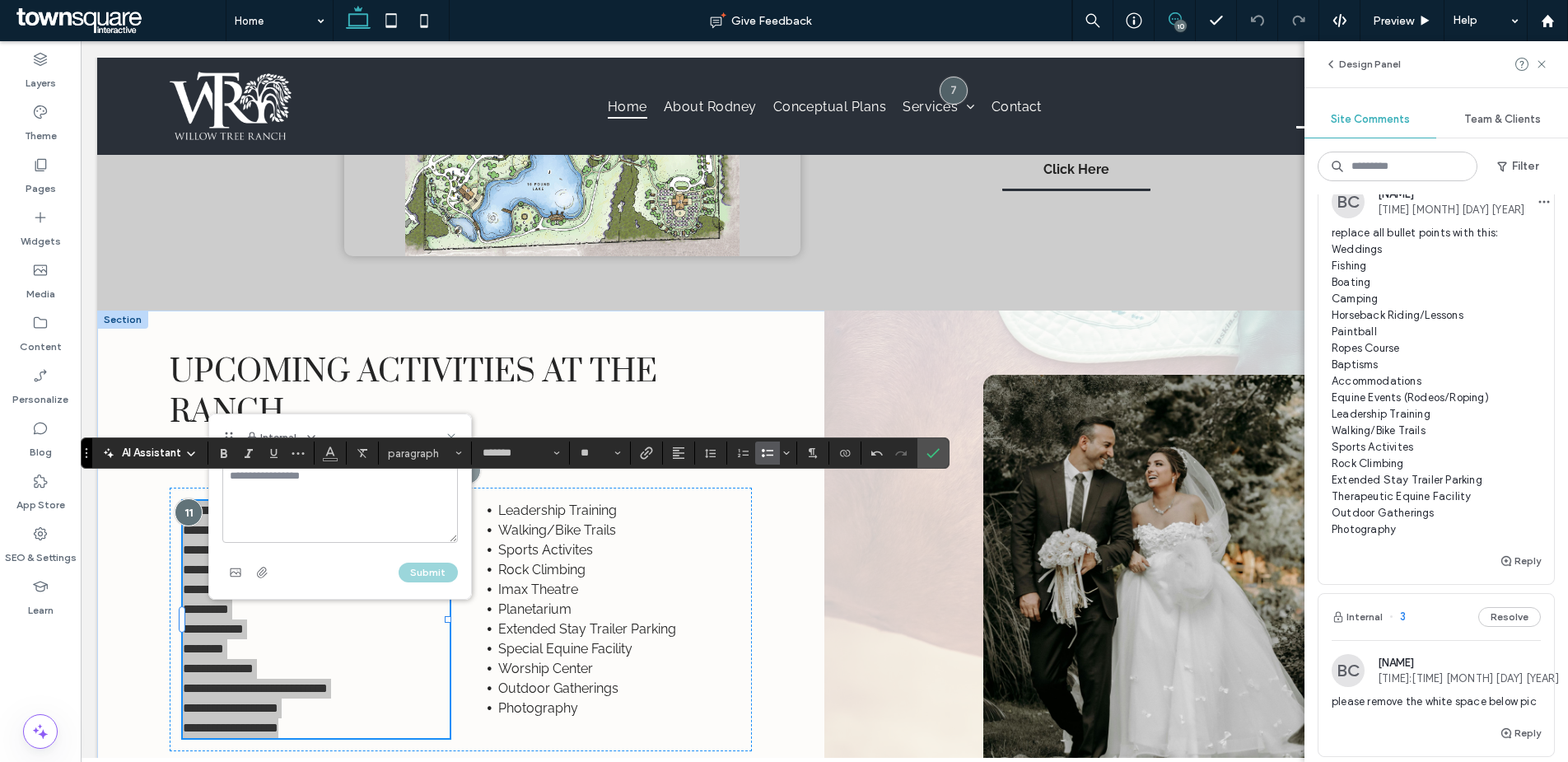 click 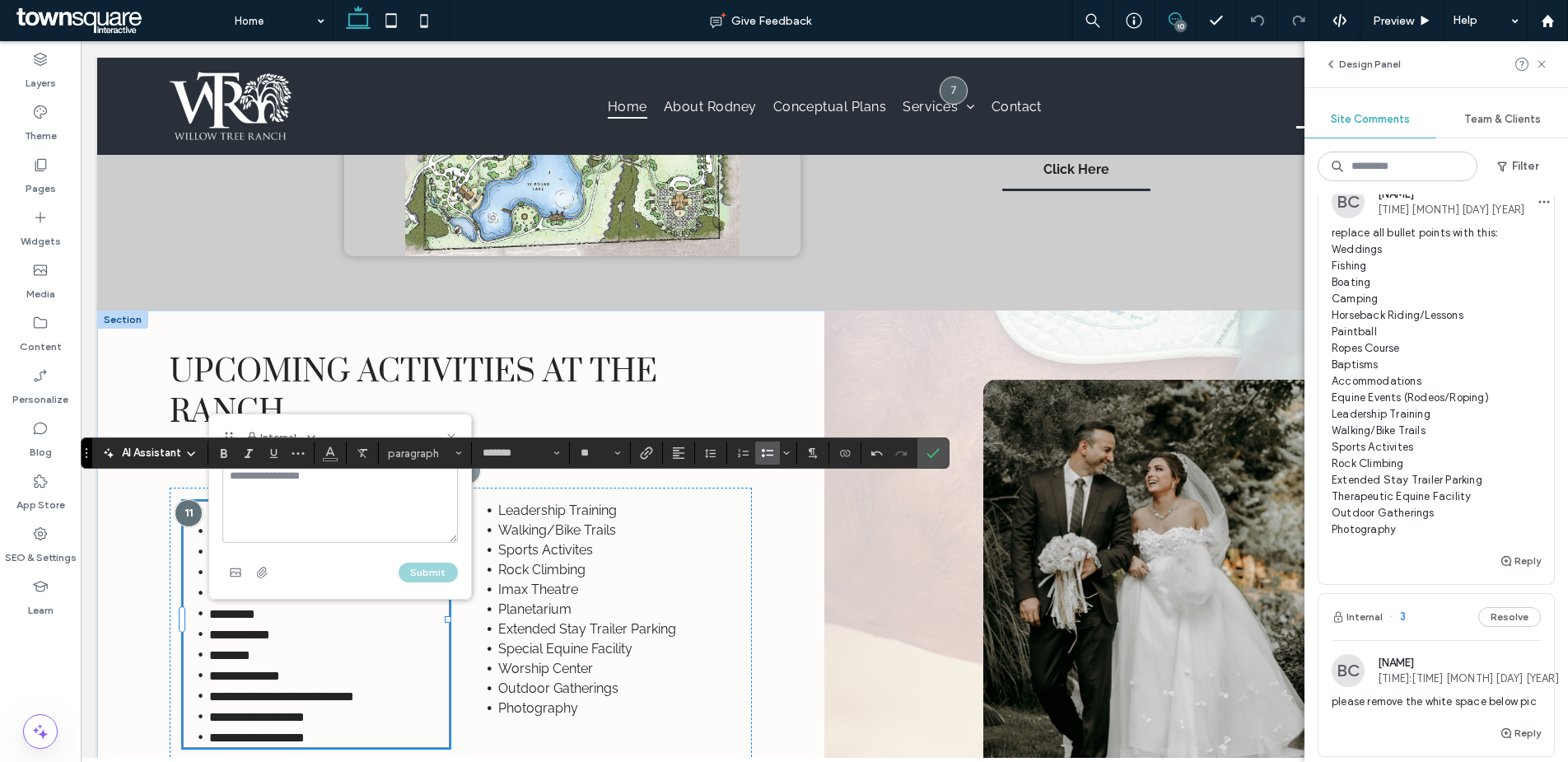 click on "**********" at bounding box center [316, 624] 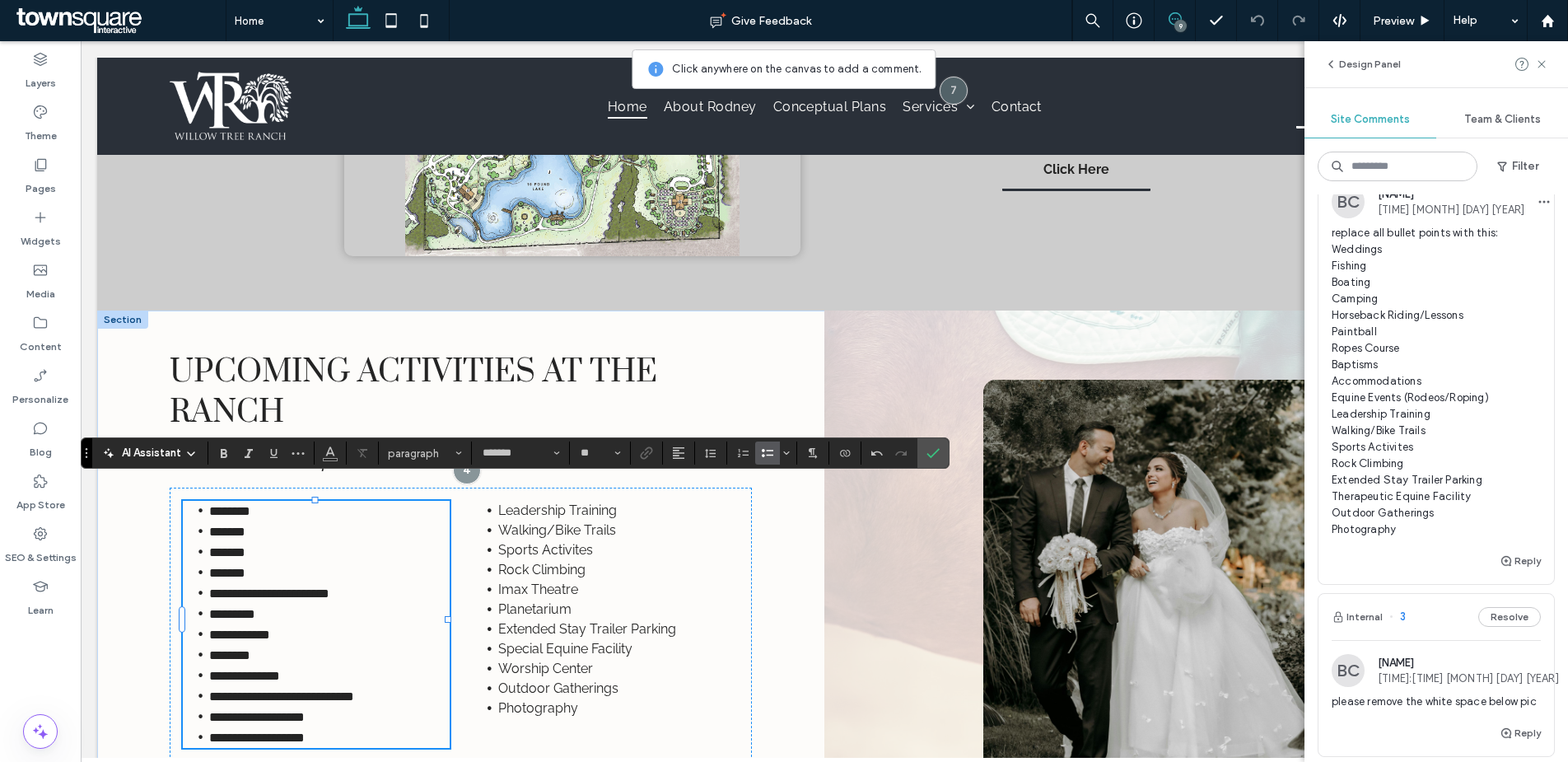 click on "replace all bullet points with this:
Weddings
Fishing
Boating
Camping
Horseback Riding/Lessons
Paintball
Ropes Course
Baptisms
Accommodations
Equine Events (Rodeos/Roping)
Leadership Training
Walking/Bike Trails
Sports Activites
Rock Climbing
Extended Stay Trailer Parking
Therapeutic Equine Facility
Outdoor Gatherings
Photography" at bounding box center [1436, 381] 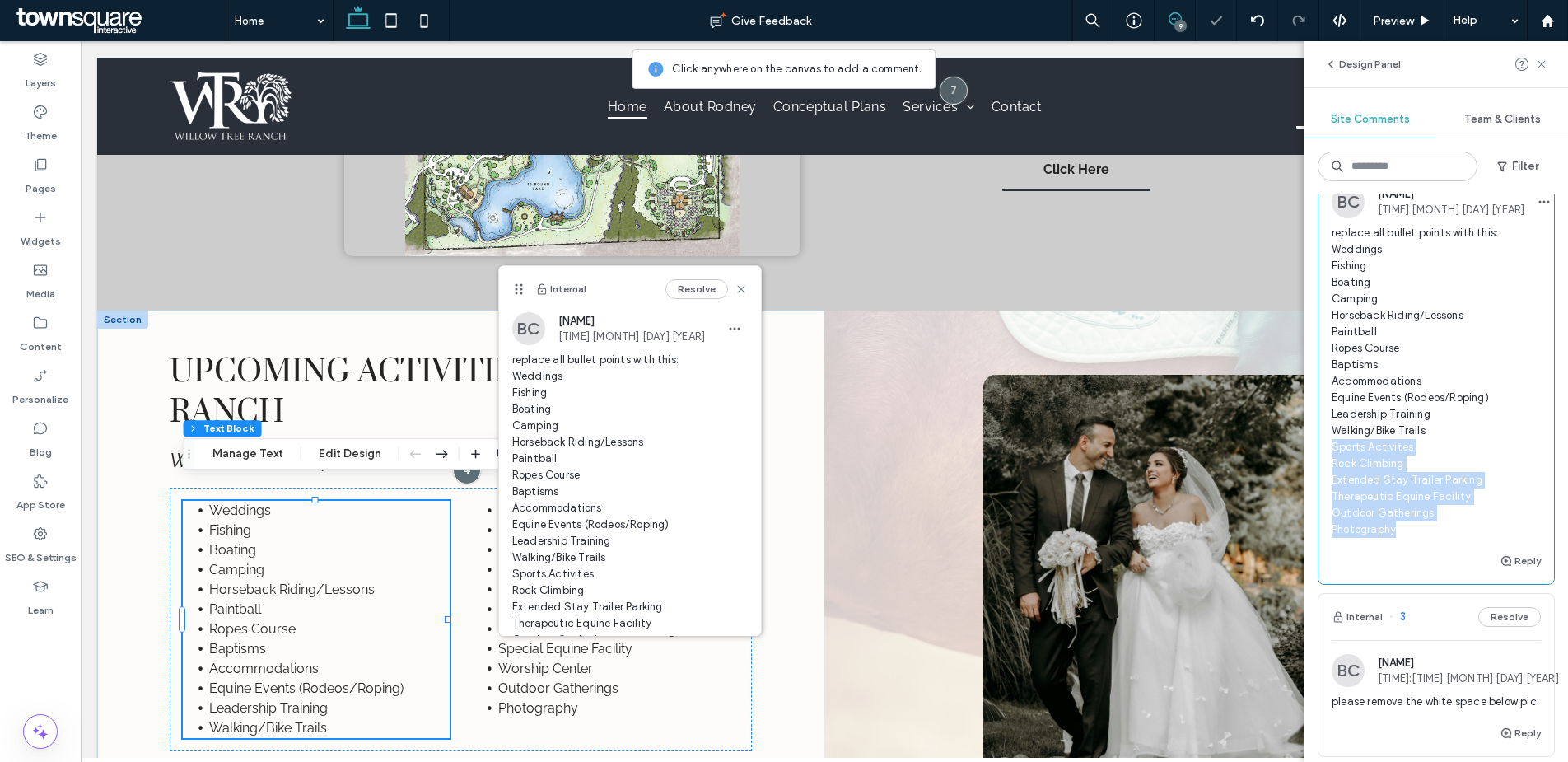 drag, startPoint x: 1332, startPoint y: 530, endPoint x: 1432, endPoint y: 623, distance: 136.56134 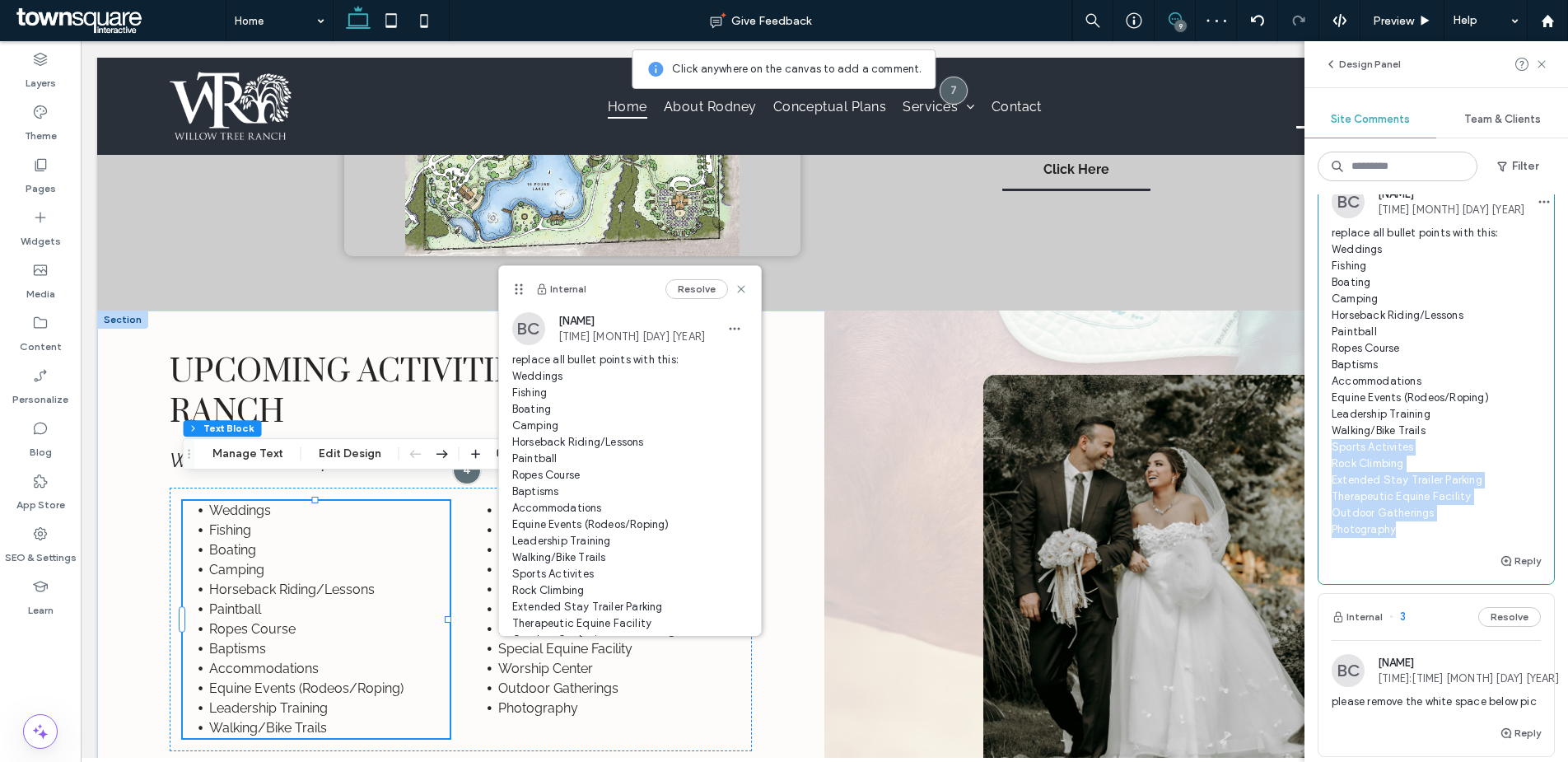 copy on "Sports Activites
Rock Climbing
Extended Stay Trailer Parking
Therapeutic Equine Facility
Outdoor Gatherings
Photography" 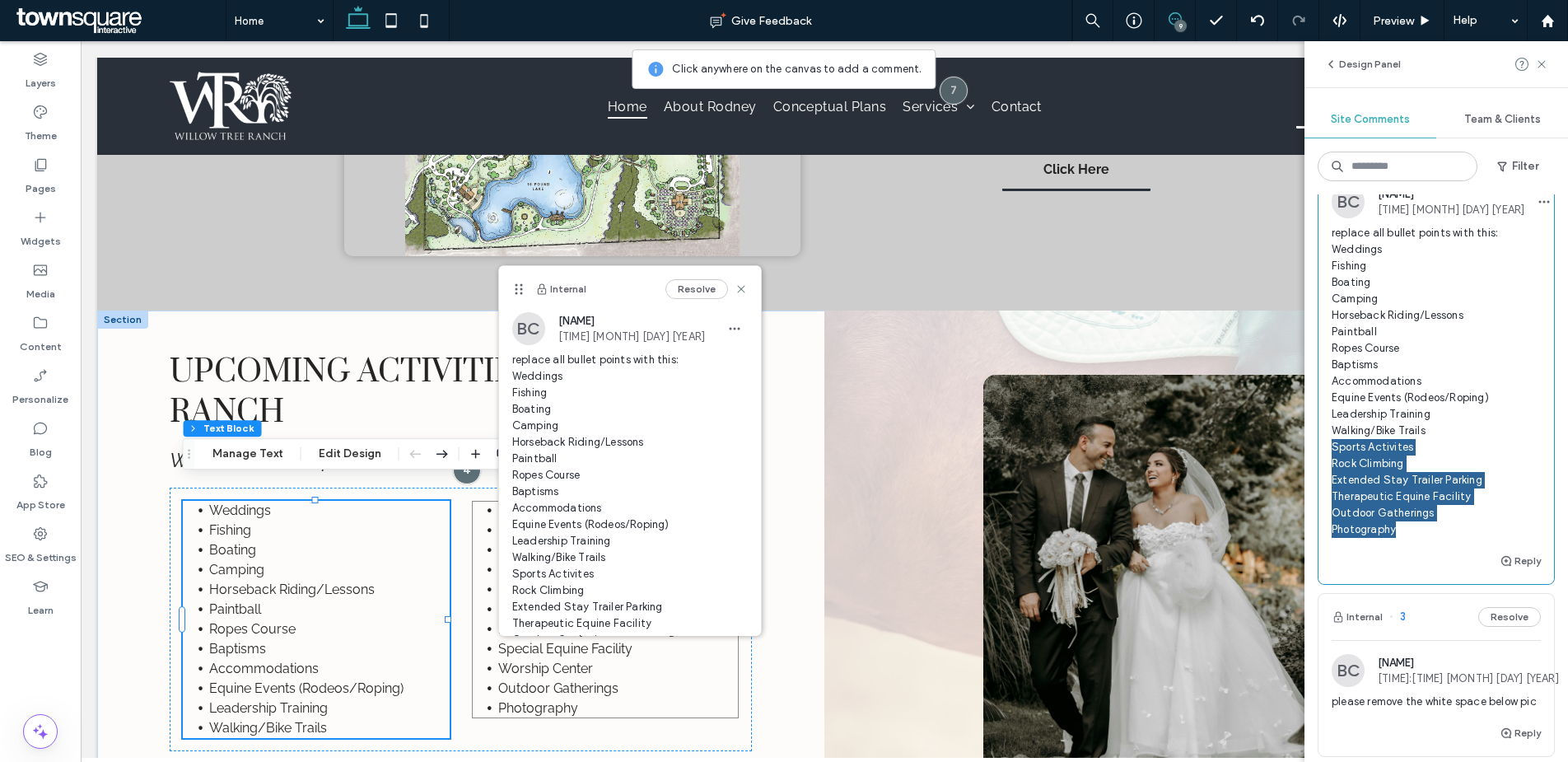 click on "Photography" at bounding box center (618, 708) 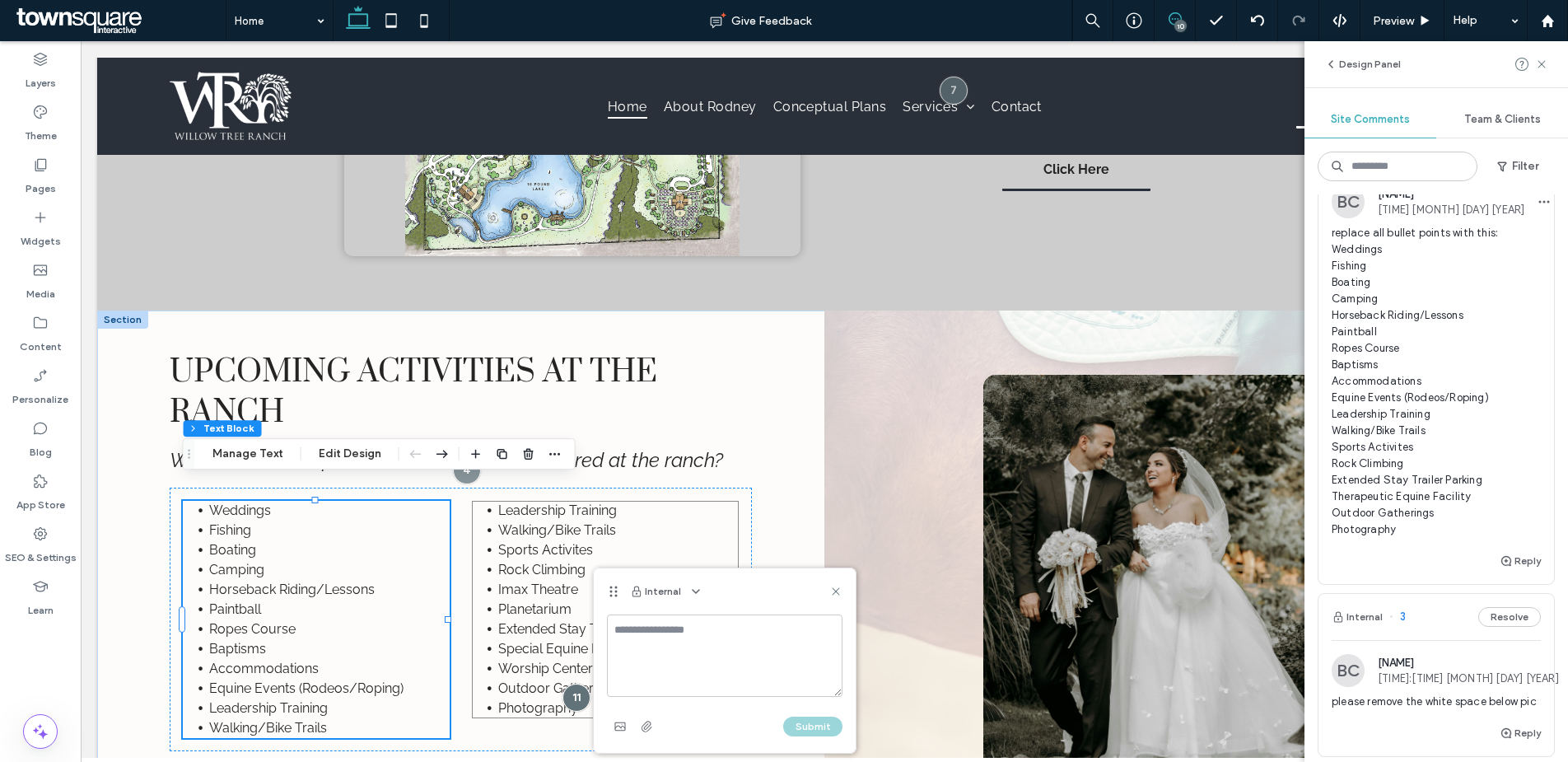 click at bounding box center [576, 698] 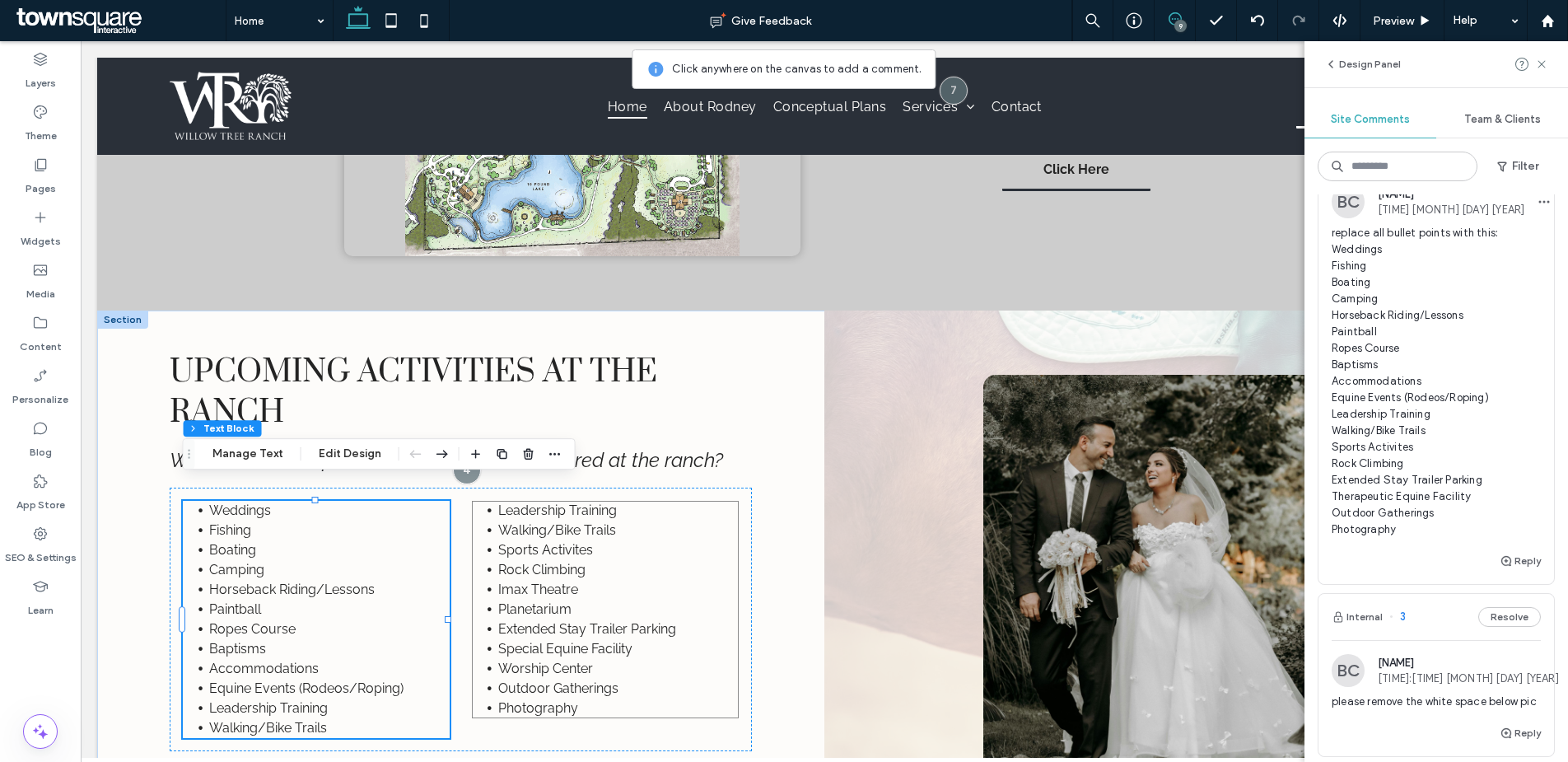 click on "Worship Center" at bounding box center (545, 668) 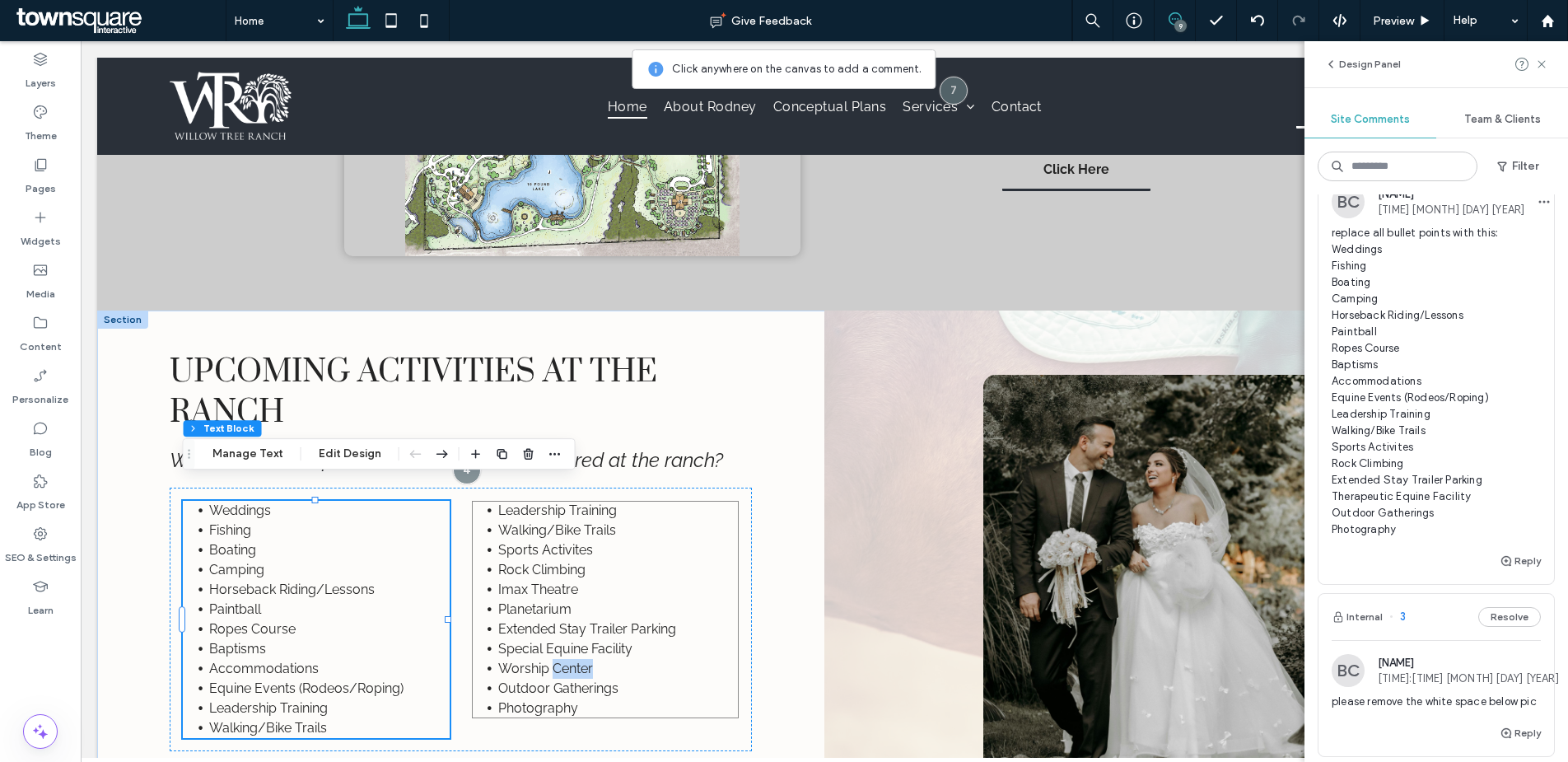 click on "Worship Center" at bounding box center [545, 668] 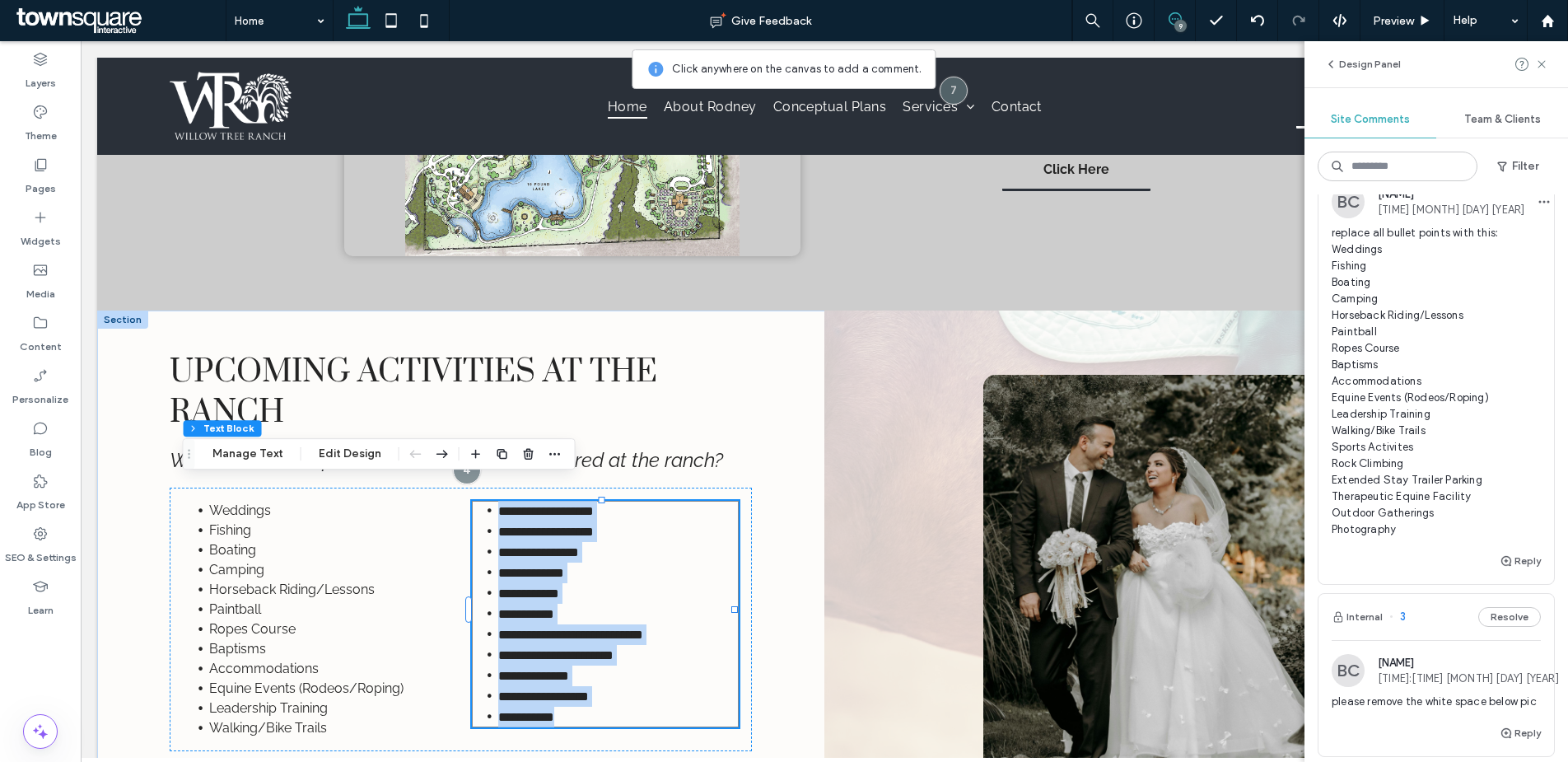 click on "**********" at bounding box center [605, 614] 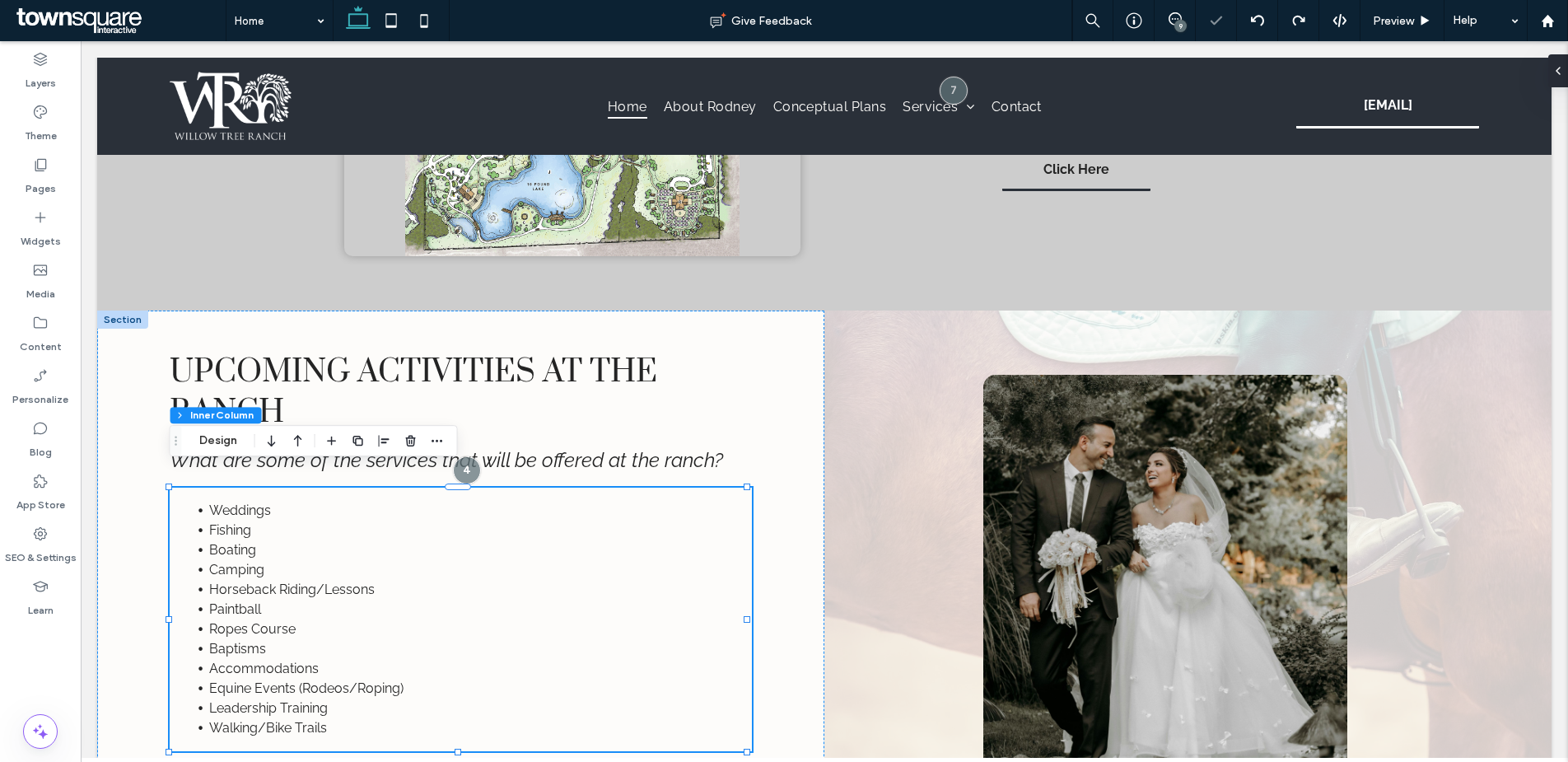 scroll, scrollTop: 0, scrollLeft: 0, axis: both 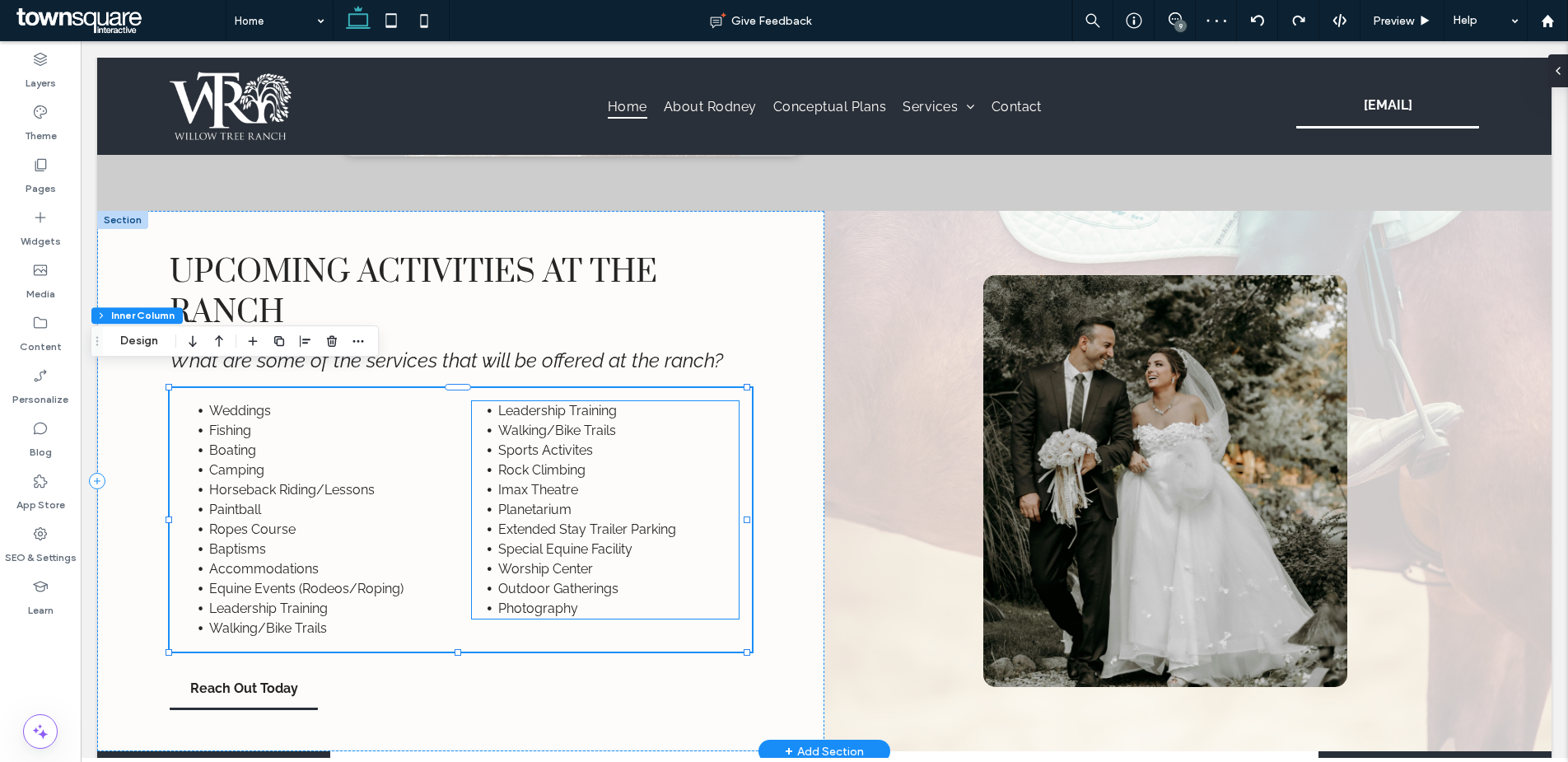 click on "Planetarium" at bounding box center [534, 509] 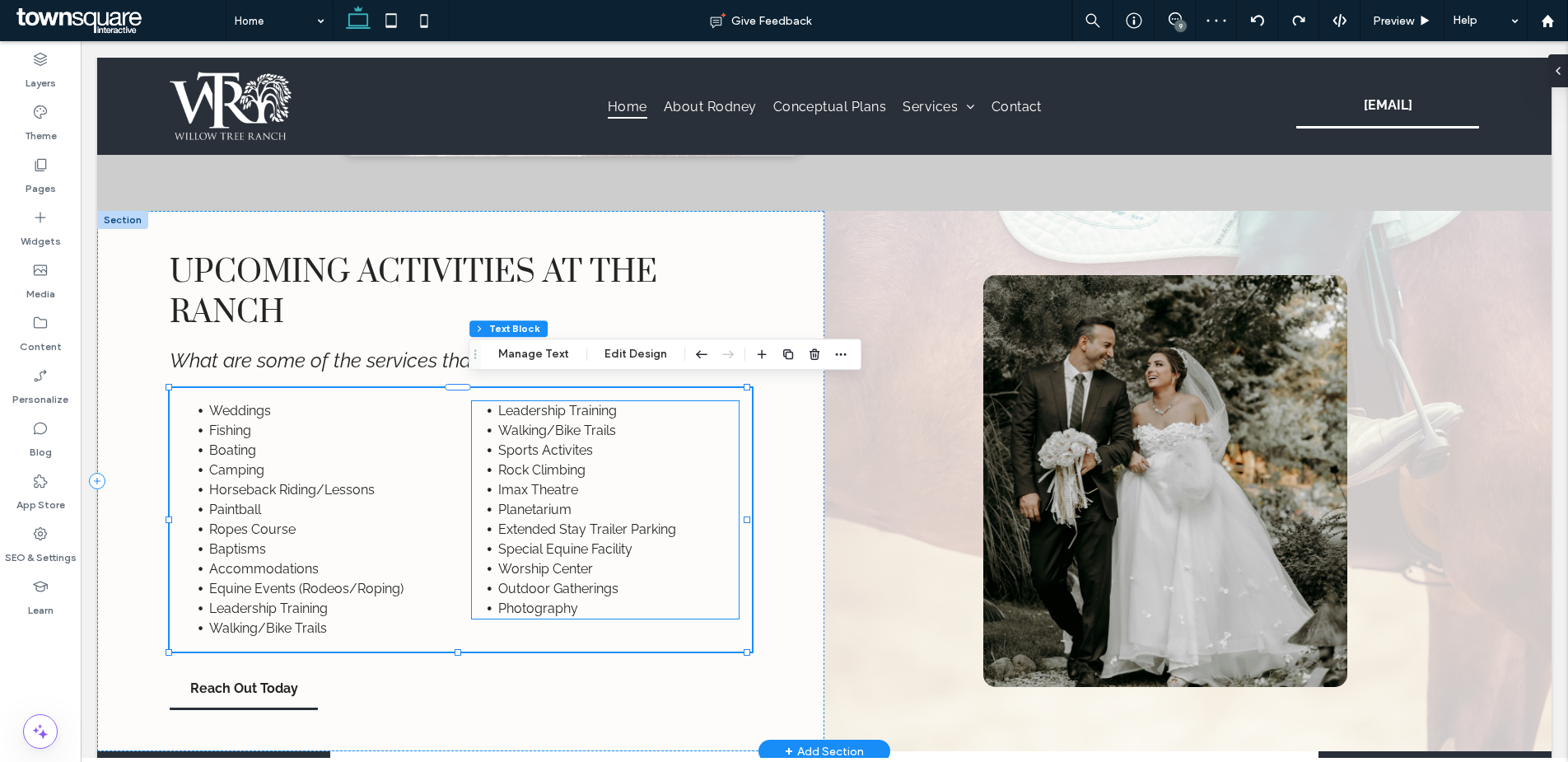 click on "Leadership Training Walking/Bike Trails Sports Activites Rock Climbing Imax Theatre Planetarium Extended Stay Trailer Parking Special Equine Facility Worship Center Outdoor Gatherings Photography" at bounding box center (605, 510) 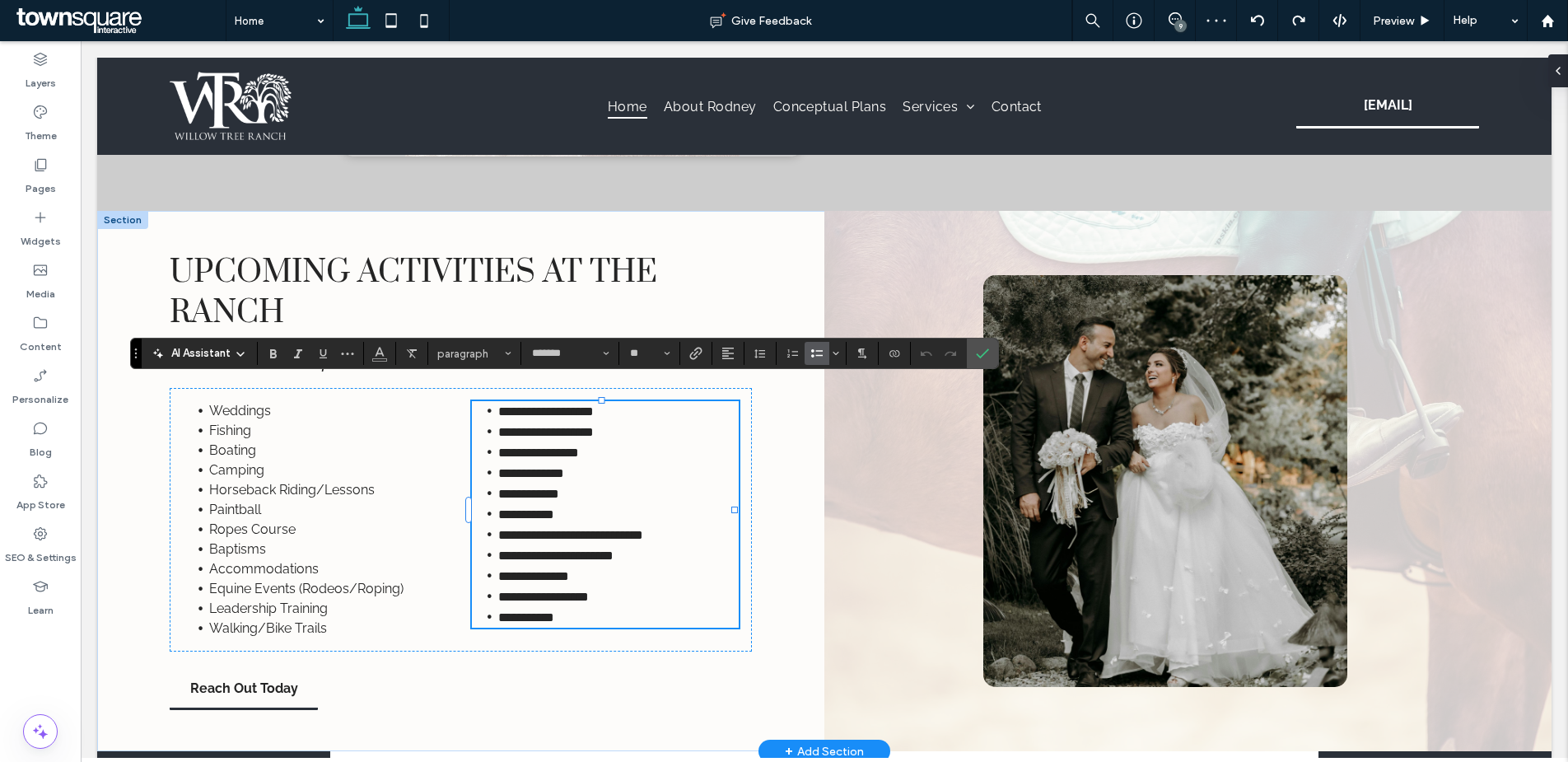 drag, startPoint x: 591, startPoint y: 540, endPoint x: 582, endPoint y: 563, distance: 24.69818 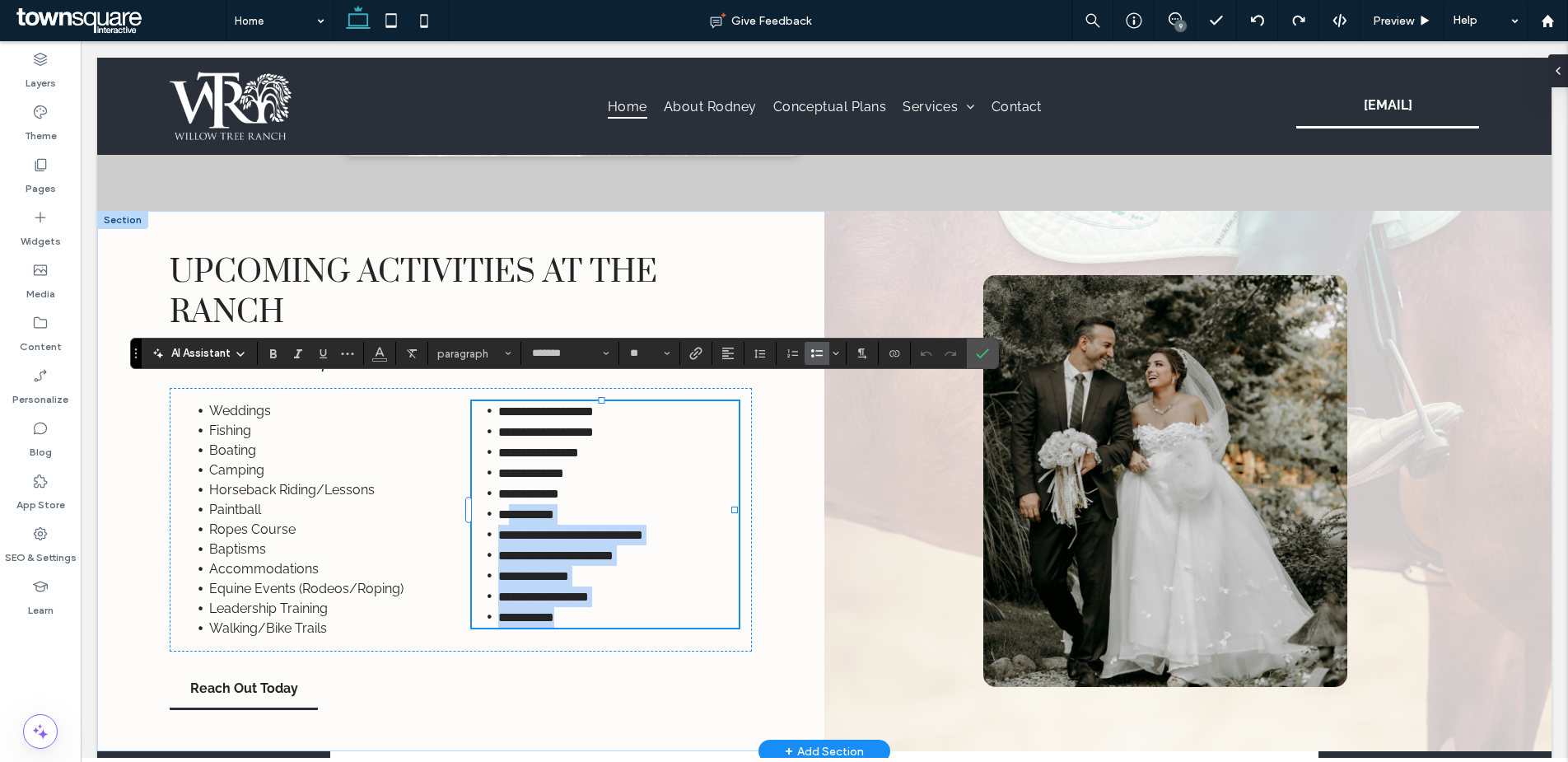 drag, startPoint x: 572, startPoint y: 589, endPoint x: 510, endPoint y: 482, distance: 123.66487 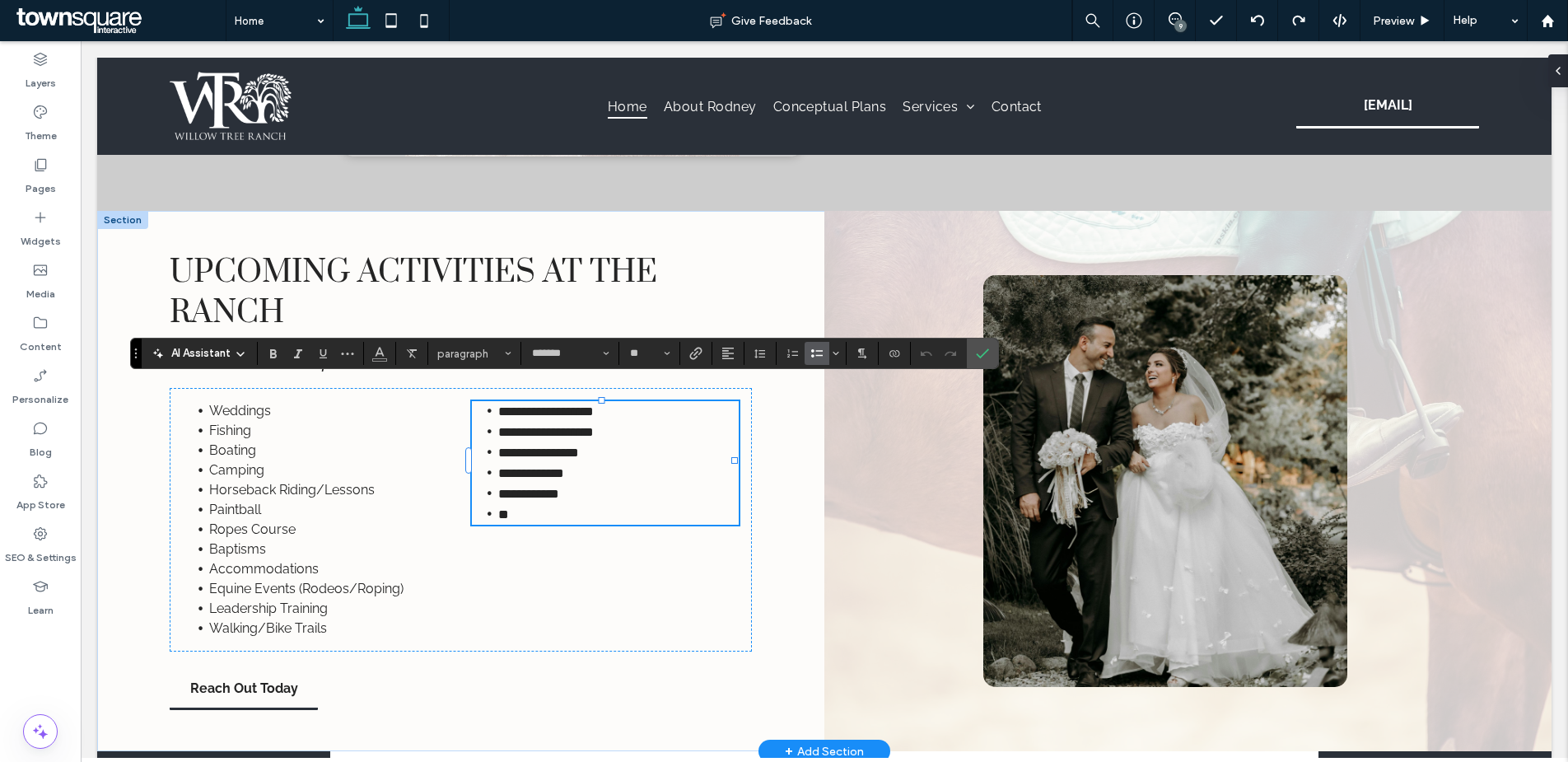 type 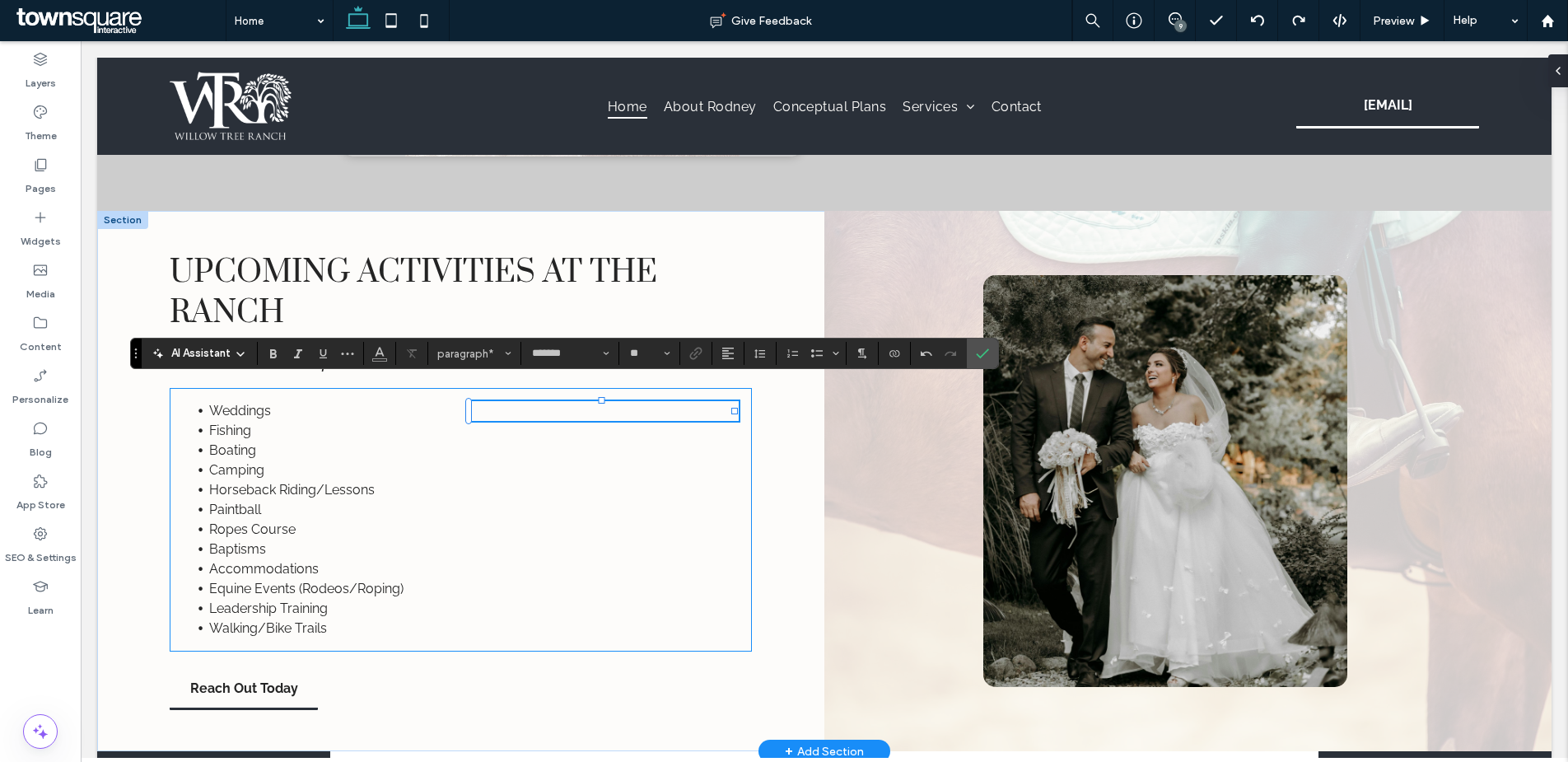 paste 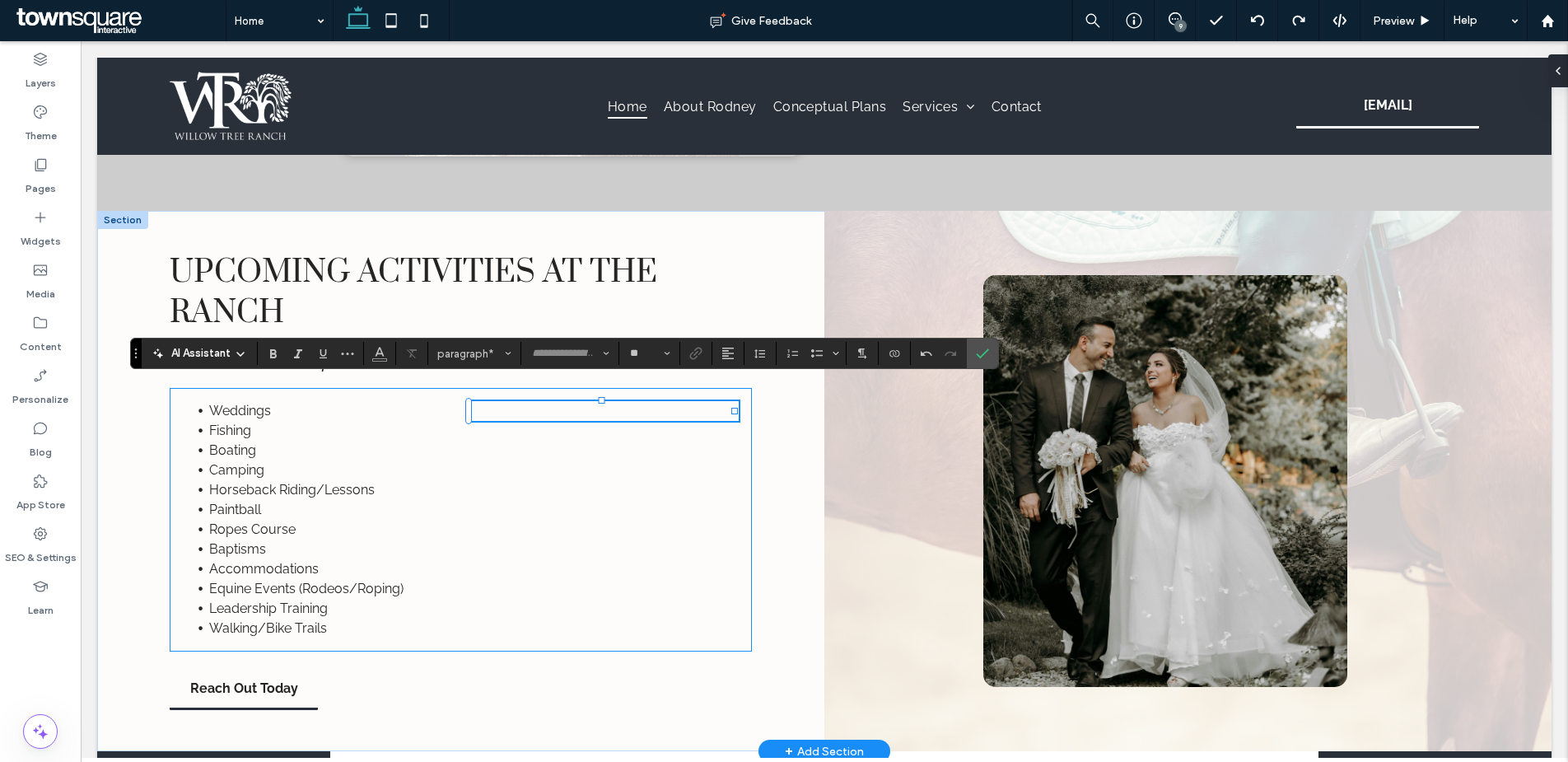 scroll, scrollTop: 81, scrollLeft: 0, axis: vertical 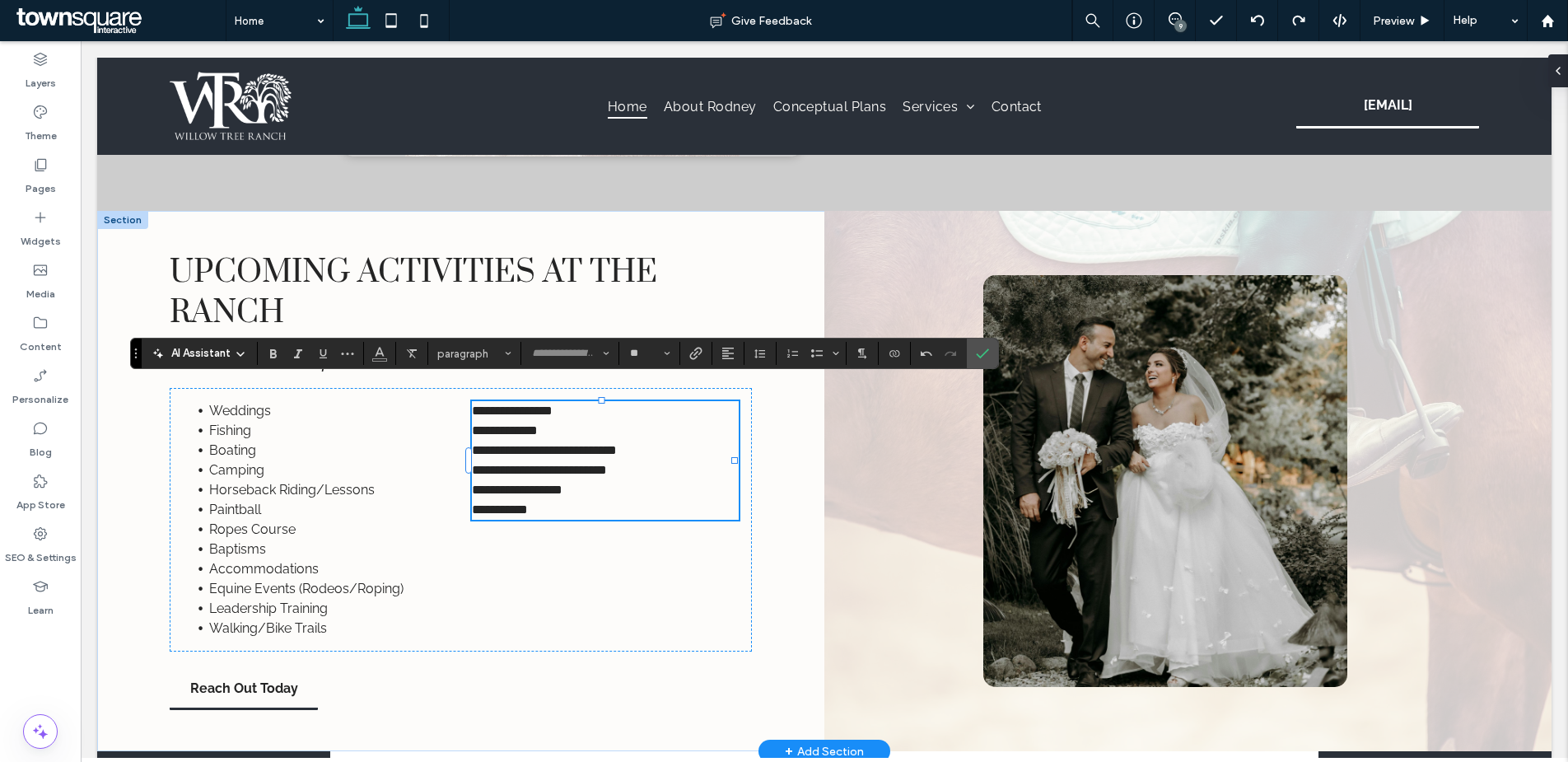 type on "*******" 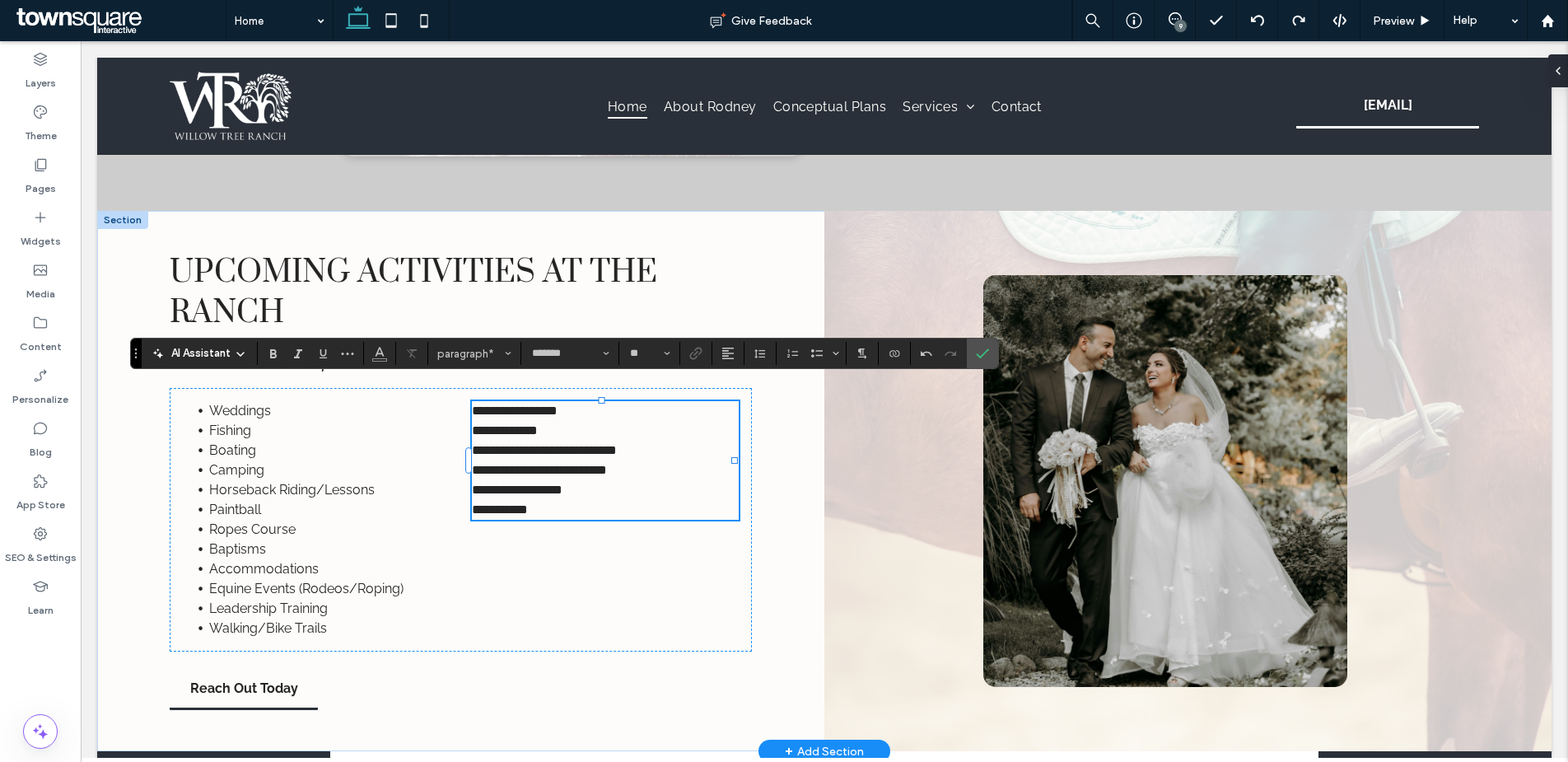 click on "**********" at bounding box center (605, 510) 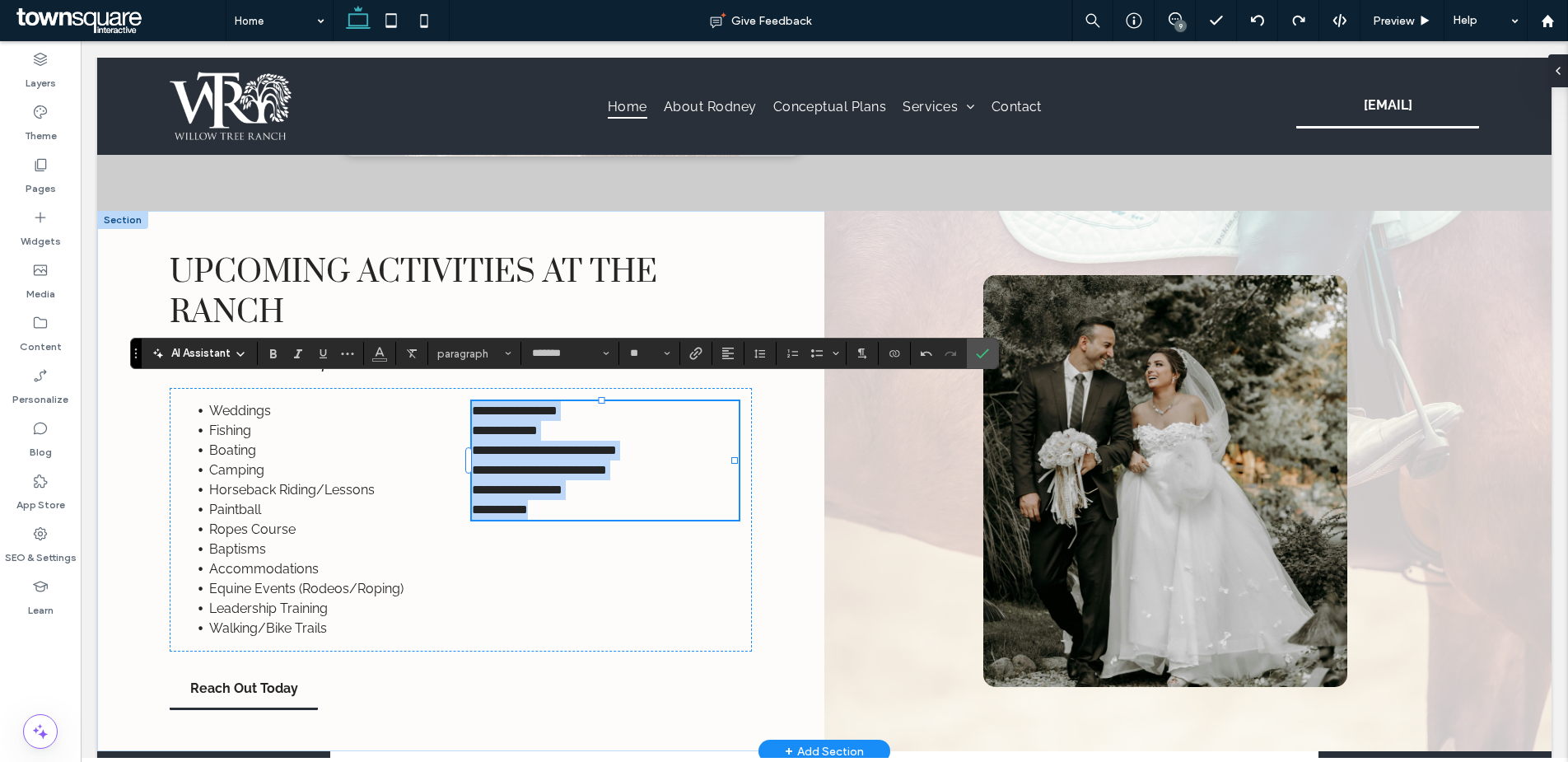 drag, startPoint x: 554, startPoint y: 489, endPoint x: 469, endPoint y: 389, distance: 131.24405 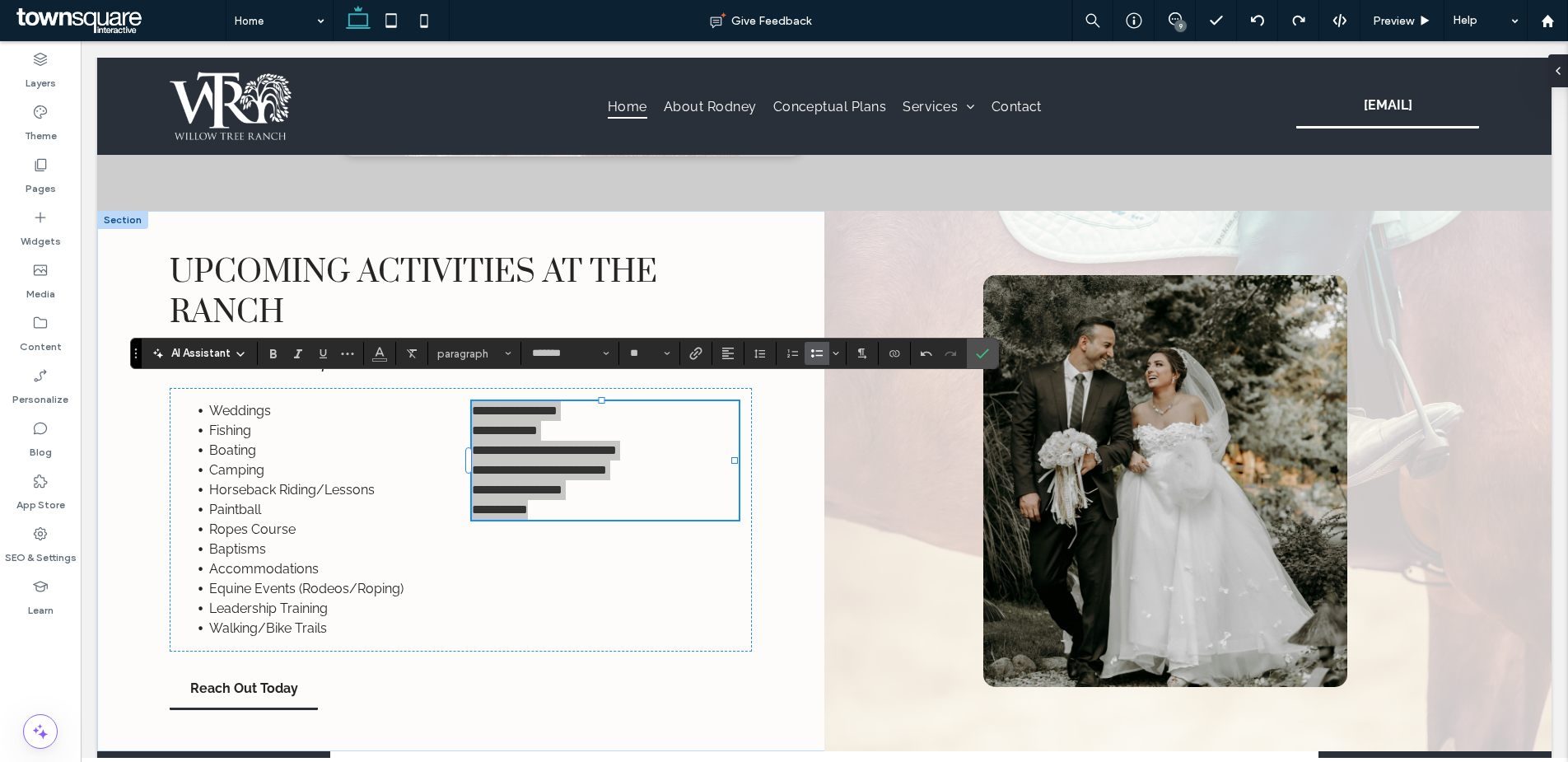 click 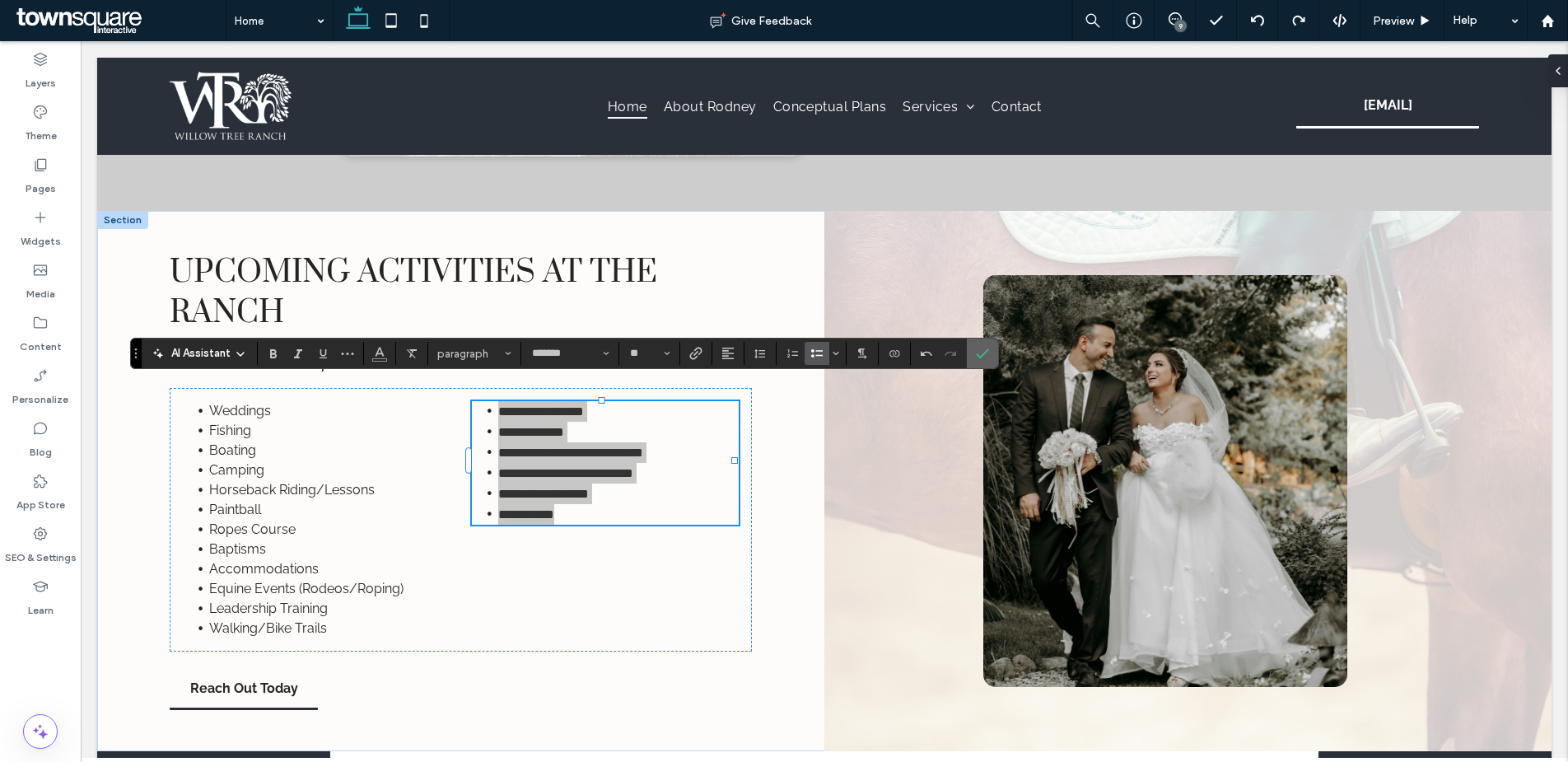 click 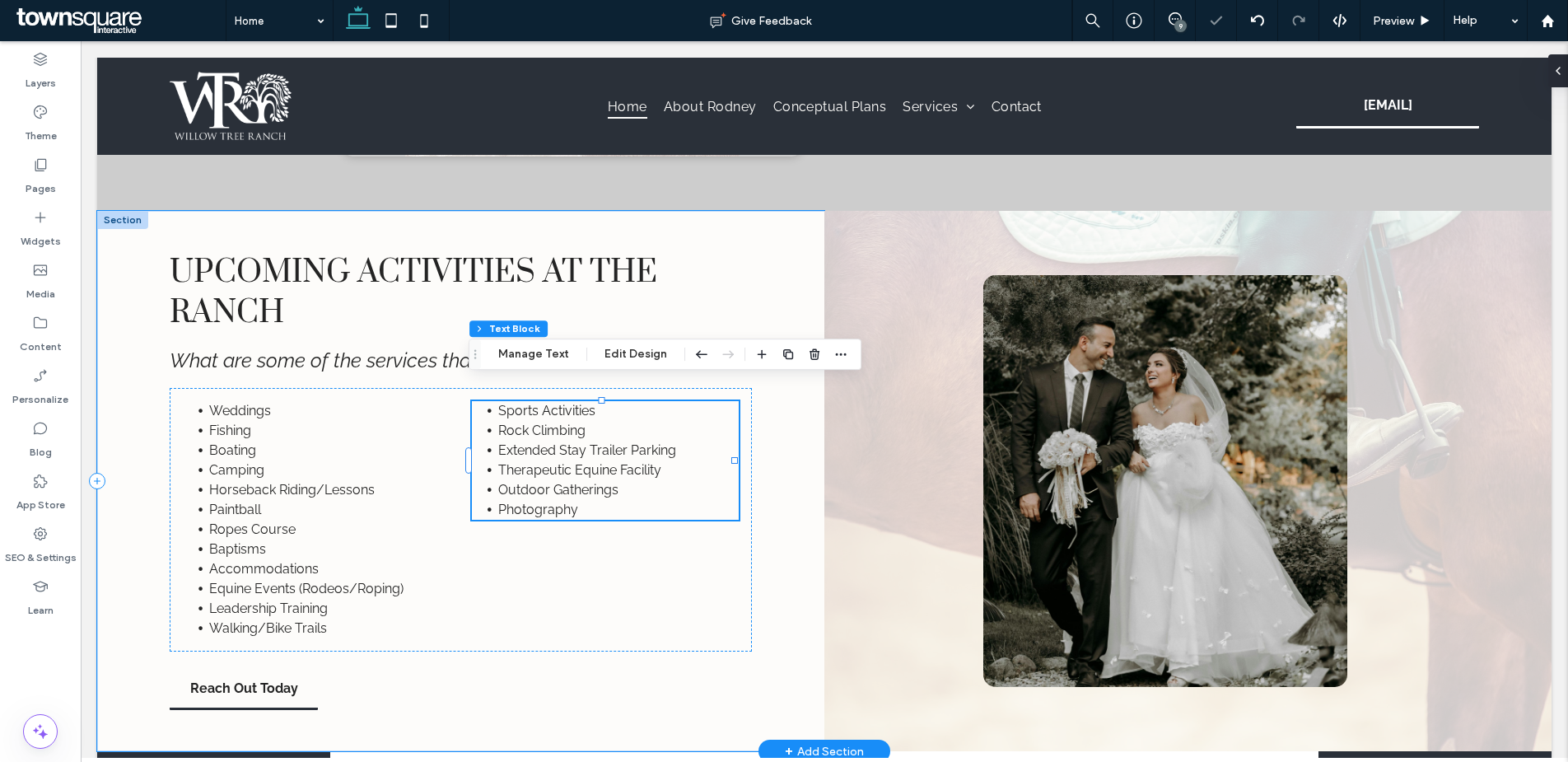 click on "Upcoming Activities at the Ranch
What are some of the services that will be offered at the ranch?
Weddings Fishing Boating Camping Horseback Riding/Lessons Paintball Ropes Course Baptisms Accommodations Equine Events (Rodeos/Roping) Leadership Training Walking/Bike Trails
Sports Activities Rock Climbing Extended Stay Trailer Parking Therapeutic Equine Facility Outdoor Gatherings Photography
Reach Out Today" at bounding box center [460, 481] 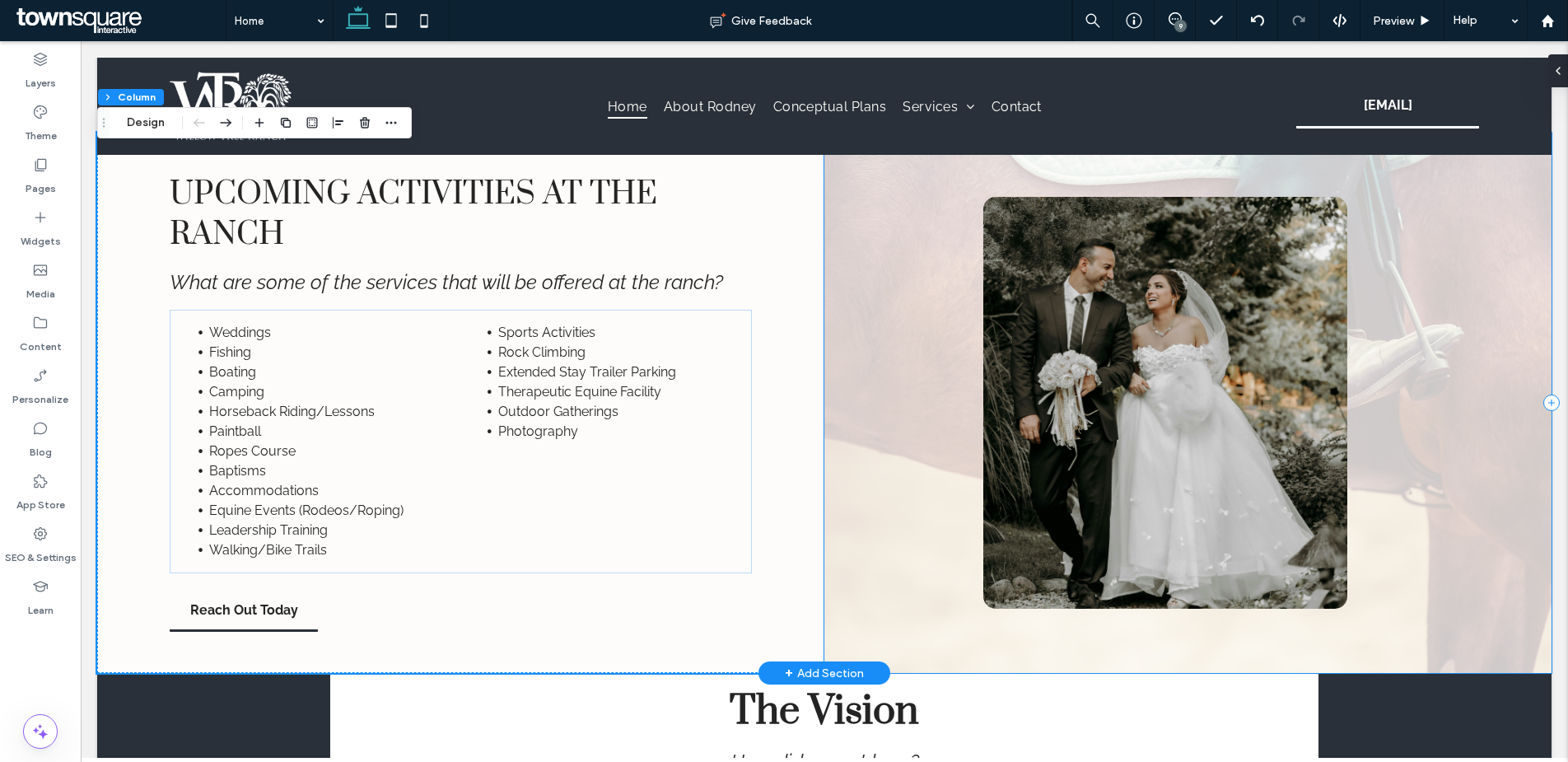 scroll, scrollTop: 1699, scrollLeft: 0, axis: vertical 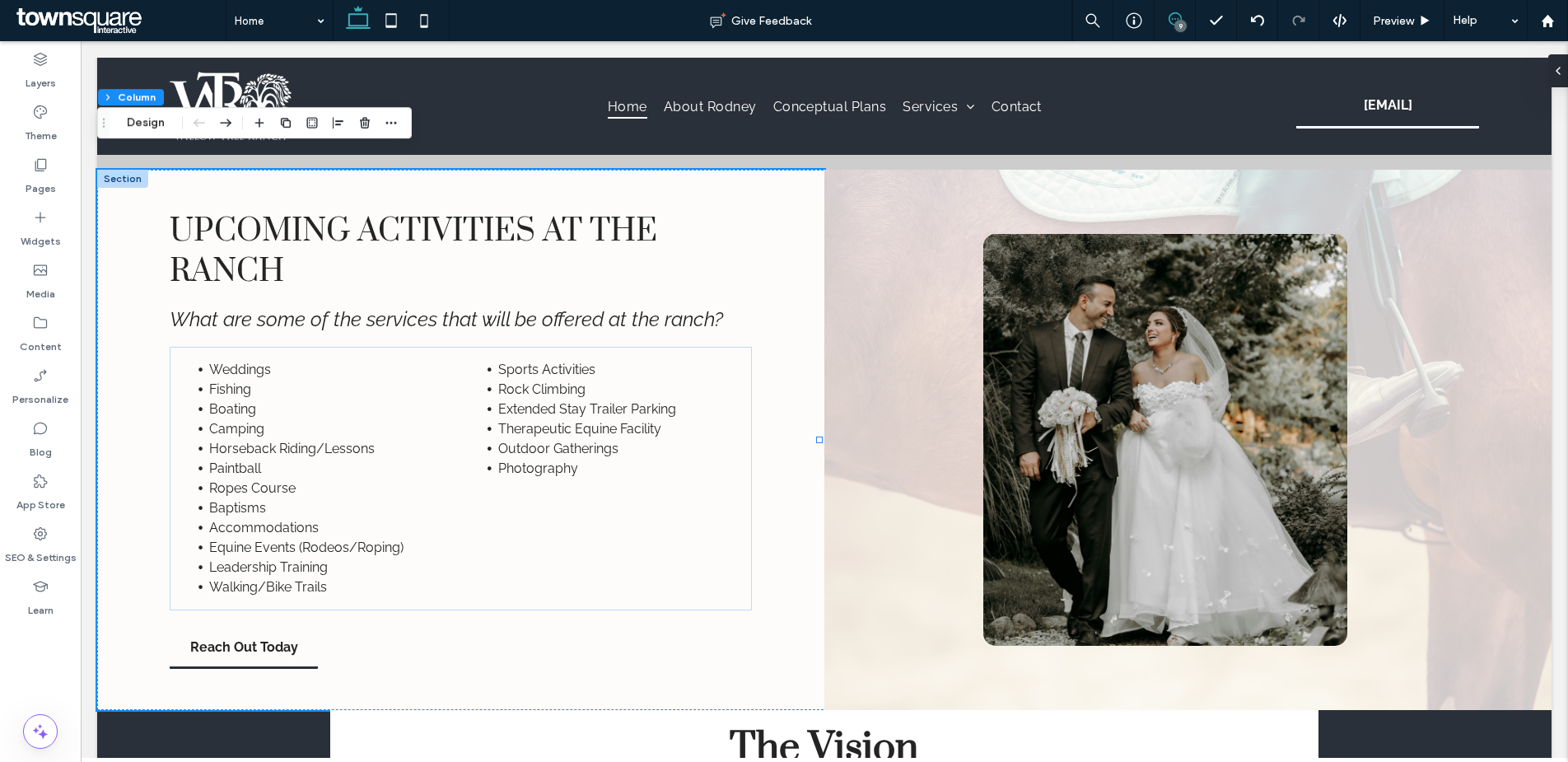 click 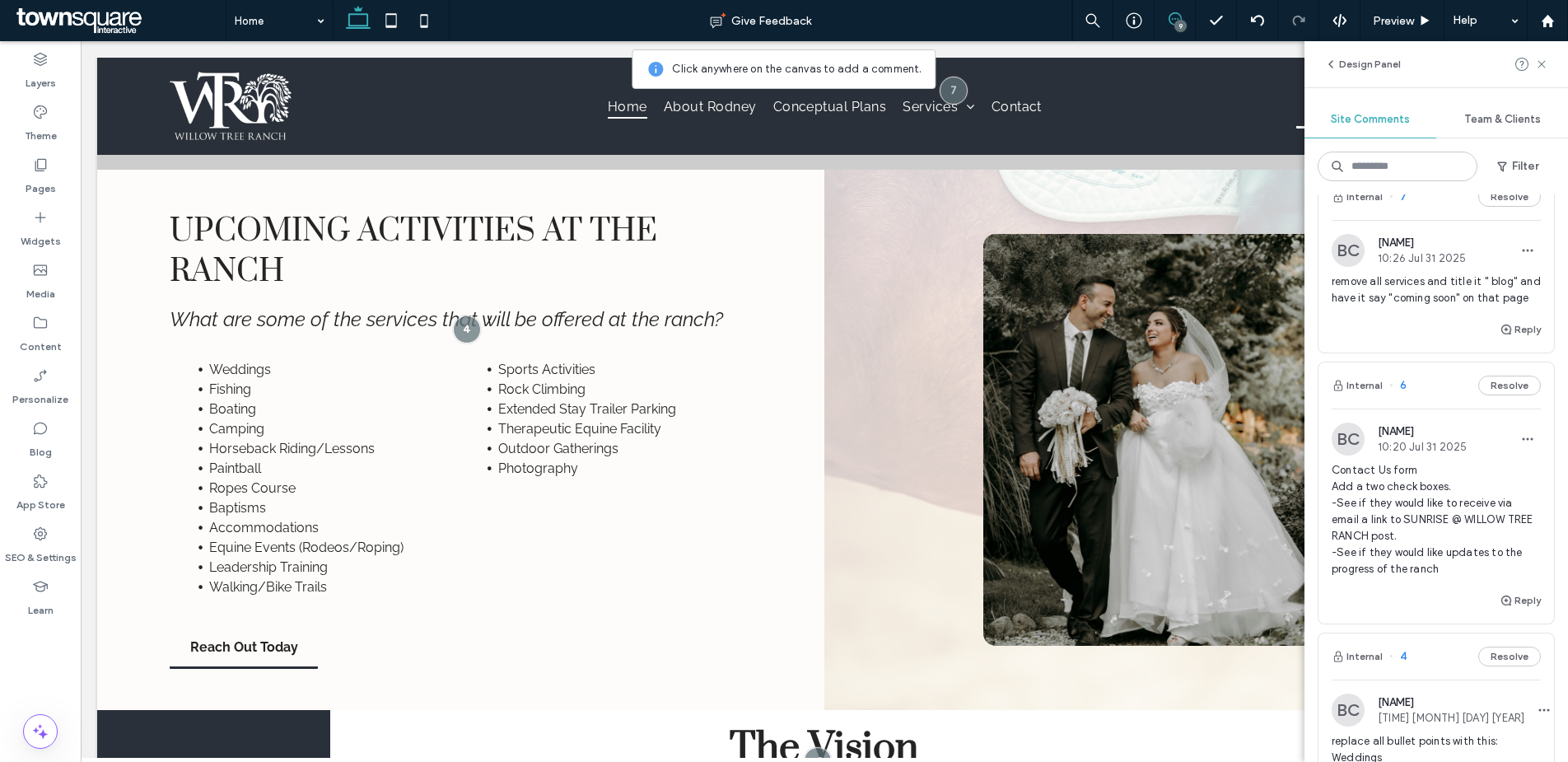 scroll, scrollTop: 2097, scrollLeft: 0, axis: vertical 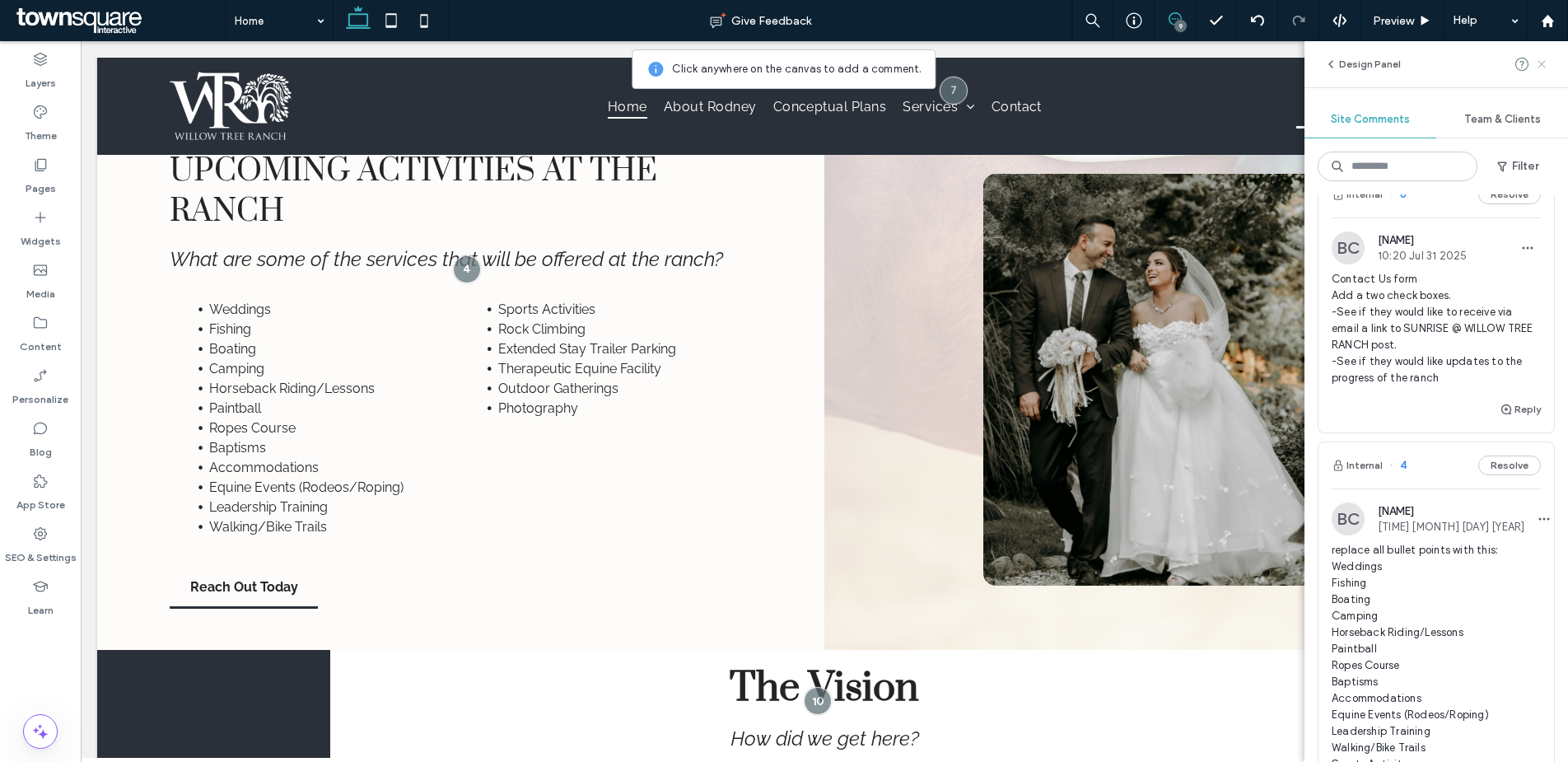 click 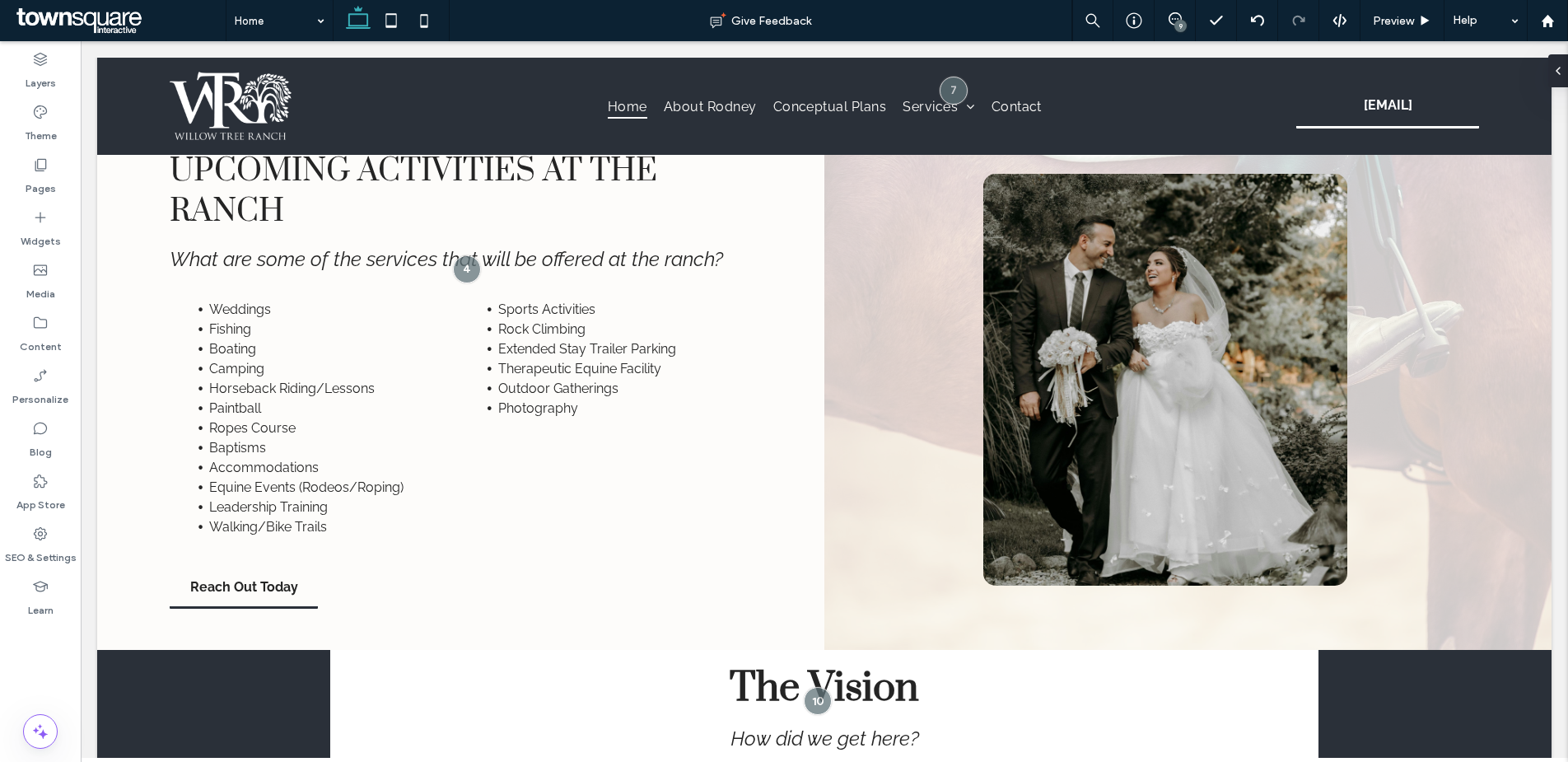 scroll, scrollTop: 0, scrollLeft: 0, axis: both 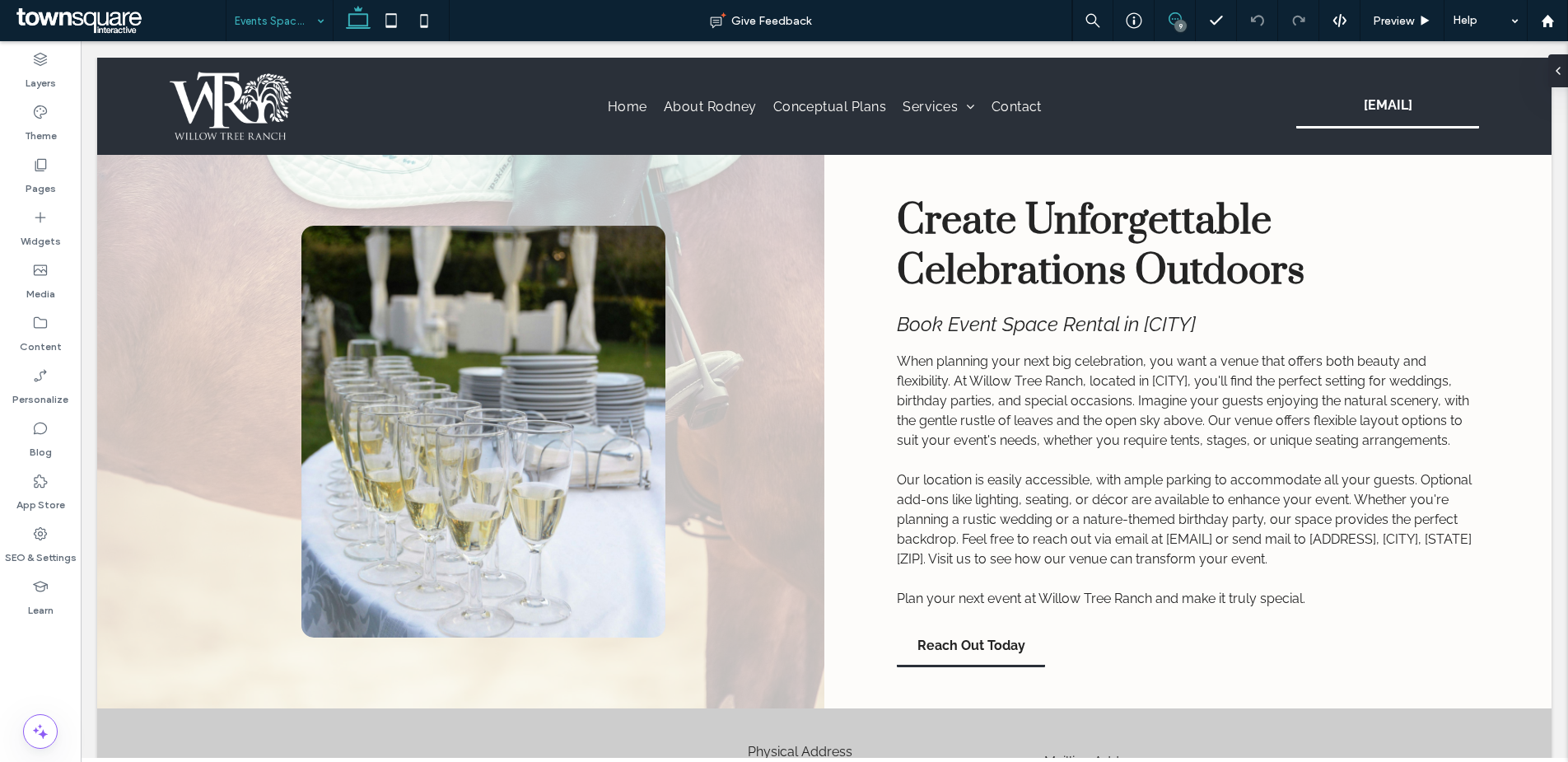 click at bounding box center (1174, 19) 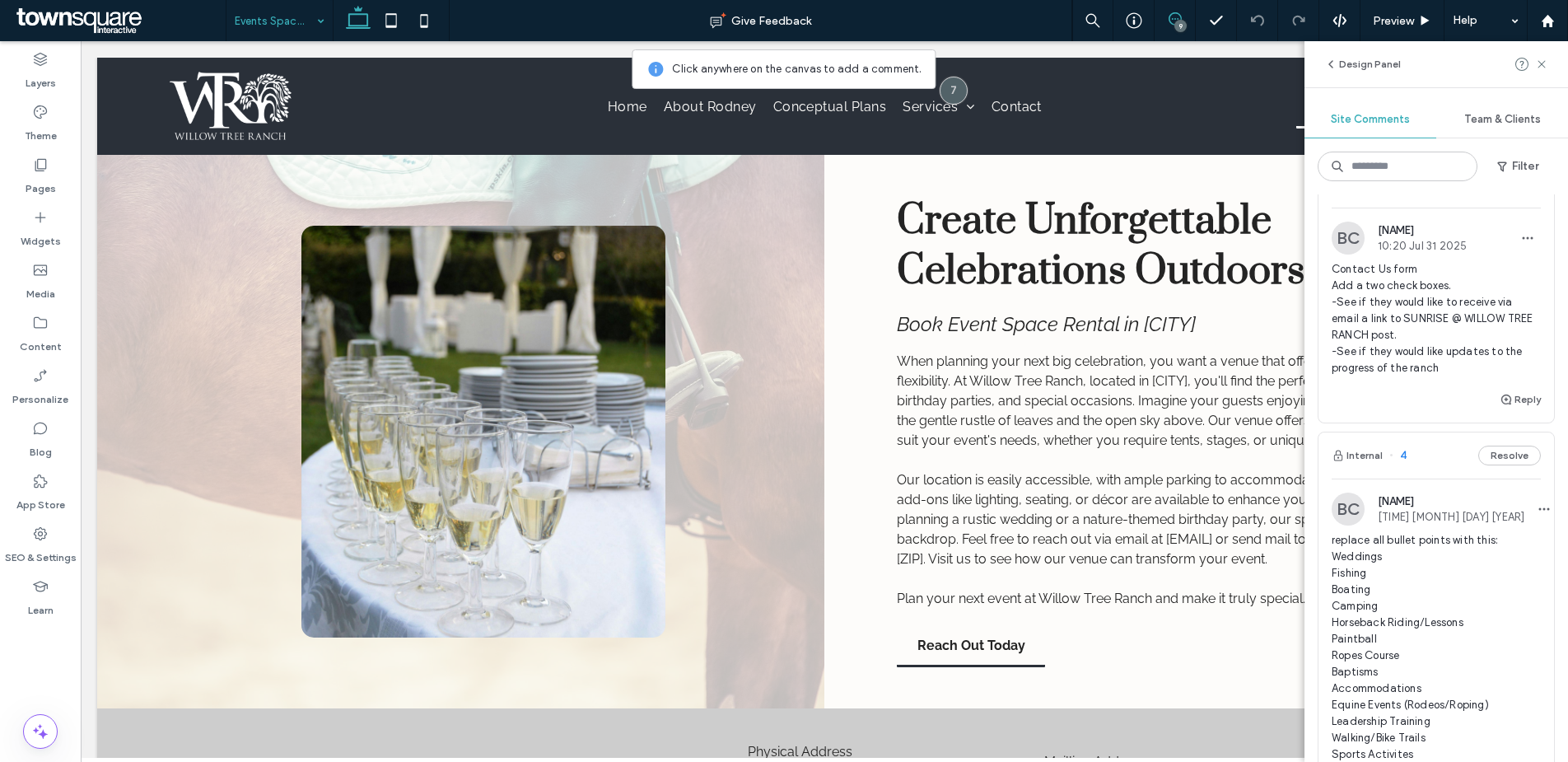 scroll, scrollTop: 2218, scrollLeft: 0, axis: vertical 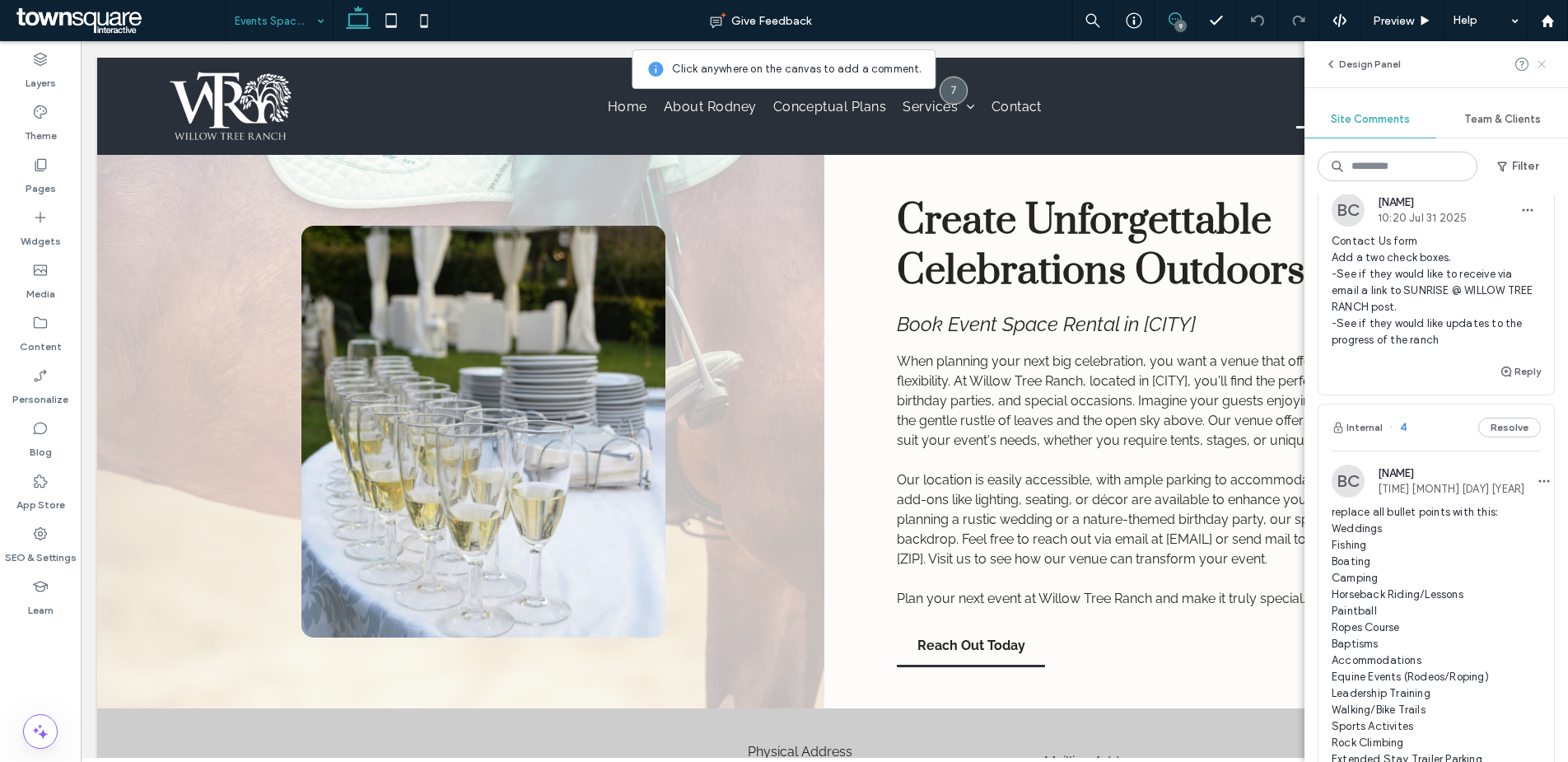 click 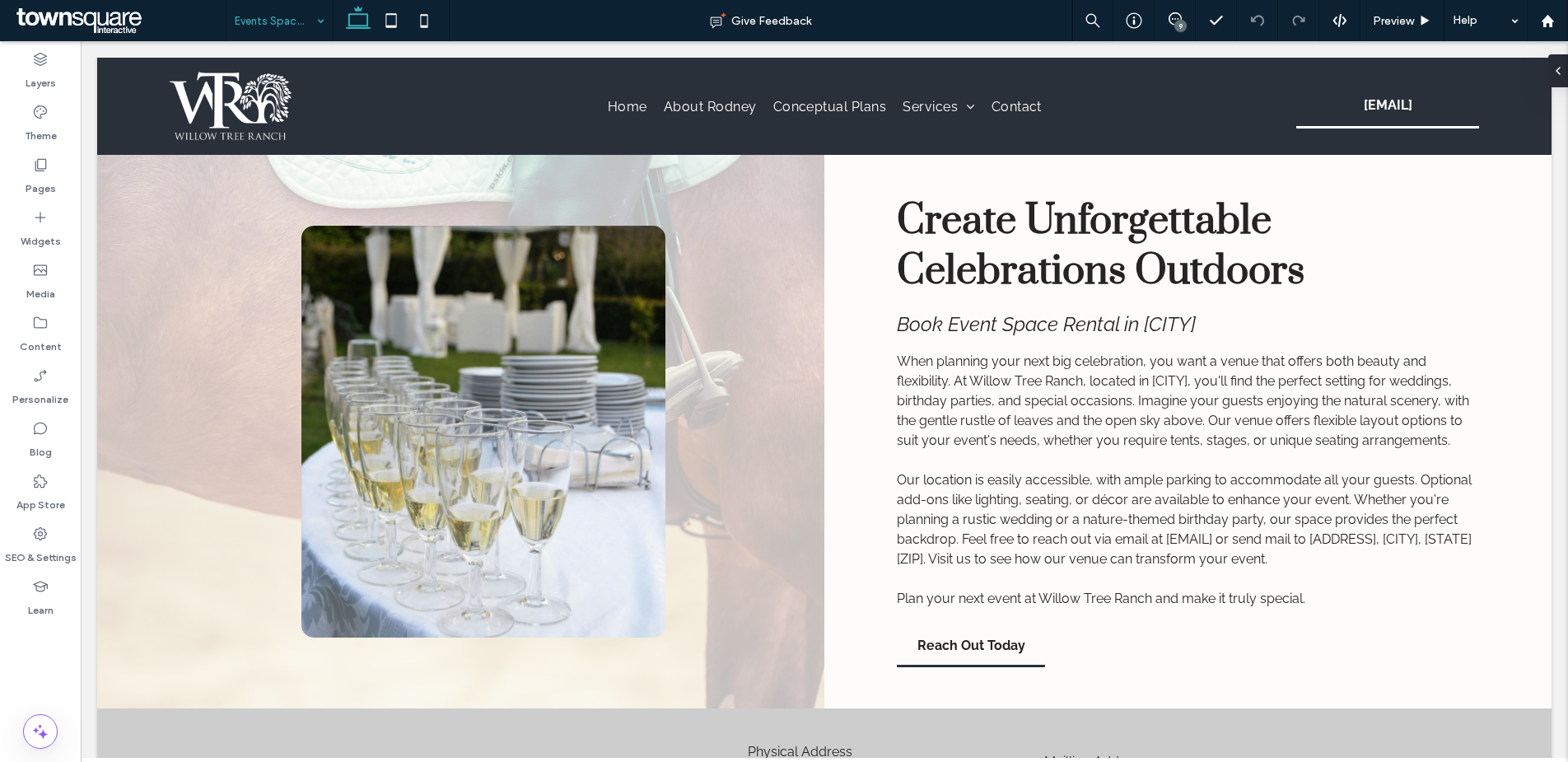 scroll, scrollTop: 0, scrollLeft: 0, axis: both 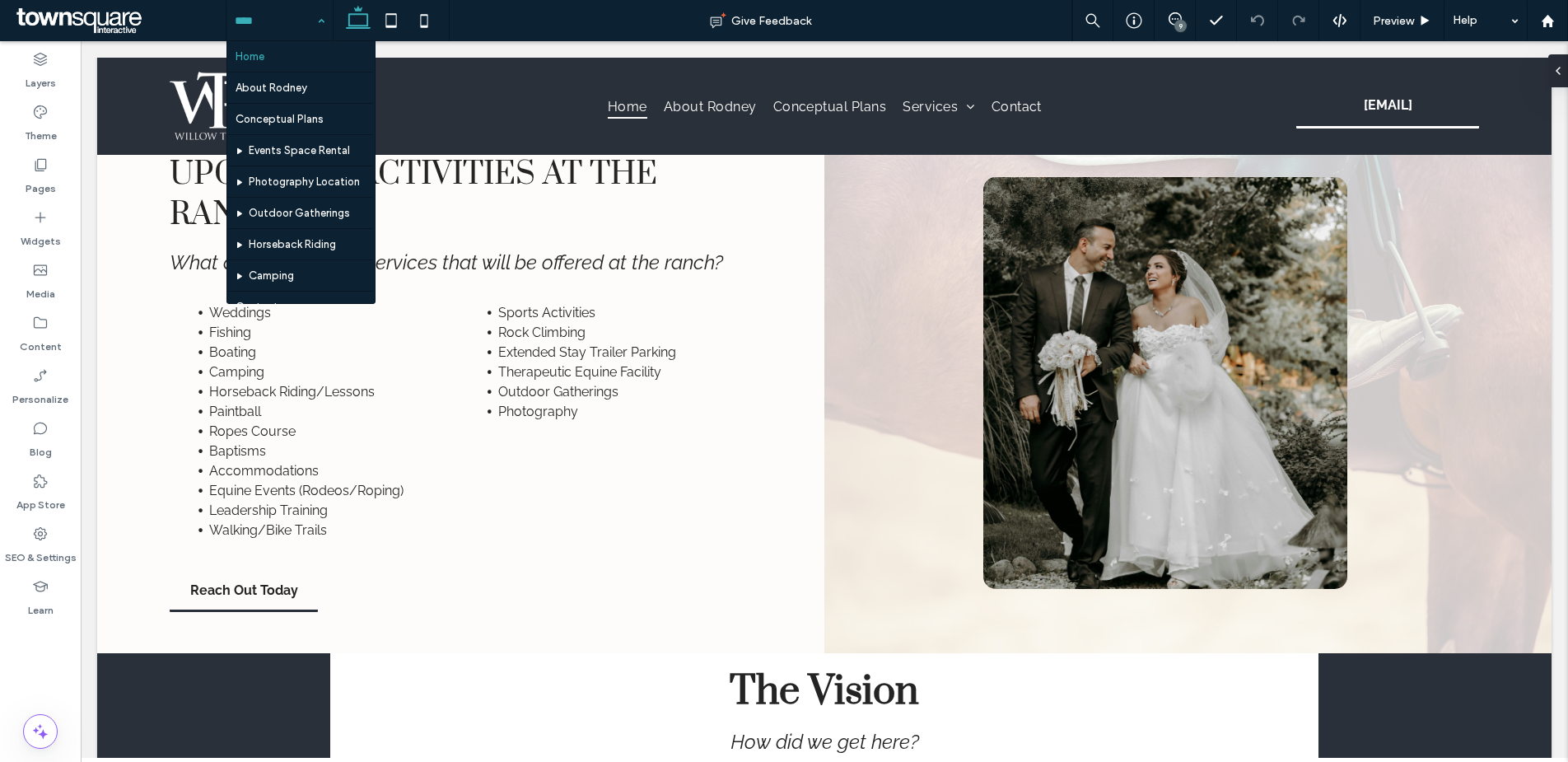 click on "9" at bounding box center (1180, 26) 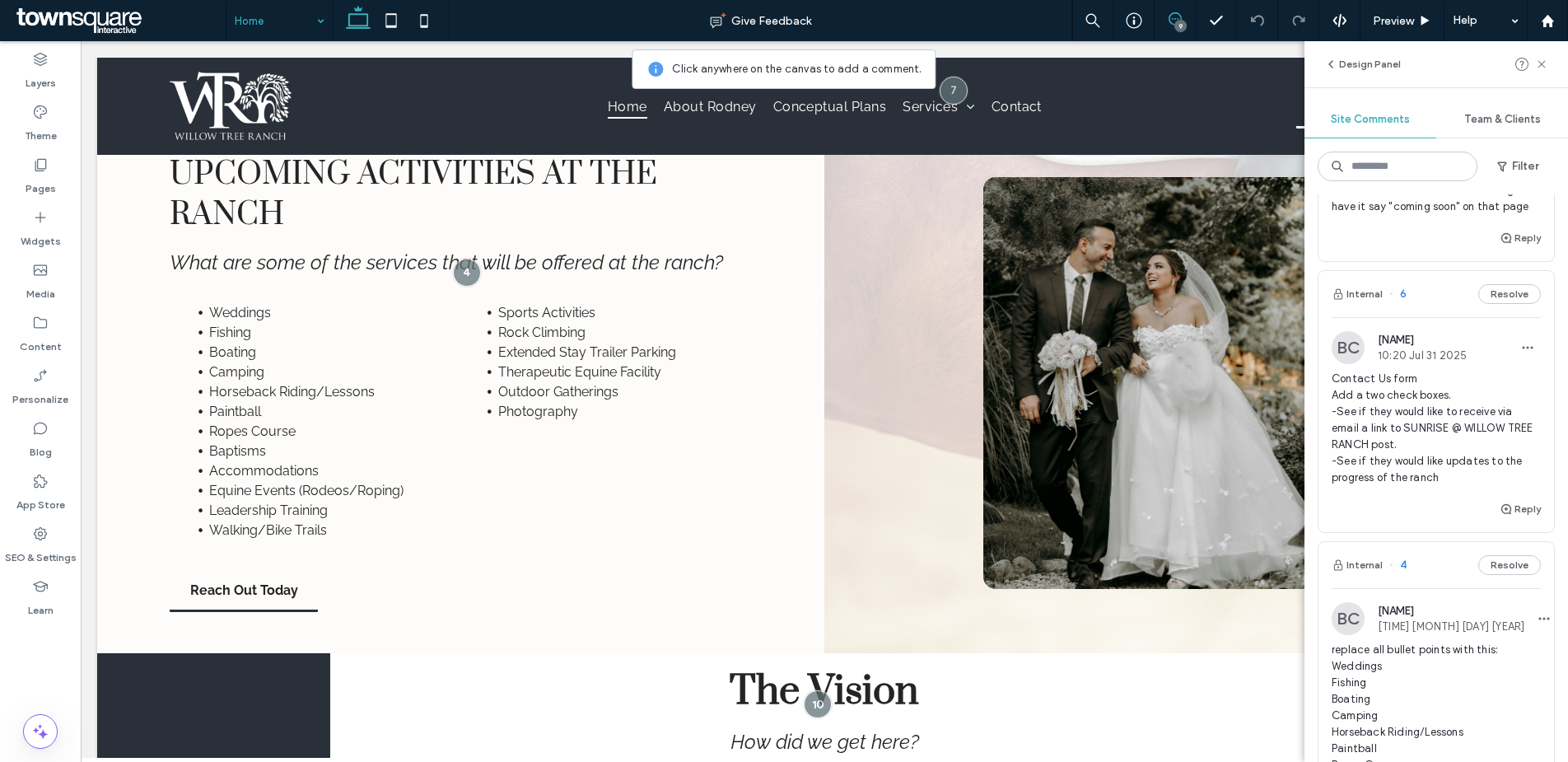 scroll, scrollTop: 2087, scrollLeft: 0, axis: vertical 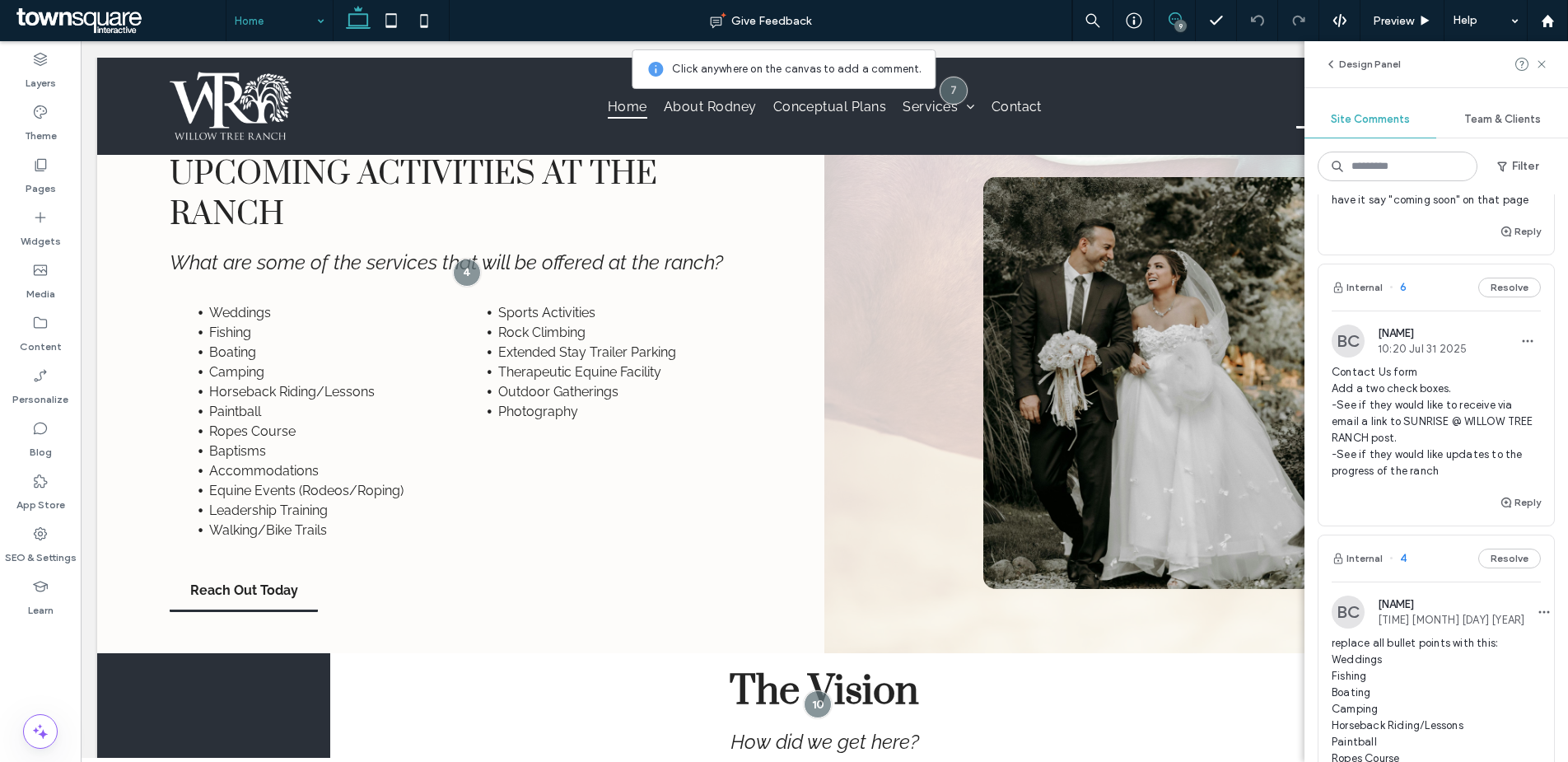 click on "Internal 6 Resolve" at bounding box center [1436, 288] 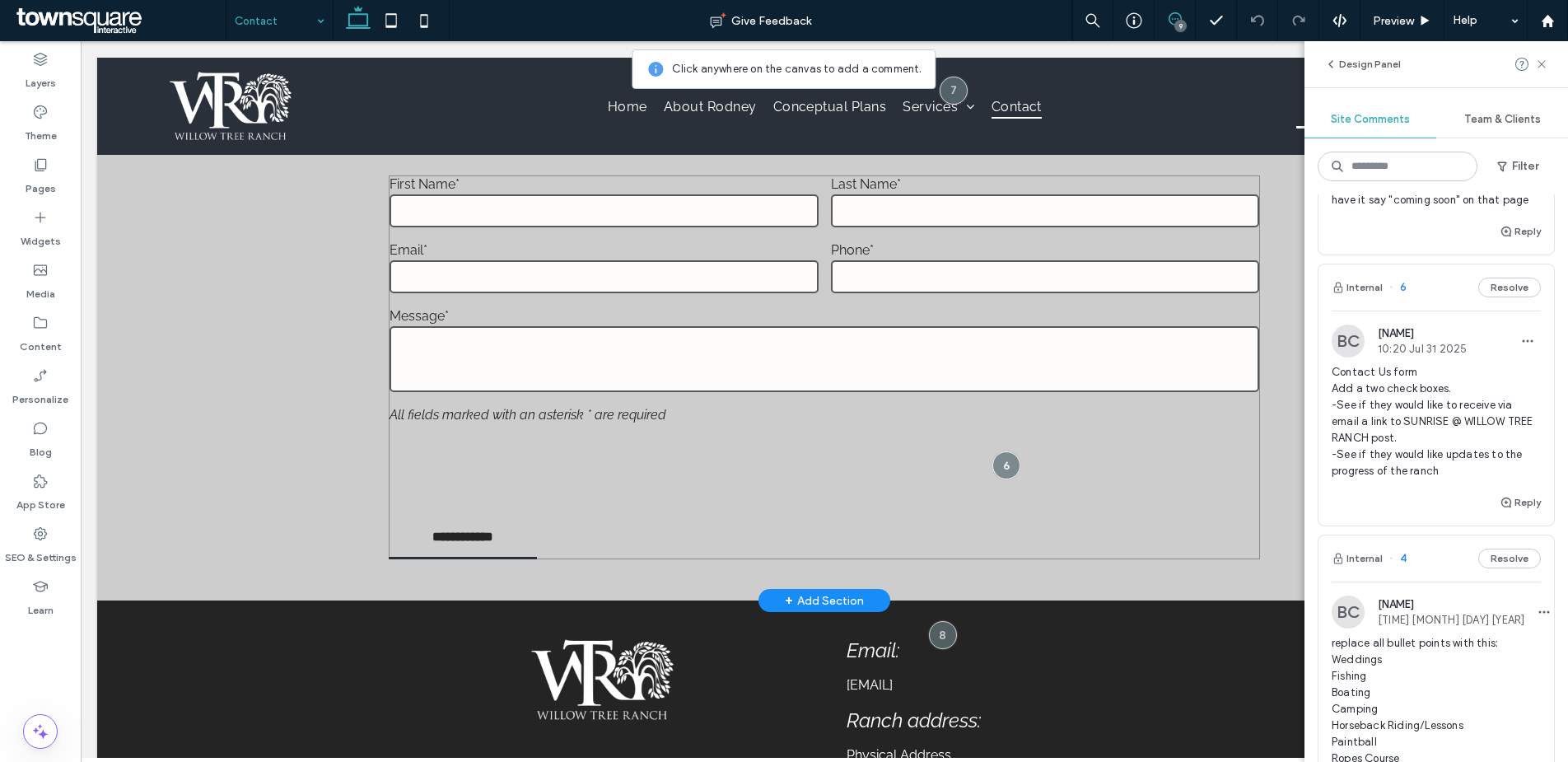 scroll, scrollTop: 778, scrollLeft: 0, axis: vertical 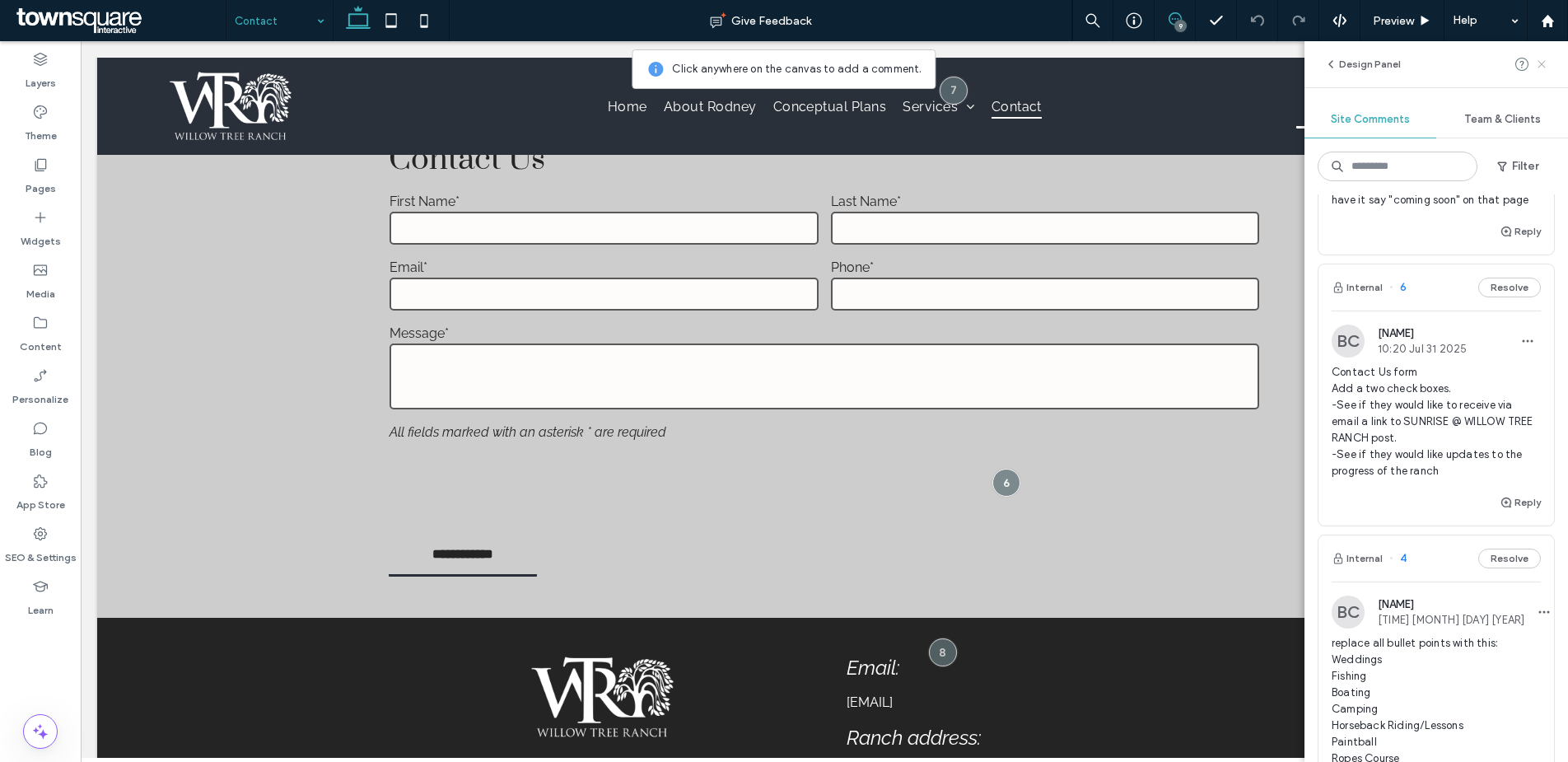 click 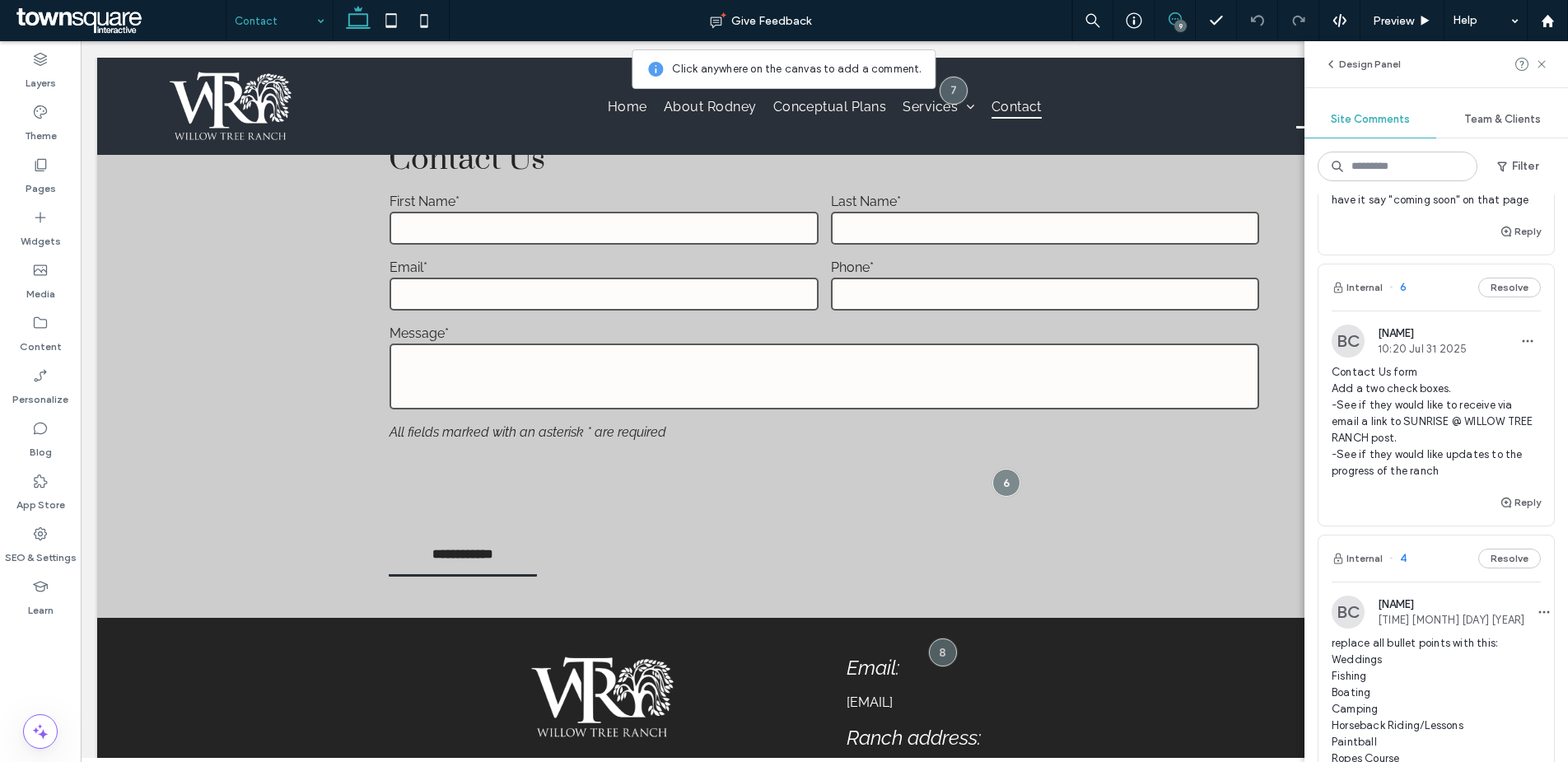 scroll, scrollTop: 0, scrollLeft: 0, axis: both 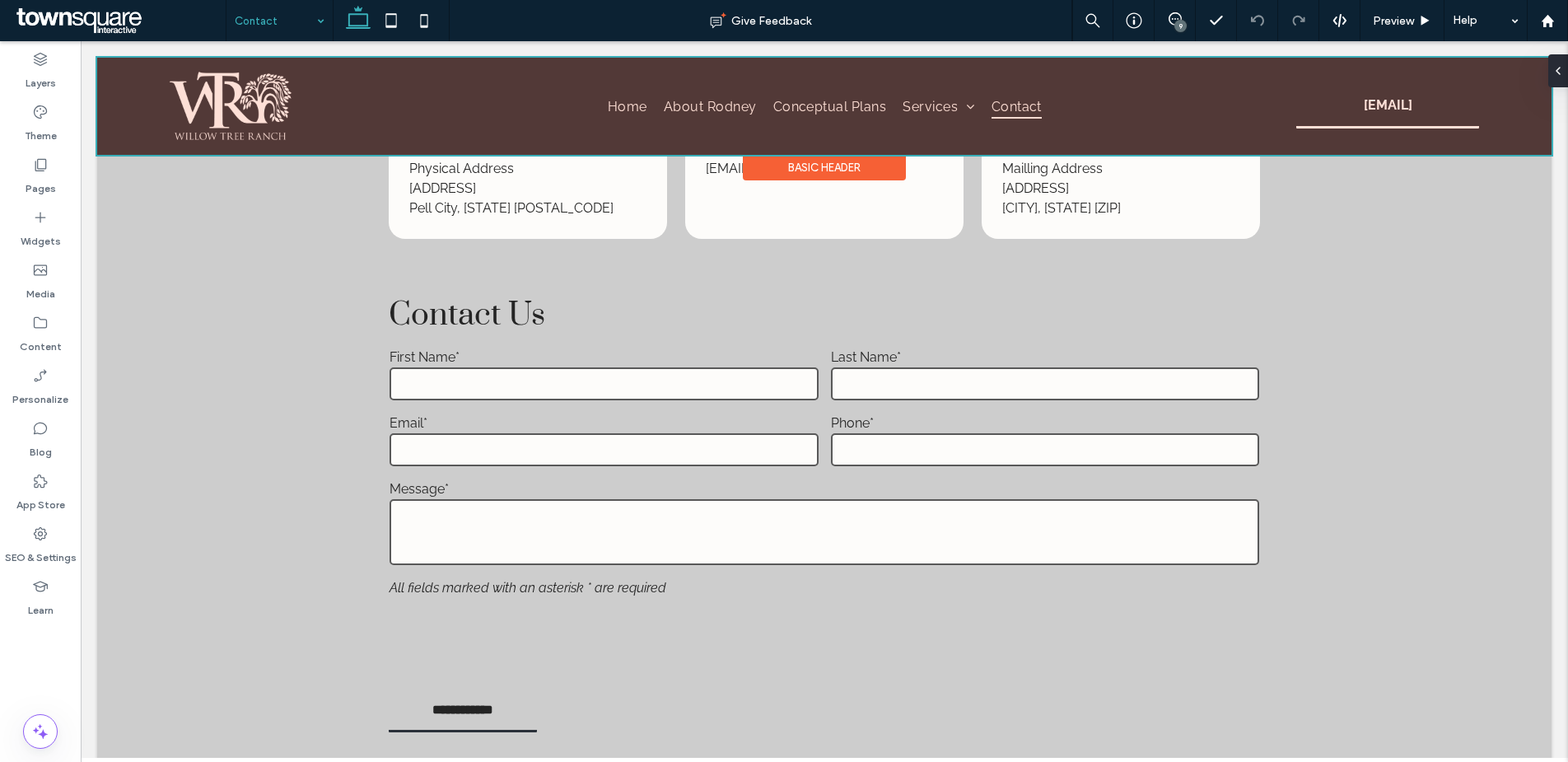 click at bounding box center [824, 106] 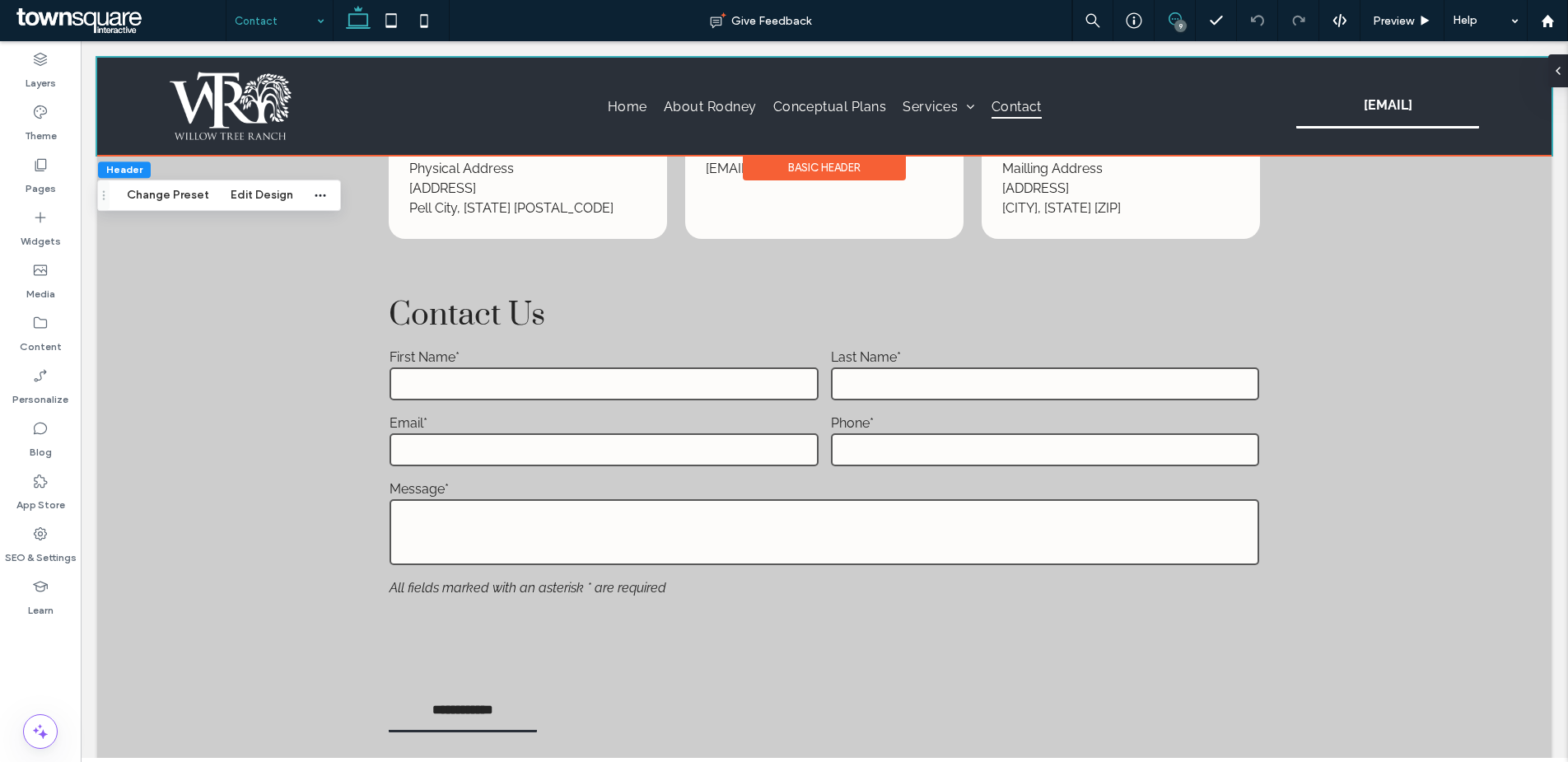 click at bounding box center (1174, 19) 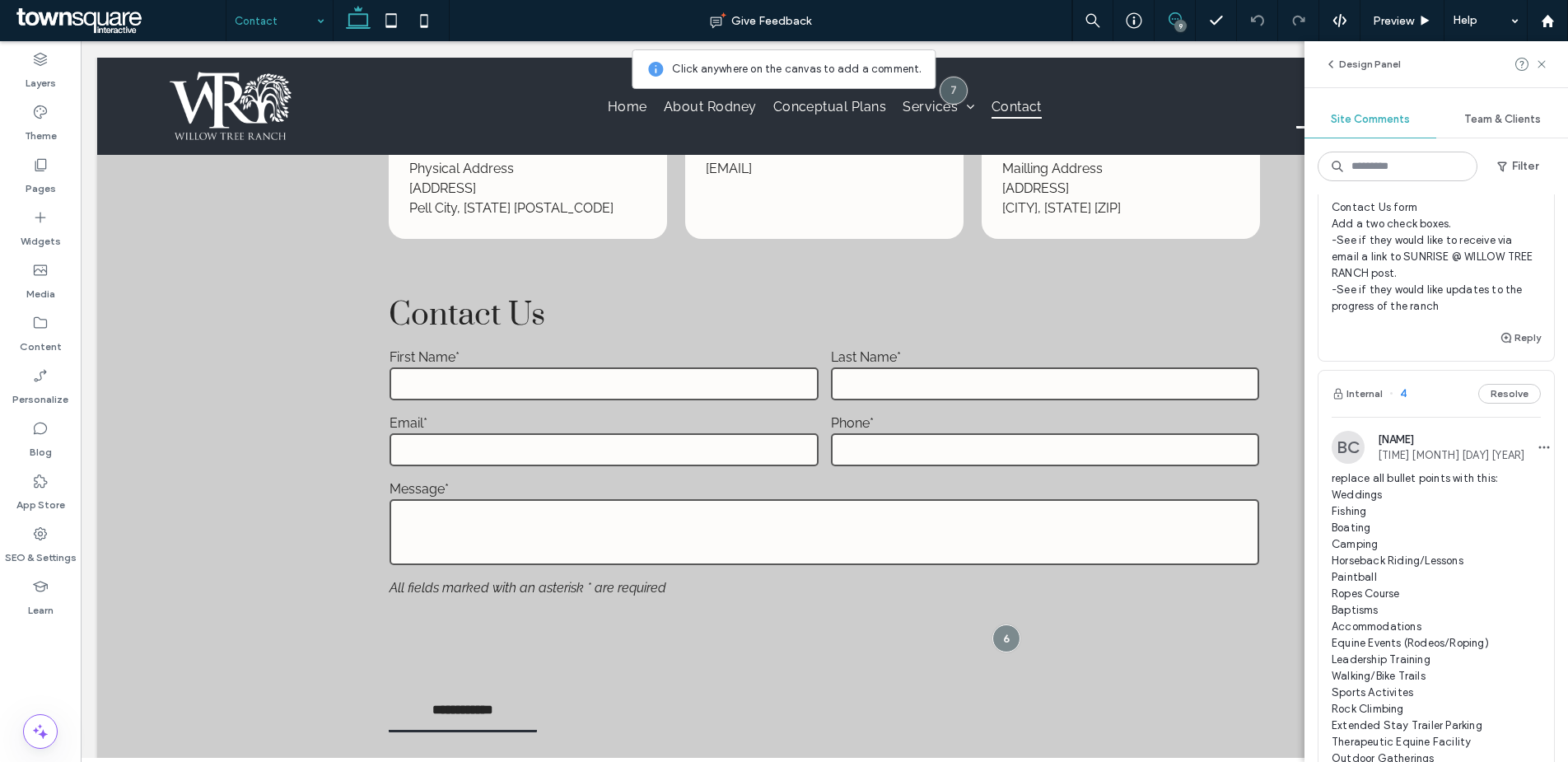 scroll, scrollTop: 2144, scrollLeft: 0, axis: vertical 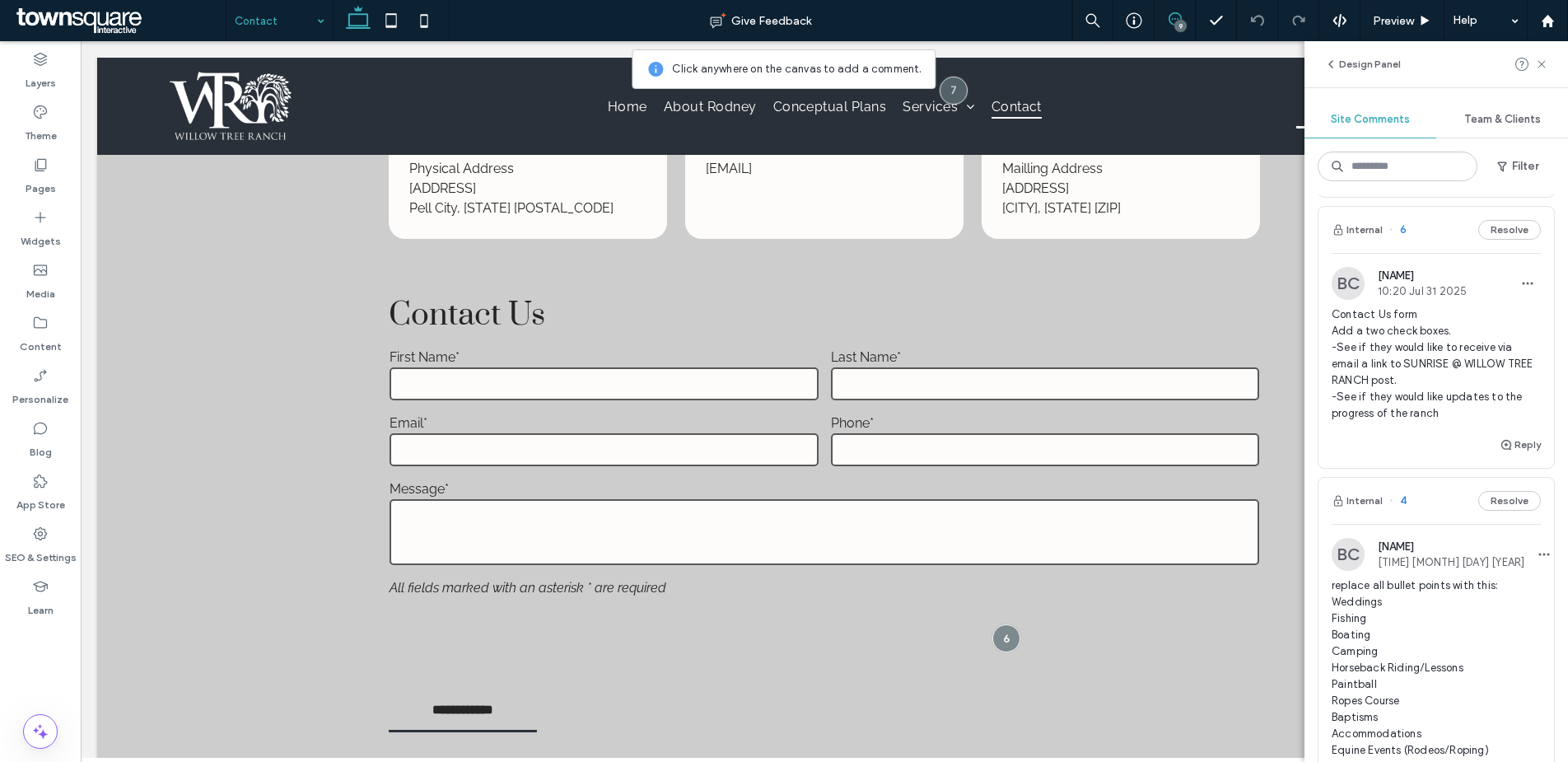 click on "10:20 Jul 31 2025" at bounding box center (1422, 291) 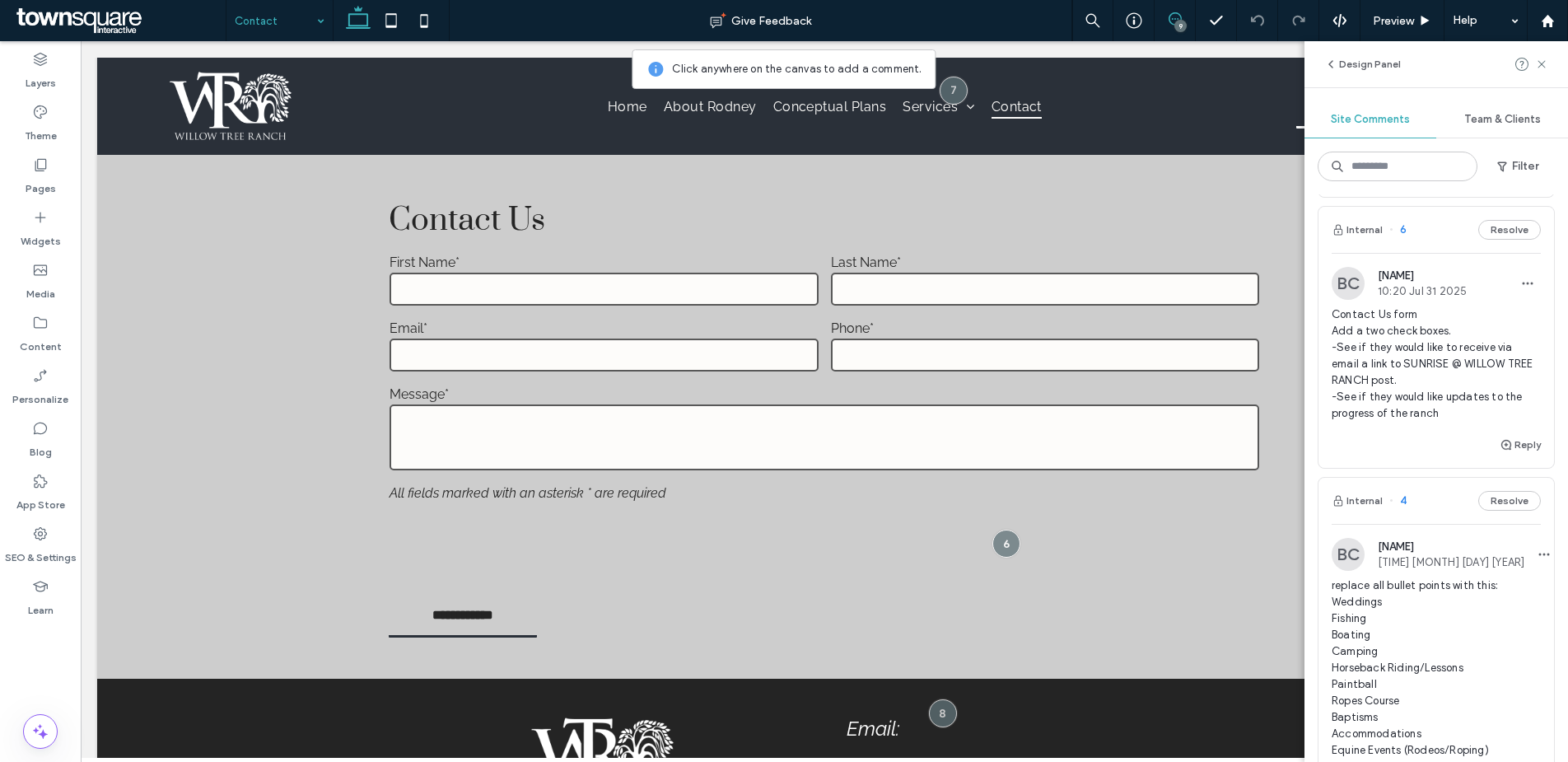 scroll, scrollTop: 722, scrollLeft: 0, axis: vertical 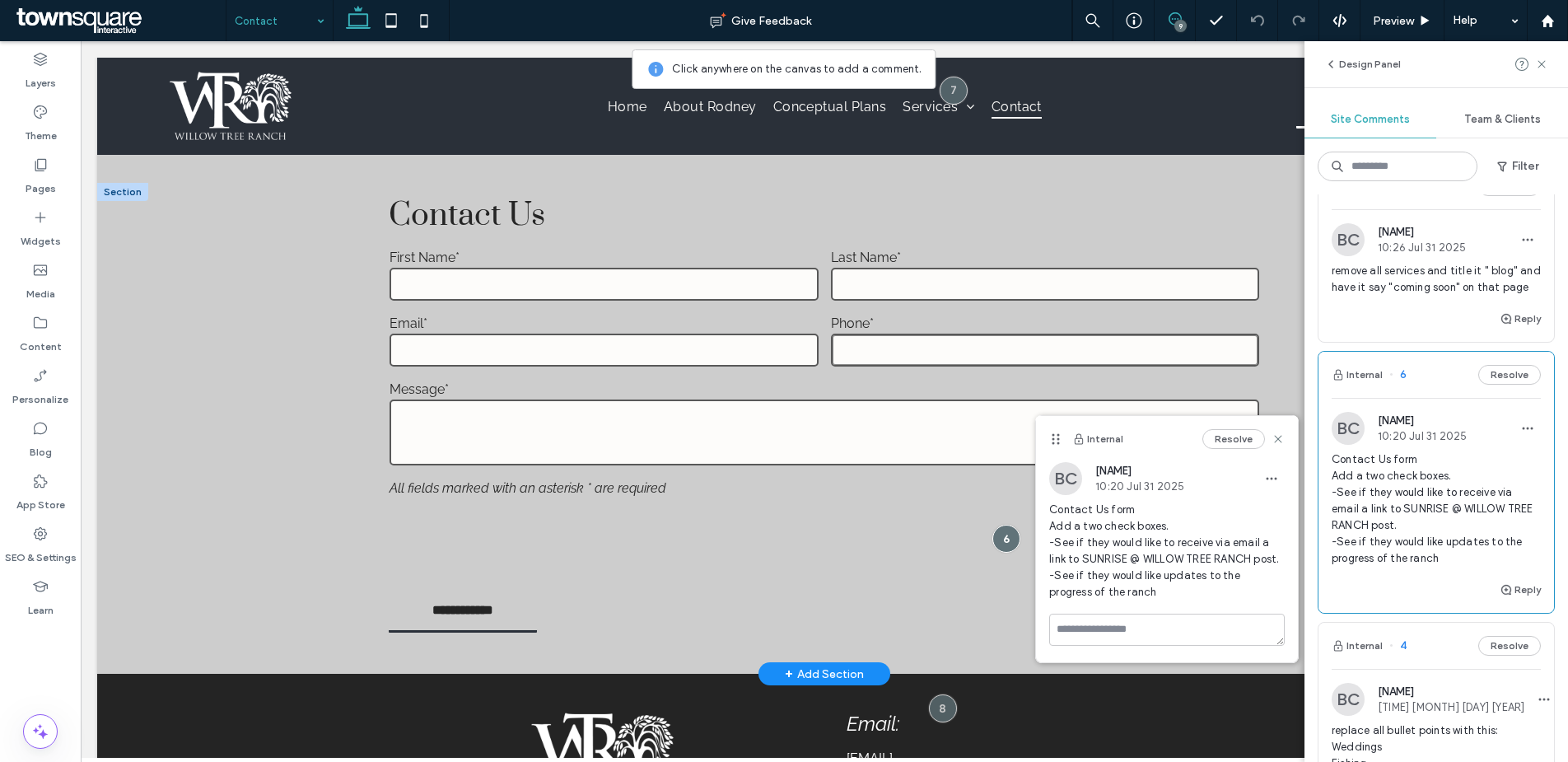 click at bounding box center [1045, 350] 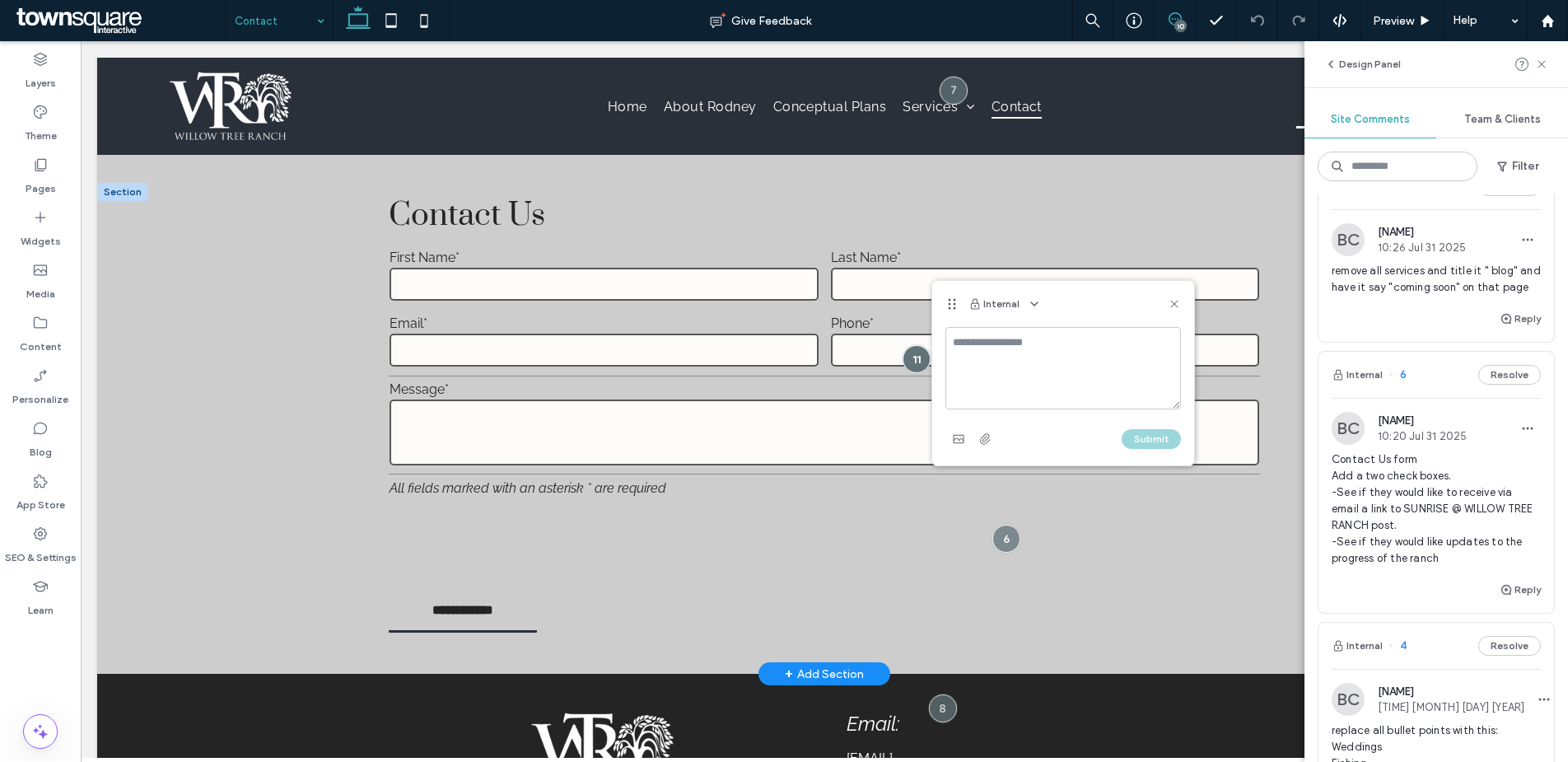 click on "Message*" at bounding box center (824, 425) 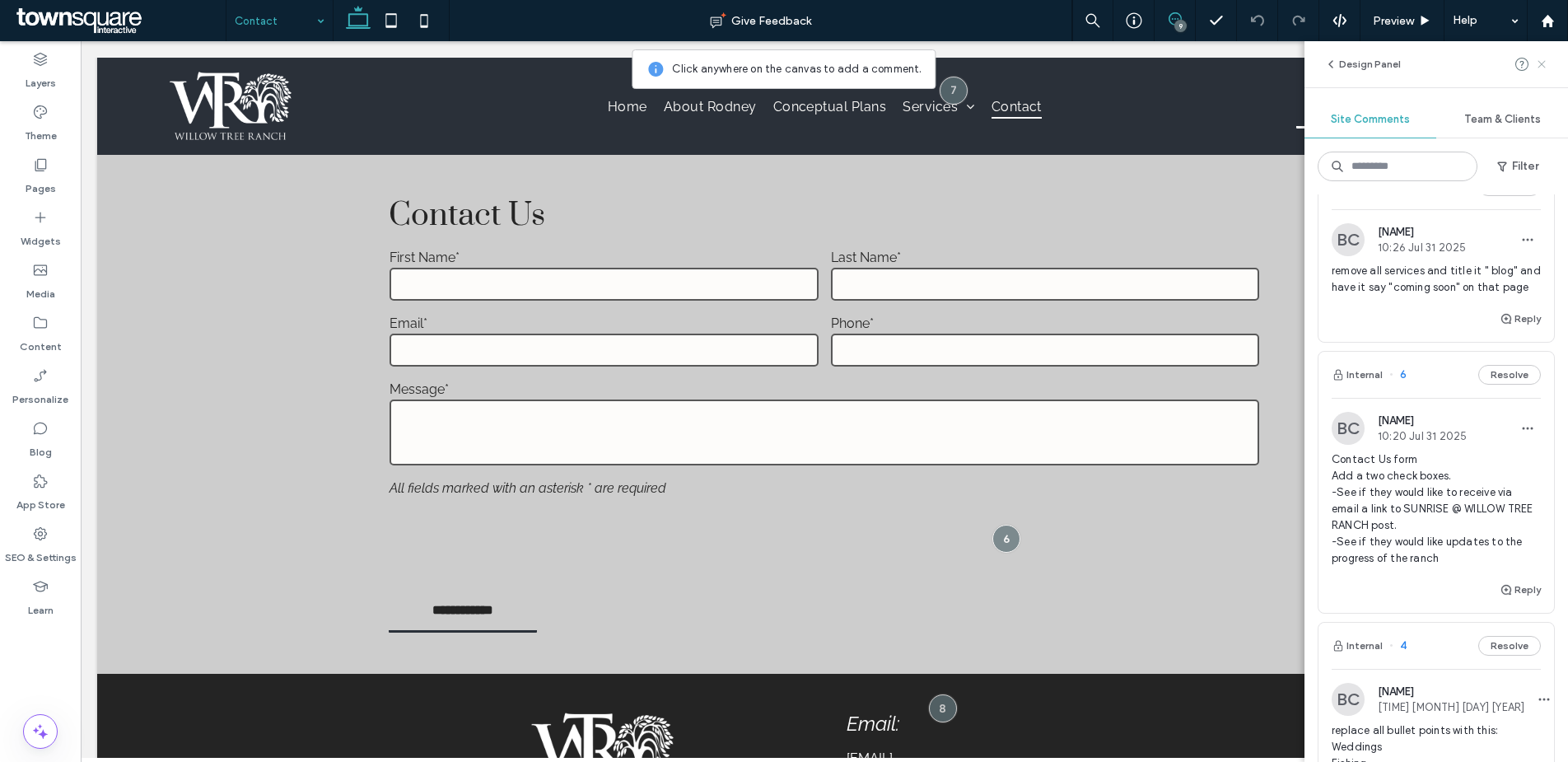 click 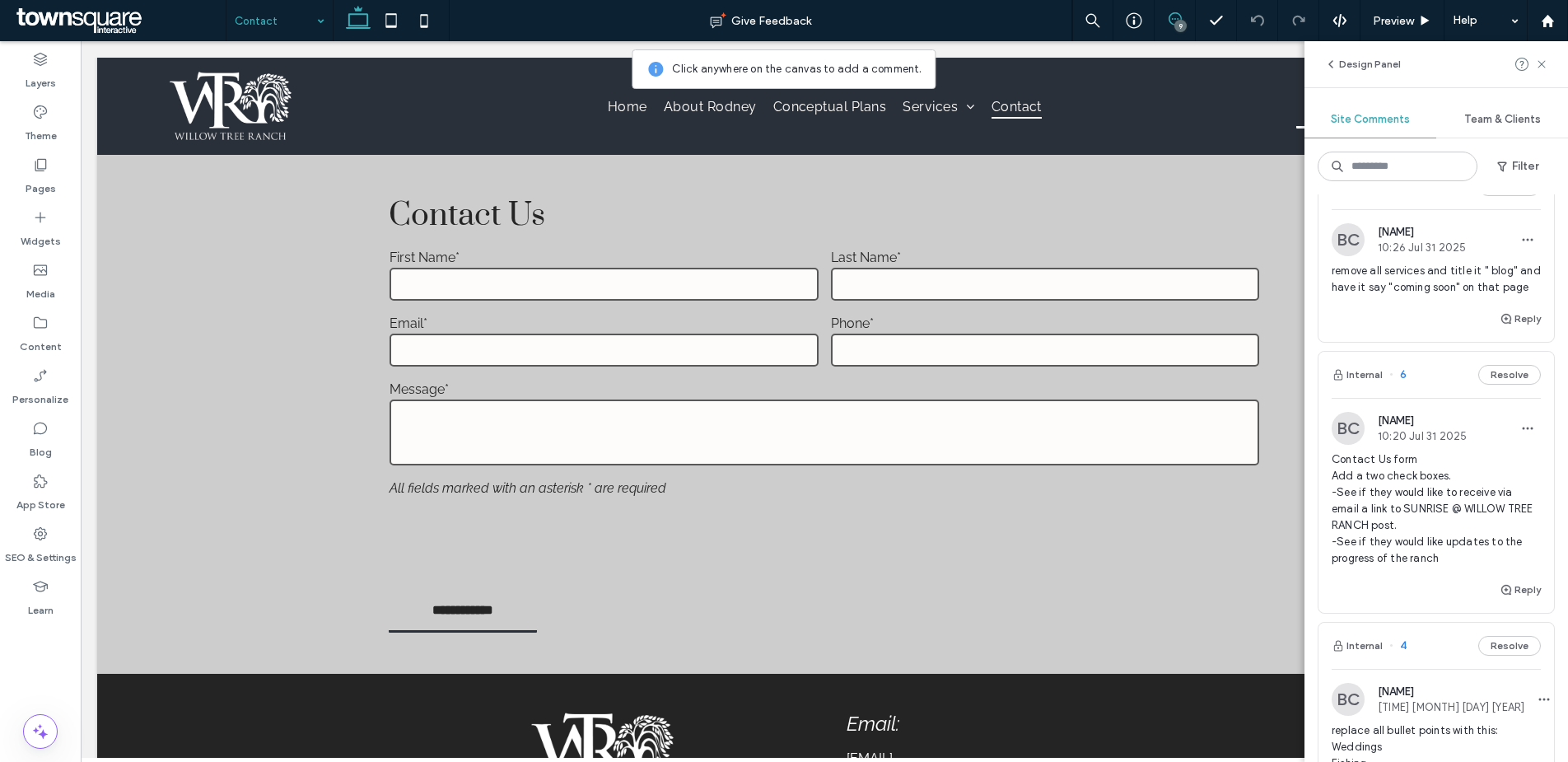 scroll, scrollTop: 0, scrollLeft: 0, axis: both 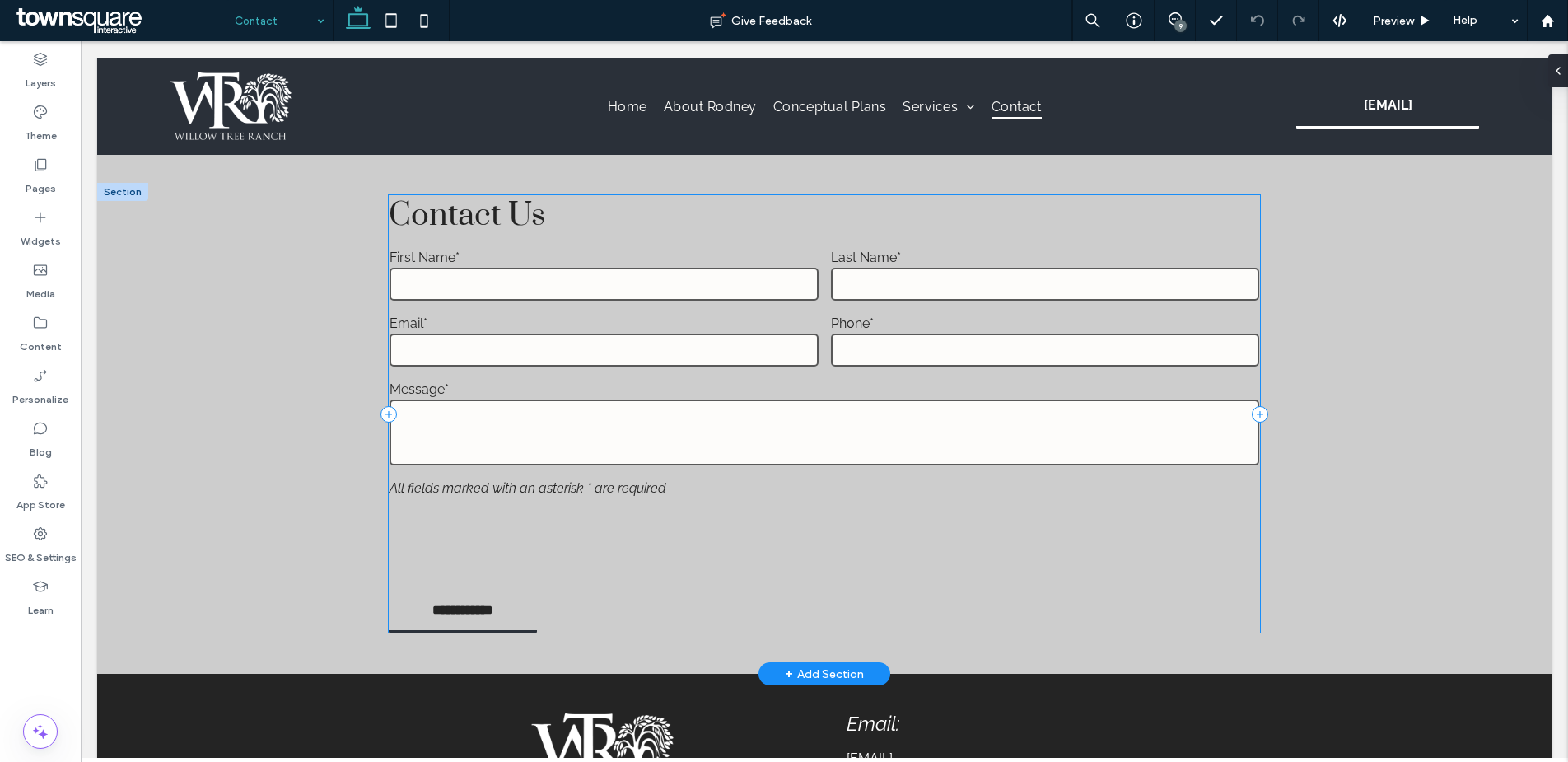 click on "**********" at bounding box center [824, 414] 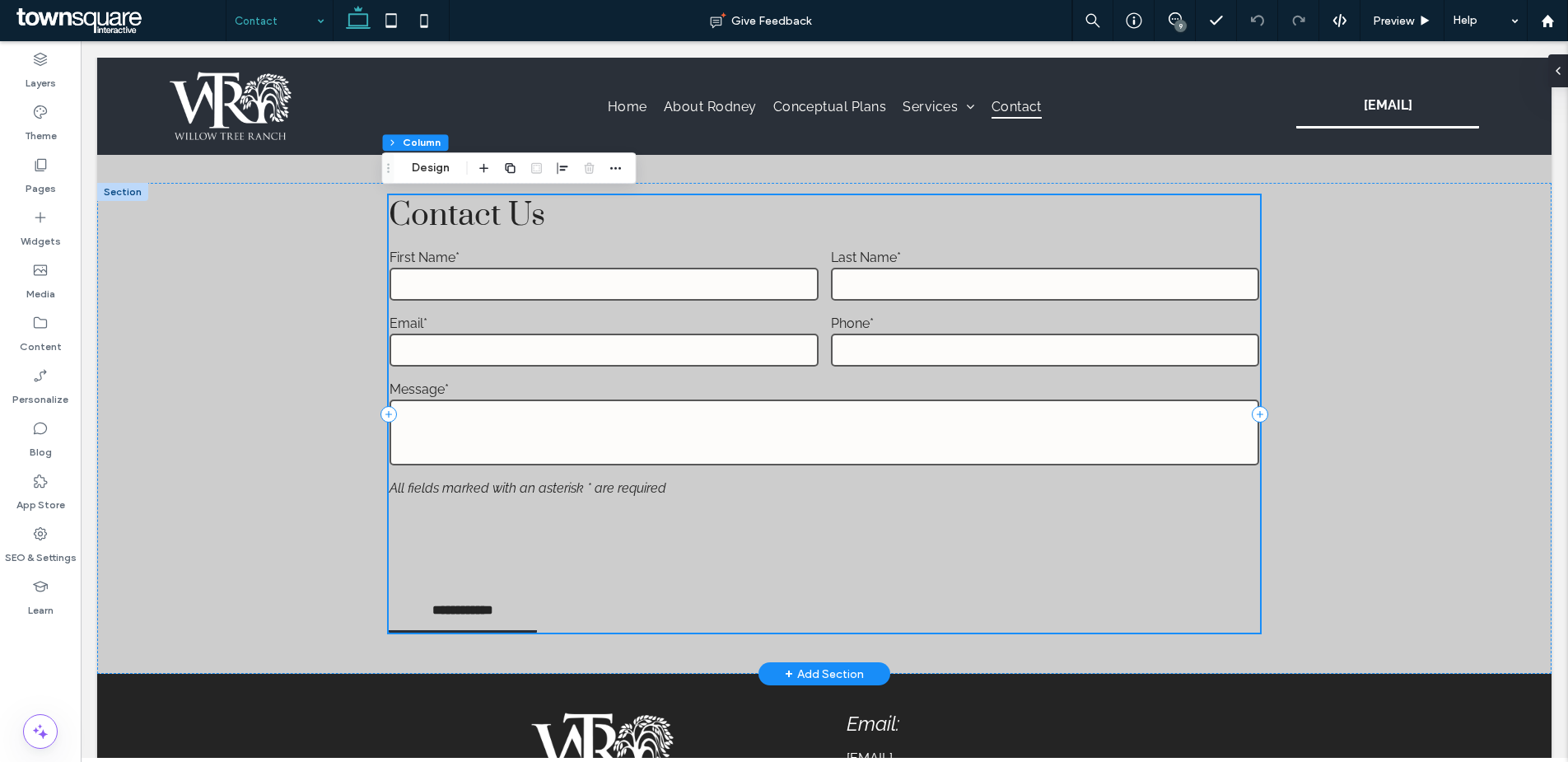 click on "**********" at bounding box center [824, 414] 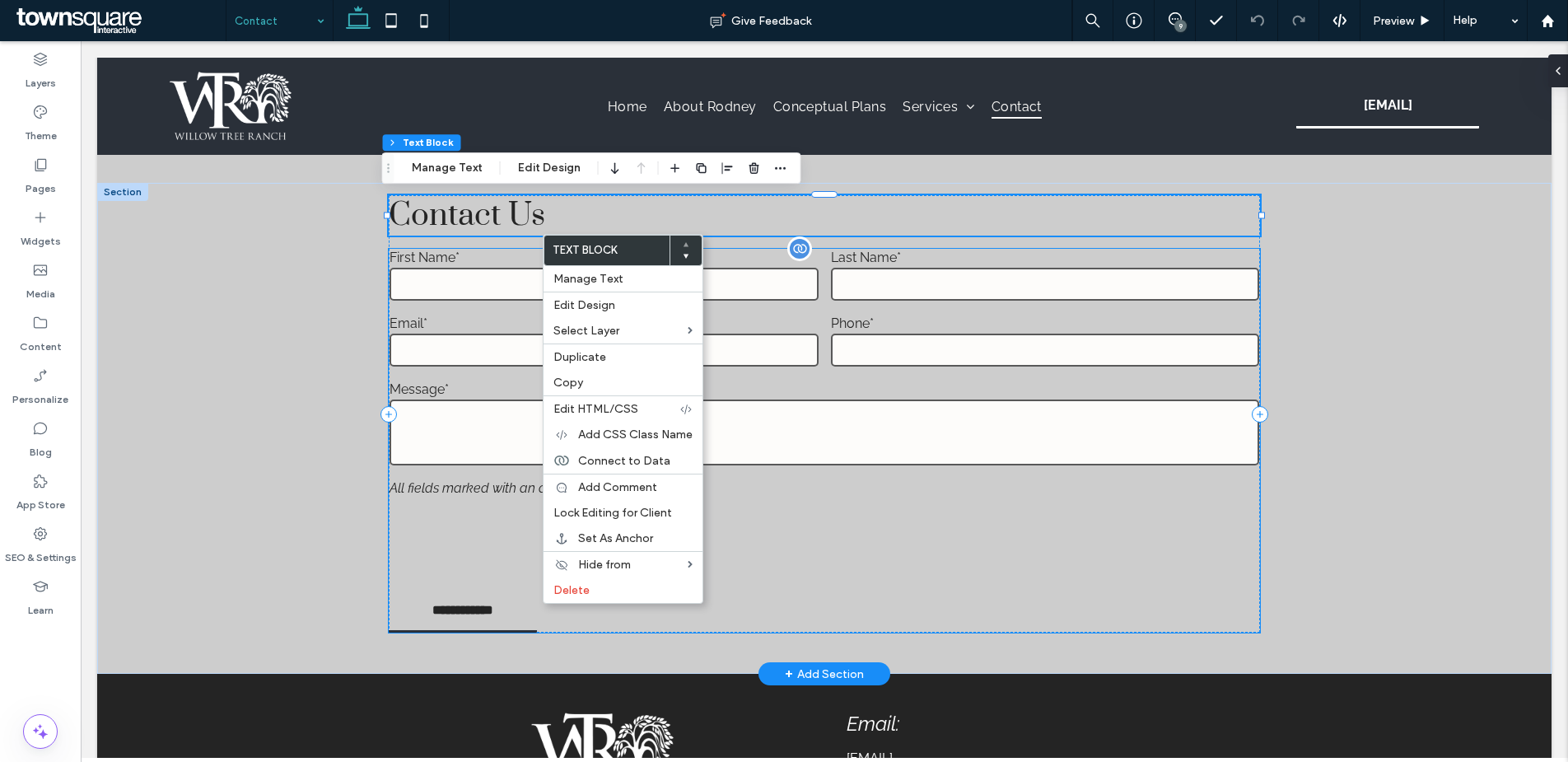 click on "First Name*" at bounding box center [604, 257] 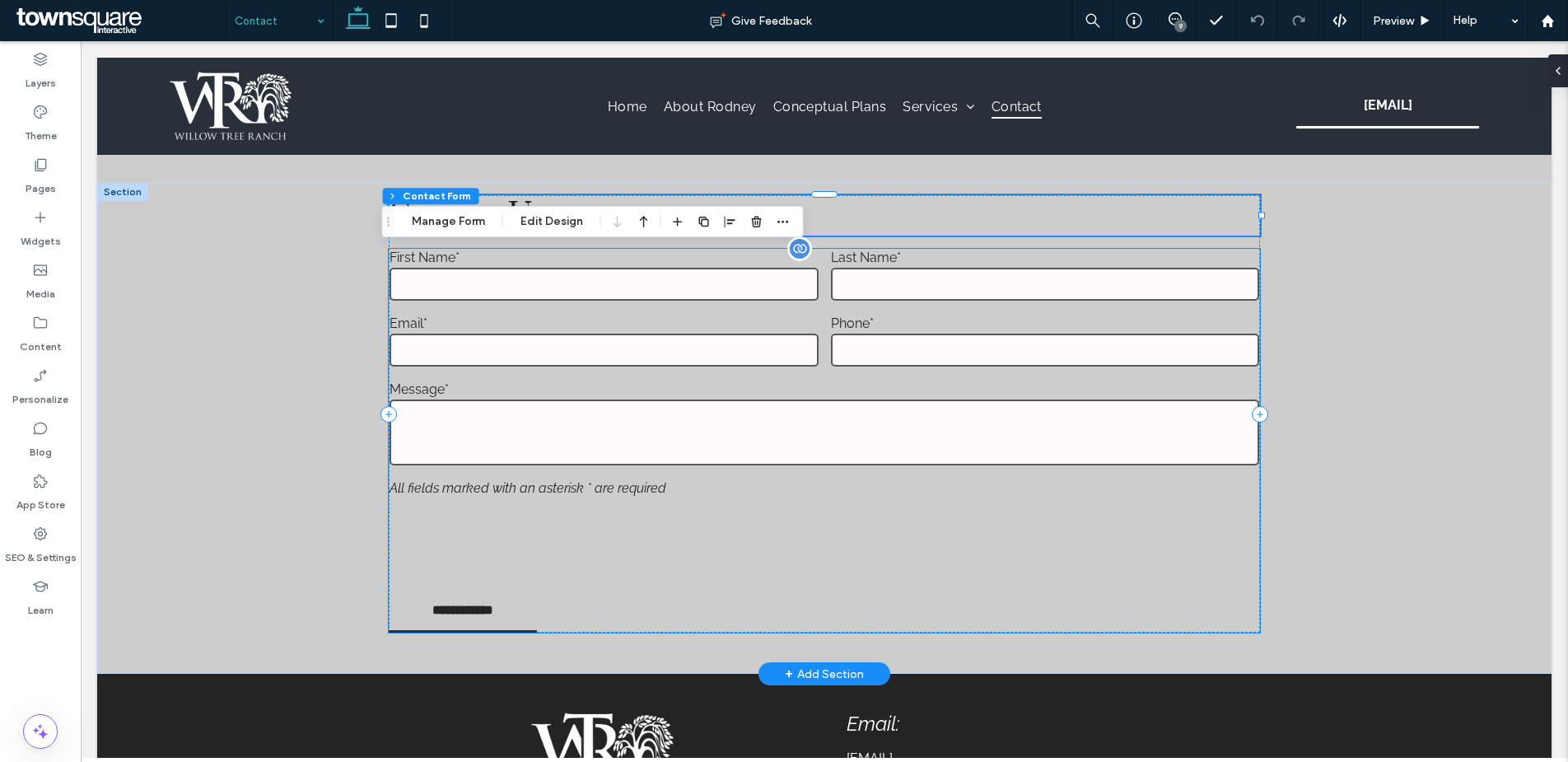 type on "*" 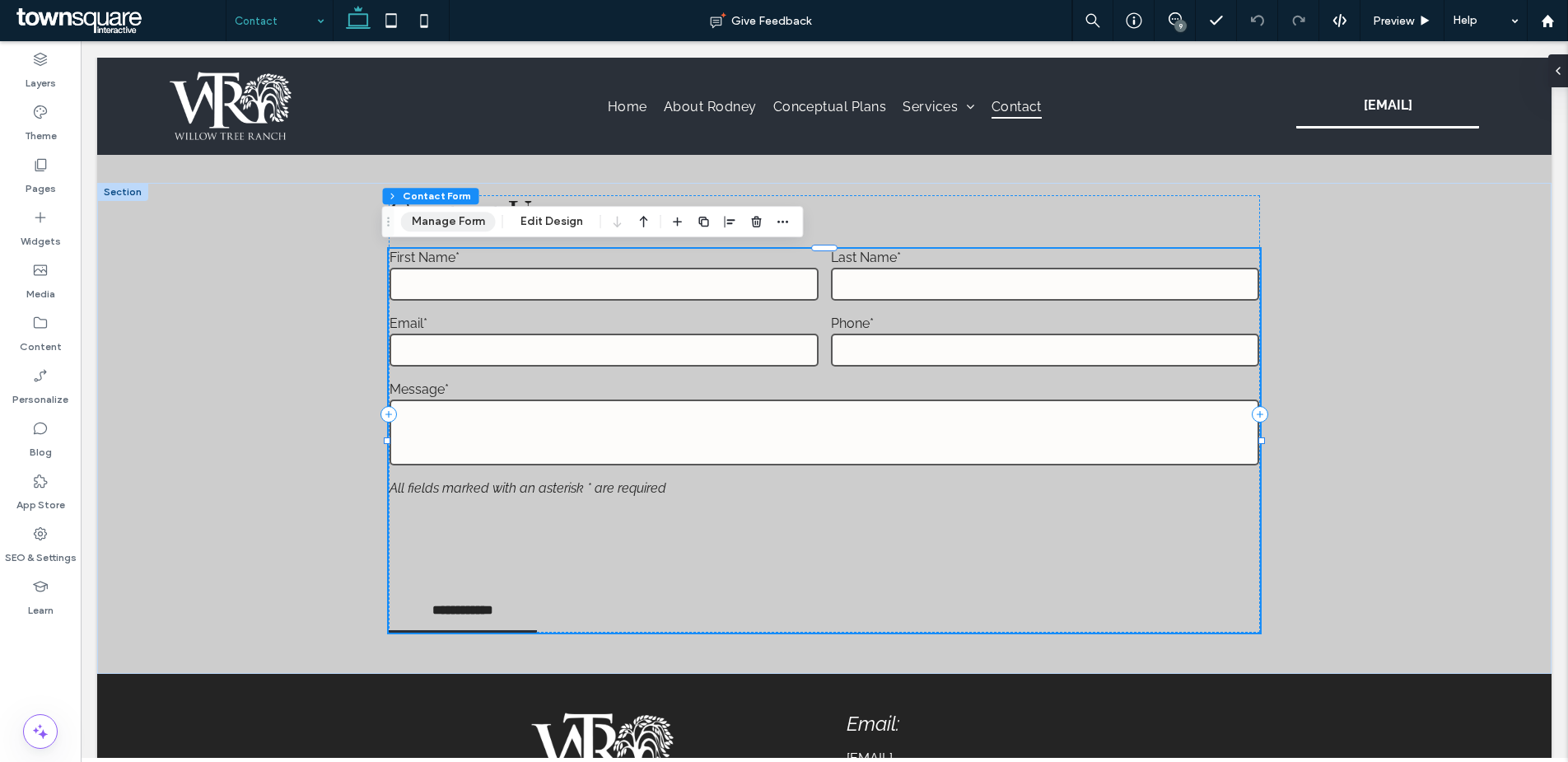 click on "Manage Form" at bounding box center (448, 222) 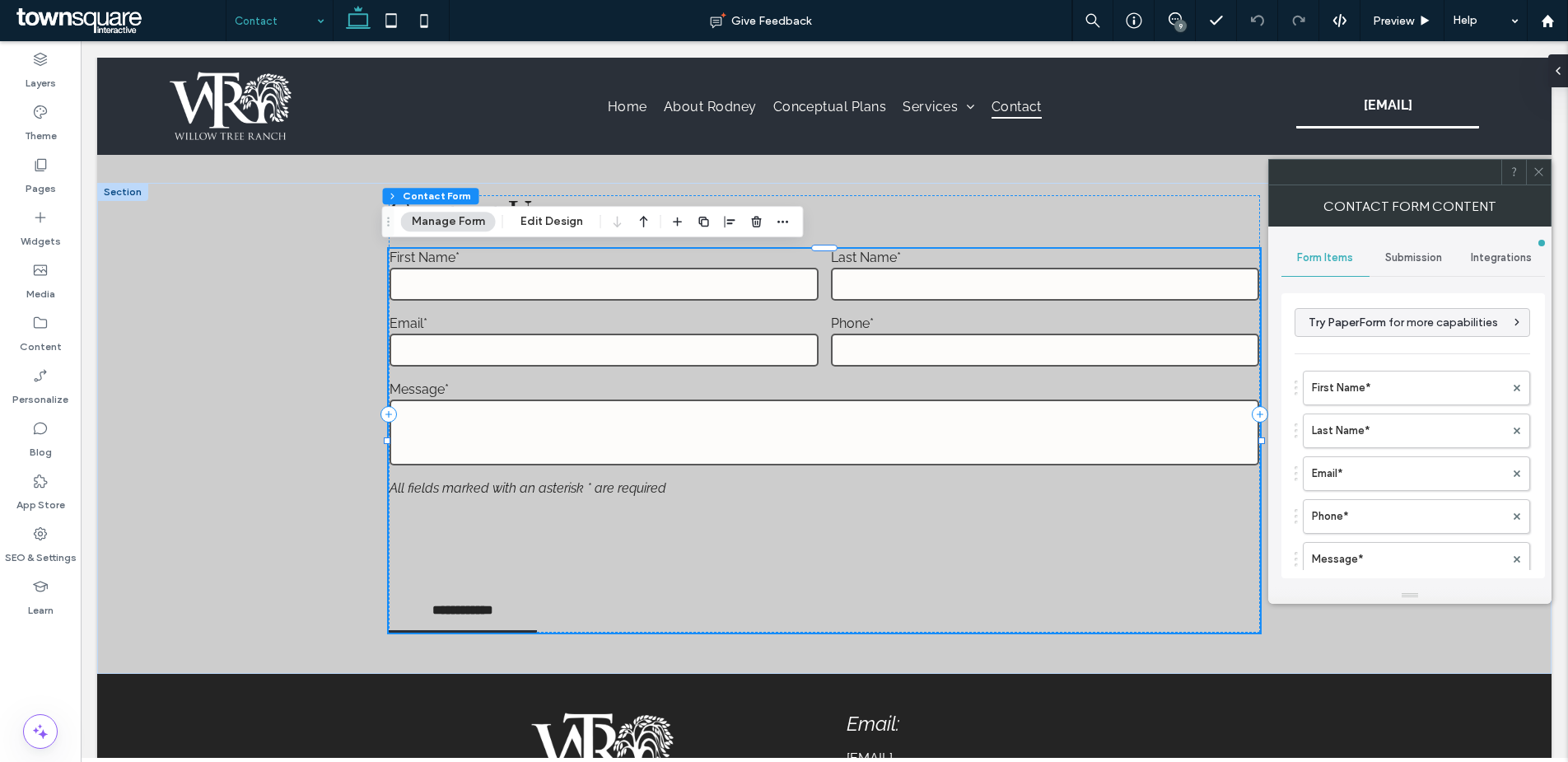 click at bounding box center (1538, 172) 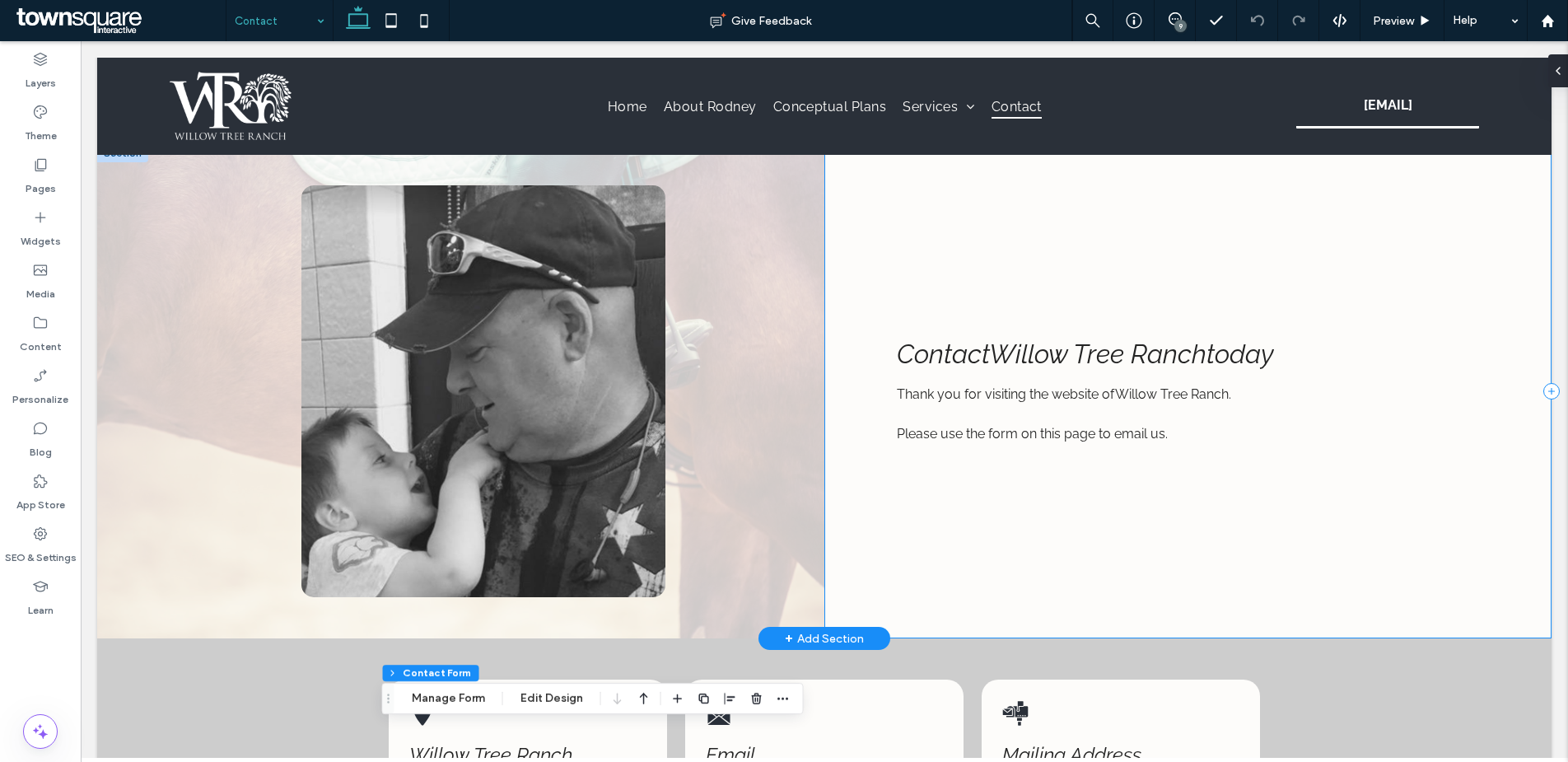 scroll, scrollTop: 0, scrollLeft: 0, axis: both 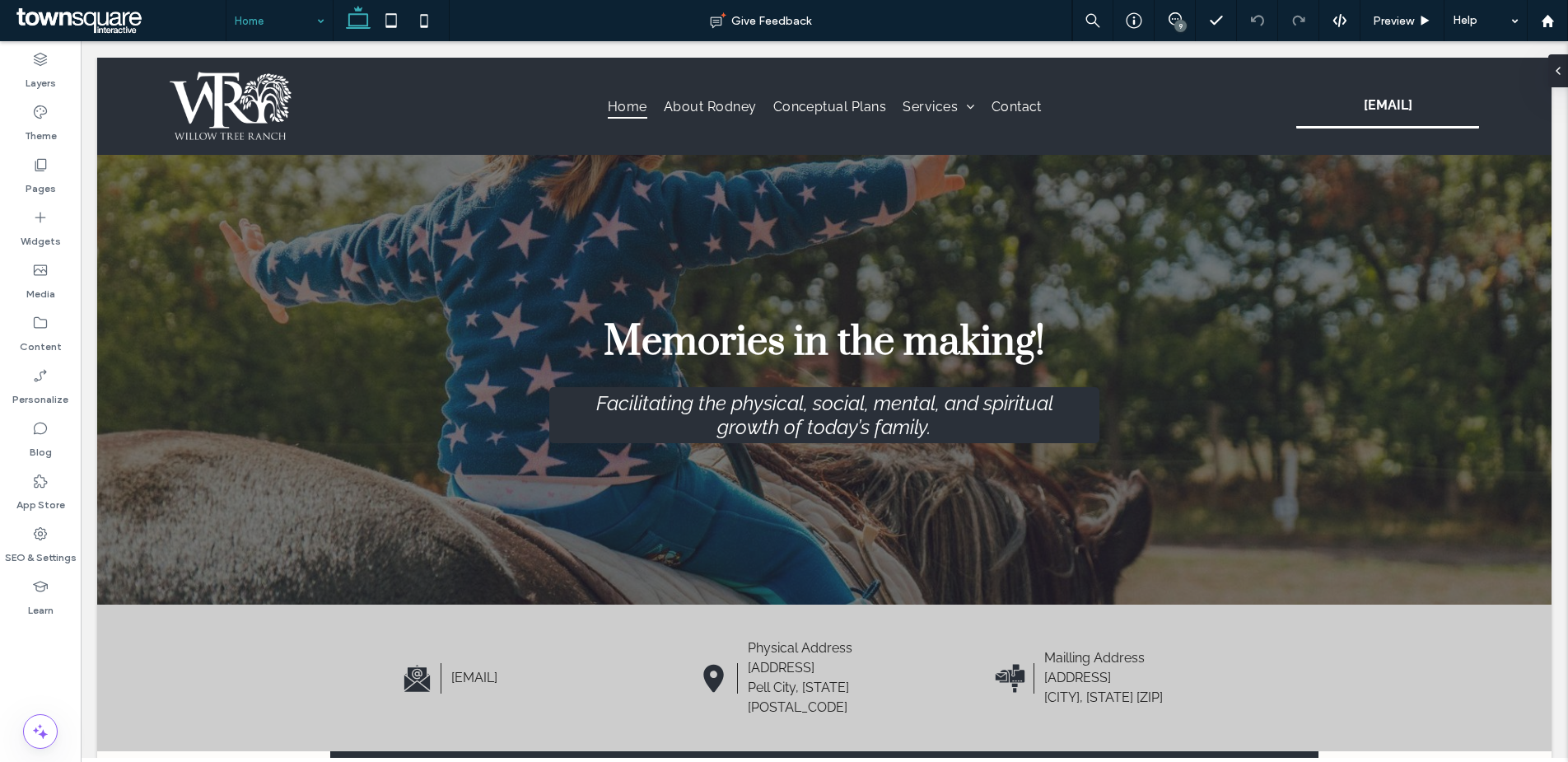 click at bounding box center (275, 21) 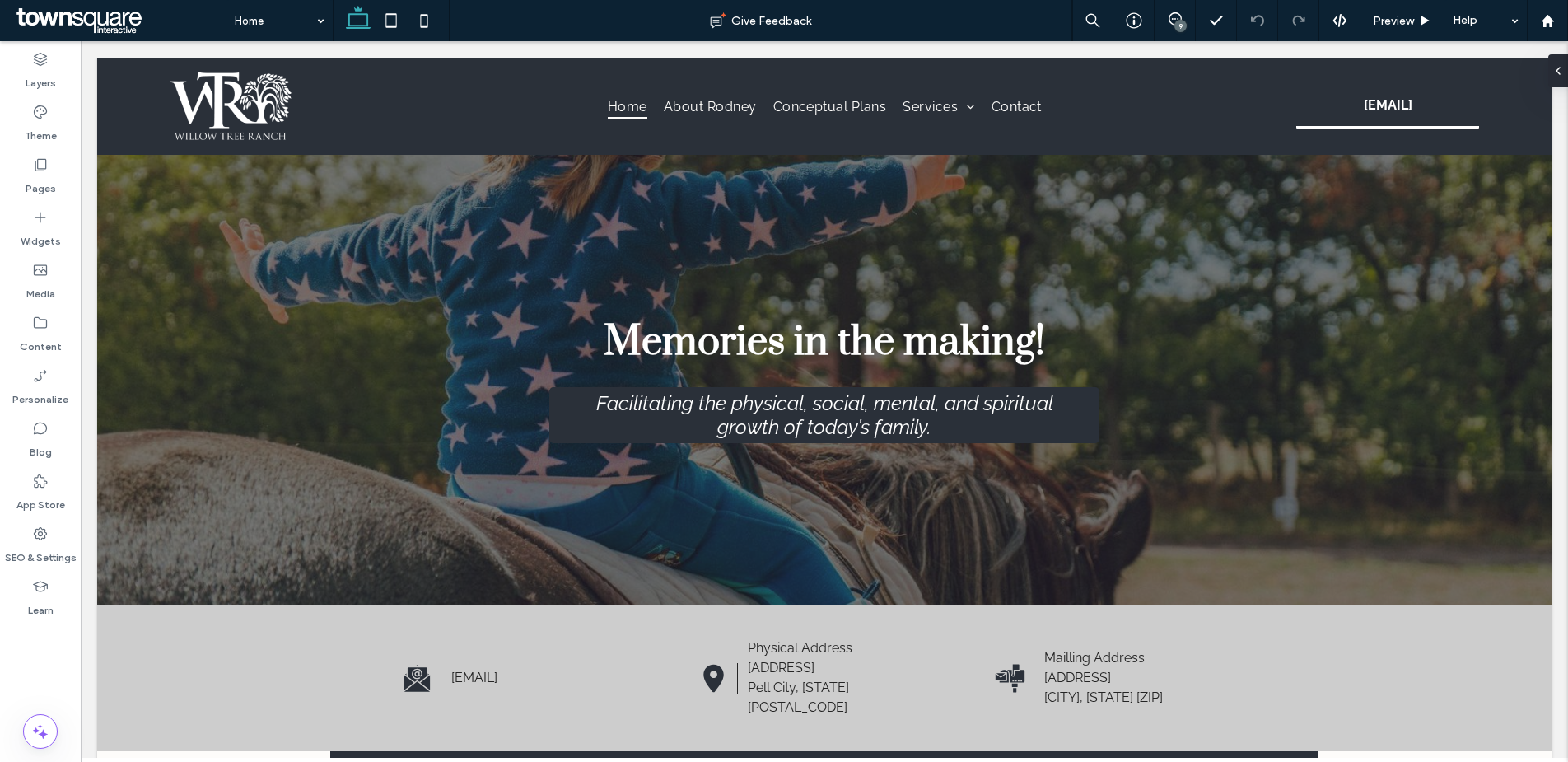 click on "Home
About [PERSON]
Conceptual Plans
Services
Events Space Rental
Photography Location
Outdoor Gatherings
Horseback Riding
Camping
Contact
[EMAIL]
[EMAIL]
Section
Basic Header
Section
Home
About [PERSON]
Conceptual Plans
Services
Events Space Rental
Photography Location
Outdoor Gatherings
Horseback Riding
Camping
Contact" at bounding box center (824, 1965) 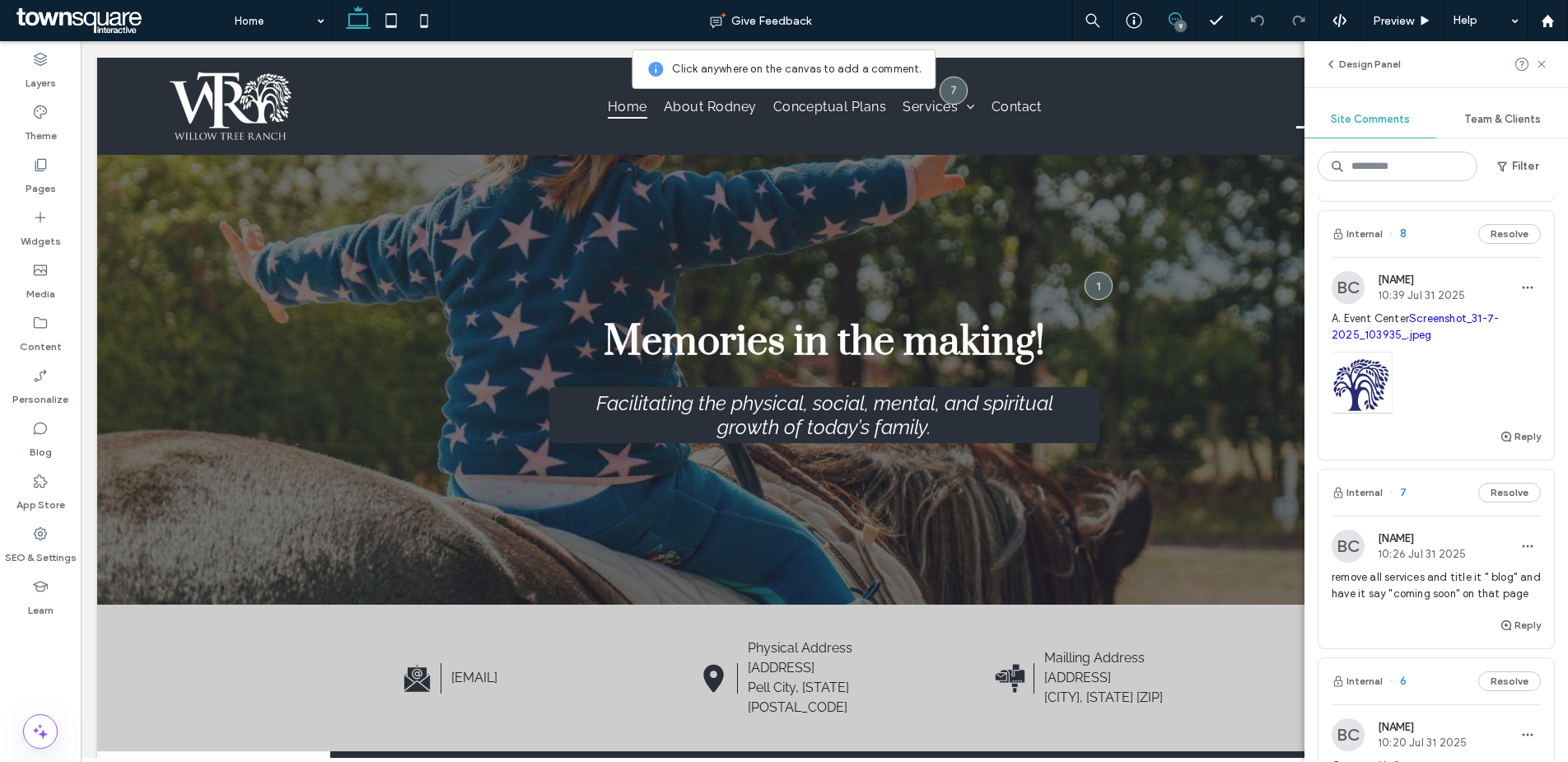scroll, scrollTop: 1692, scrollLeft: 0, axis: vertical 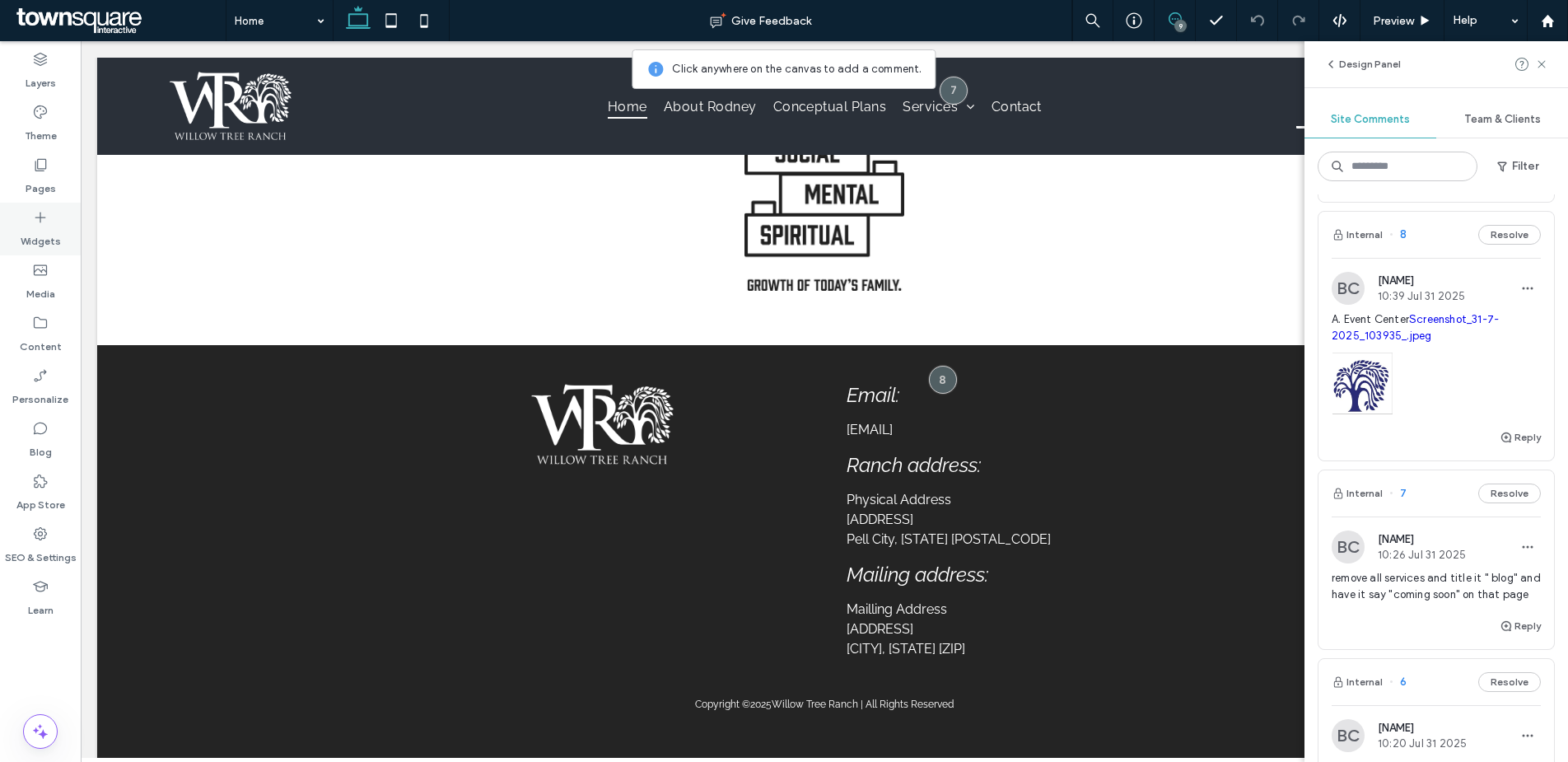 click on "Widgets" at bounding box center [40, 237] 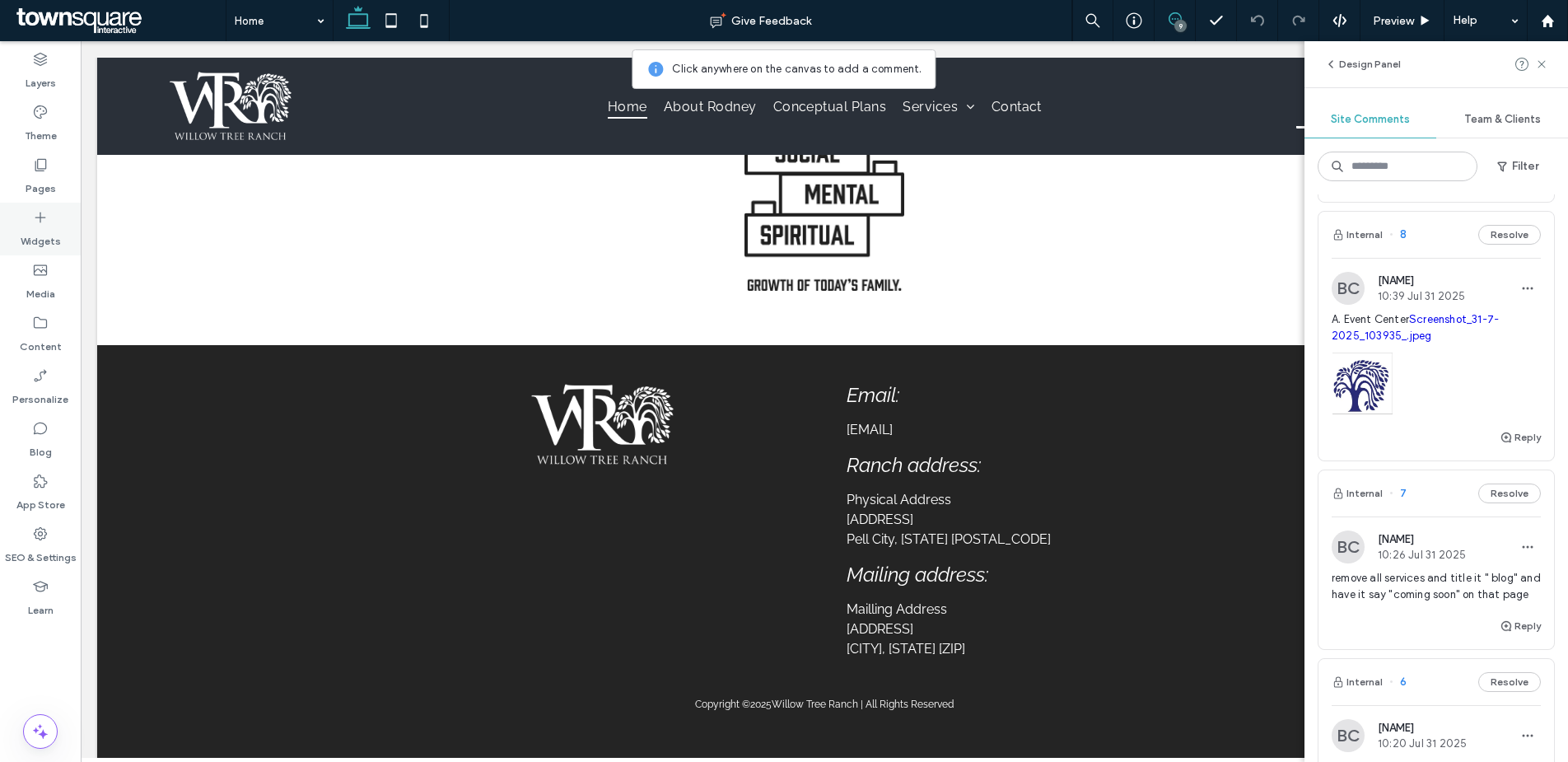 scroll, scrollTop: 0, scrollLeft: 0, axis: both 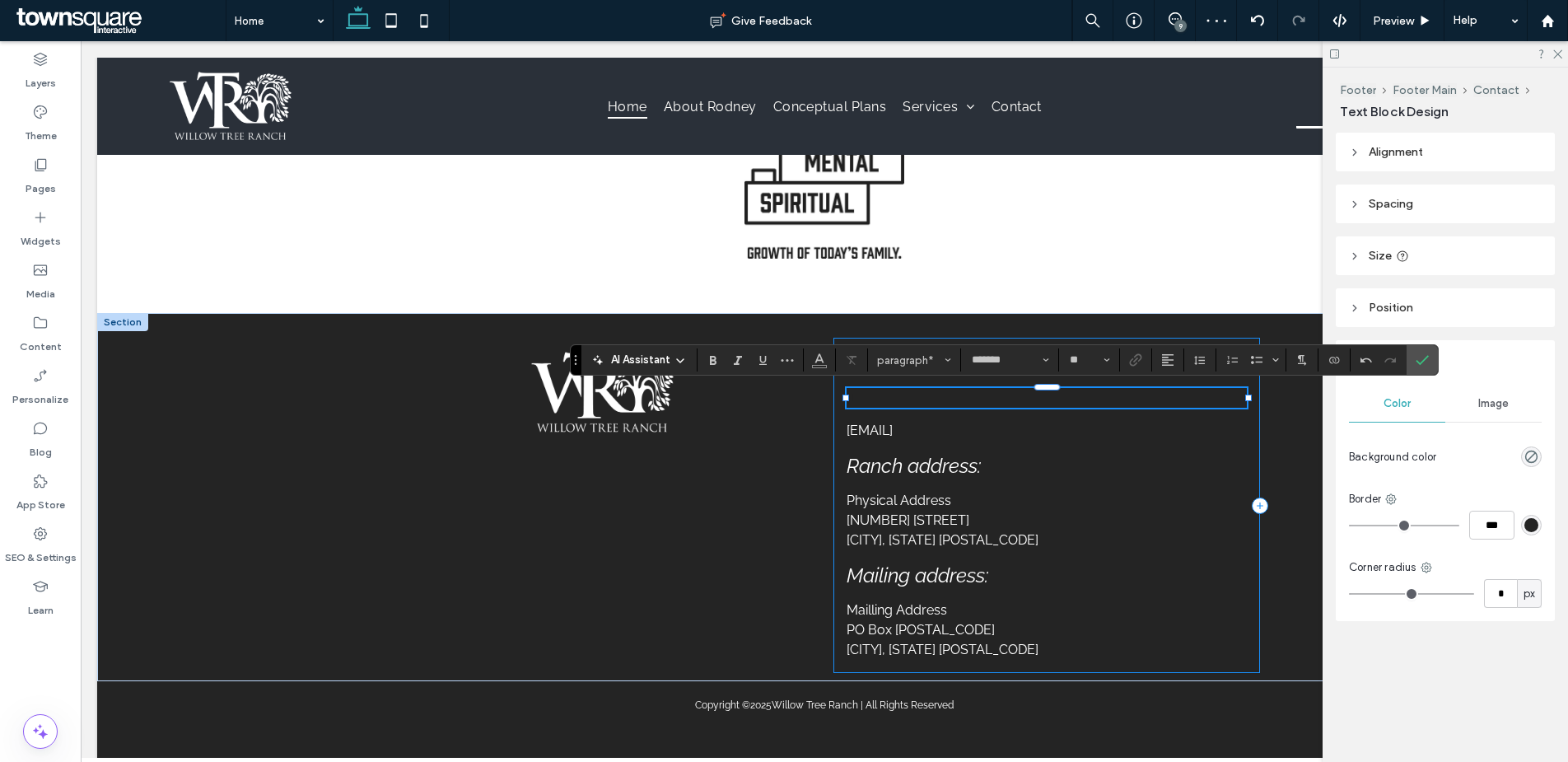 type 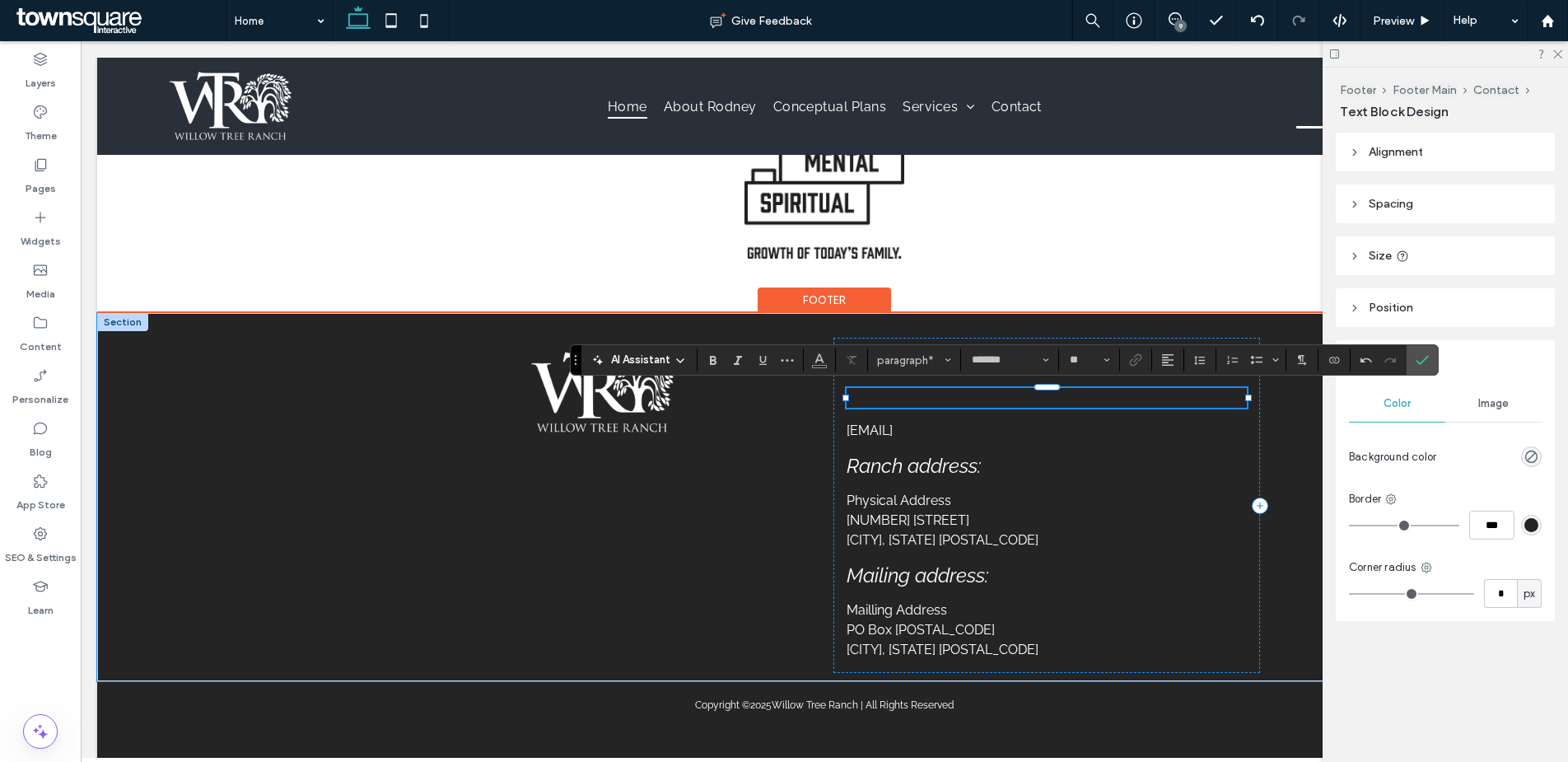 click on "******" at bounding box center [862, 397] 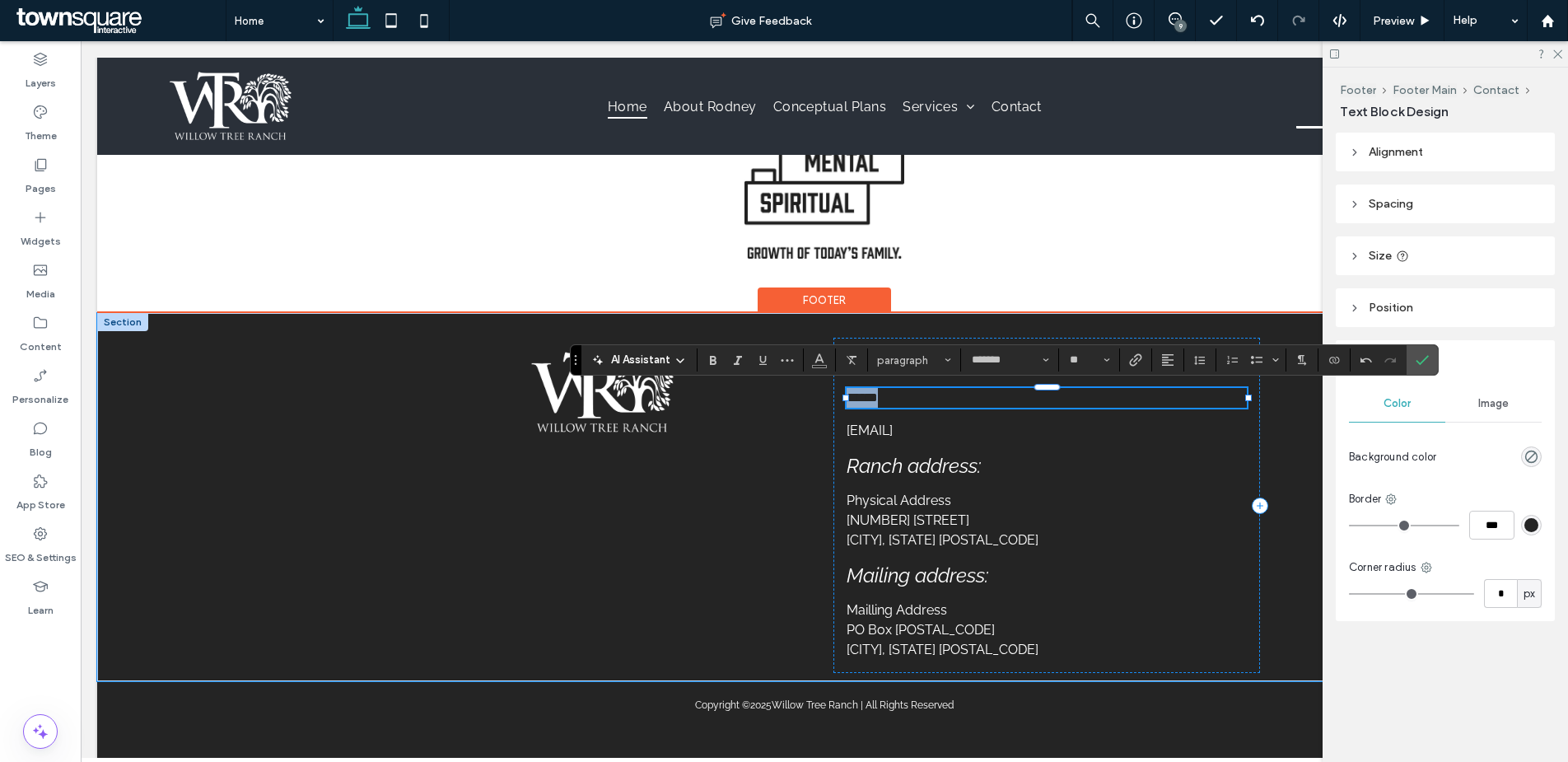 click on "******" at bounding box center (862, 397) 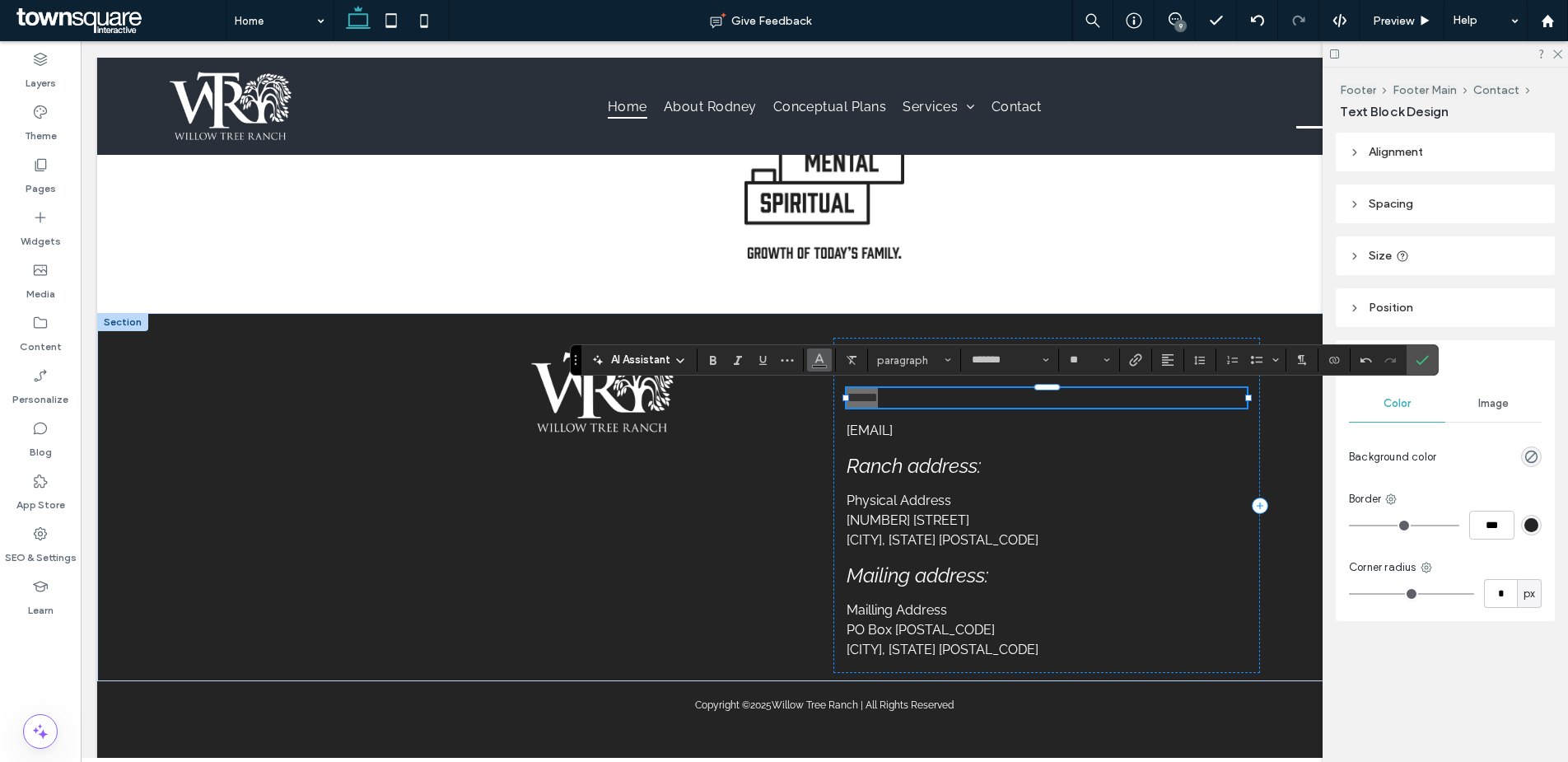 click 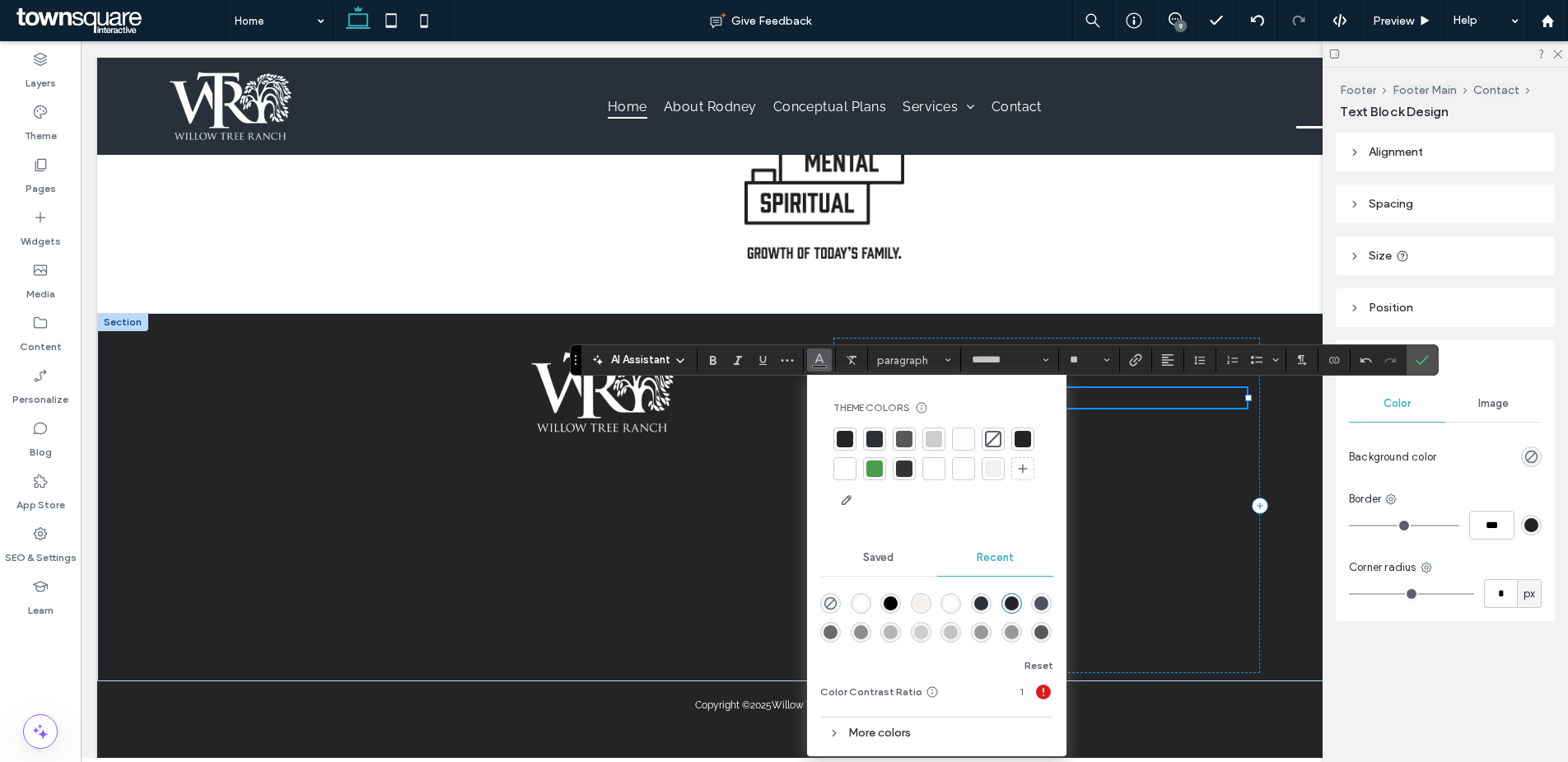 click at bounding box center (845, 469) 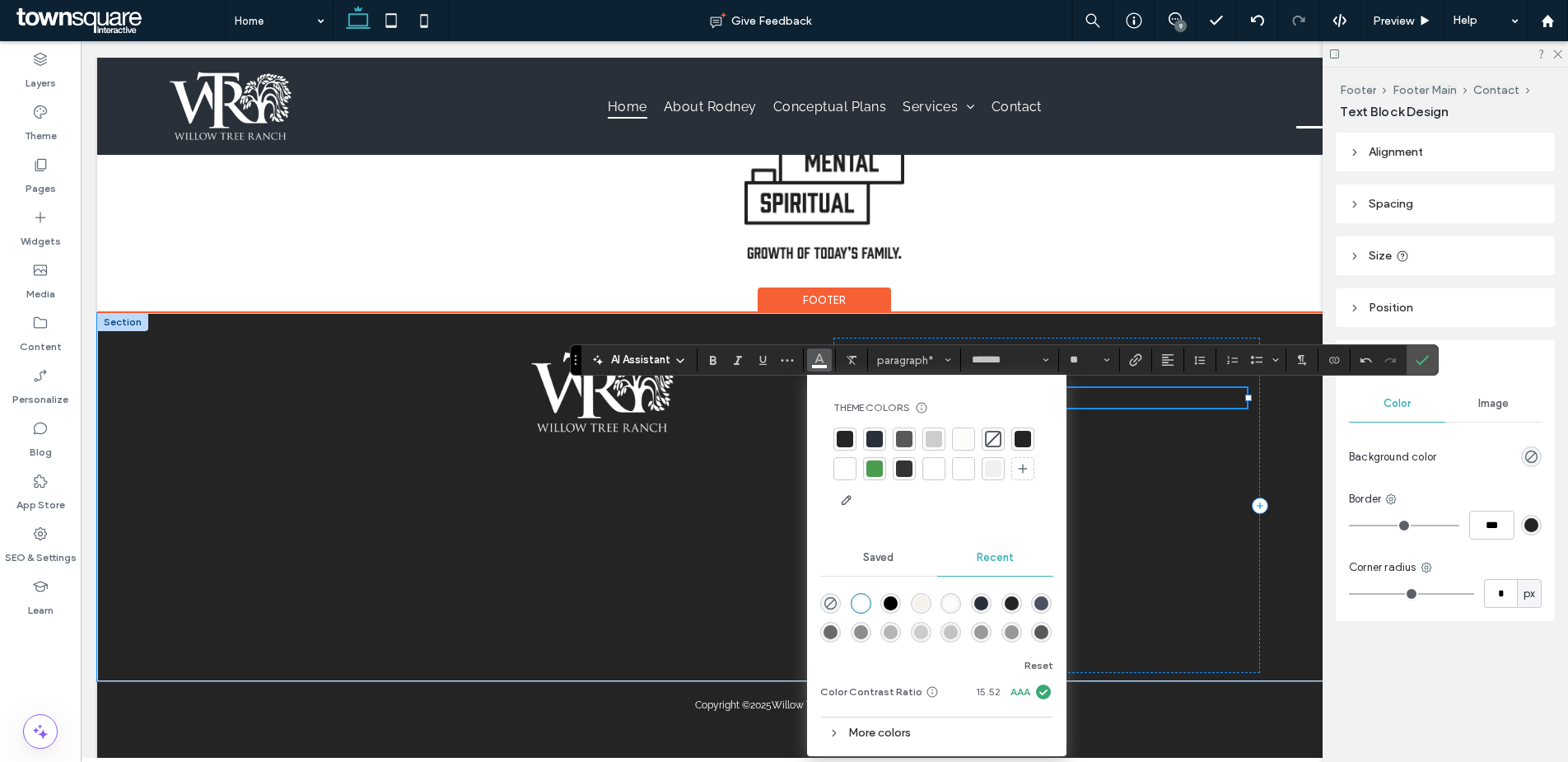 click on "******" at bounding box center (1047, 398) 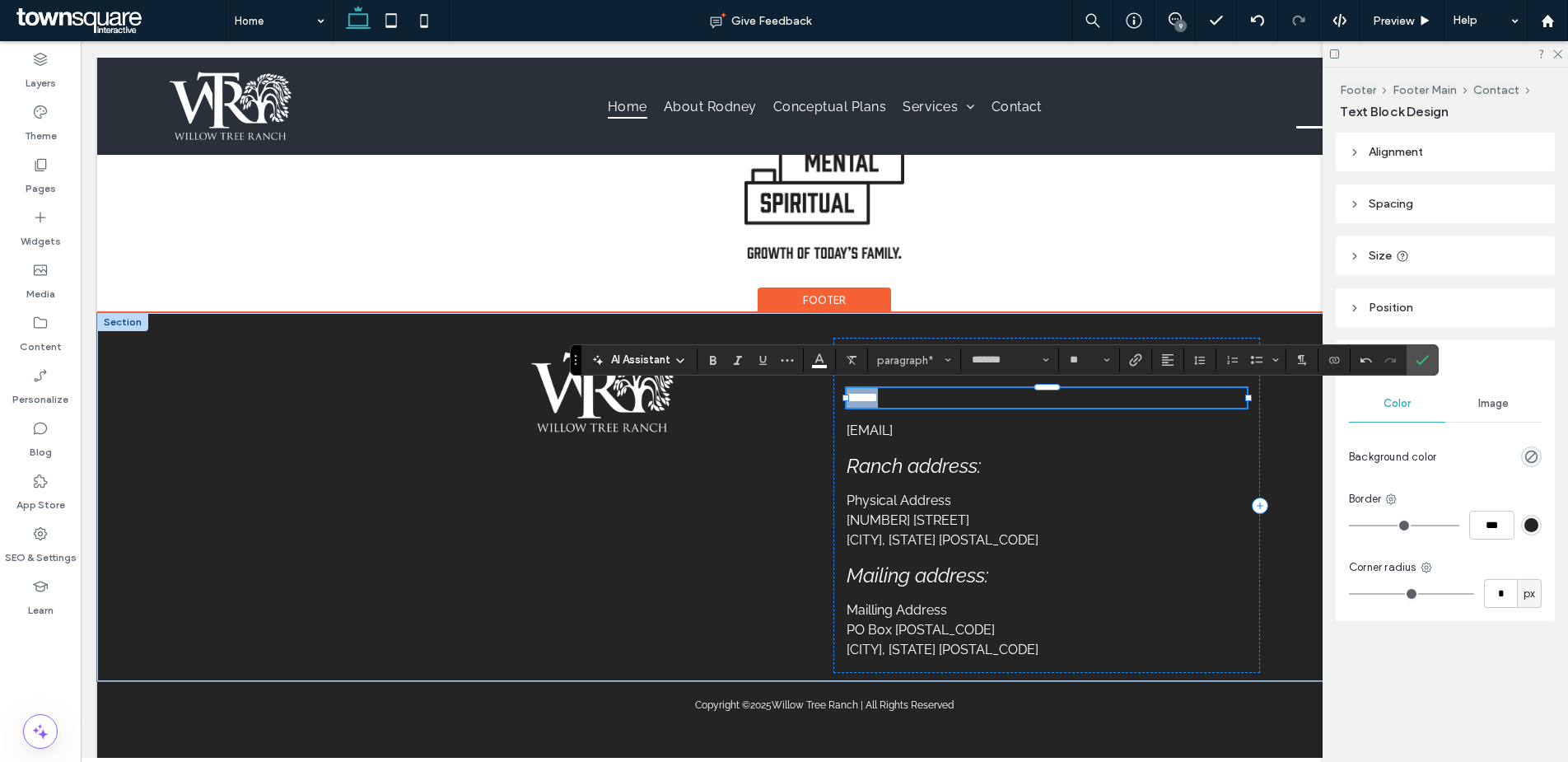 click on "******" at bounding box center (1047, 398) 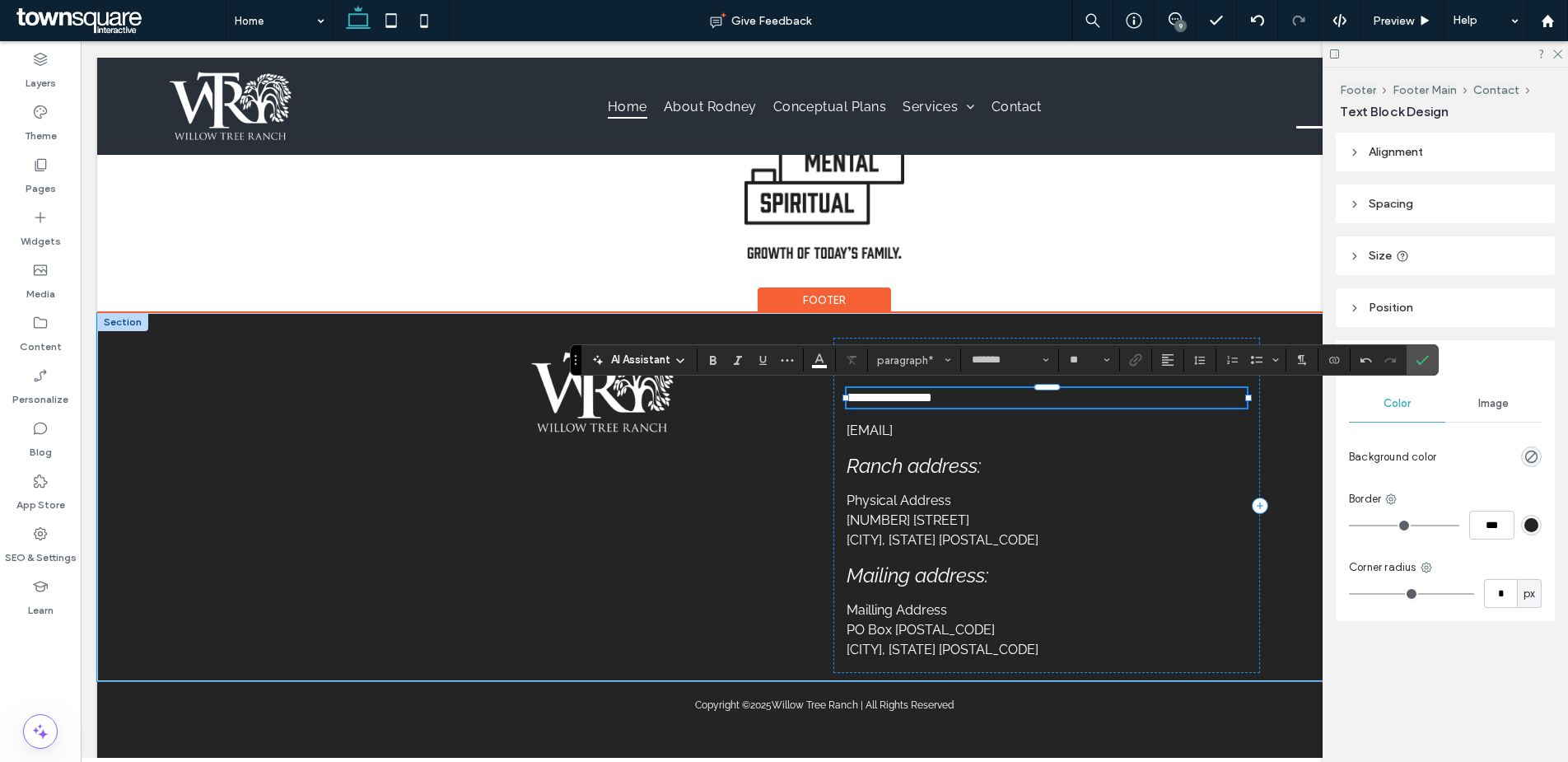 click on "**********" at bounding box center (889, 397) 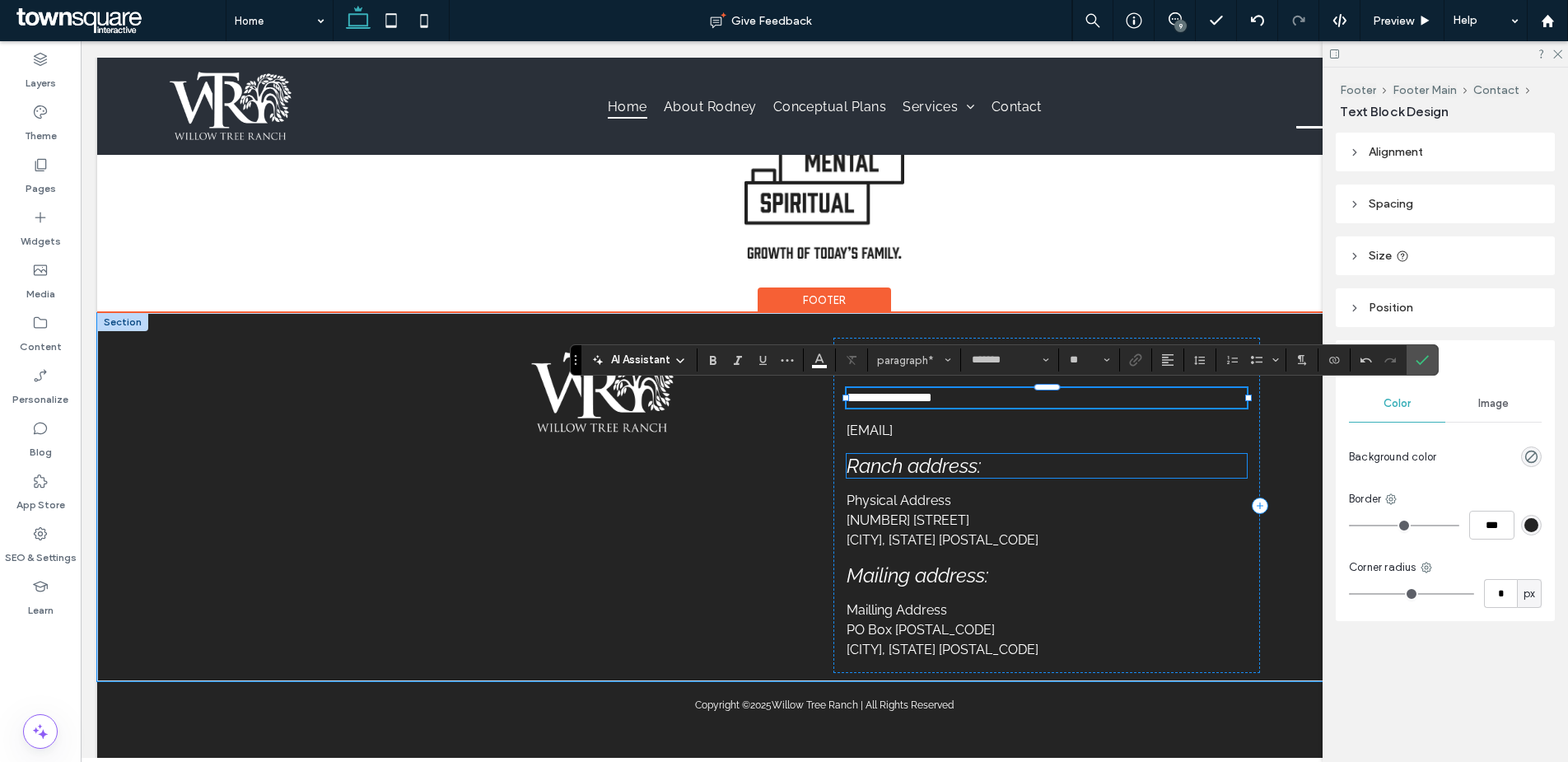 click on "Ranch address:" at bounding box center (913, 465) 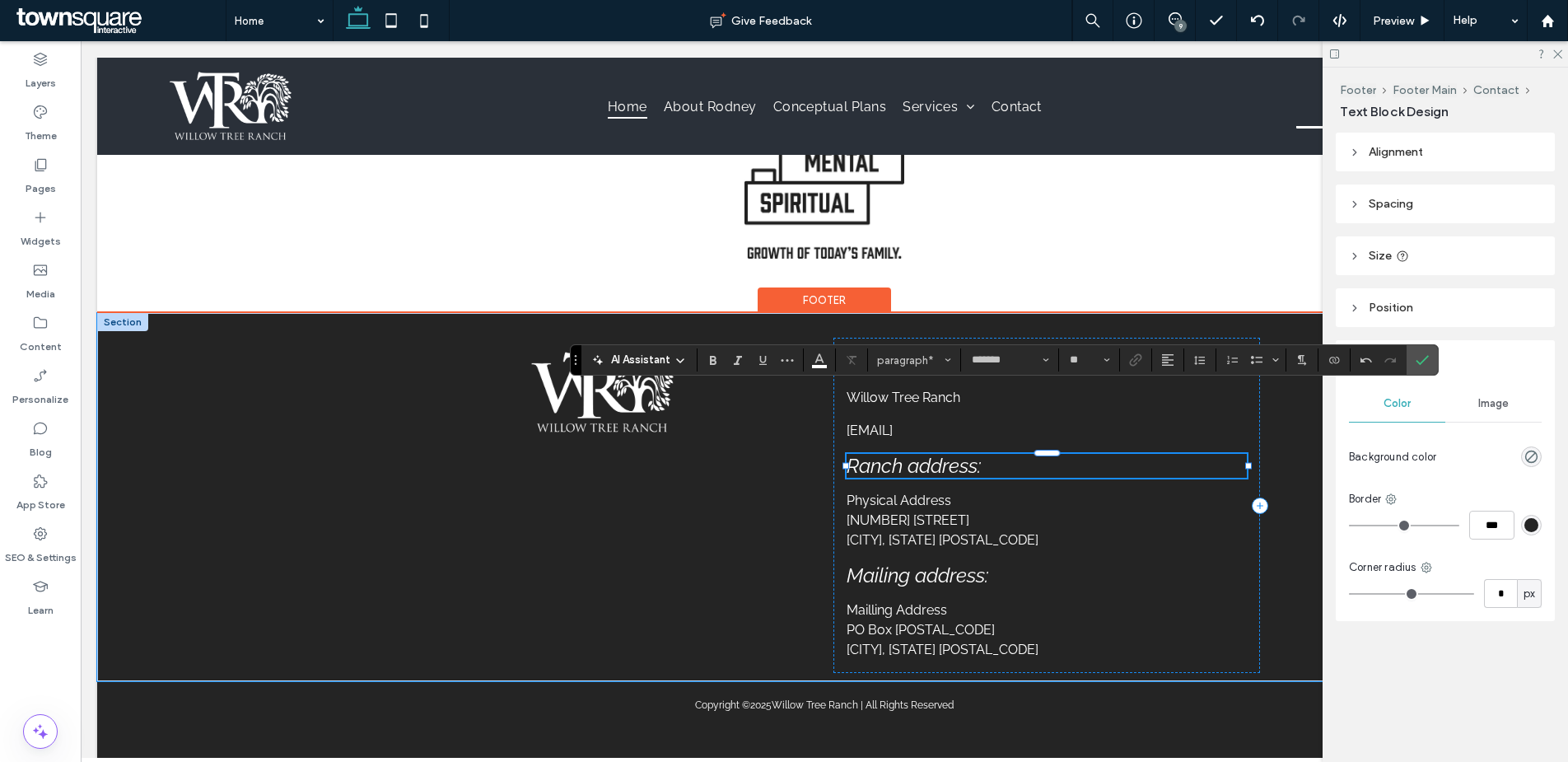 click on "Ranch address:" at bounding box center (913, 465) 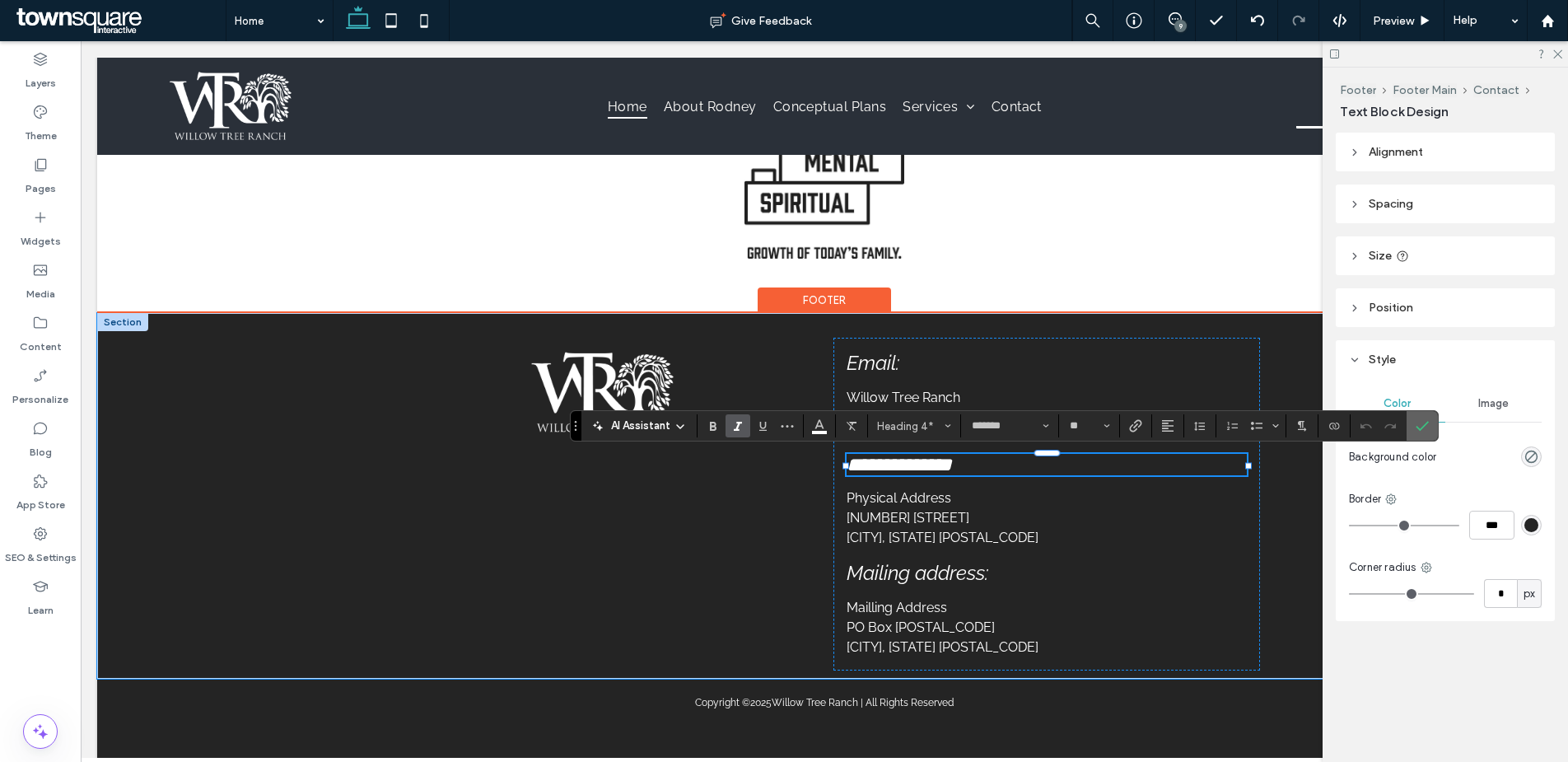 click 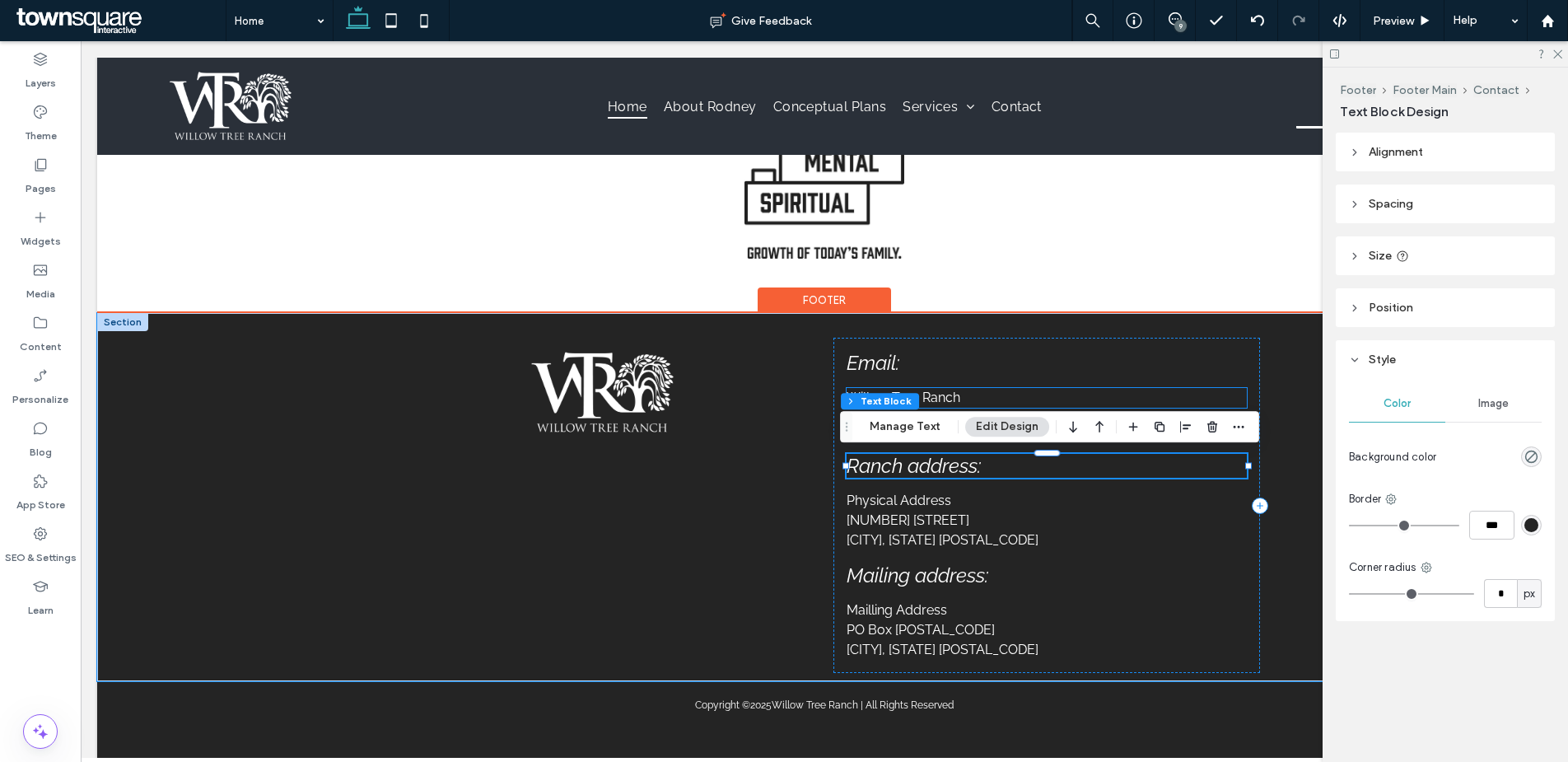 click on "Willow Tree Ranch" at bounding box center (903, 397) 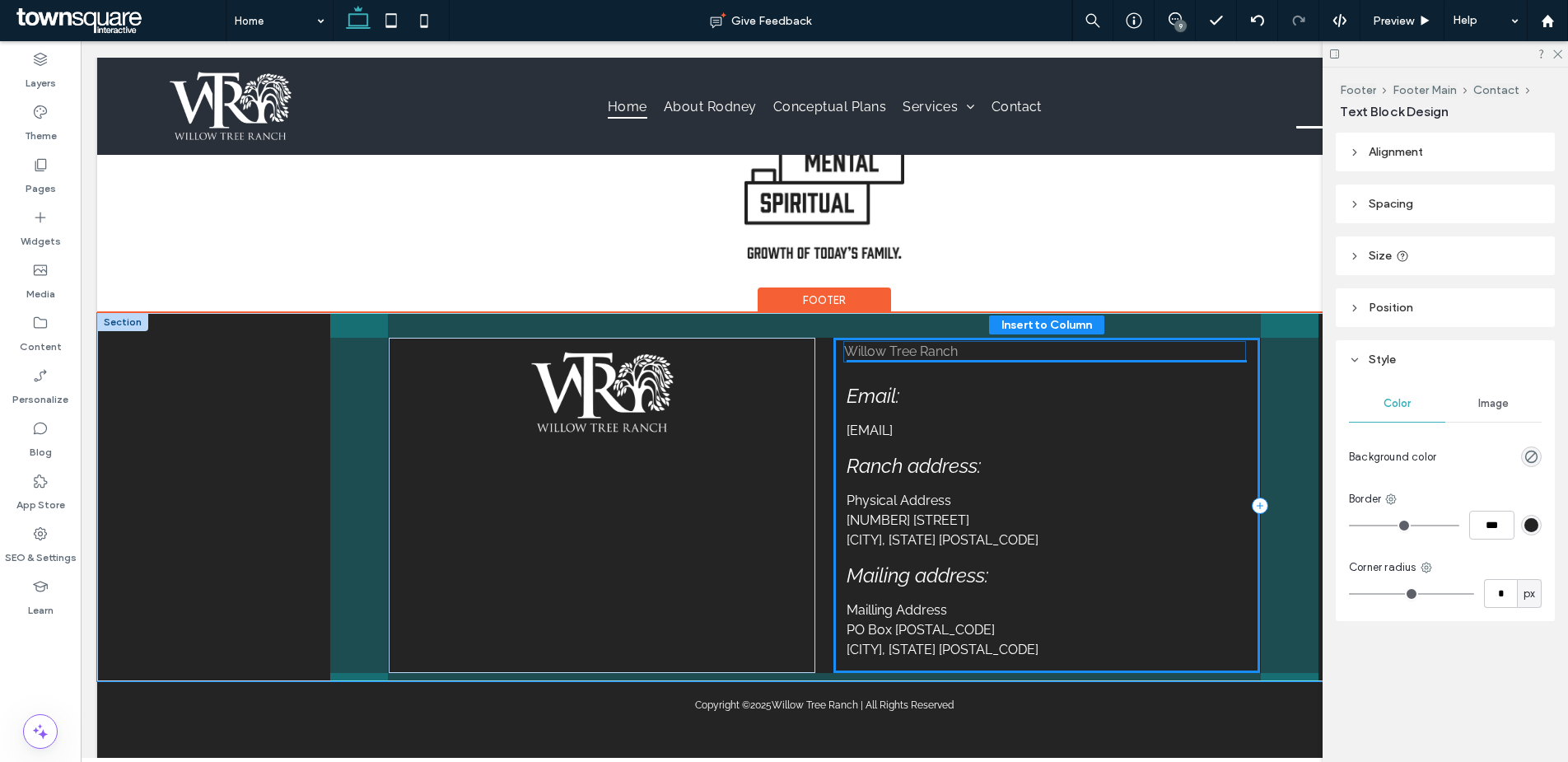 drag, startPoint x: 940, startPoint y: 400, endPoint x: 945, endPoint y: 354, distance: 46.27094 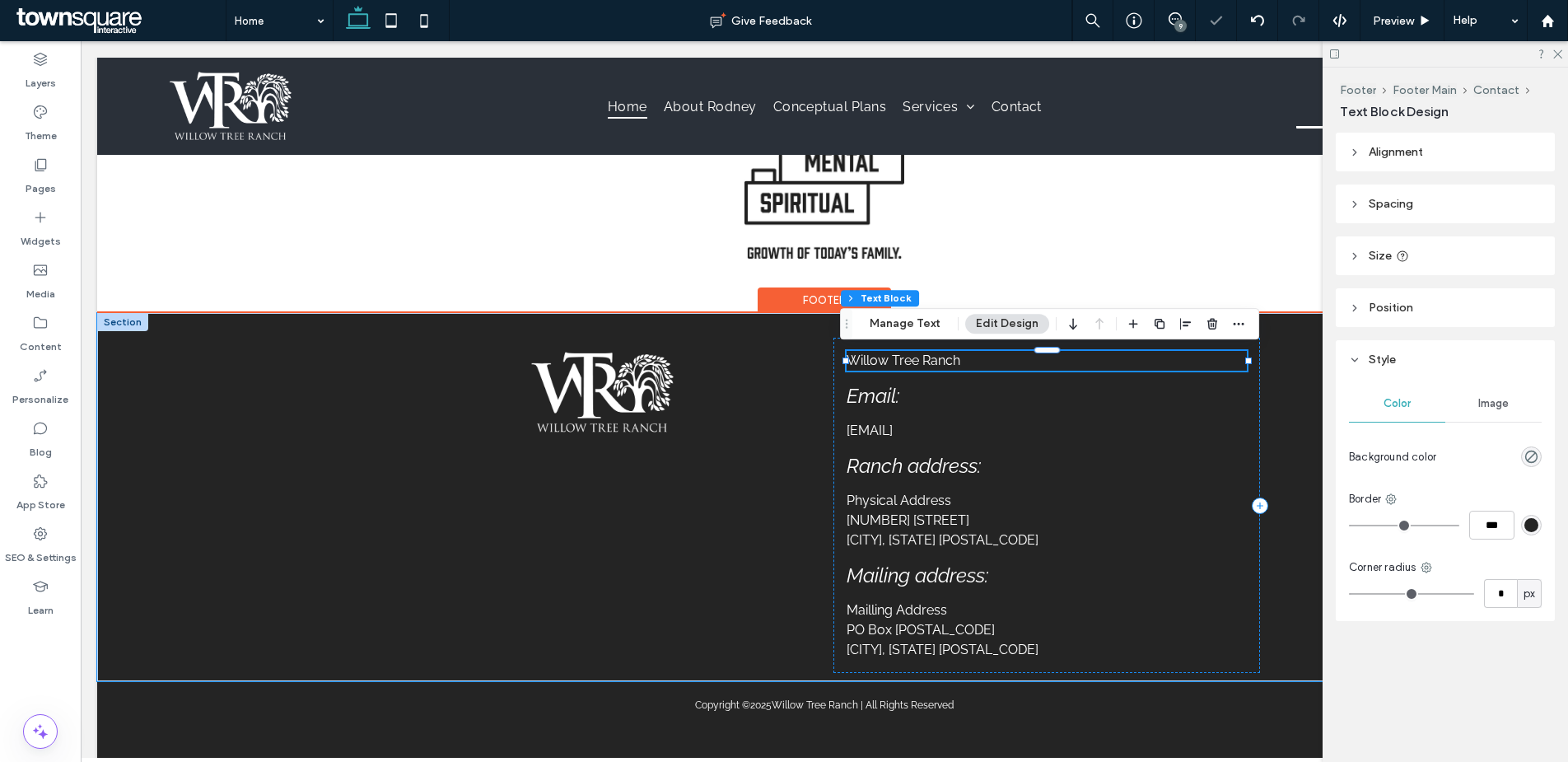 click on "Willow Tree Ranch" at bounding box center [903, 360] 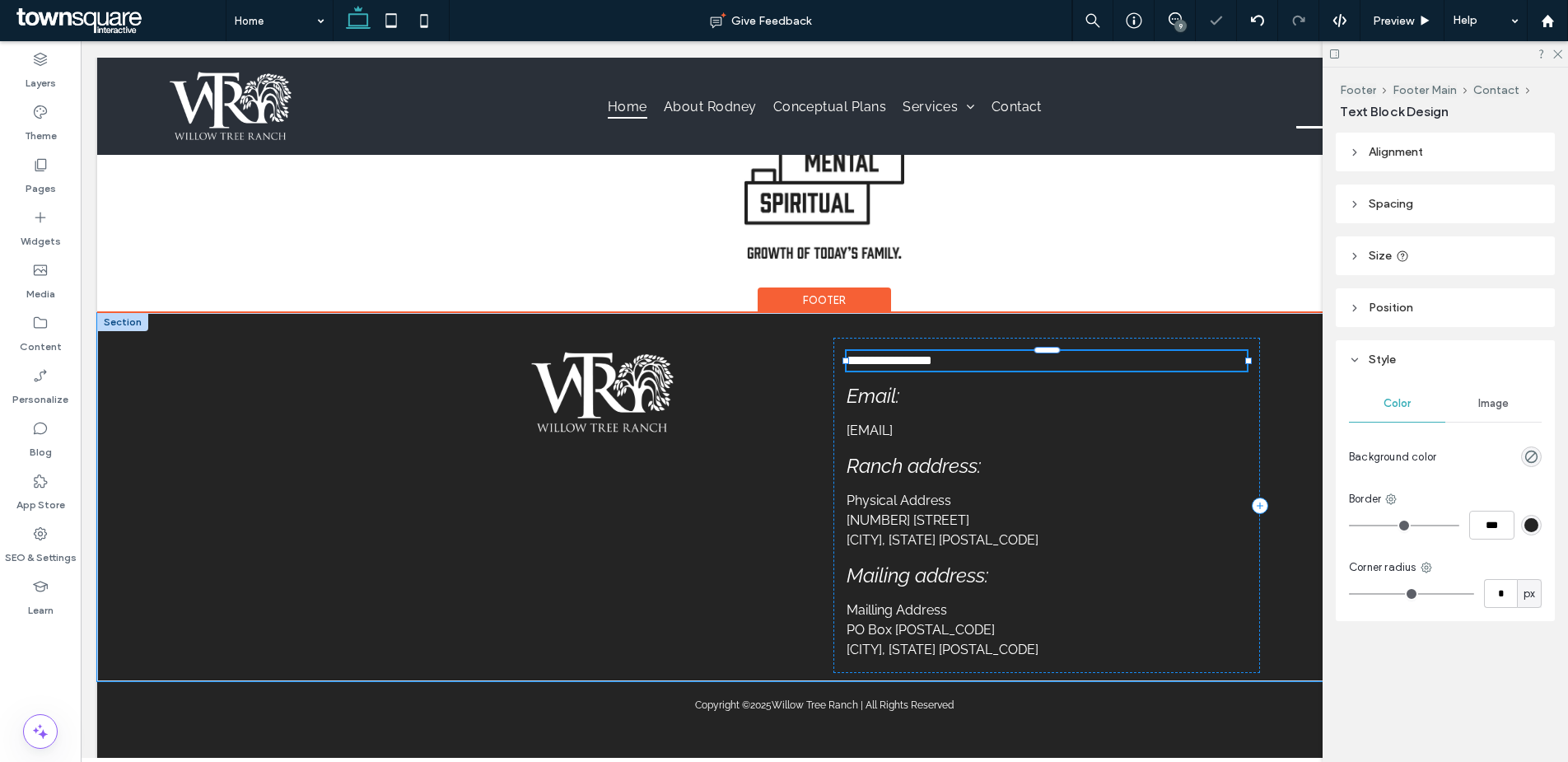 type on "*******" 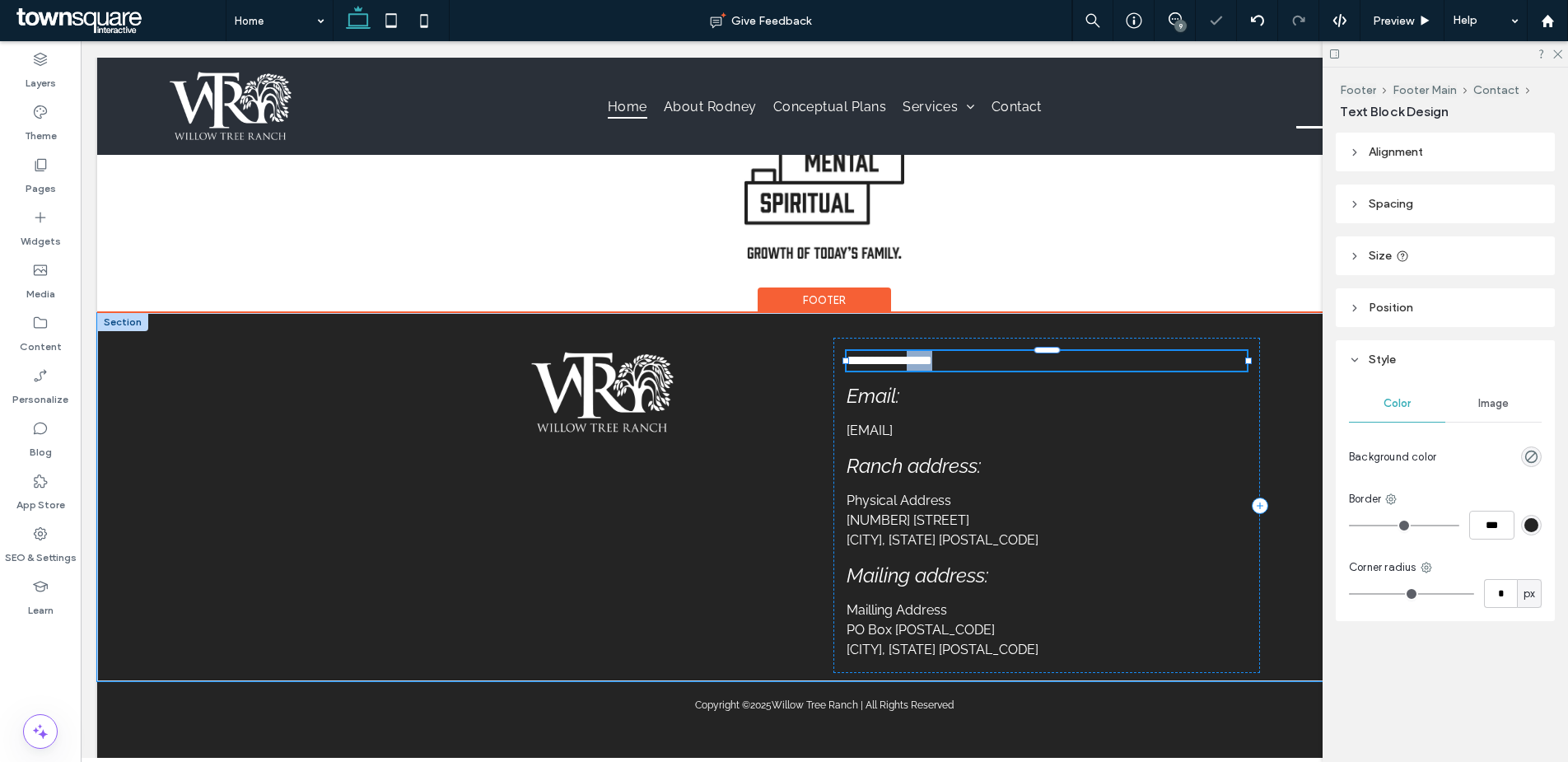 click on "**********" at bounding box center [889, 360] 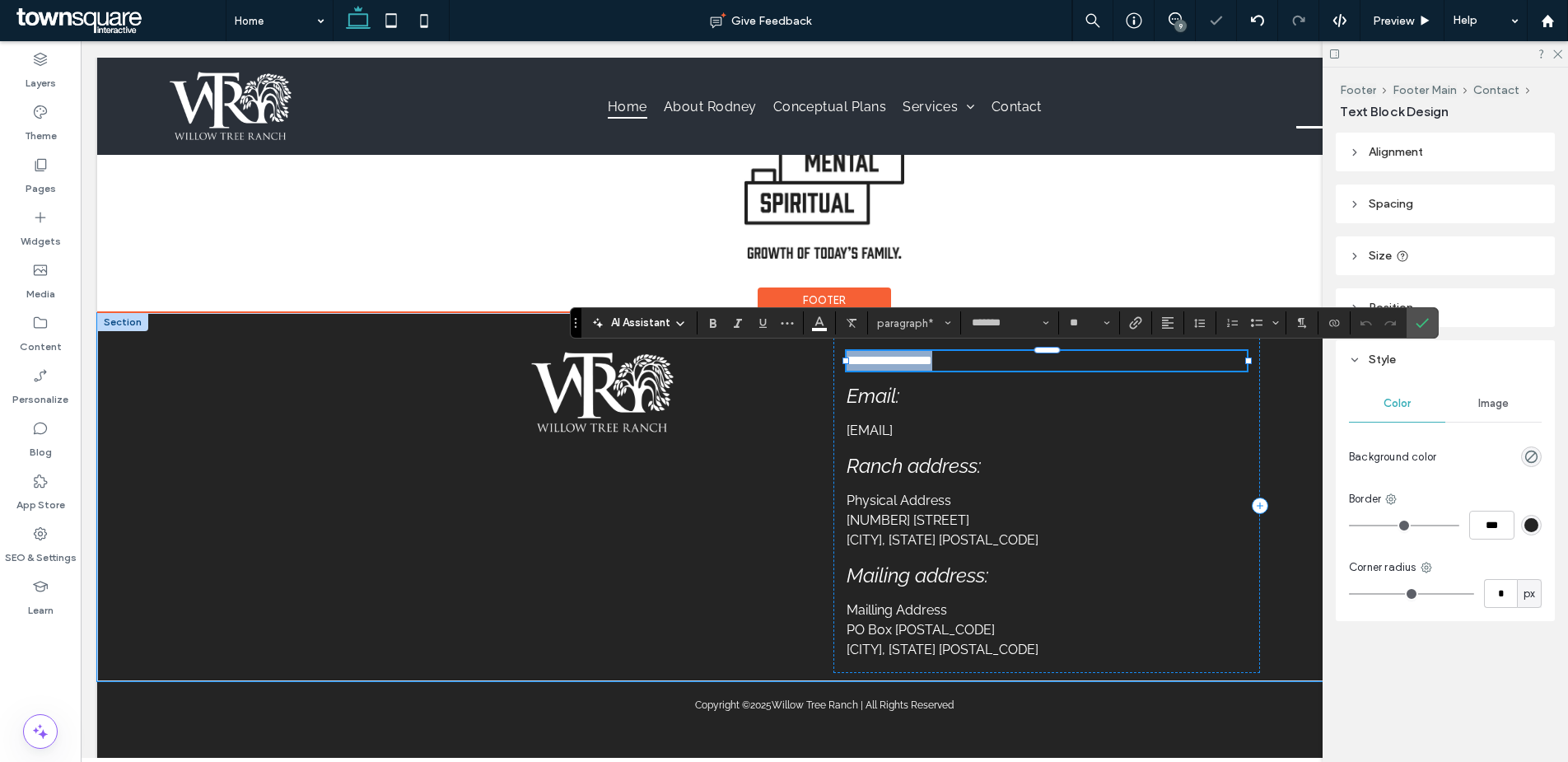 click on "**********" at bounding box center (889, 360) 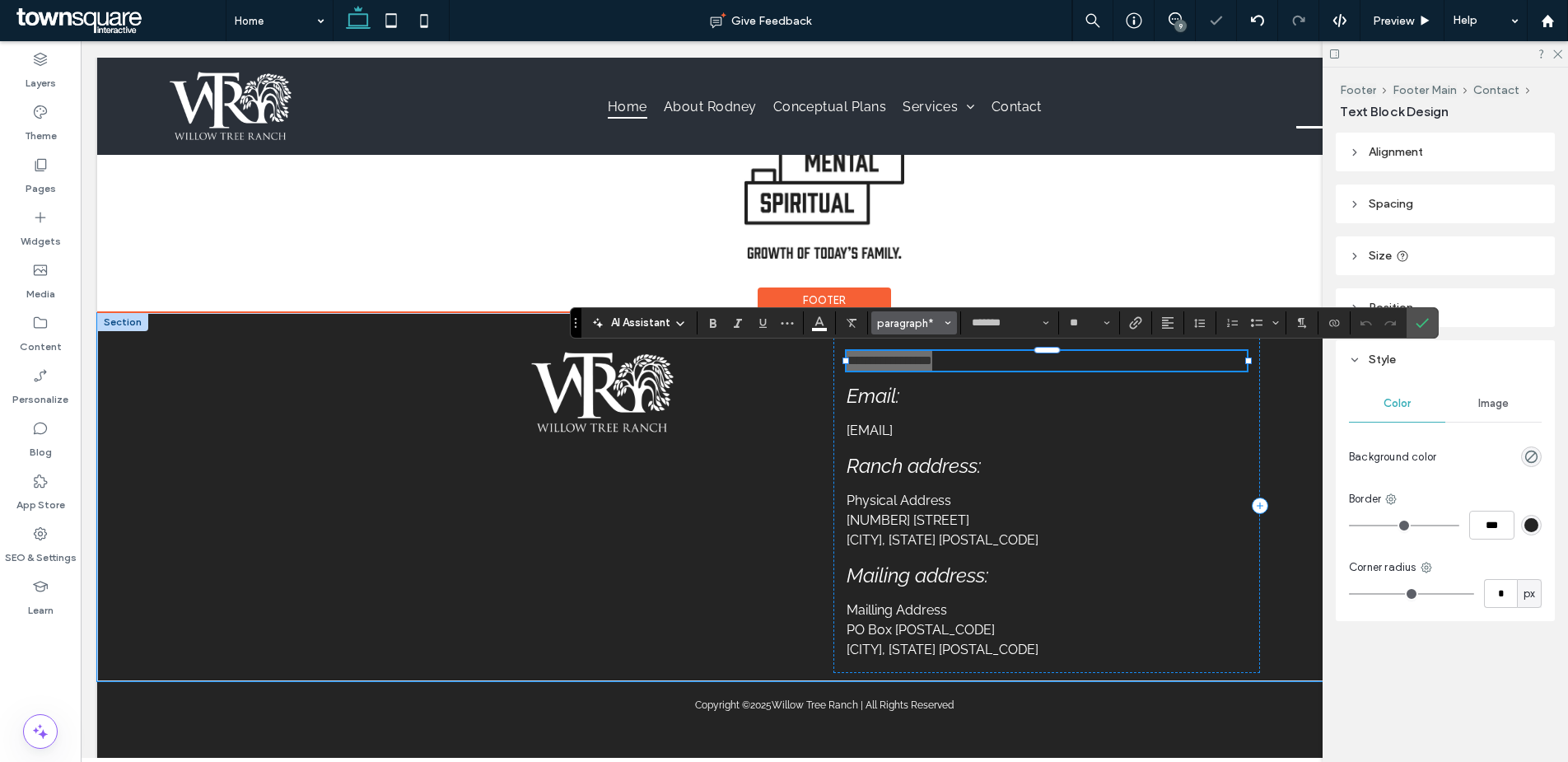 click on "paragraph*" at bounding box center [909, 323] 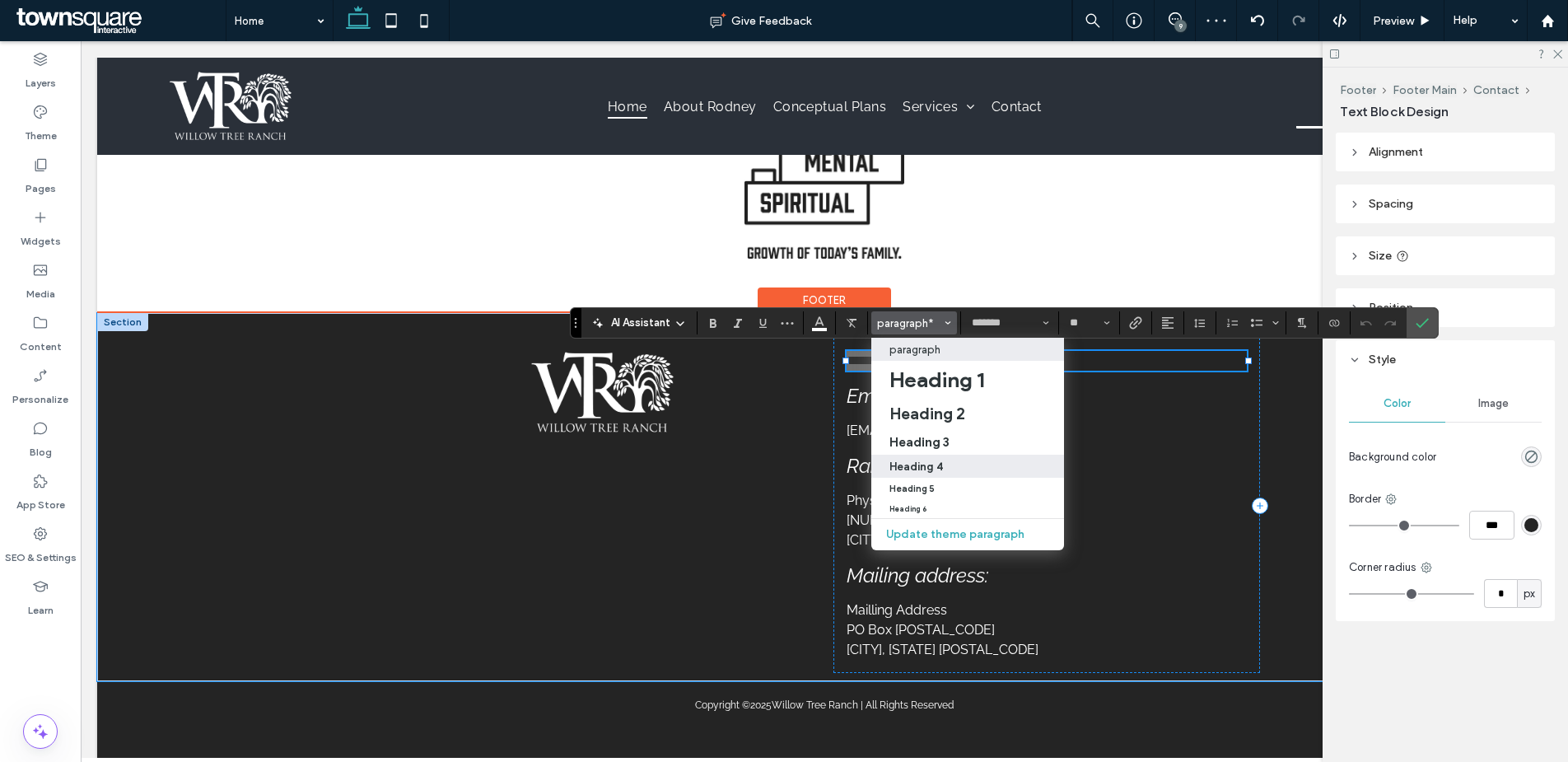 click on "Heading 4" at bounding box center (916, 466) 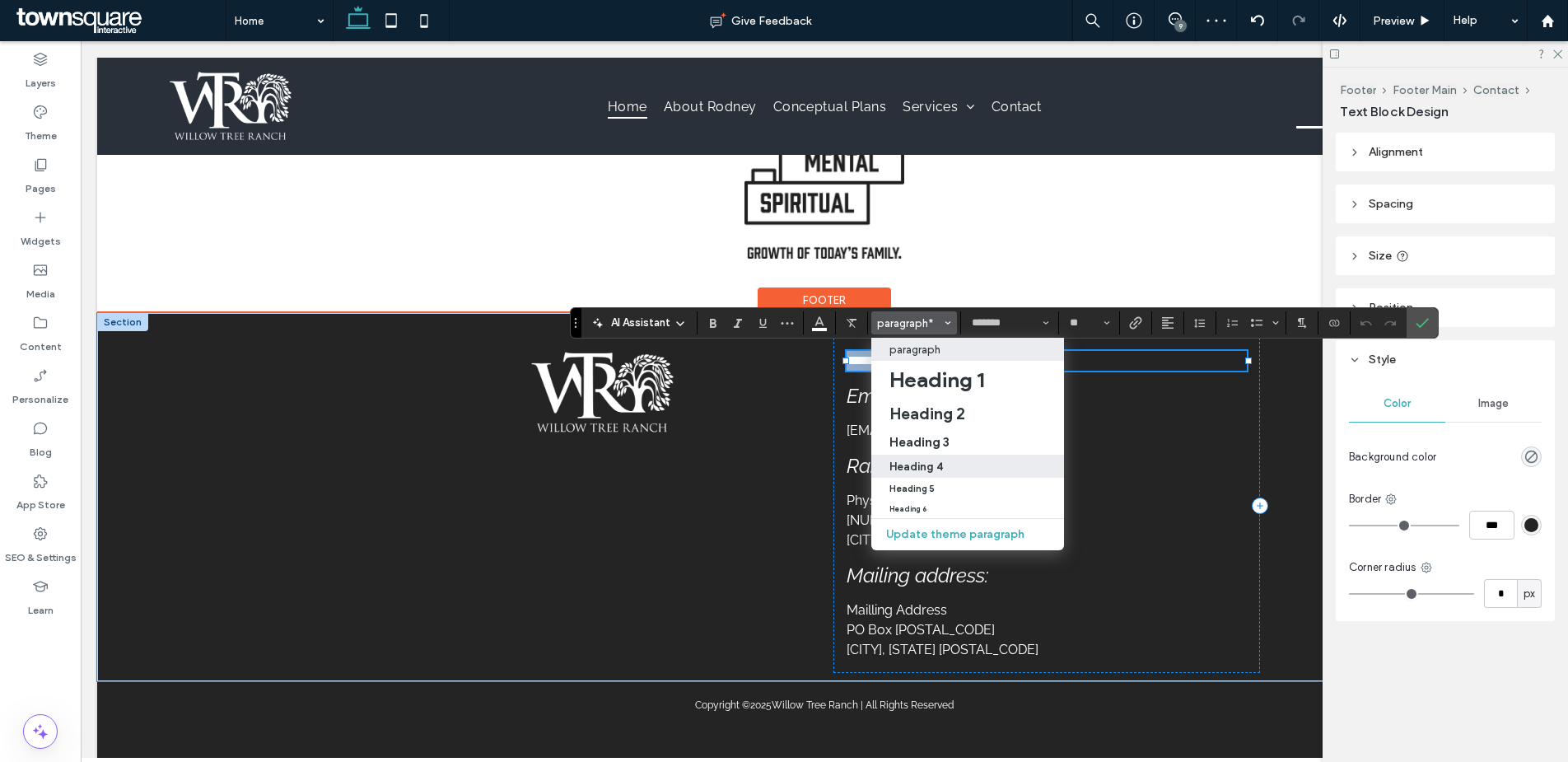type on "**" 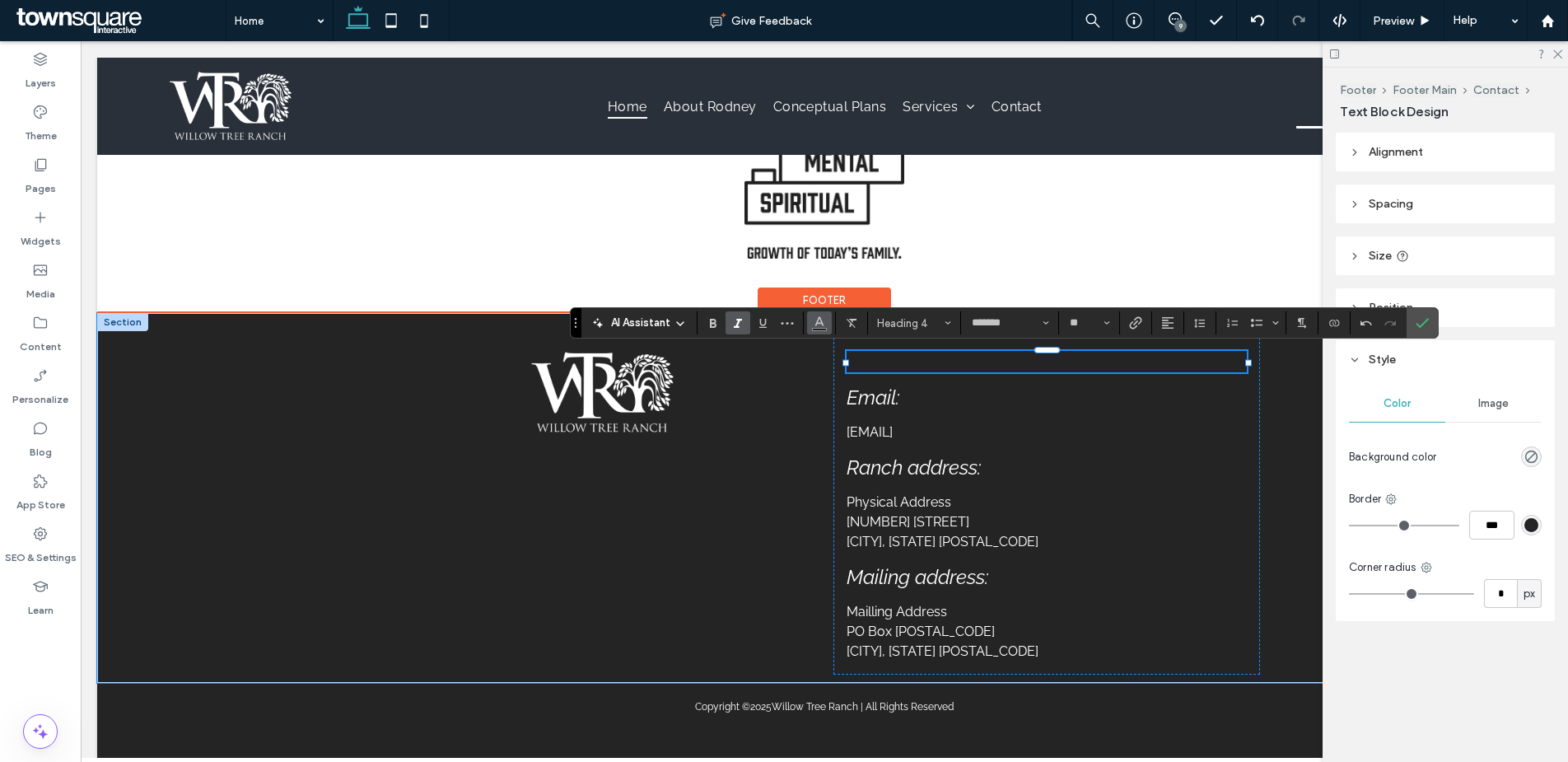 click 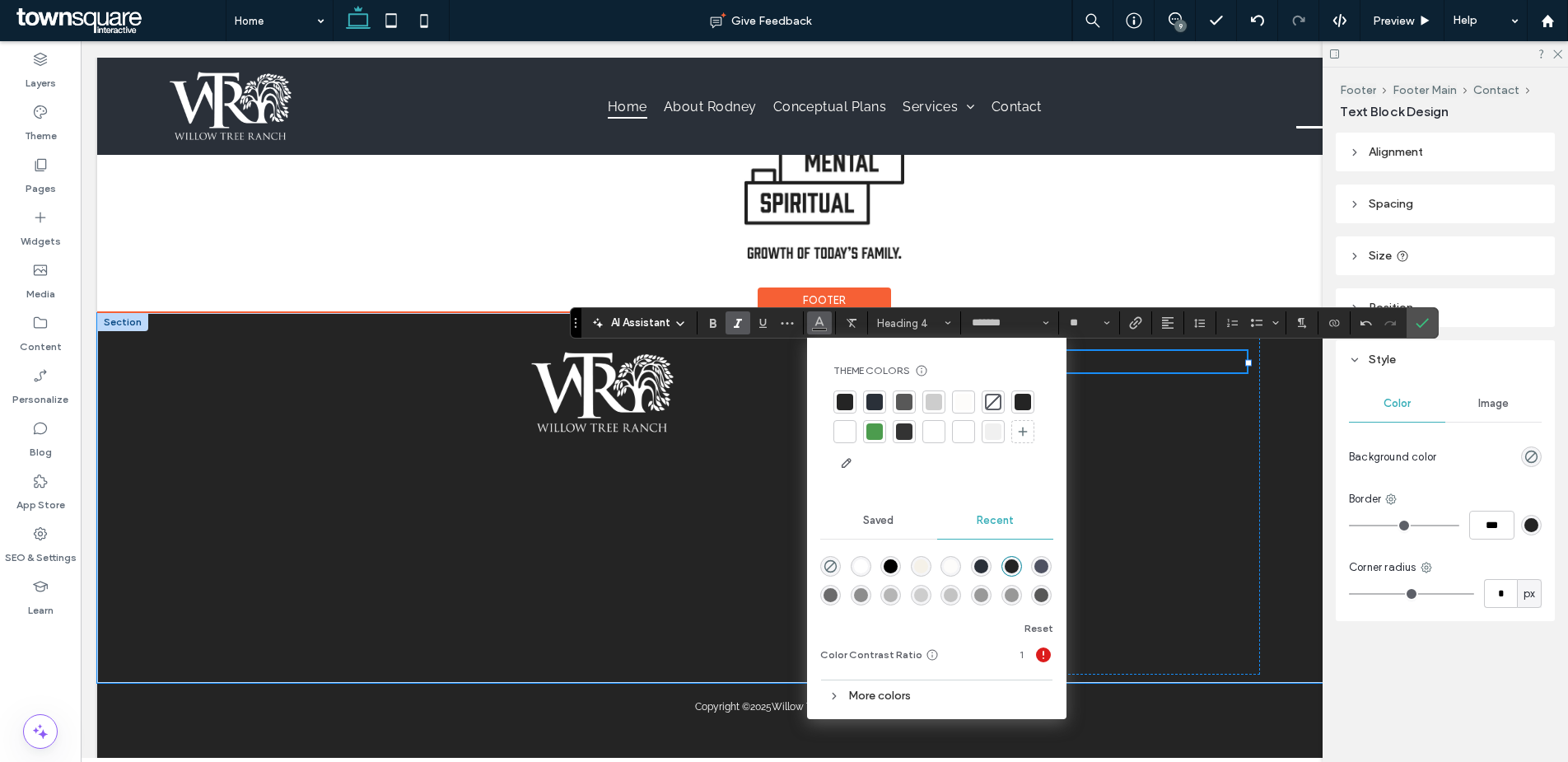 click at bounding box center (845, 432) 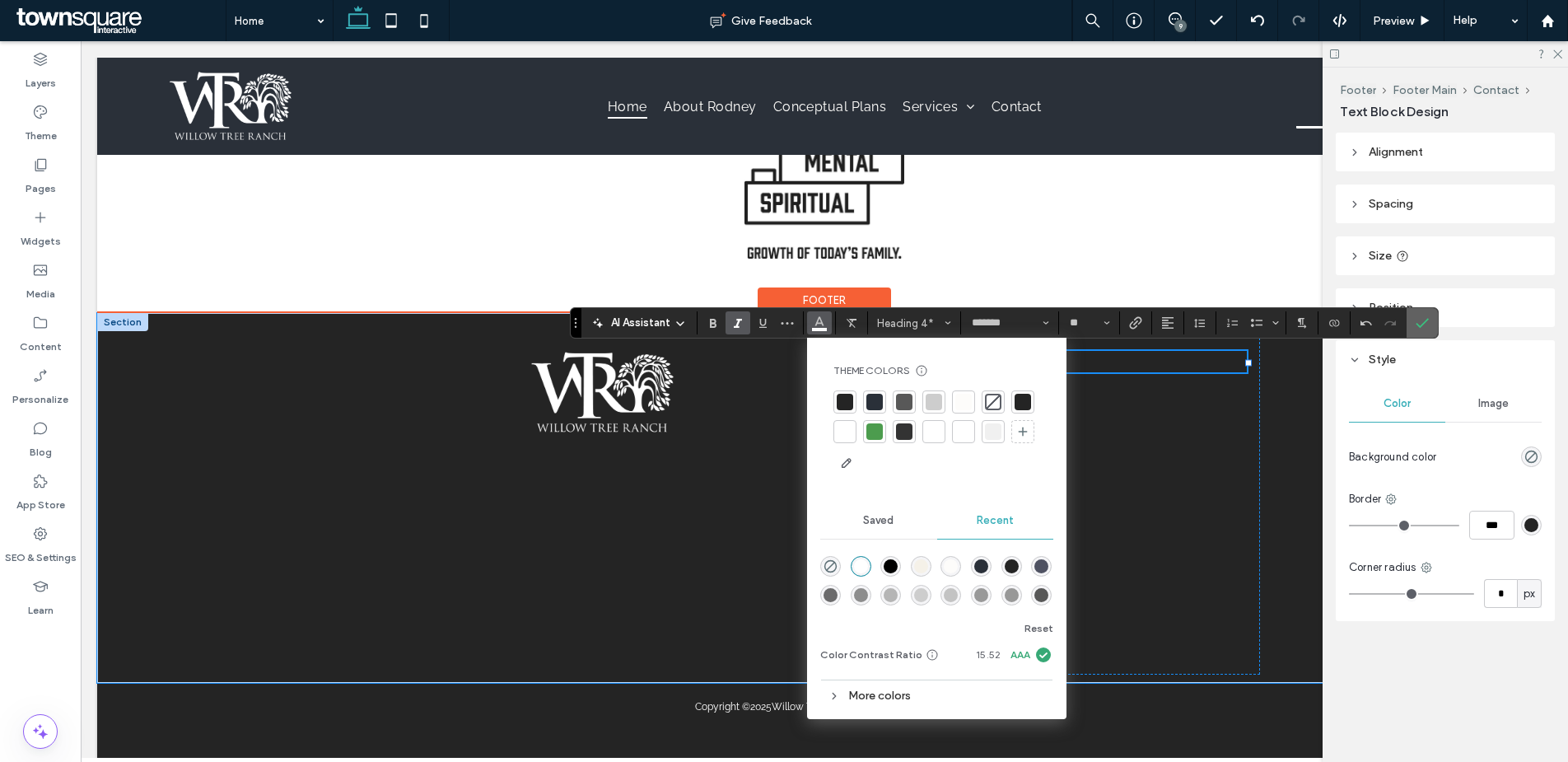 click 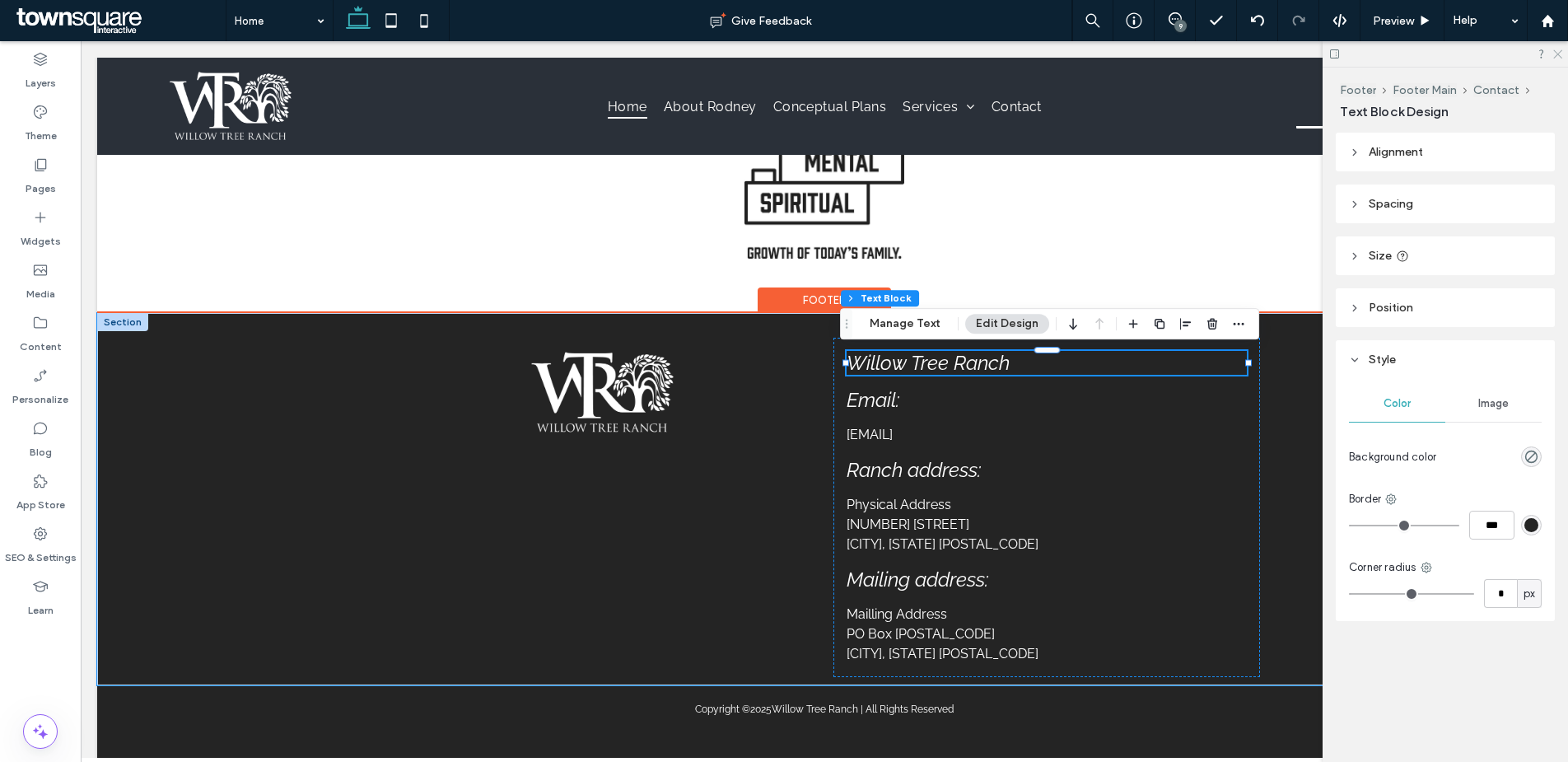 click 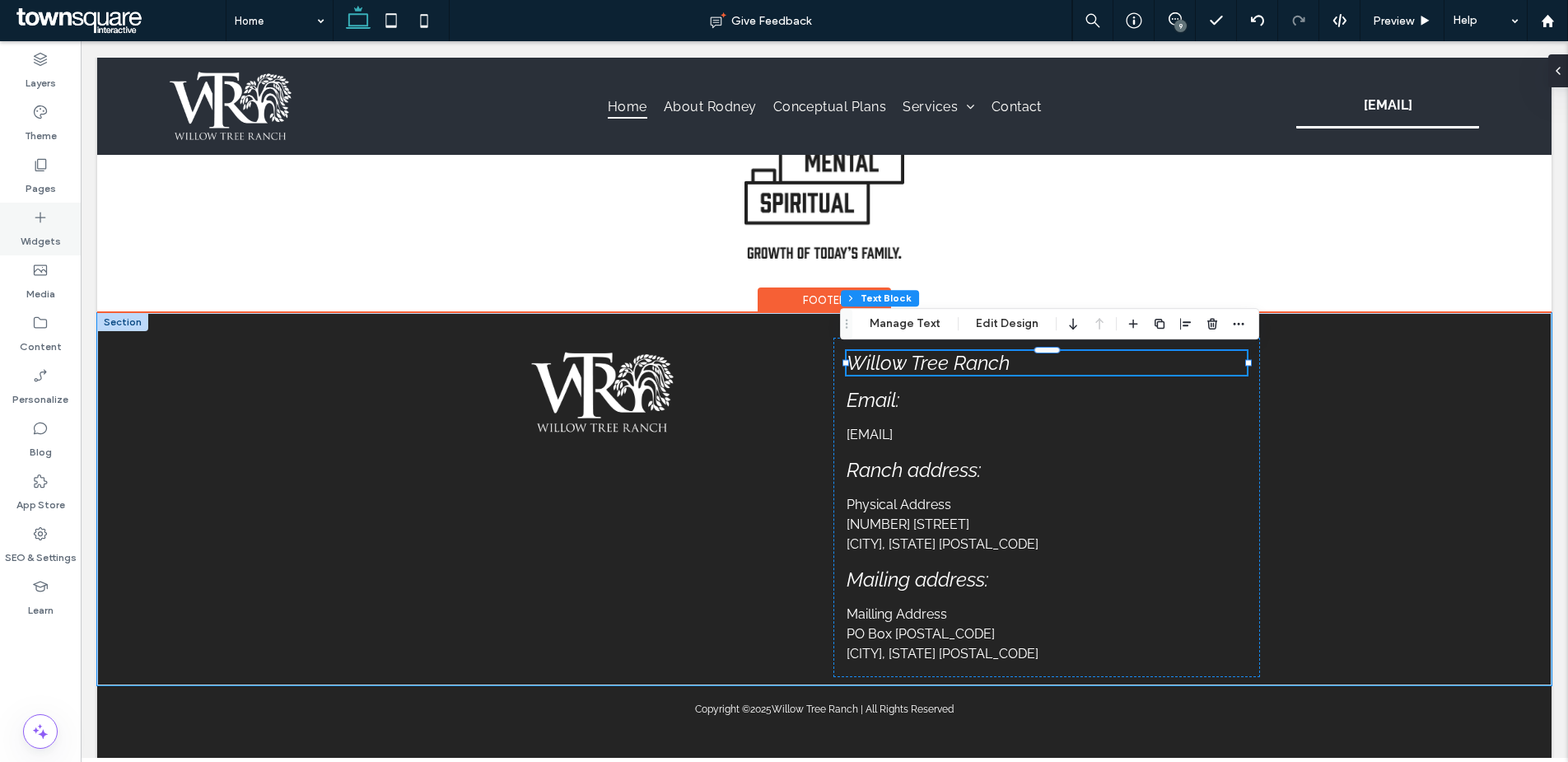 click 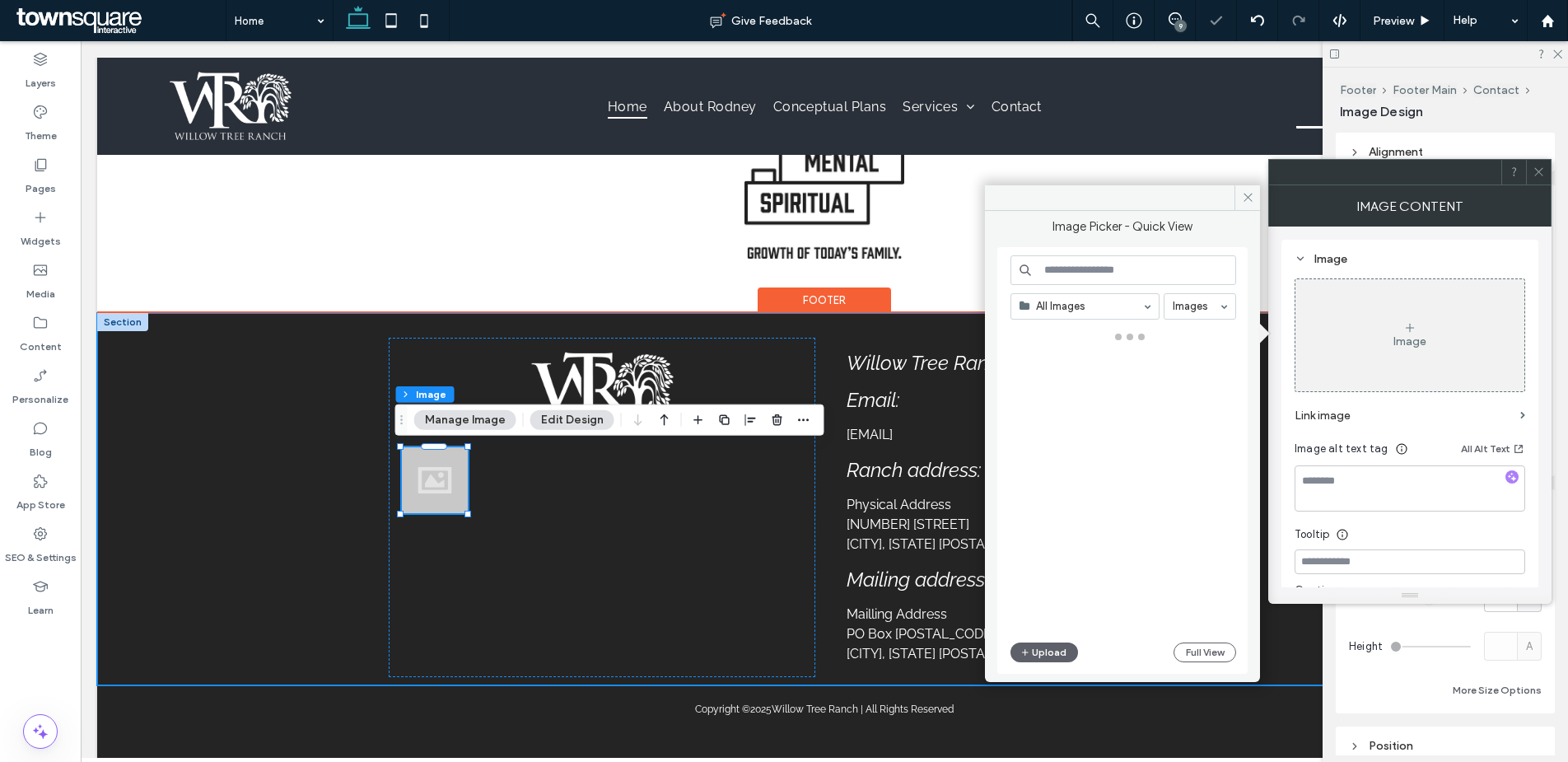 drag, startPoint x: 301, startPoint y: 281, endPoint x: 812, endPoint y: 358, distance: 516.7688 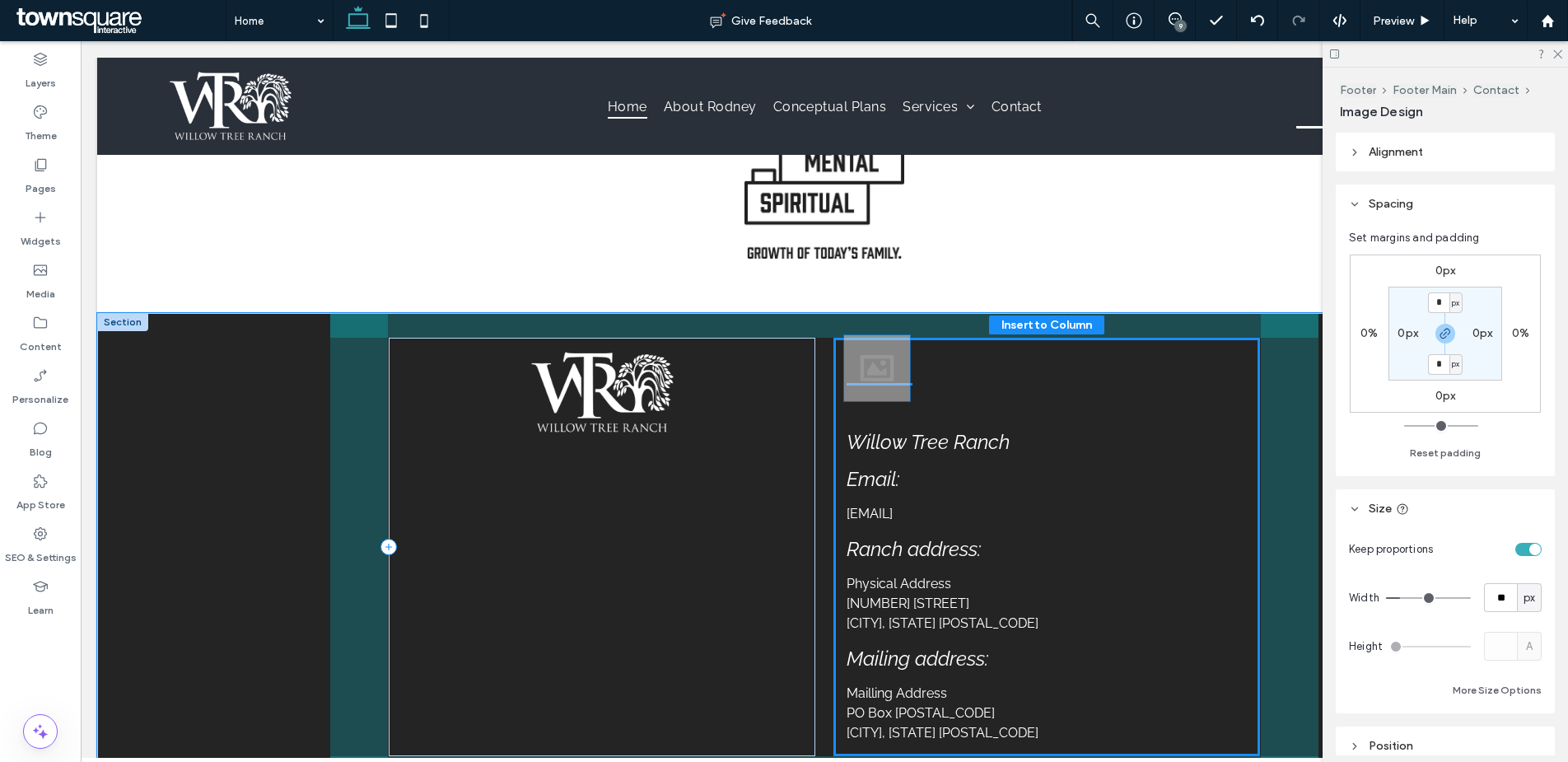 drag, startPoint x: 438, startPoint y: 466, endPoint x: 887, endPoint y: 354, distance: 462.758 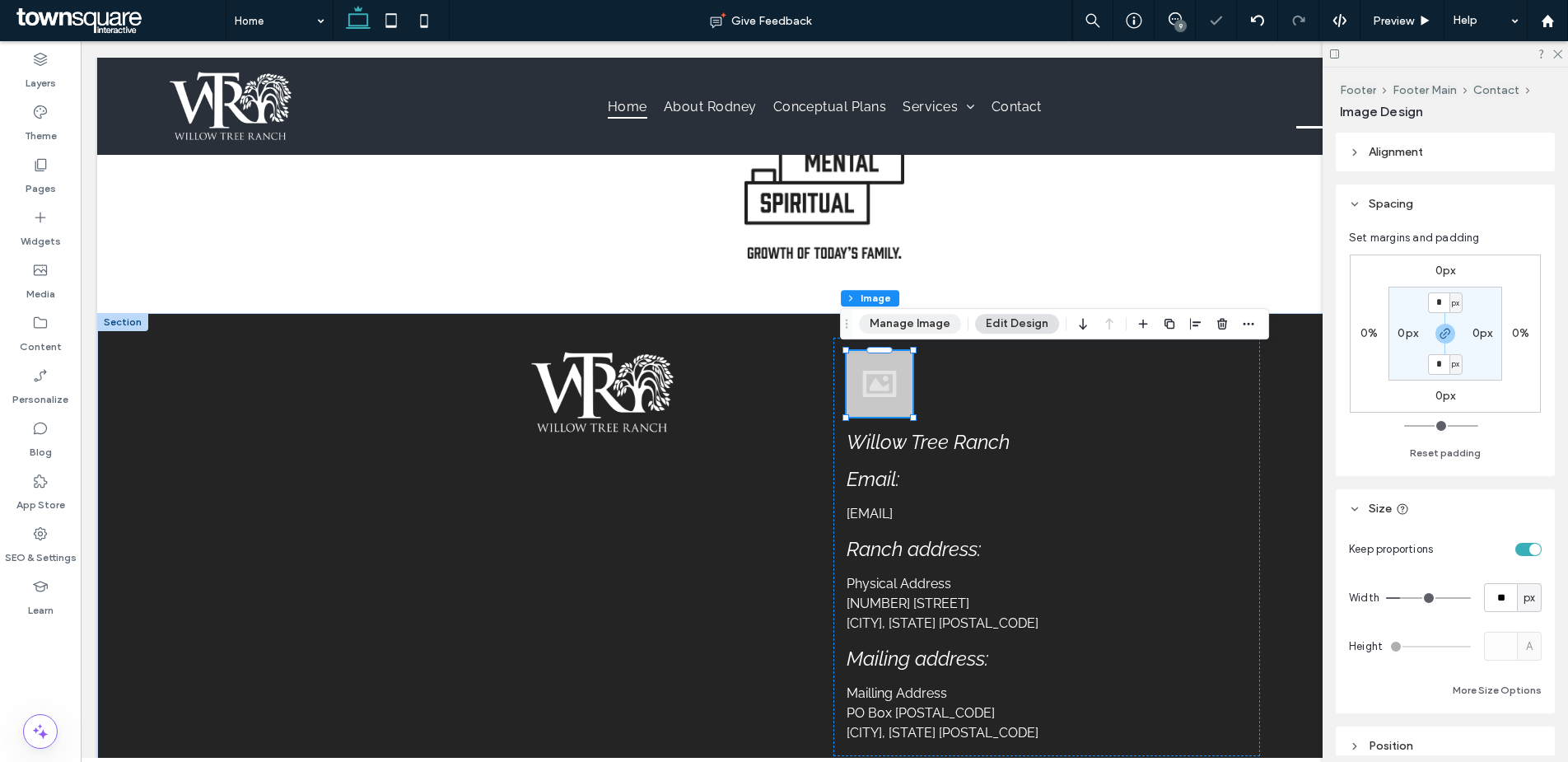 click on "Manage Image" at bounding box center [910, 324] 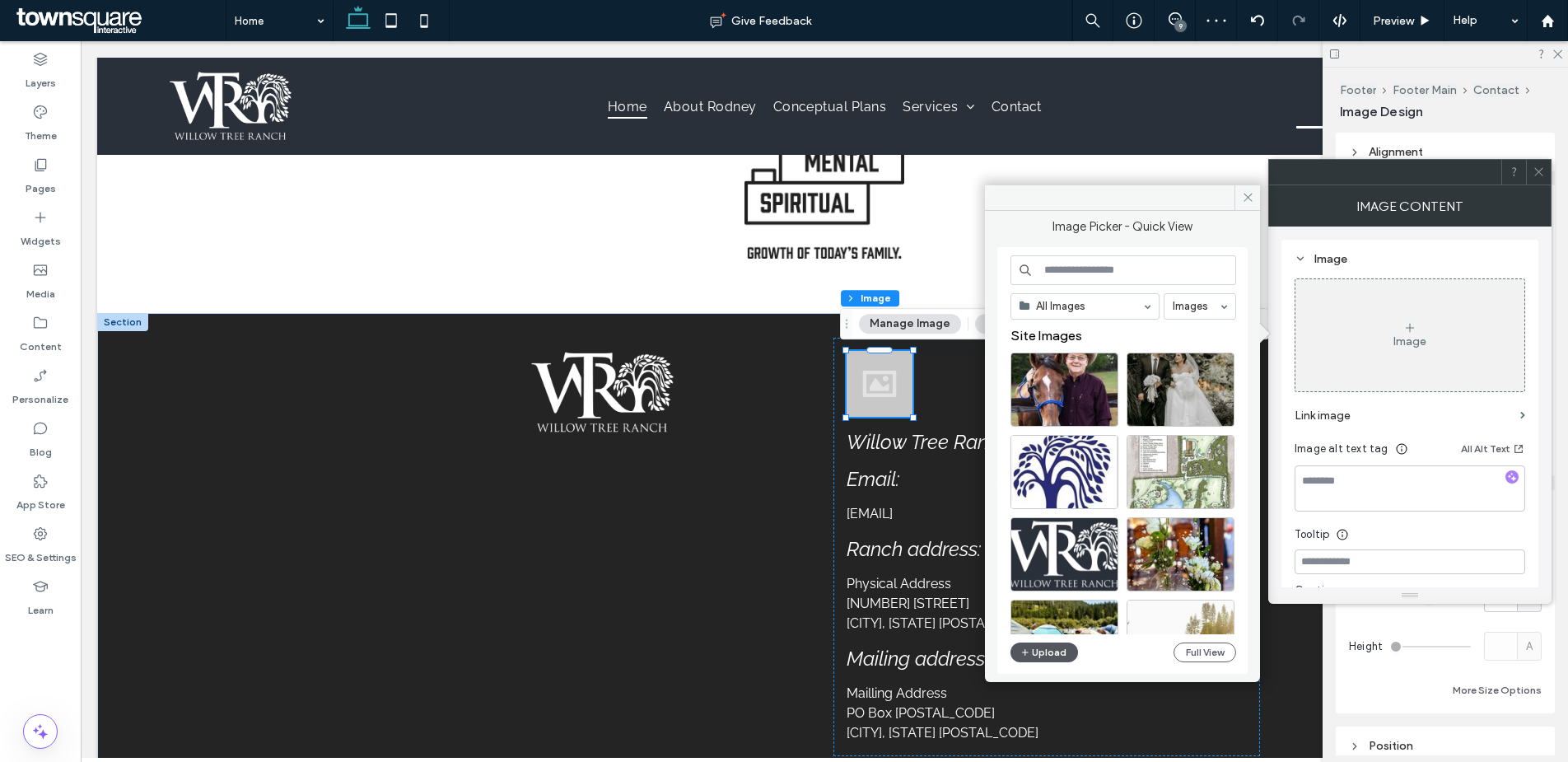 click on "Upload" at bounding box center (1044, 652) 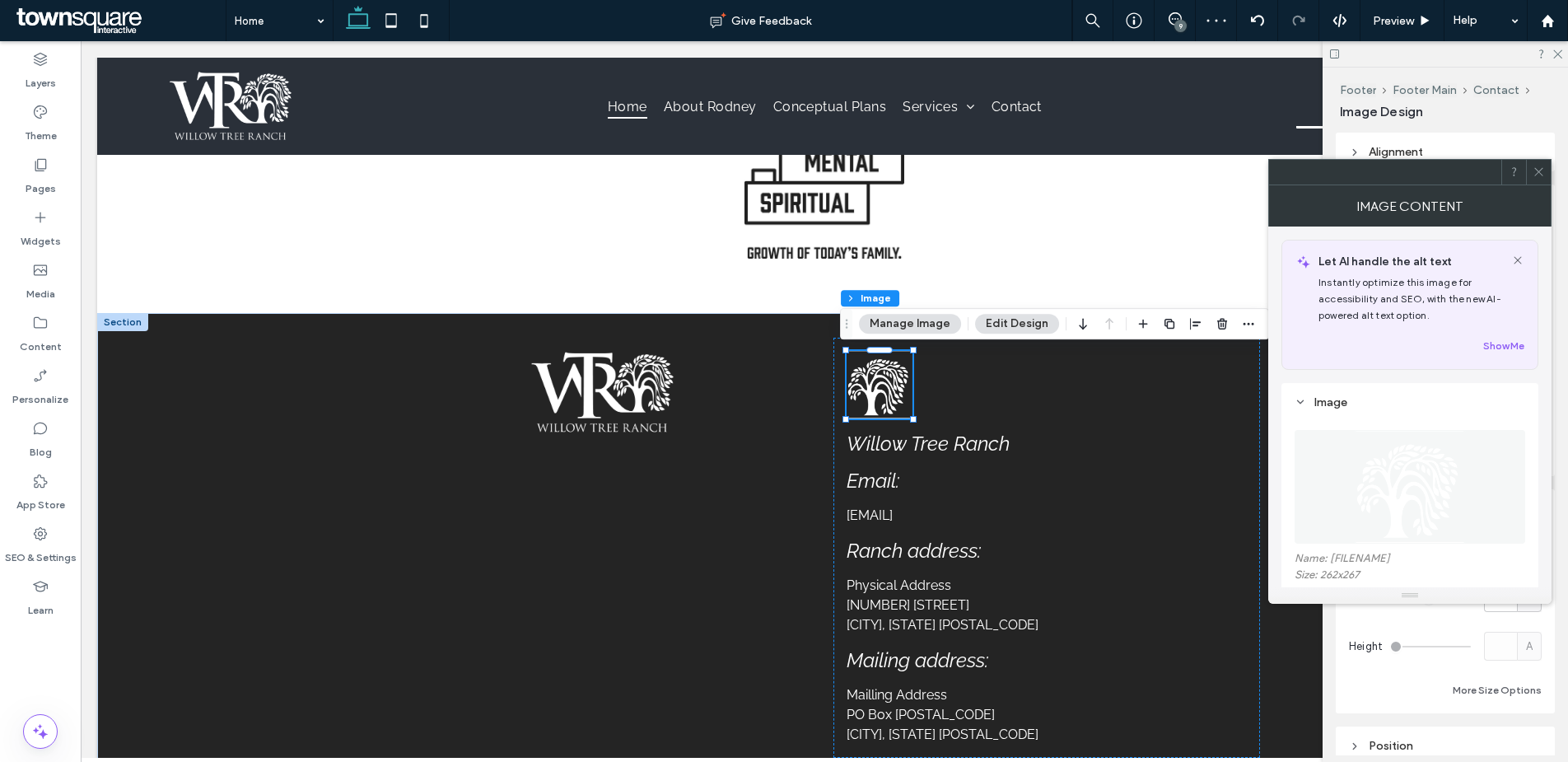 click 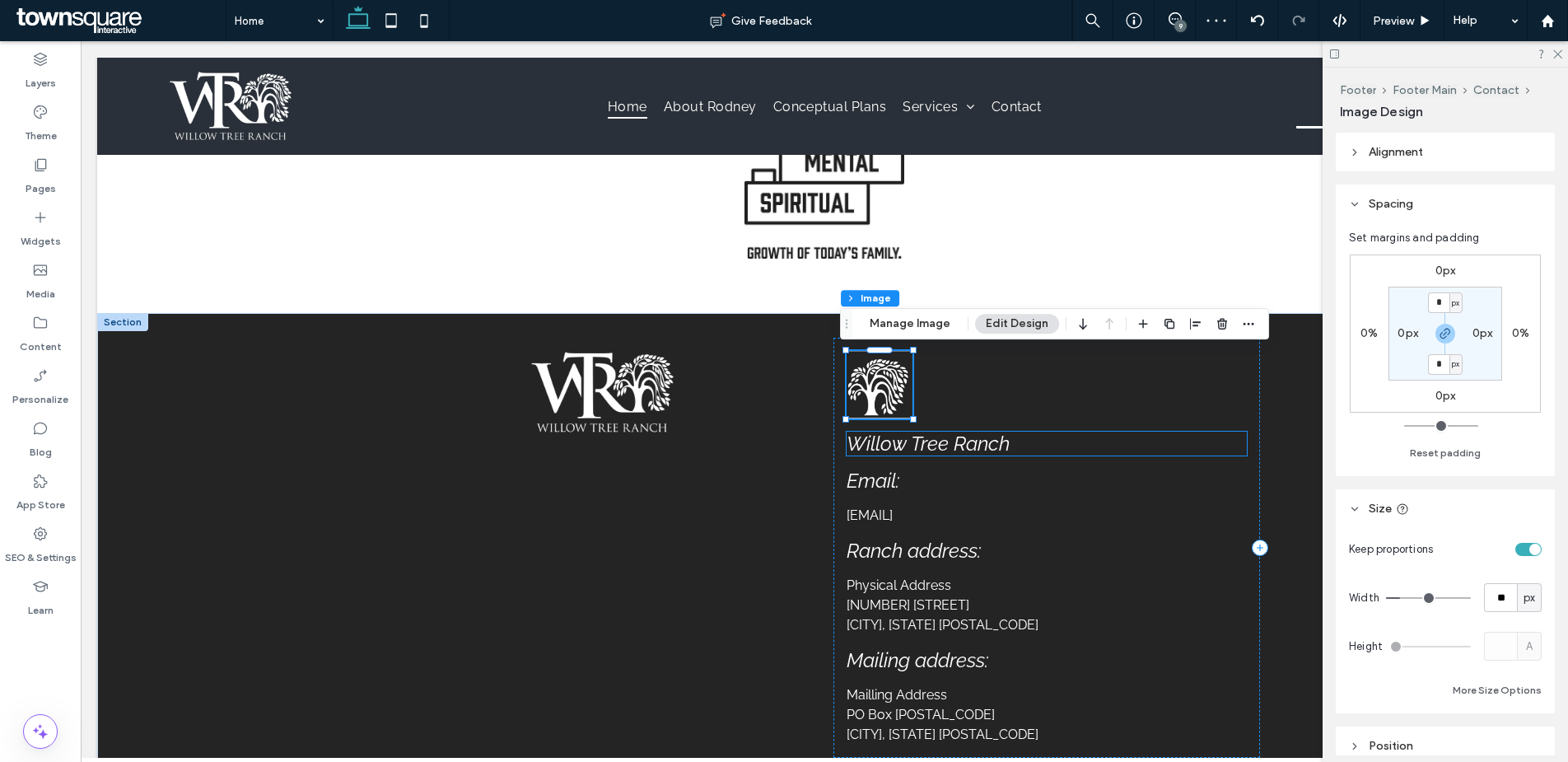 click on "Willow Tree Ranch" at bounding box center (928, 443) 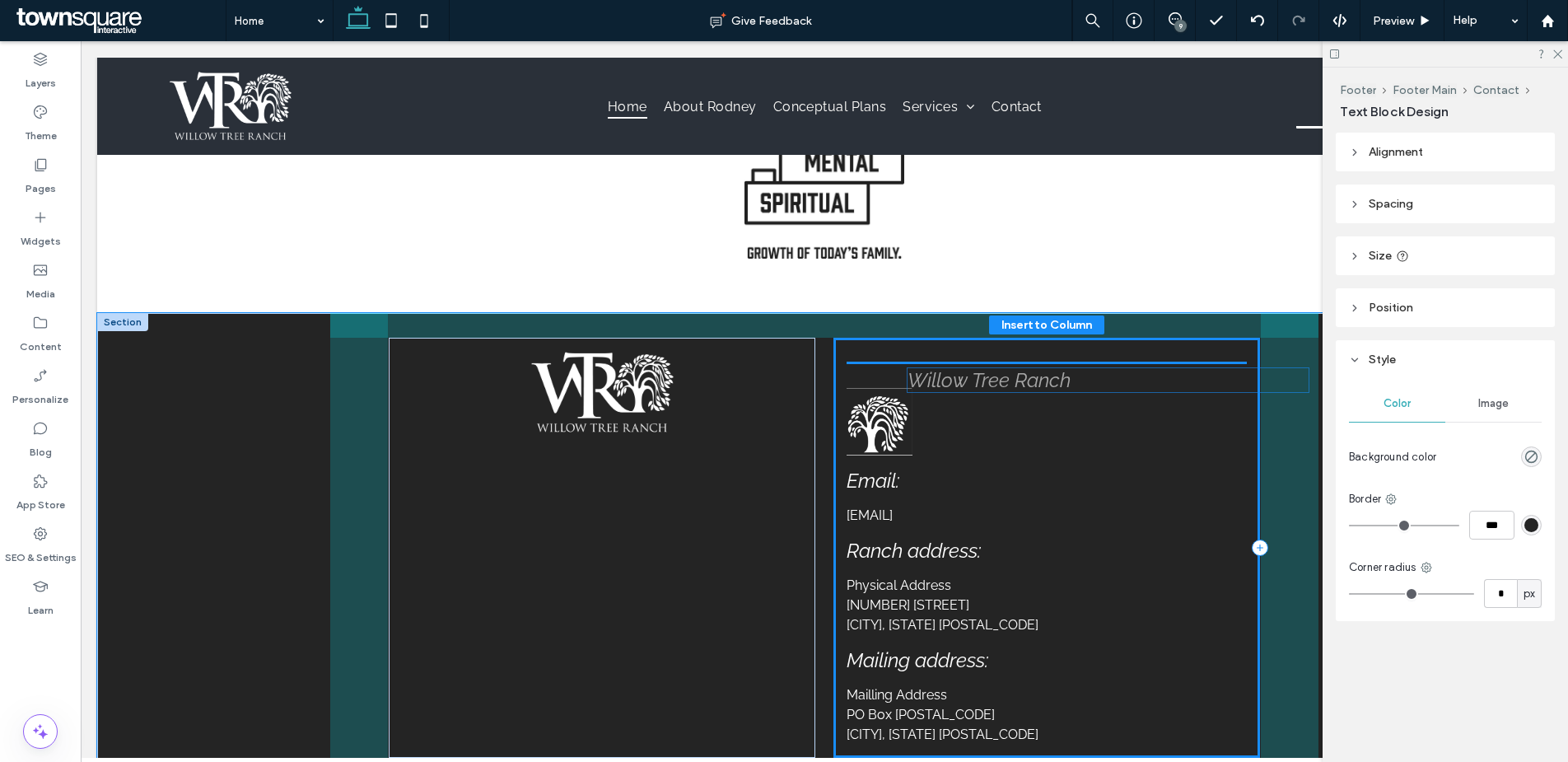 drag, startPoint x: 909, startPoint y: 446, endPoint x: 977, endPoint y: 383, distance: 92.69844 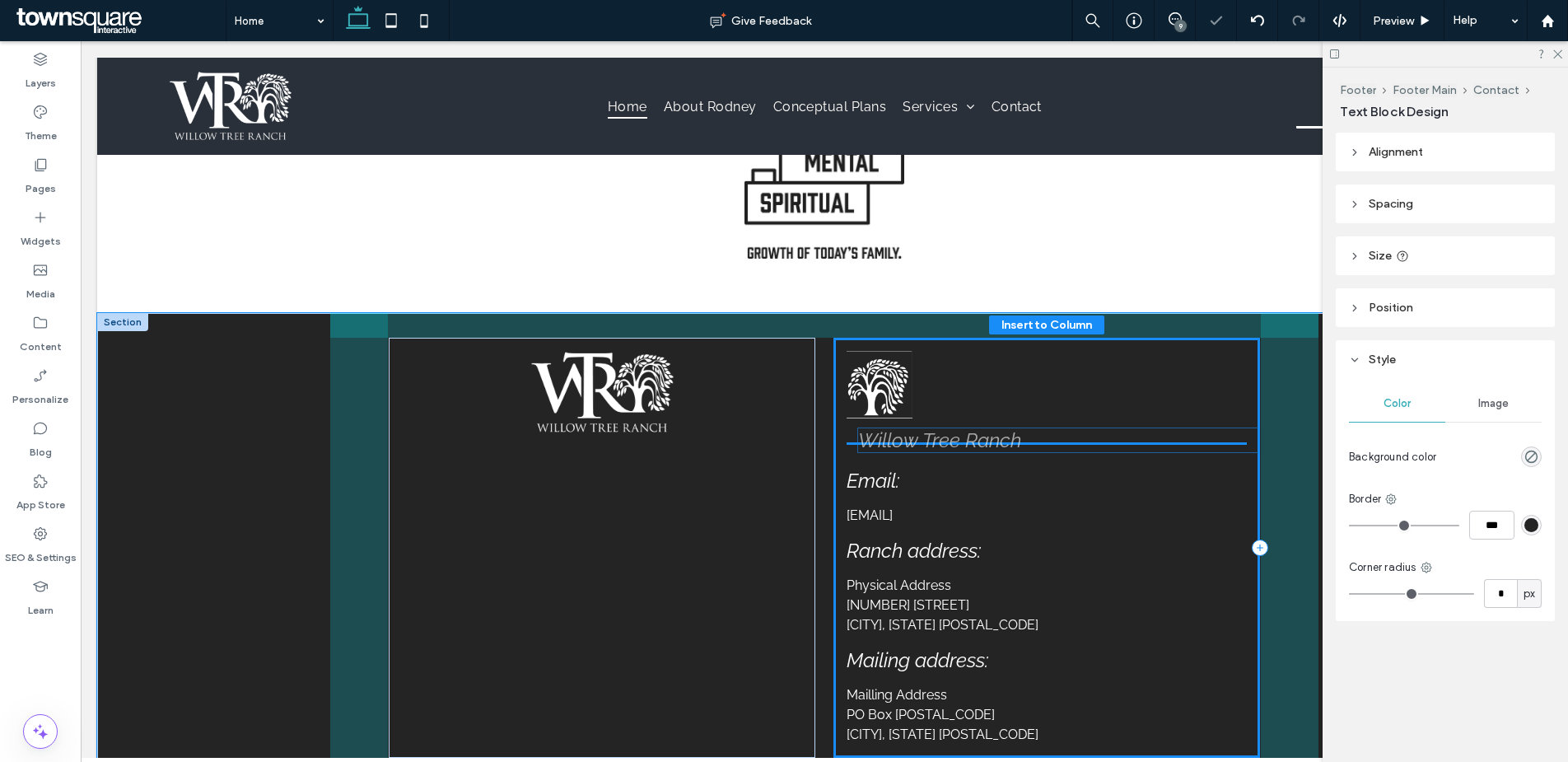 drag, startPoint x: 927, startPoint y: 358, endPoint x: 945, endPoint y: 433, distance: 77.12976 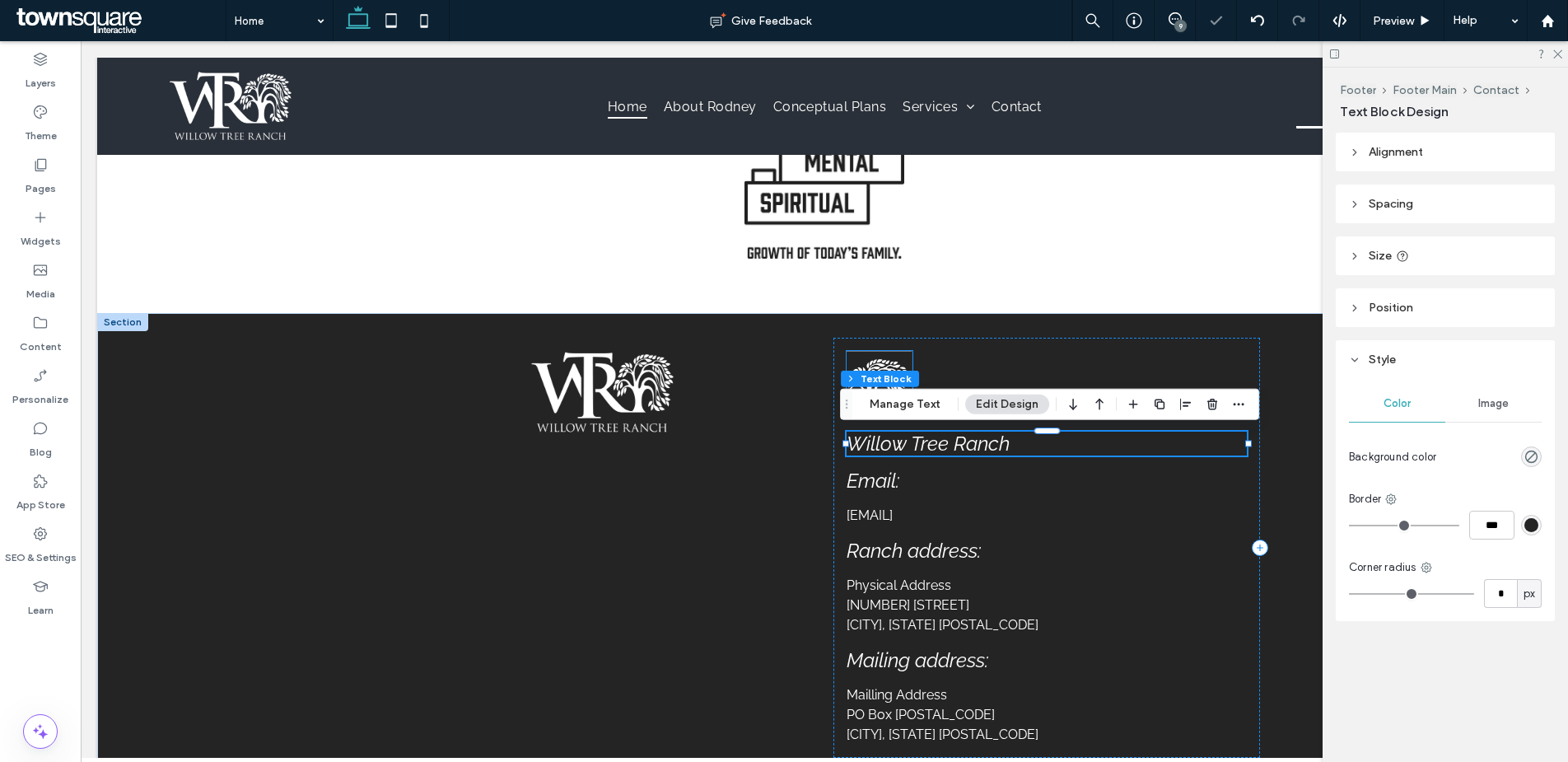 click at bounding box center [880, 385] 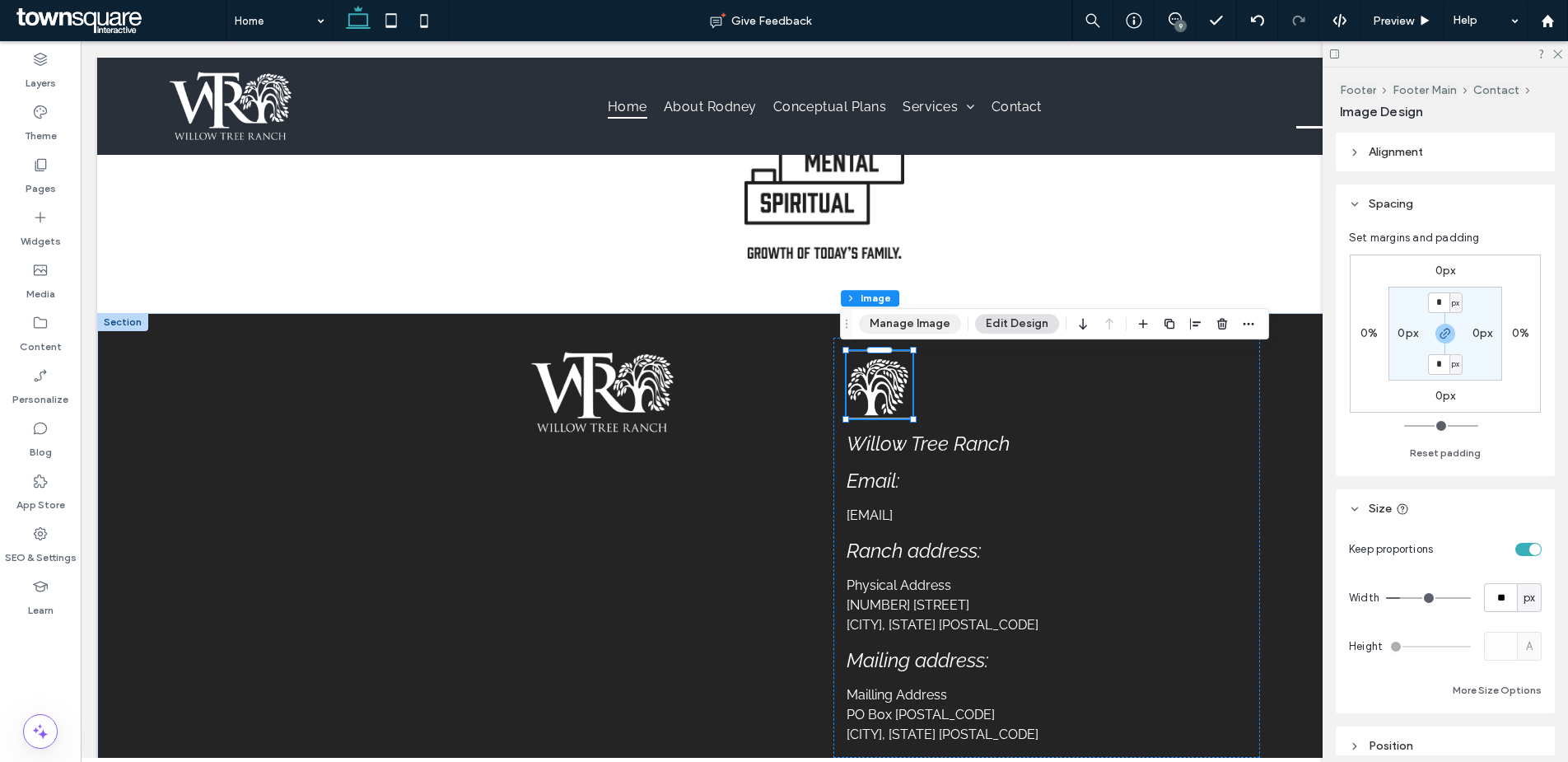 click on "Manage Image" at bounding box center [910, 324] 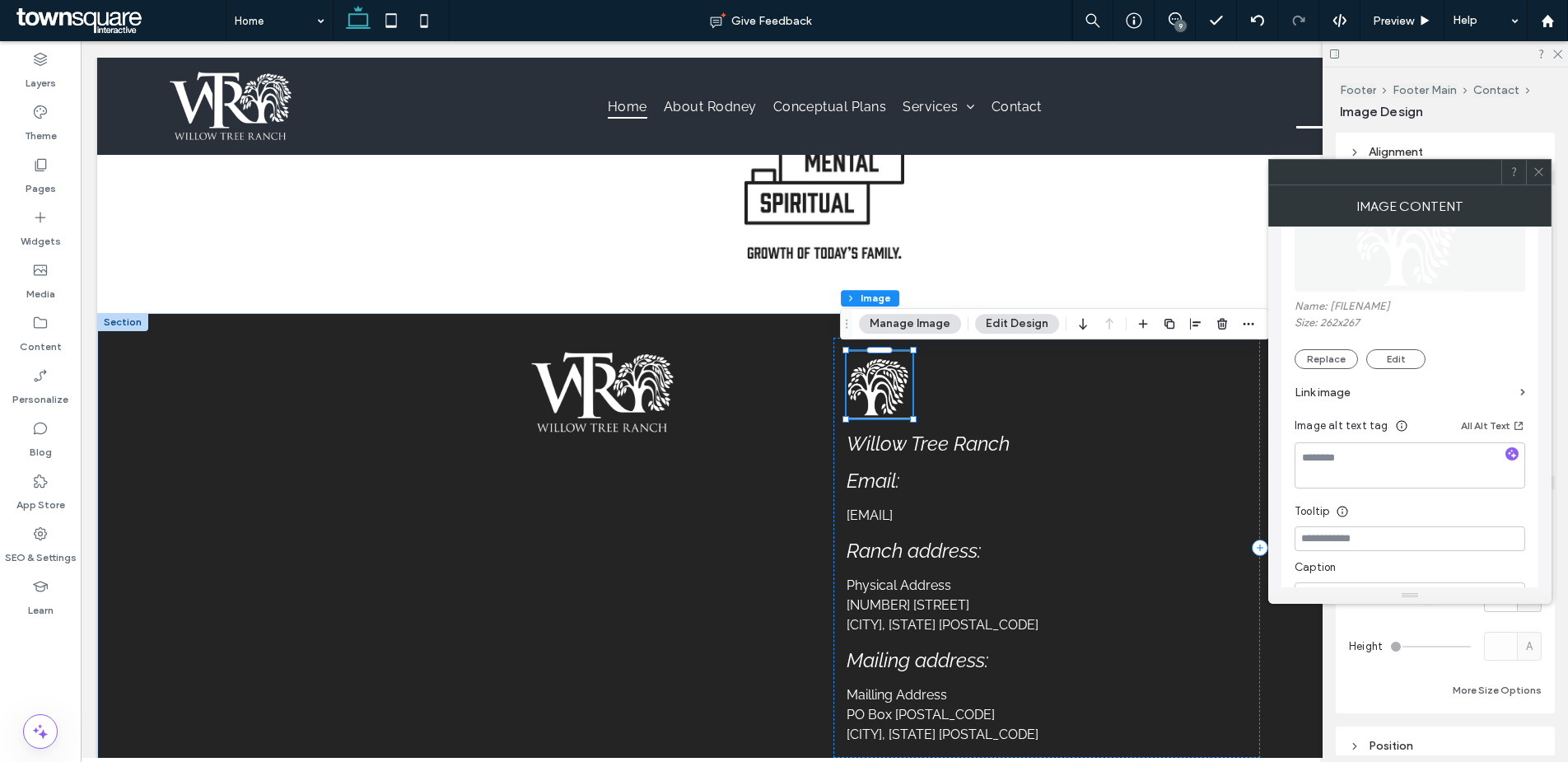 scroll, scrollTop: 269, scrollLeft: 0, axis: vertical 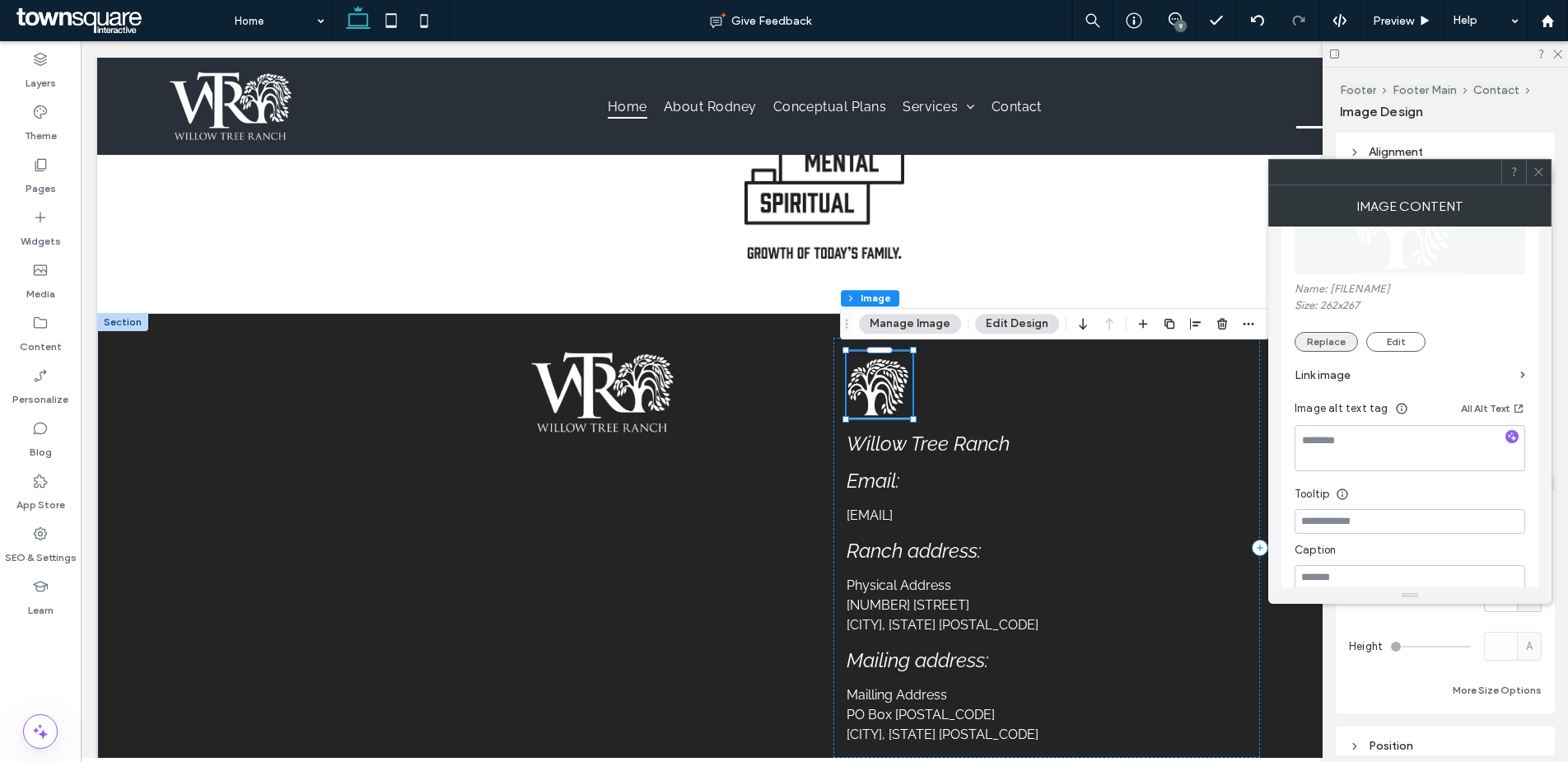 click on "Replace" at bounding box center [1326, 342] 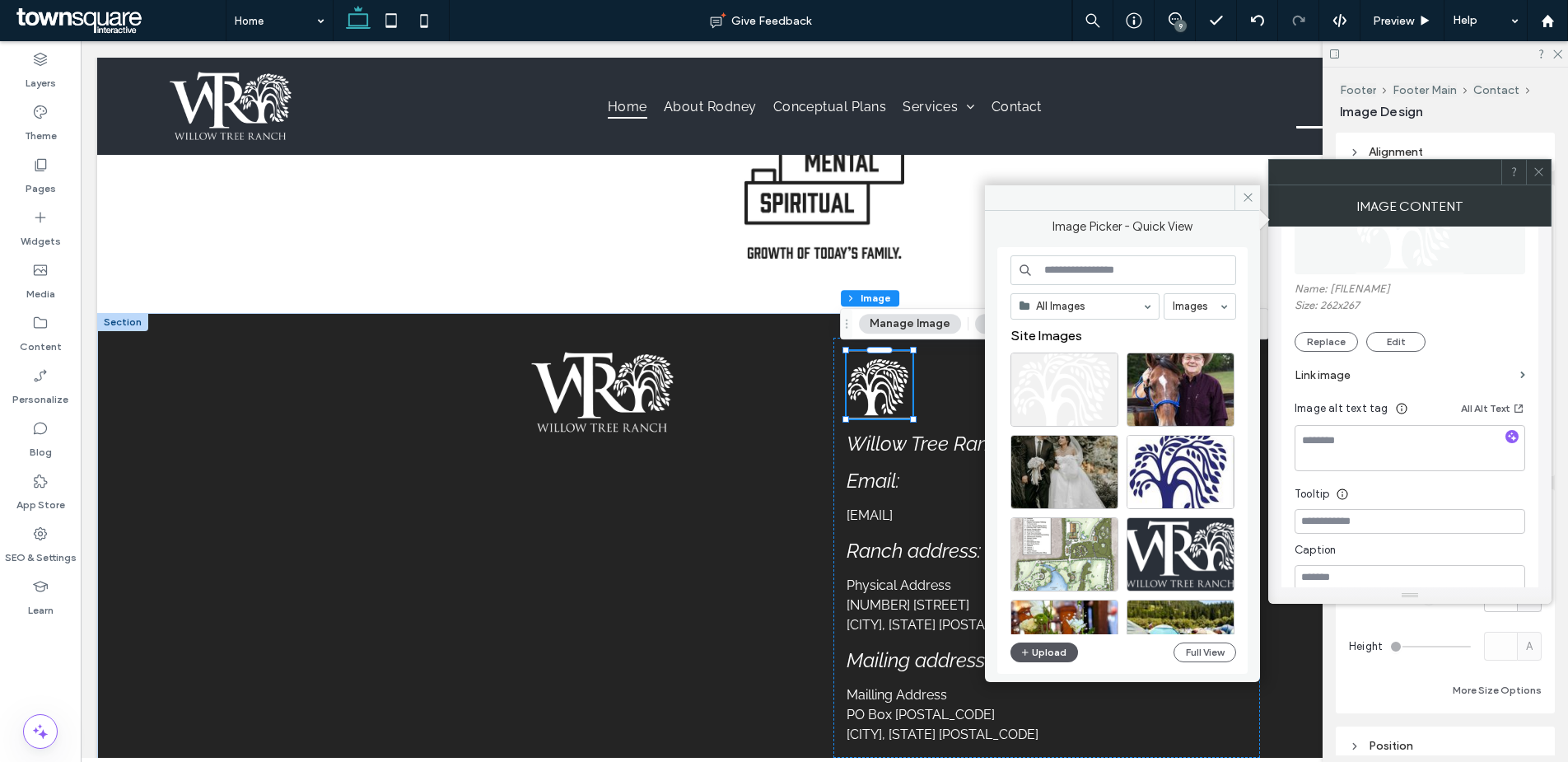 click on "Upload" at bounding box center [1044, 652] 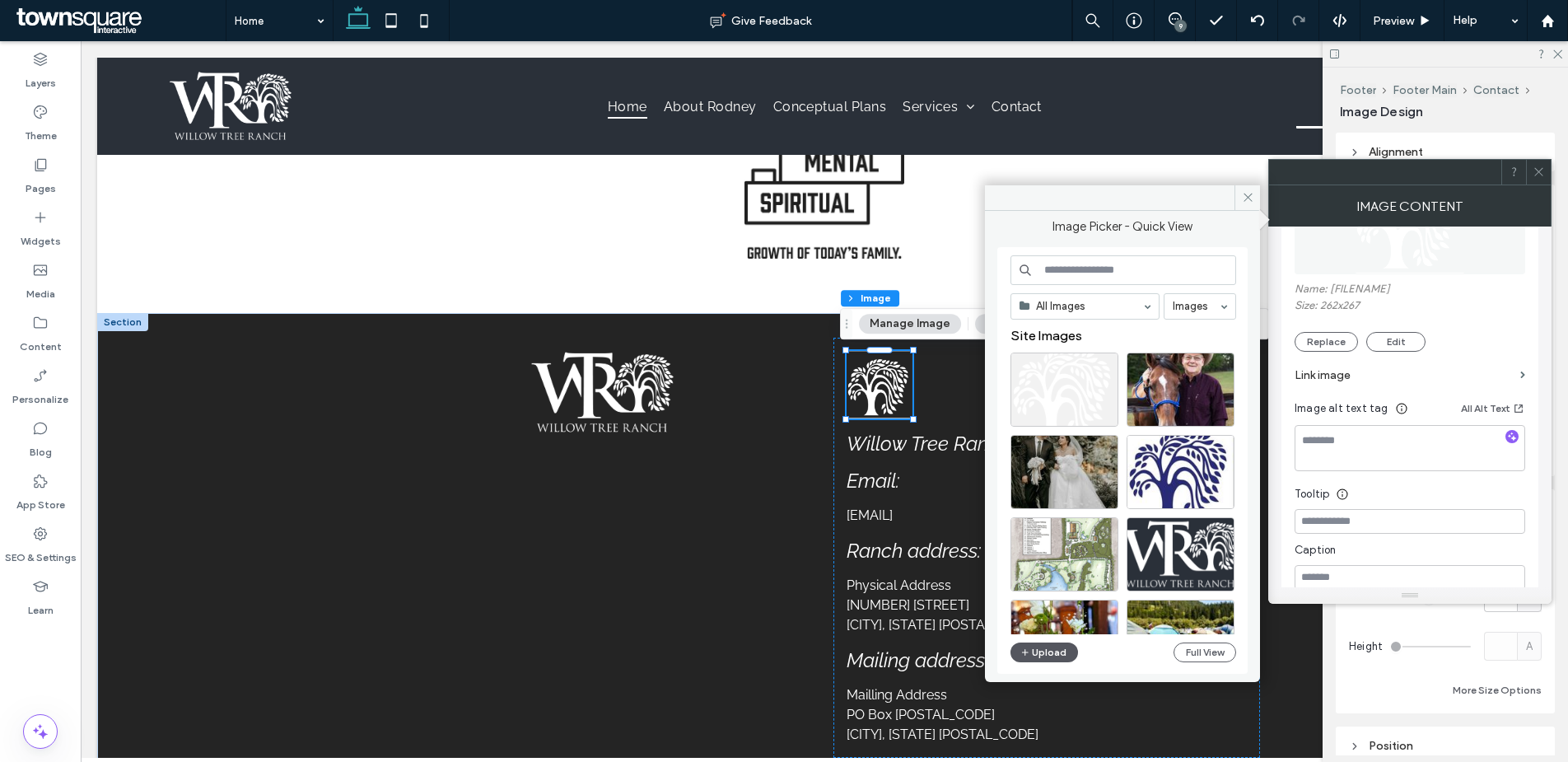 click on "Upload" at bounding box center [1044, 652] 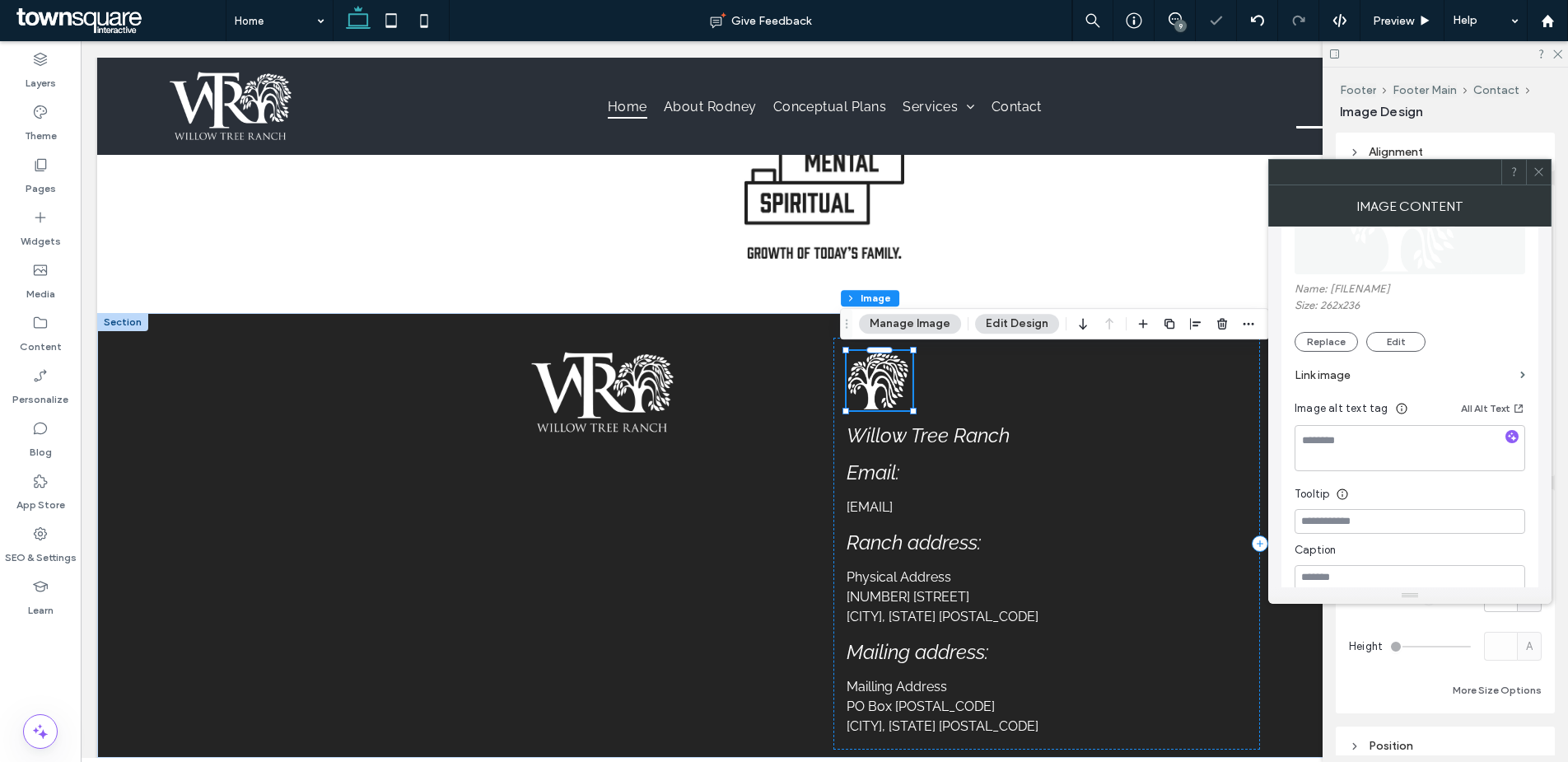 click 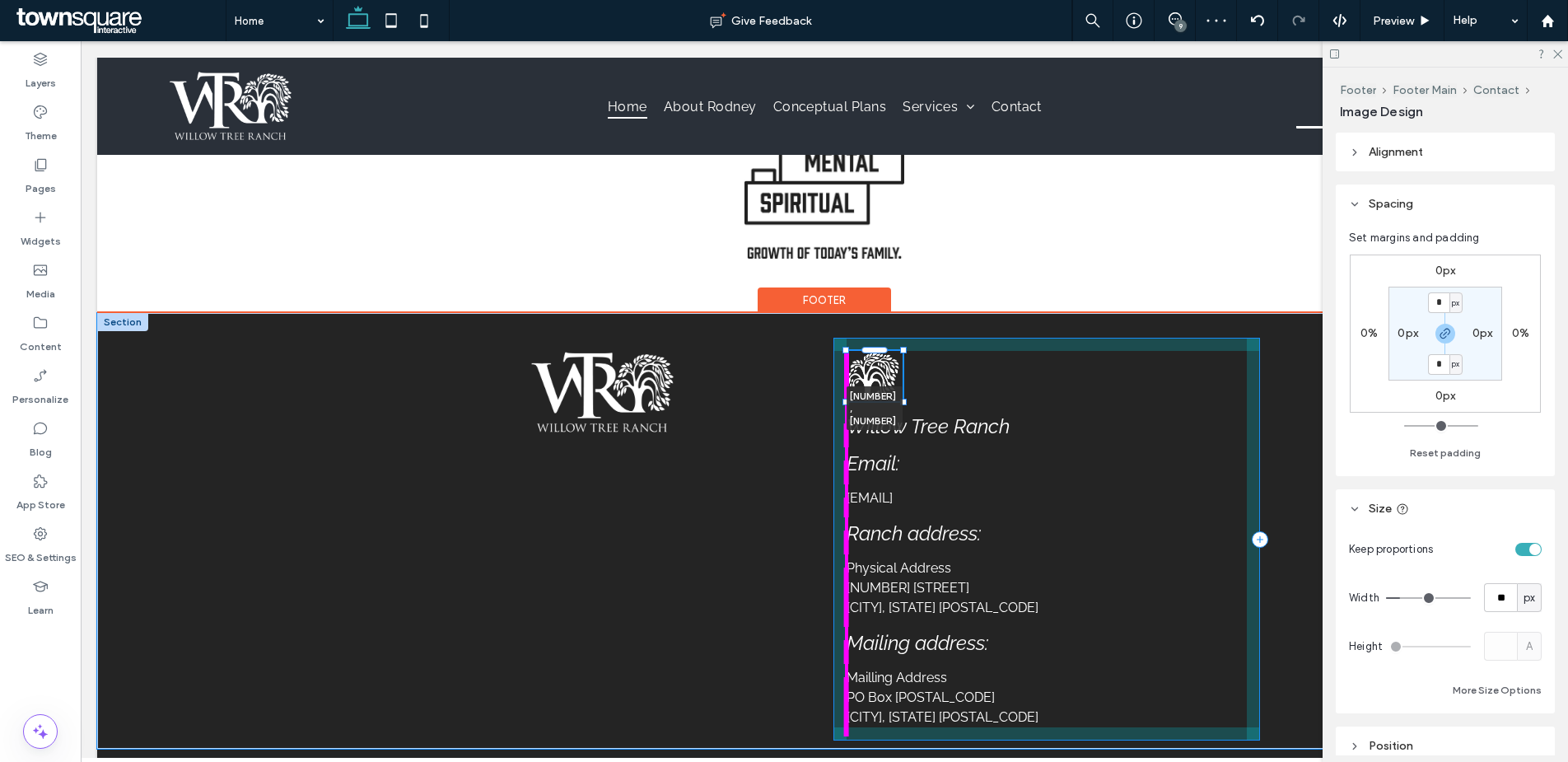 drag, startPoint x: 903, startPoint y: 411, endPoint x: 894, endPoint y: 403, distance: 12.0416 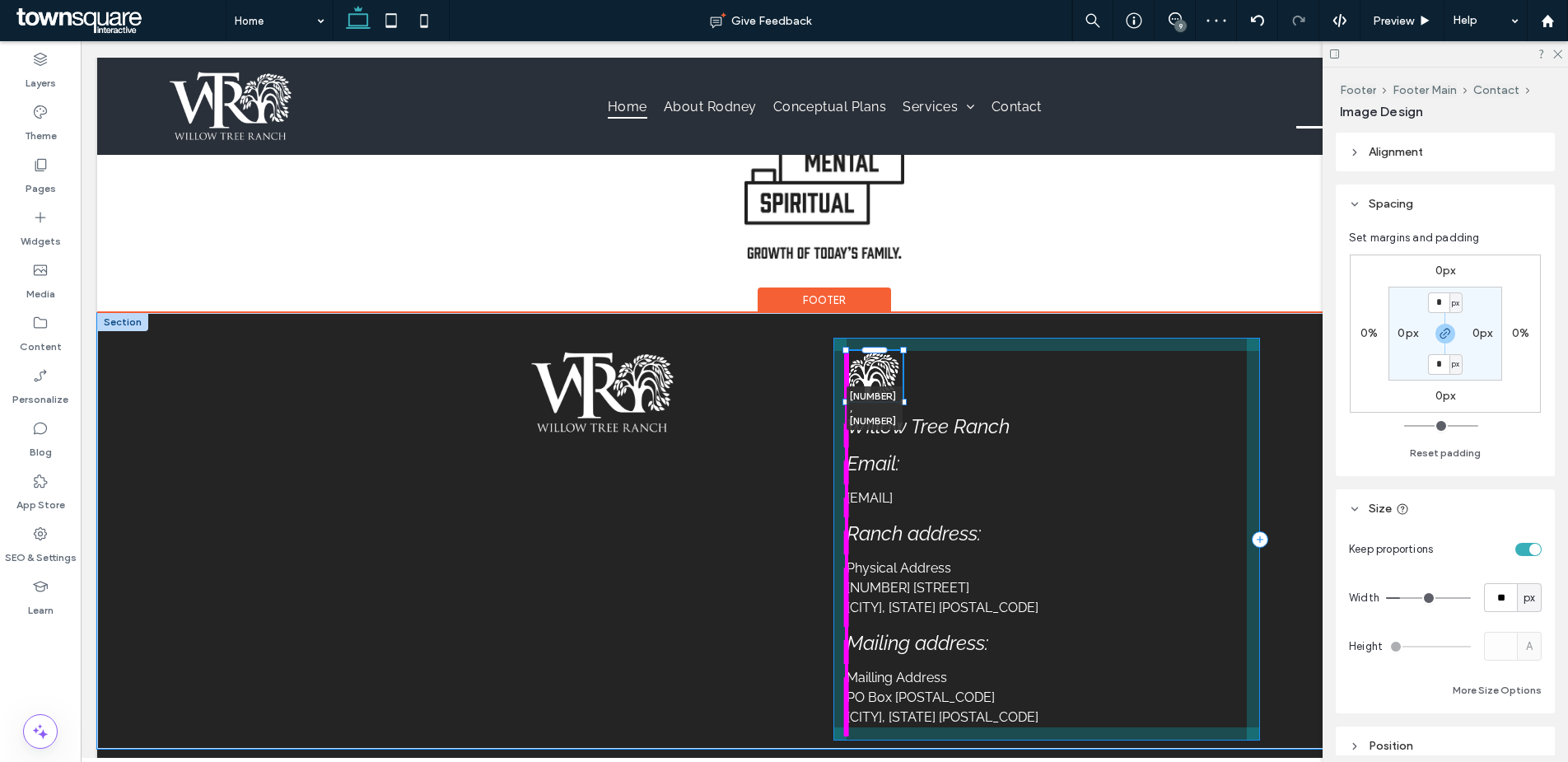 click at bounding box center [903, 402] 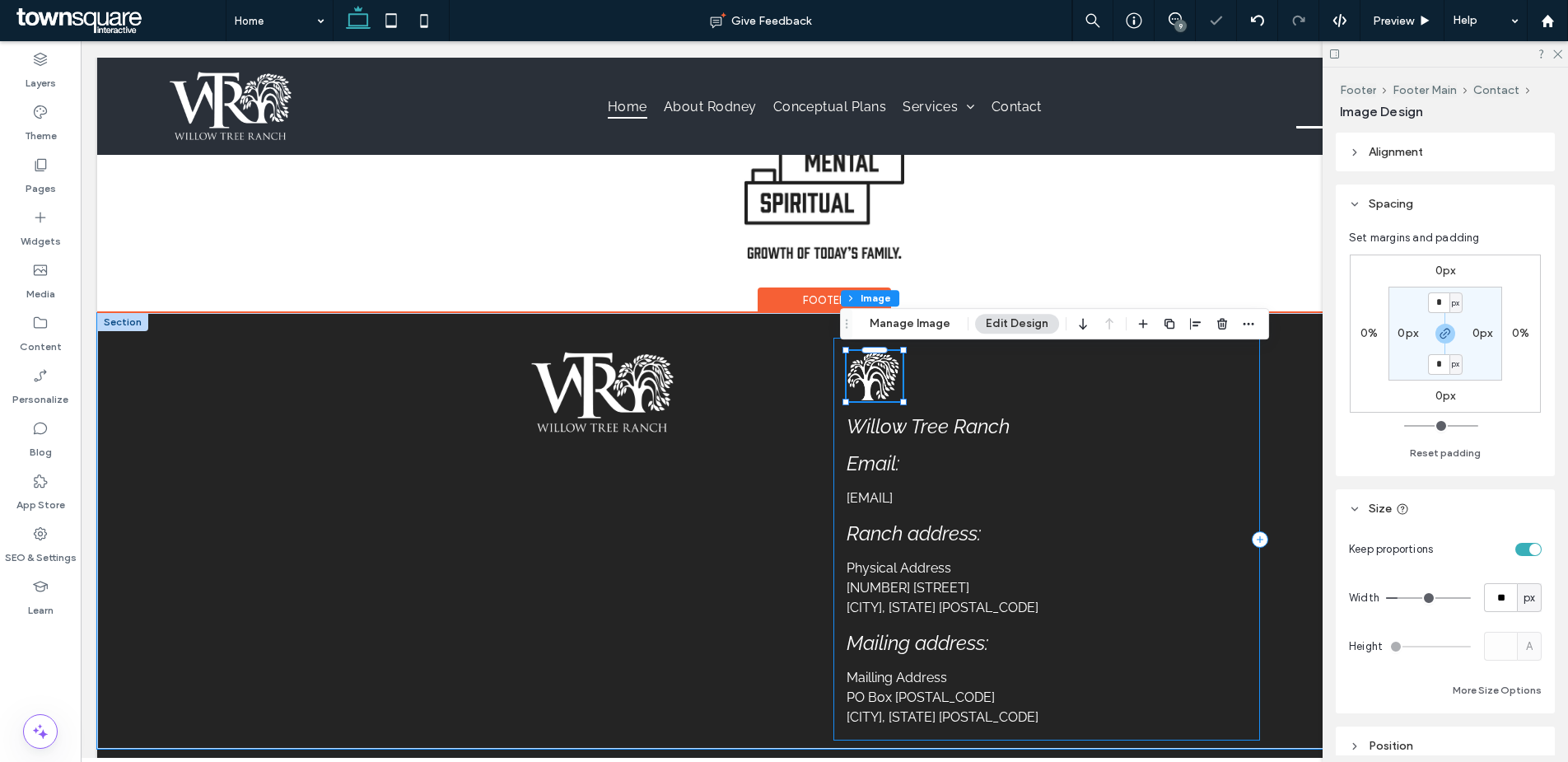click on "[NUMBER] [STREET] [CITY], [STATE] [POSTAL_CODE]
Mailing address:
Mailling Address [POSTAL_CODE] [CITY], [STATE]" at bounding box center (1047, 539) 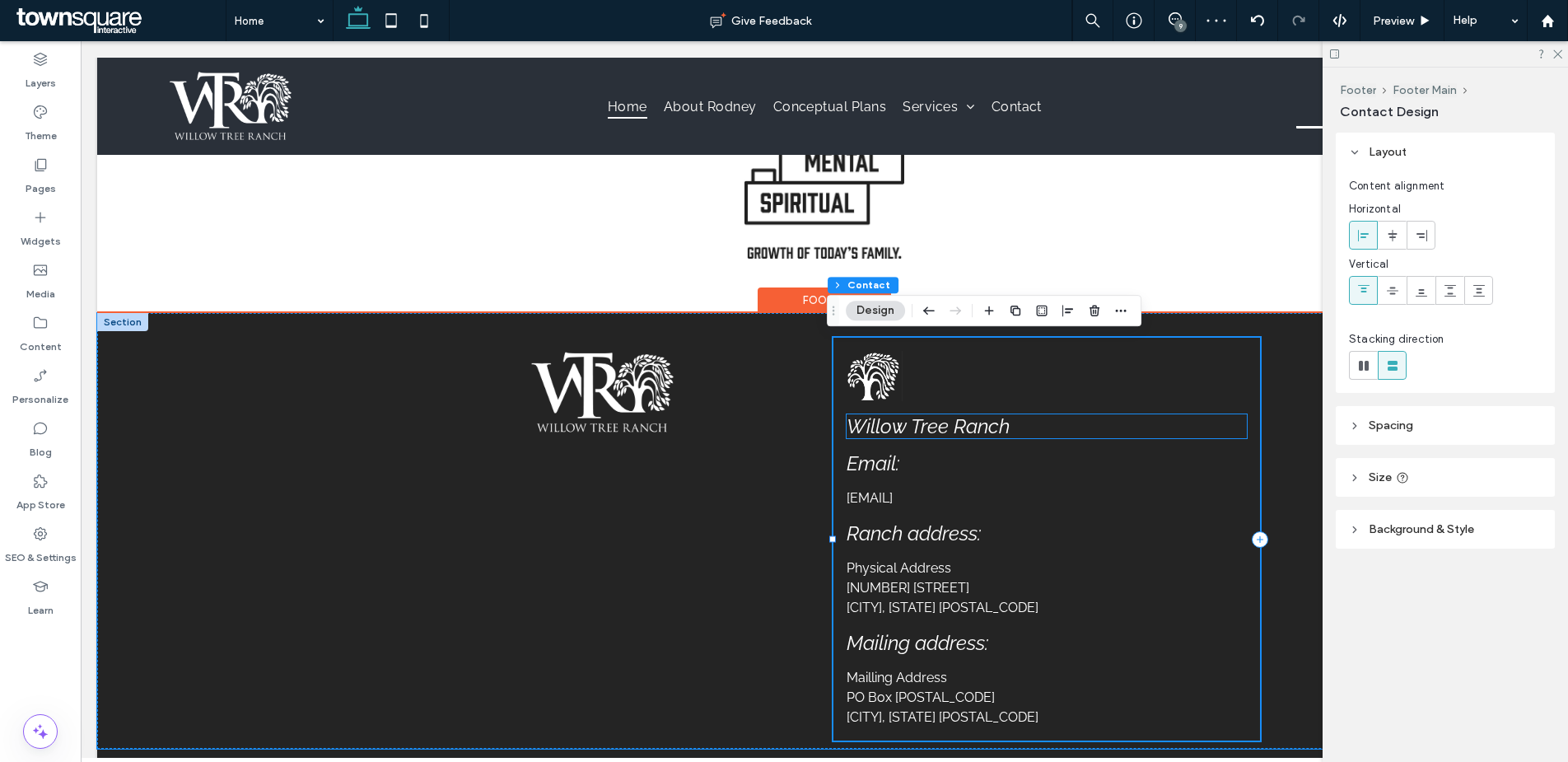 click on "Willow Tree Ranch" at bounding box center (928, 426) 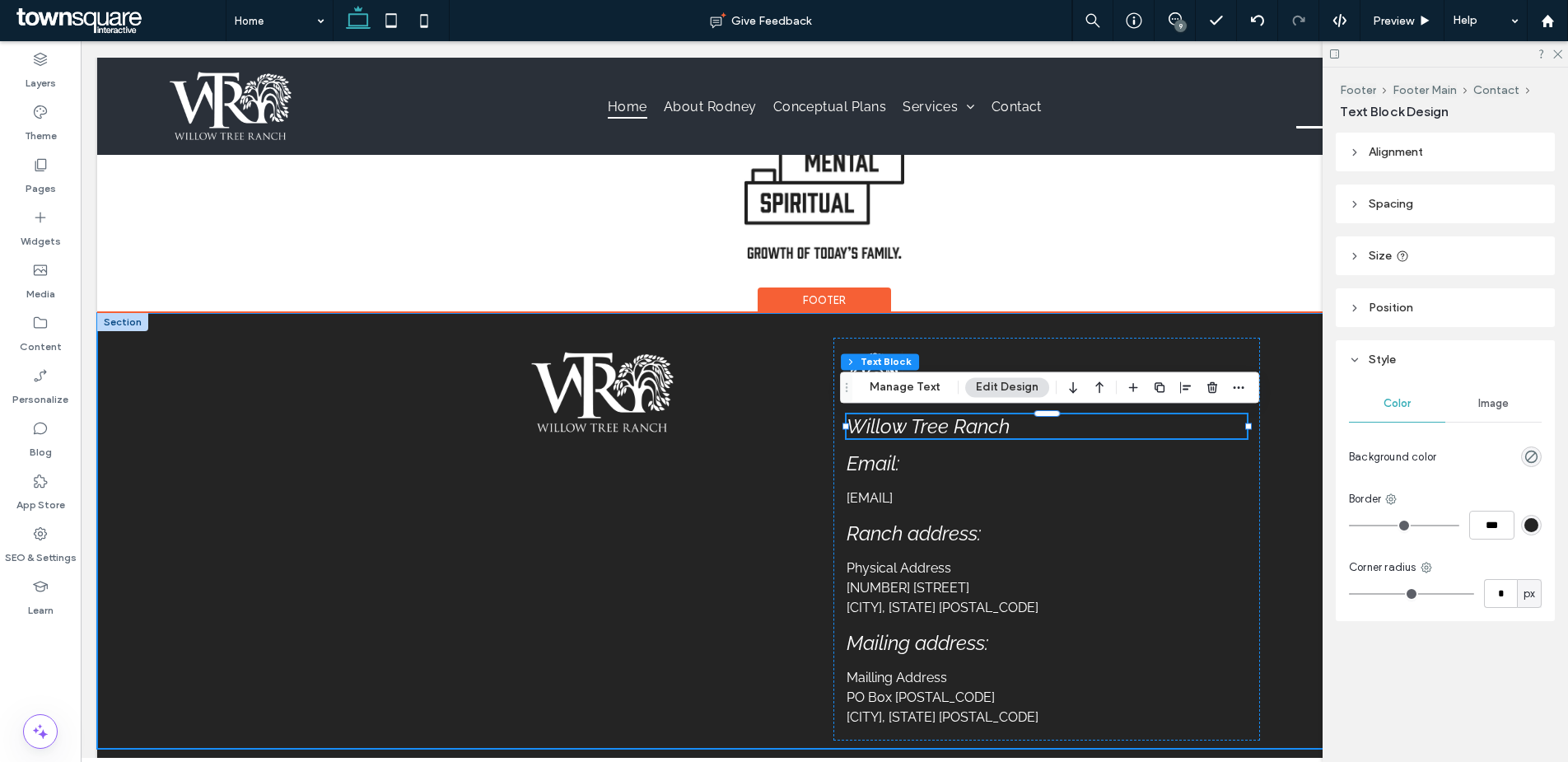 click on "Willow Tree Ranch
Email:
[EMAIL]
Ranch address:
Physical Address [NUMBER] [STREET] [CITY], [STATE] [POSTAL_CODE]
Mailing address:
Mailling Address PO Box [POSTAL_CODE] [CITY], [STATE]" at bounding box center (824, 531) 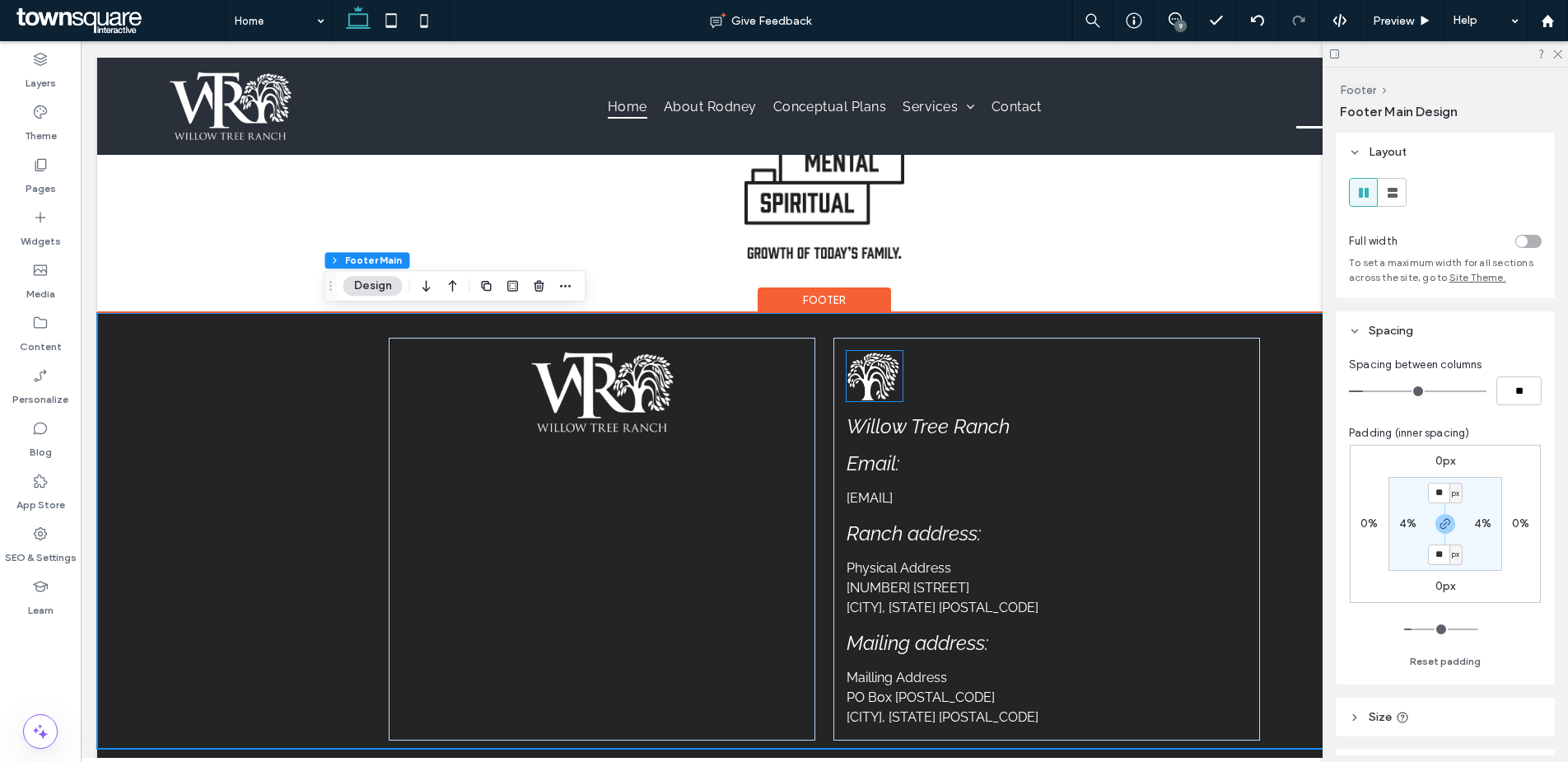 click at bounding box center [875, 376] 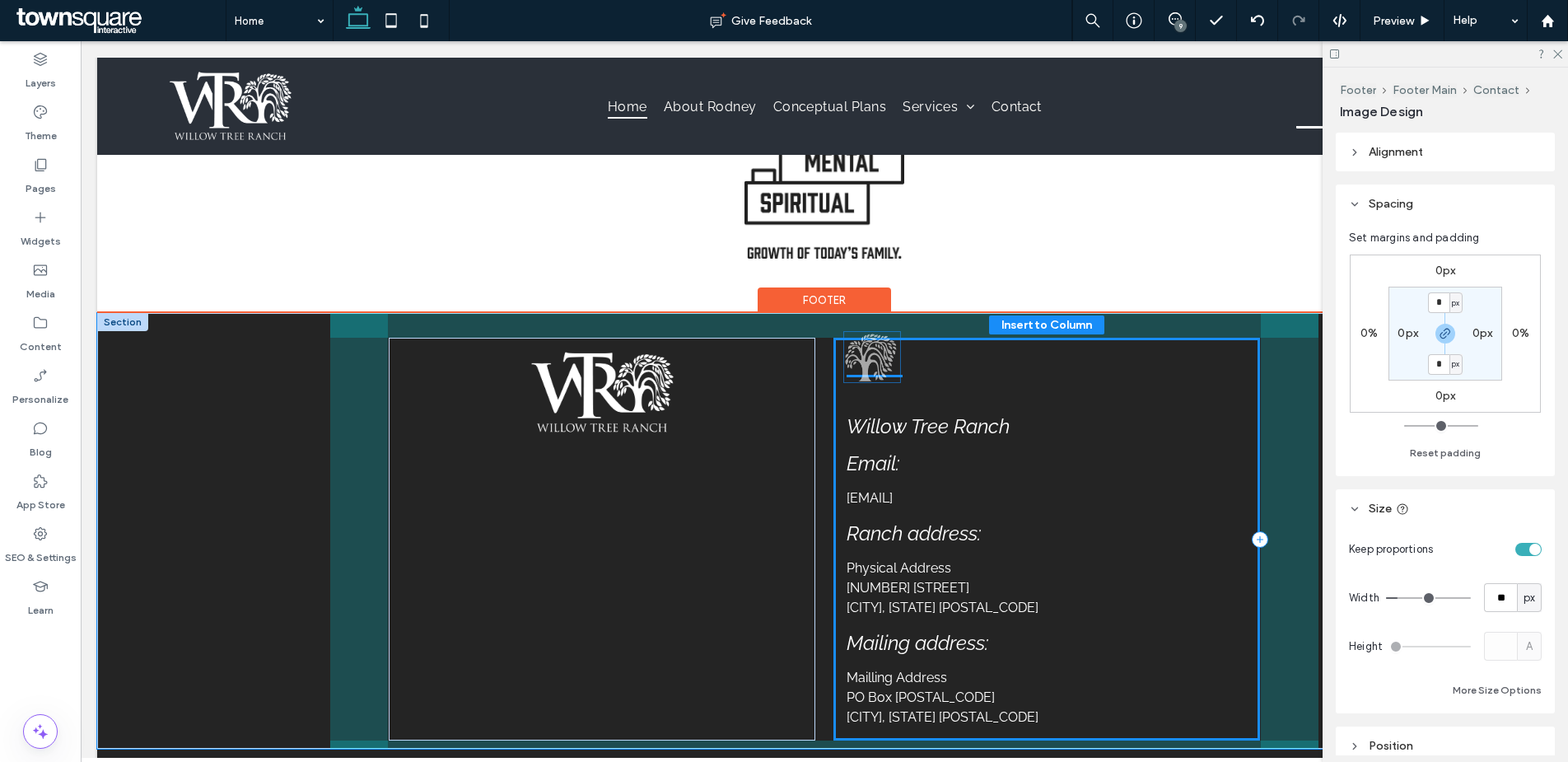drag, startPoint x: 875, startPoint y: 381, endPoint x: 879, endPoint y: 361, distance: 20.3961 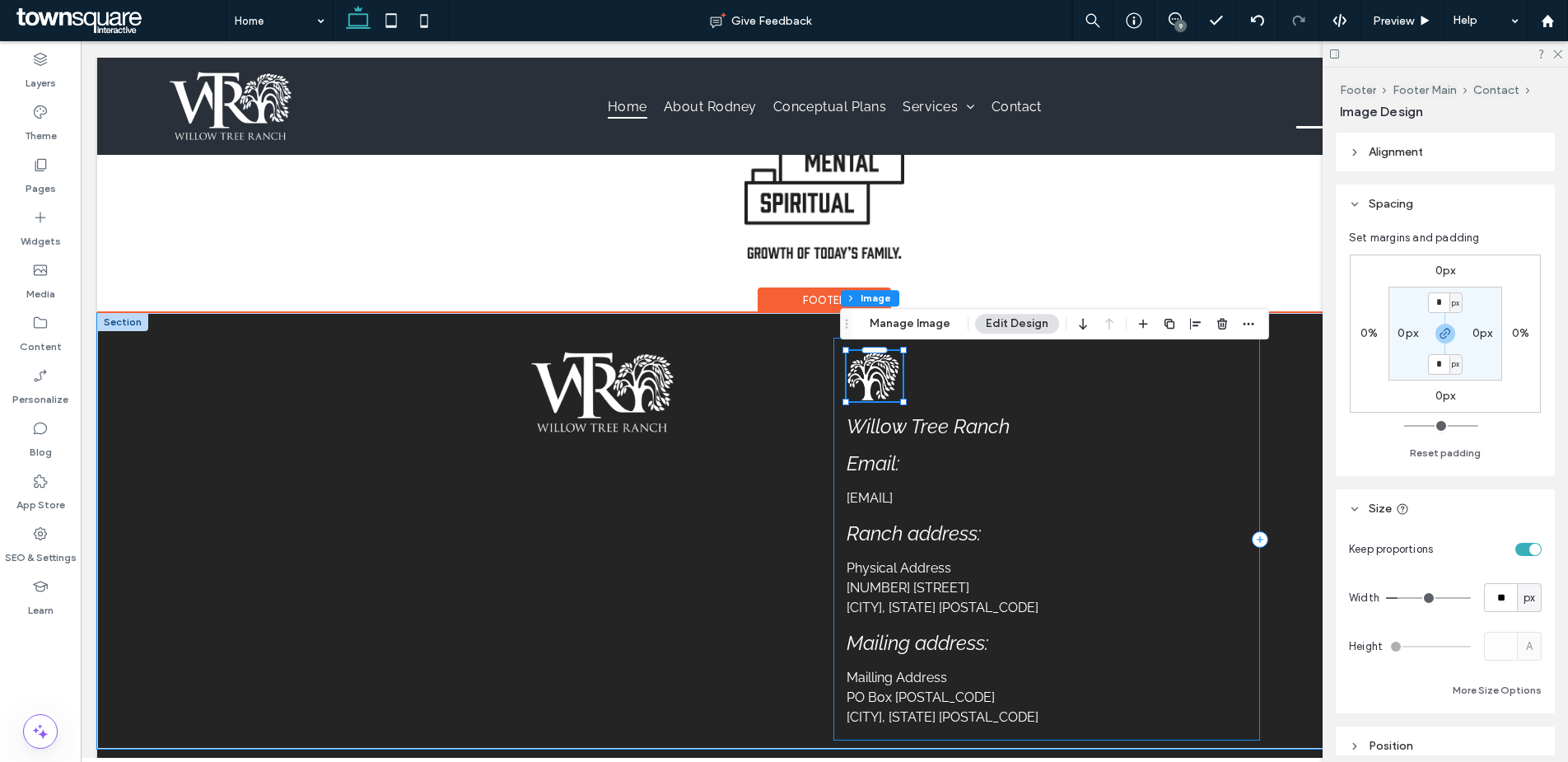 click on "Willow Tree Ranch     Email:
[EMAIL]
Ranch address:
Physical Address [NUMBER] [STREET] [CITY], [STATE] [POSTAL_CODE]
Mailing address:
Mailling Address PO Box [POSTAL_CODE] [CITY], [STATE]" at bounding box center [1047, 539] 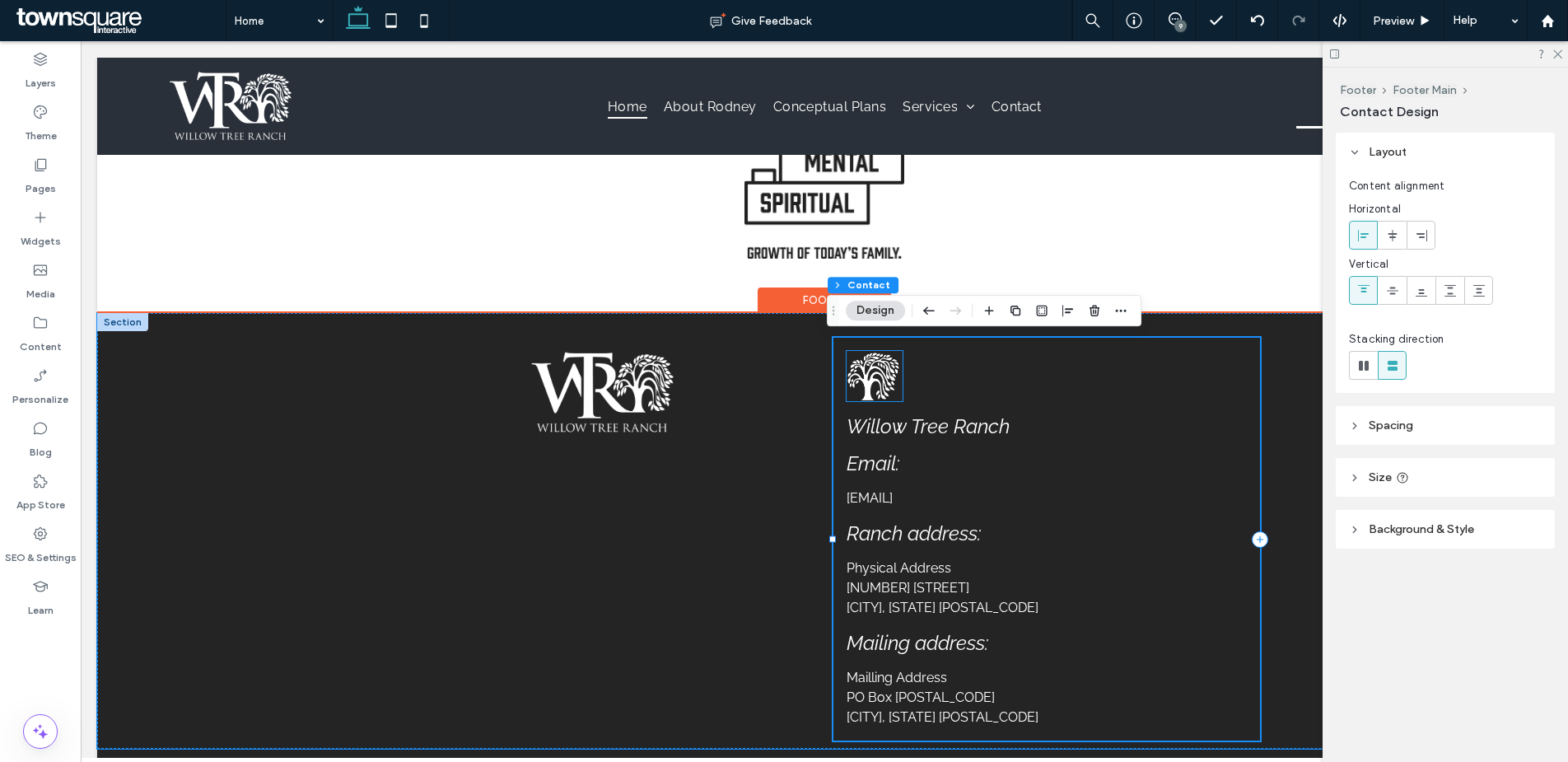 click at bounding box center (875, 376) 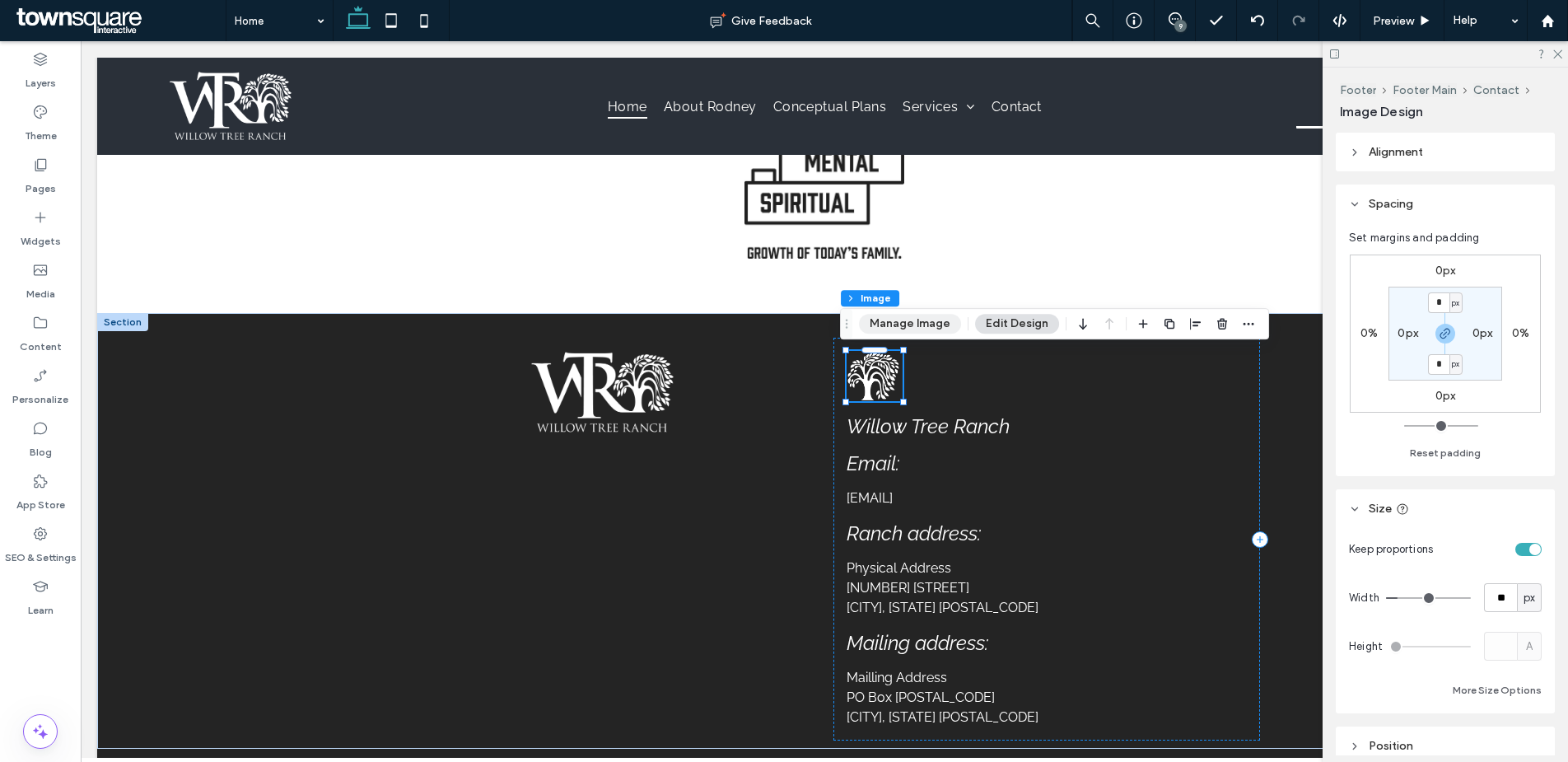 click on "Manage Image" at bounding box center [910, 324] 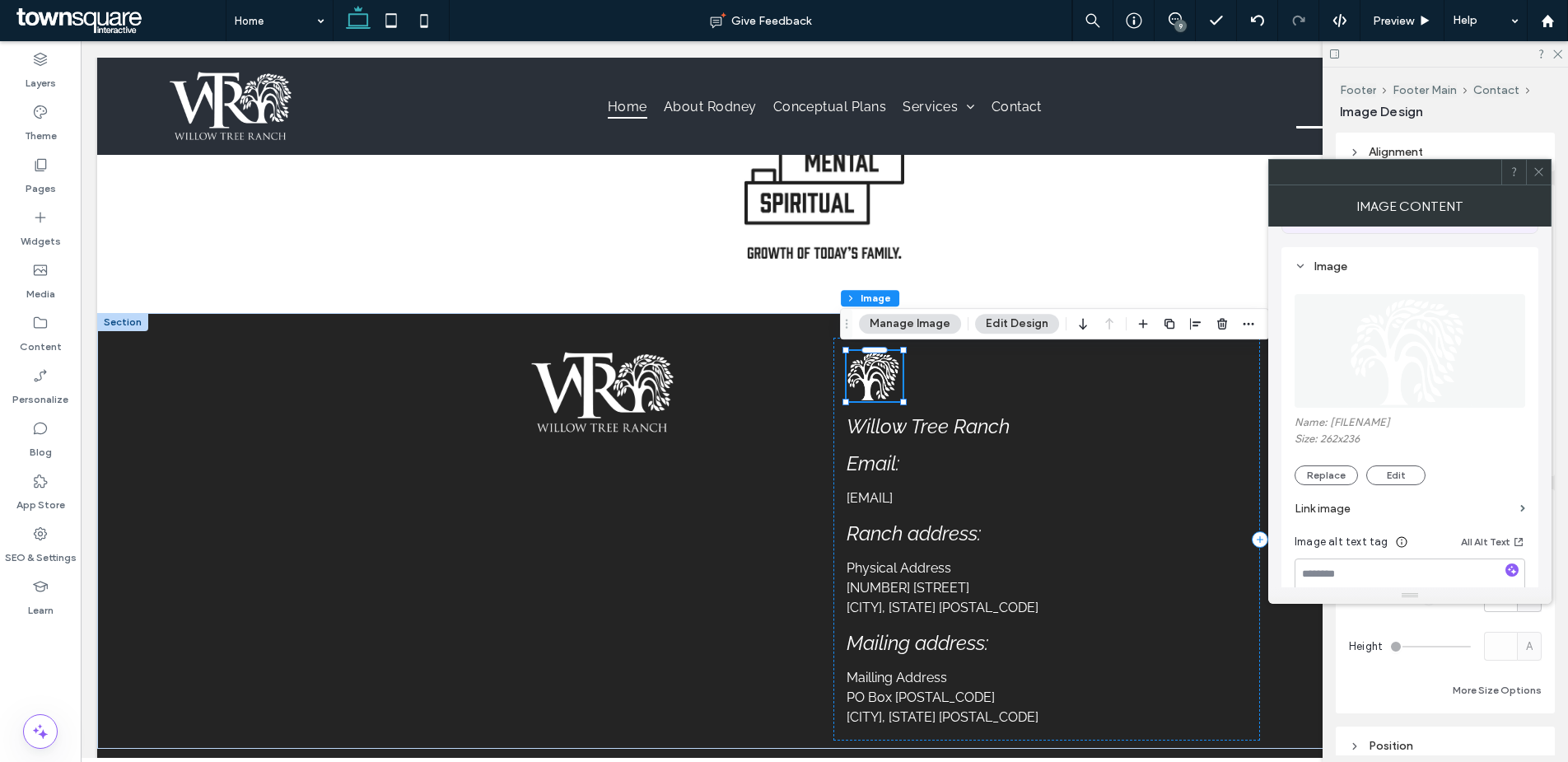 scroll, scrollTop: 138, scrollLeft: 0, axis: vertical 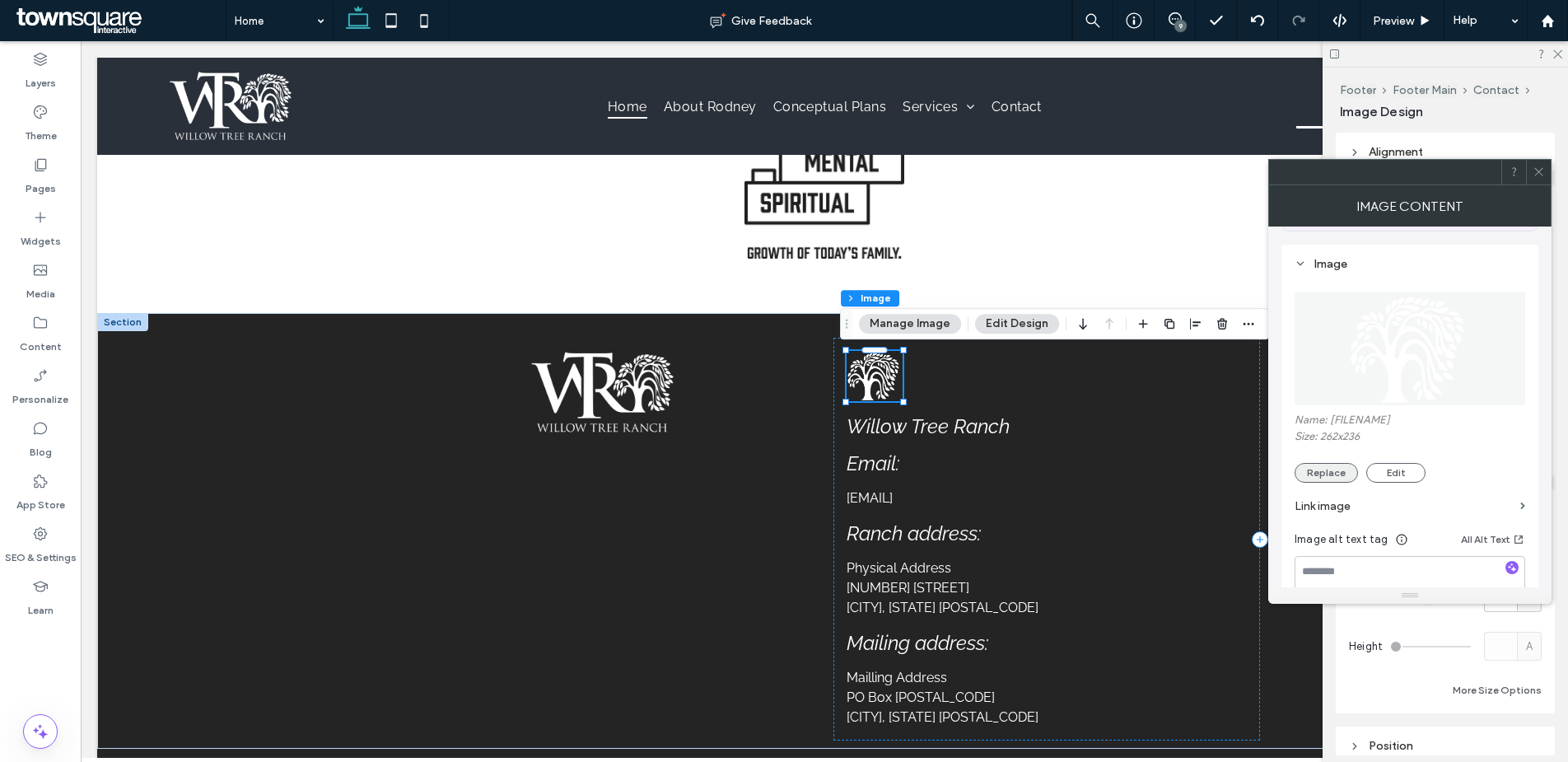 click on "Replace" at bounding box center (1326, 473) 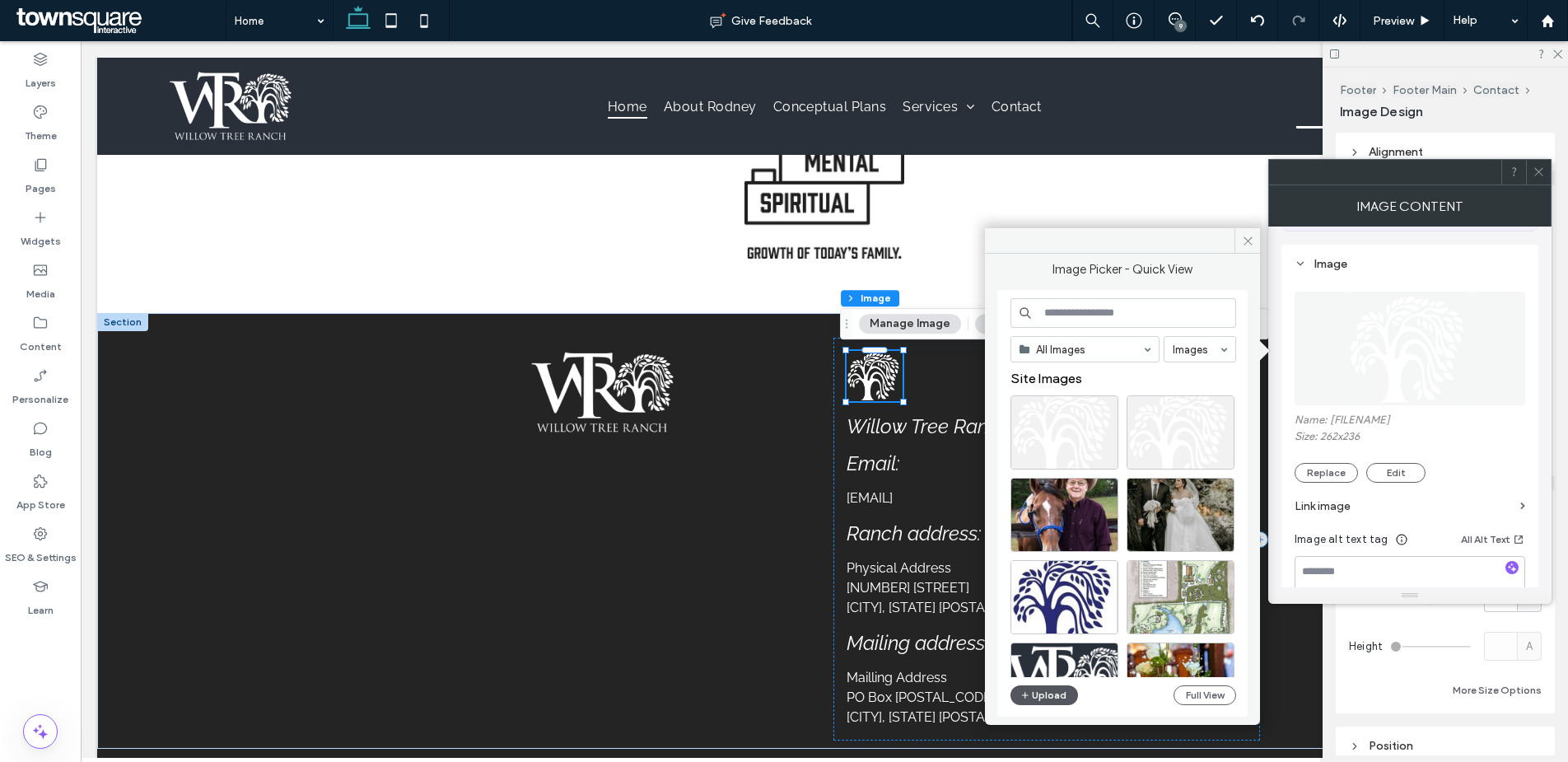 click on "Upload" at bounding box center [1044, 695] 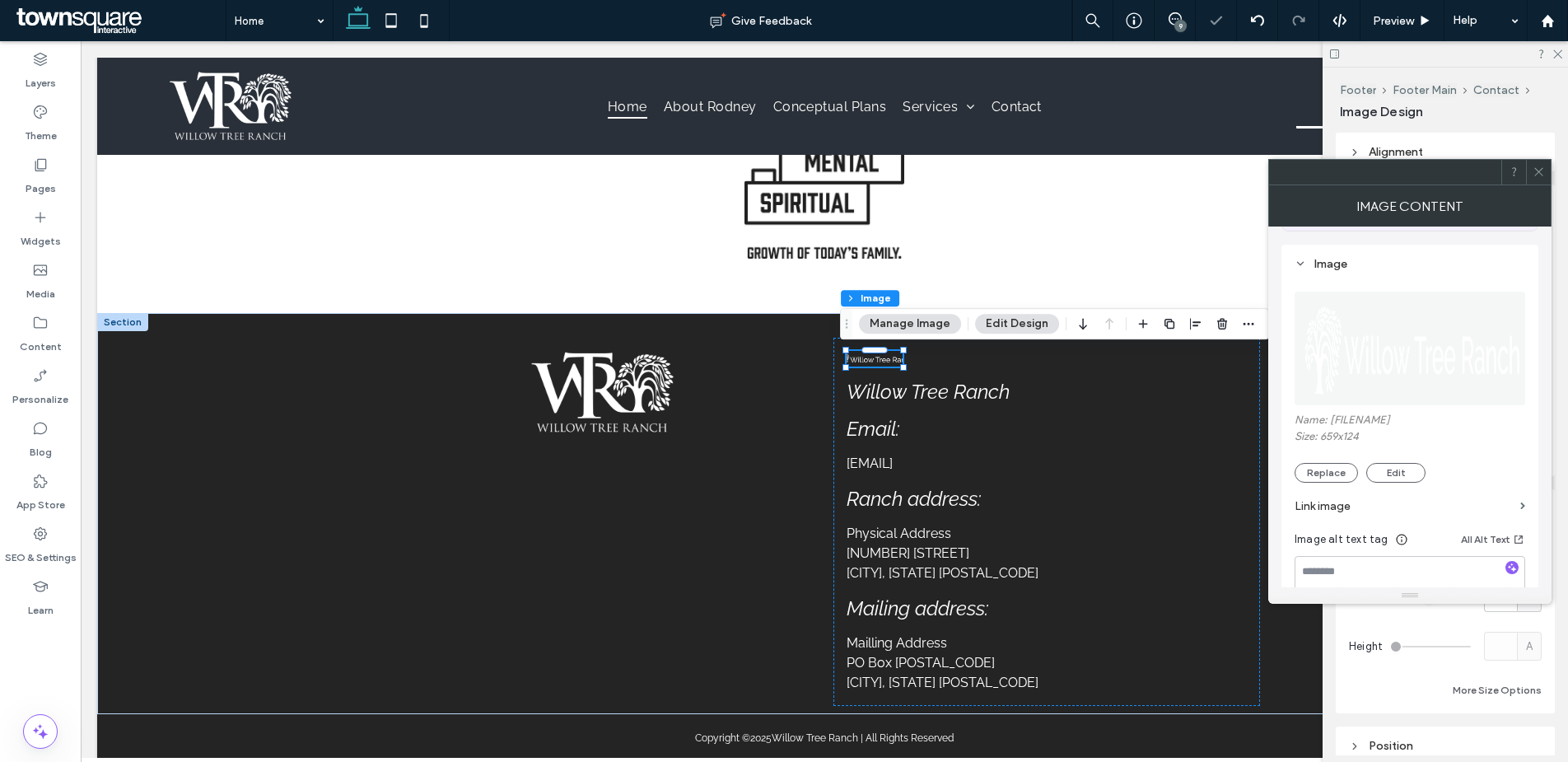 click 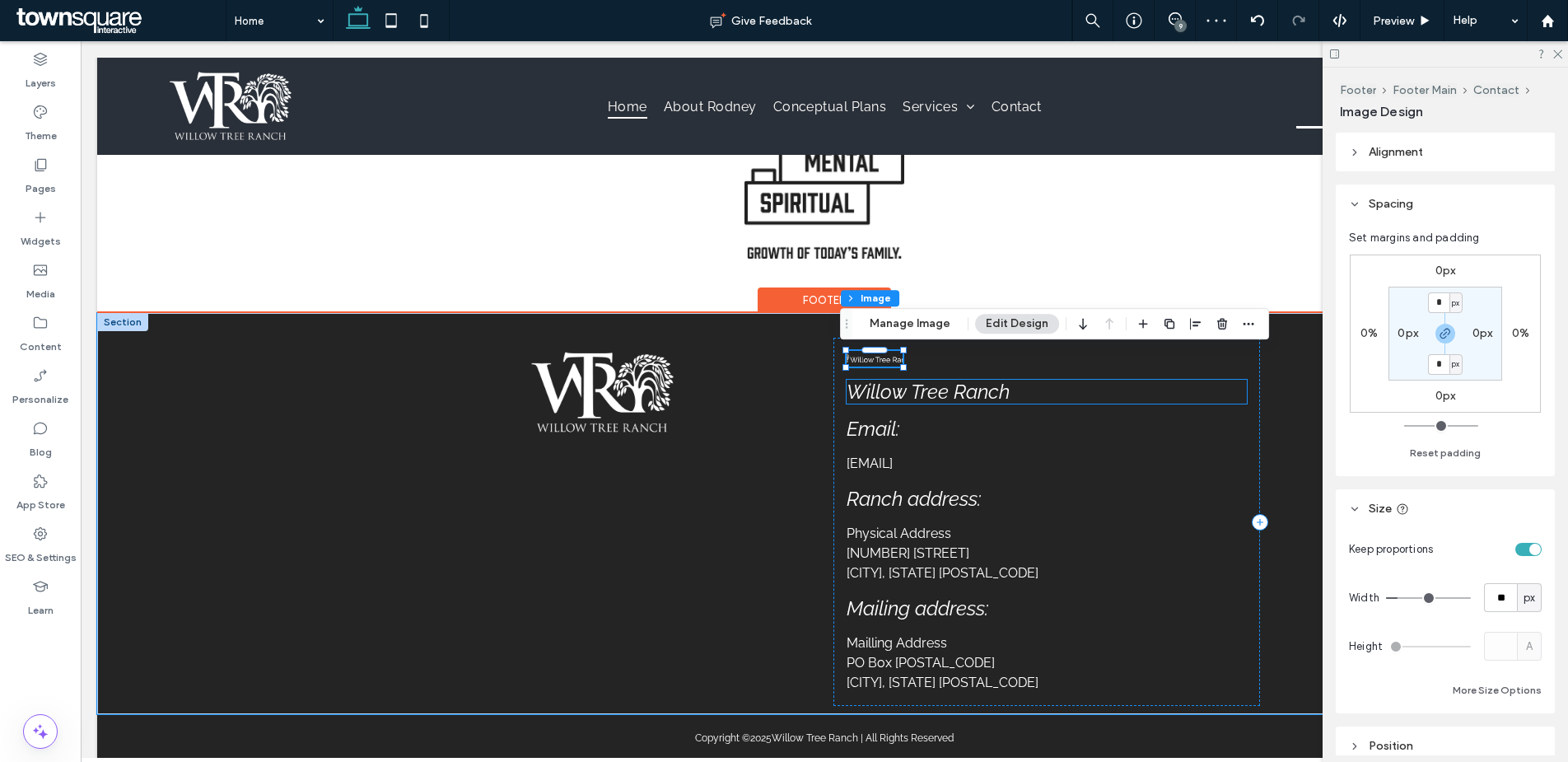 click on "Willow Tree Ranch" at bounding box center [928, 391] 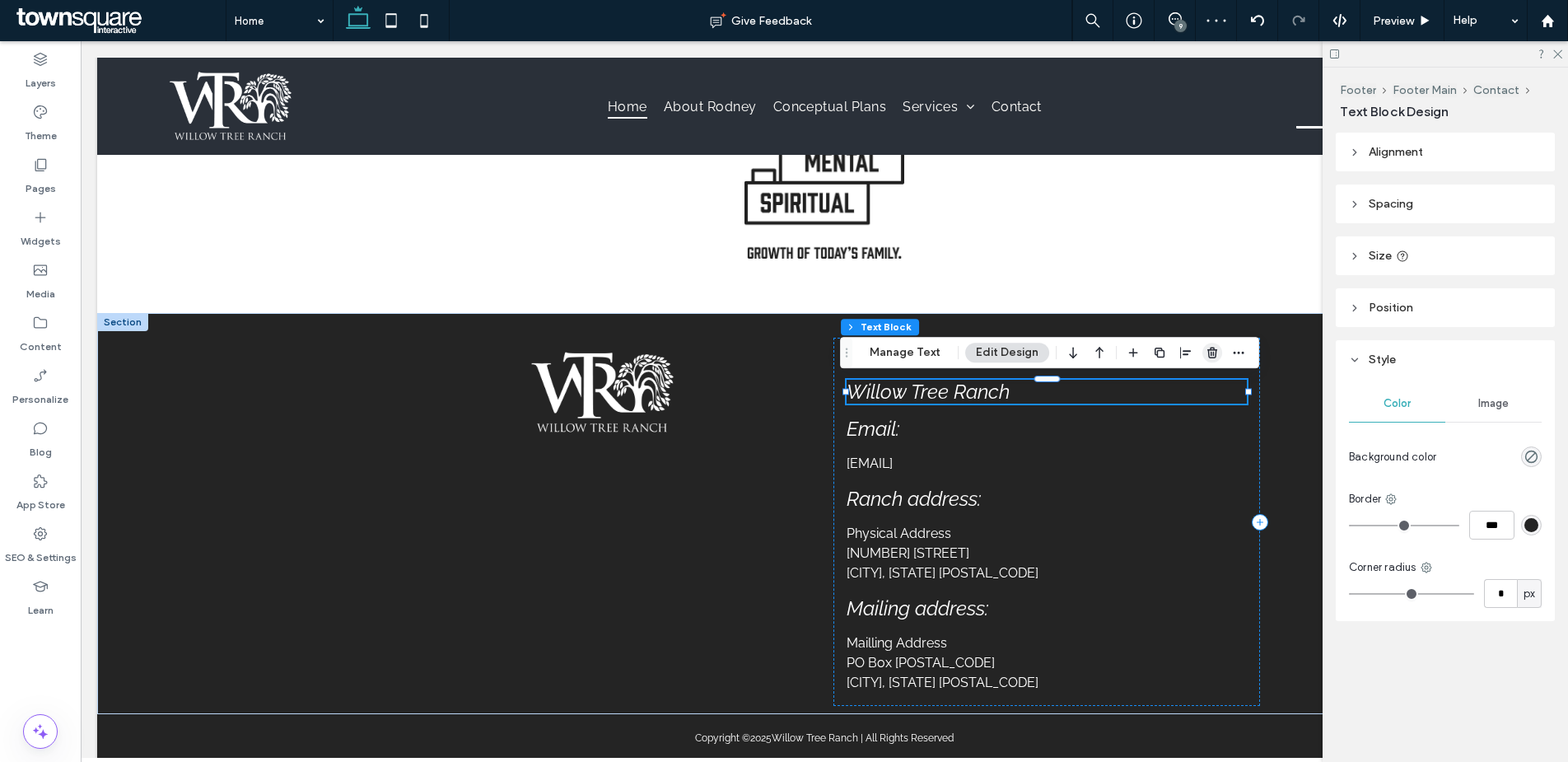 click 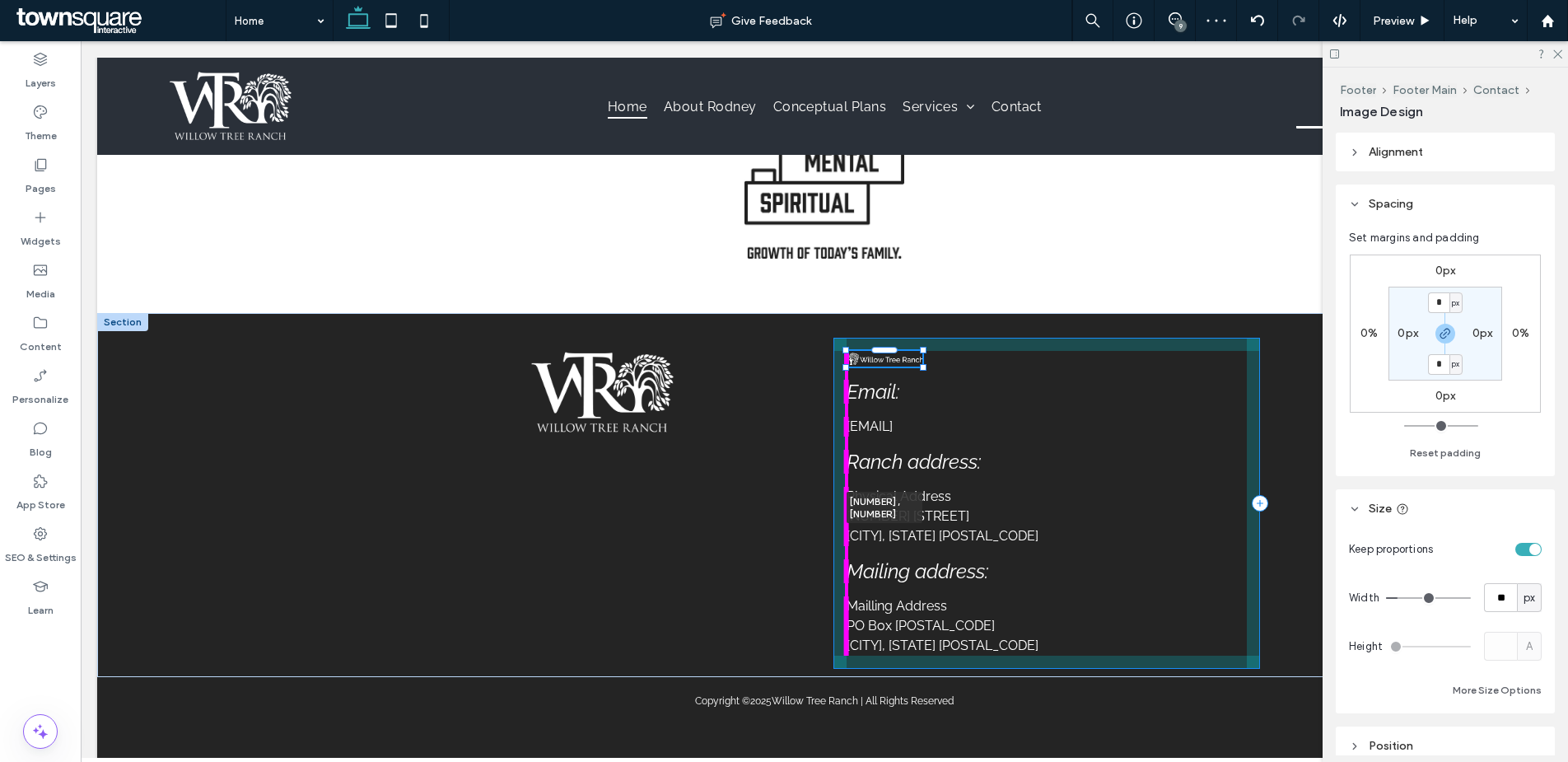 drag, startPoint x: 898, startPoint y: 367, endPoint x: 938, endPoint y: 375, distance: 40.7922 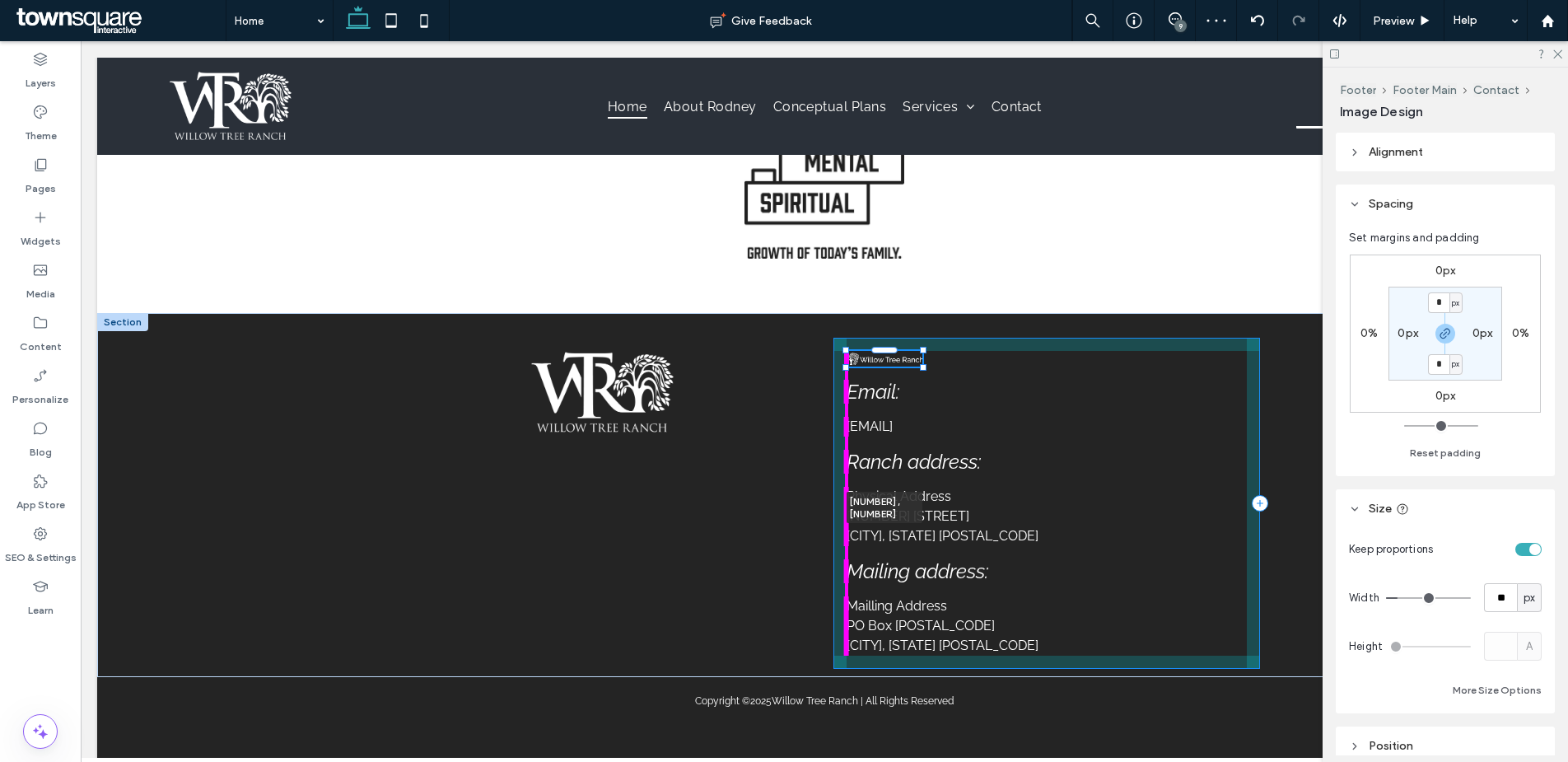 click on "[NUMBER] [NUMBER]     Email:
[EMAIL]
Ranch address:
Physical Address [NUMBER] [STREET] [CITY], [STATE] [POSTAL_CODE]
Mailing address:
Mailling Address [POSTAL_CODE] [CITY], [STATE]" at bounding box center [824, 495] 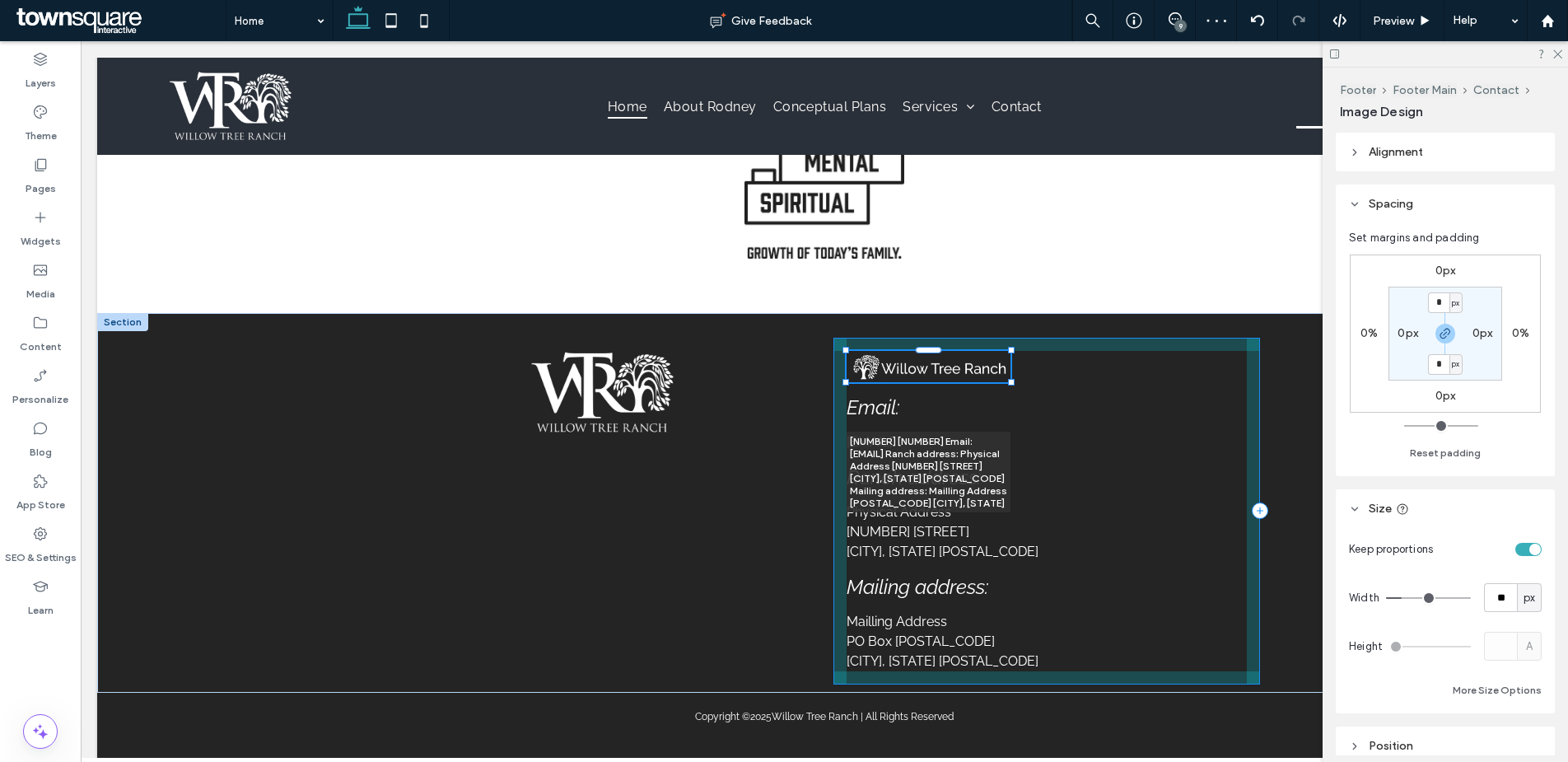drag, startPoint x: 913, startPoint y: 367, endPoint x: 1046, endPoint y: 414, distance: 141.06027 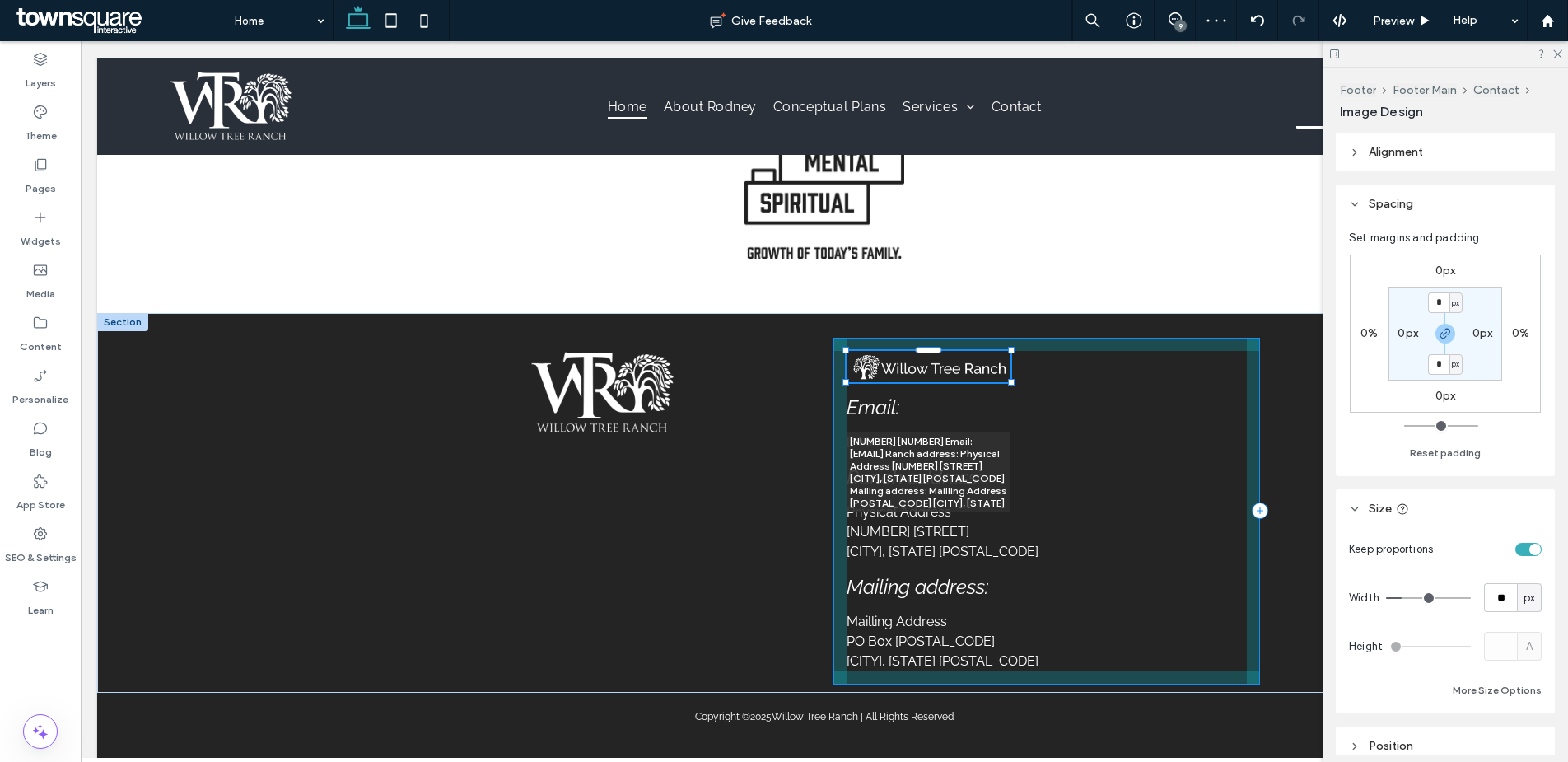 click on "[EMAIL]
Ranch address:
Physical Address [NUMBER] [STREET] [CITY], [STATE] [POSTAL_CODE]
Mailing address:
Mailling Address [POSTAL_CODE] [CITY], [STATE]" at bounding box center [824, 503] 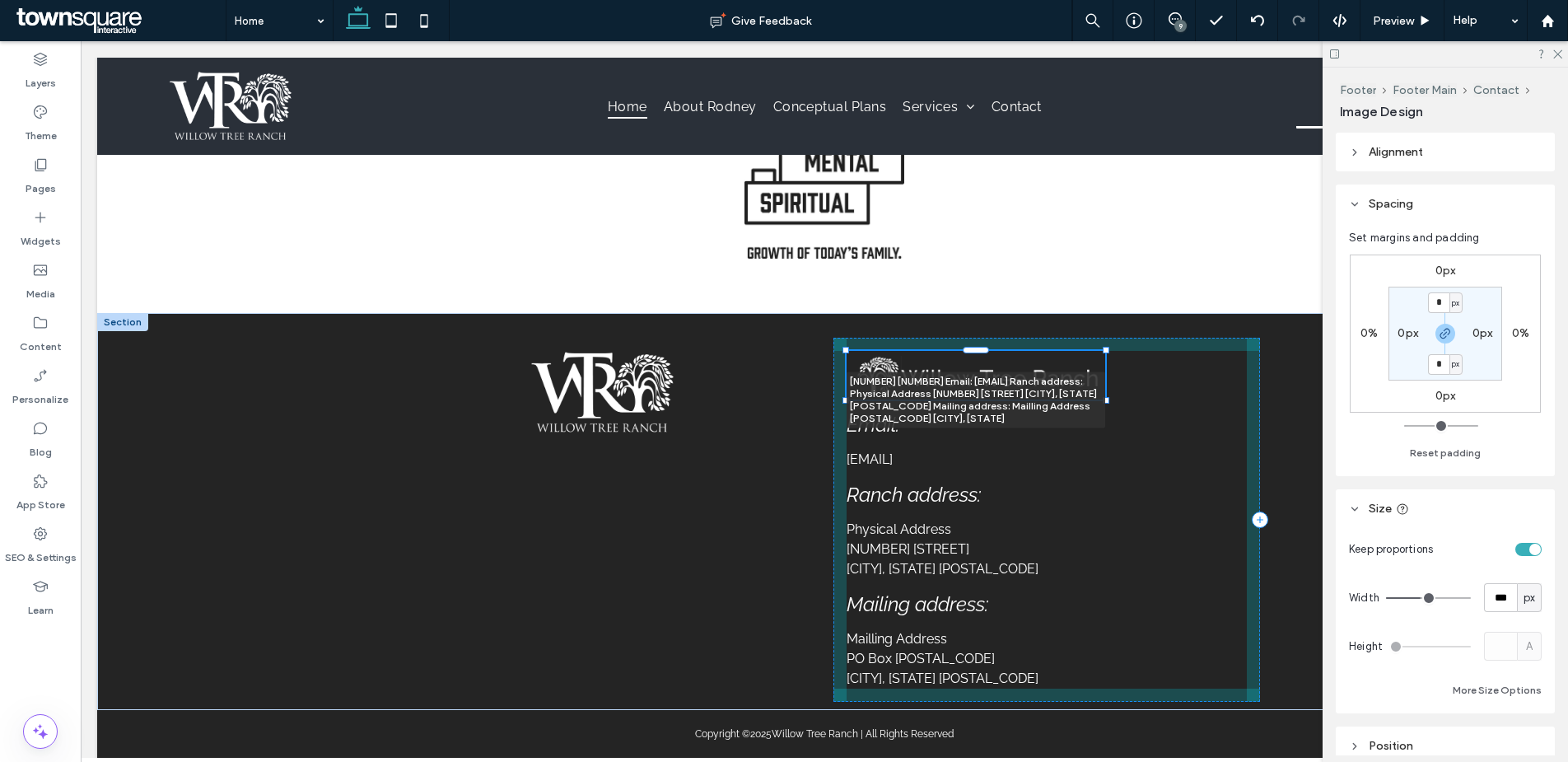 drag, startPoint x: 1006, startPoint y: 383, endPoint x: 1100, endPoint y: 426, distance: 103.368274 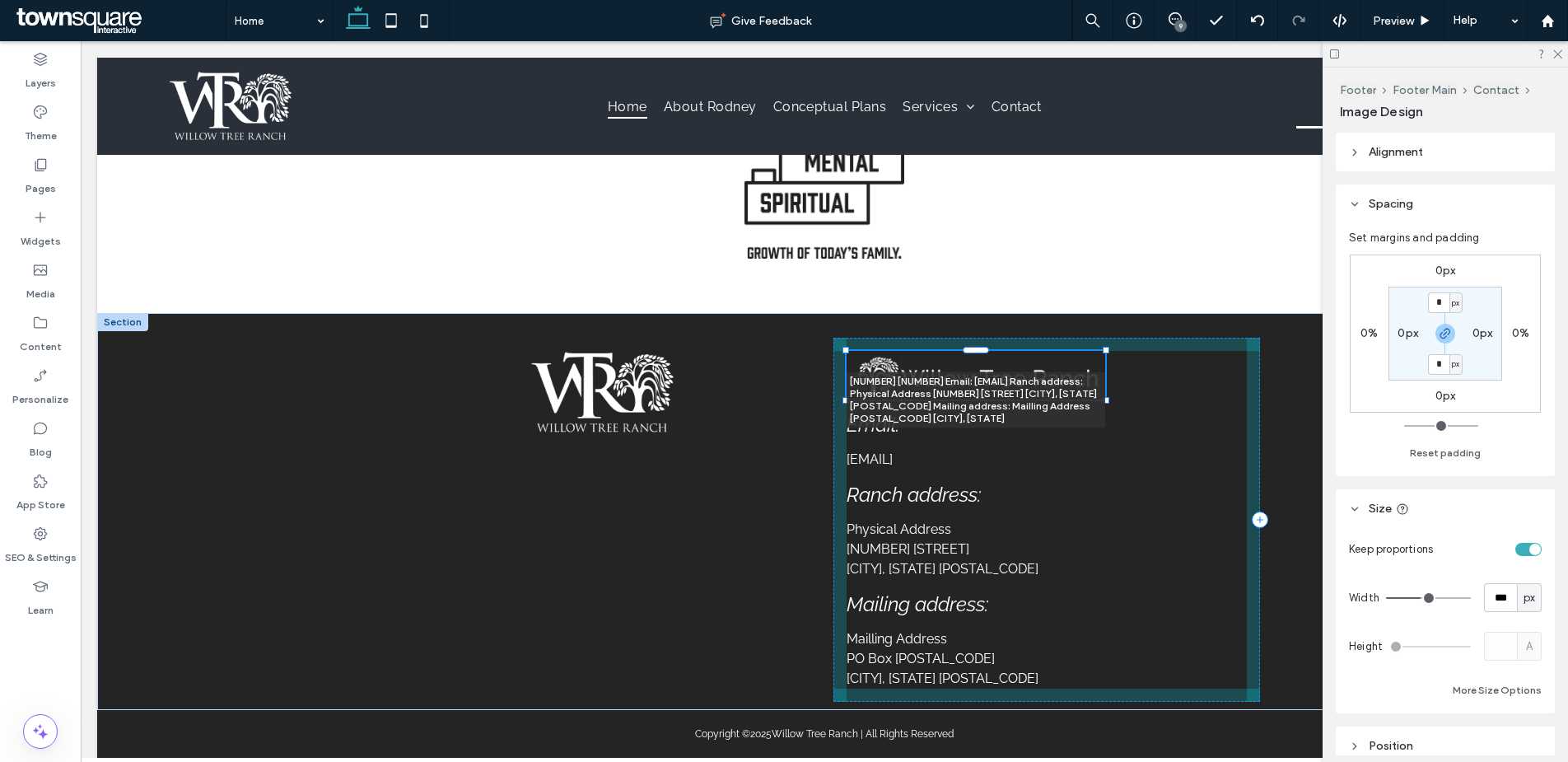 click on "[EMAIL]
Ranch address:
Physical Address [NUMBER] [STREET] [CITY], [STATE] [POSTAL_CODE]
Mailing address:
Mailling Address [POSTAL_CODE] [CITY], [STATE]" at bounding box center (824, 512) 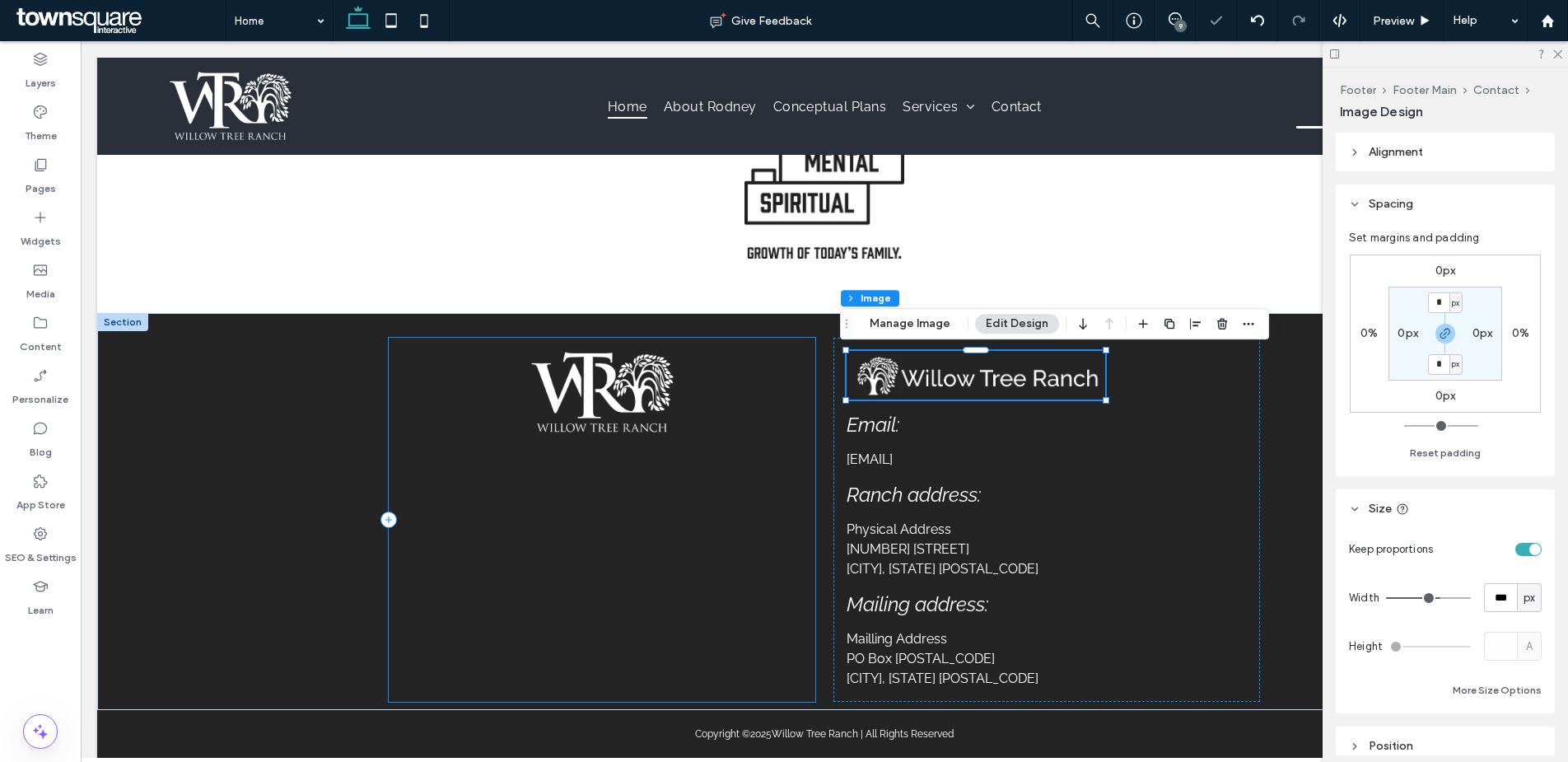 click at bounding box center [602, 520] 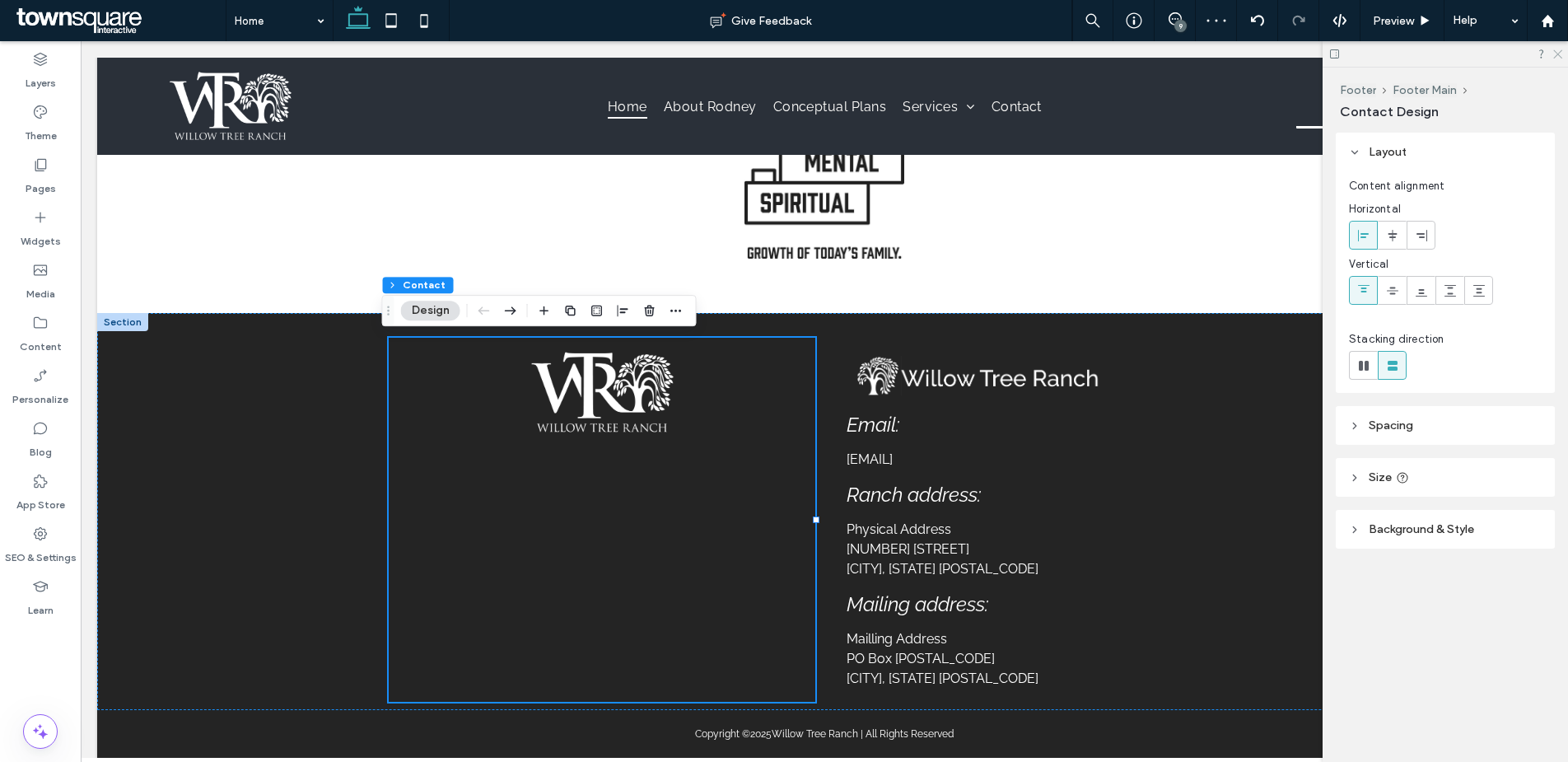 click 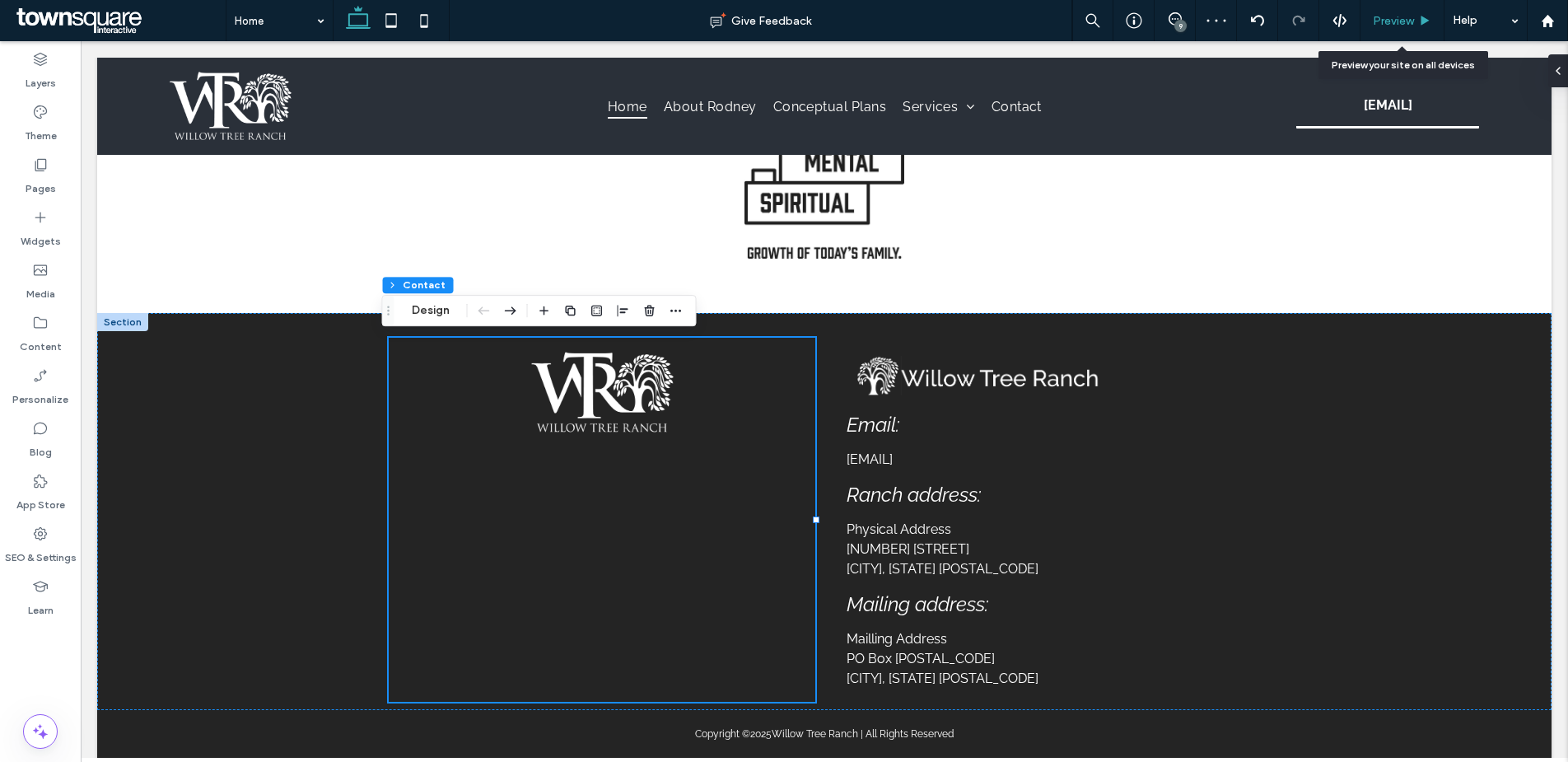 click on "Preview" at bounding box center (1393, 21) 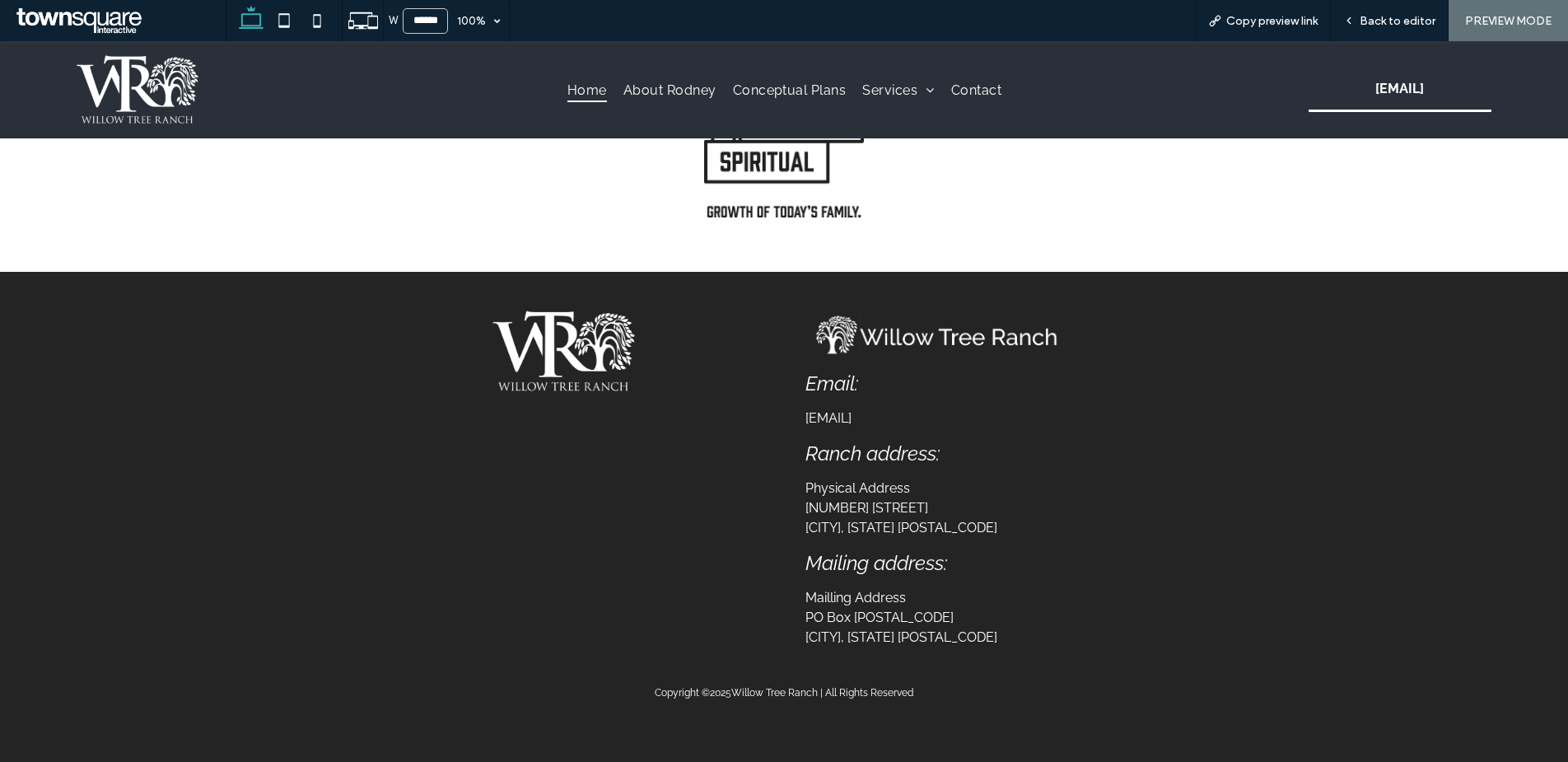 scroll, scrollTop: 3088, scrollLeft: 0, axis: vertical 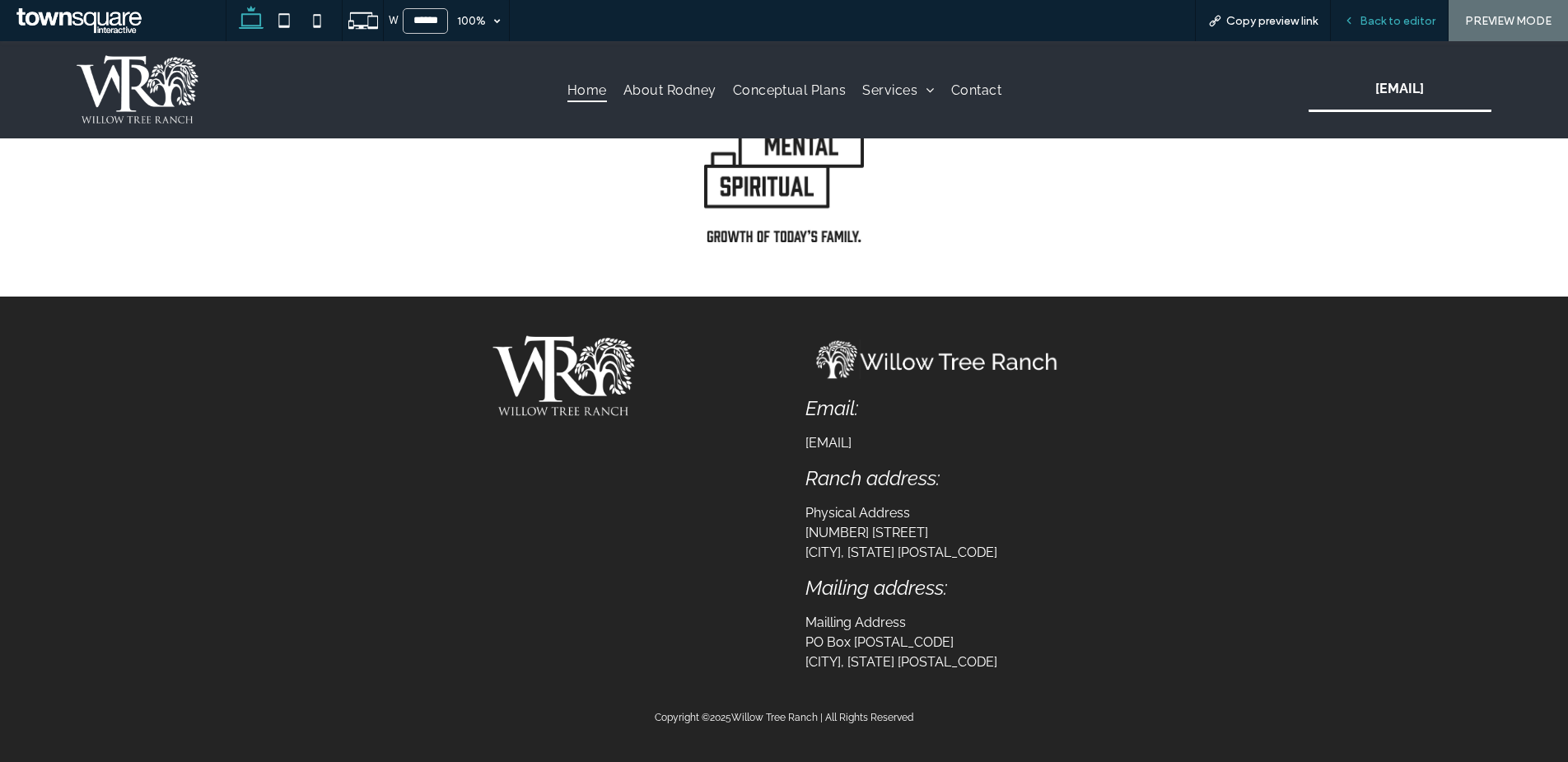 click on "Back to editor" at bounding box center (1398, 21) 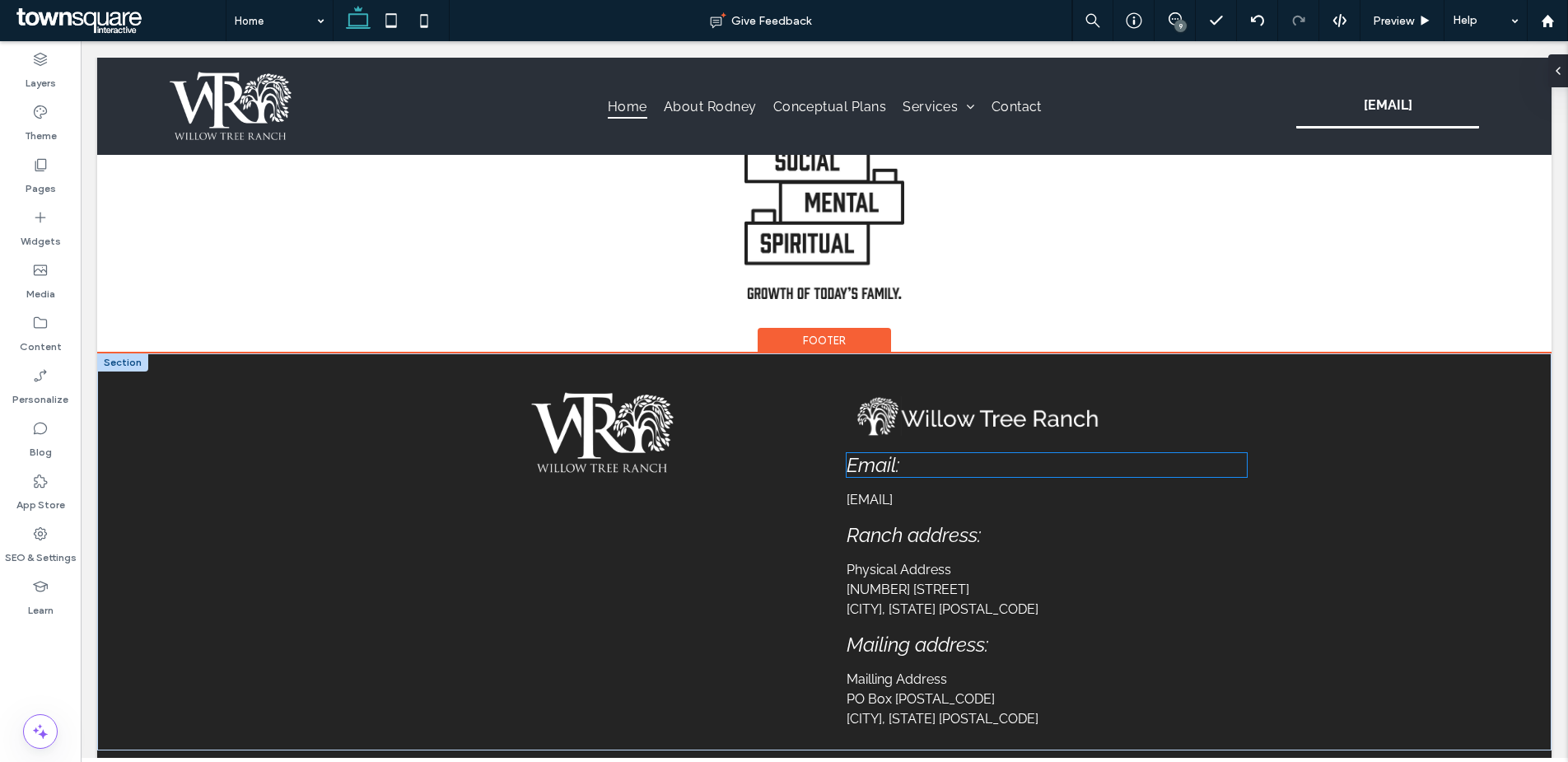 click on "Email:" at bounding box center [1047, 465] 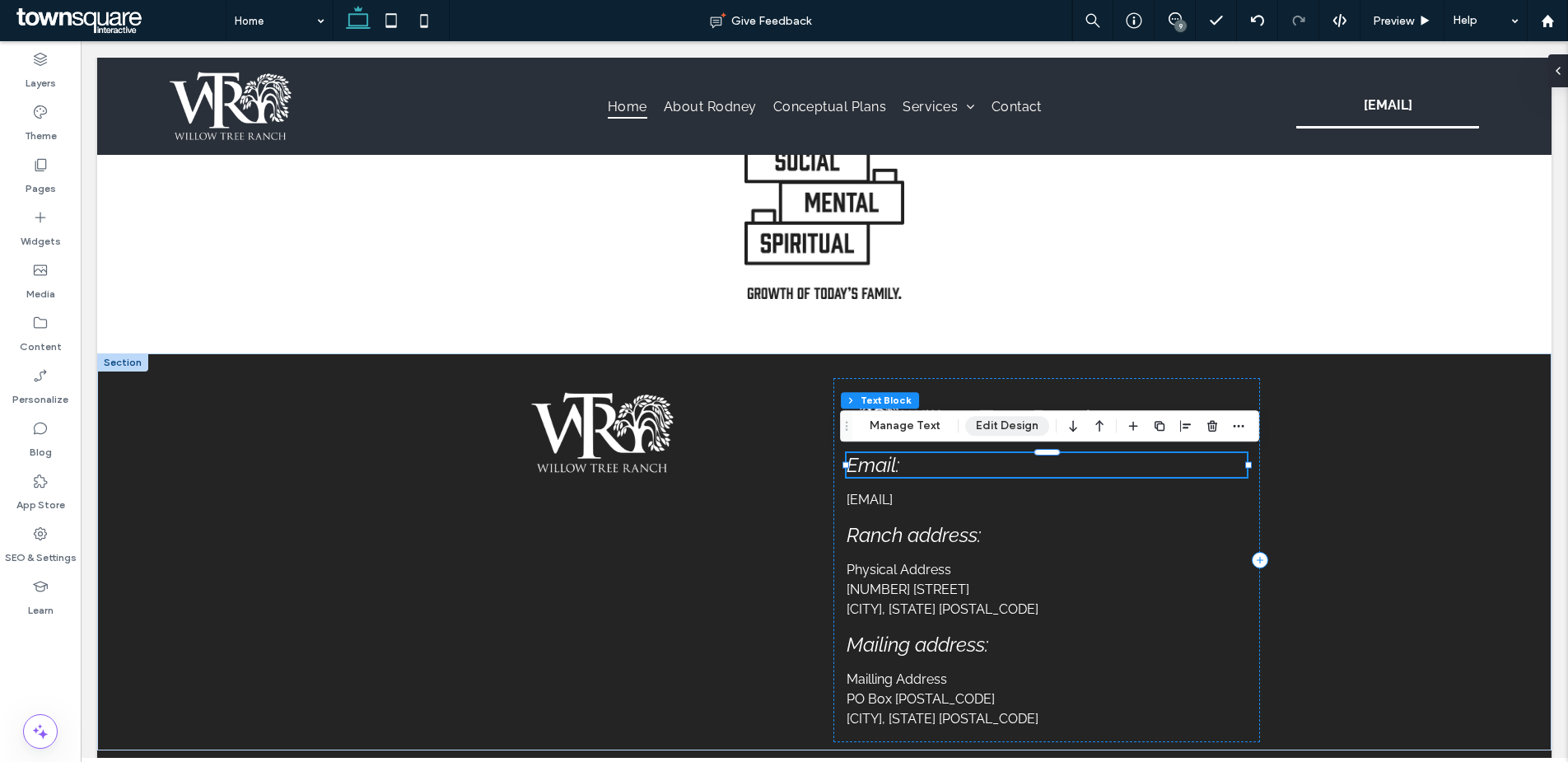 click on "Edit Design" at bounding box center (1007, 426) 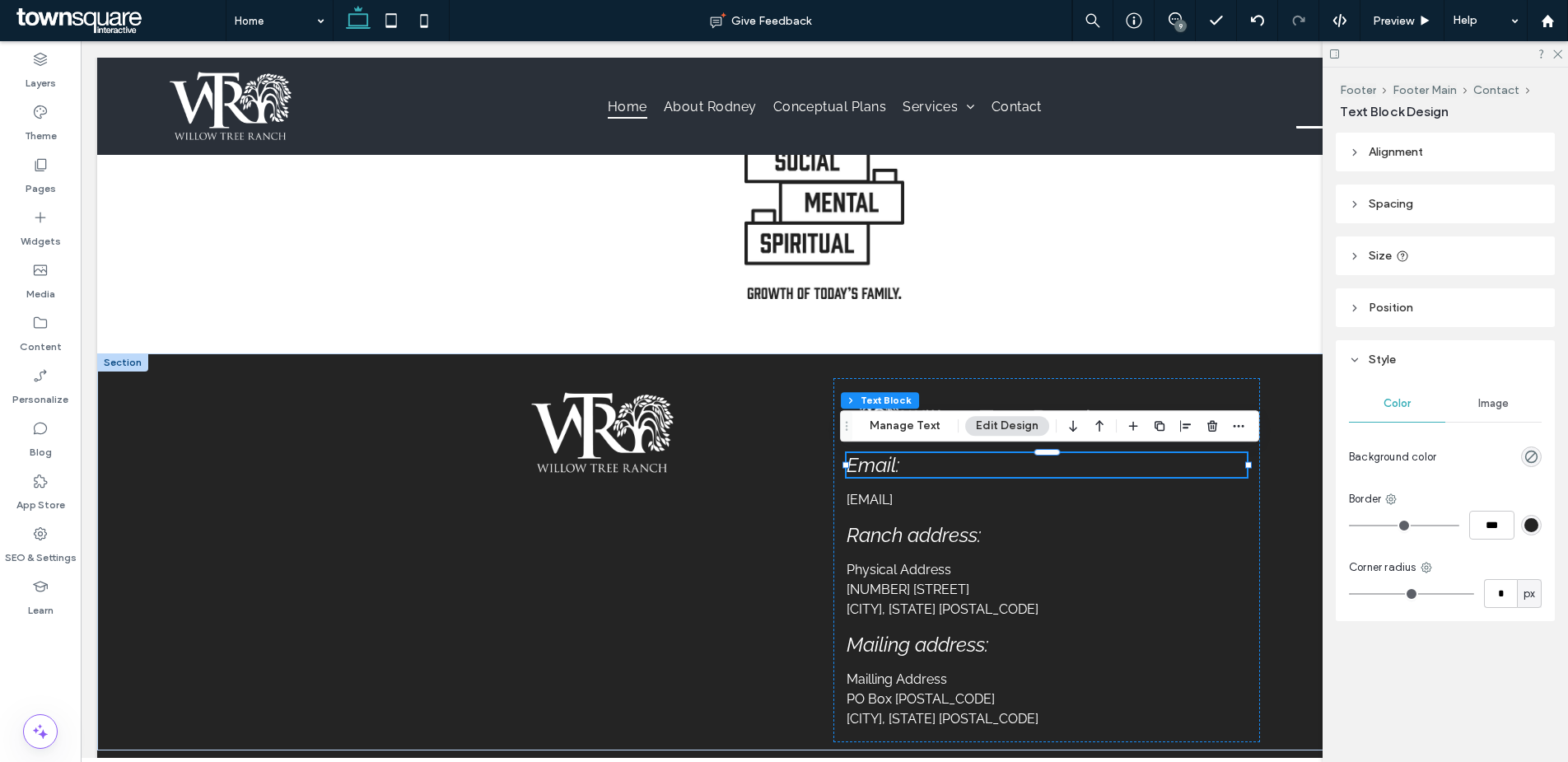 click on "Spacing" at bounding box center (1445, 203) 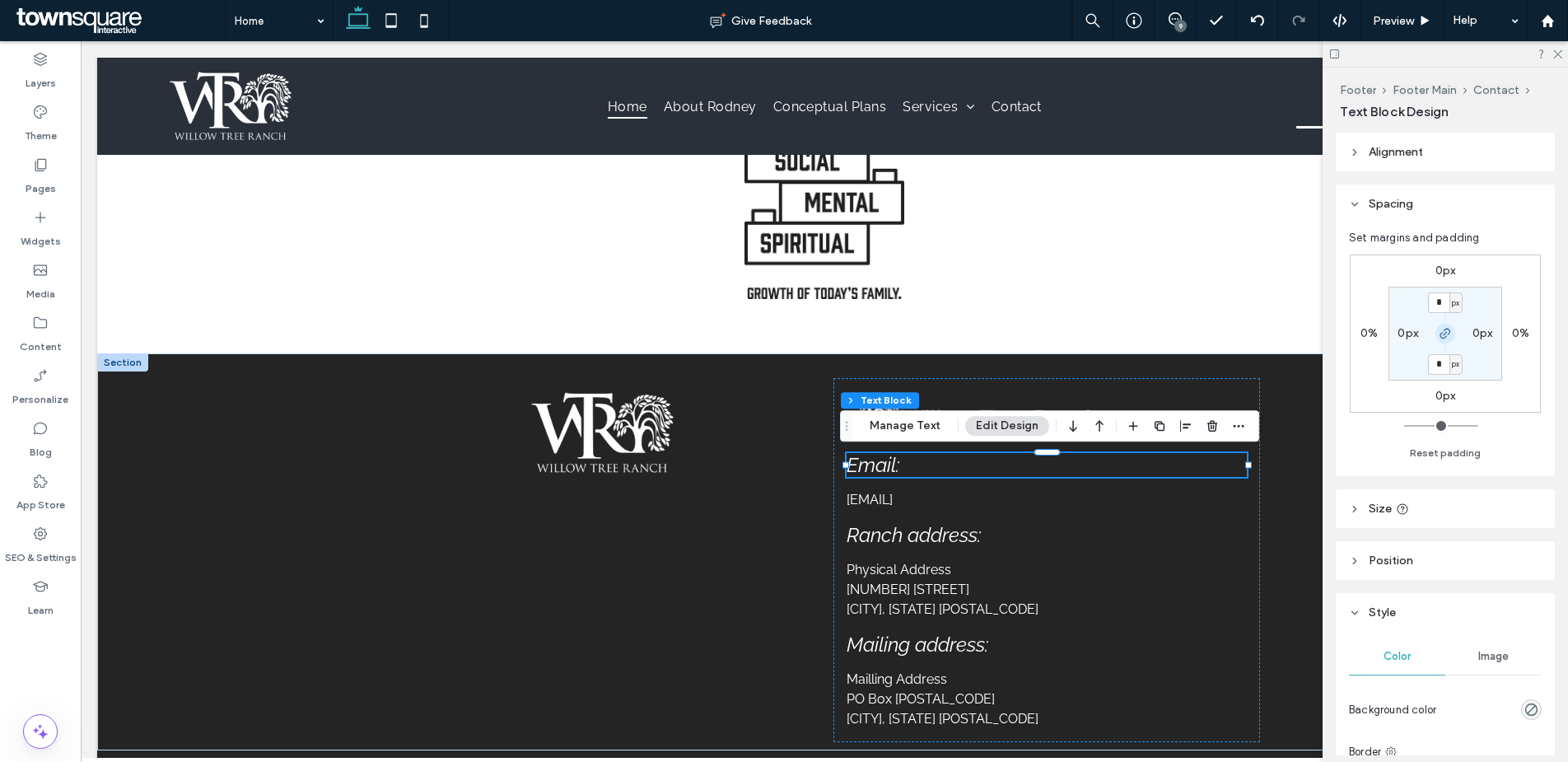 click 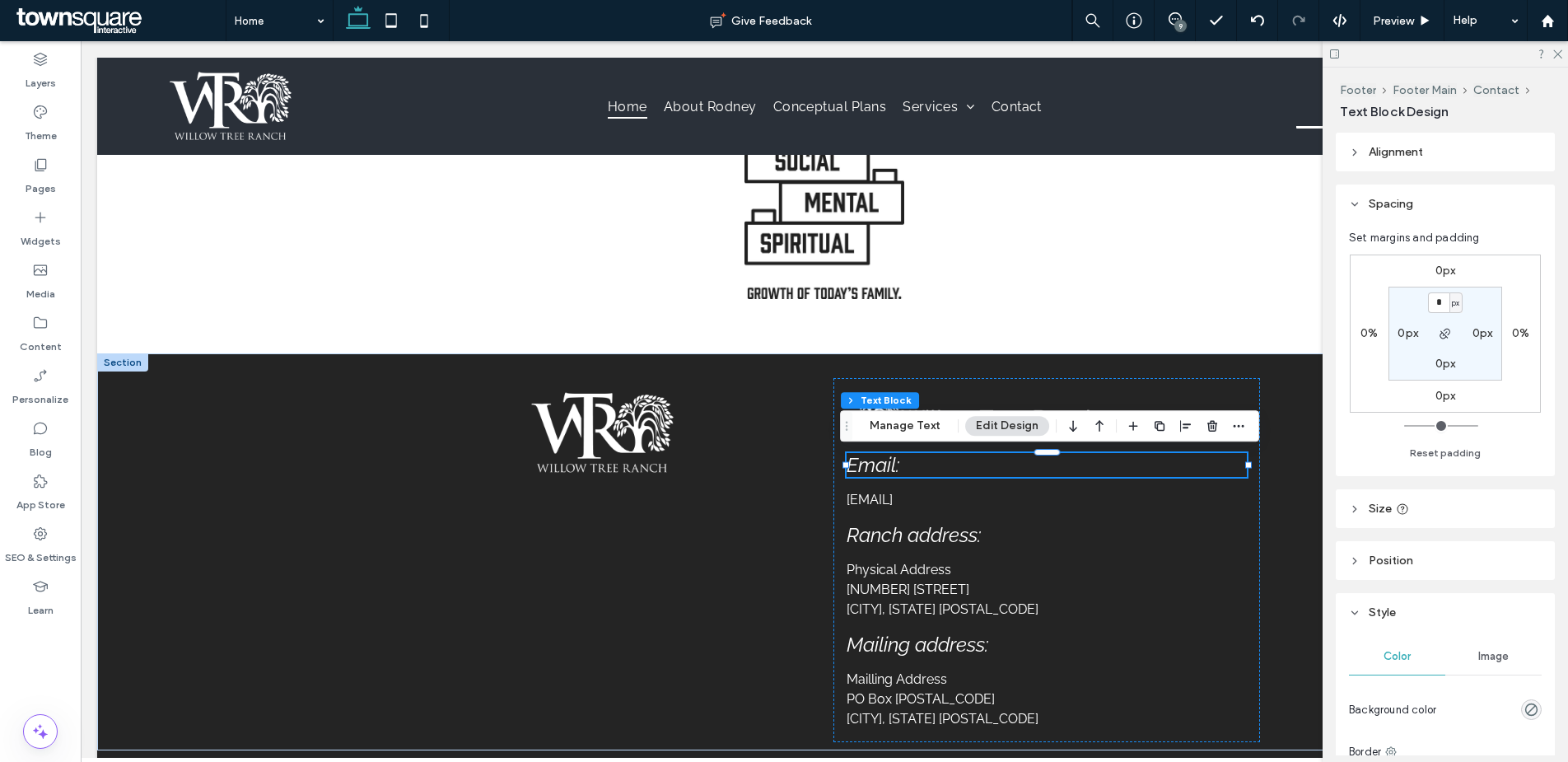 click on "0px" at bounding box center (1407, 333) 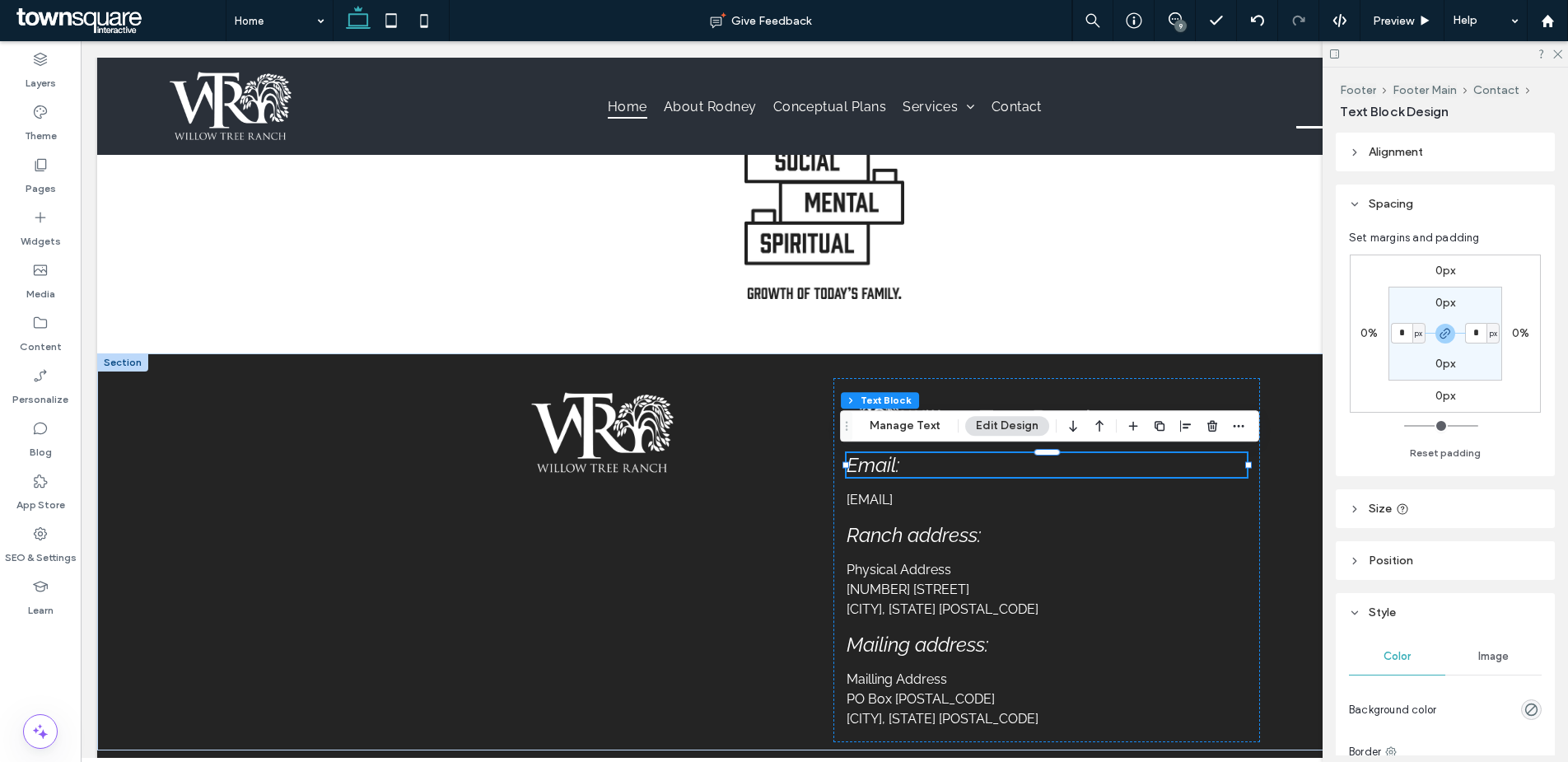click on "*" at bounding box center (1402, 333) 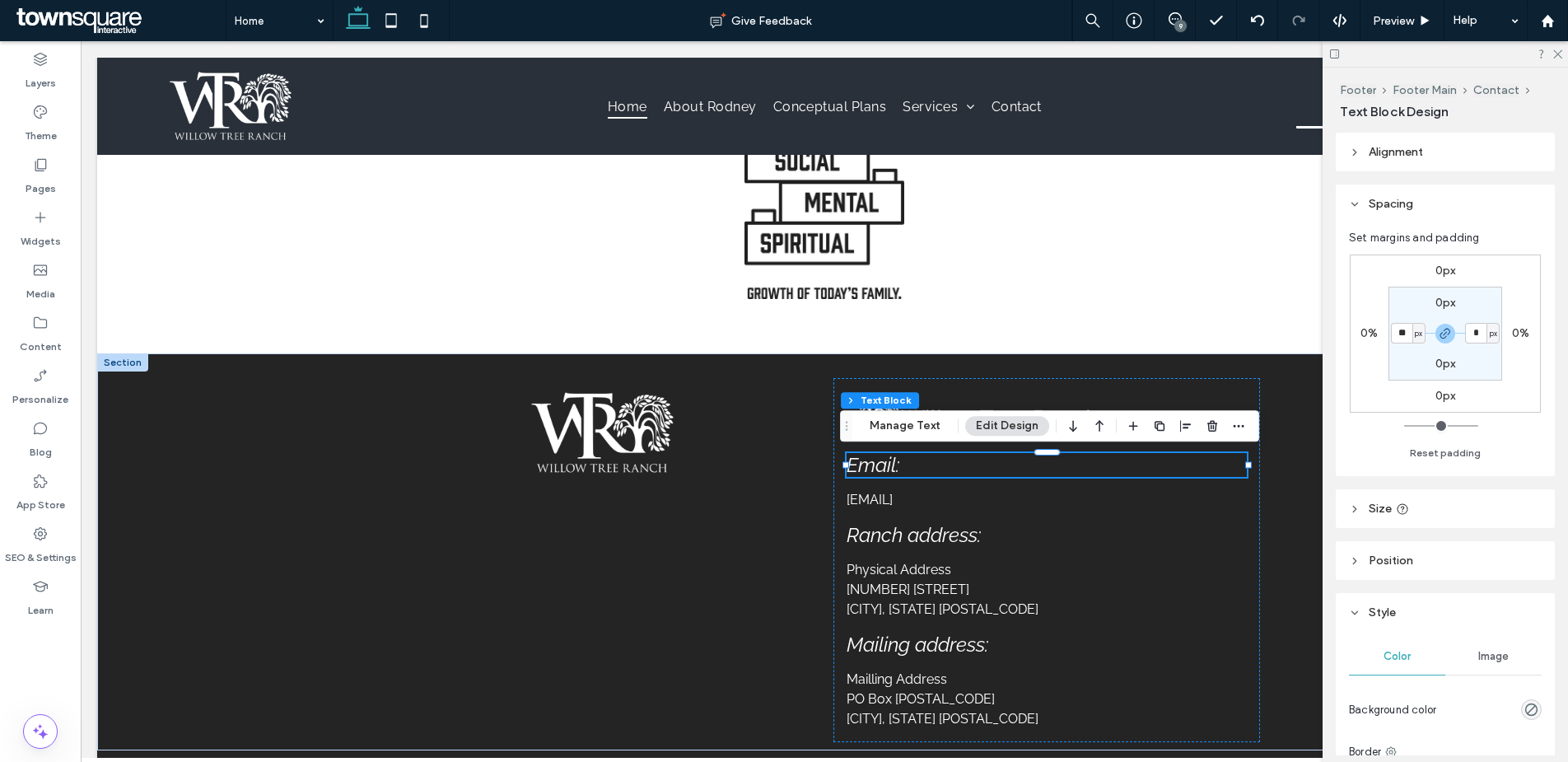 type on "**" 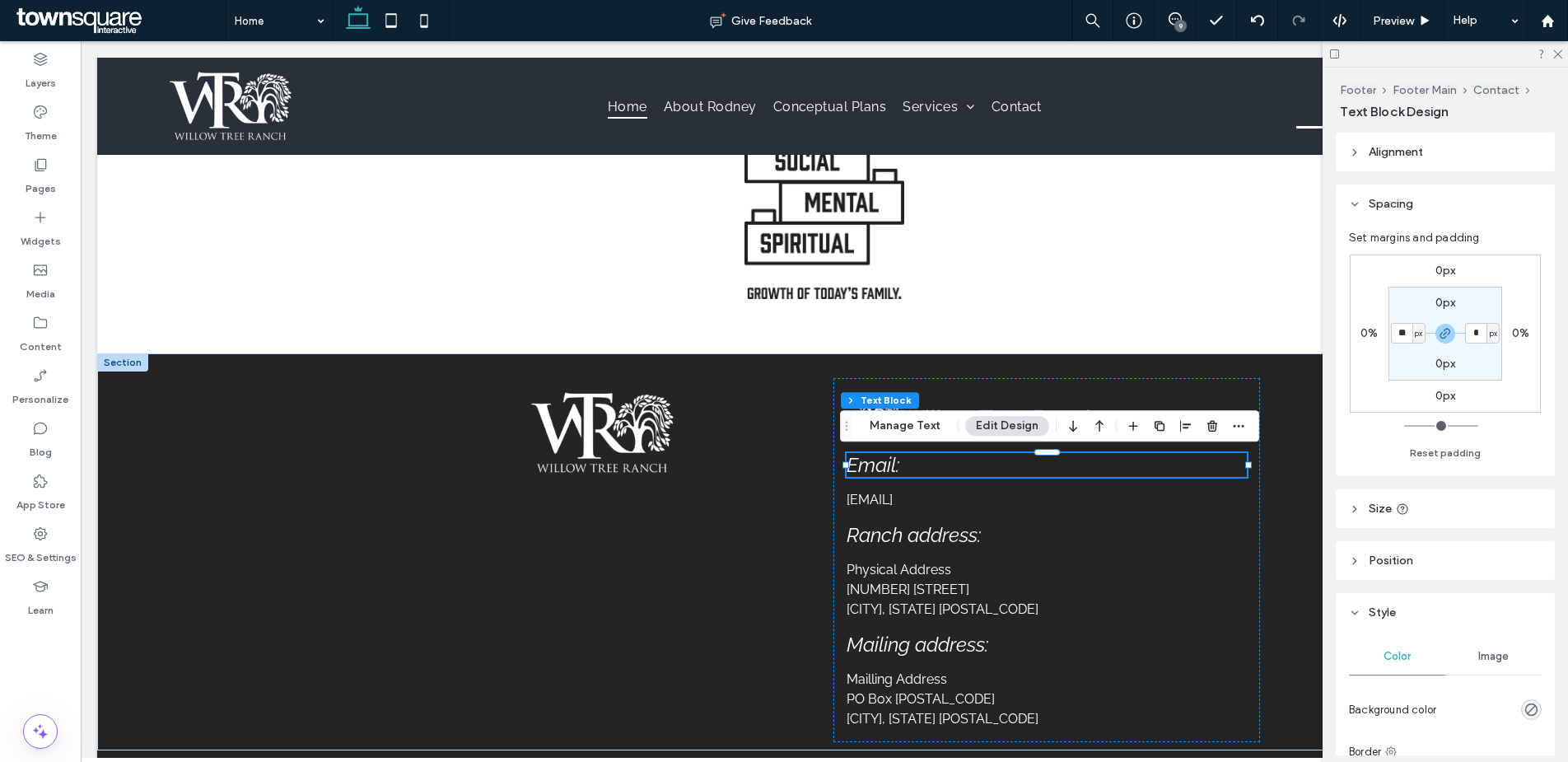 type on "**" 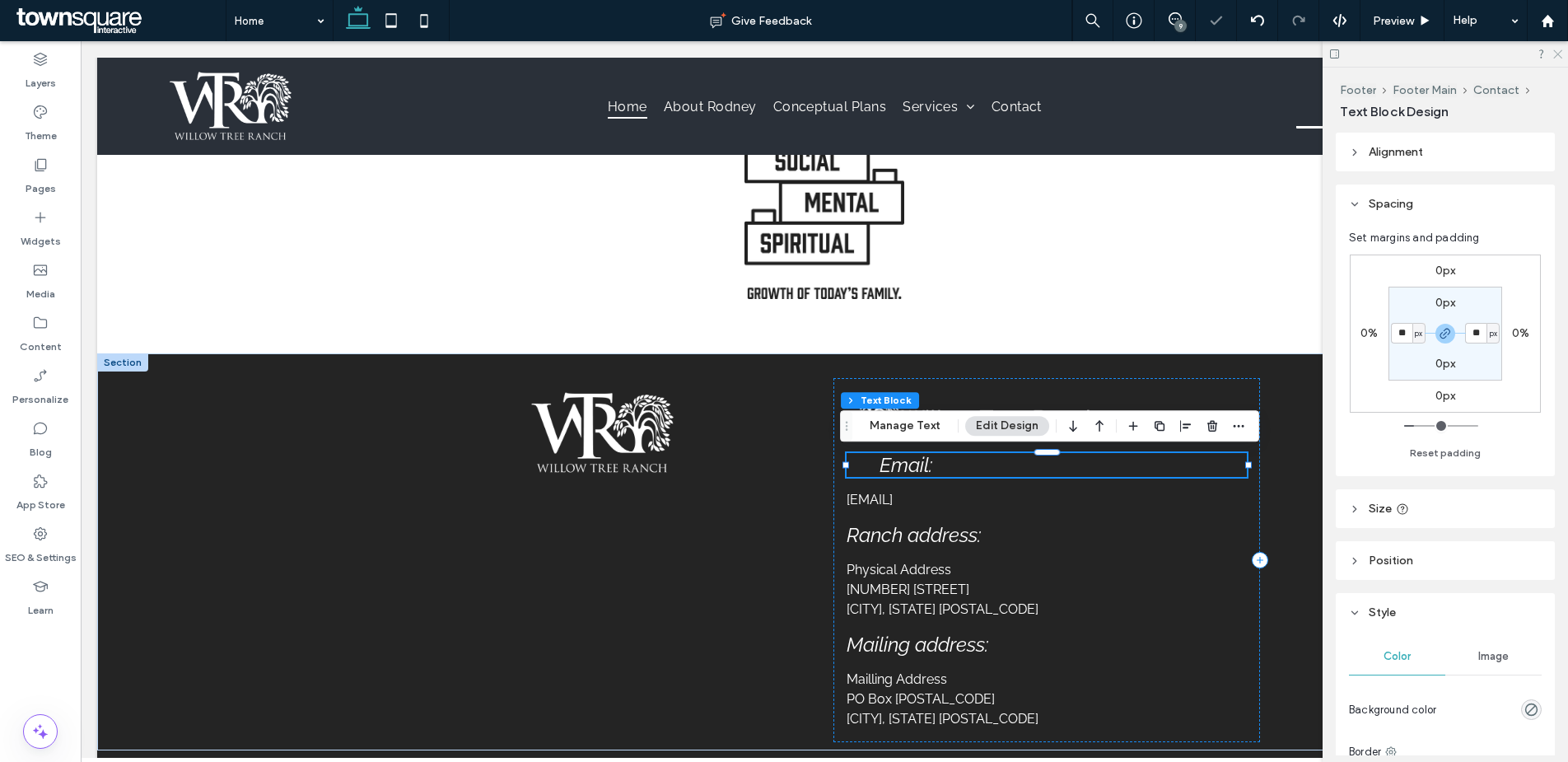 click 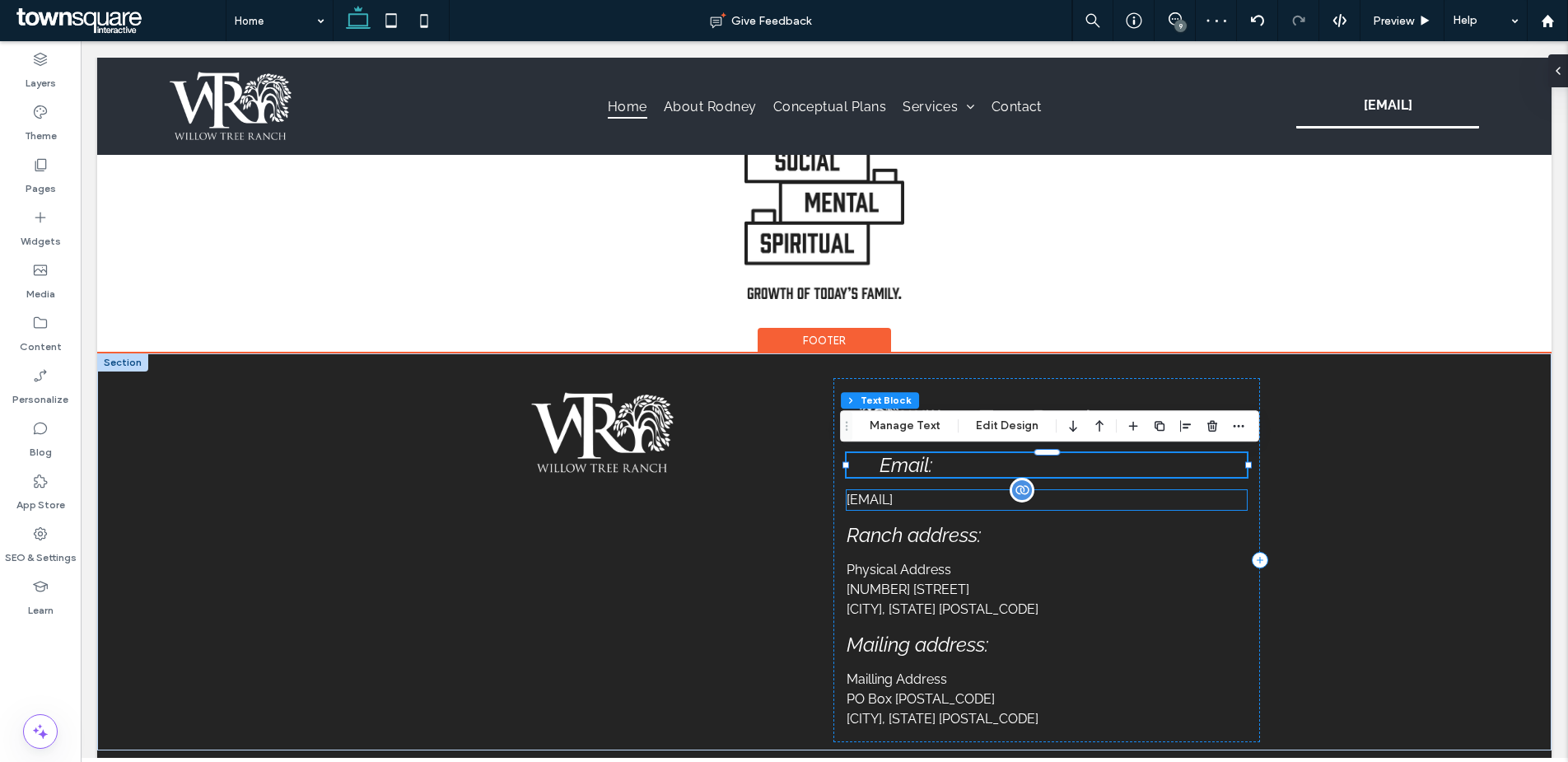 click on "[EMAIL]" at bounding box center (1047, 500) 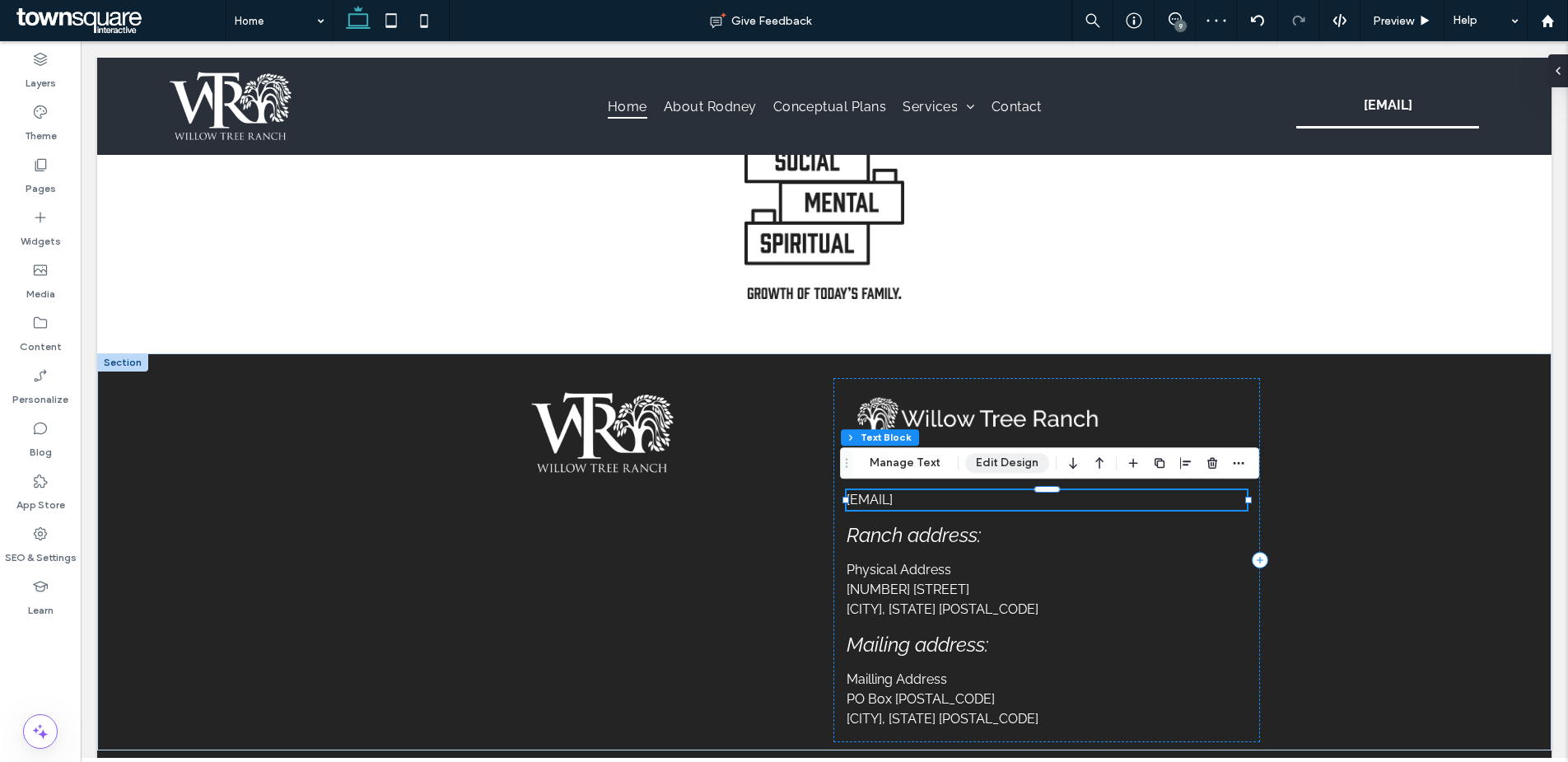 click on "Edit Design" at bounding box center [1007, 463] 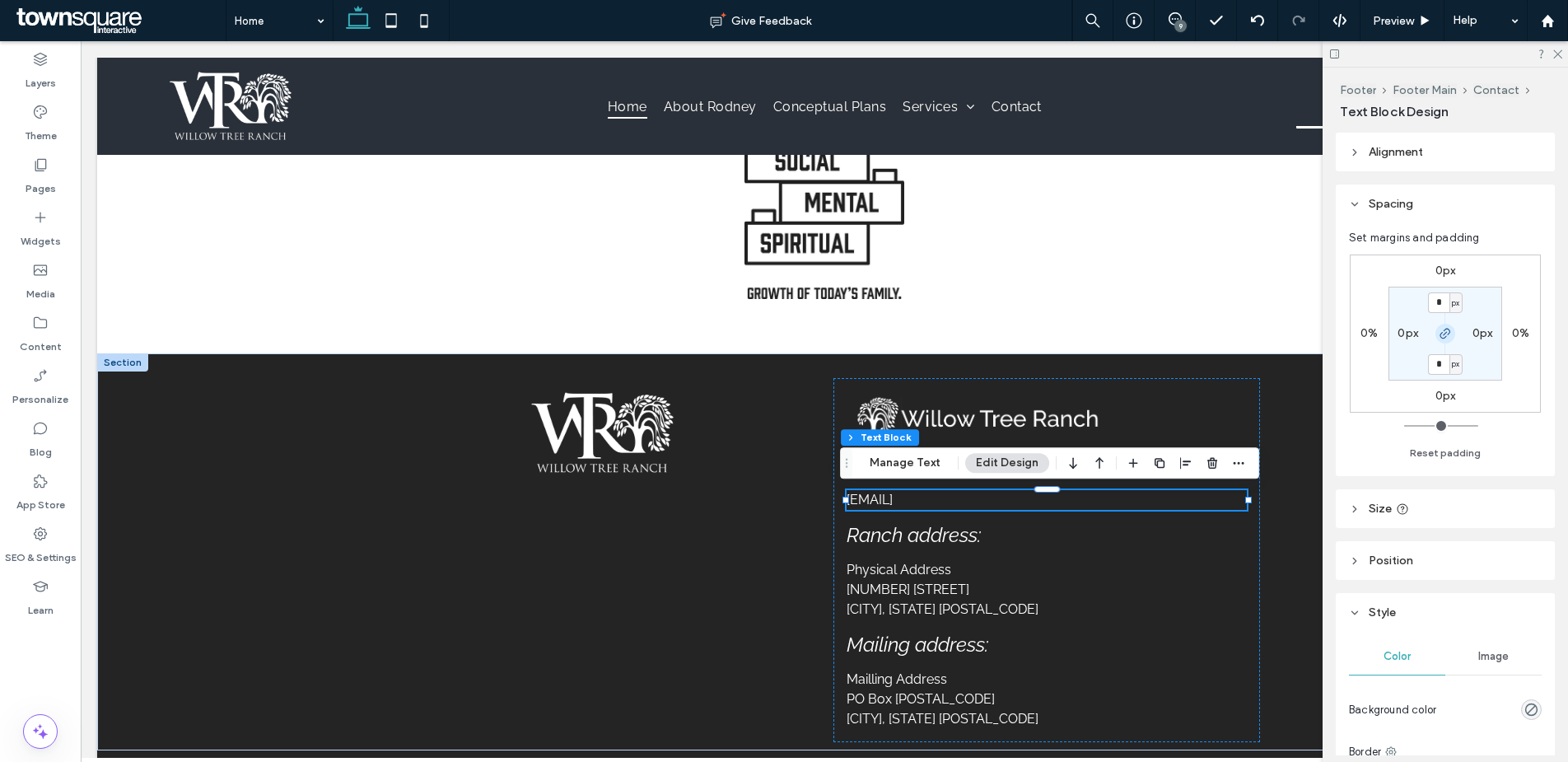 click 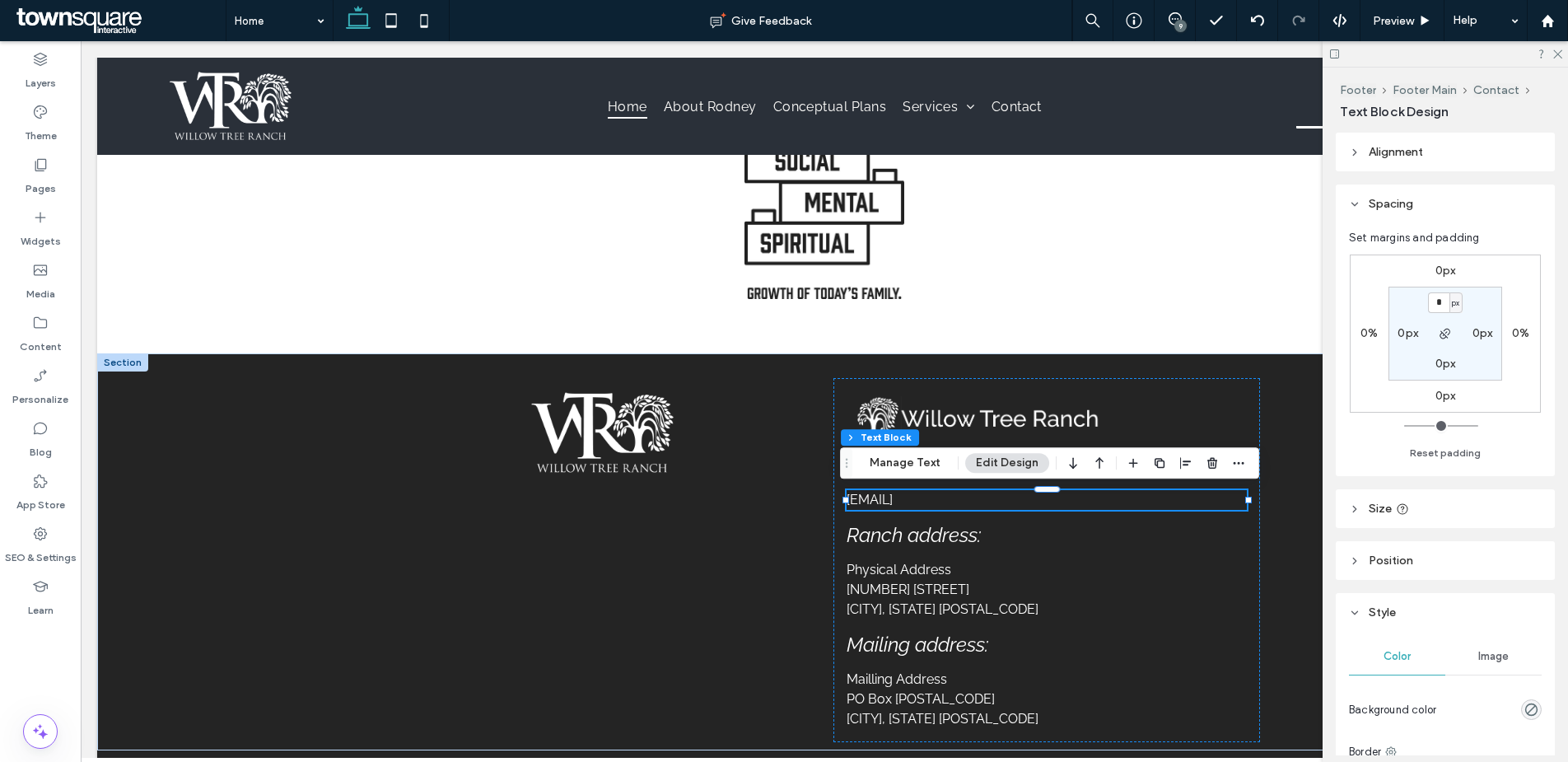 click on "0px" at bounding box center (1407, 333) 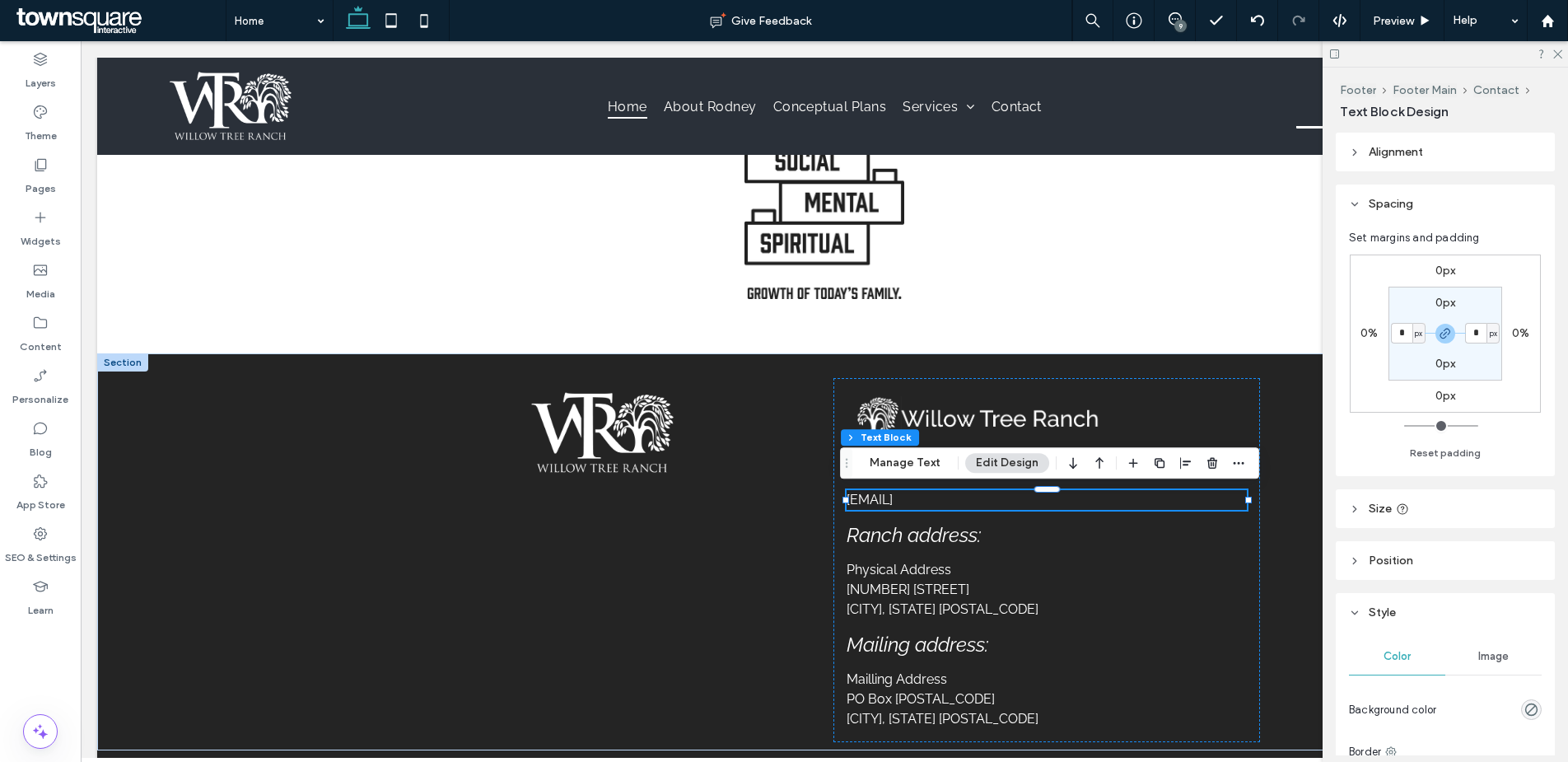click on "*" at bounding box center [1402, 333] 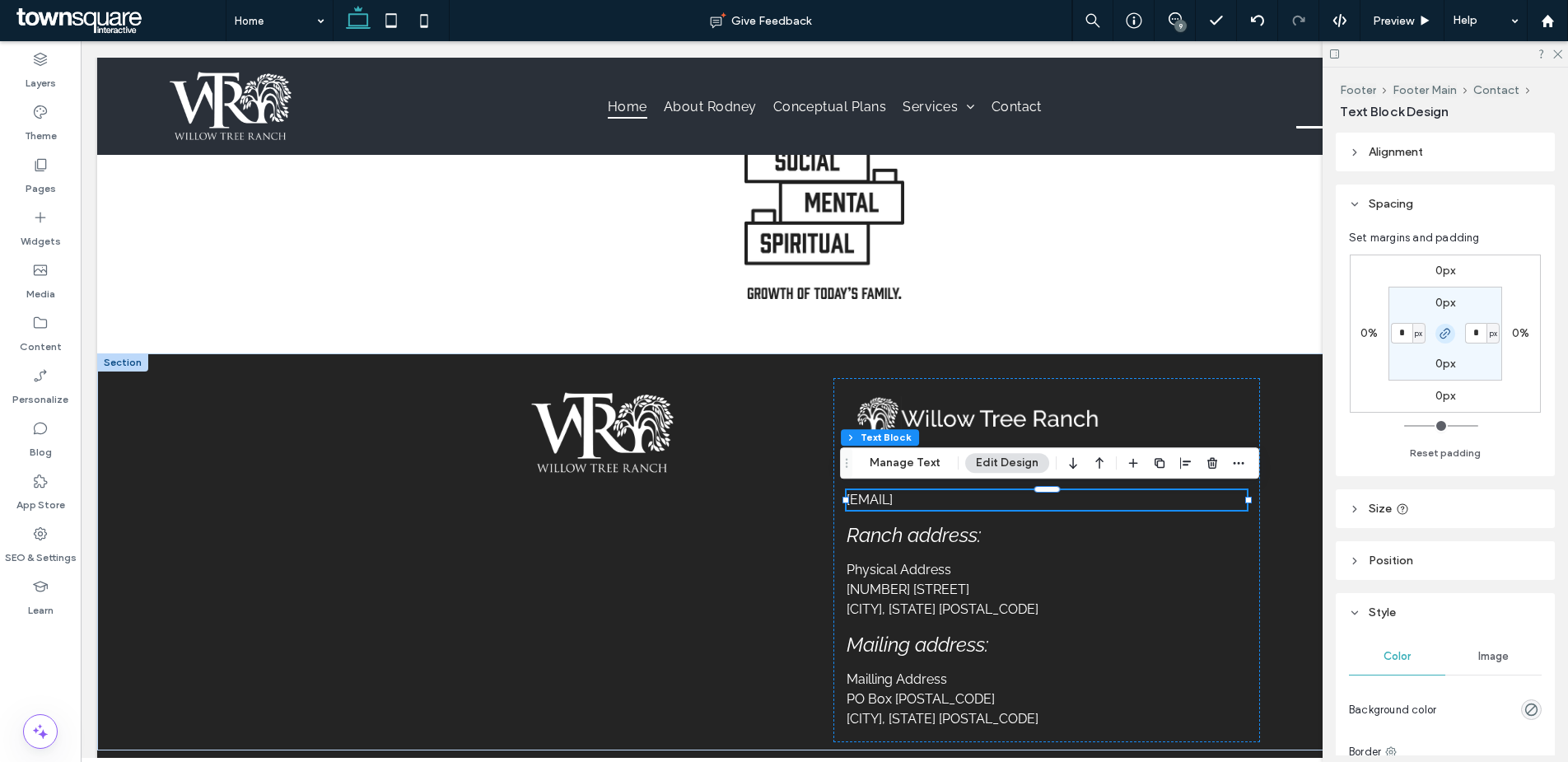 click 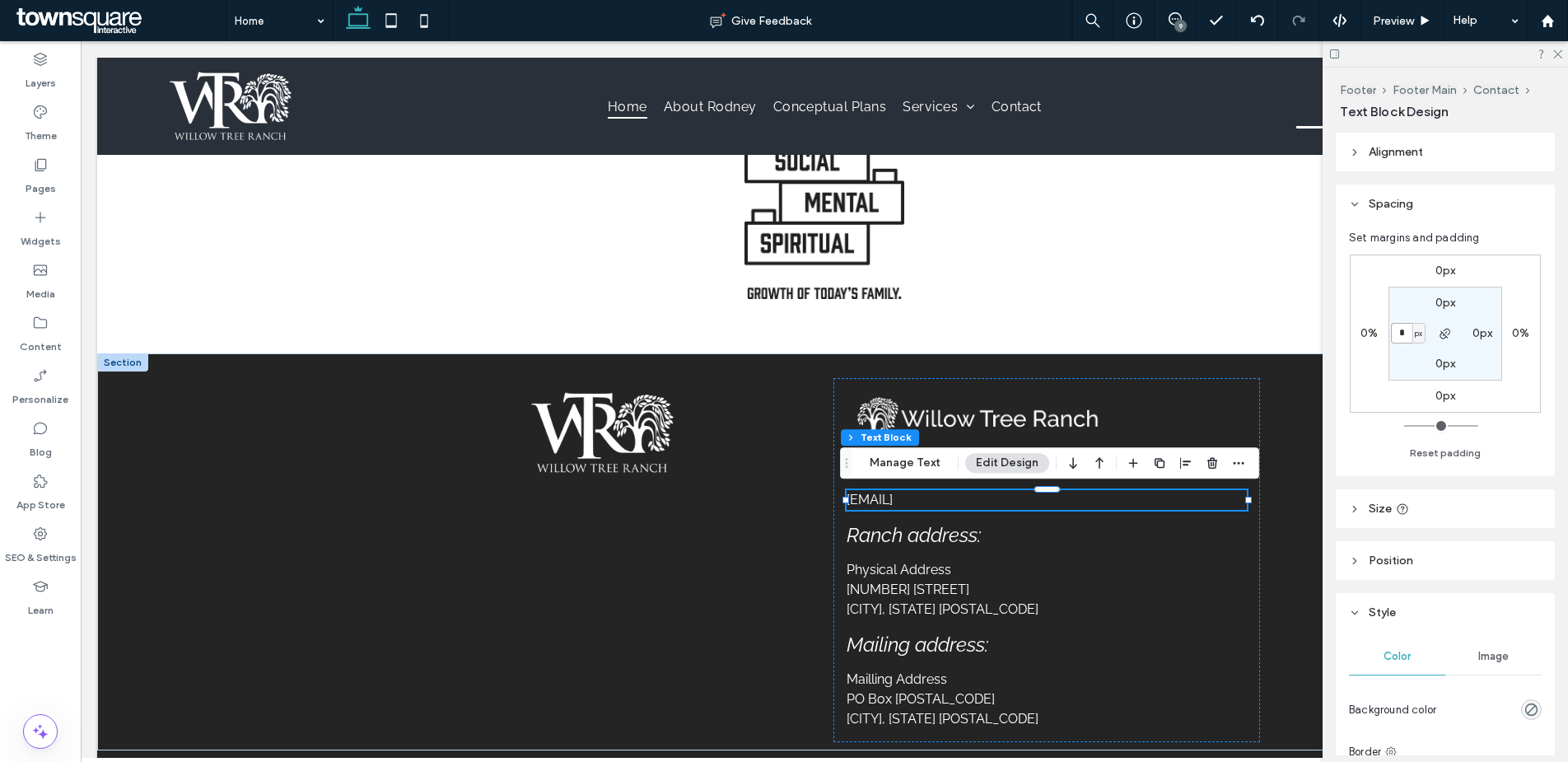 click on "*" at bounding box center (1402, 333) 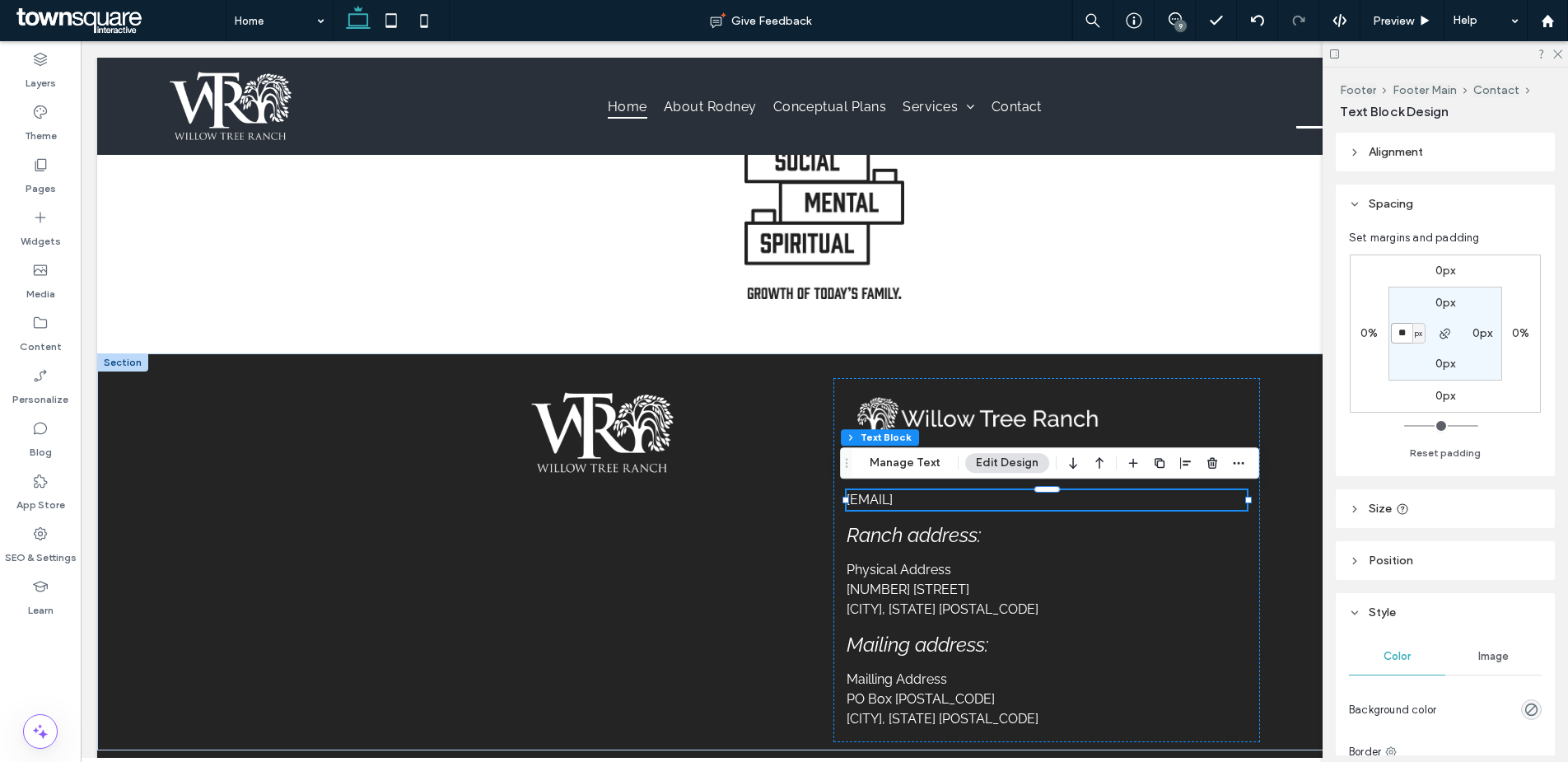 type on "**" 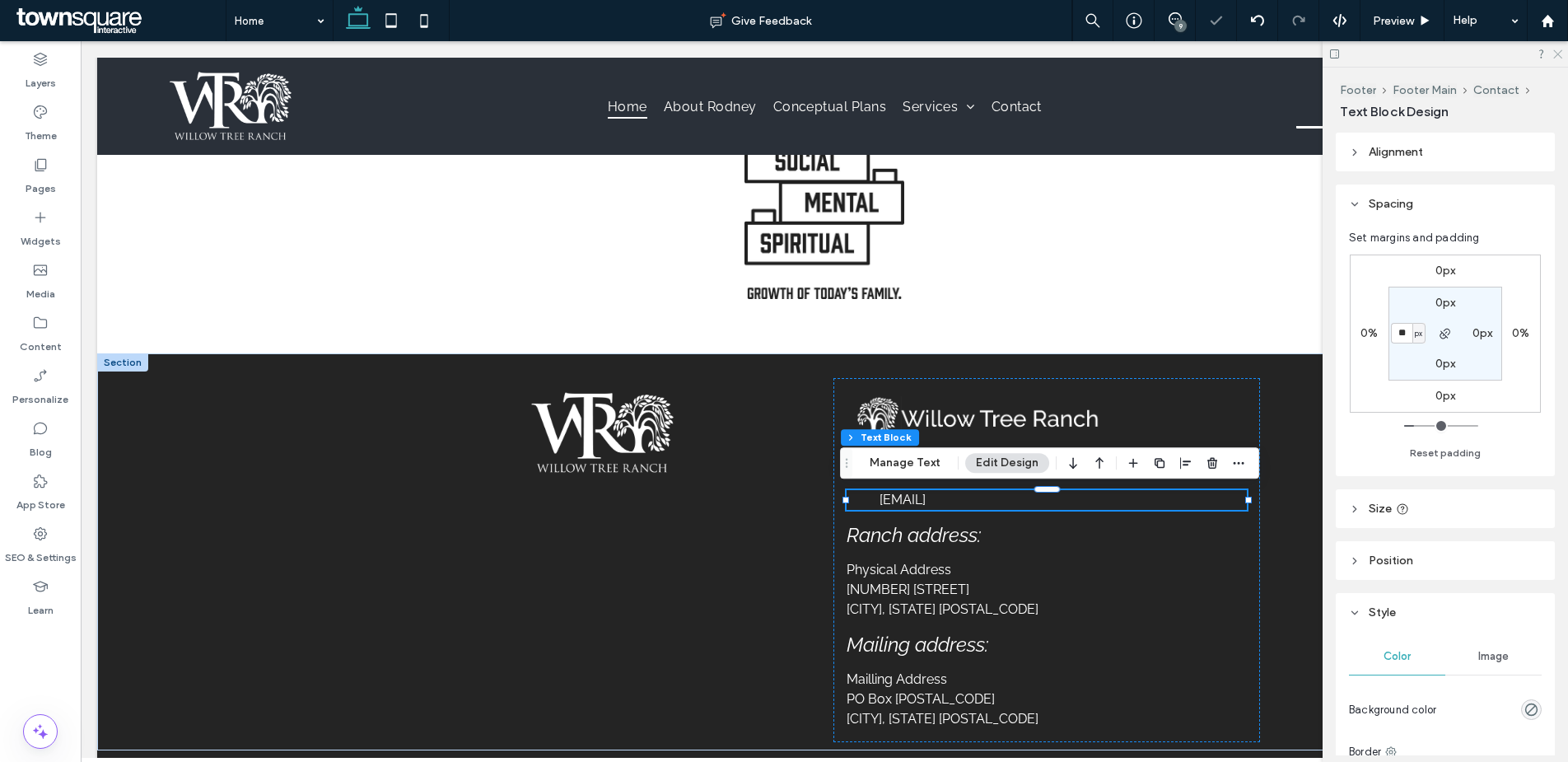 click 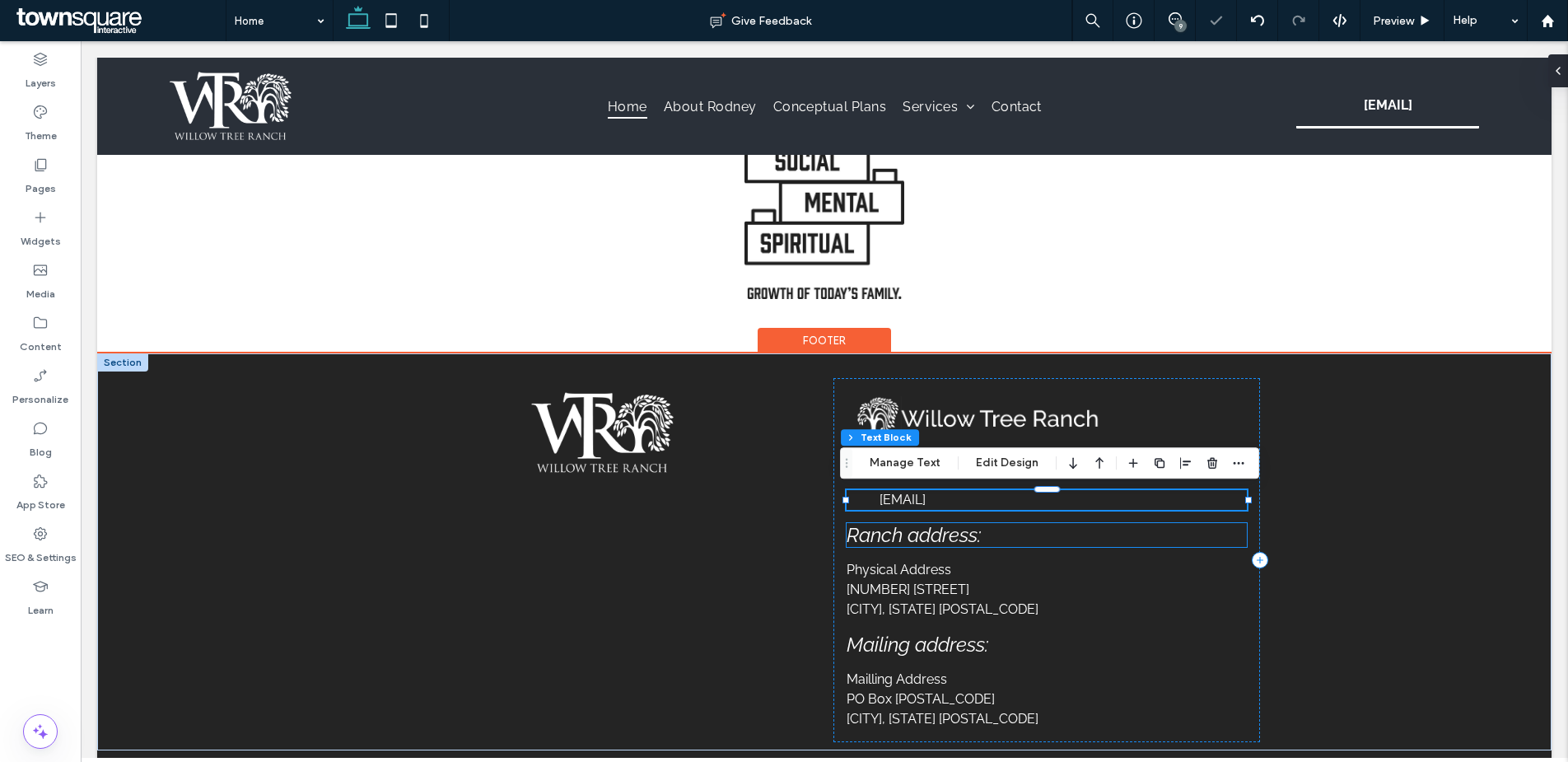 click on "Ranch address:" at bounding box center [1047, 535] 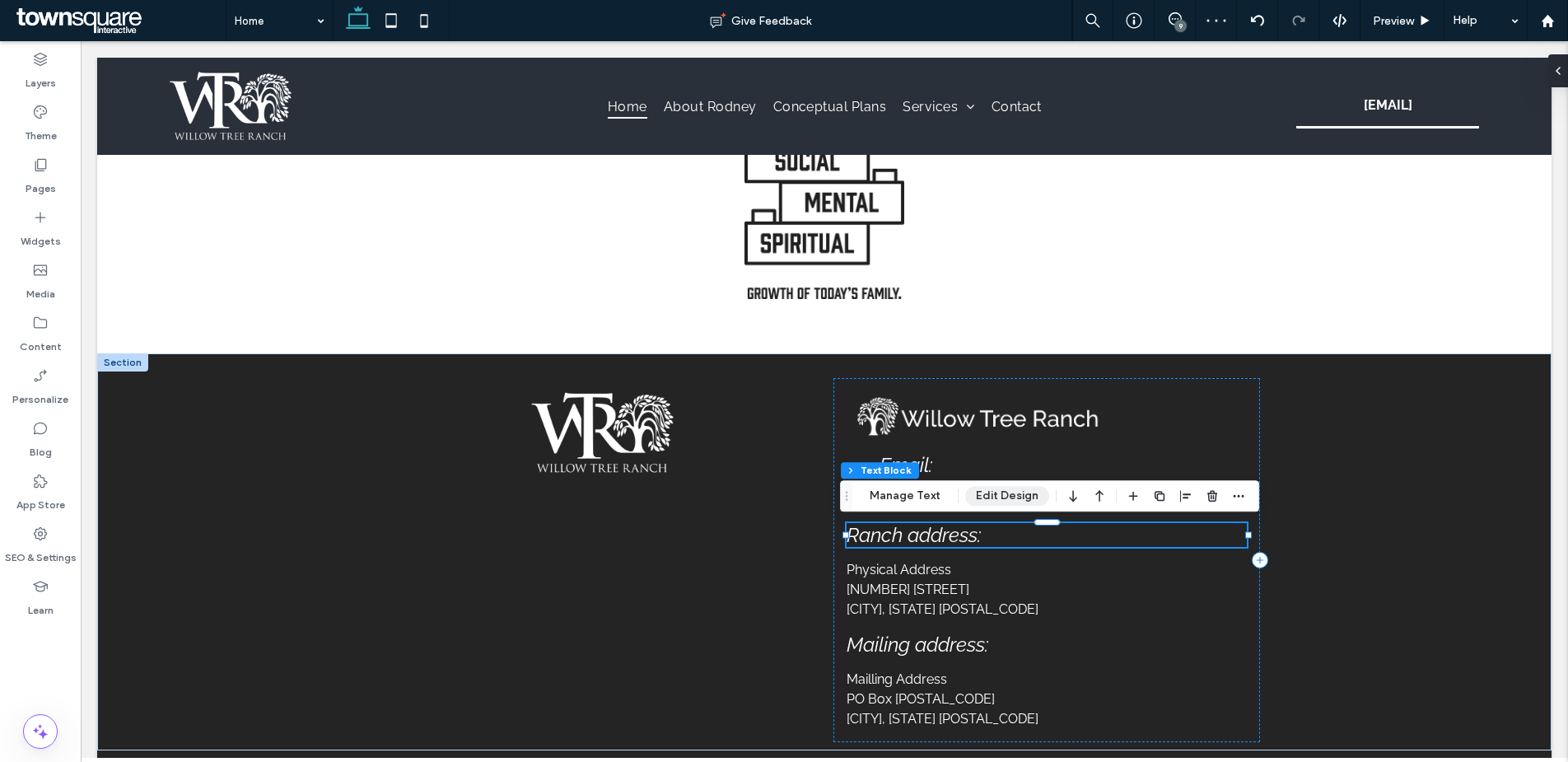 click on "Edit Design" at bounding box center [1007, 496] 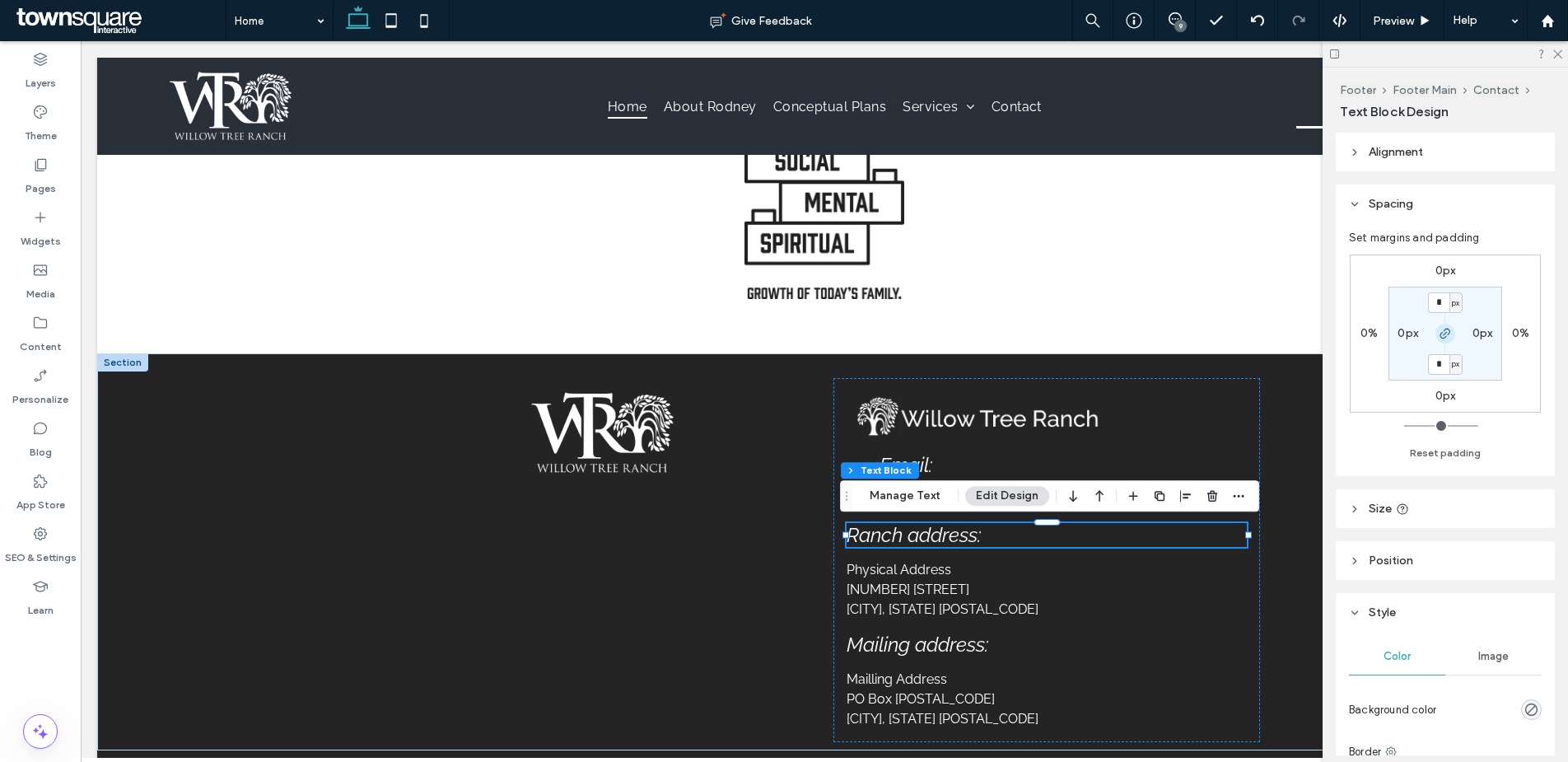 click 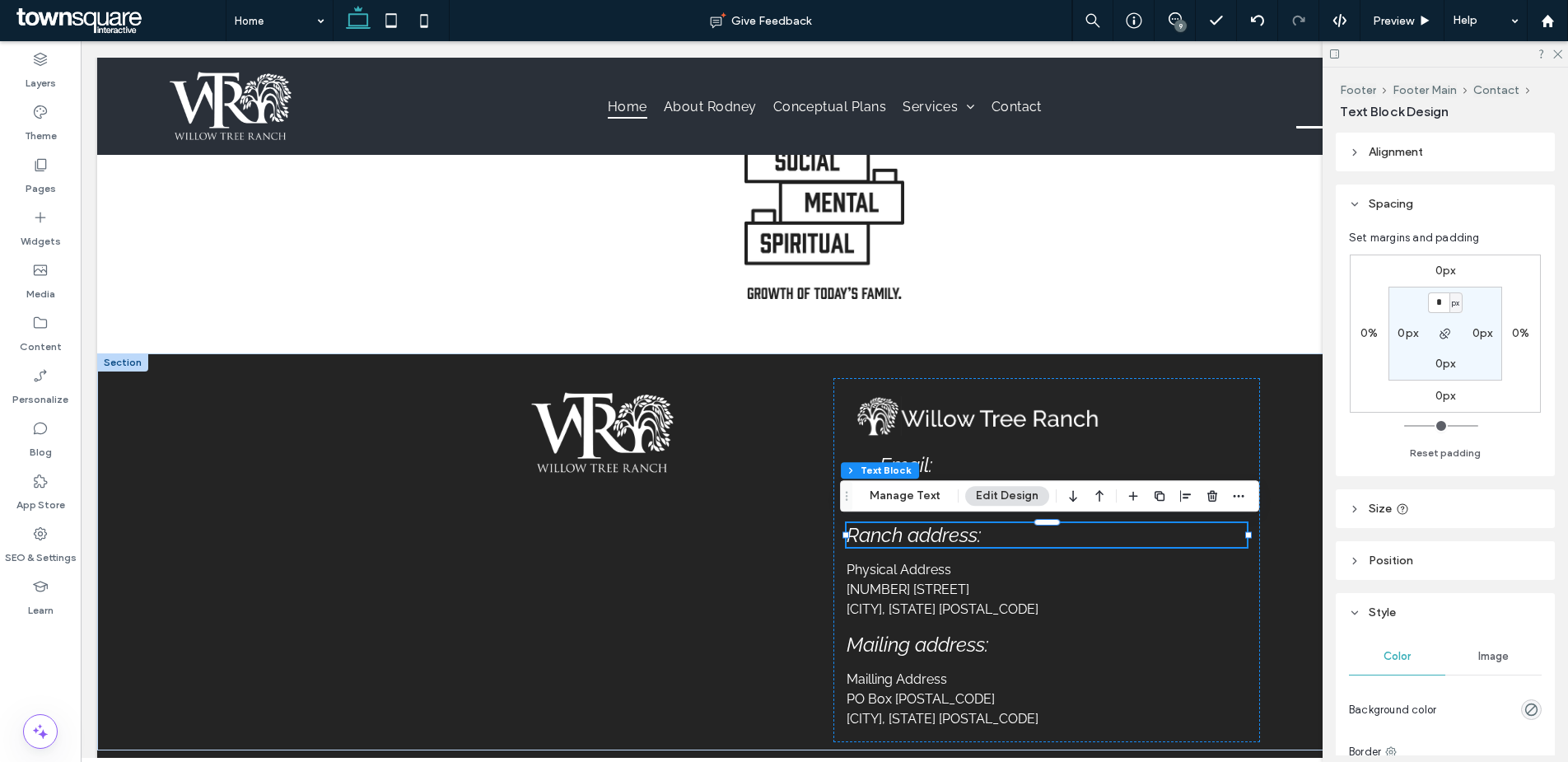 click on "0px" at bounding box center (1407, 333) 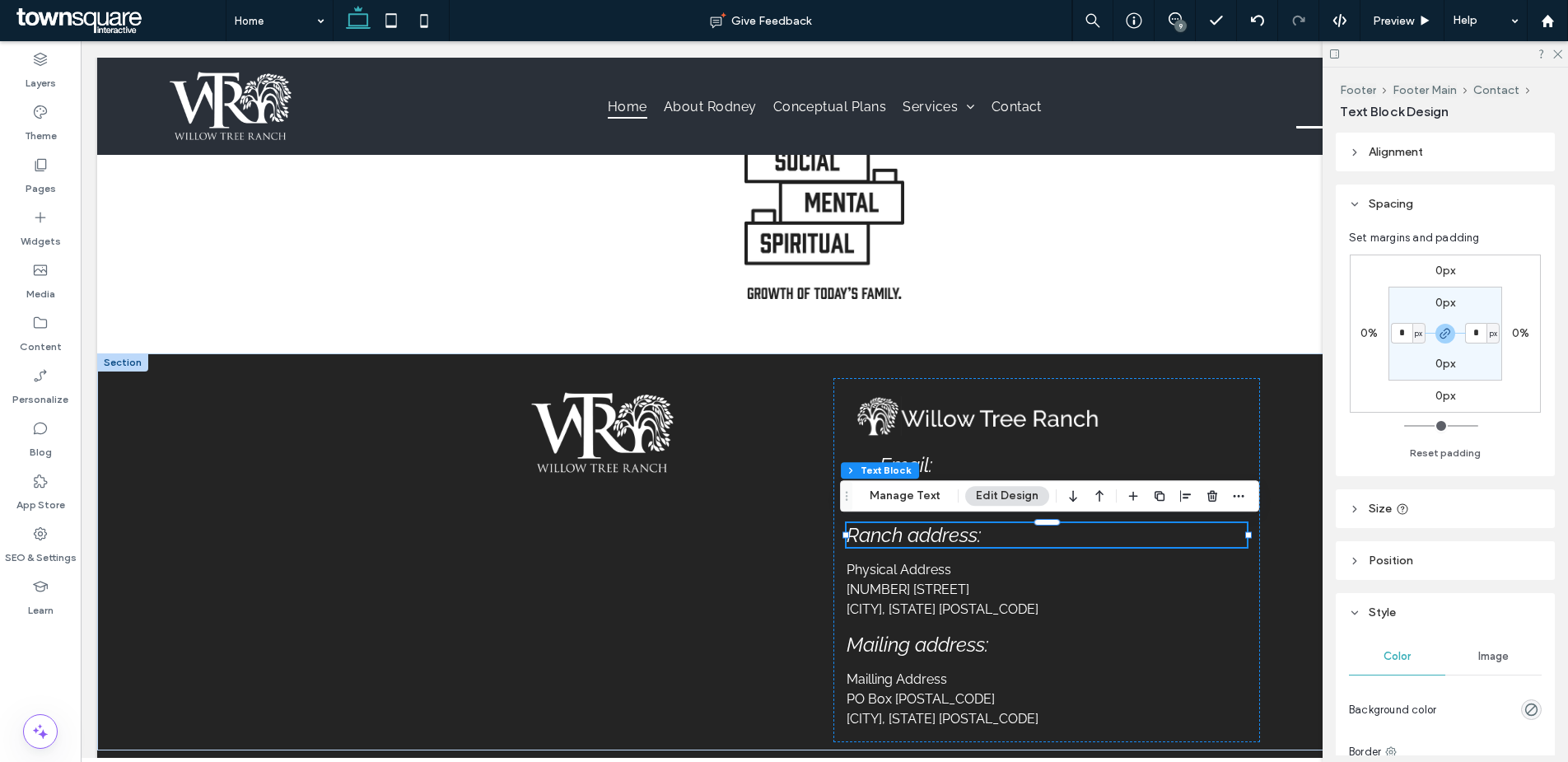 click on "*" at bounding box center [1402, 333] 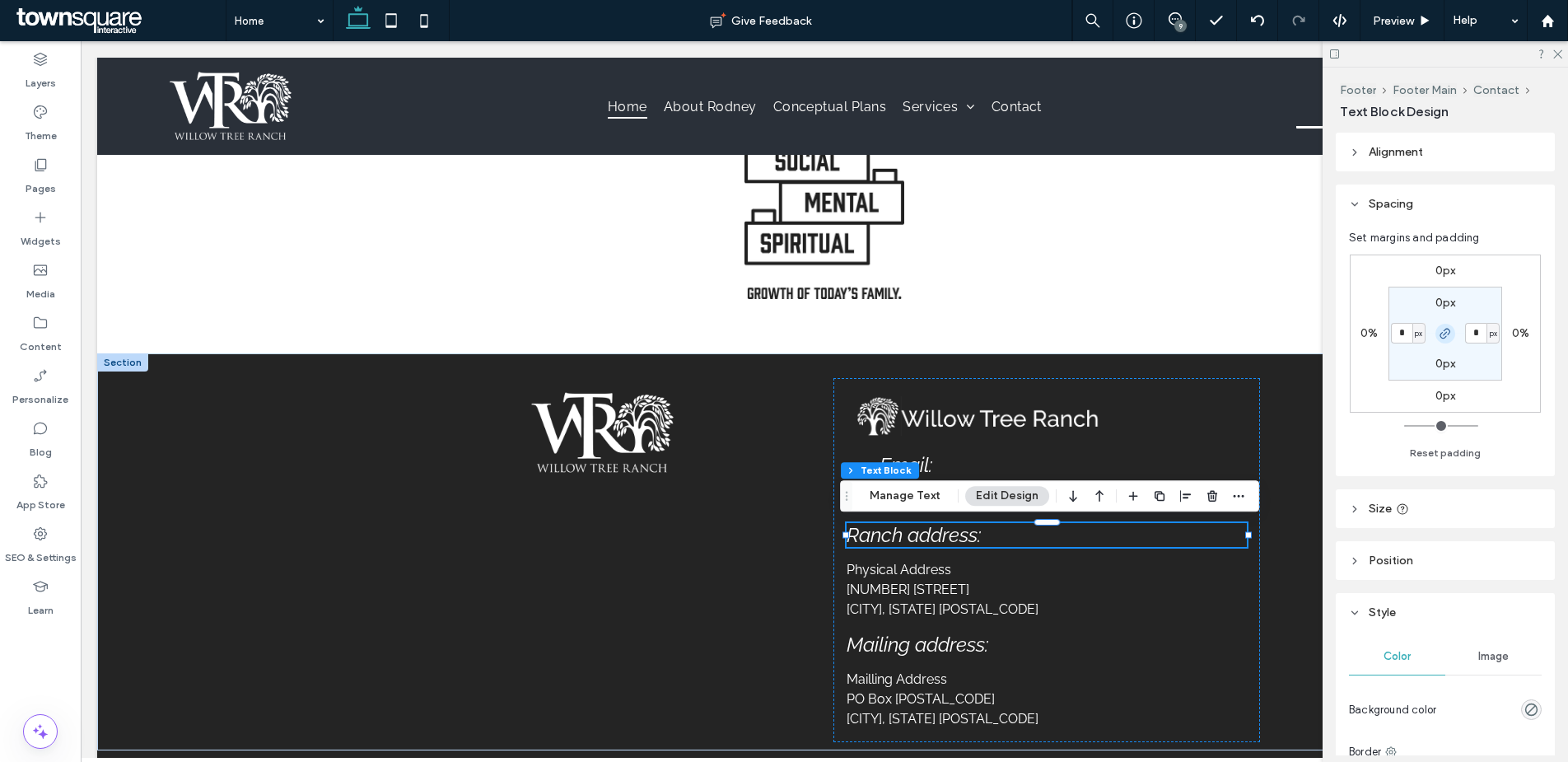 click 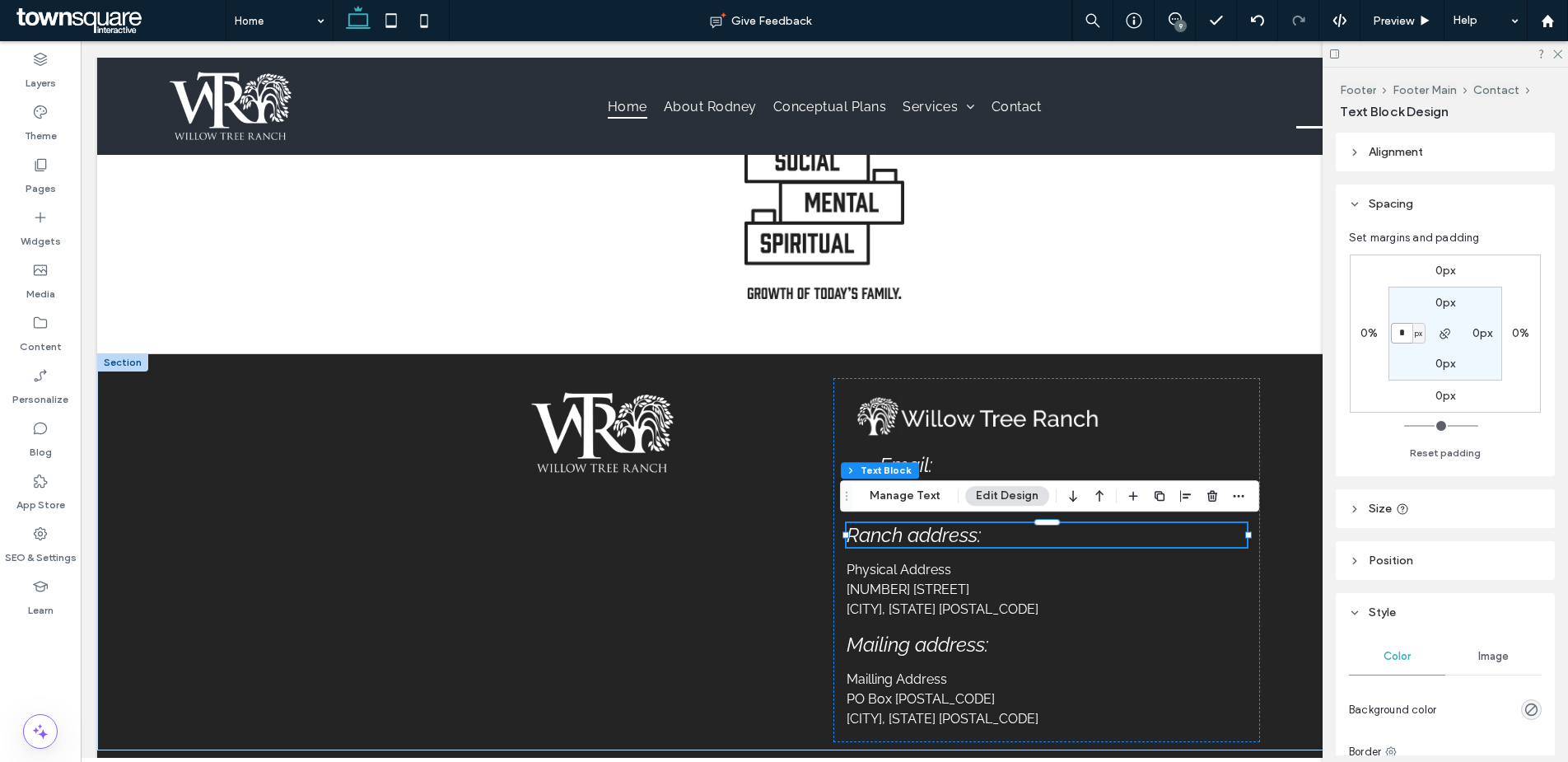 click on "*" at bounding box center (1402, 333) 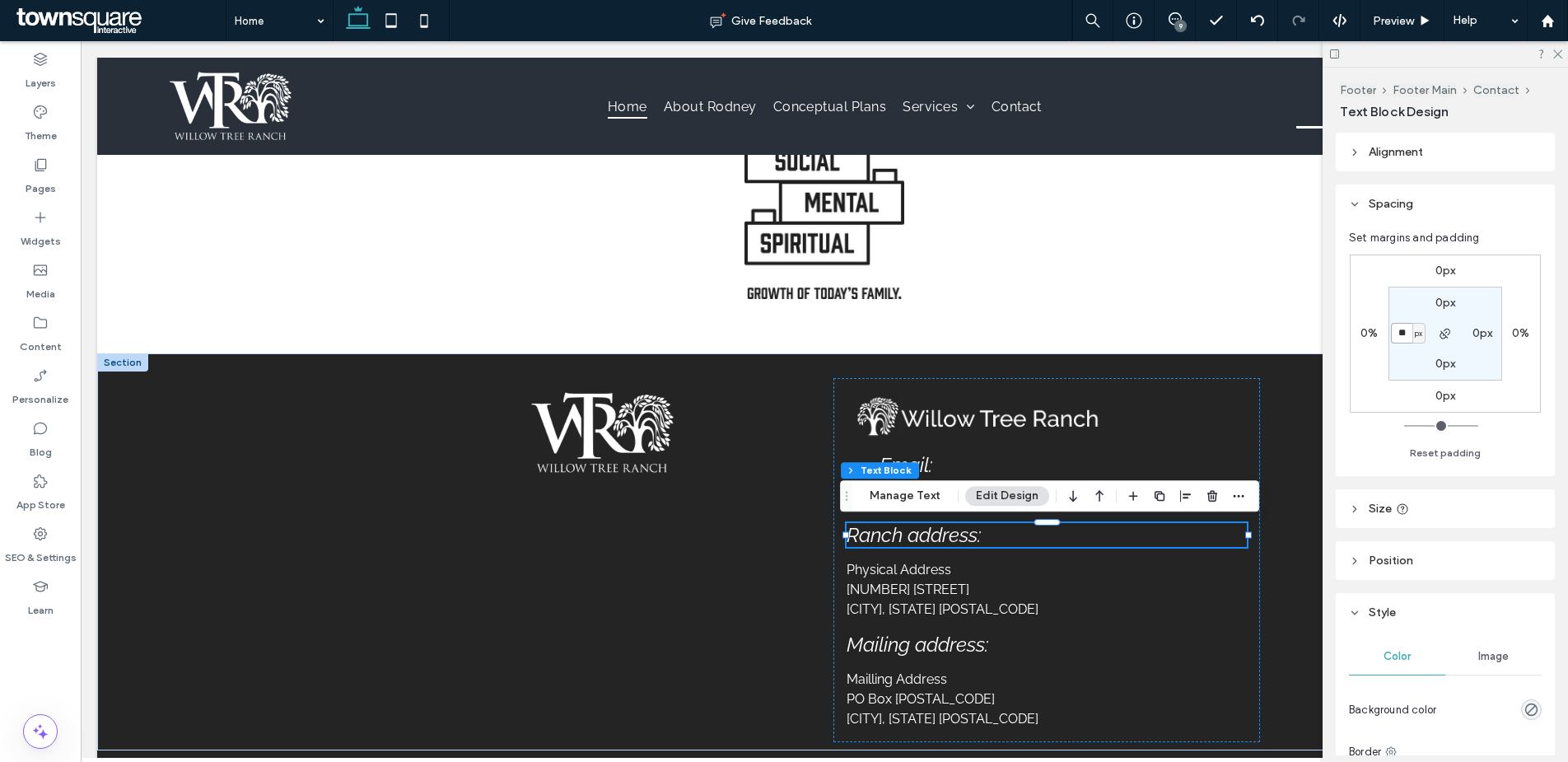 type on "**" 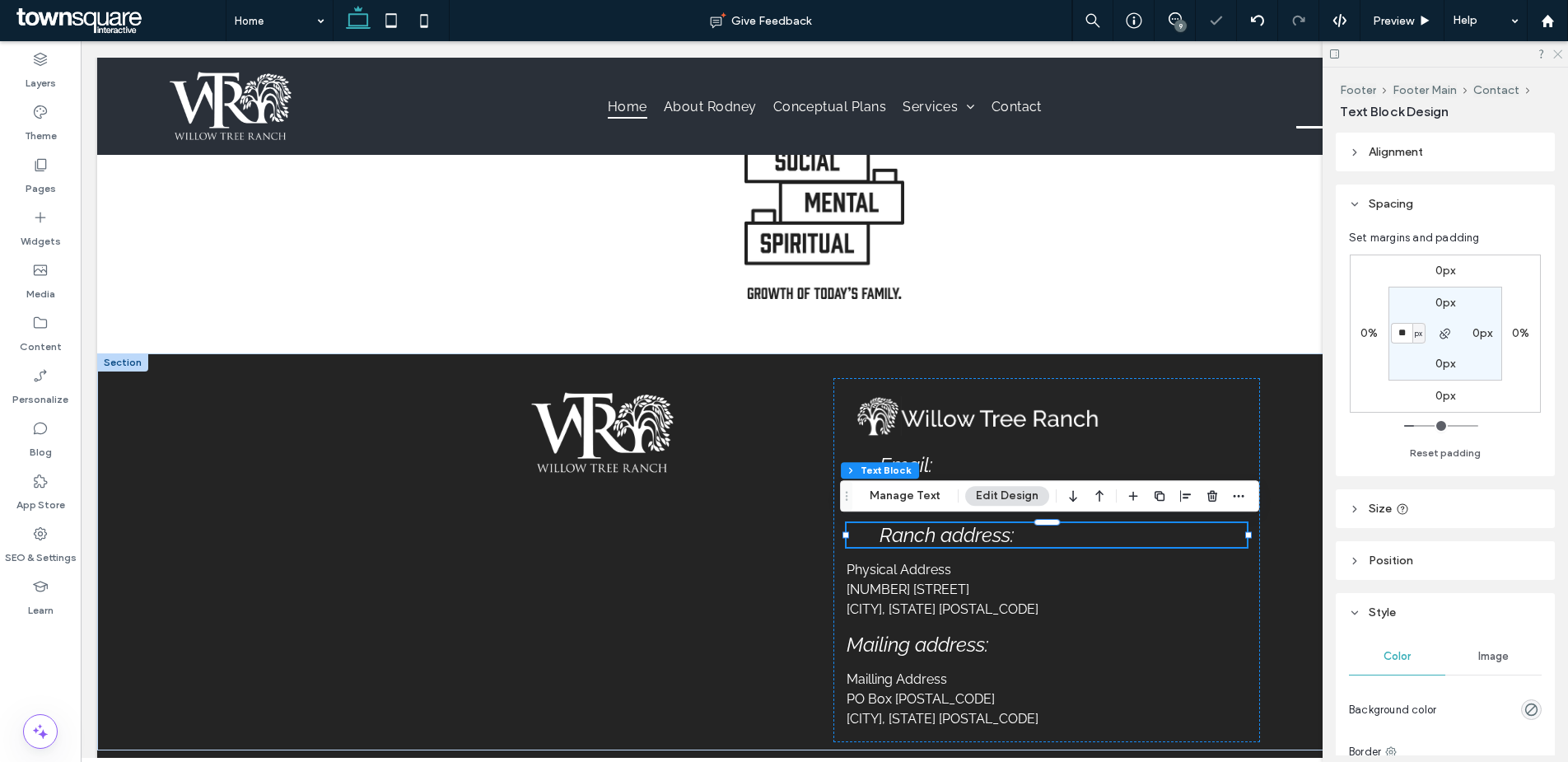 click 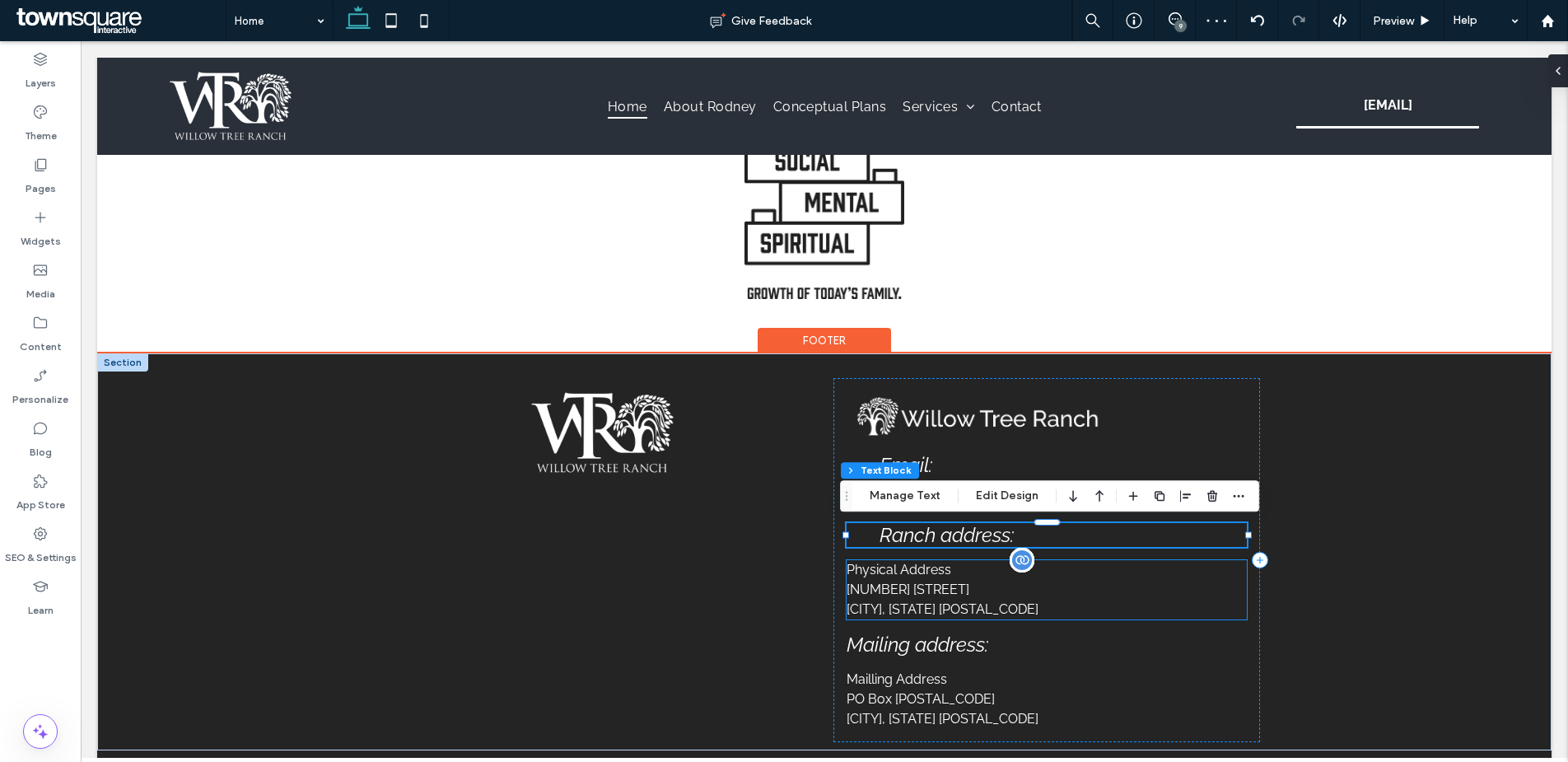 click on "[CITY], [STATE] [POSTAL_CODE]" at bounding box center (1047, 610) 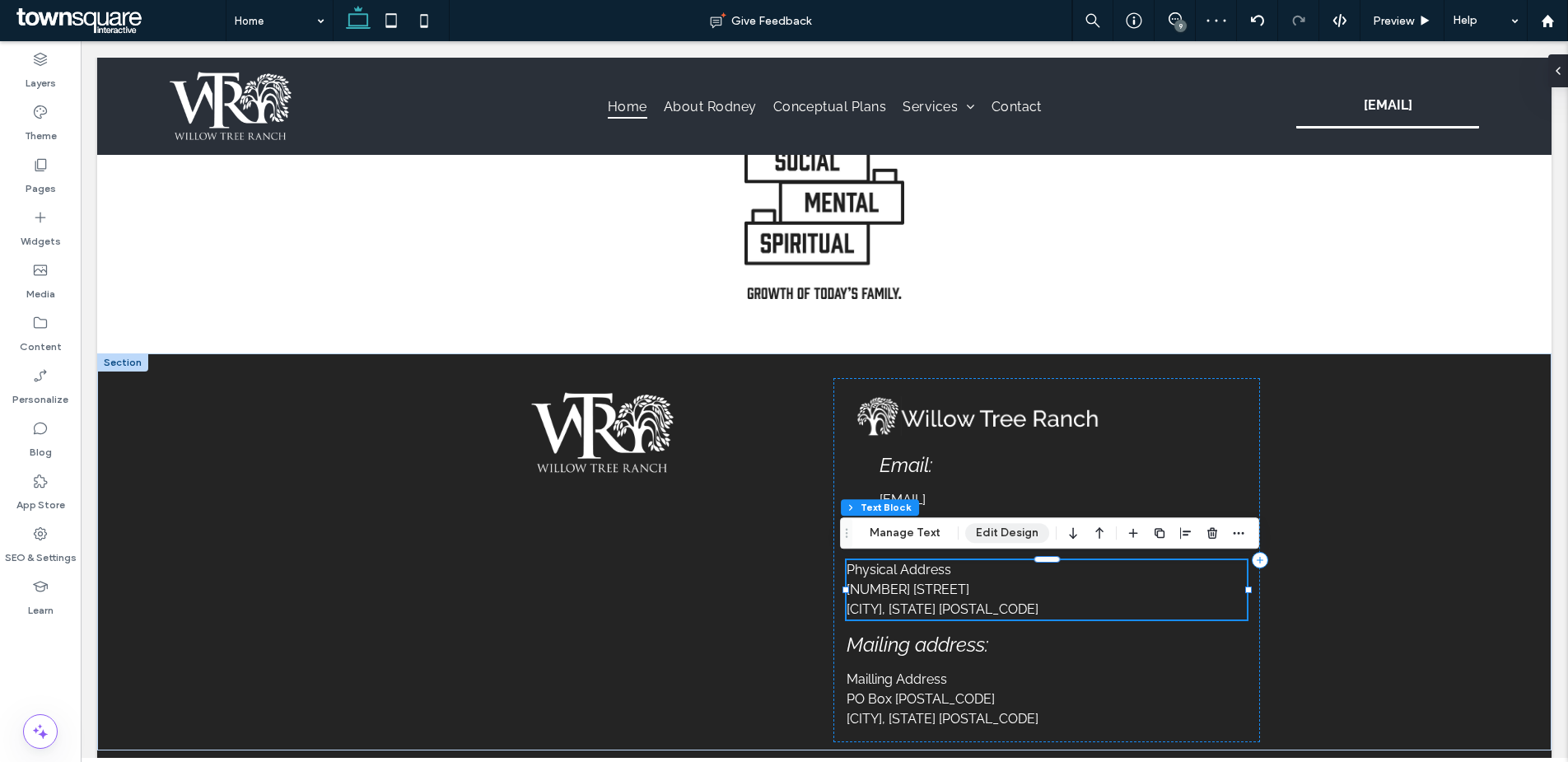 click on "Edit Design" at bounding box center (1007, 533) 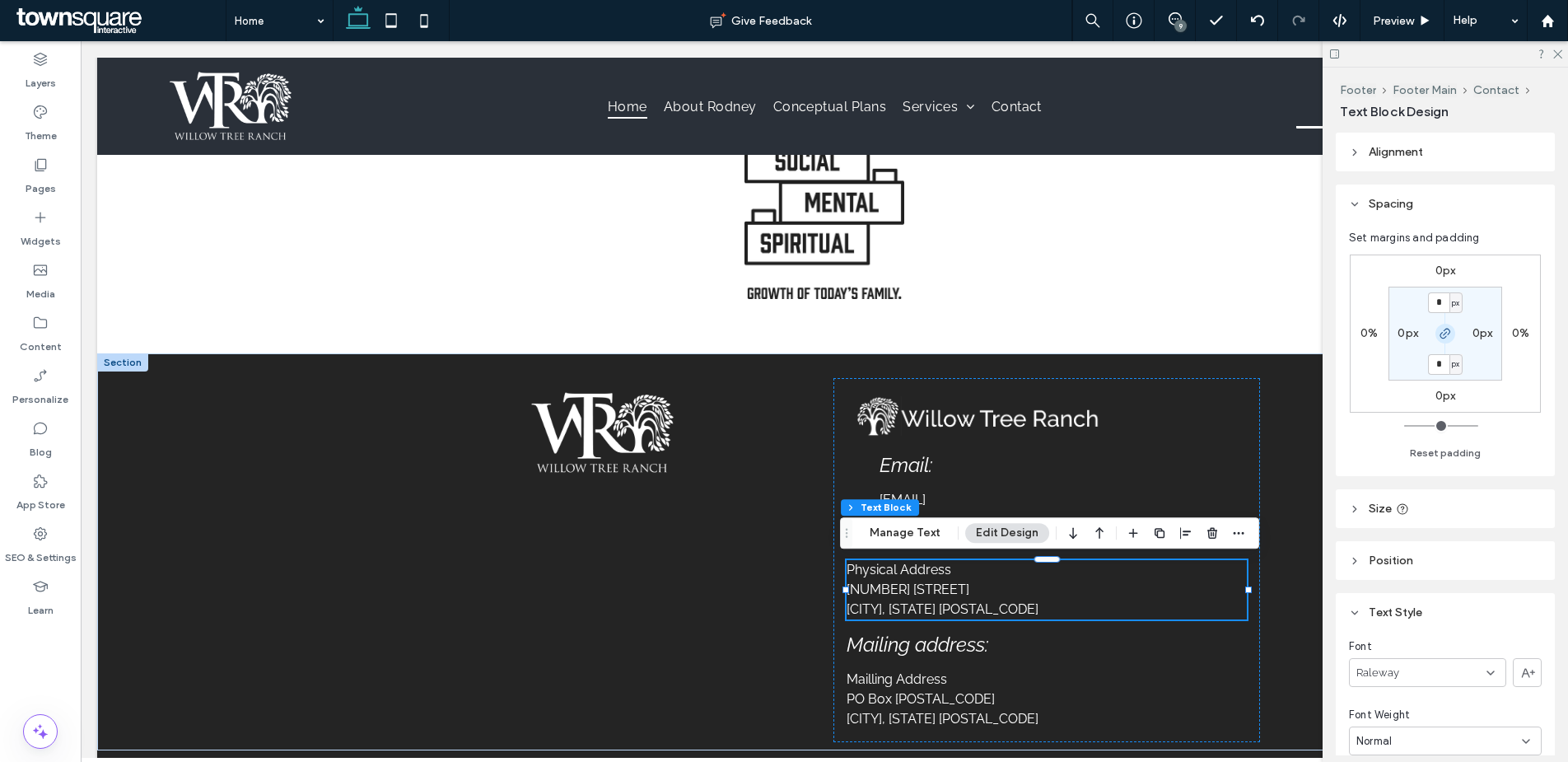 click 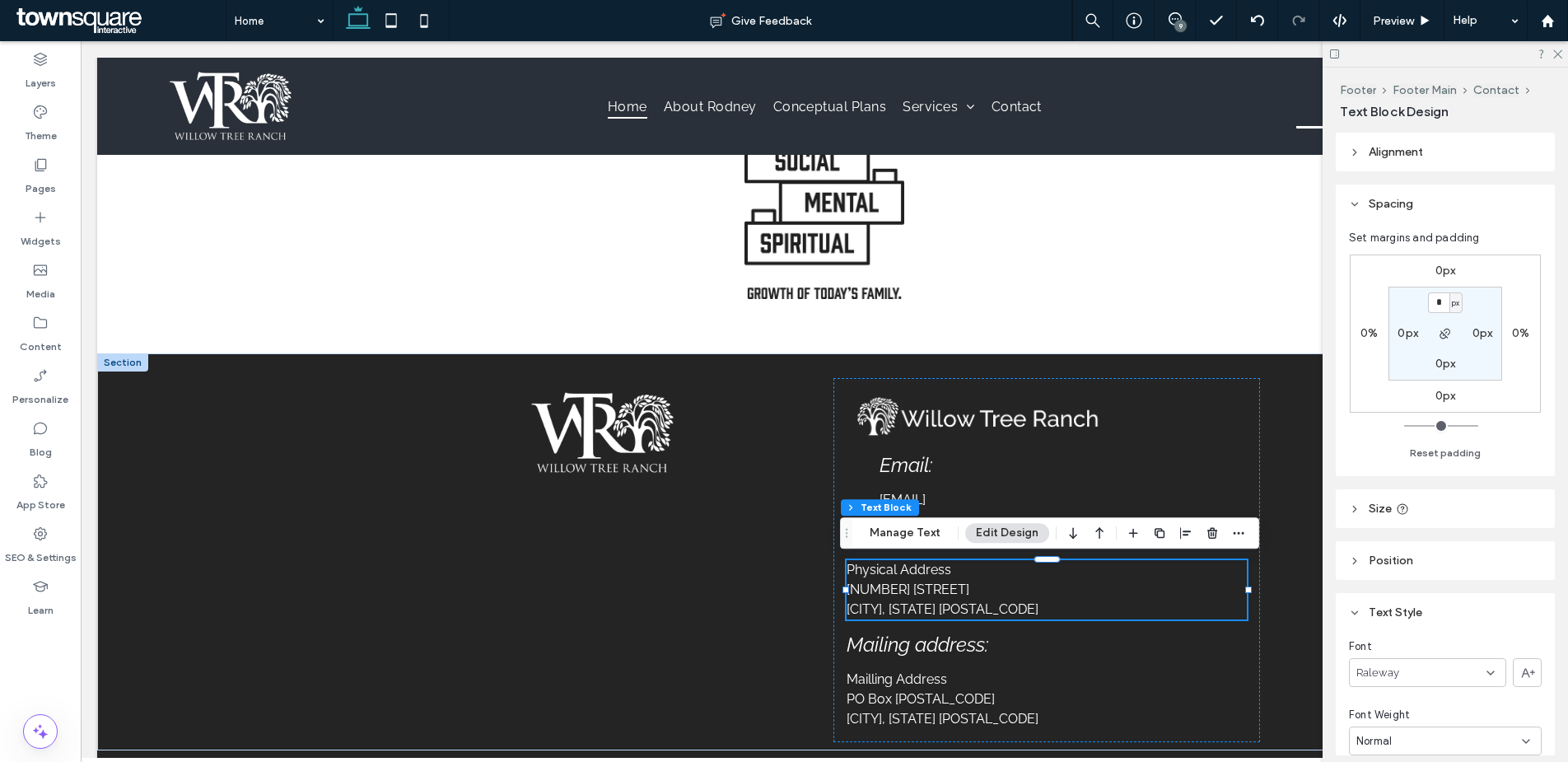 click on "0px" at bounding box center (1407, 333) 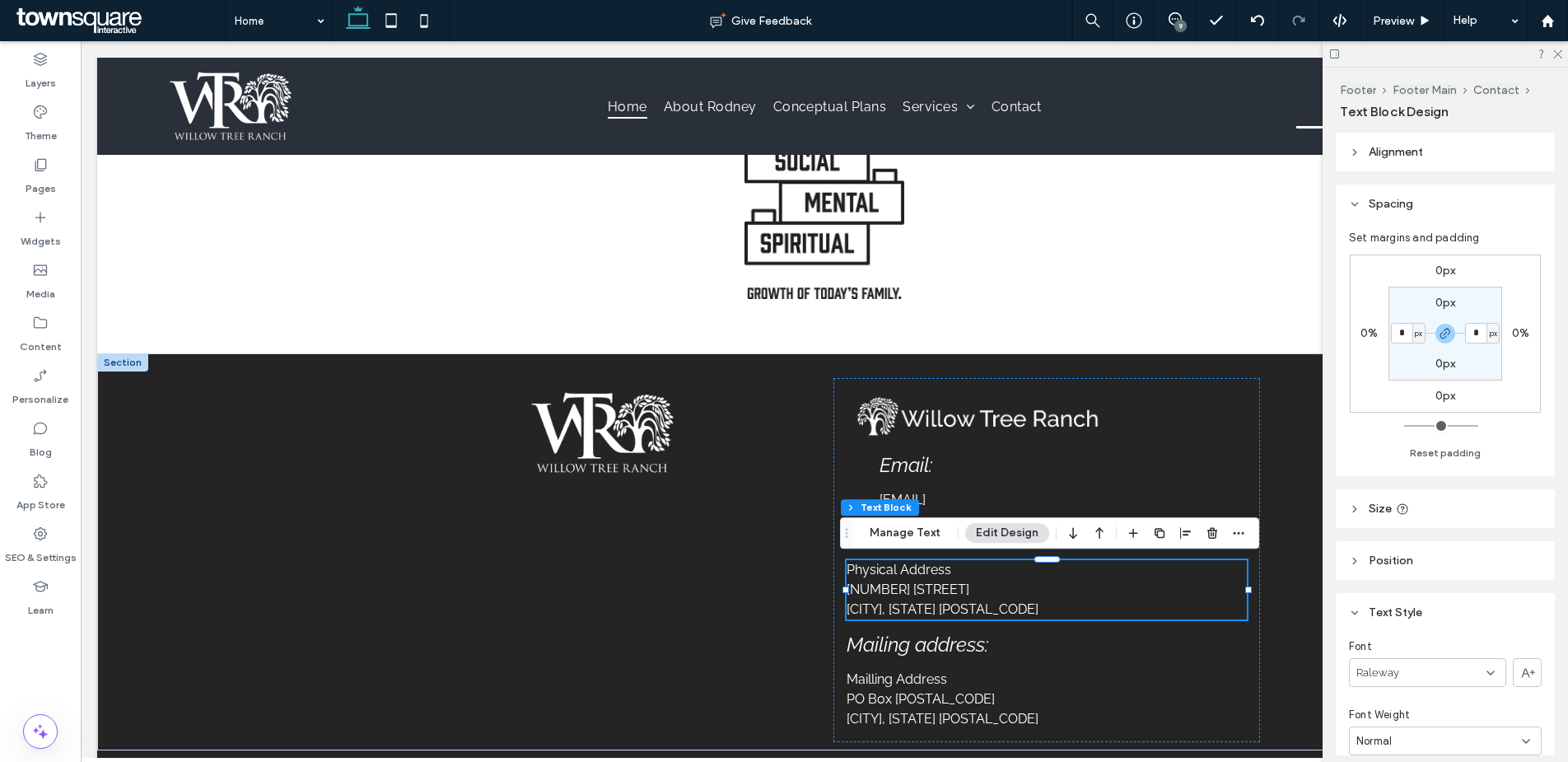 click on "*" at bounding box center [1402, 333] 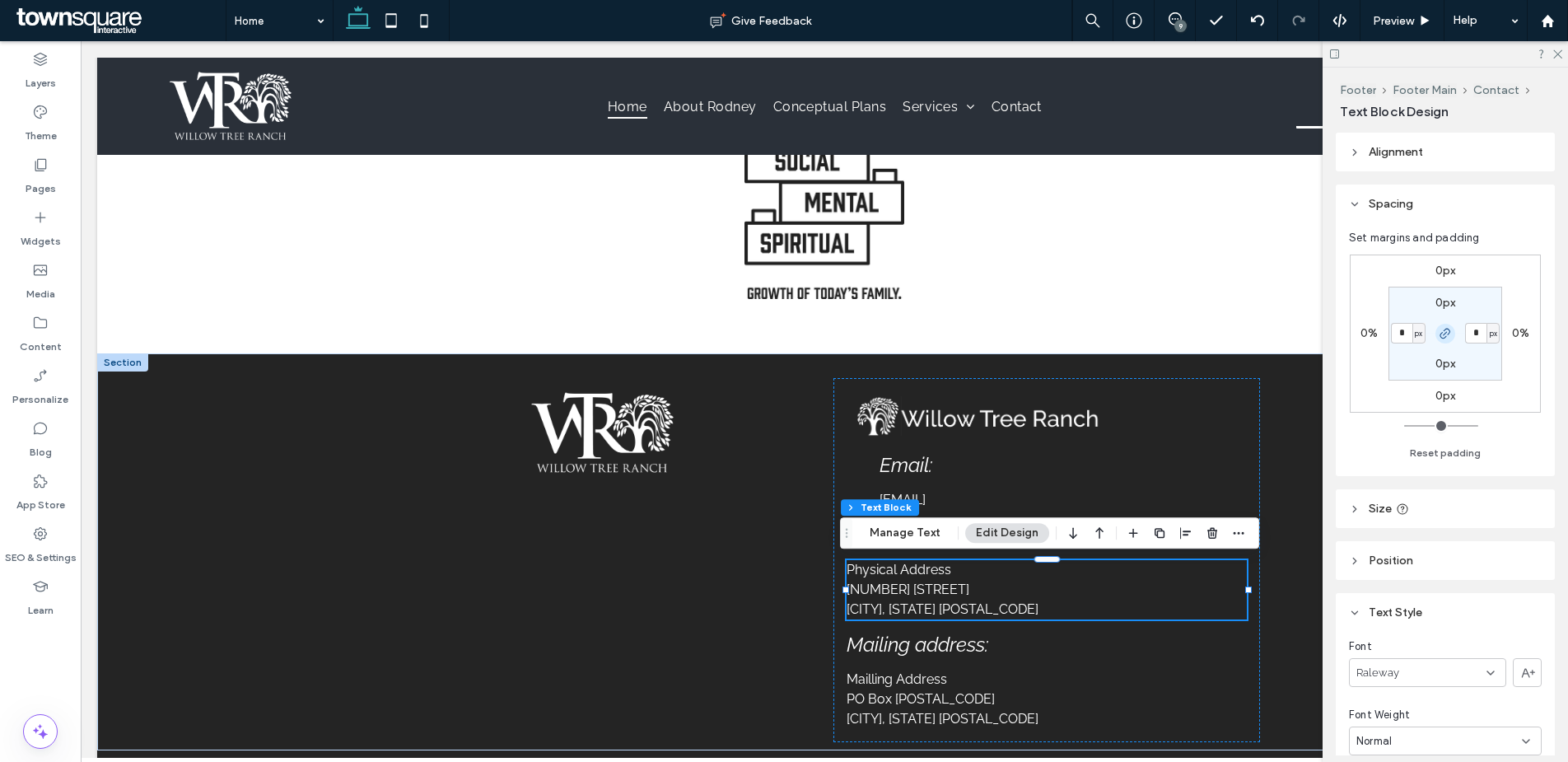 click 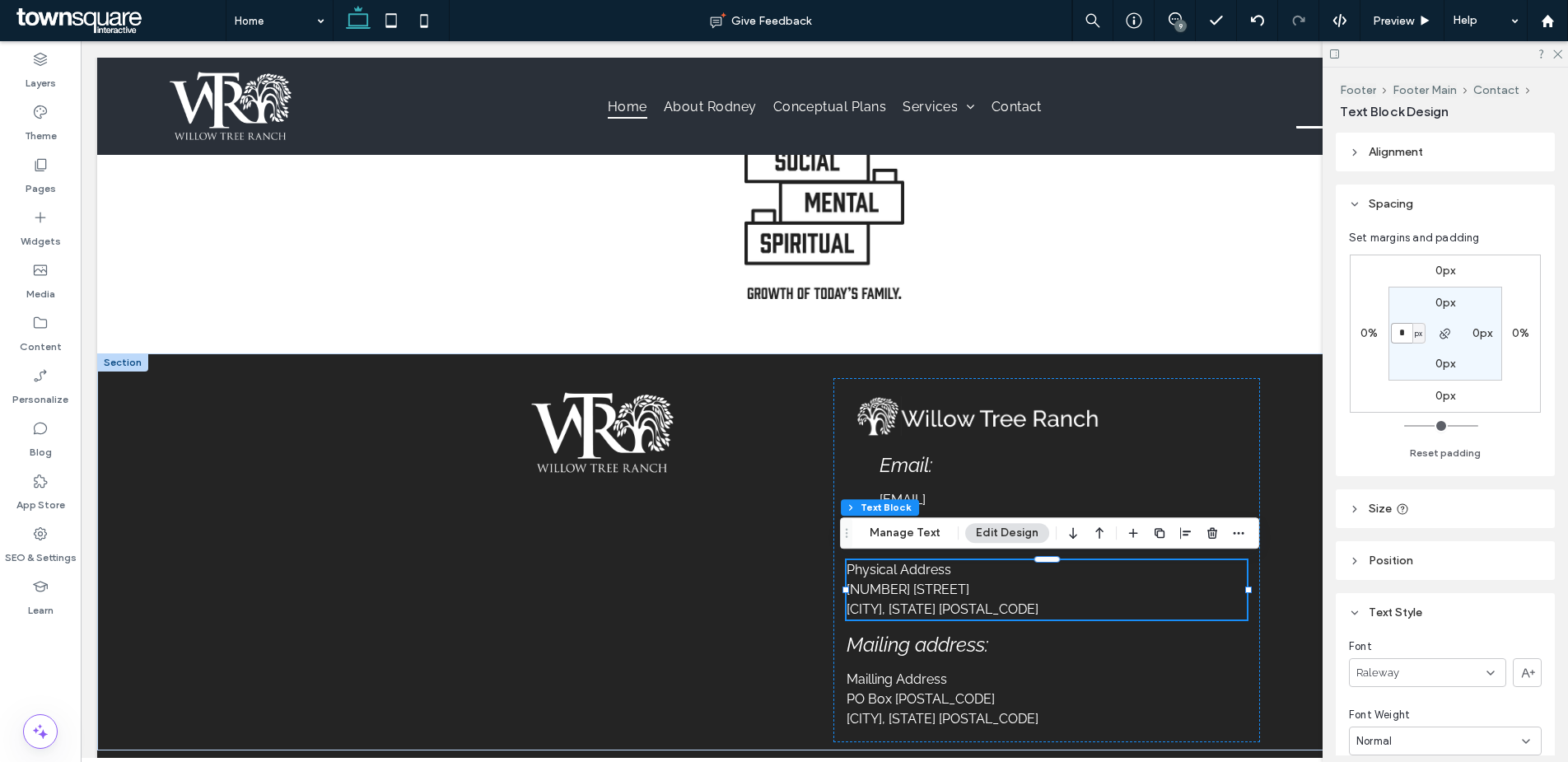 click on "*" at bounding box center [1402, 333] 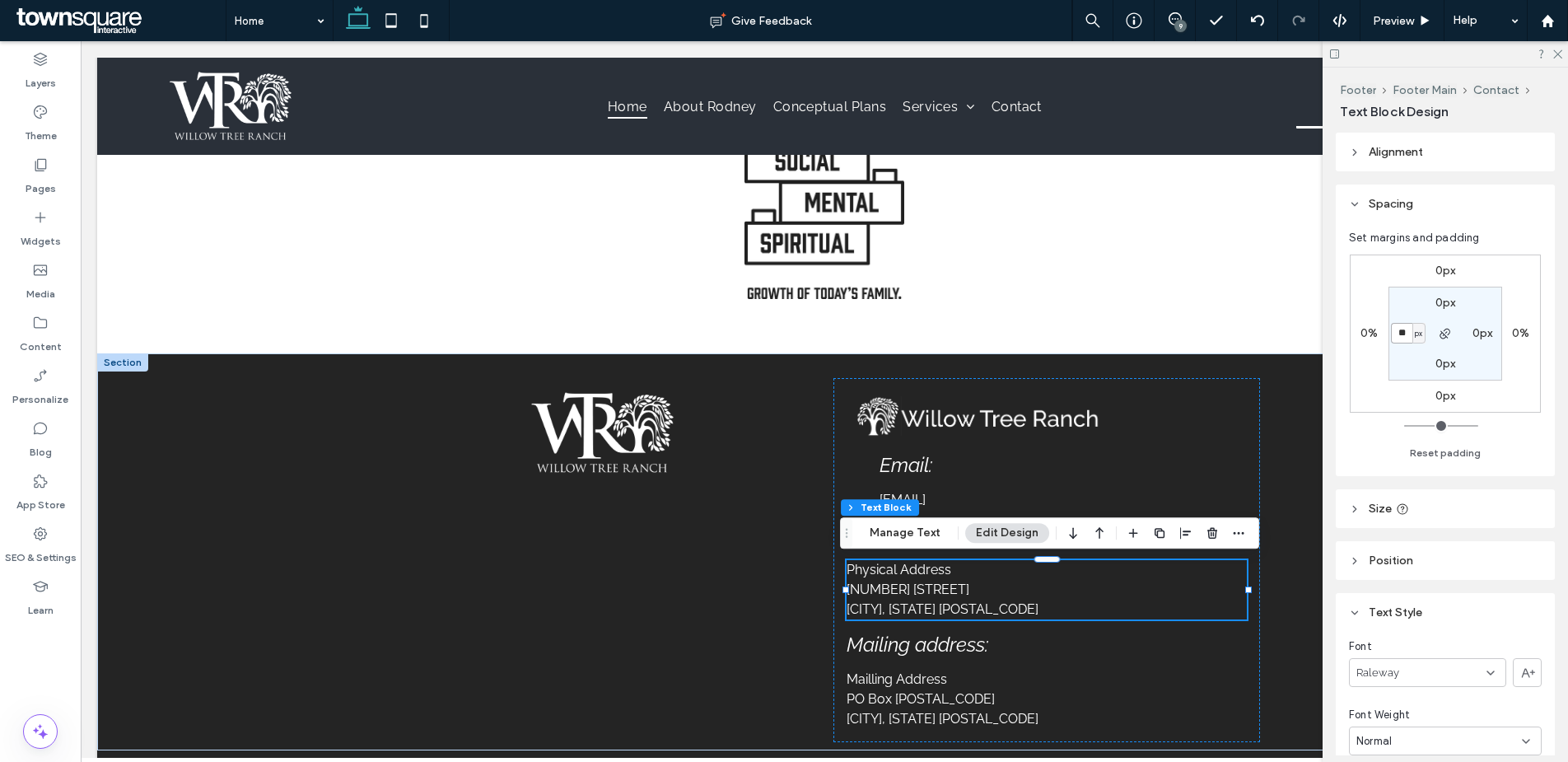 type on "**" 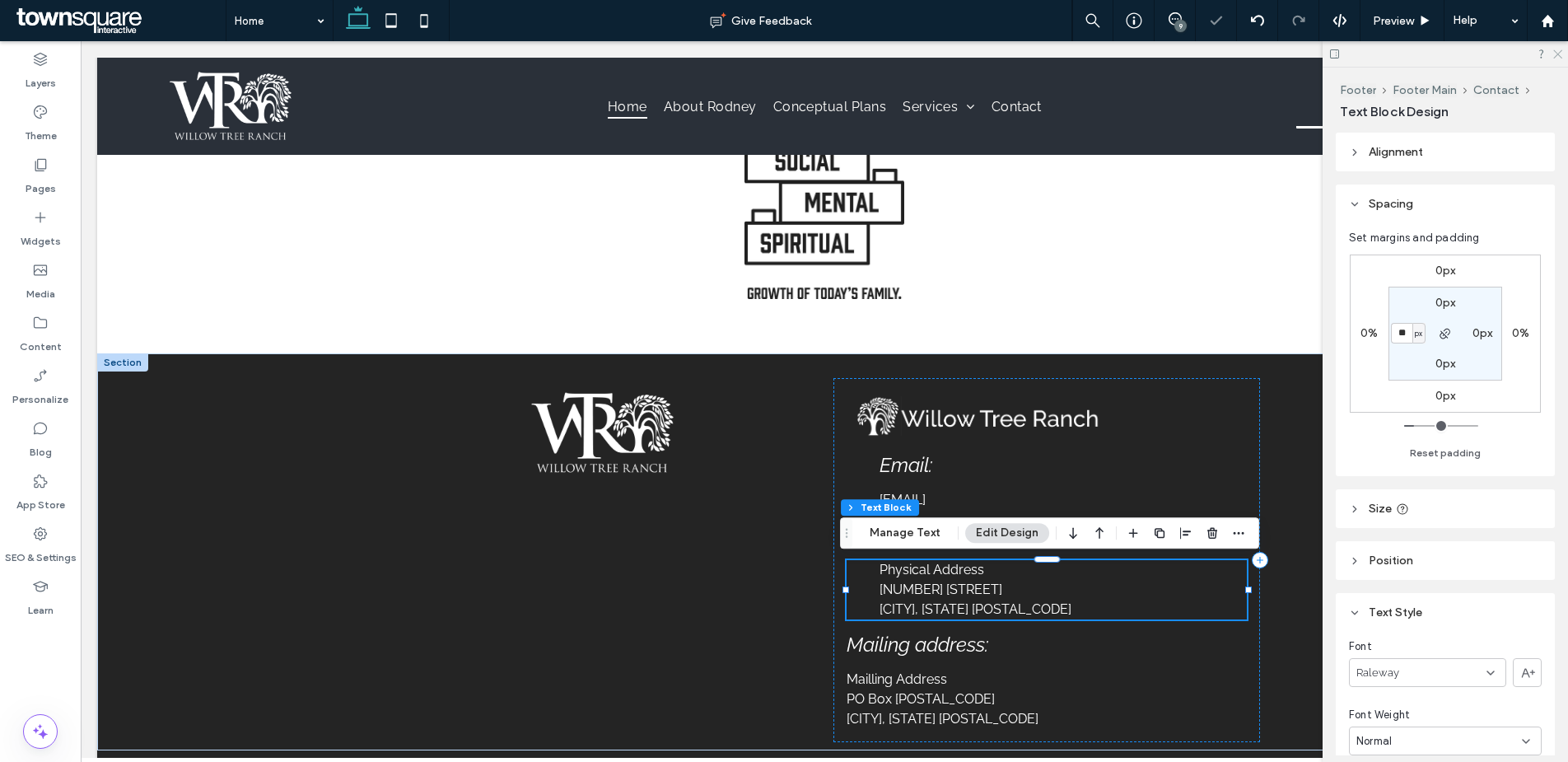 click 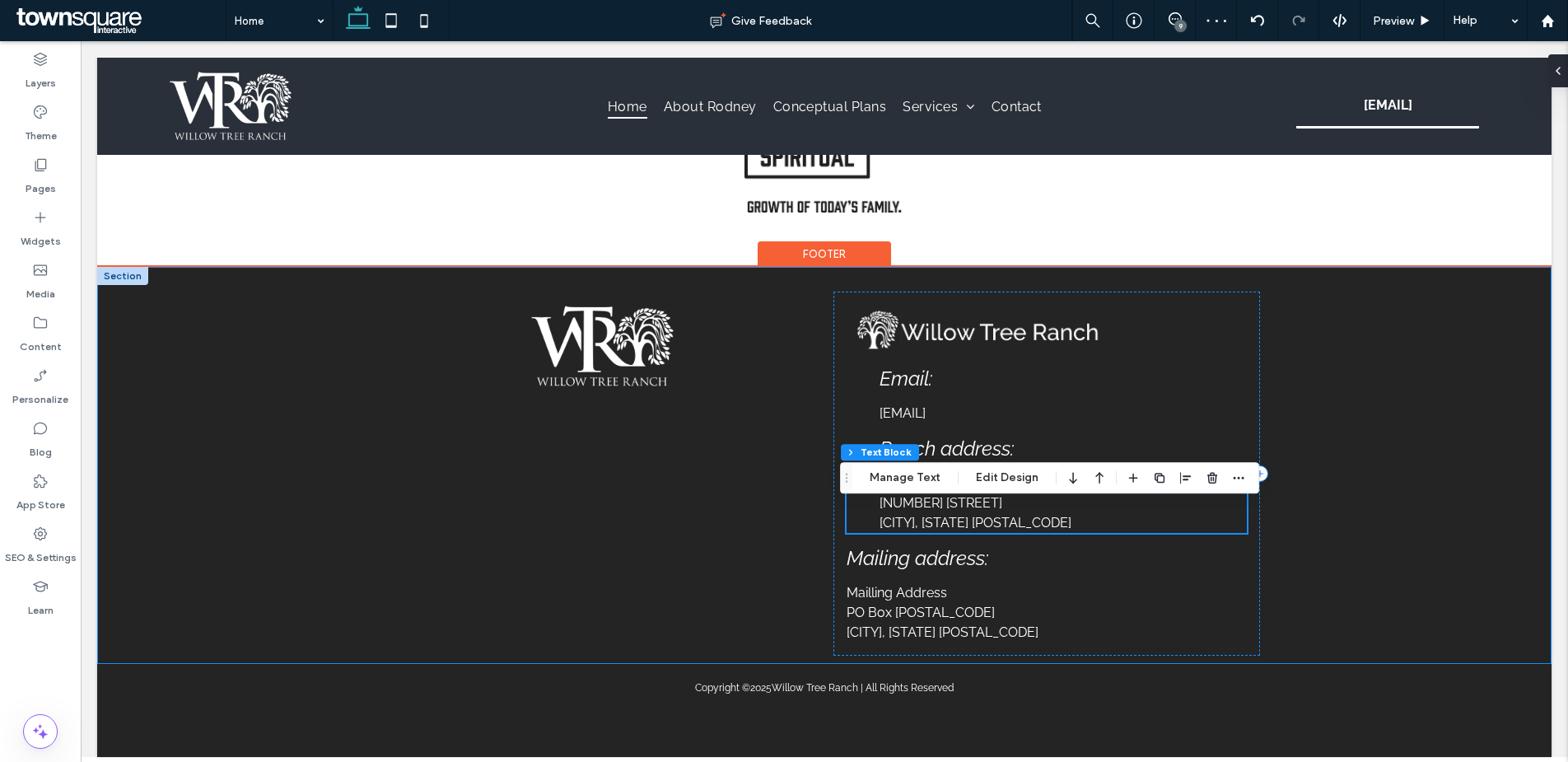 scroll, scrollTop: 3177, scrollLeft: 0, axis: vertical 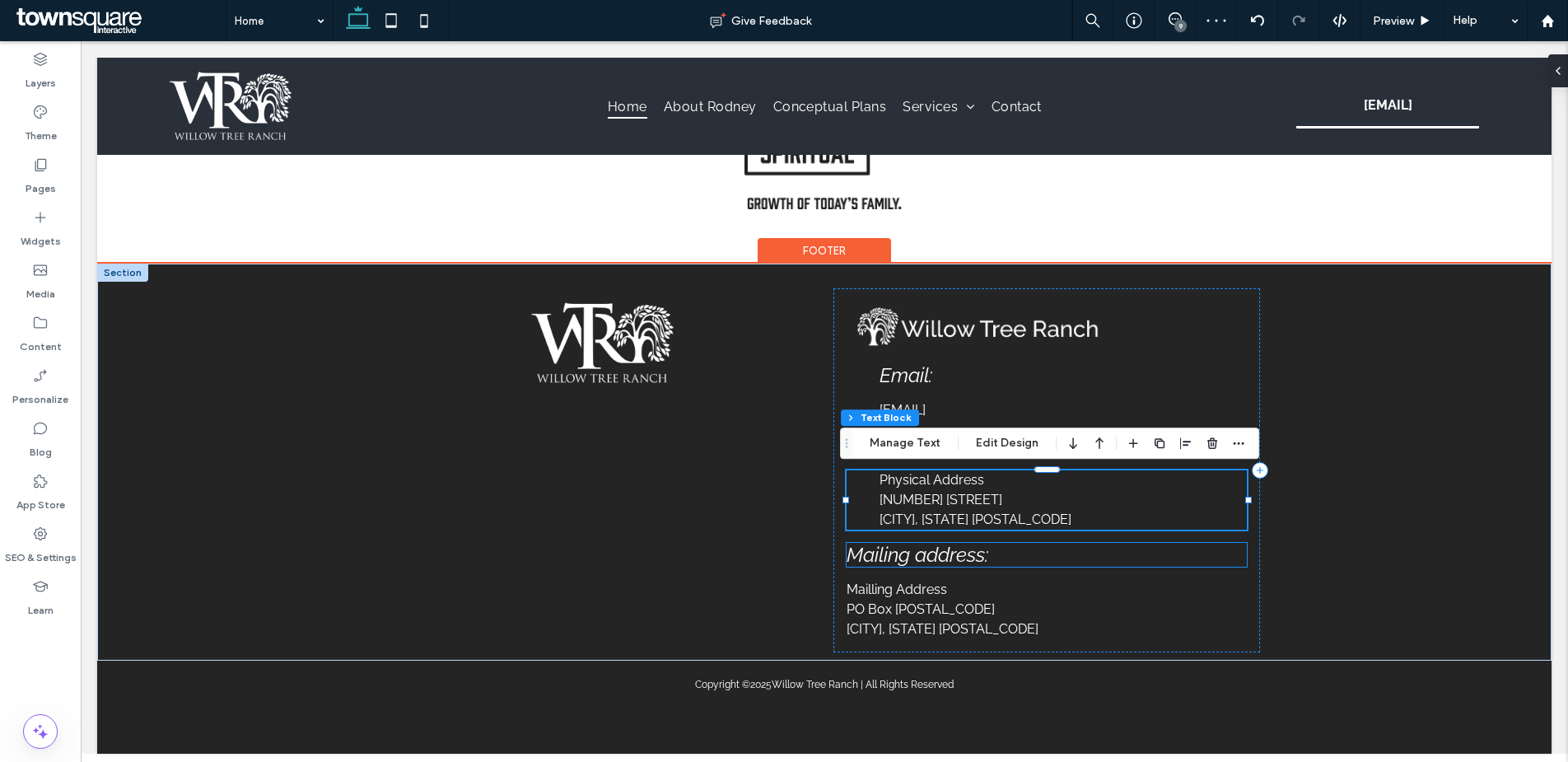 click on "Mailing address:" at bounding box center (917, 554) 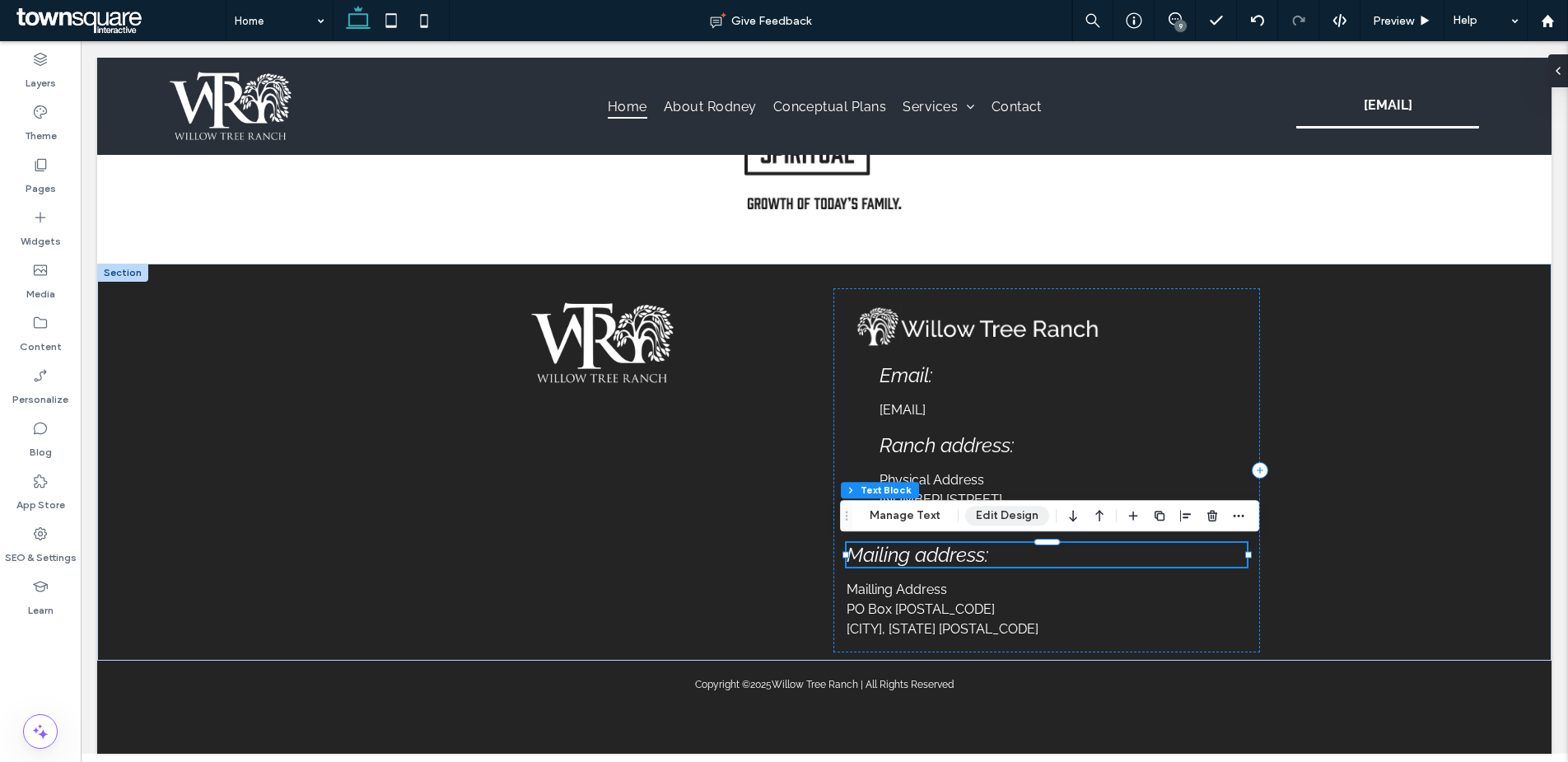 click on "Edit Design" at bounding box center (1007, 516) 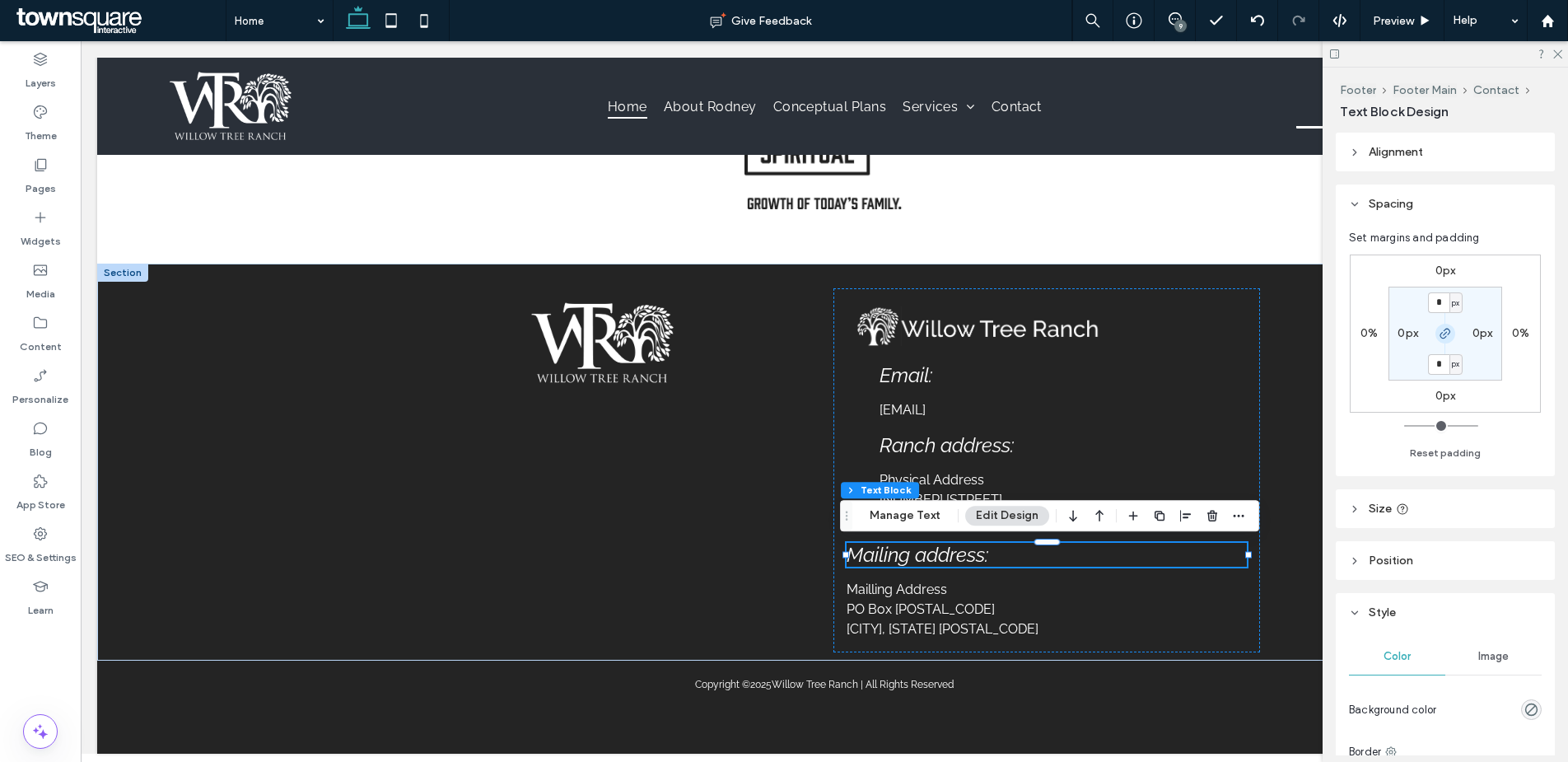 click 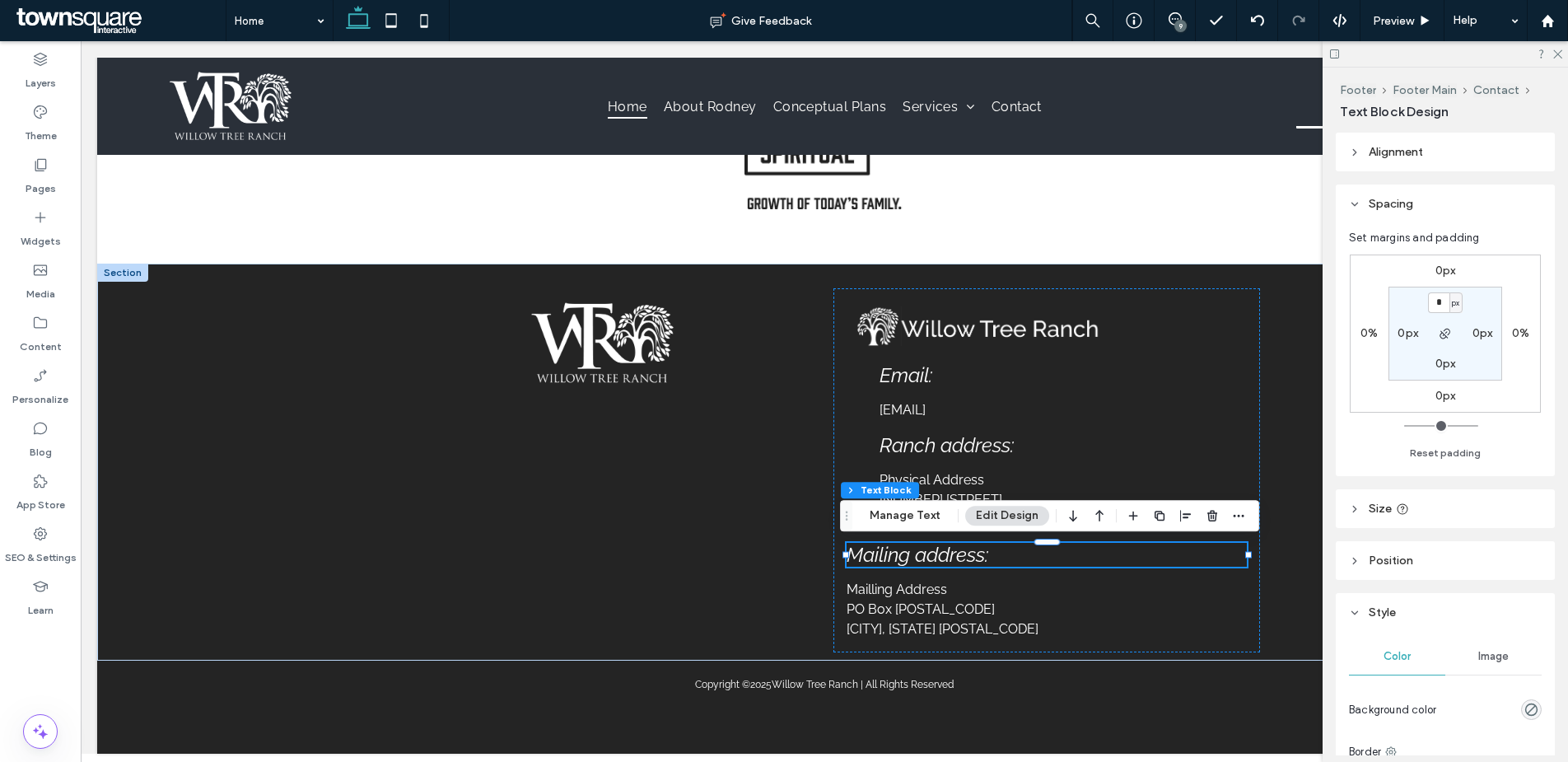 click on "0px" at bounding box center (1407, 333) 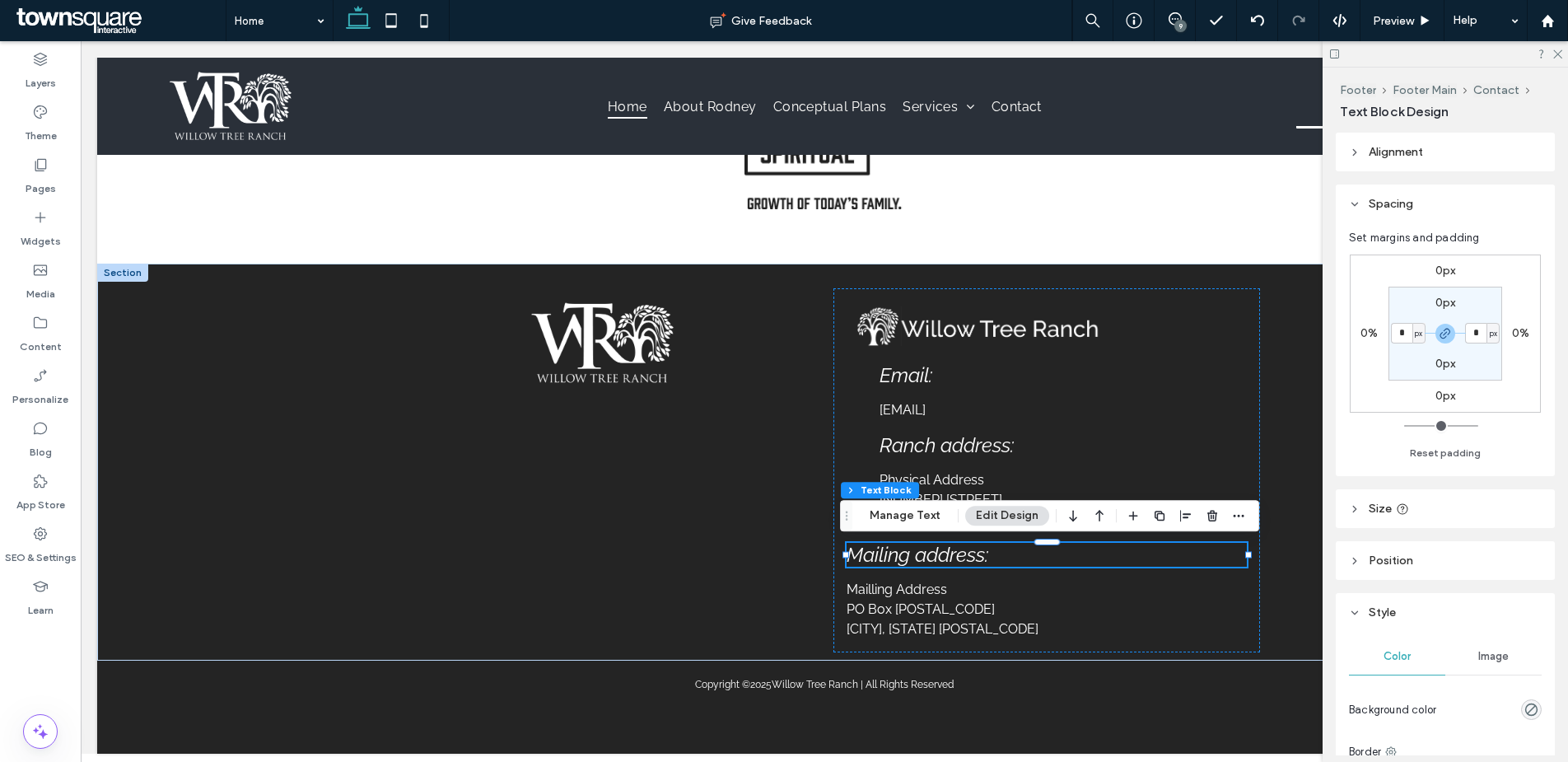click on "*" at bounding box center [1402, 333] 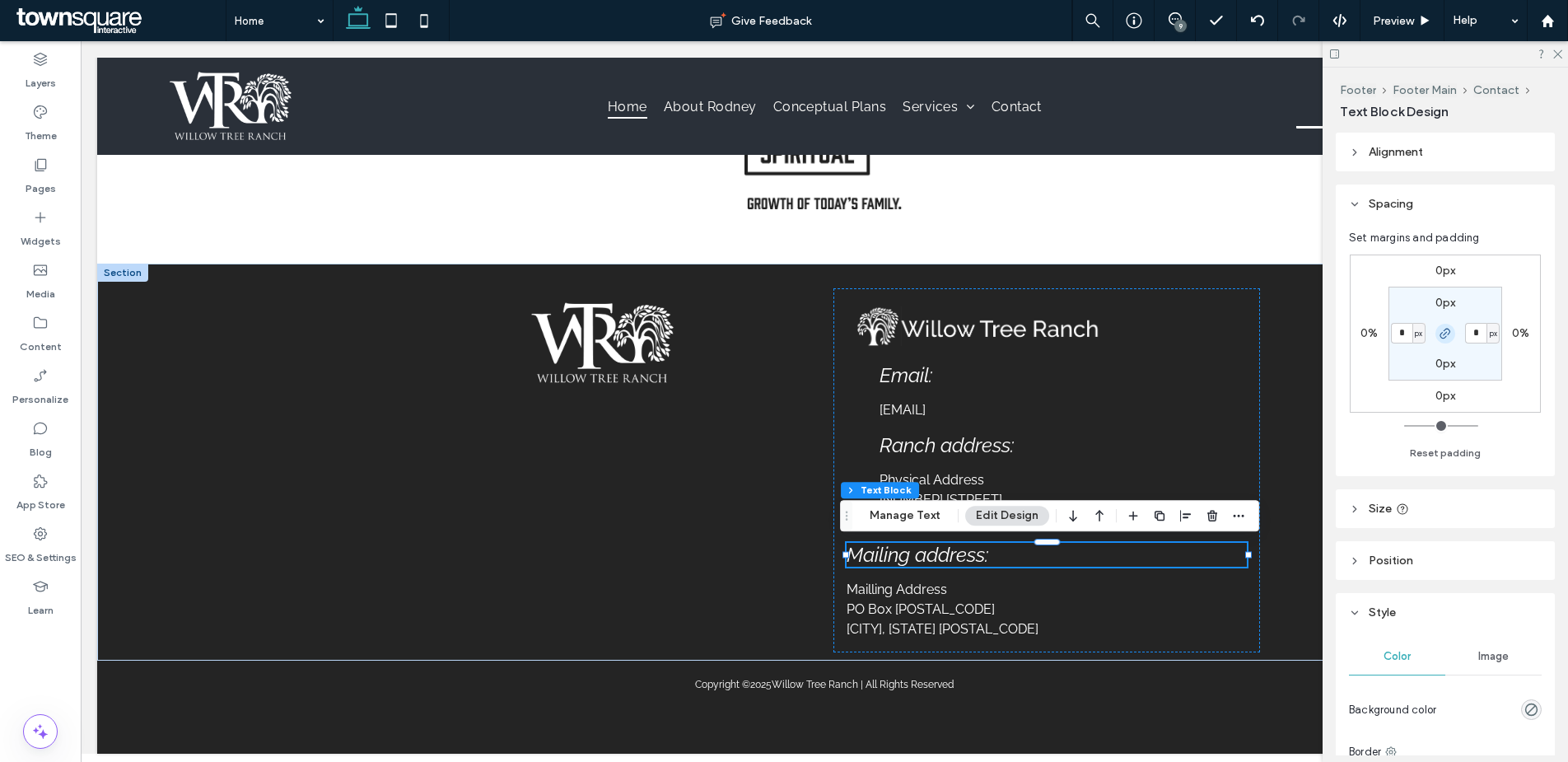 click 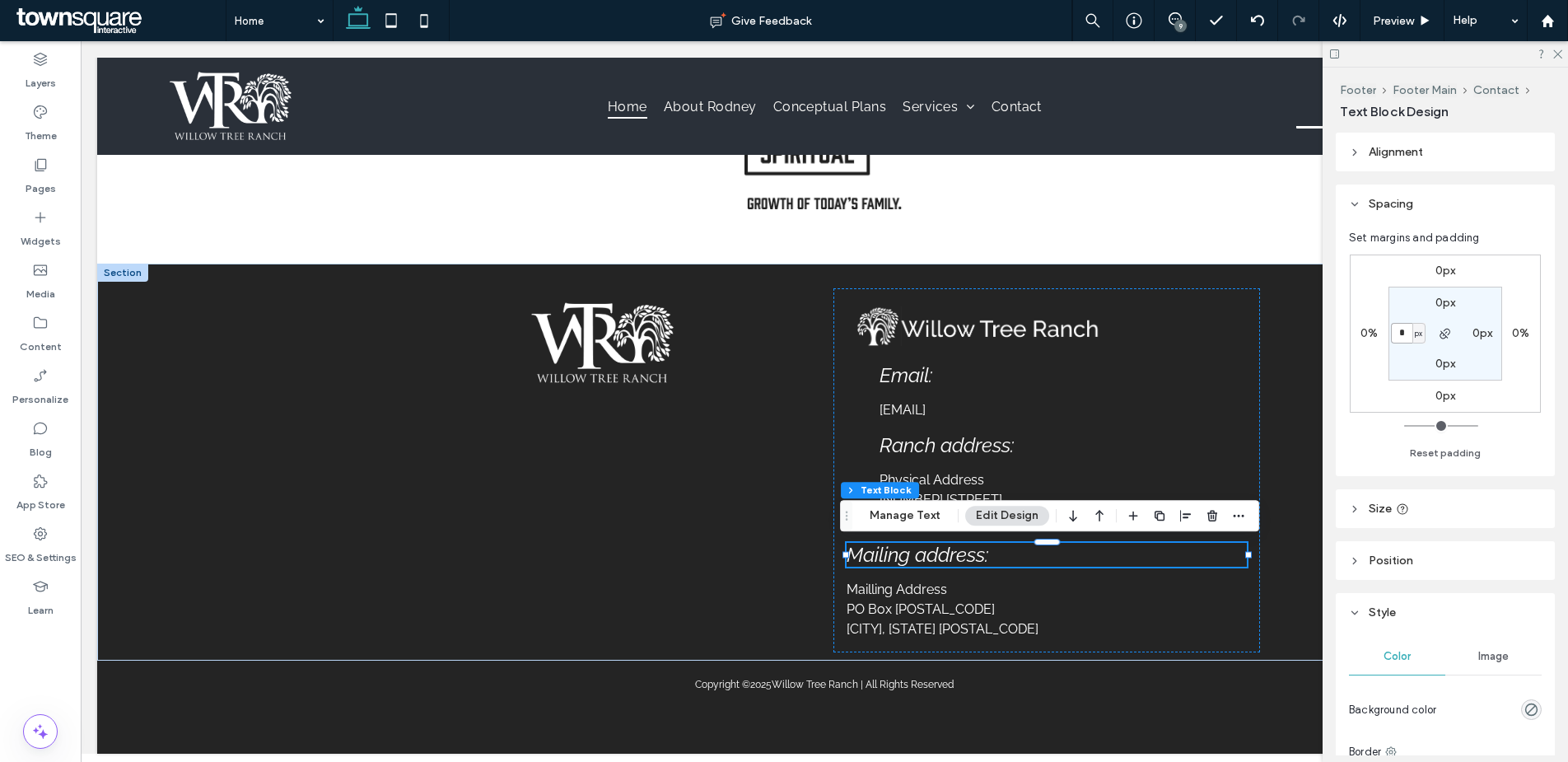click on "*" at bounding box center (1402, 333) 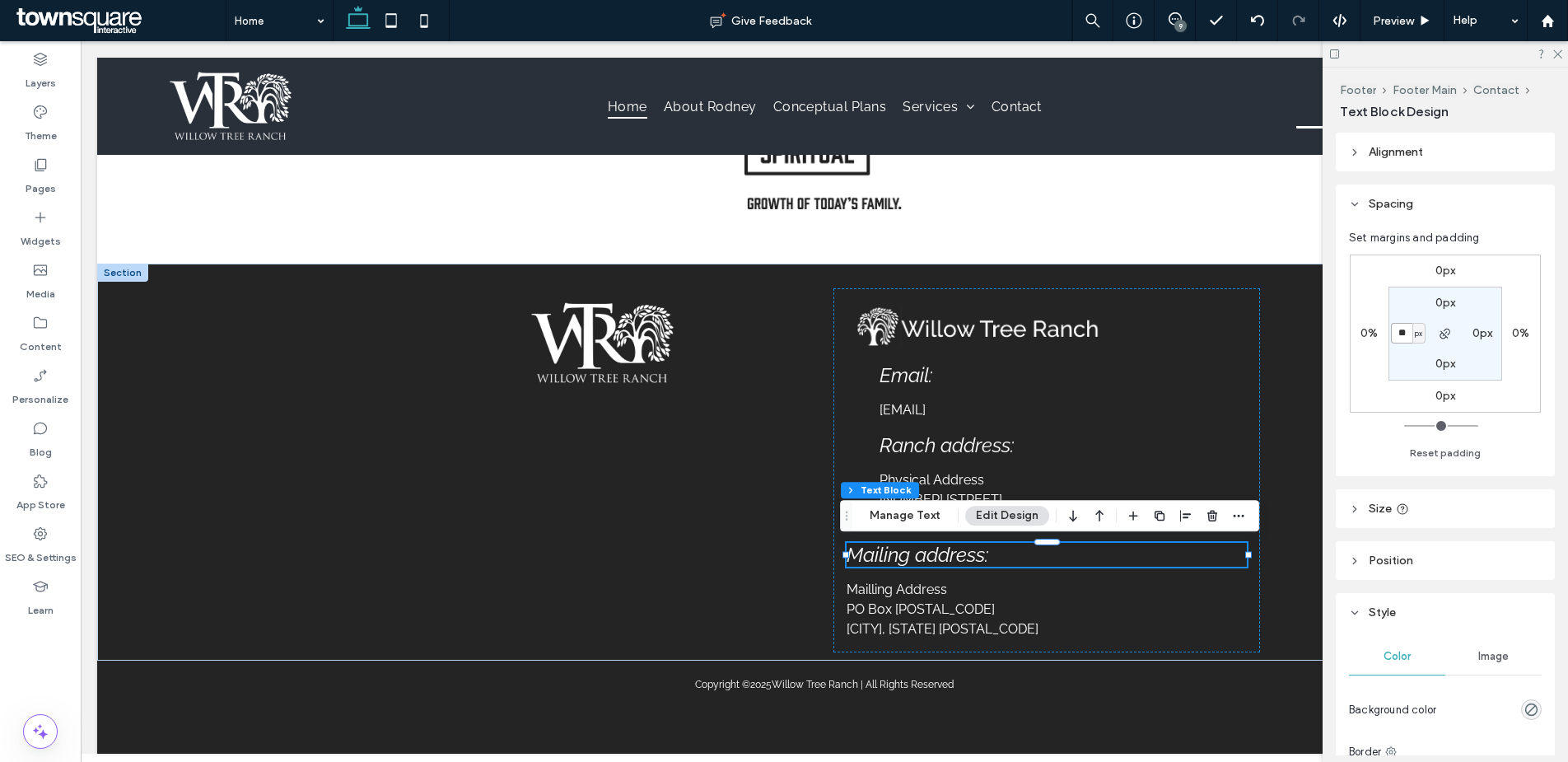 type on "**" 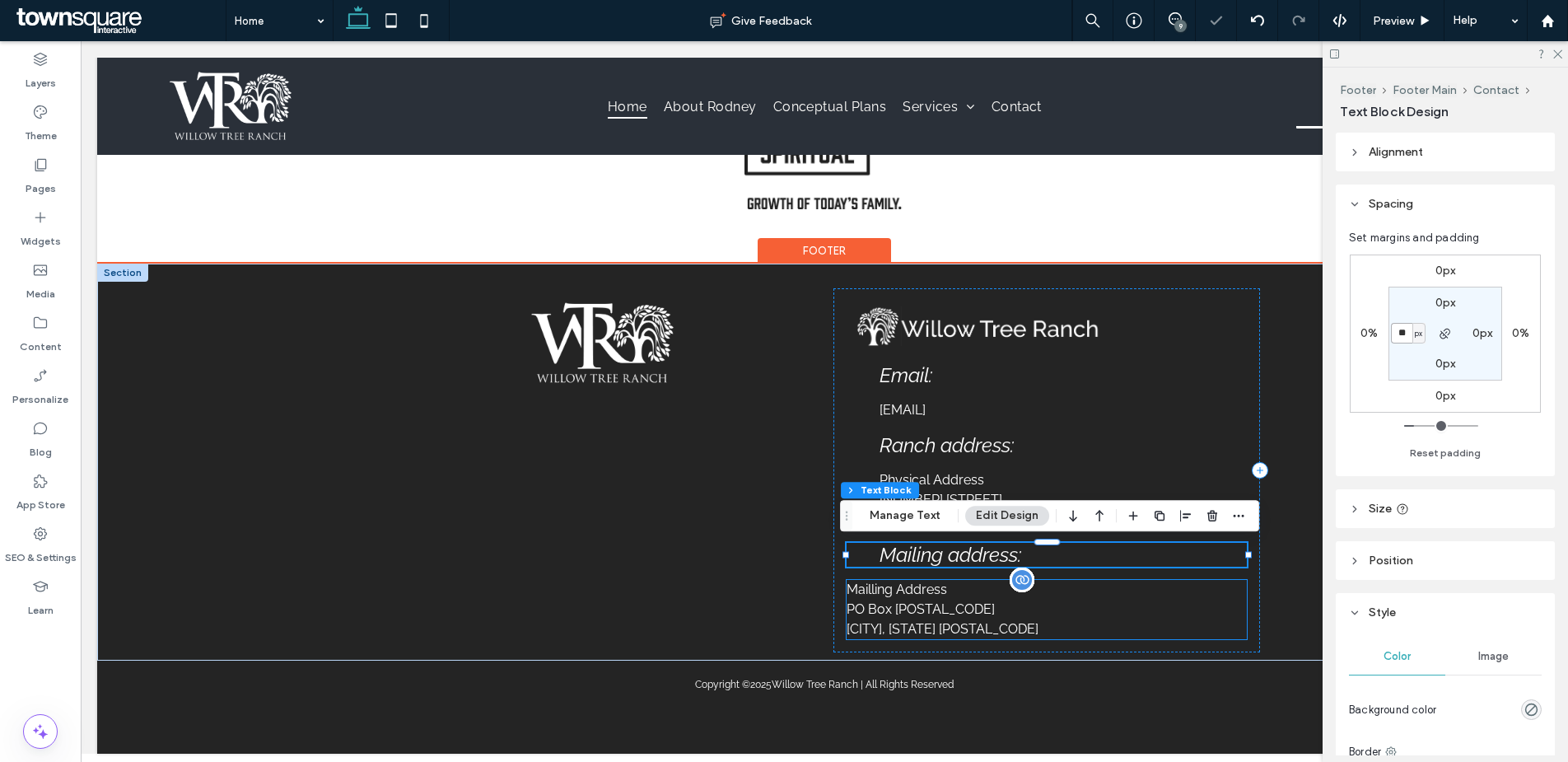 click on "PO Box [POSTAL_CODE]" at bounding box center [1047, 610] 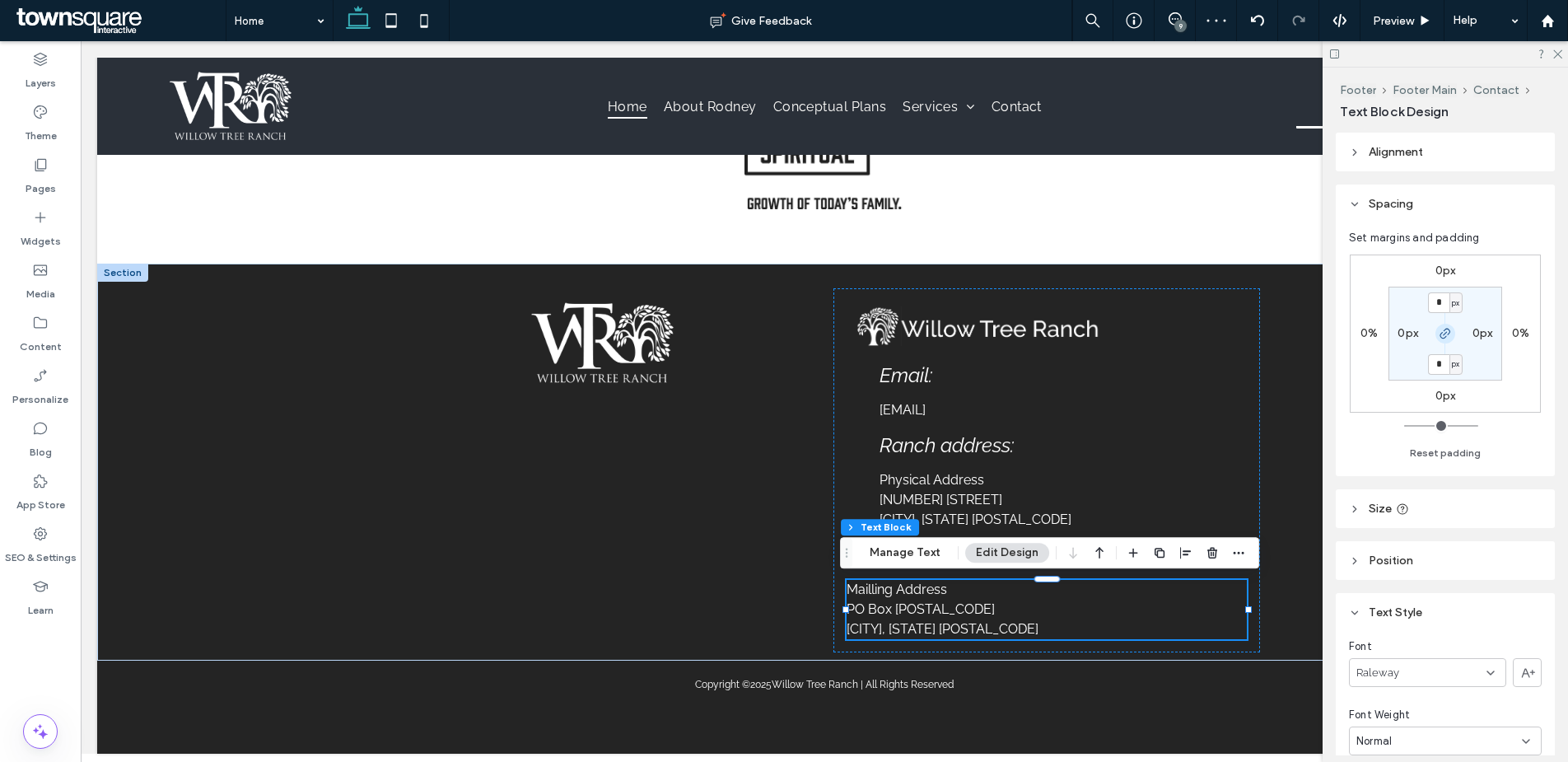 click 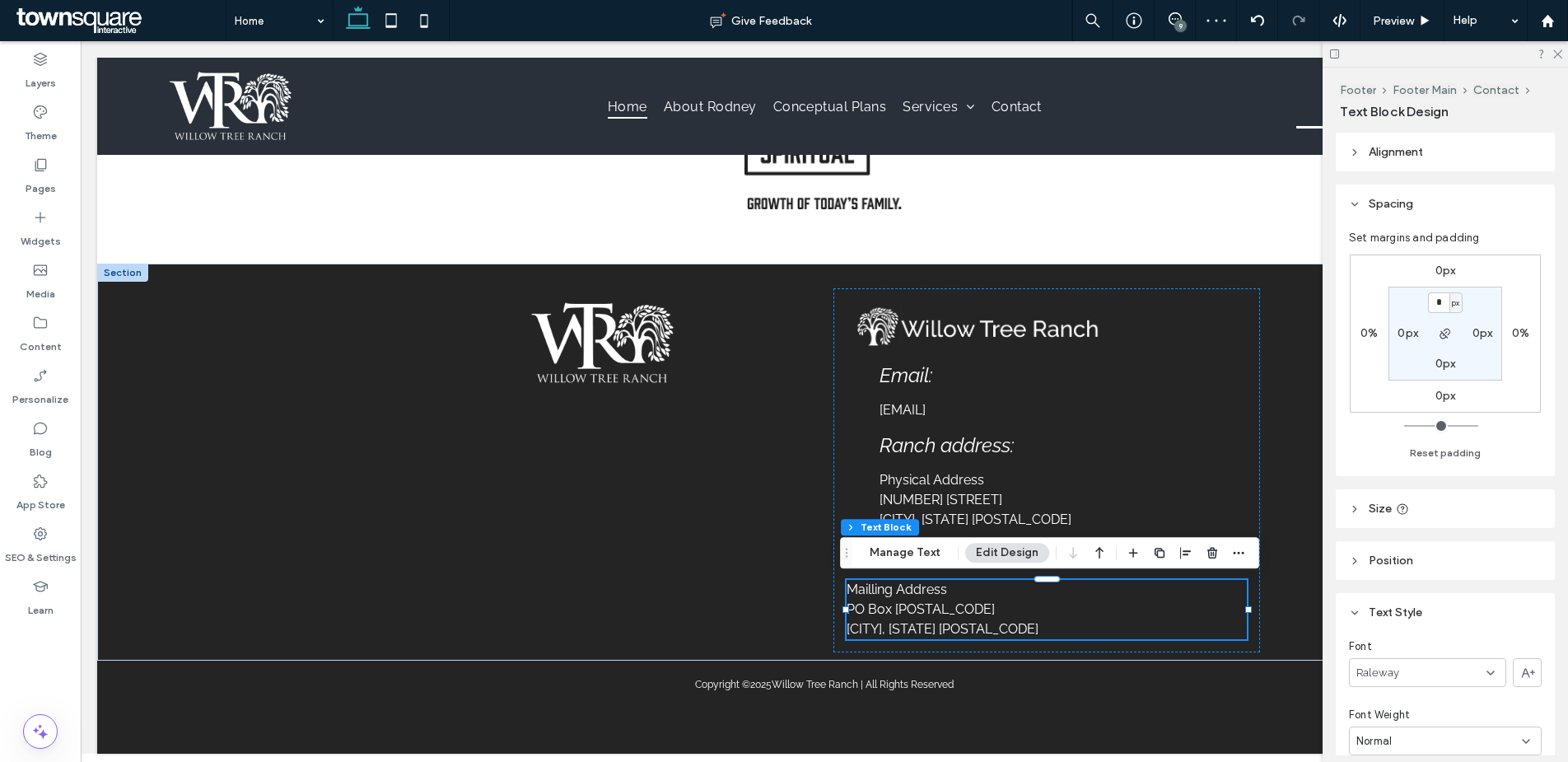 click on "0px" at bounding box center [1407, 333] 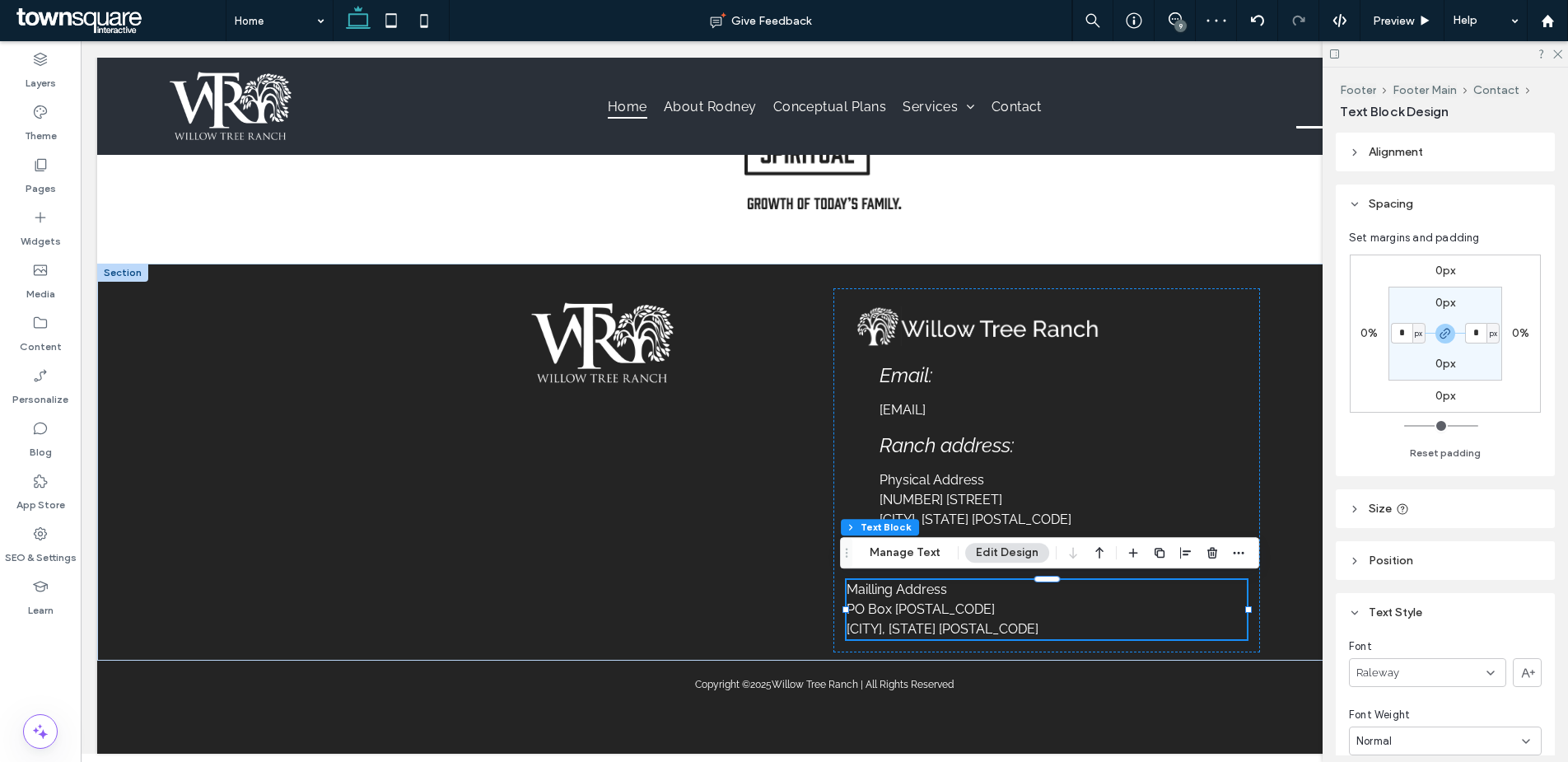 click on "*" at bounding box center [1402, 333] 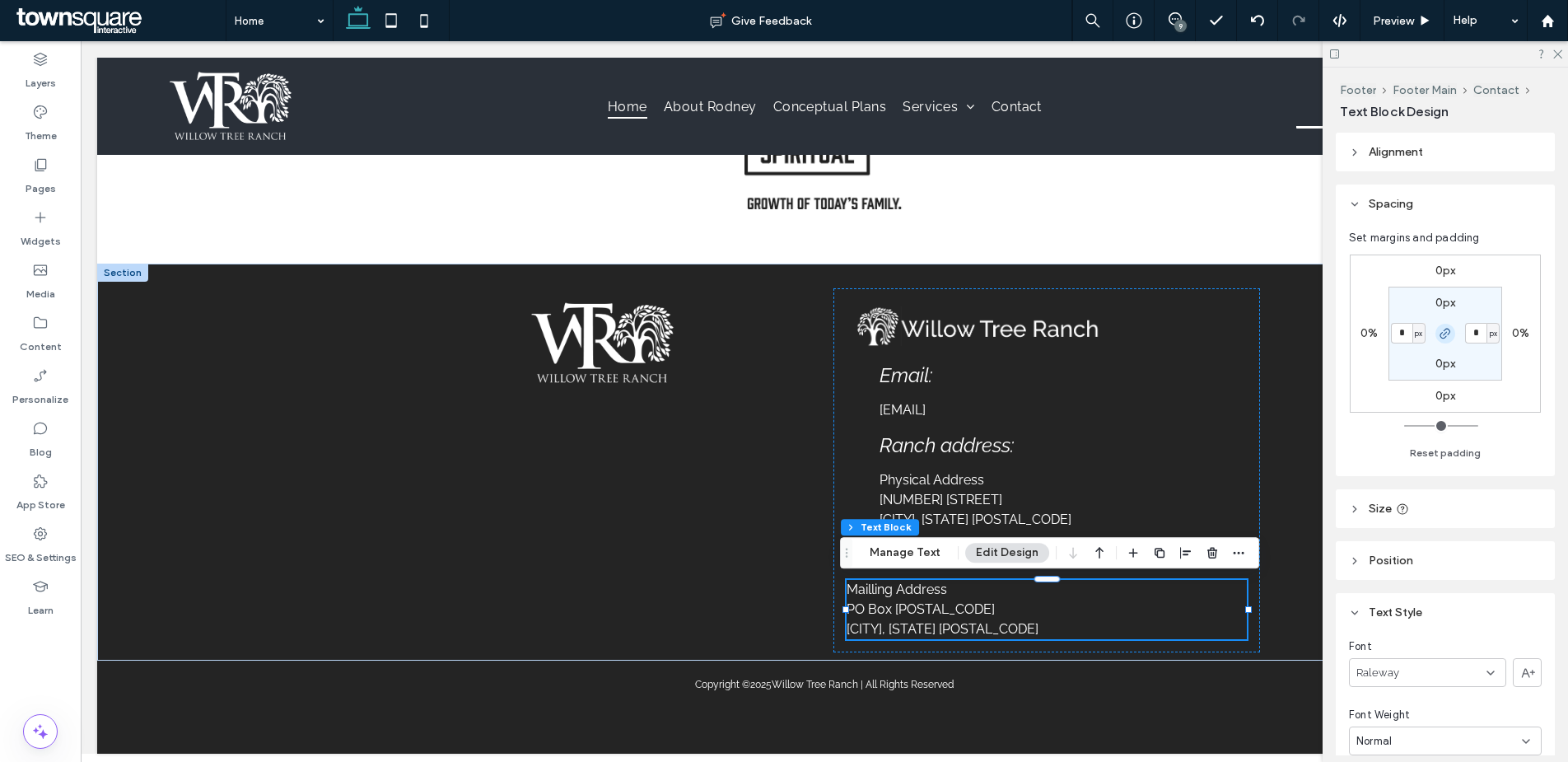 click 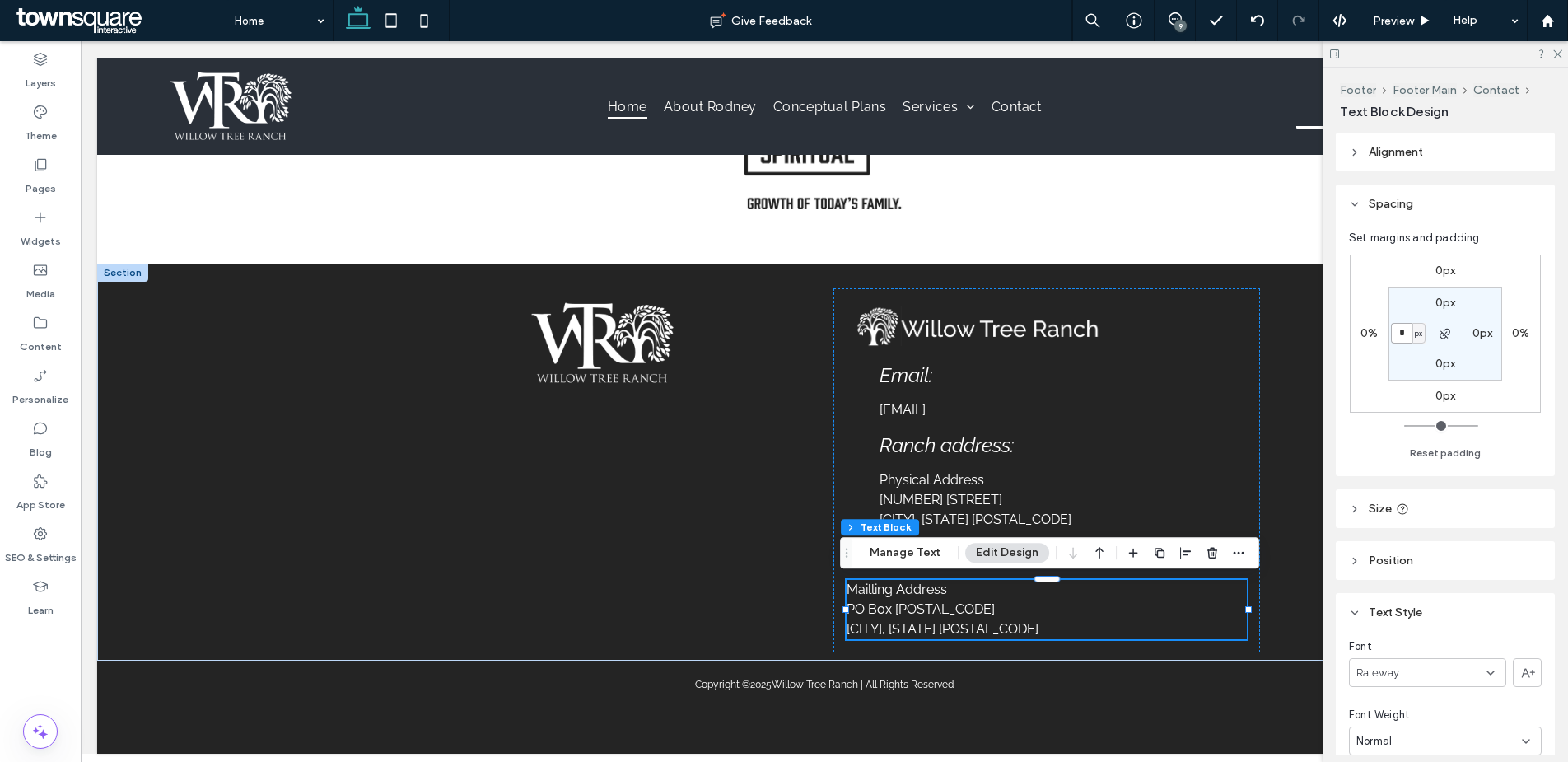click on "*" at bounding box center (1402, 333) 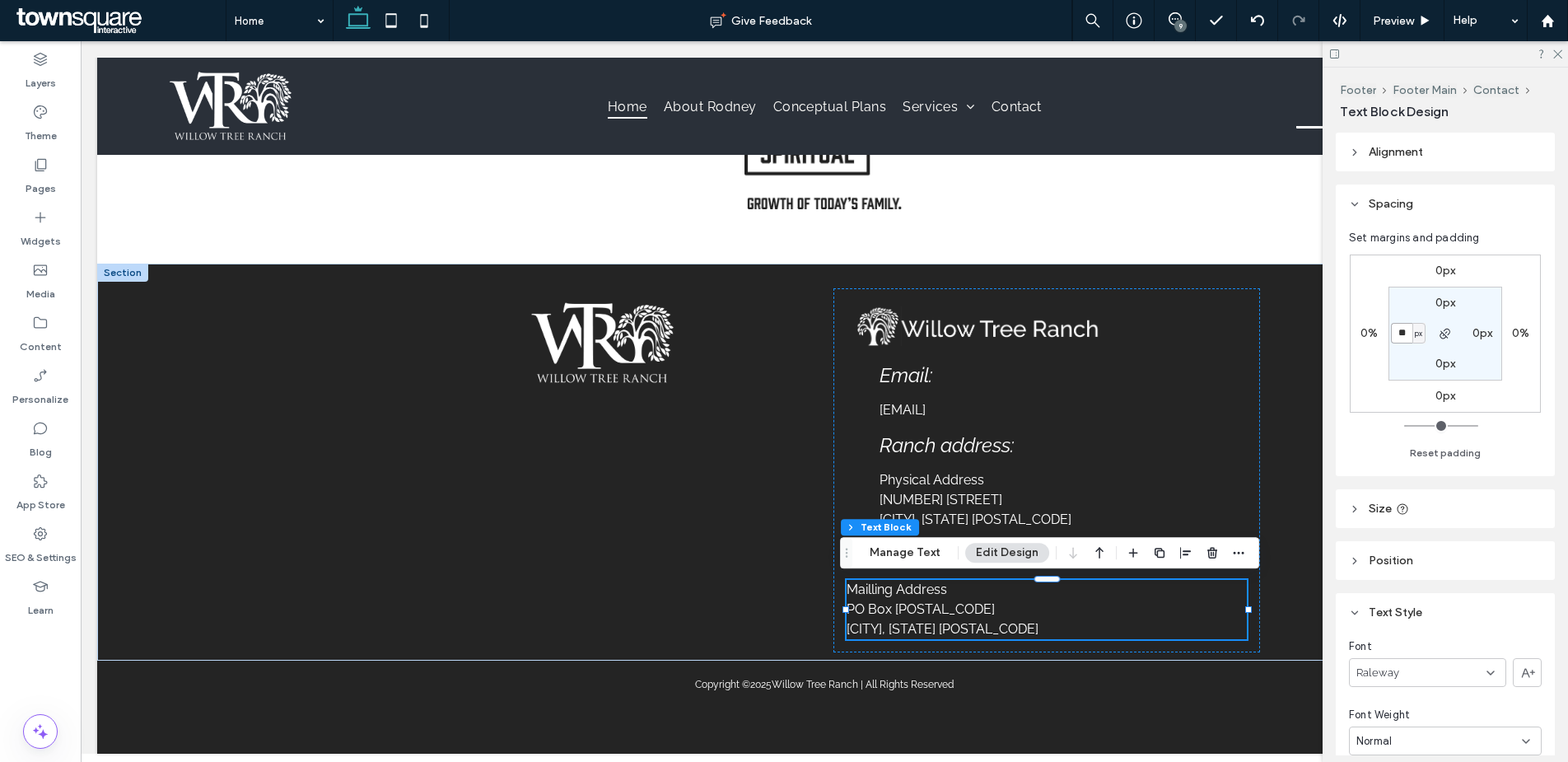 type on "**" 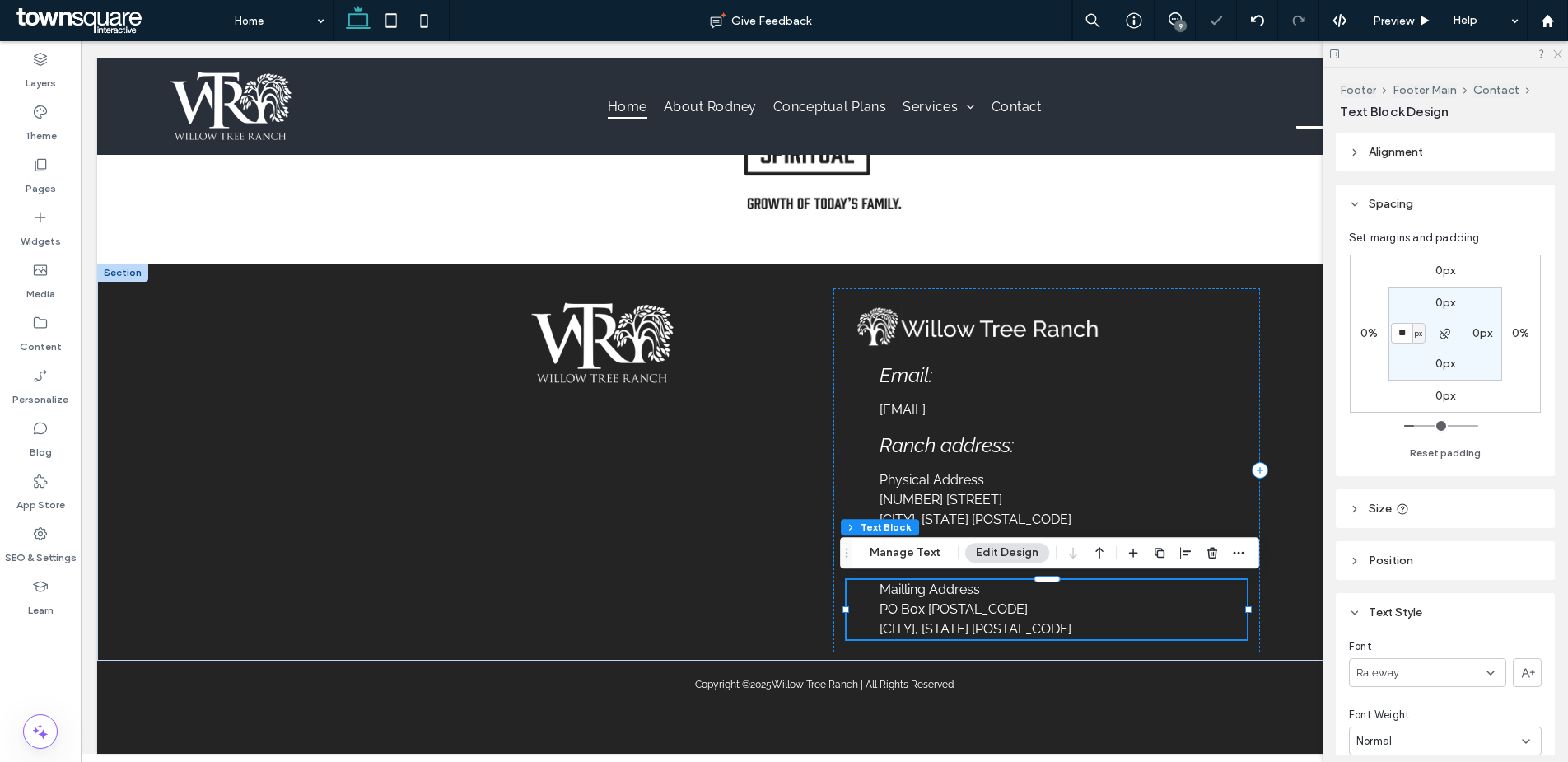 click 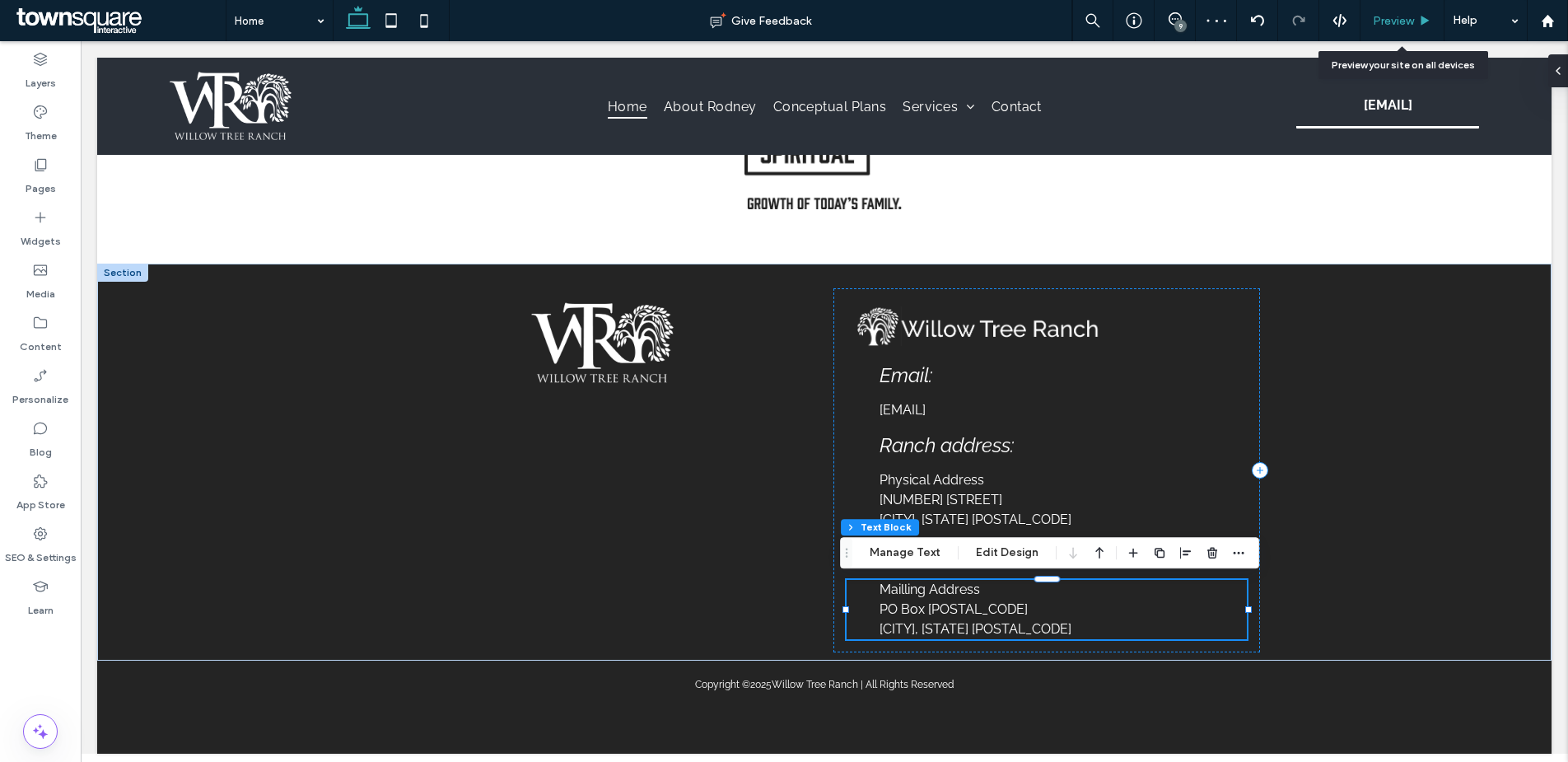 click on "Preview" at bounding box center (1393, 21) 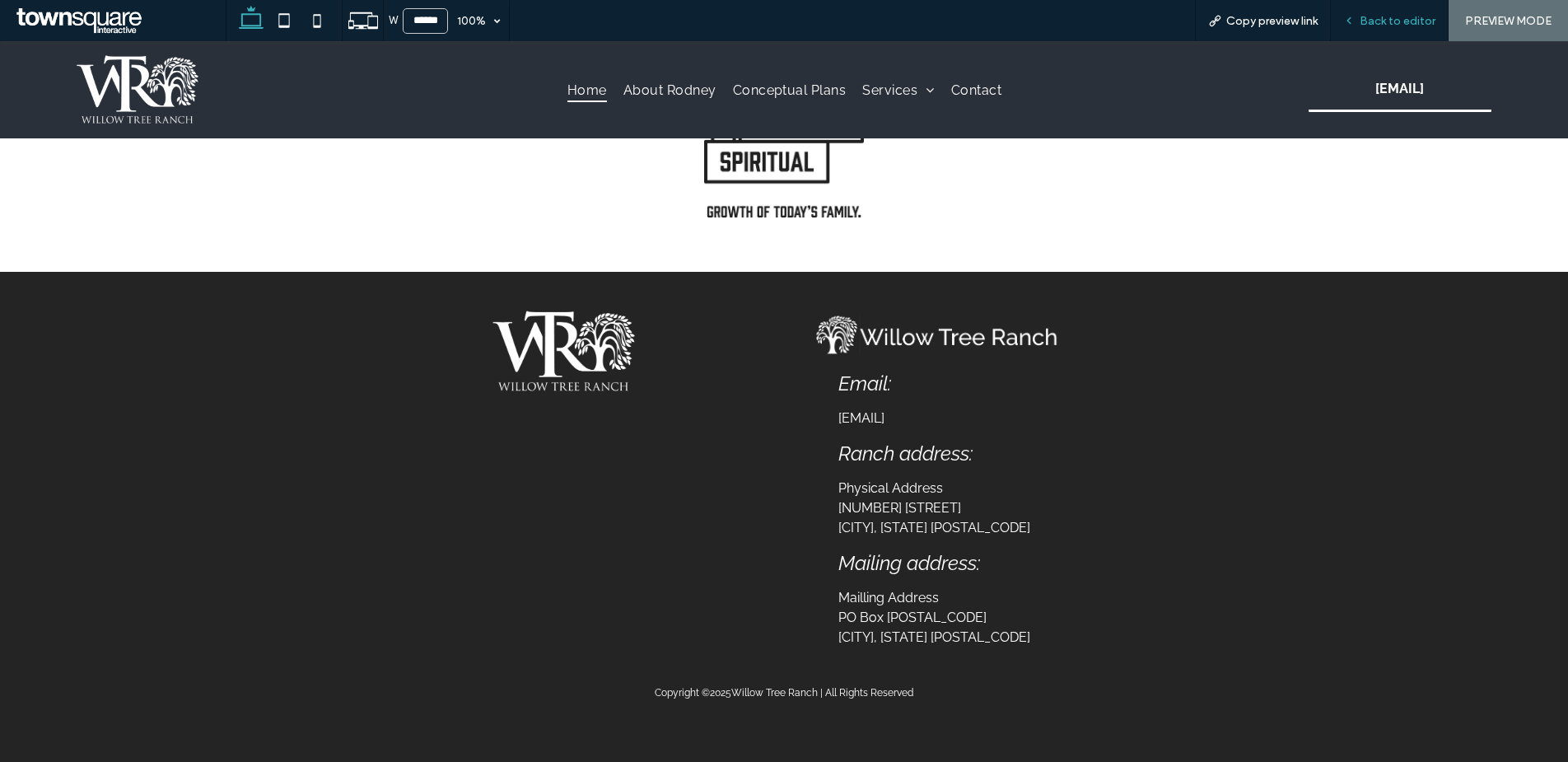 scroll, scrollTop: 3112, scrollLeft: 0, axis: vertical 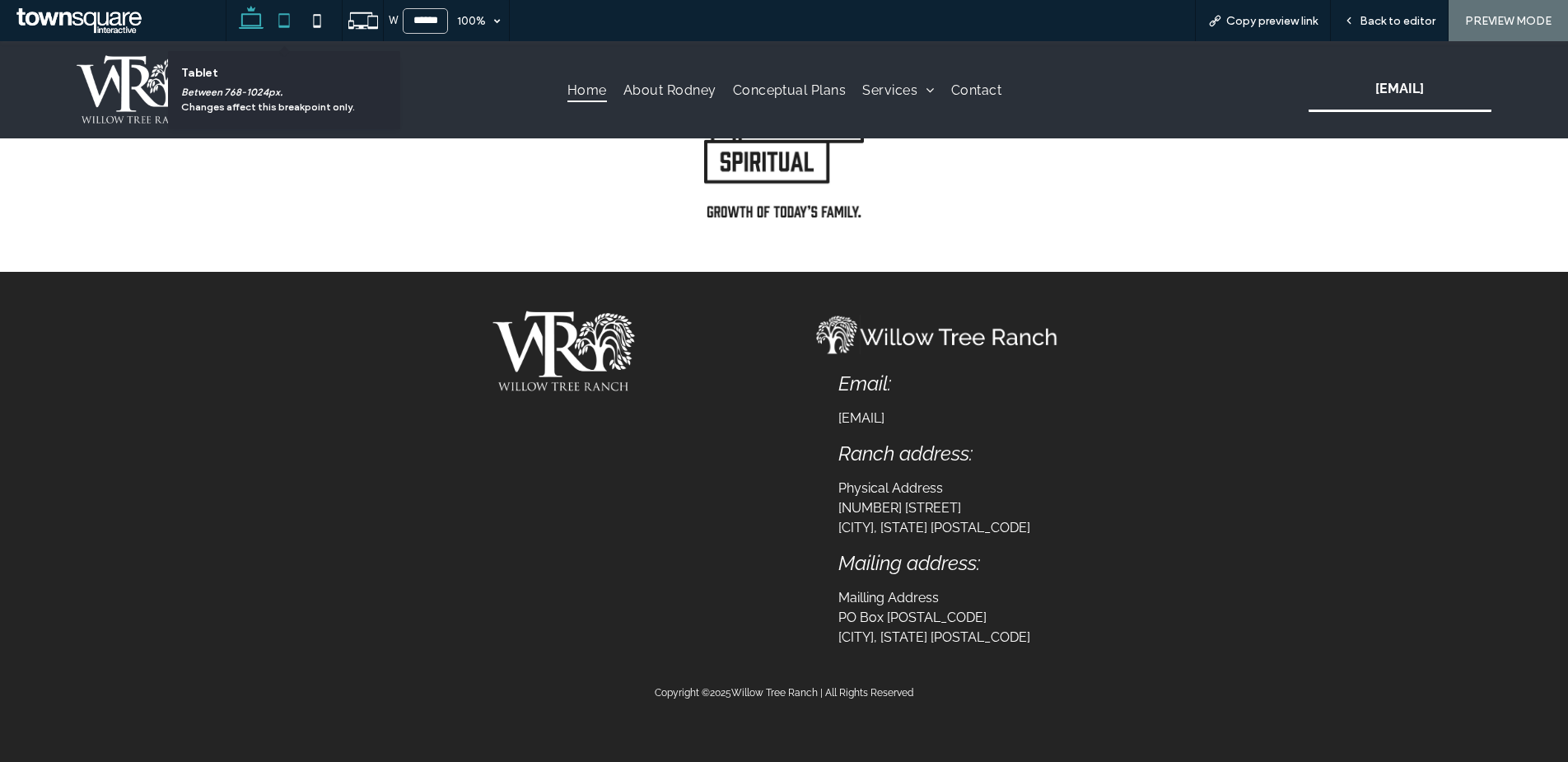 click 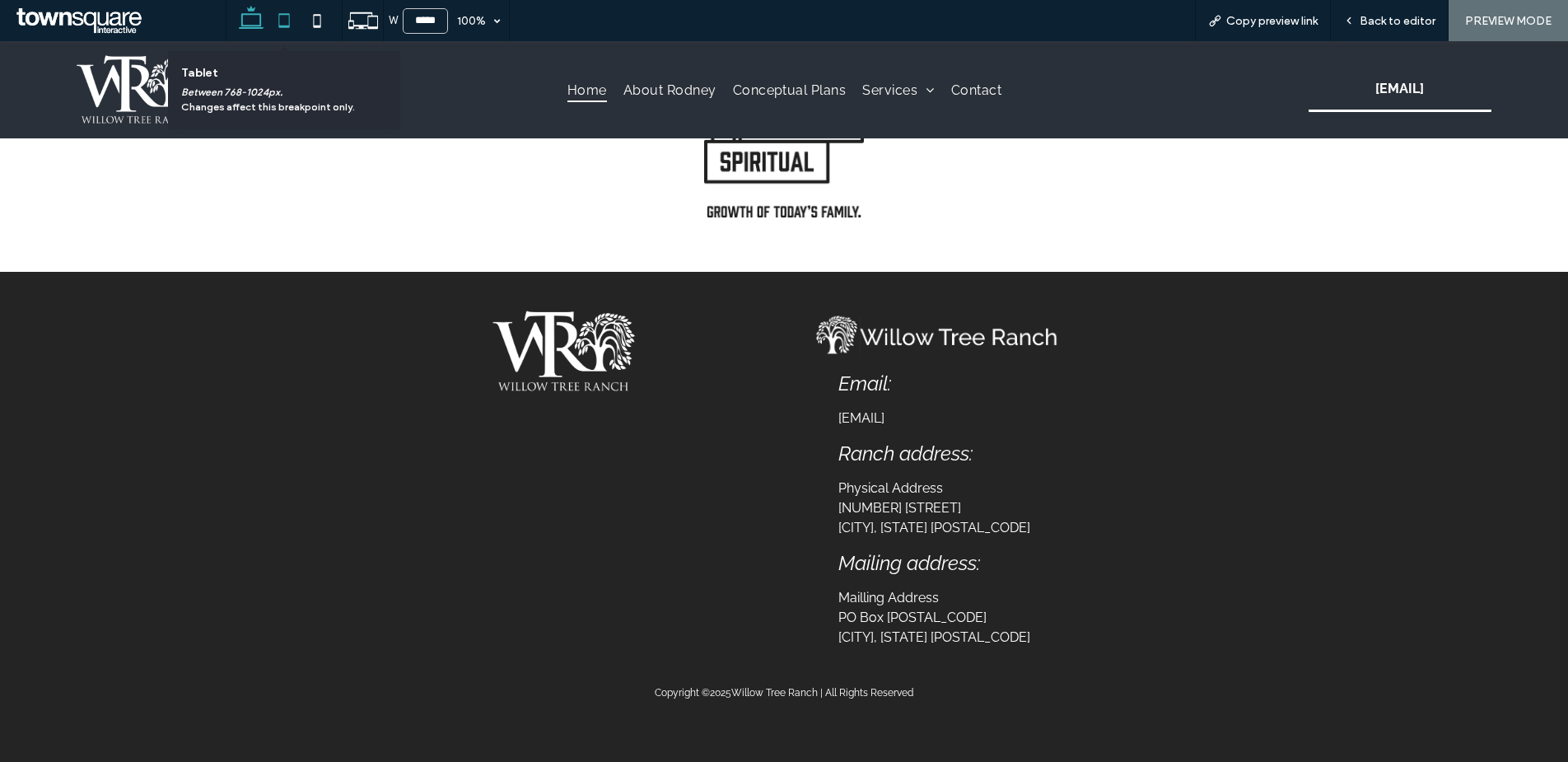 scroll, scrollTop: 3687, scrollLeft: 0, axis: vertical 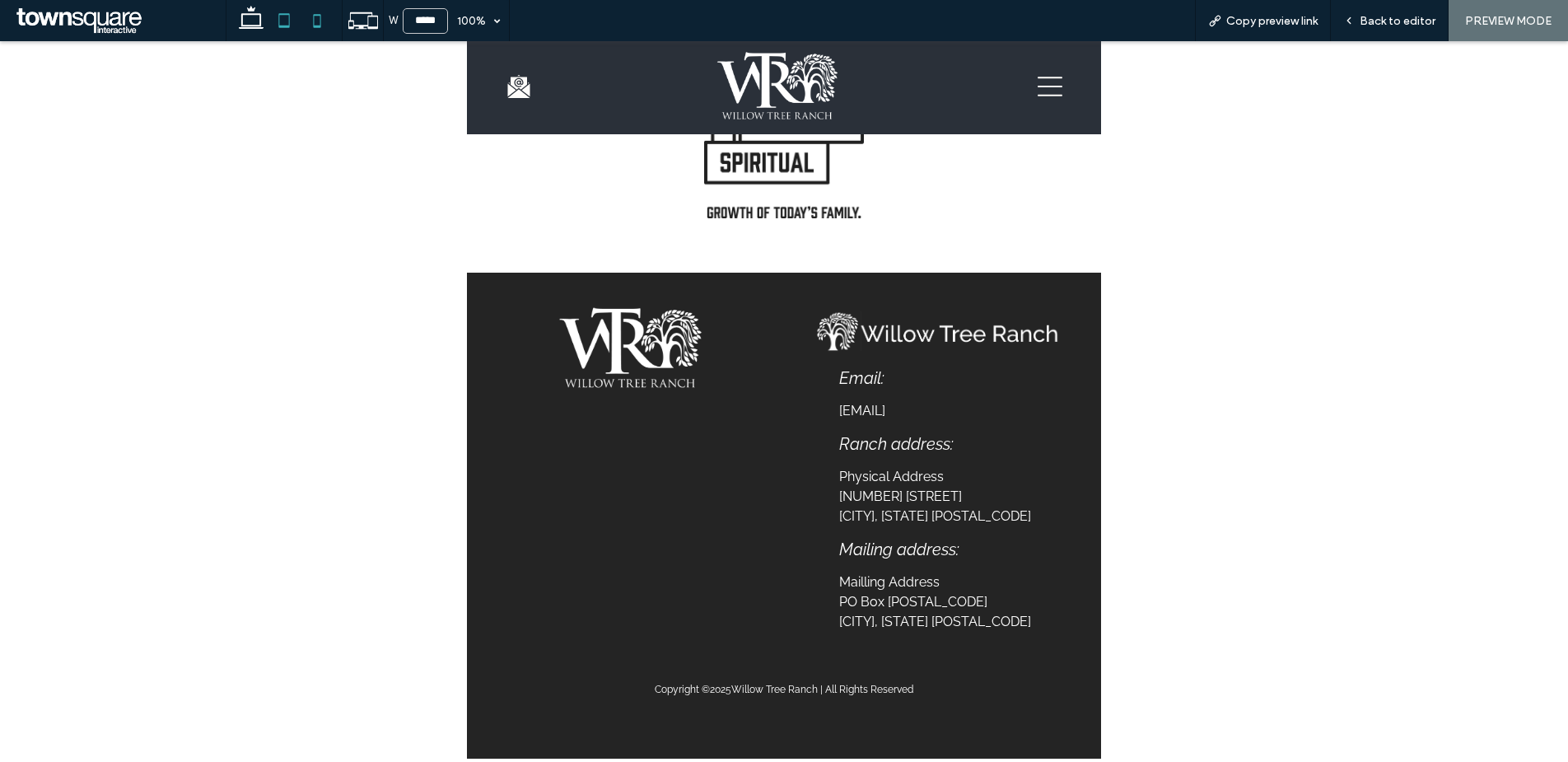 click 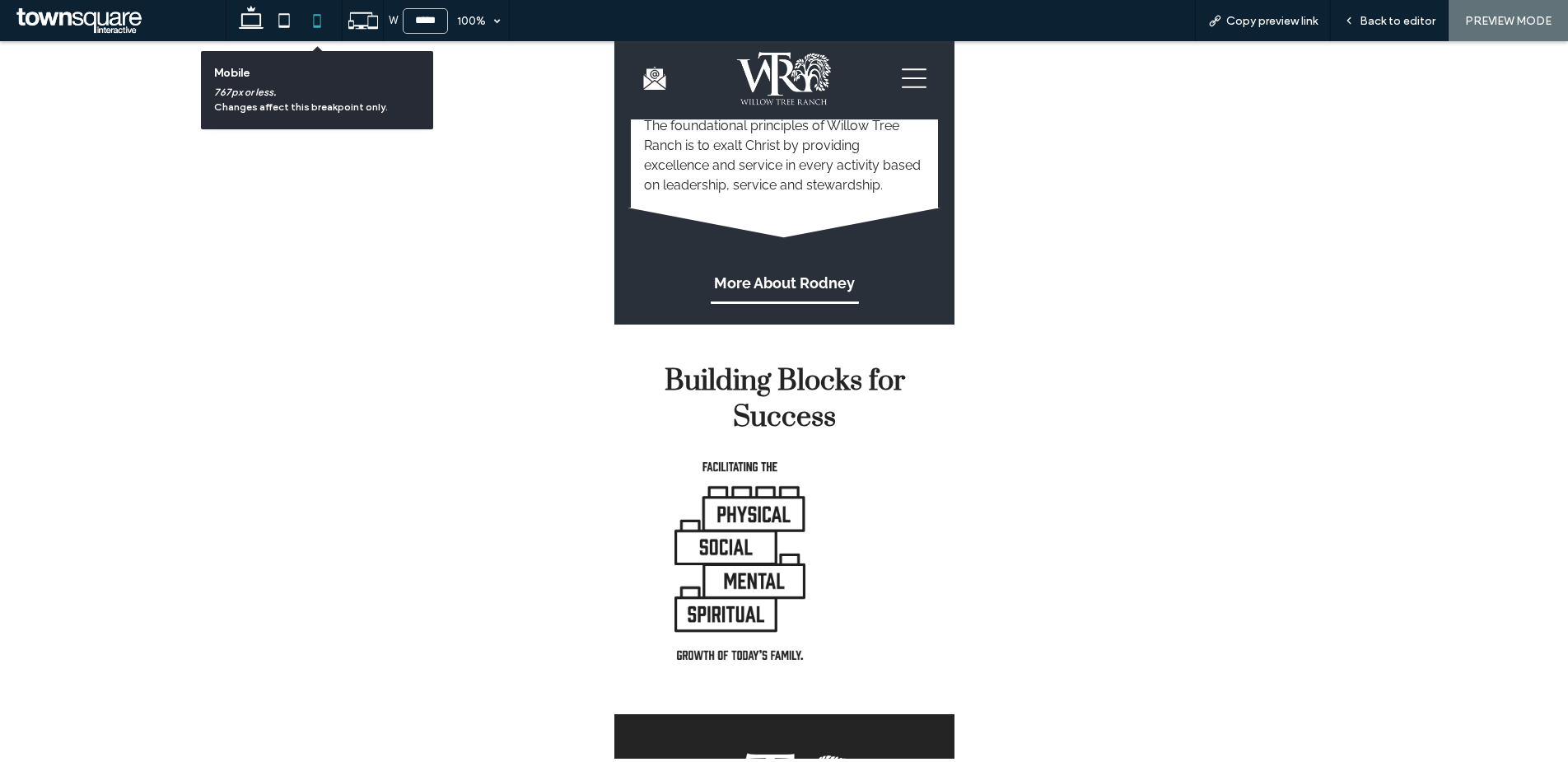 scroll, scrollTop: 4372, scrollLeft: 0, axis: vertical 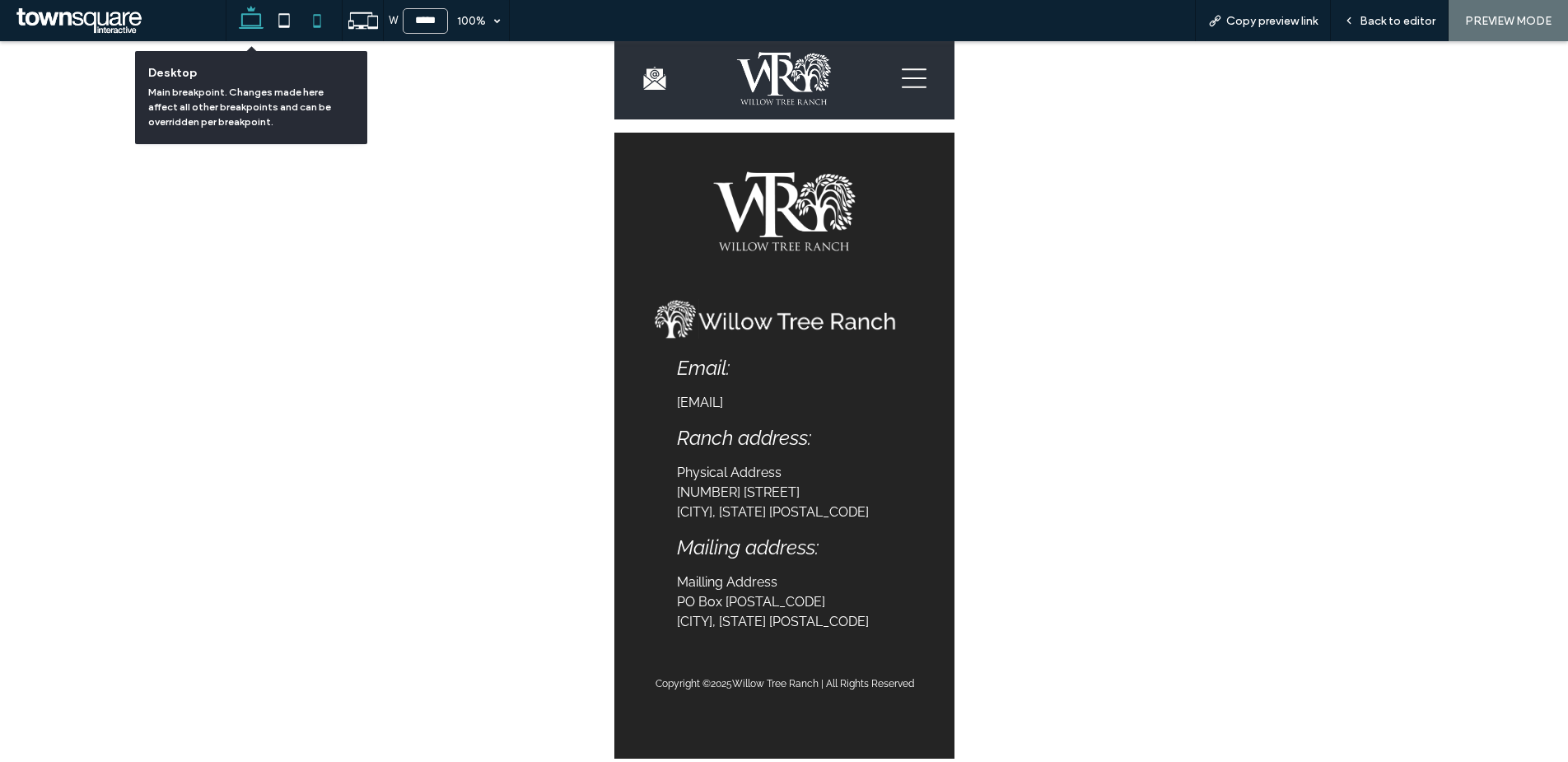 click 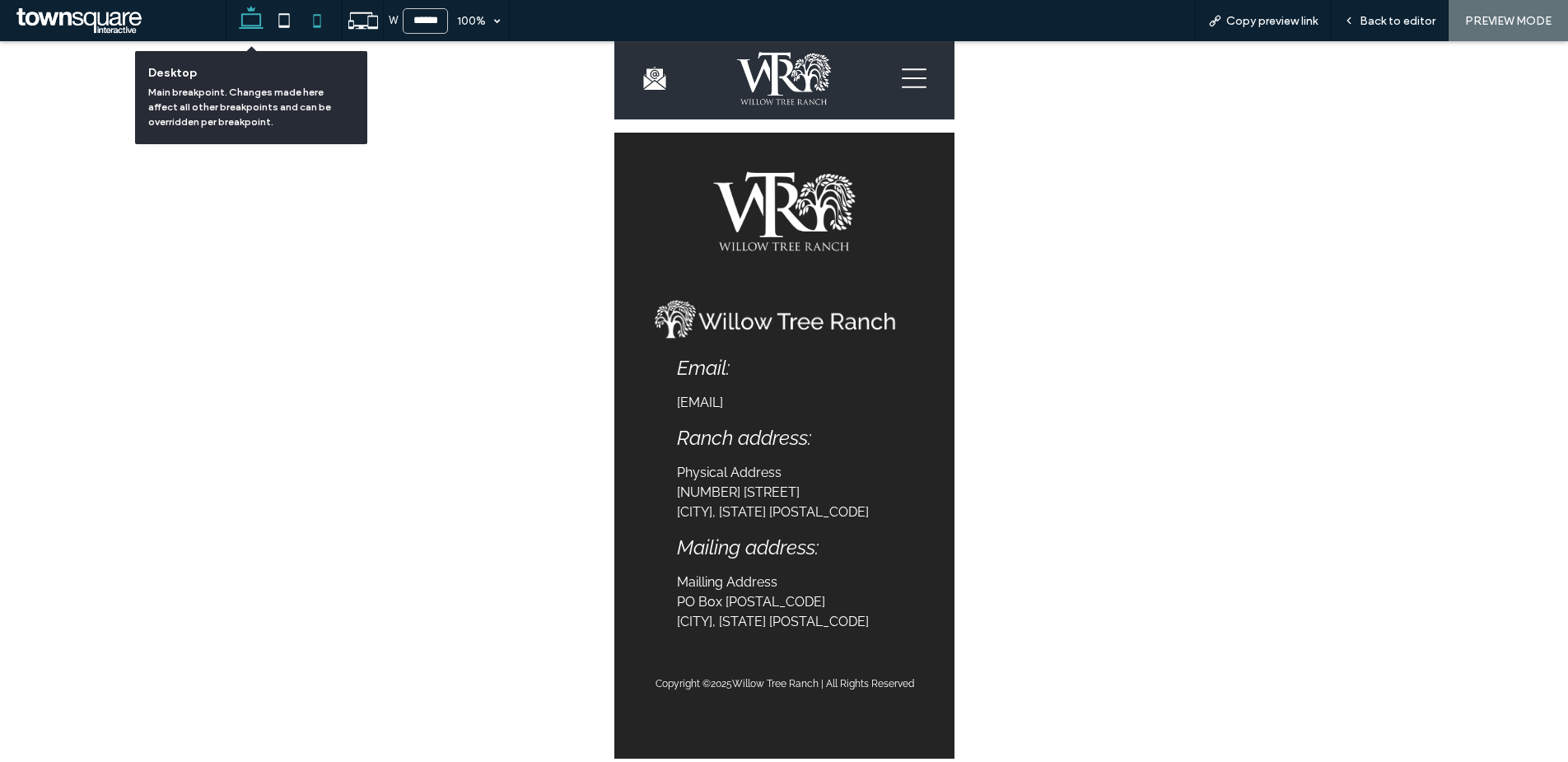 scroll, scrollTop: 3112, scrollLeft: 0, axis: vertical 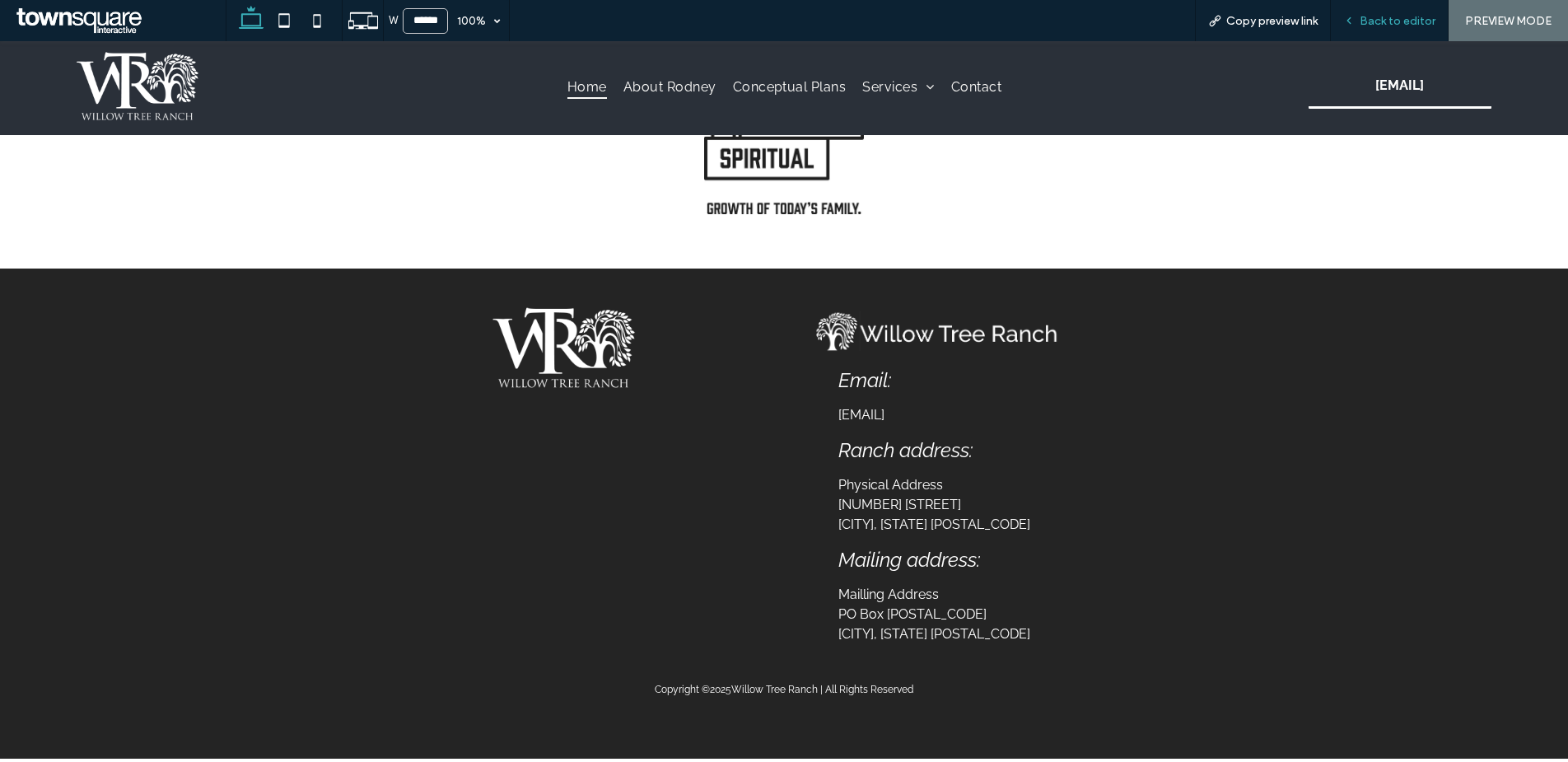 click on "Back to editor" at bounding box center [1389, 21] 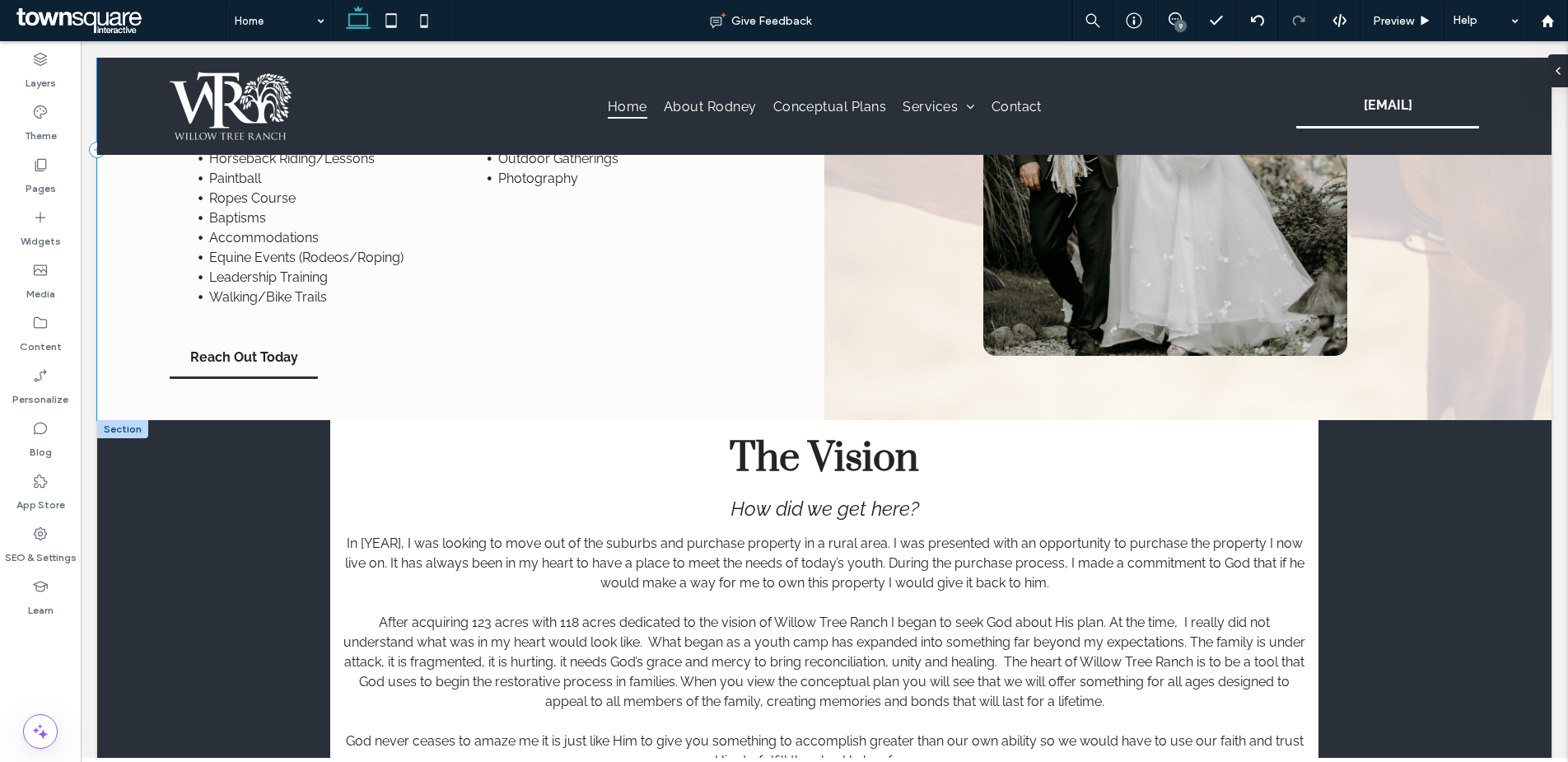 scroll, scrollTop: 1979, scrollLeft: 0, axis: vertical 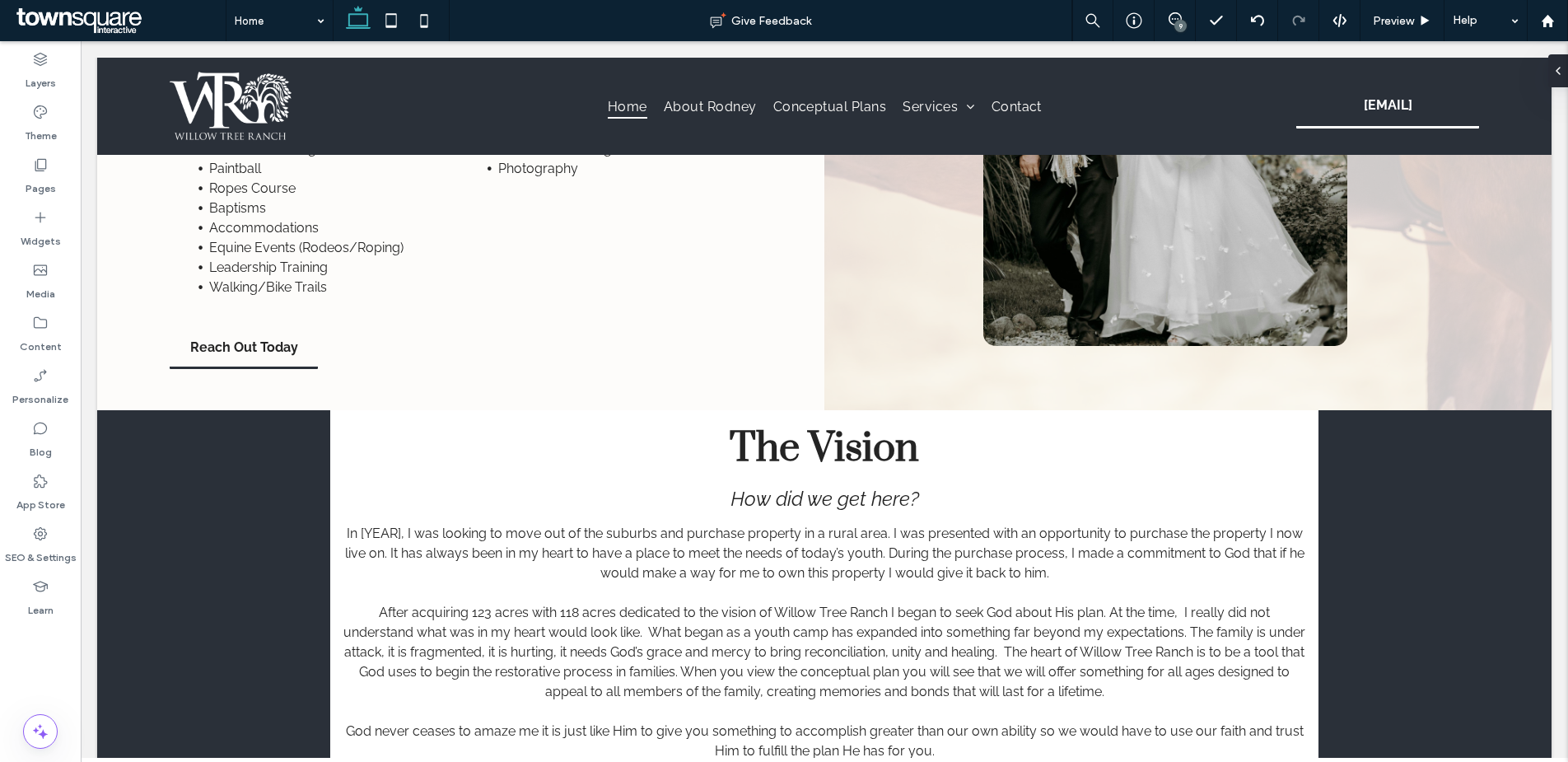 click on "9" at bounding box center [1180, 26] 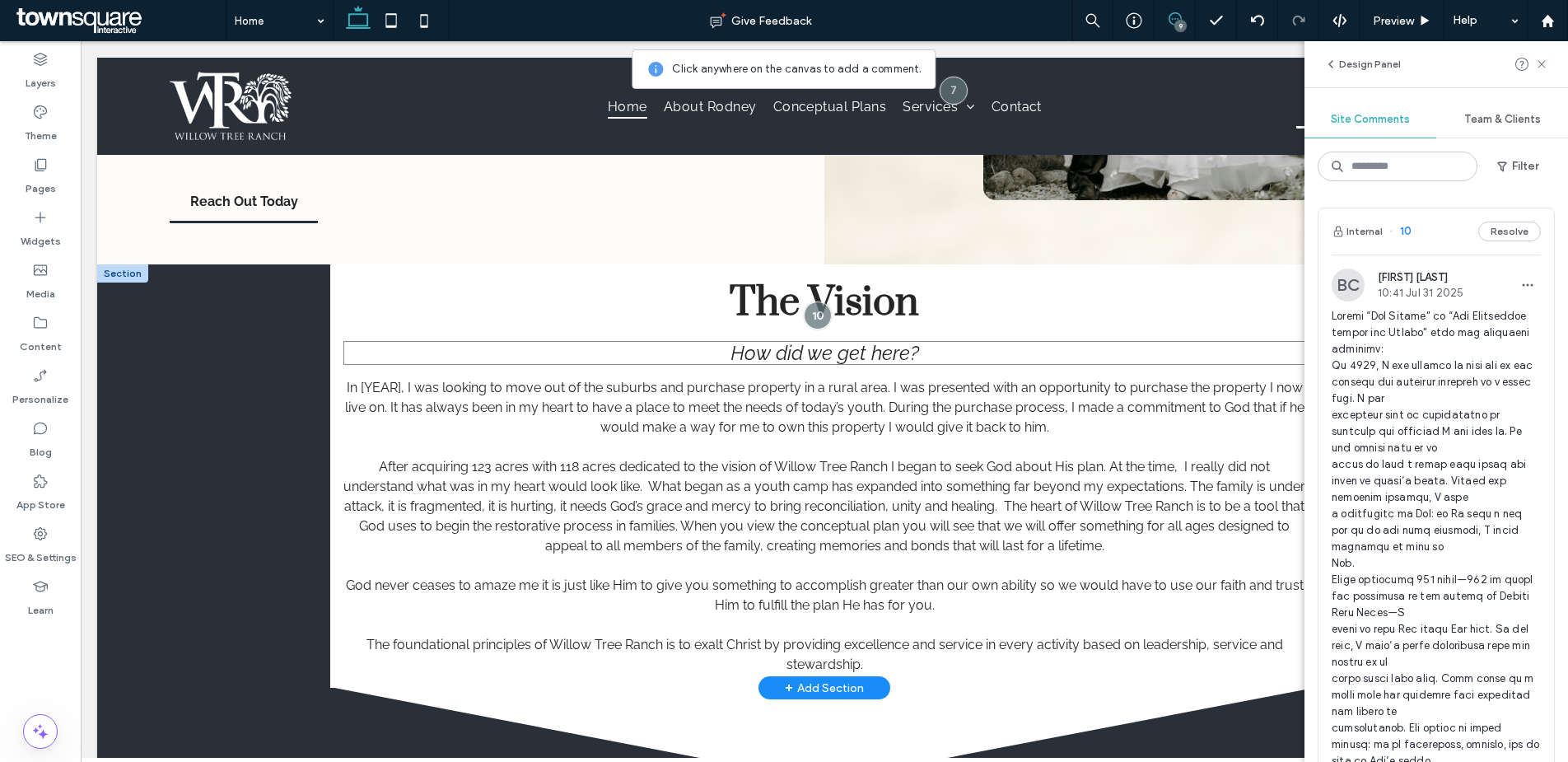scroll, scrollTop: 2133, scrollLeft: 0, axis: vertical 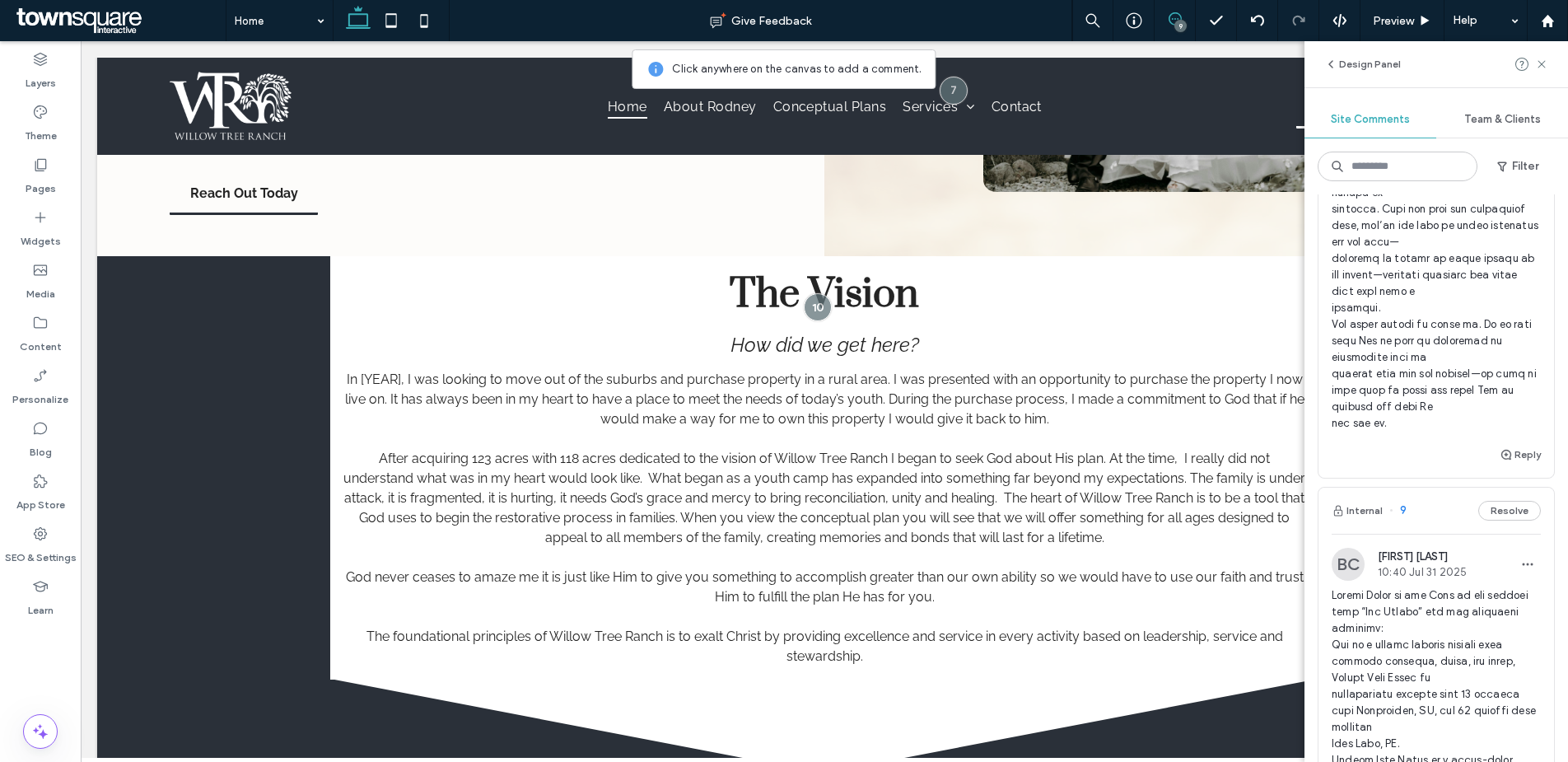 click on "Internal 9 Resolve" at bounding box center (1436, 511) 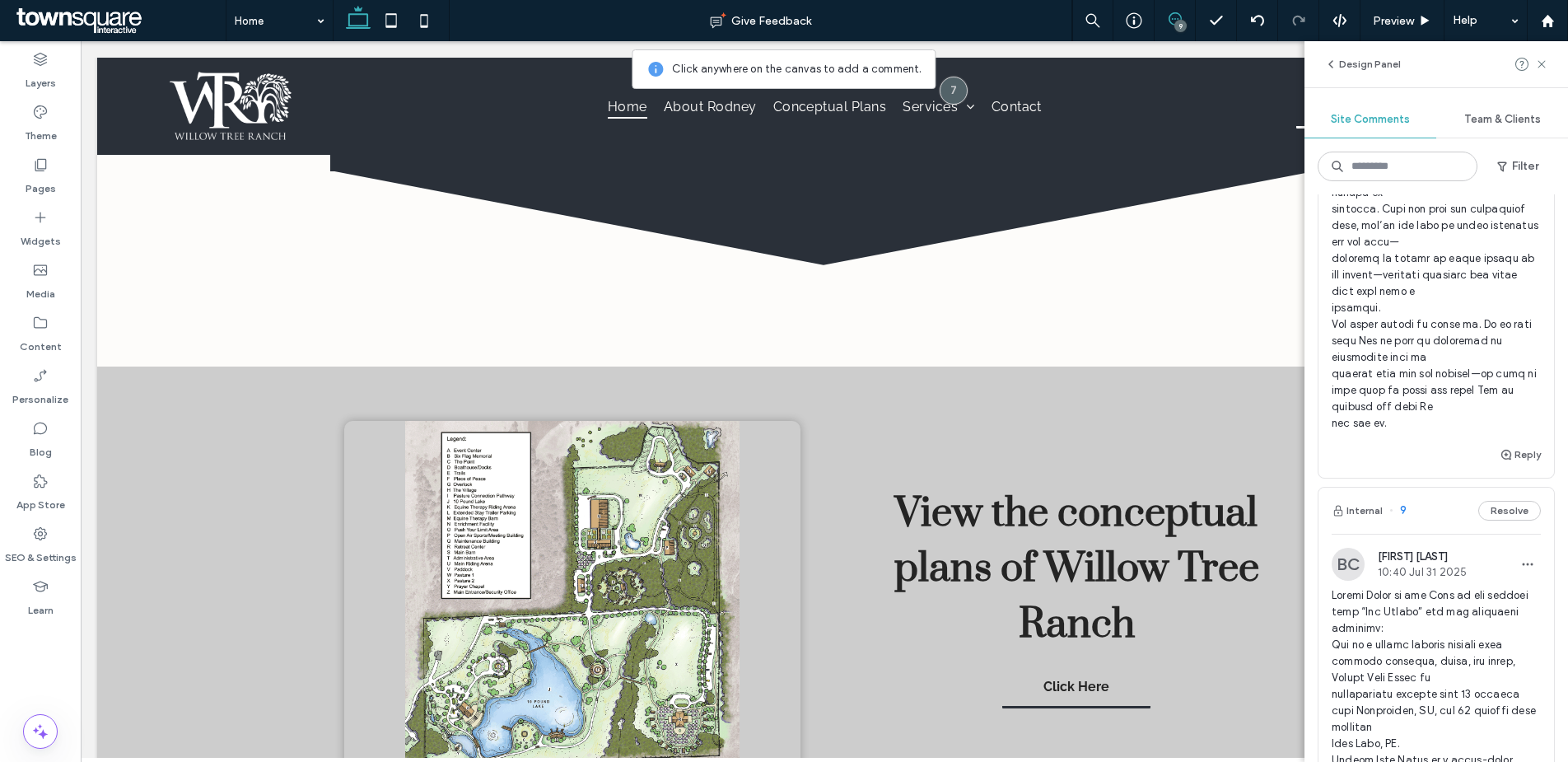 scroll, scrollTop: 521, scrollLeft: 0, axis: vertical 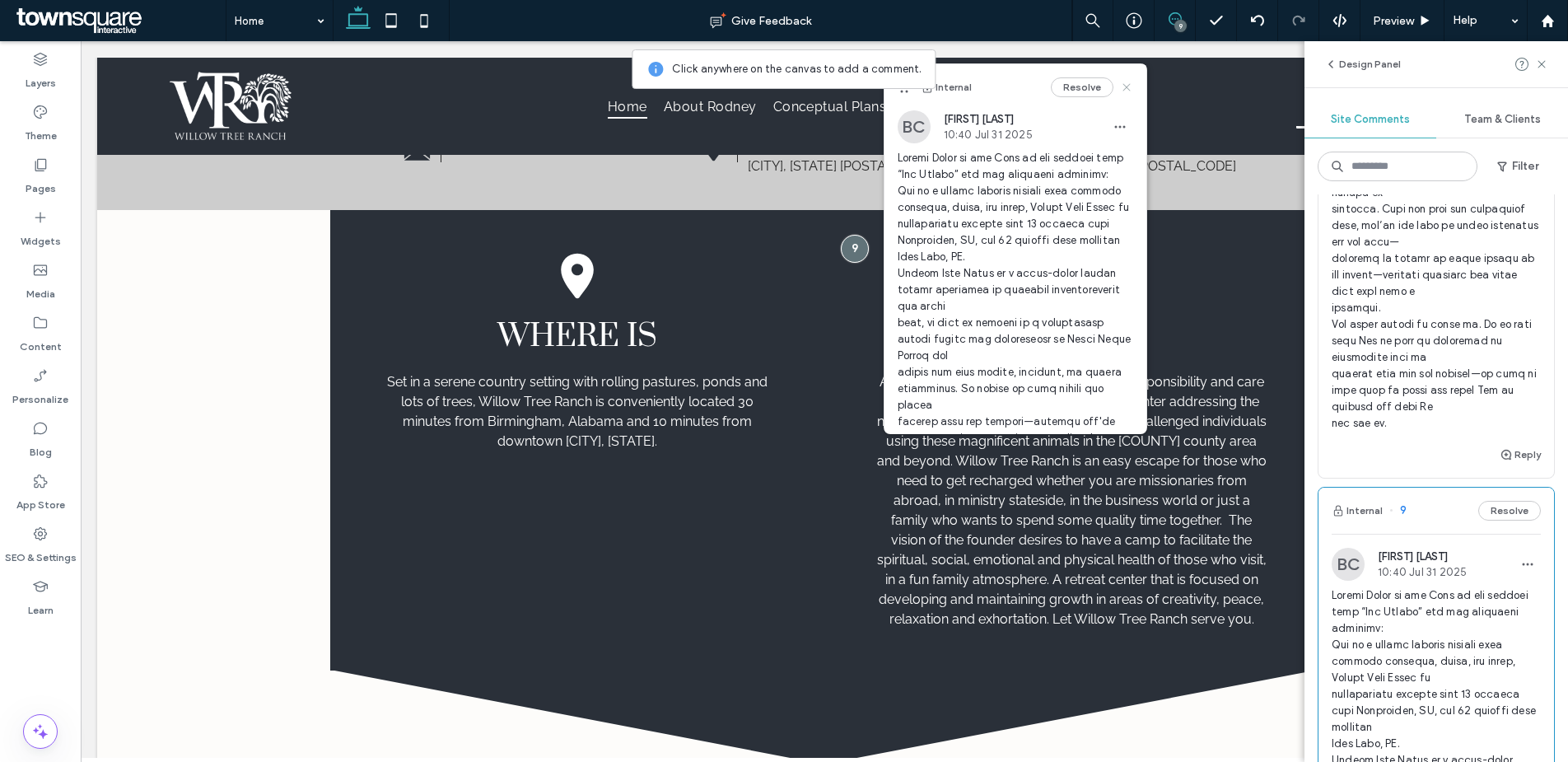 click 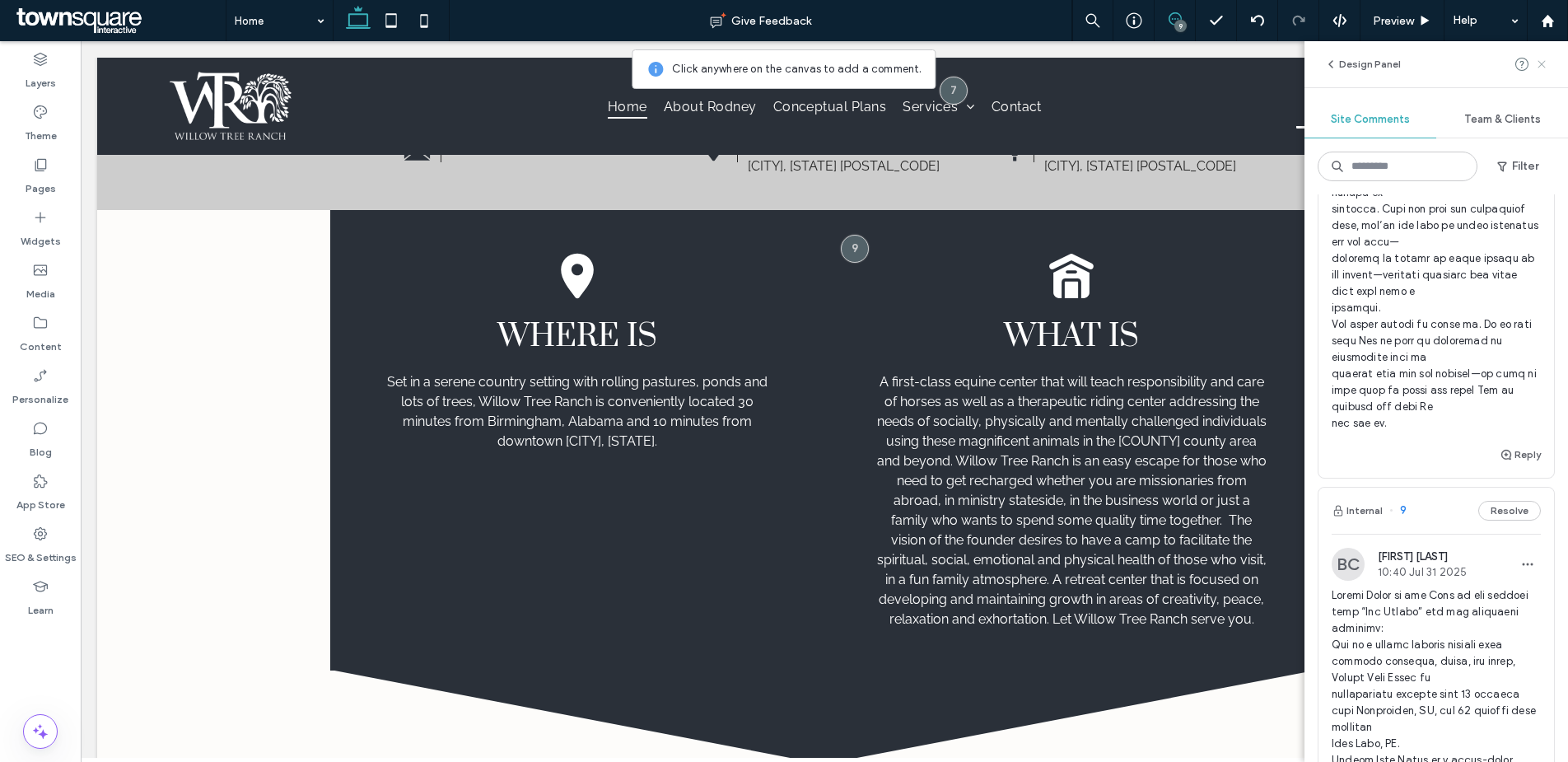 click 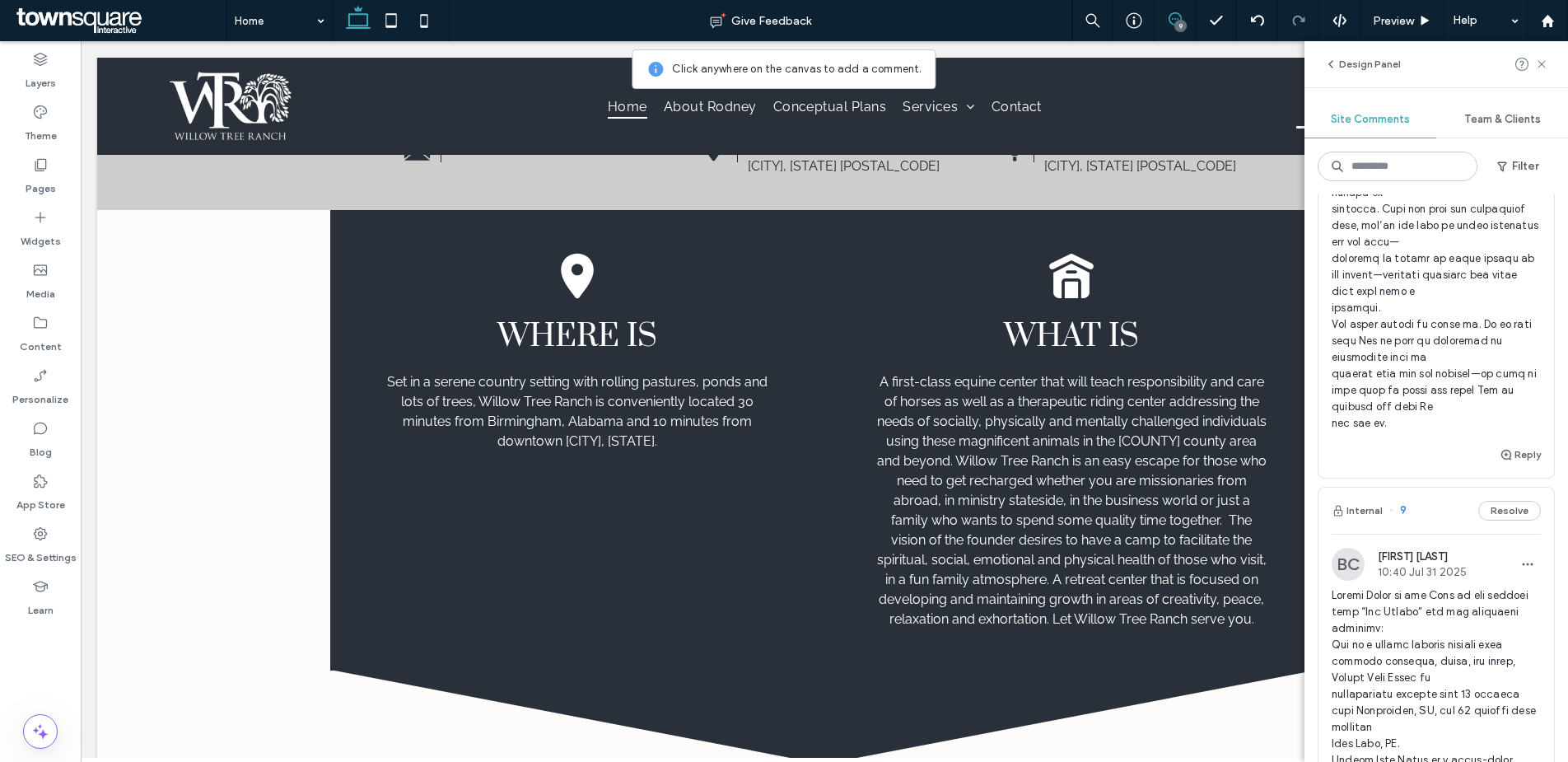 scroll, scrollTop: 0, scrollLeft: 0, axis: both 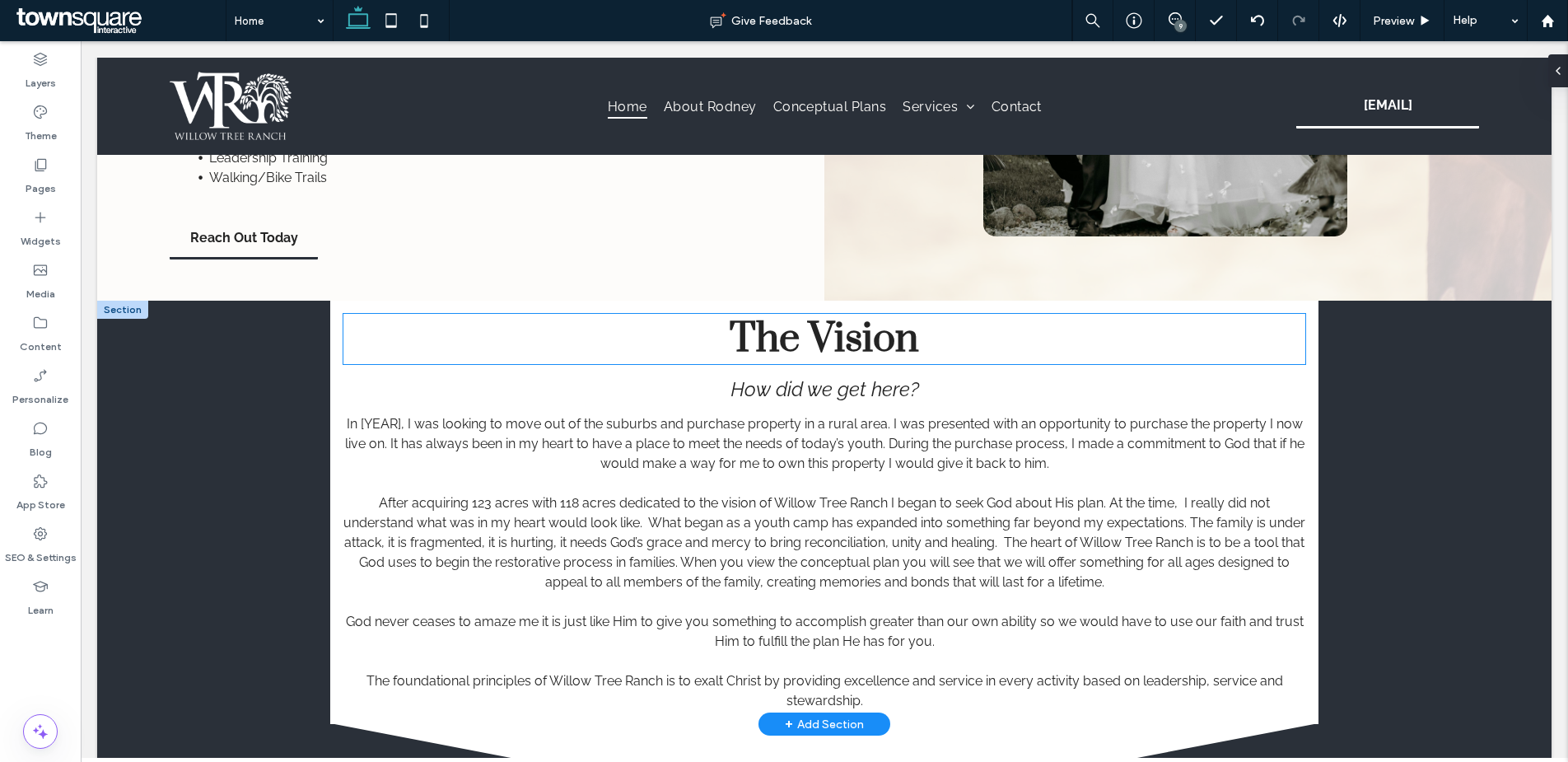 click on "The Vision" at bounding box center [824, 339] 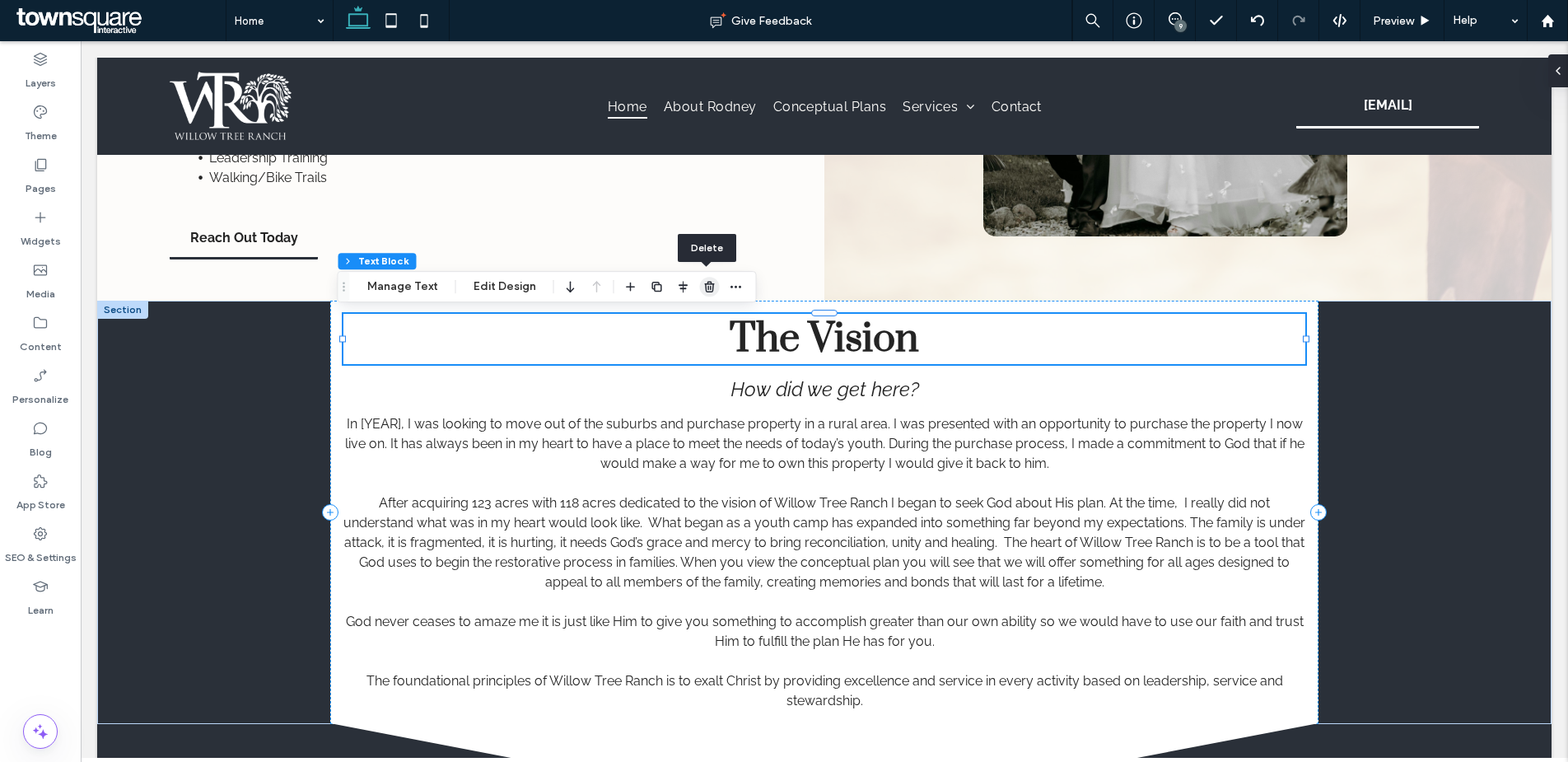 click 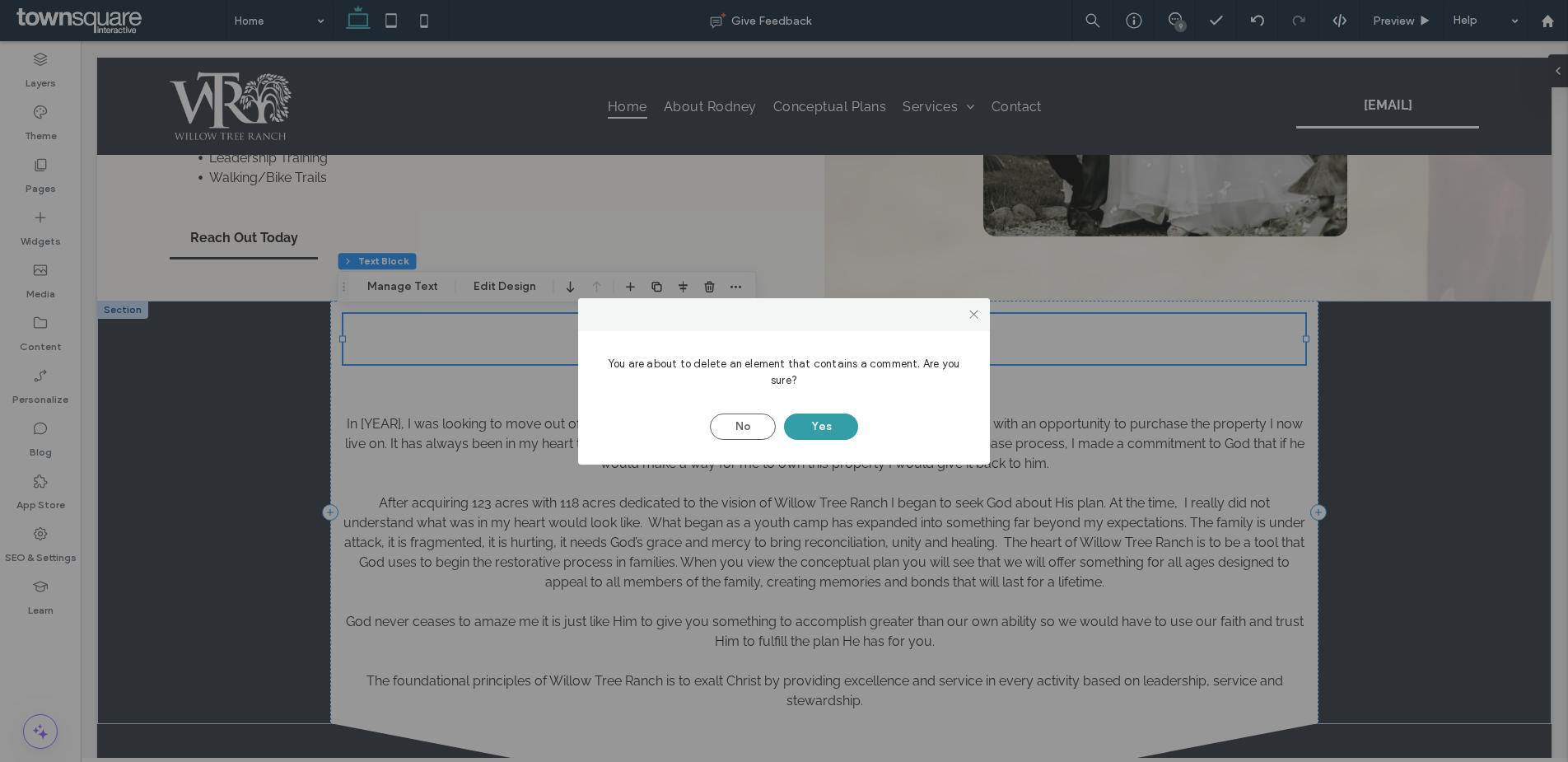 click on "Yes" at bounding box center [821, 427] 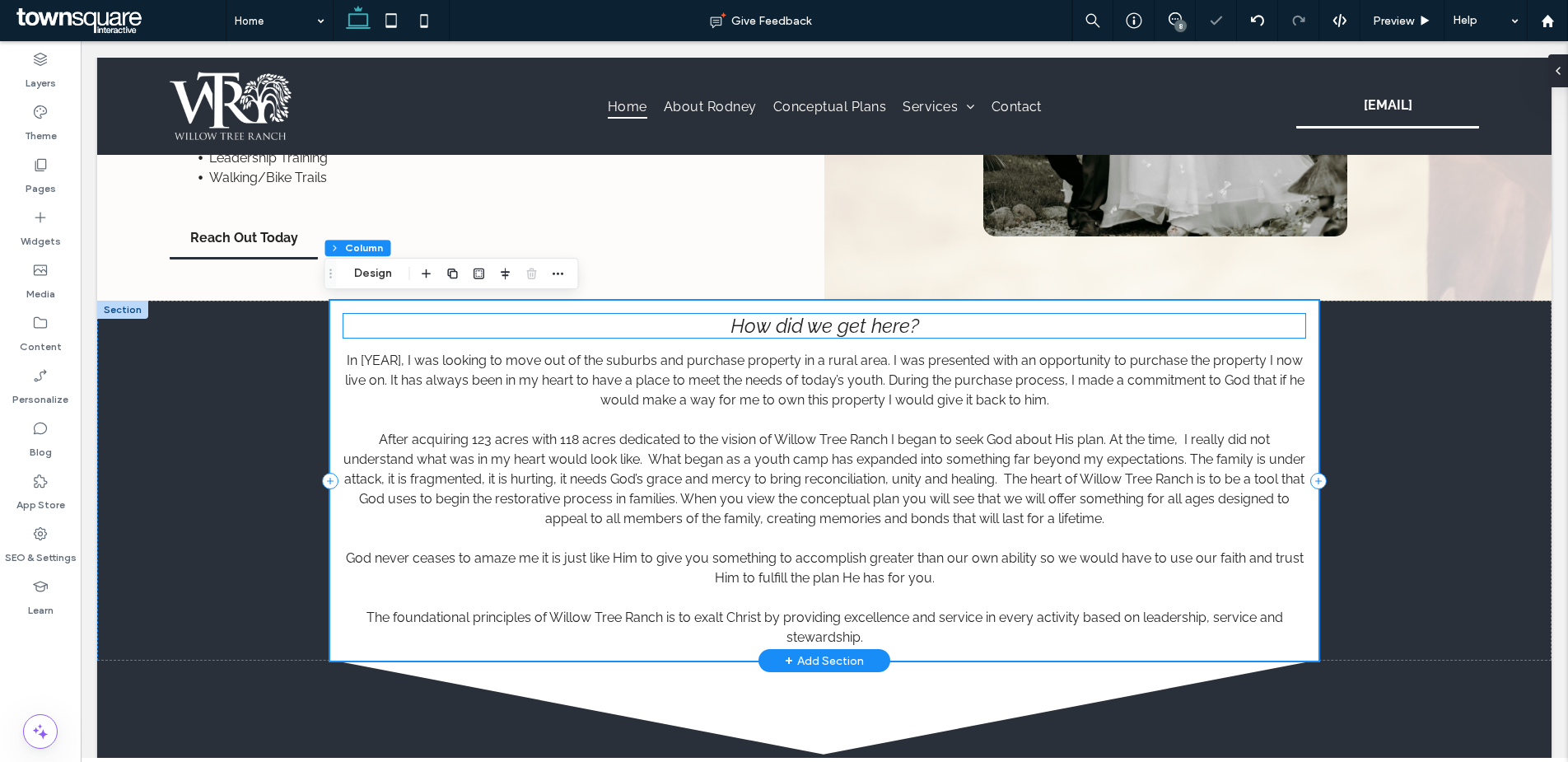click on "How did we get here?" at bounding box center (824, 325) 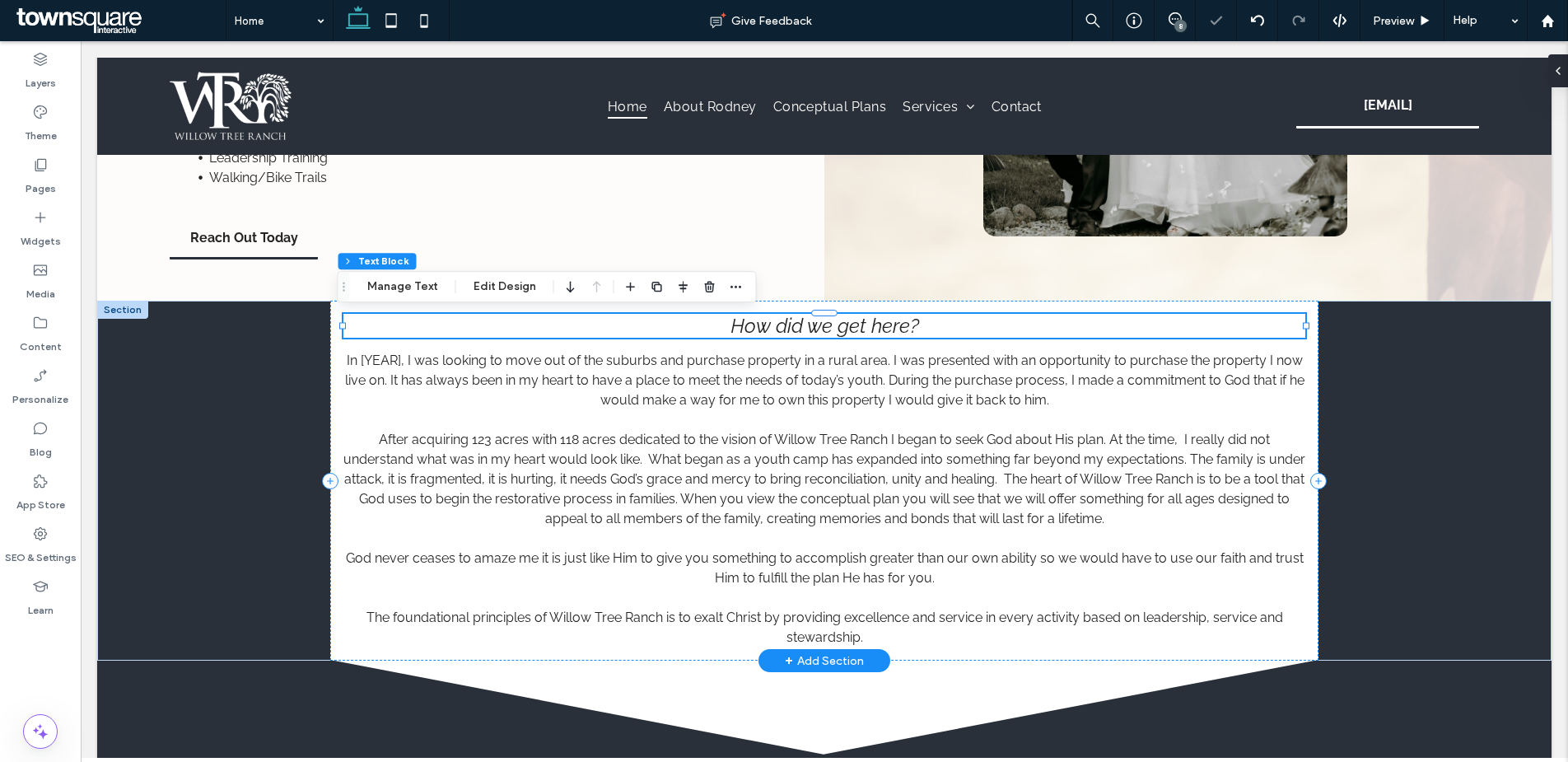 click on "How did we get here?" at bounding box center (824, 325) 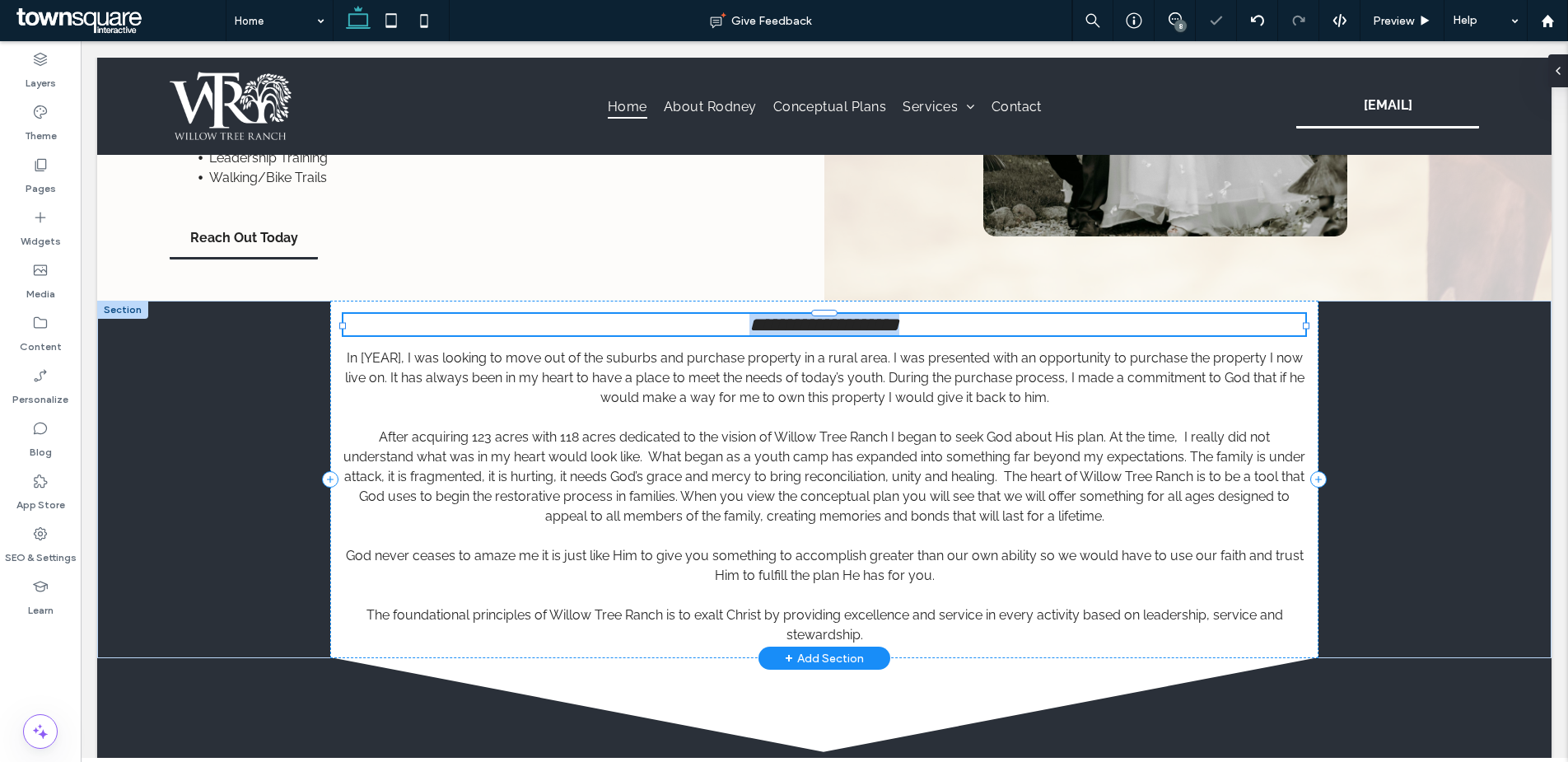 click on "**********" at bounding box center [824, 325] 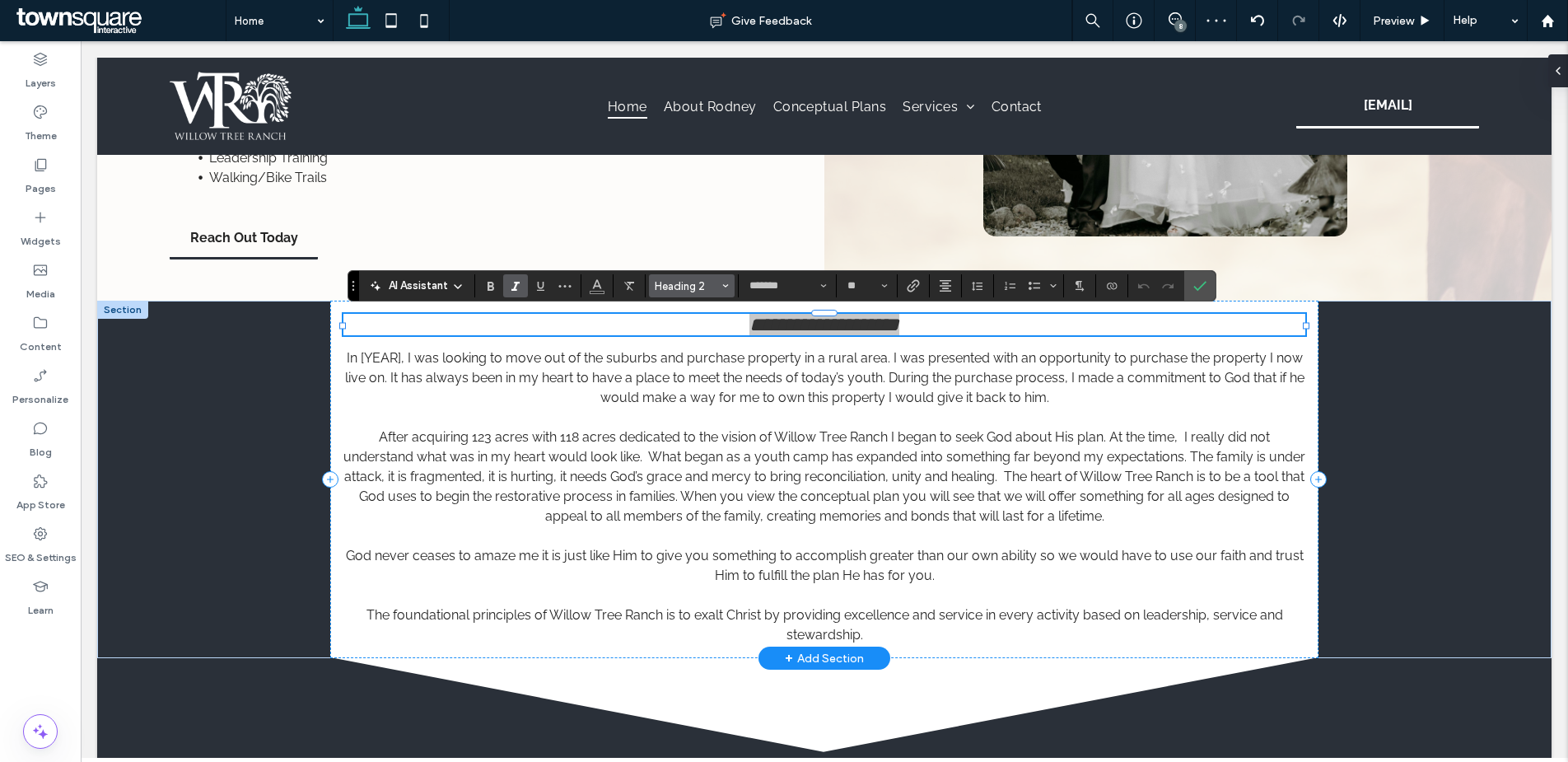 click on "Heading 2" at bounding box center (687, 286) 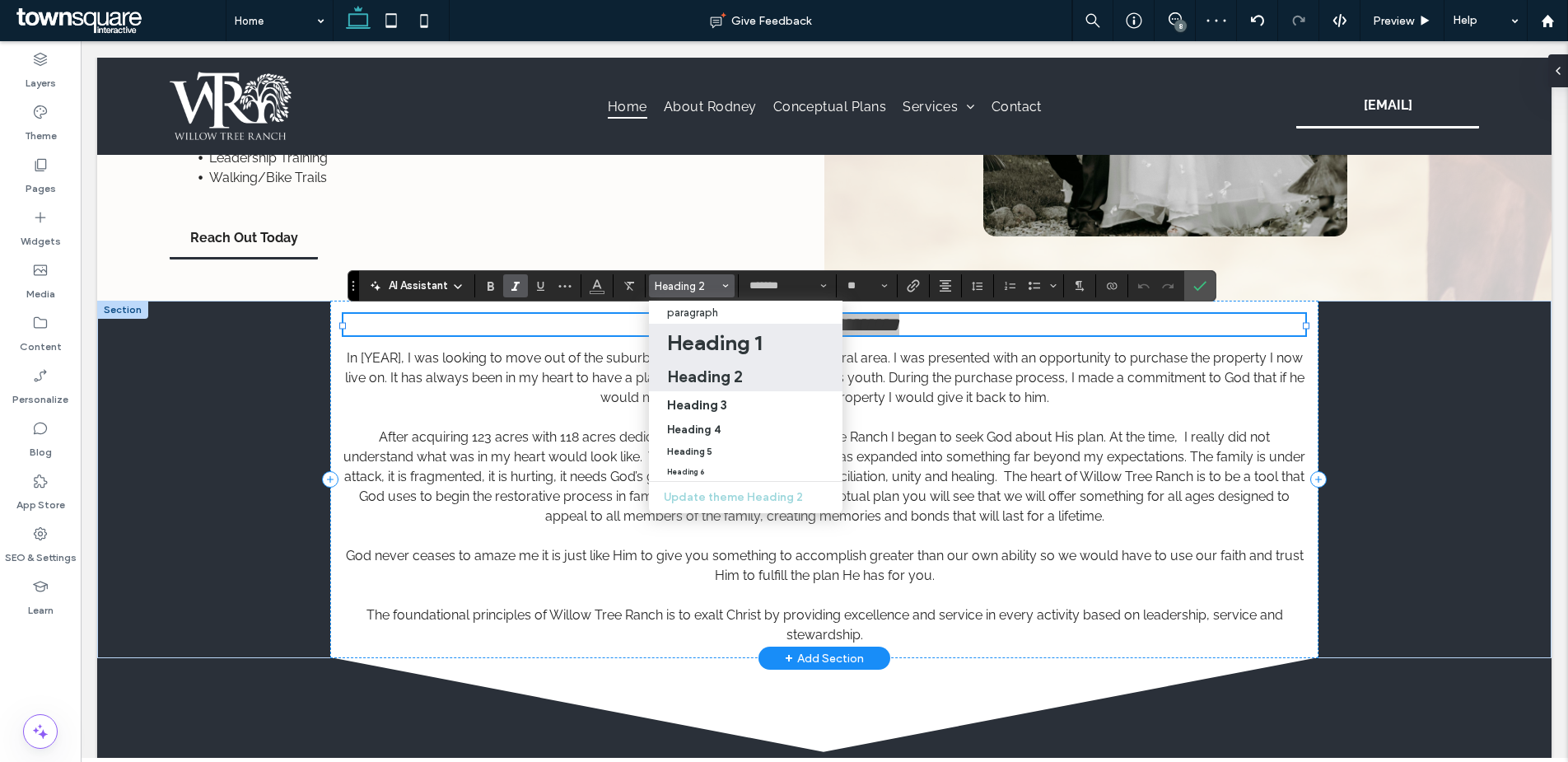 click on "Heading 1" at bounding box center [714, 343] 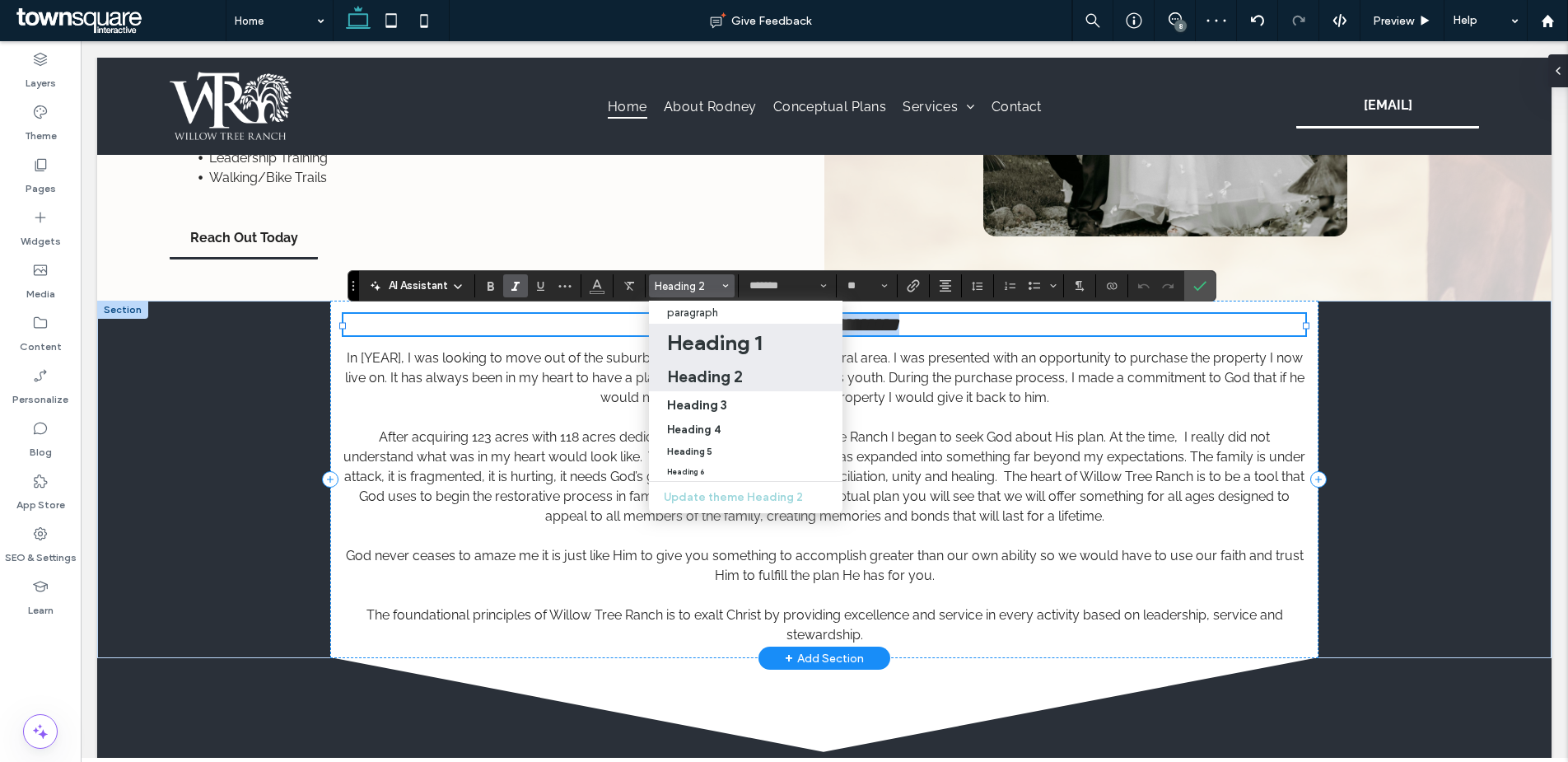 type on "*****" 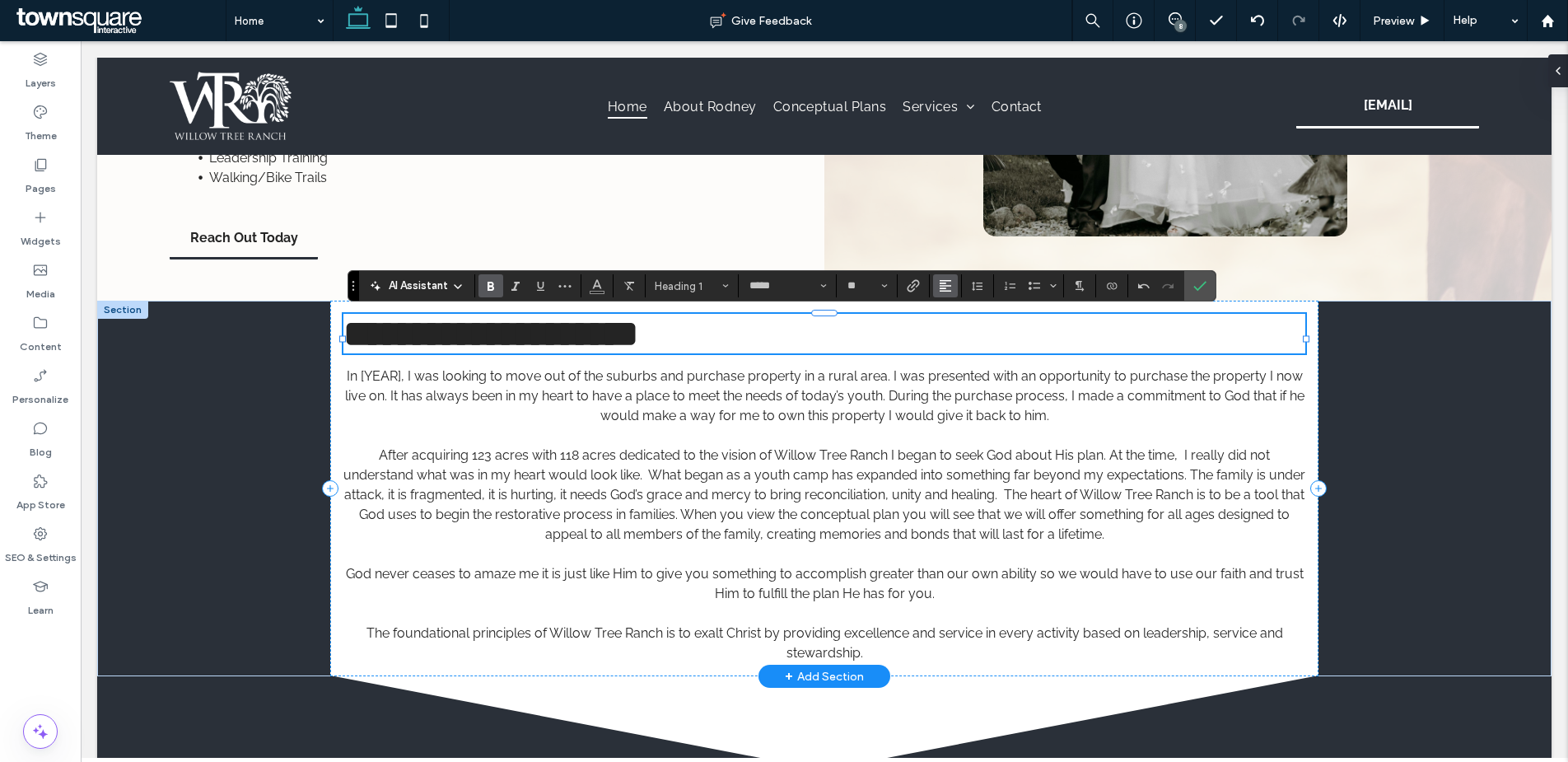 click at bounding box center [945, 286] 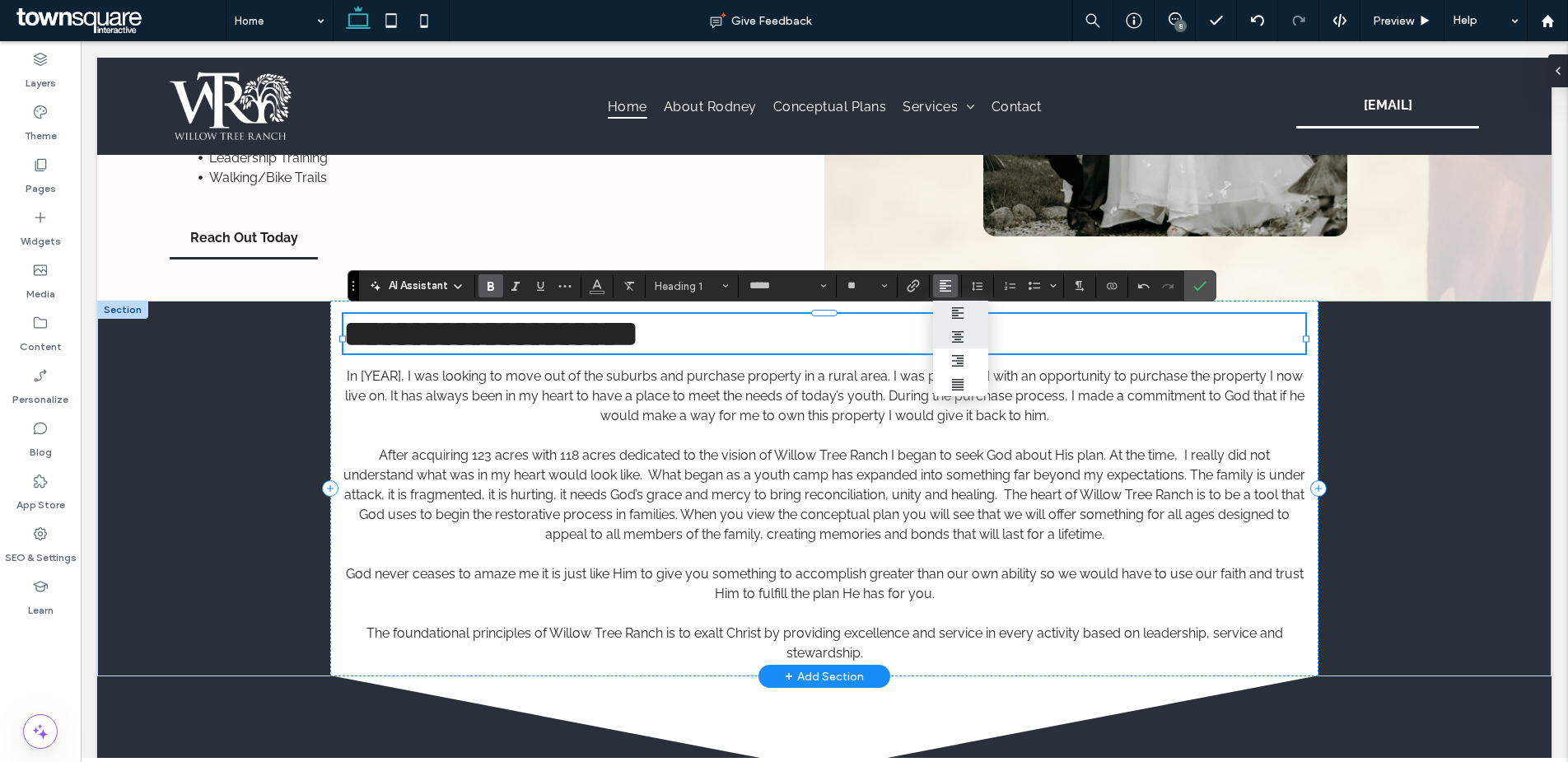 click at bounding box center [960, 337] 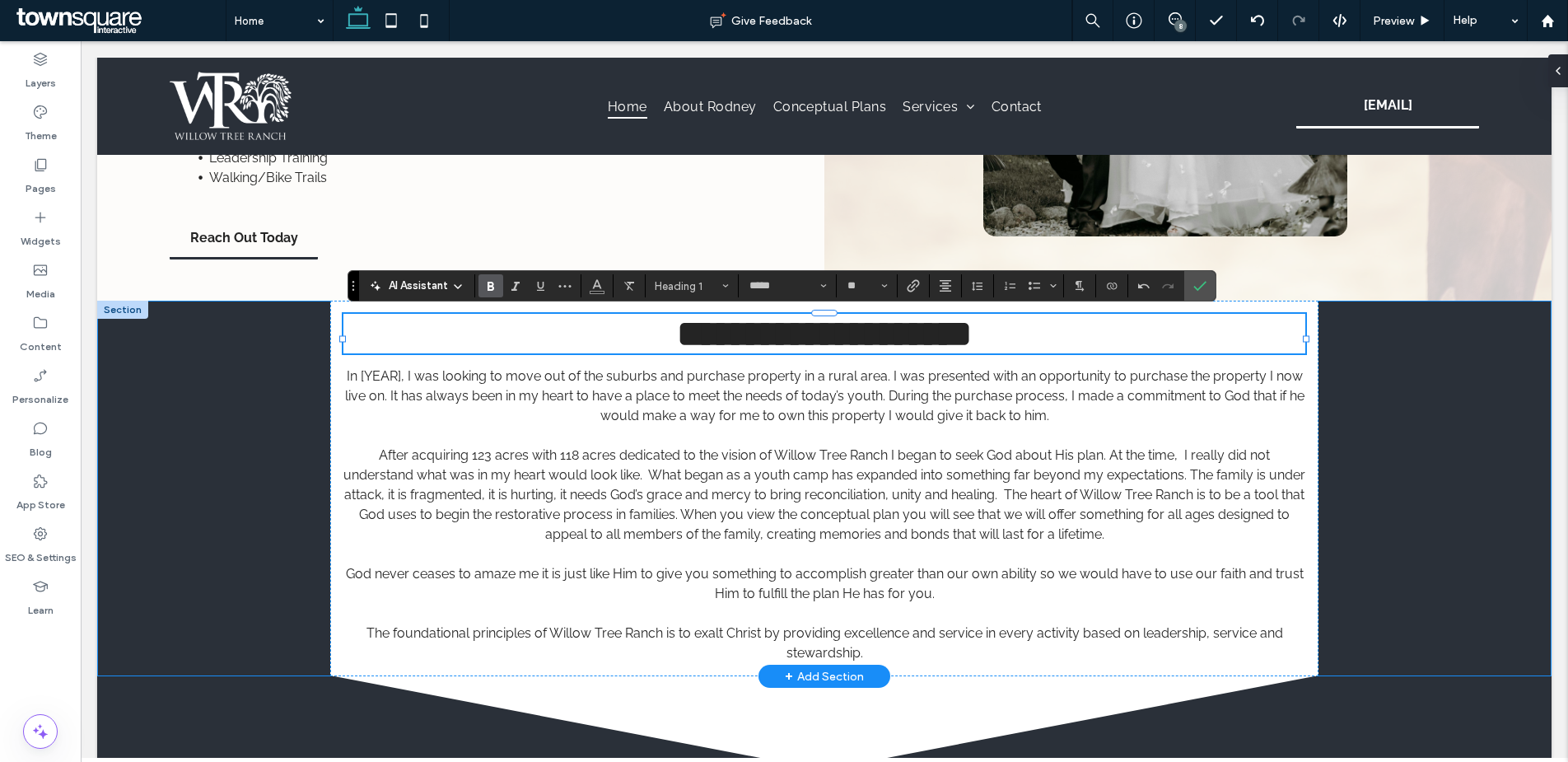 click on "In [YEAR], I was looking to move out of the suburbs and purchase property in a rural area. I was presented with an opportunity to purchase the property I now live on. It has always been in my heart to have a place to meet the needs of today’s youth. During the purchase process, I made a commitment to God that if he would make a way for me to own this property I would give it back to him." at bounding box center [824, 489] 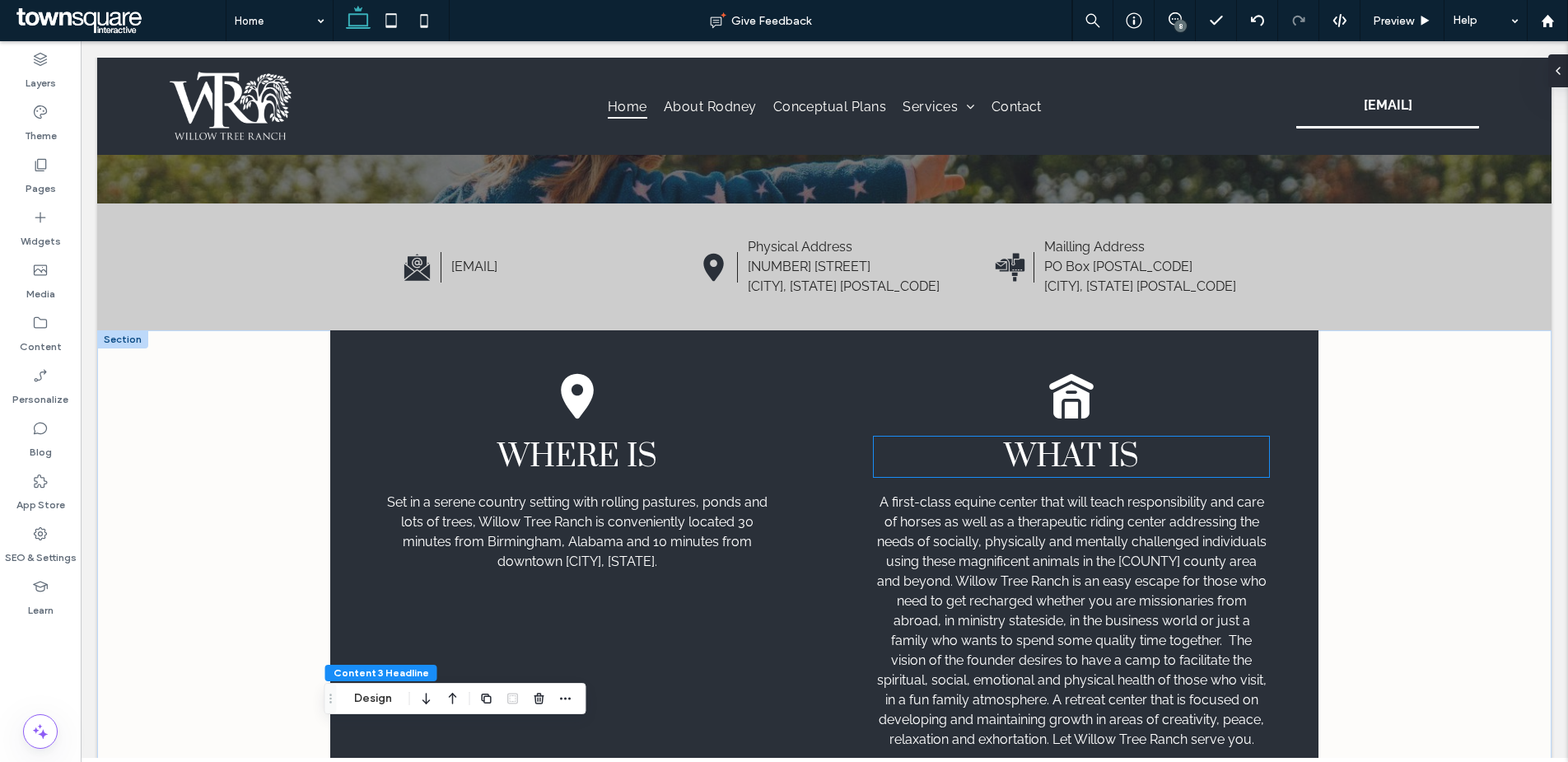 scroll, scrollTop: 522, scrollLeft: 0, axis: vertical 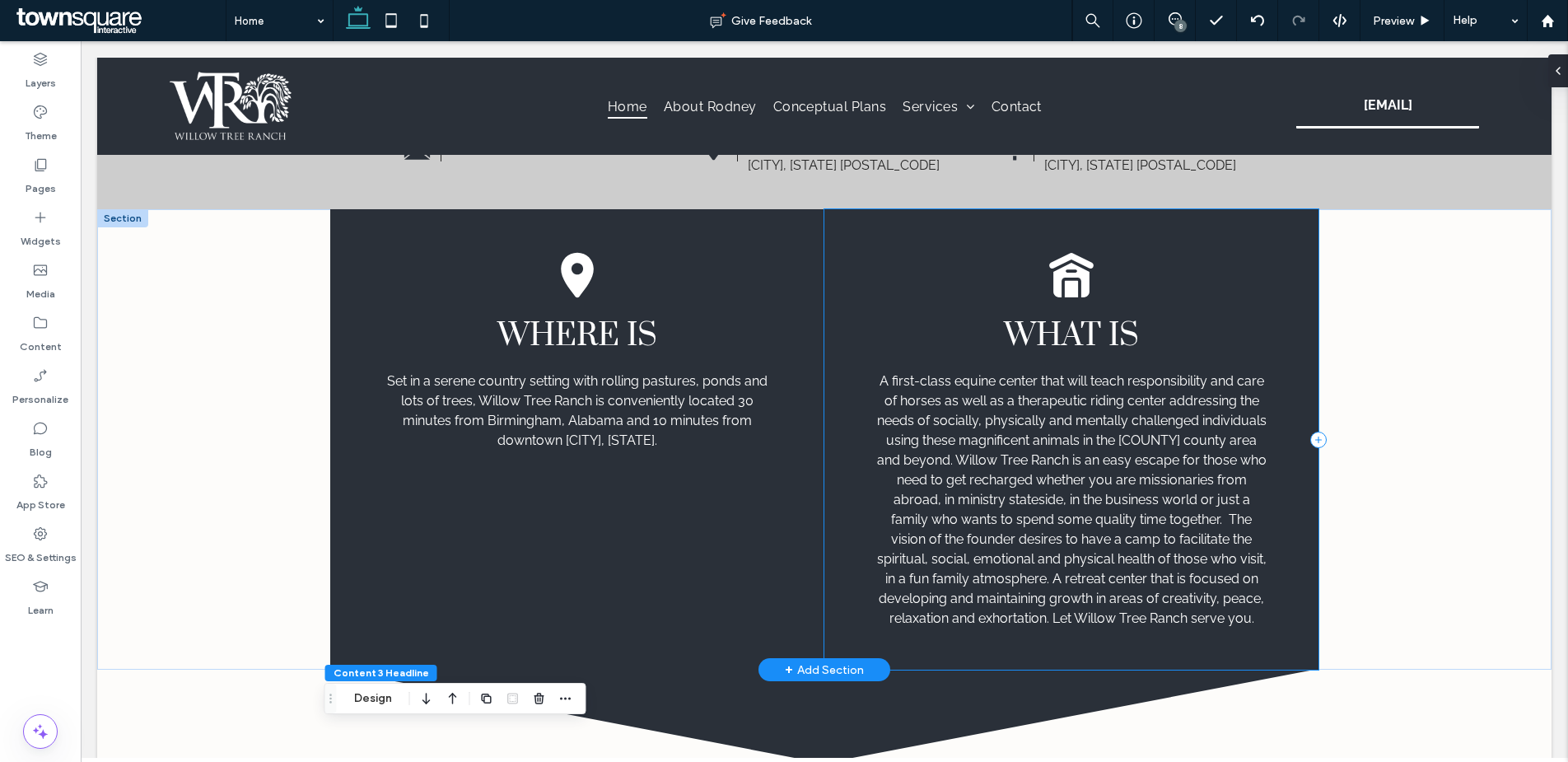 click on "What is
A first-class equine center that will teach responsibility and care of horses as well as a therapeutic riding center addressing the needs of socially, physically and mentally challenged individuals using these magnificent animals in the [COUNTY] county area and beyond. Willow Tree Ranch is an easy escape for those who need to get recharged whether you are missionaries from abroad, in ministry stateside, in the business world or just a family who wants to spend some quality time together.  The vision of the founder desires to have a camp to facilitate the spiritual, social, emotional and physical health of those who visit, in a fun family atmosphere. A retreat center that is focused on developing and maintaining growth in areas of creativity, peace, relaxation and exhortation. Let Willow Tree Ranch serve you." at bounding box center [1071, 439] 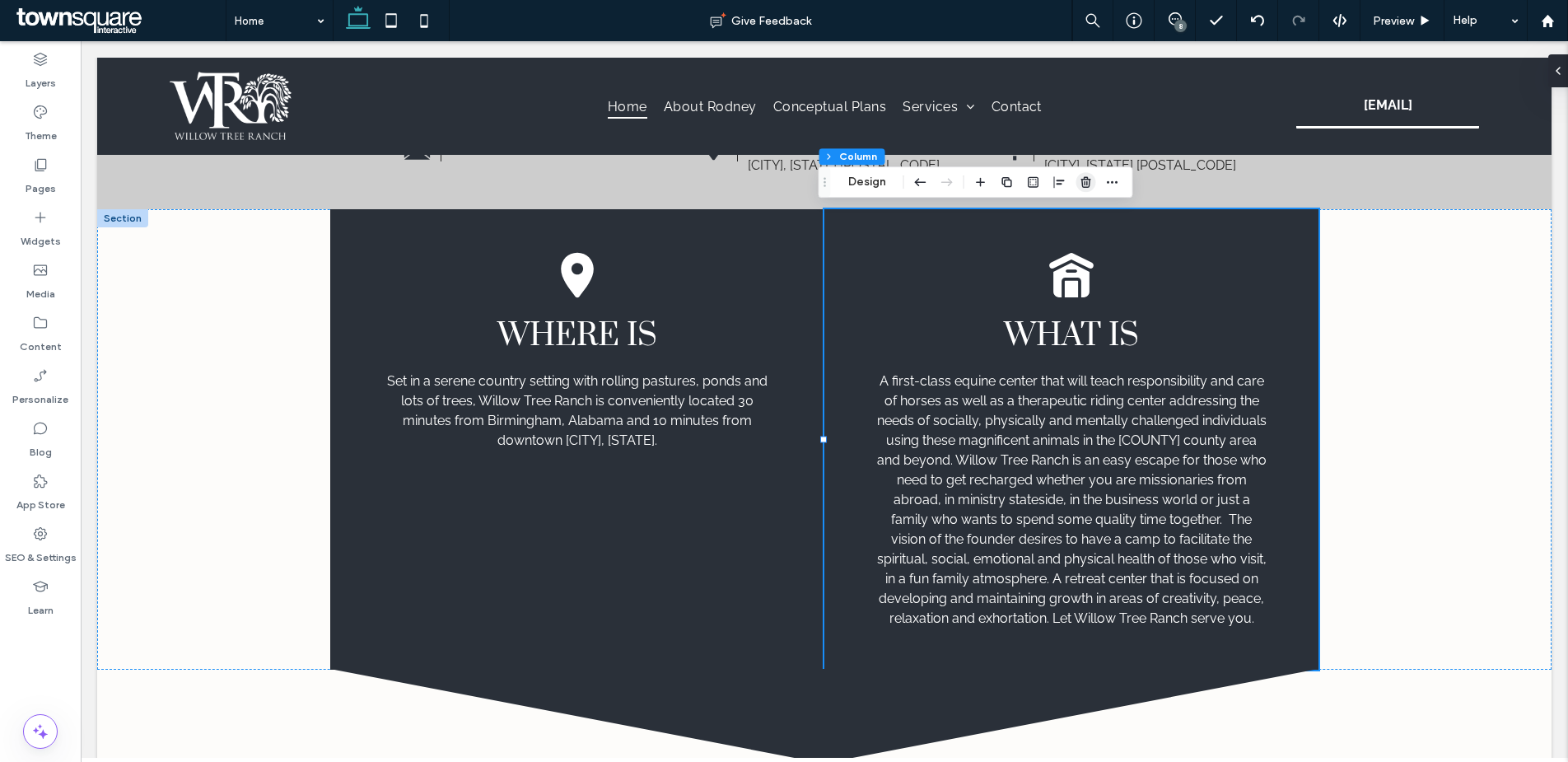 click 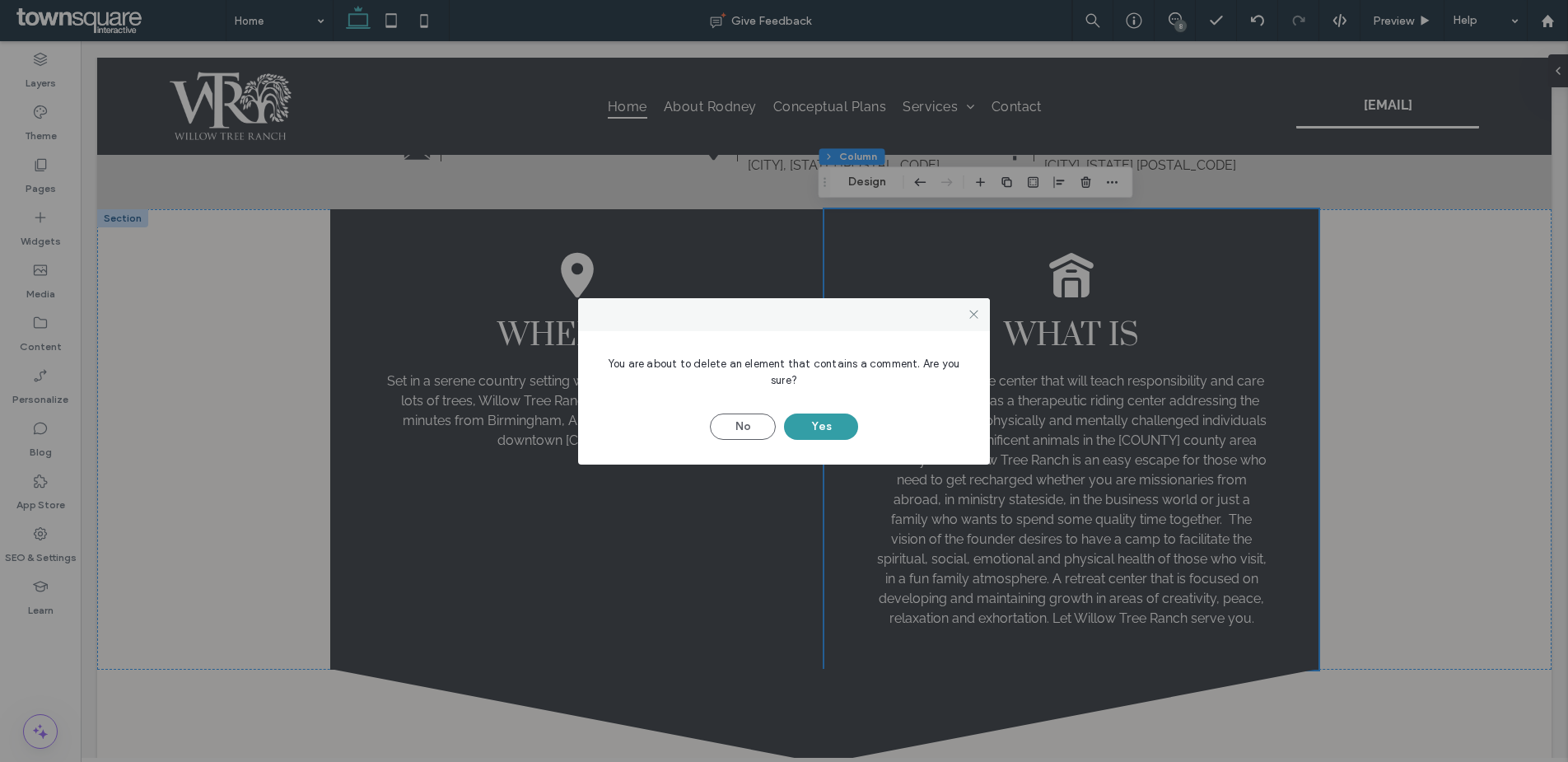 click on "Yes" at bounding box center [821, 427] 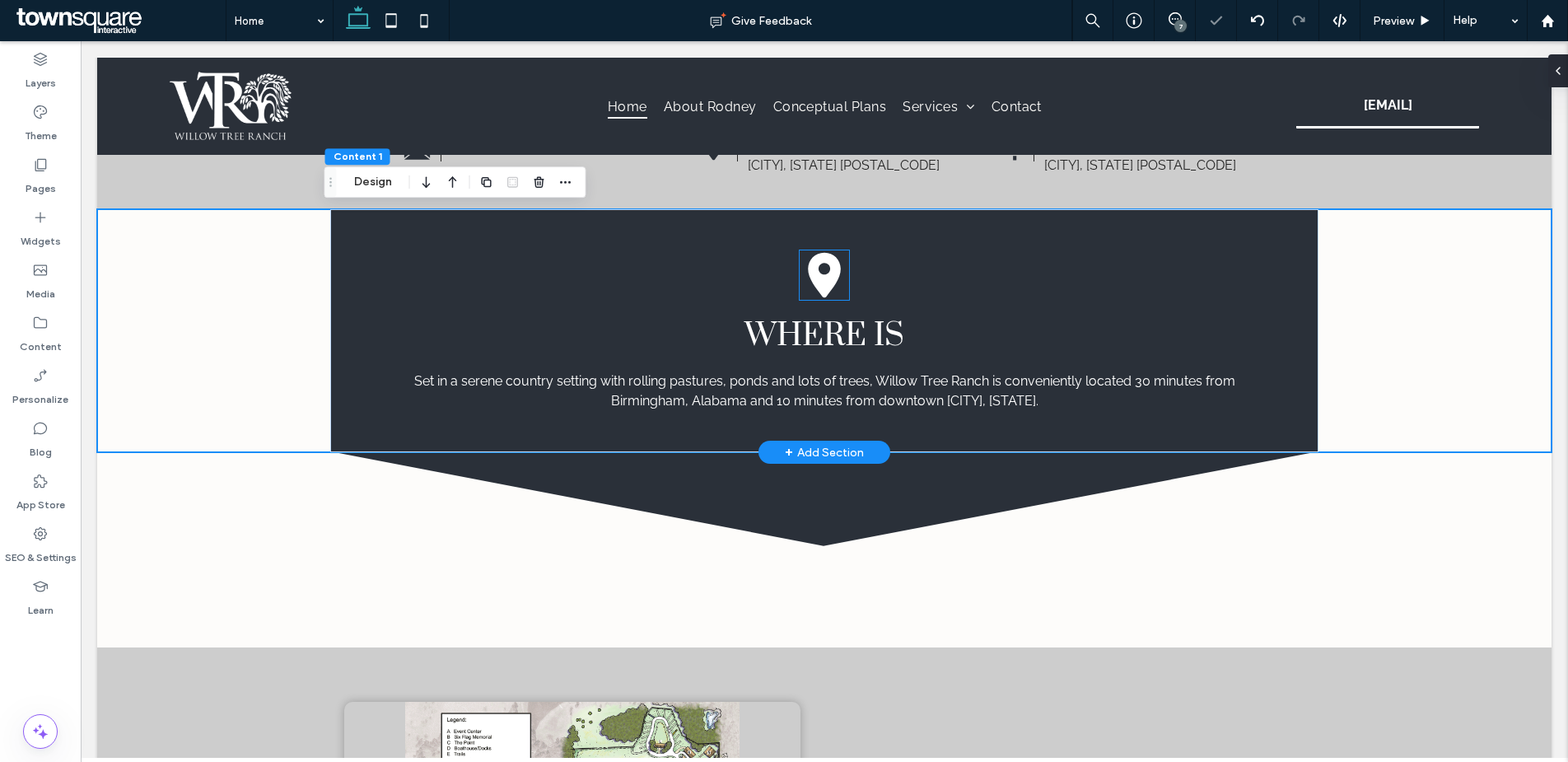 click 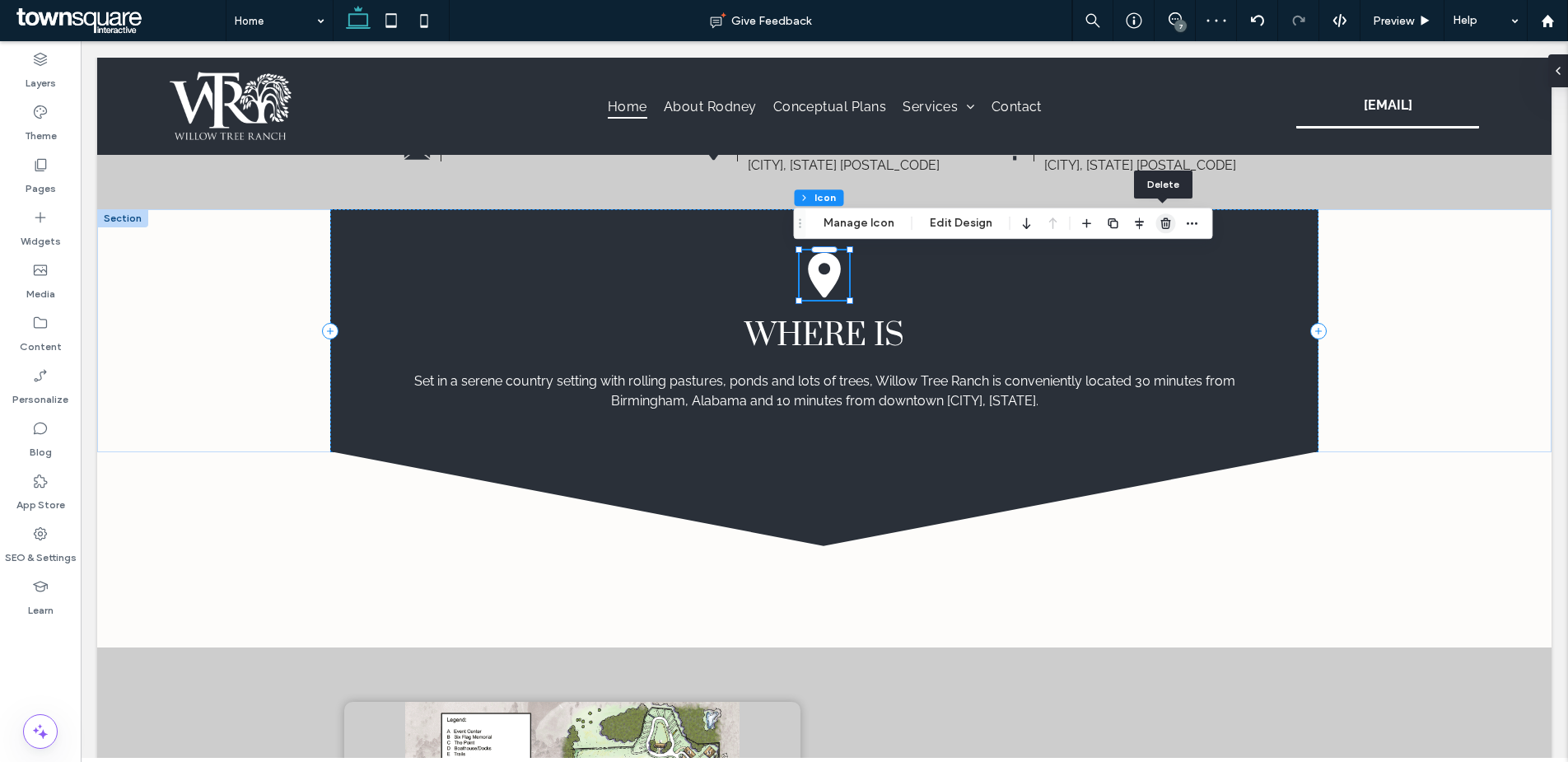 click 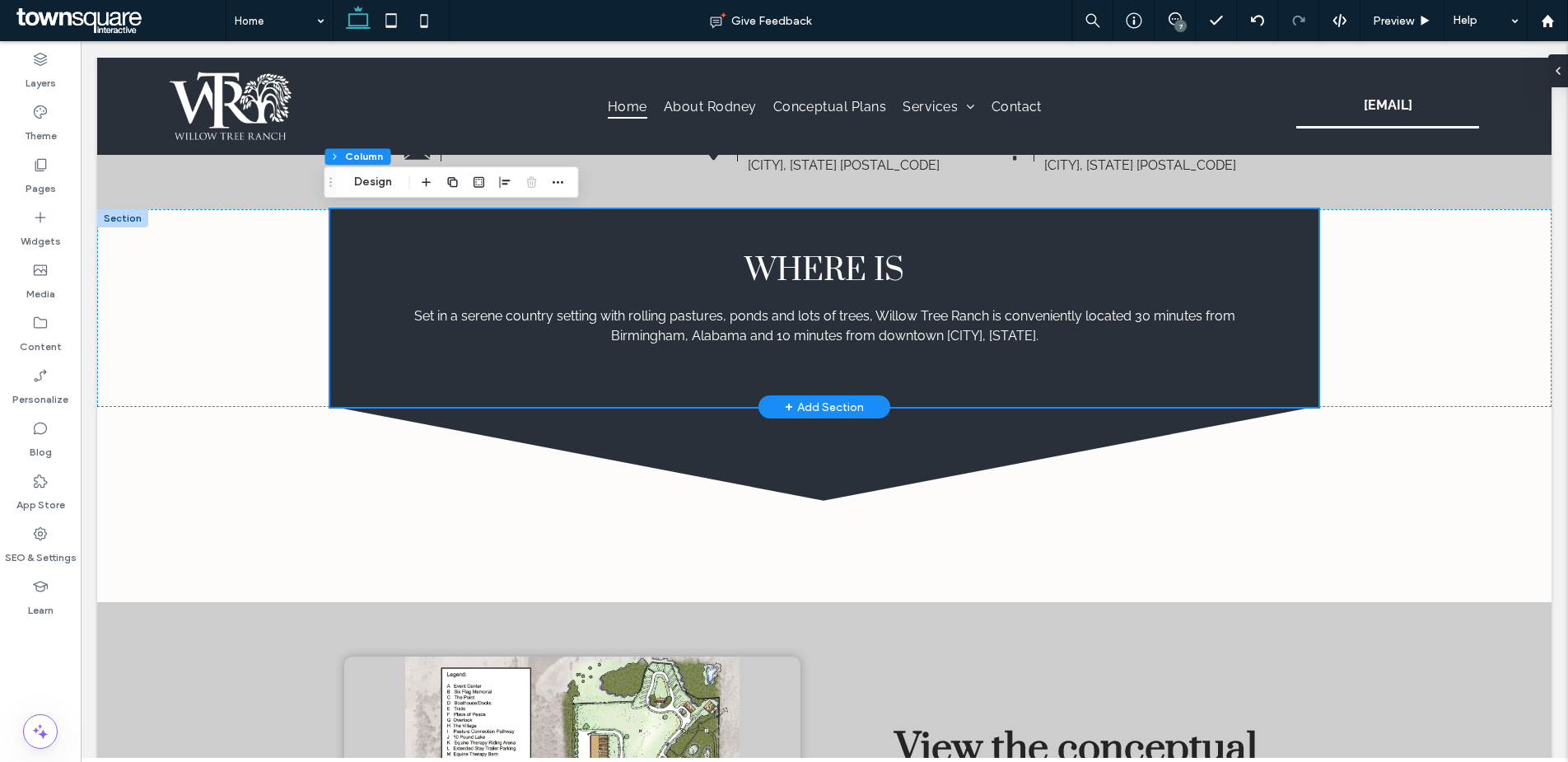 click on "Where is" at bounding box center [824, 270] 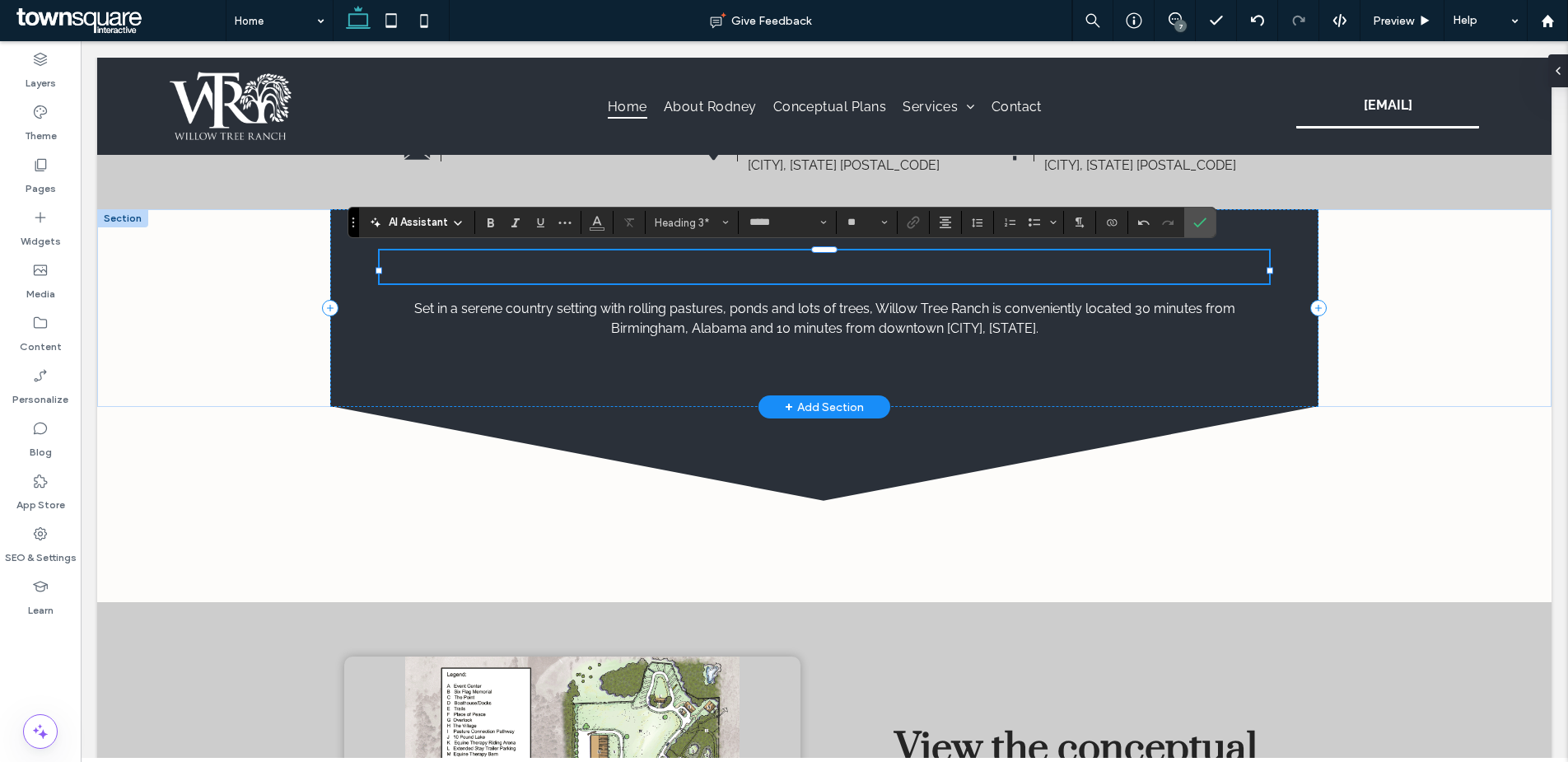 paste 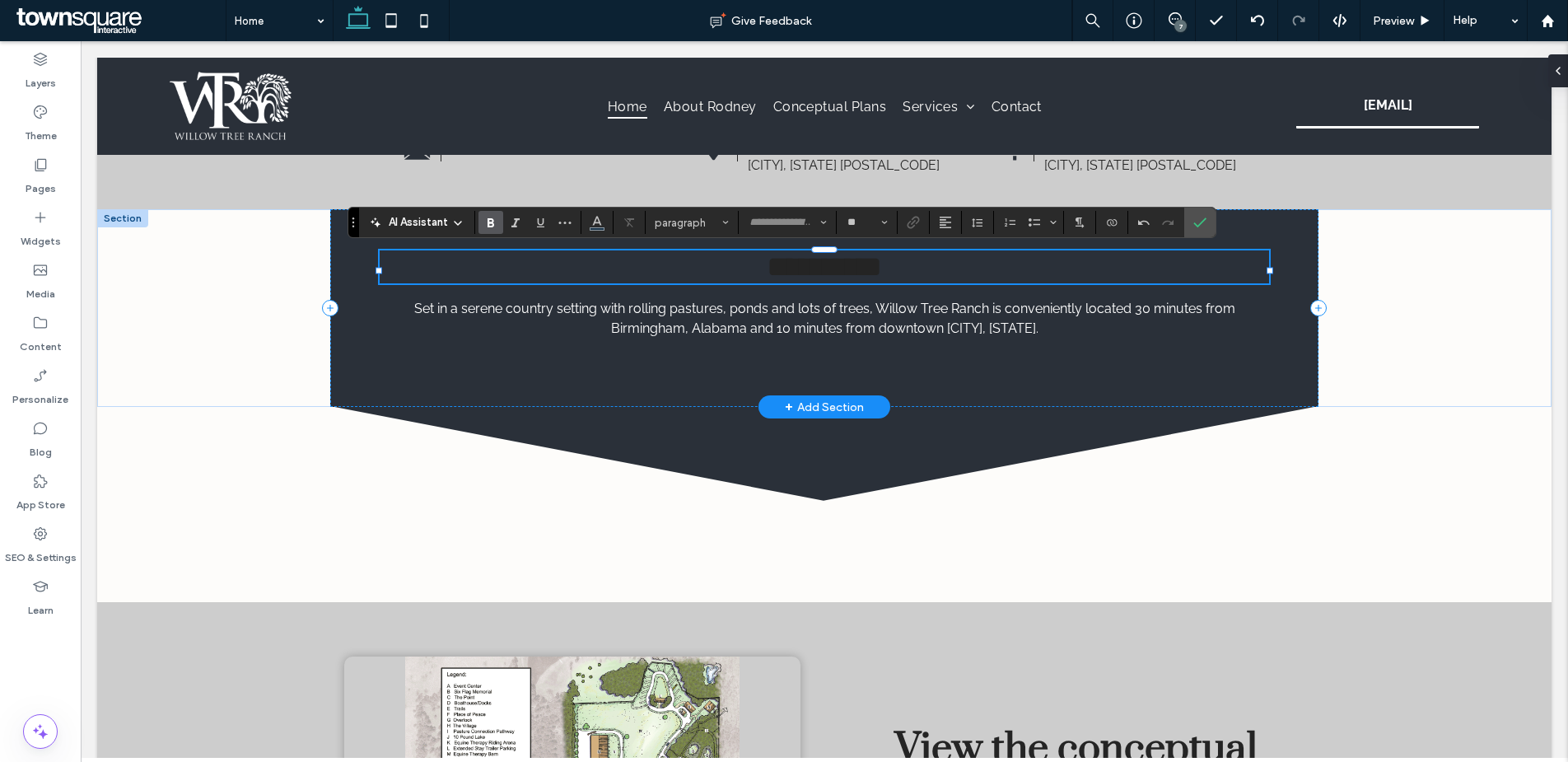 type on "*****" 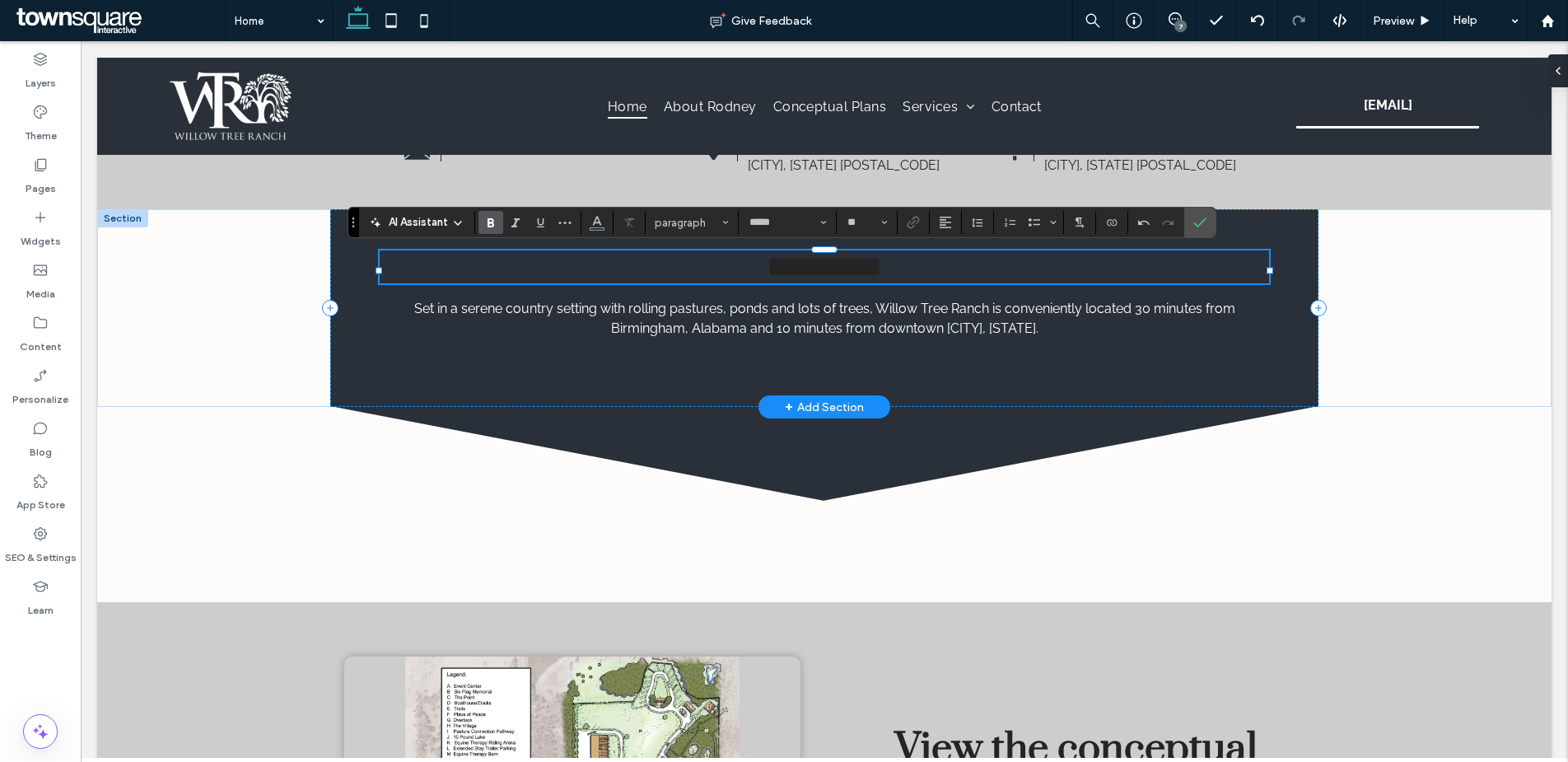 click on "**********" at bounding box center [824, 267] 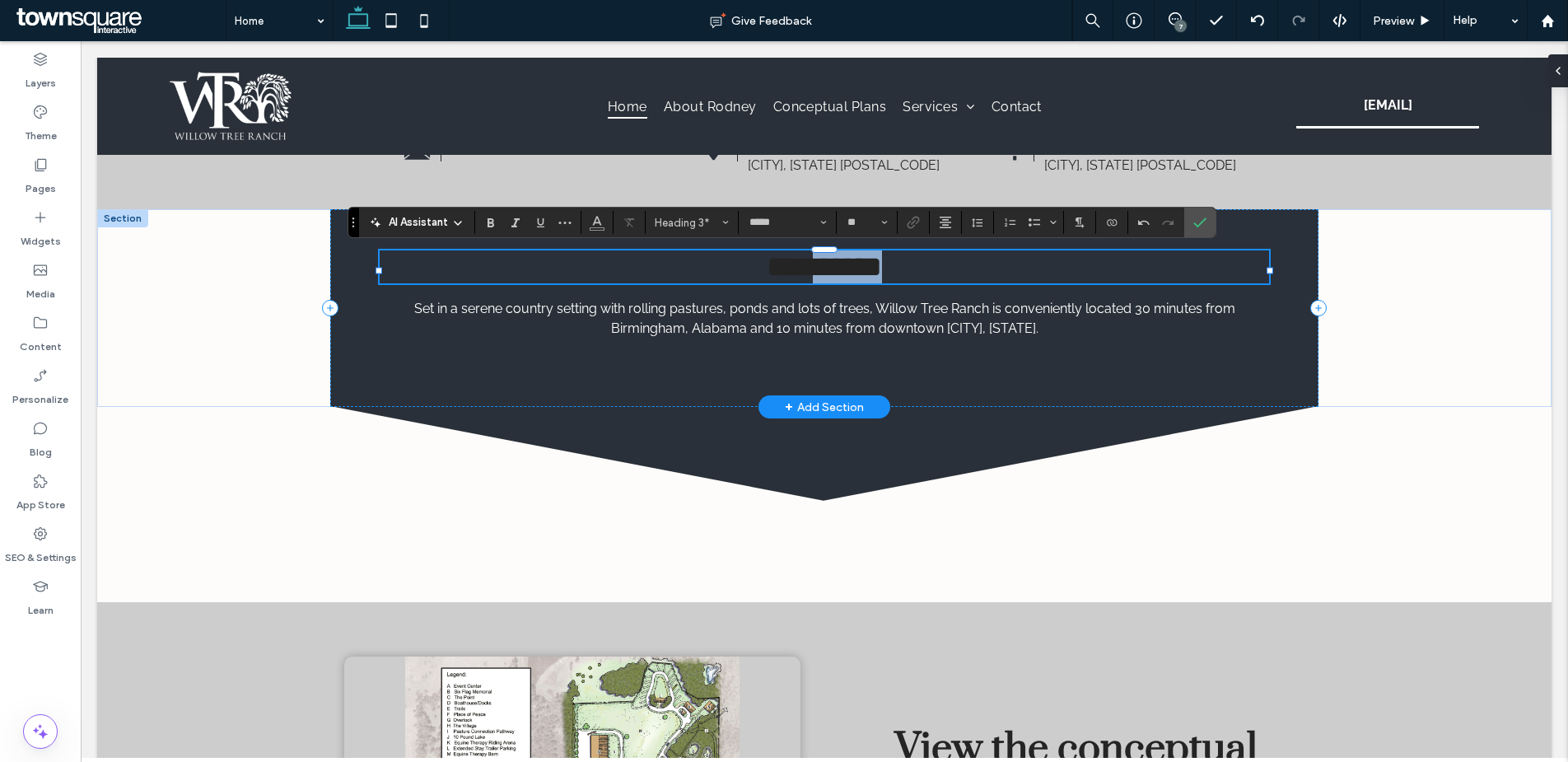 click on "**********" at bounding box center (824, 267) 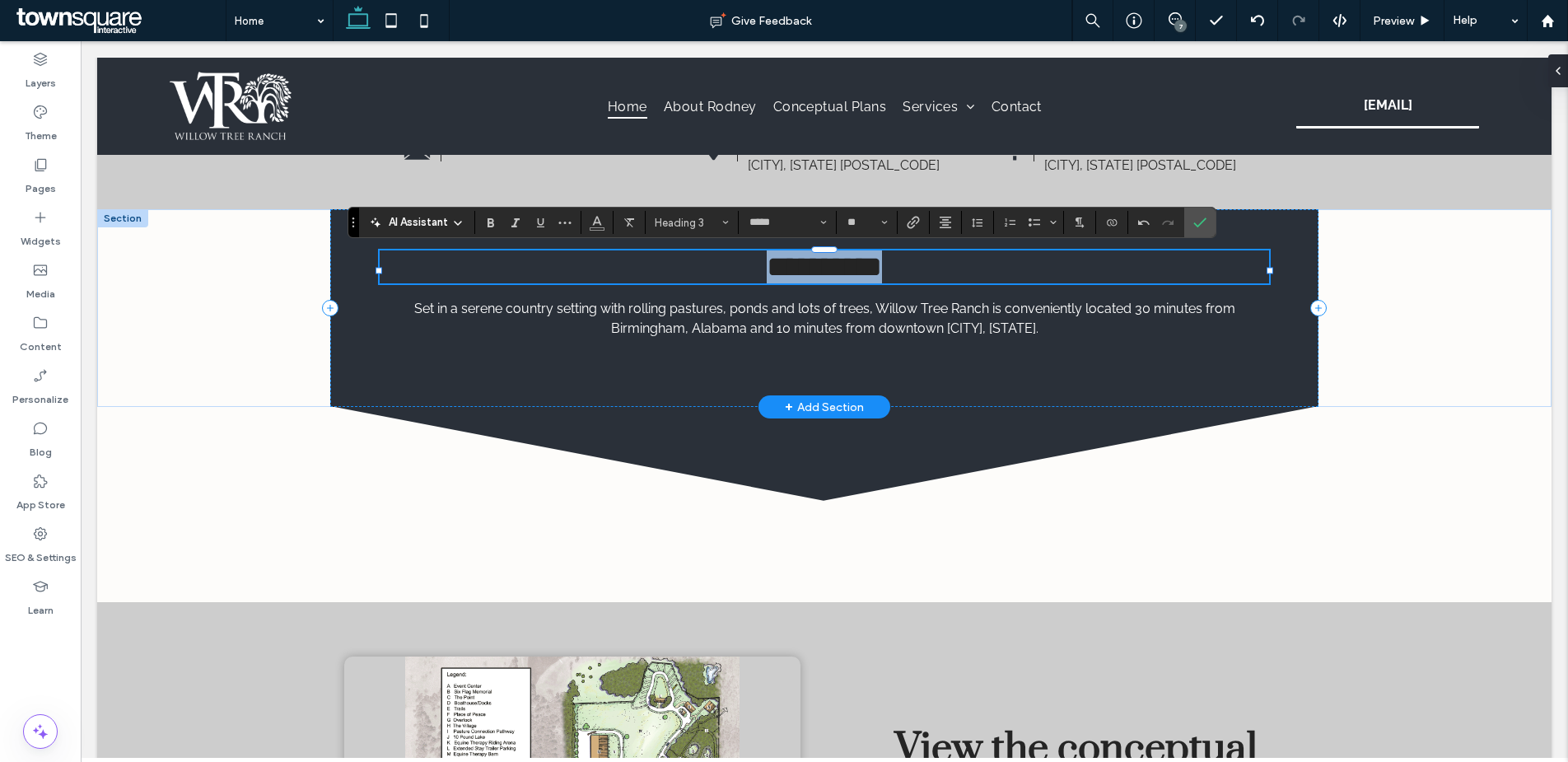 click on "**********" at bounding box center (824, 267) 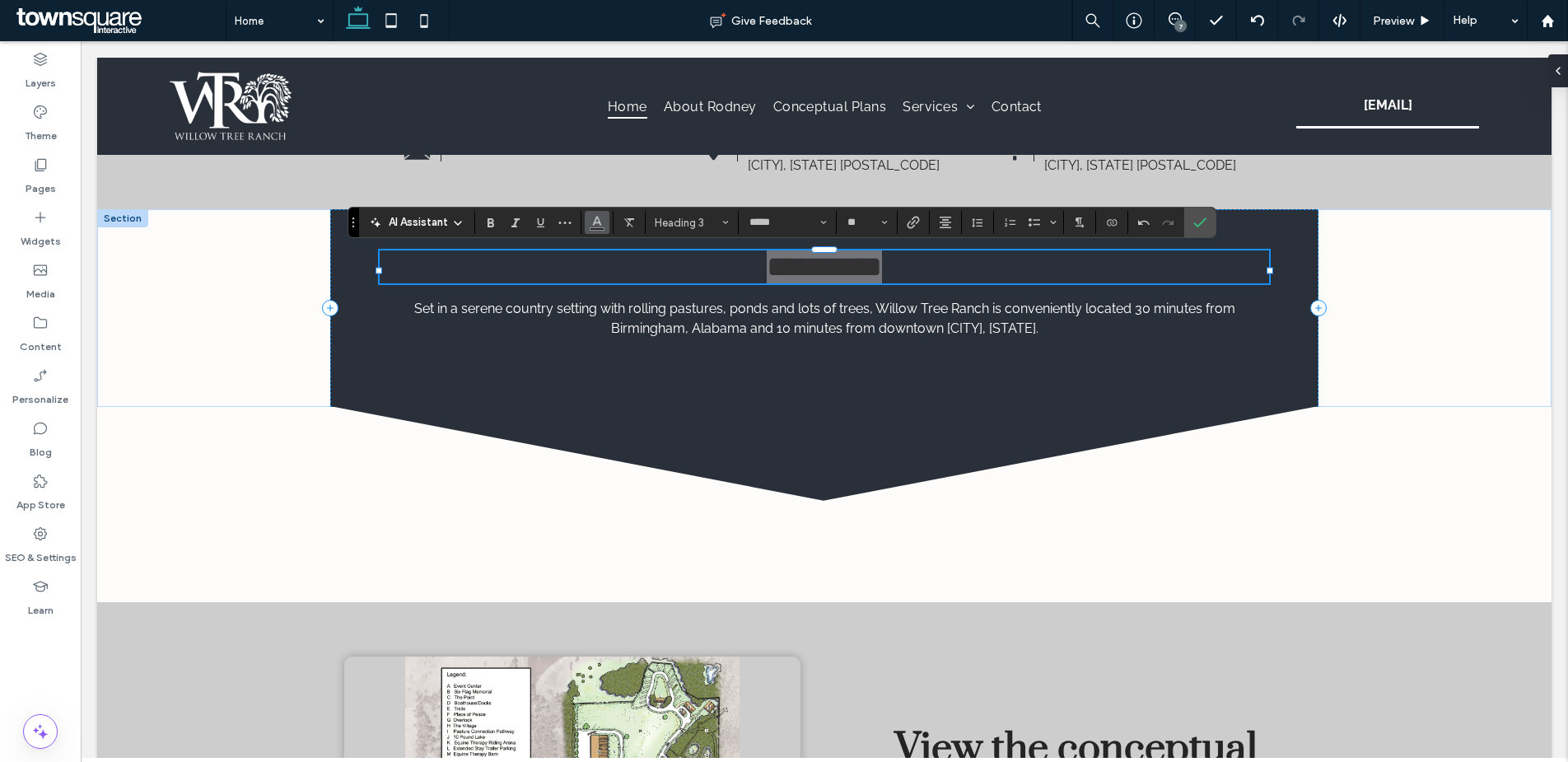 click at bounding box center (597, 221) 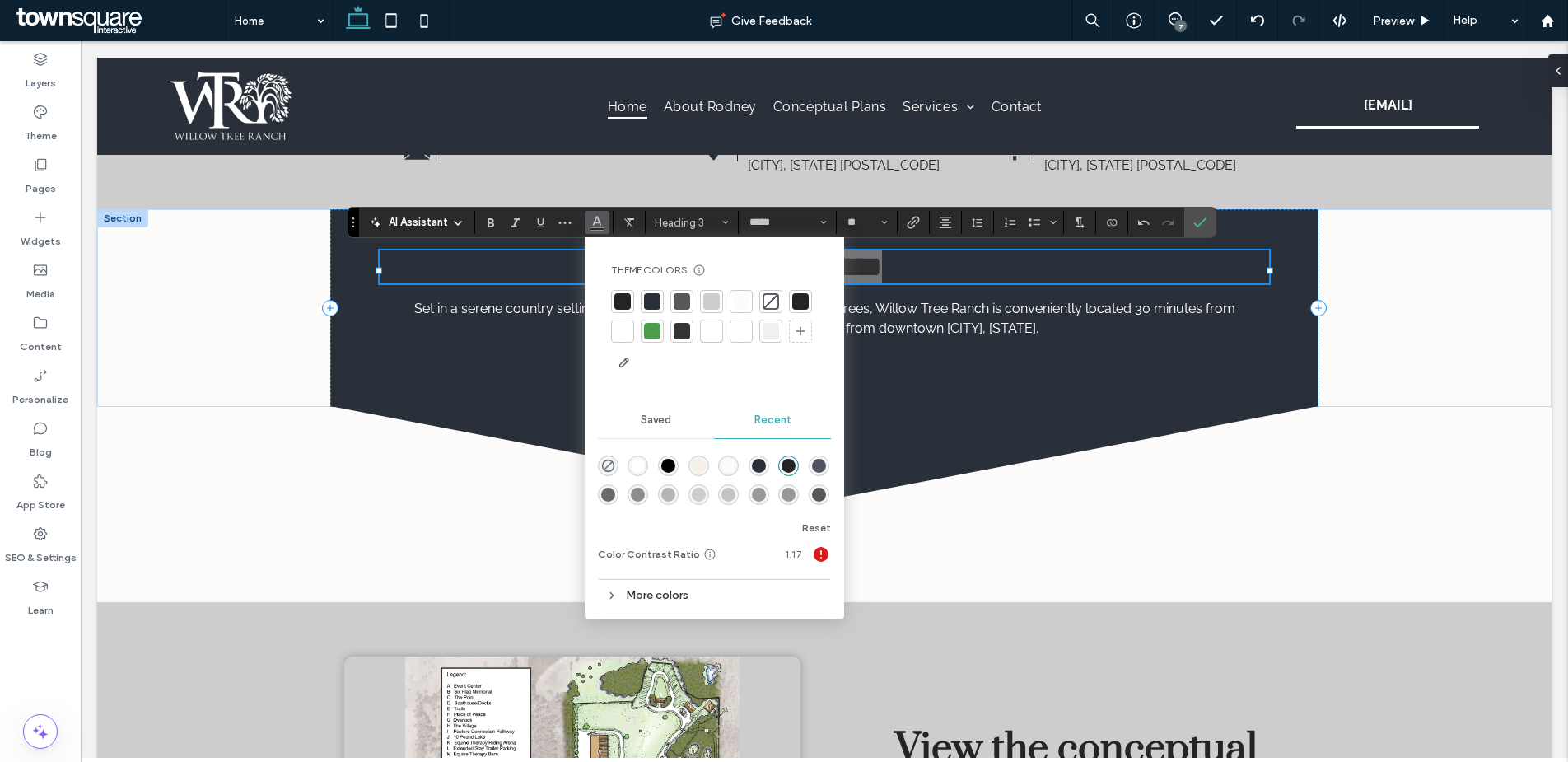click at bounding box center (623, 331) 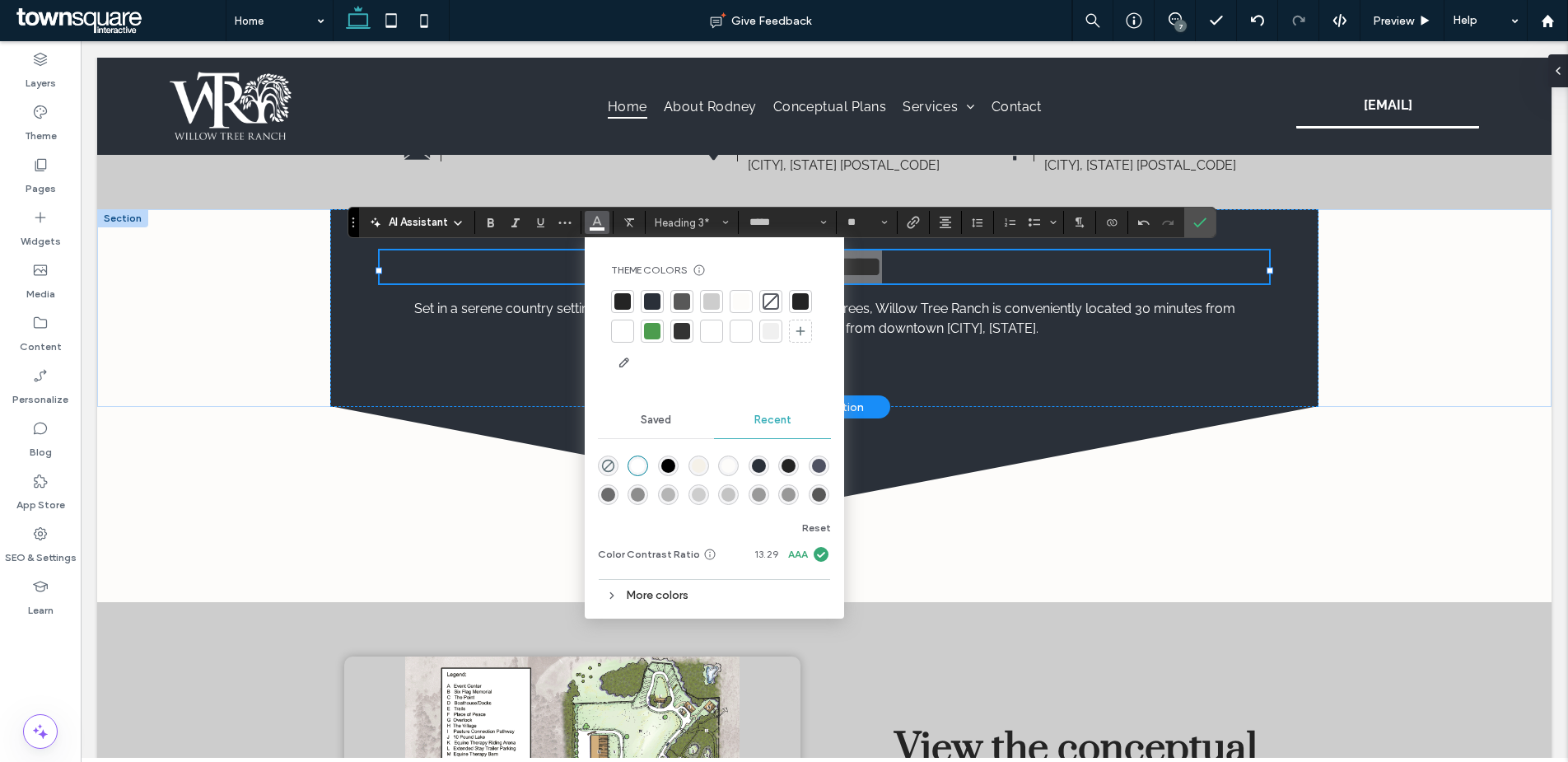 click on "Set in a serene country setting with rolling pastures, ponds and lots of trees, Willow Tree Ranch is conveniently located 30 minutes from Birmingham, Alabama and 10 minutes from downtown [CITY], [STATE]." at bounding box center [824, 318] 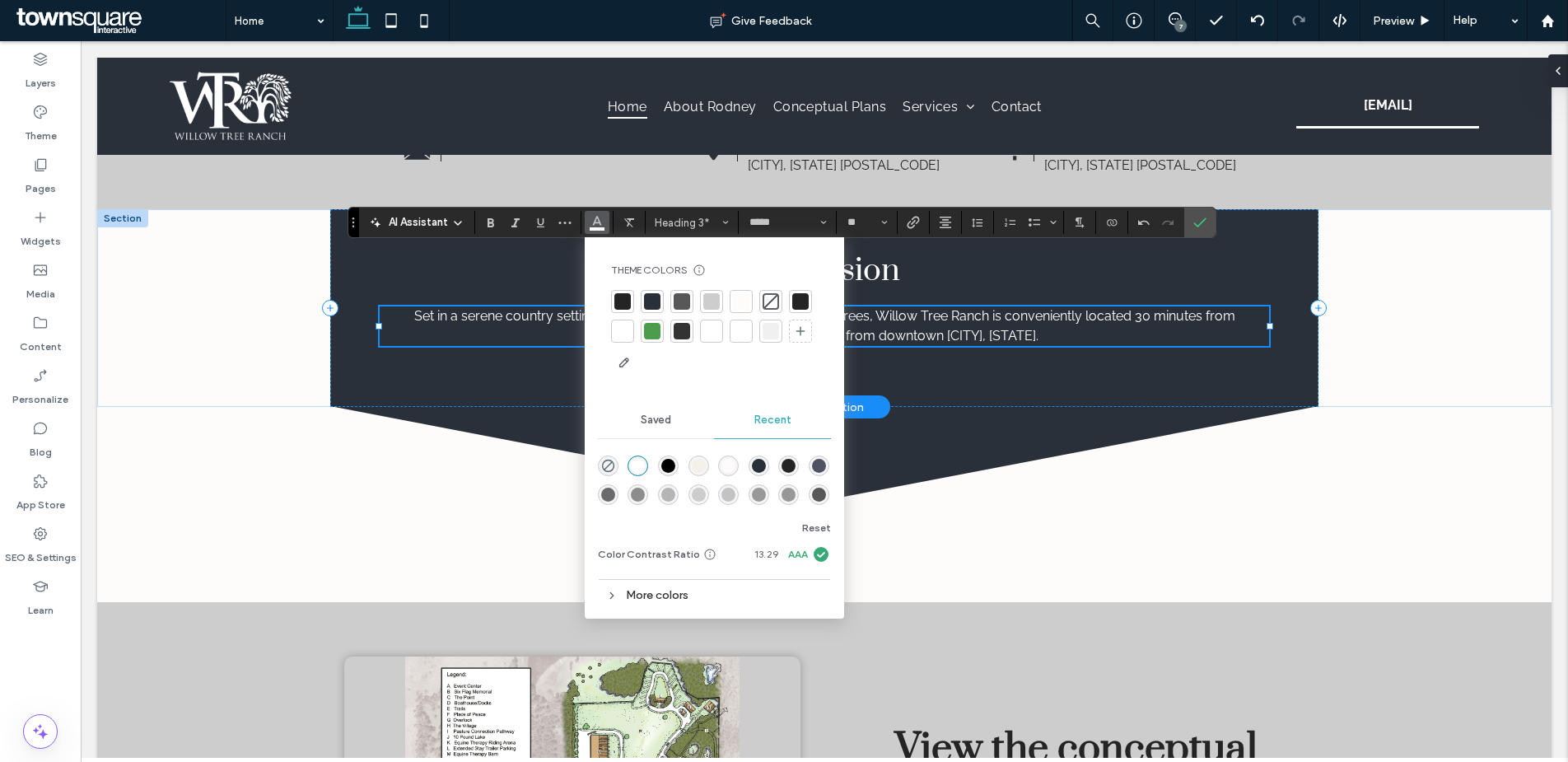 click on "Set in a serene country setting with rolling pastures, ponds and lots of trees, Willow Tree Ranch is conveniently located 30 minutes from Birmingham, Alabama and 10 minutes from downtown [CITY], [STATE]." at bounding box center [824, 326] 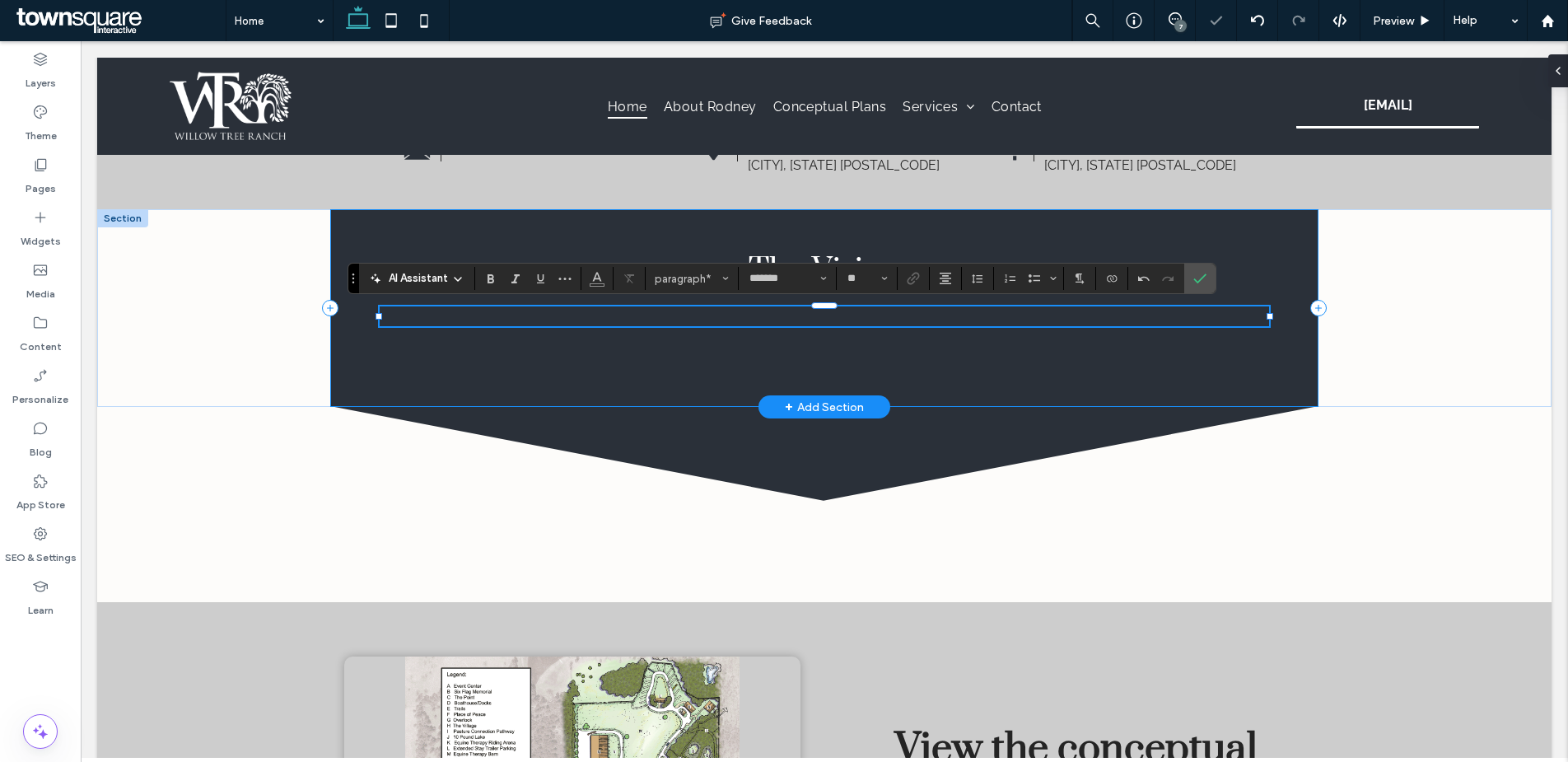 paste 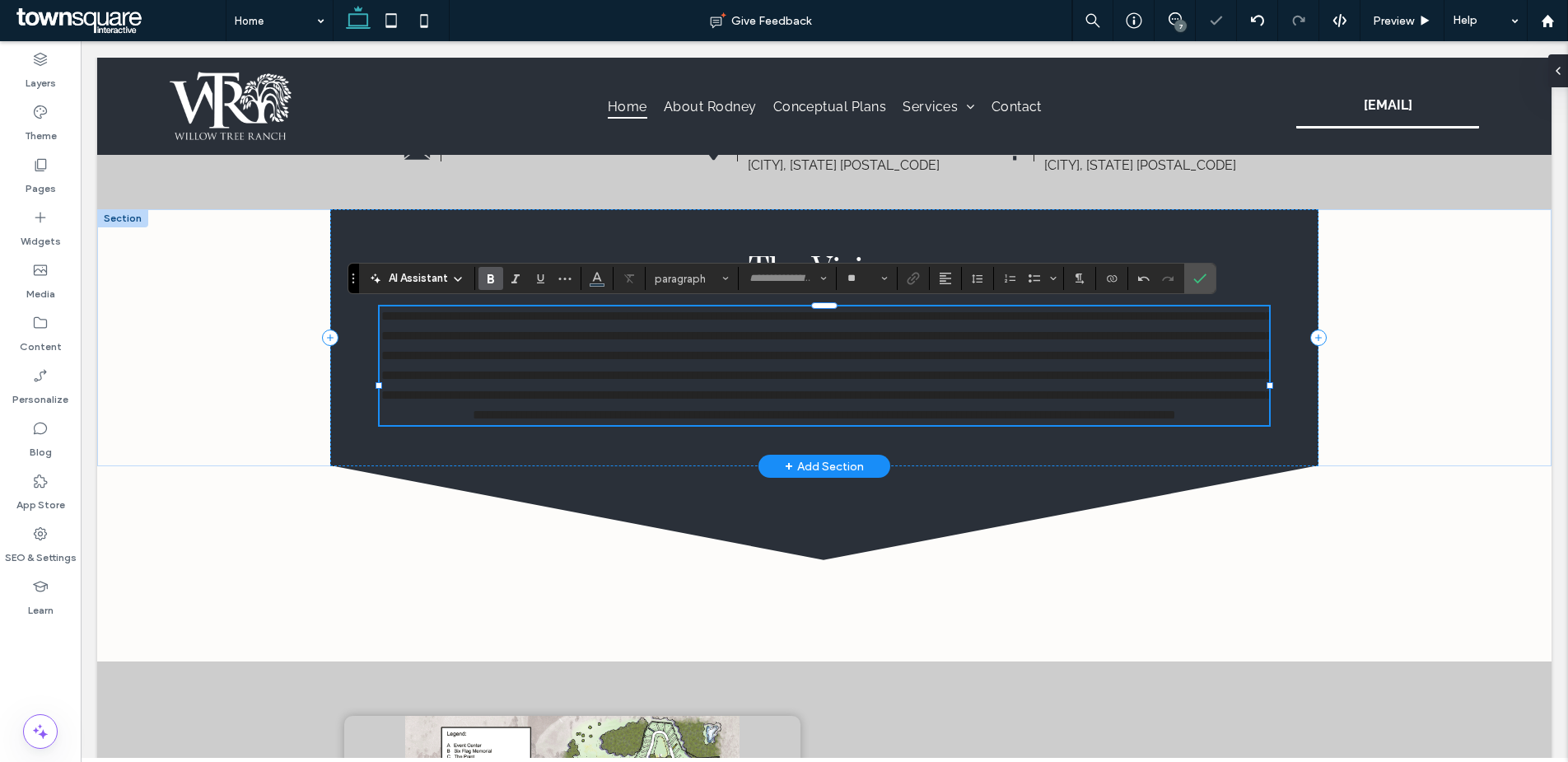 scroll, scrollTop: 1, scrollLeft: 0, axis: vertical 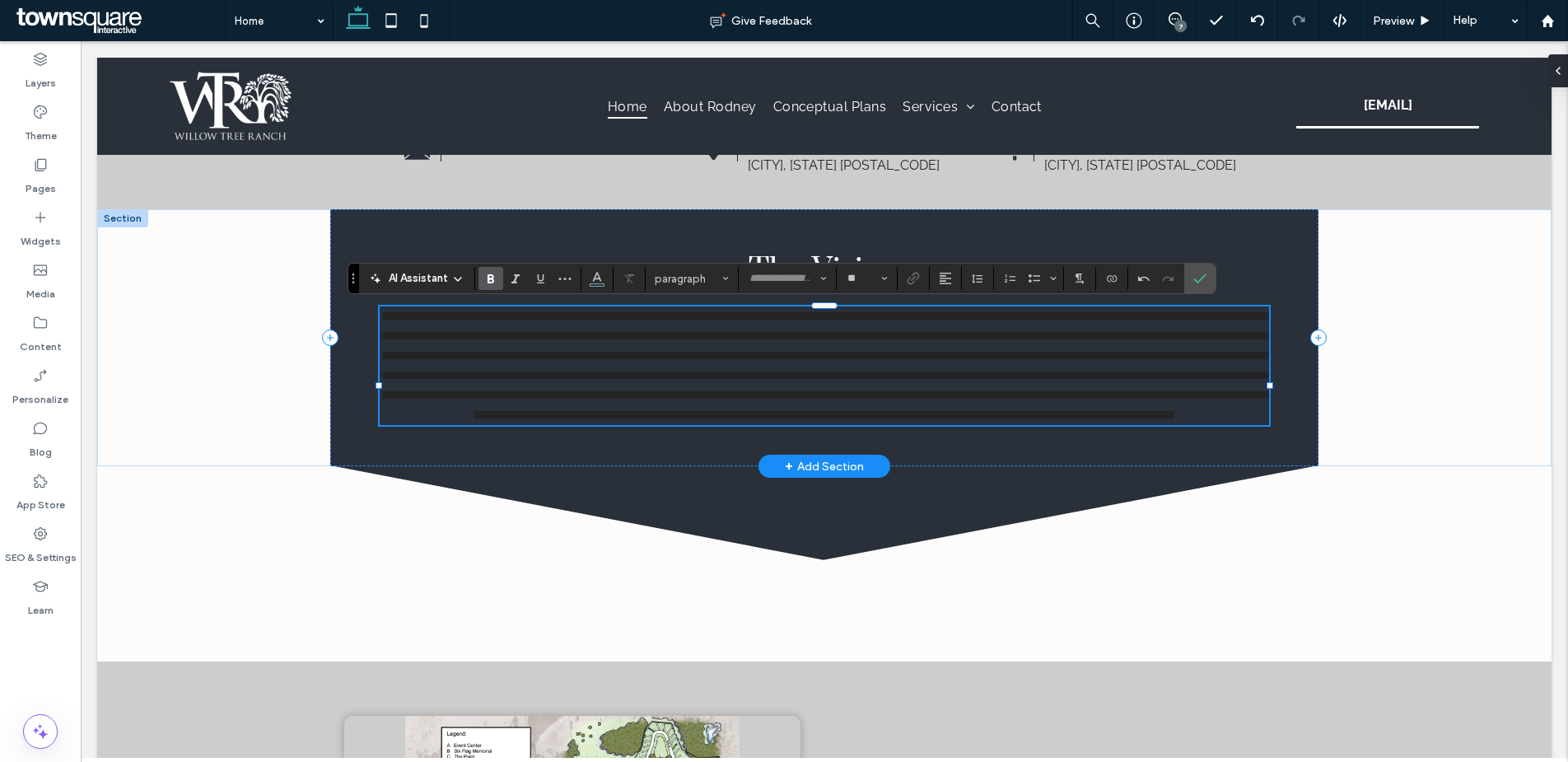 type on "*******" 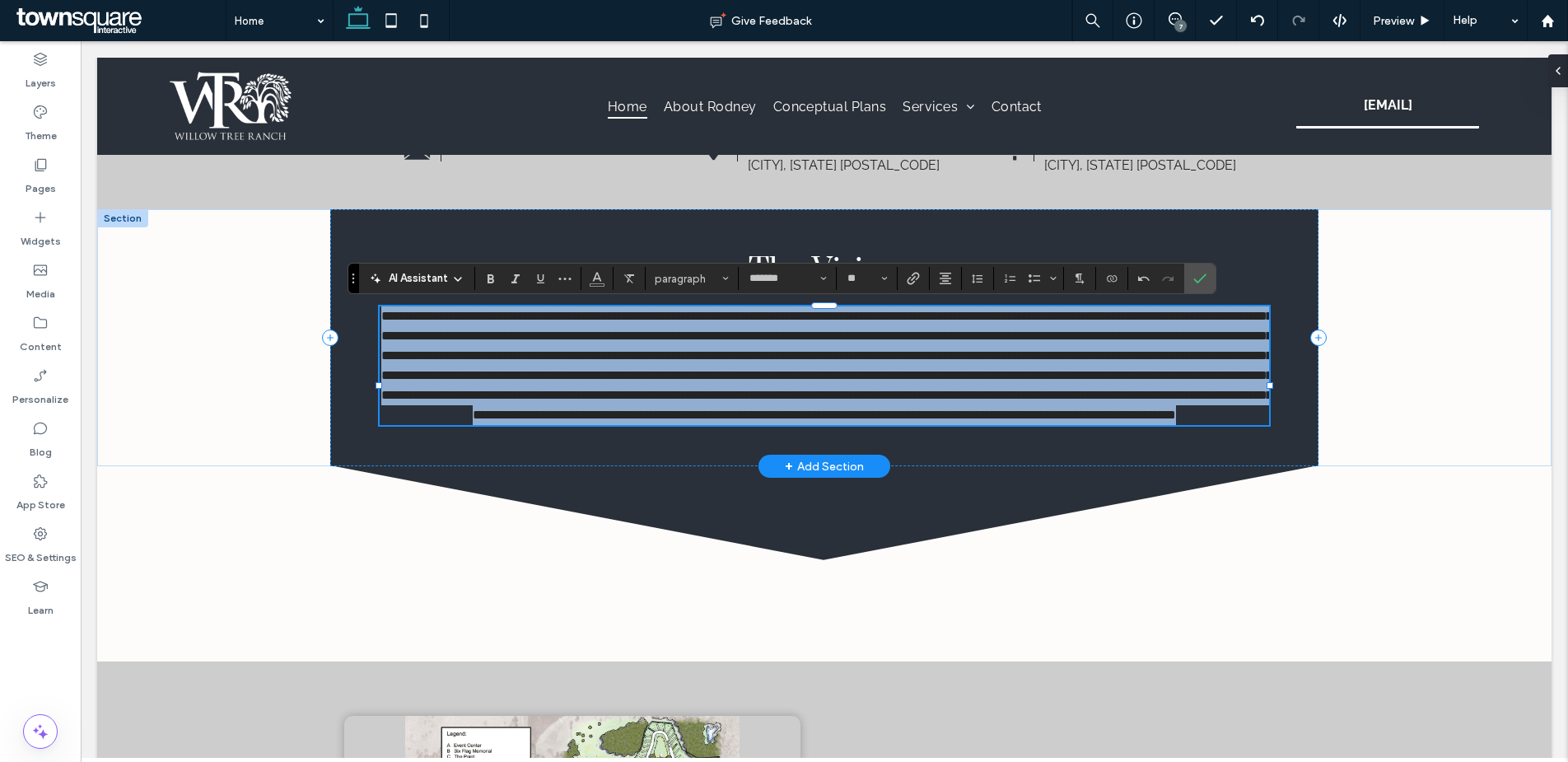 drag, startPoint x: 377, startPoint y: 317, endPoint x: 959, endPoint y: 456, distance: 598.36862 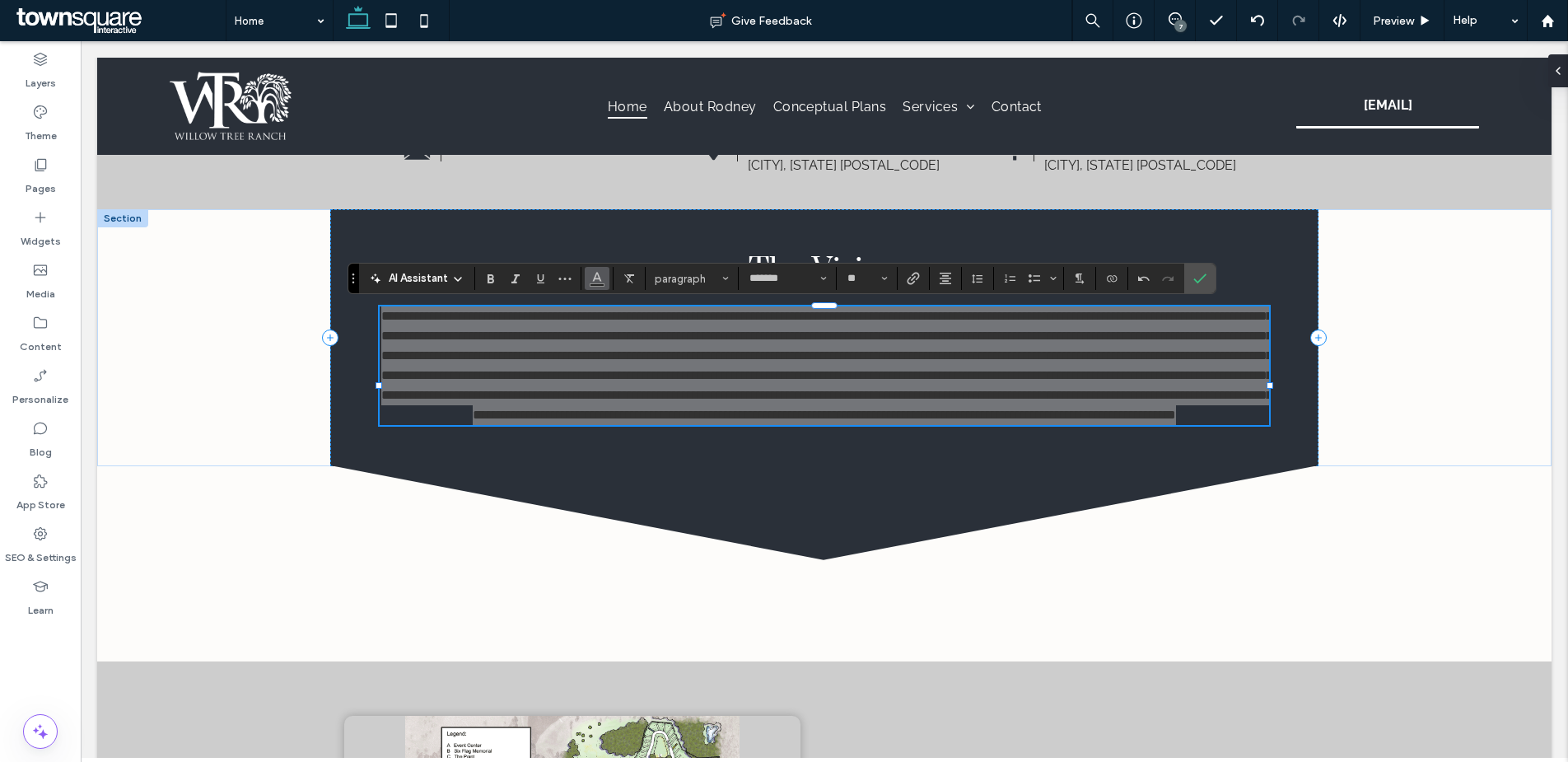 click 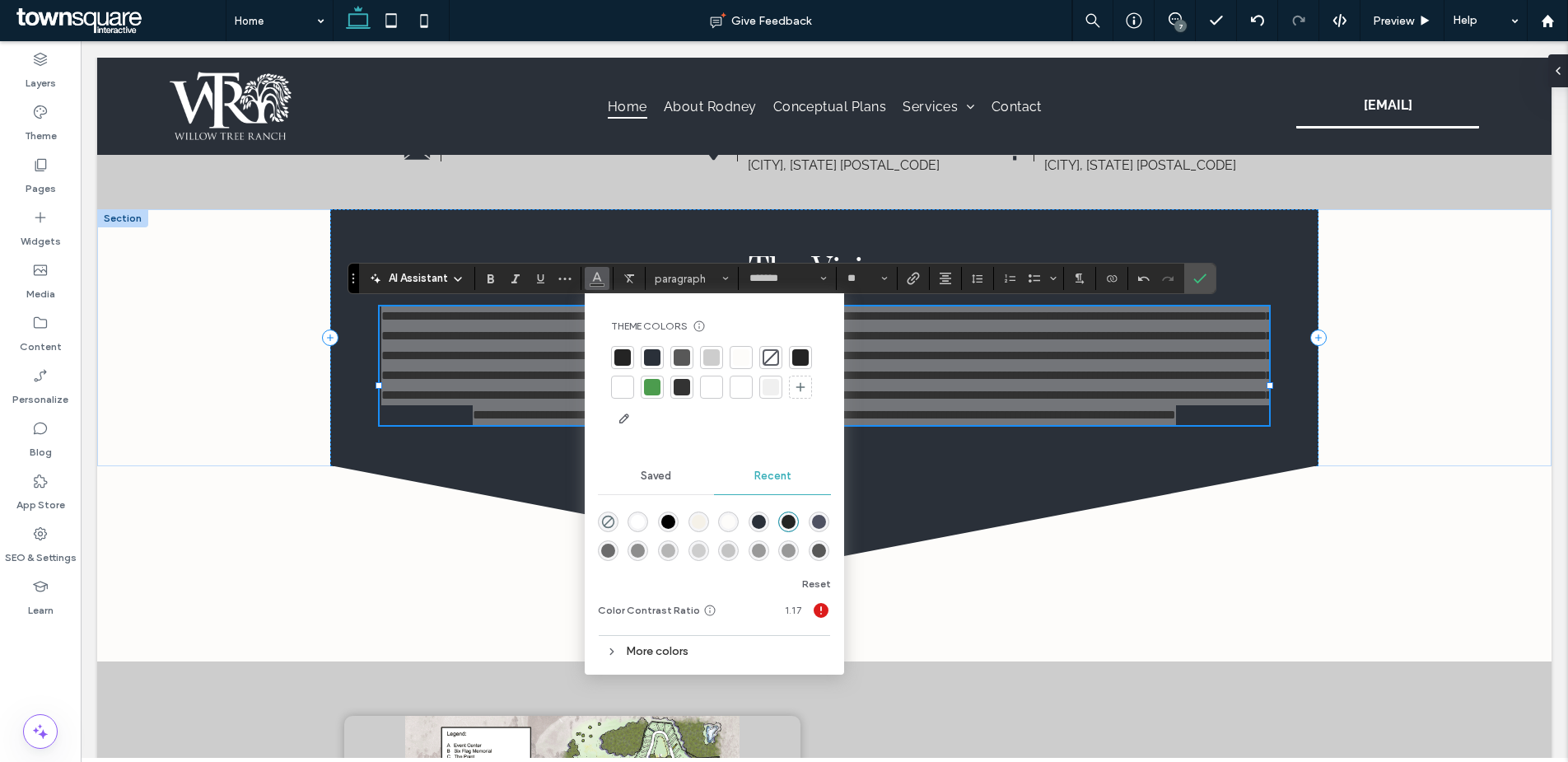 click at bounding box center (623, 387) 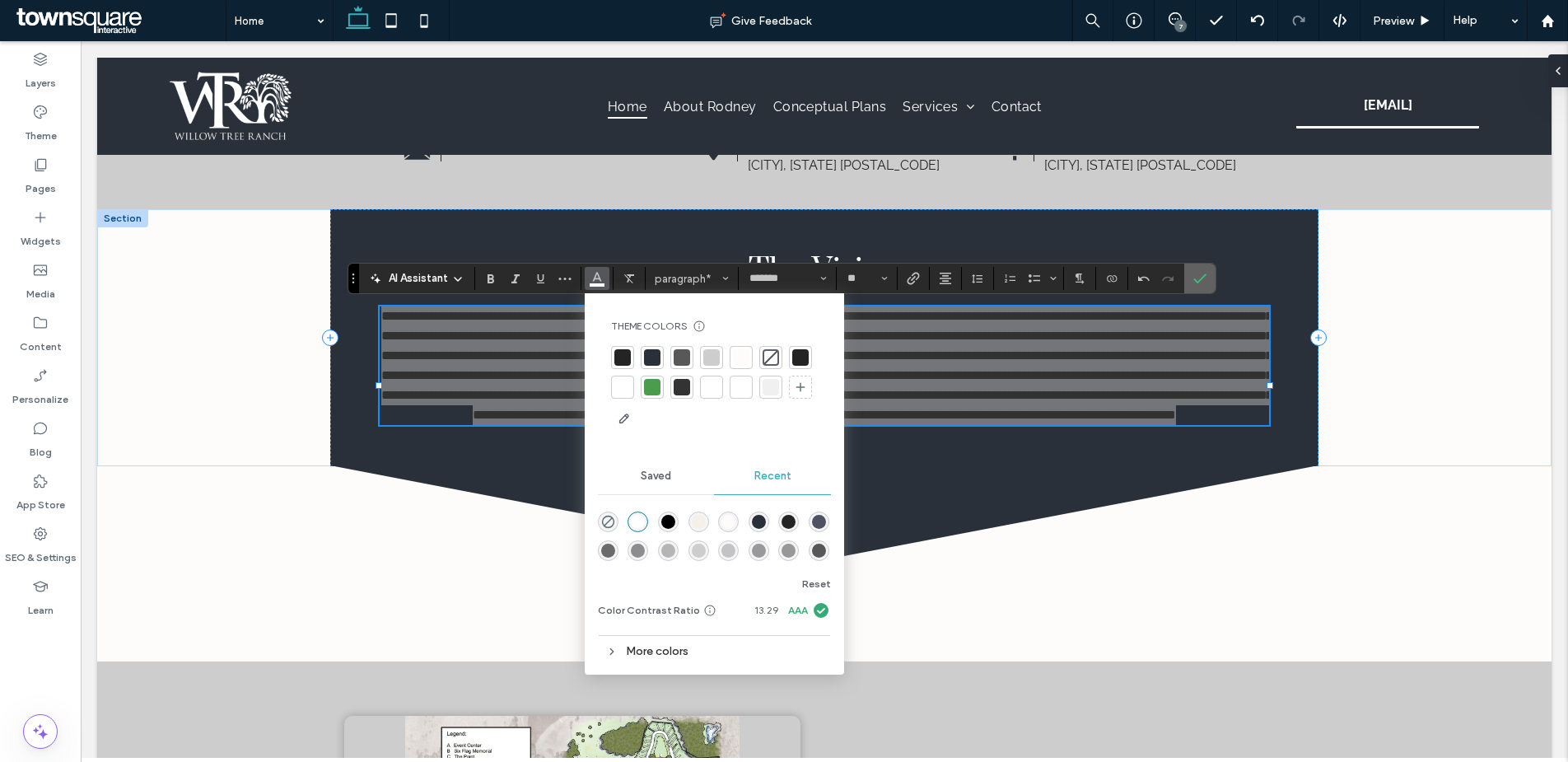 click at bounding box center (1200, 278) 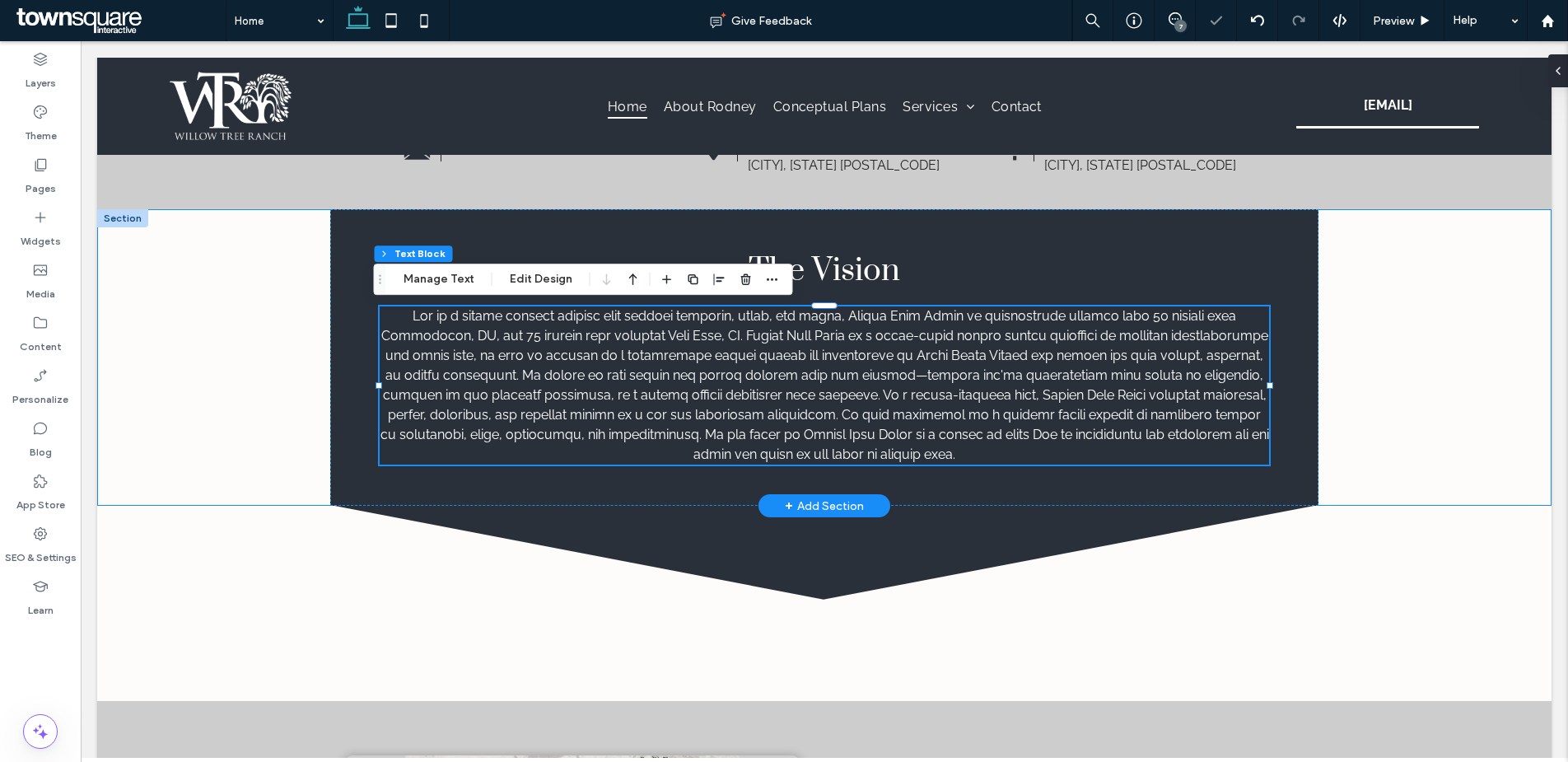 click on "The Vision" at bounding box center [824, 358] 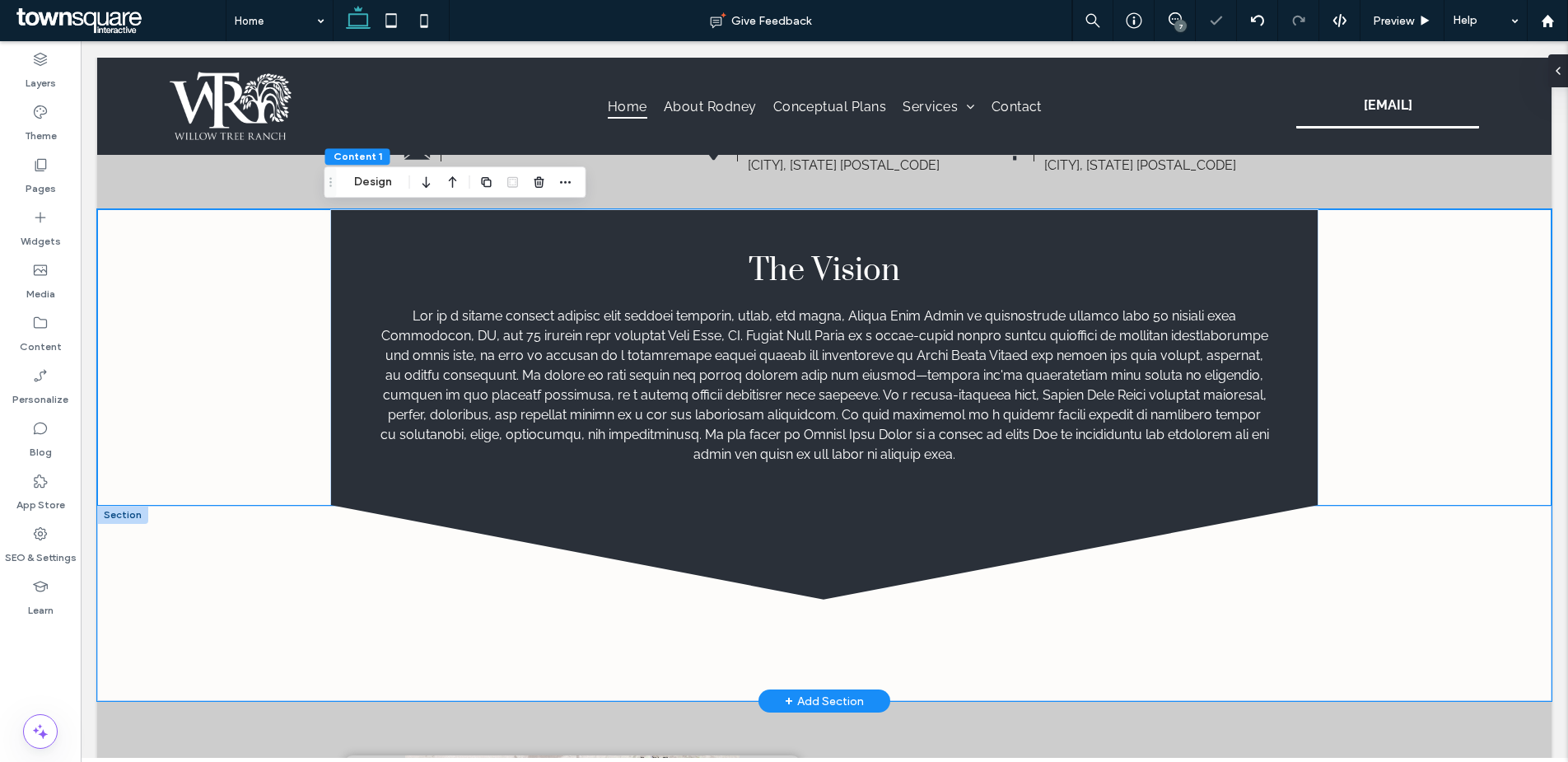 click at bounding box center (824, 603) 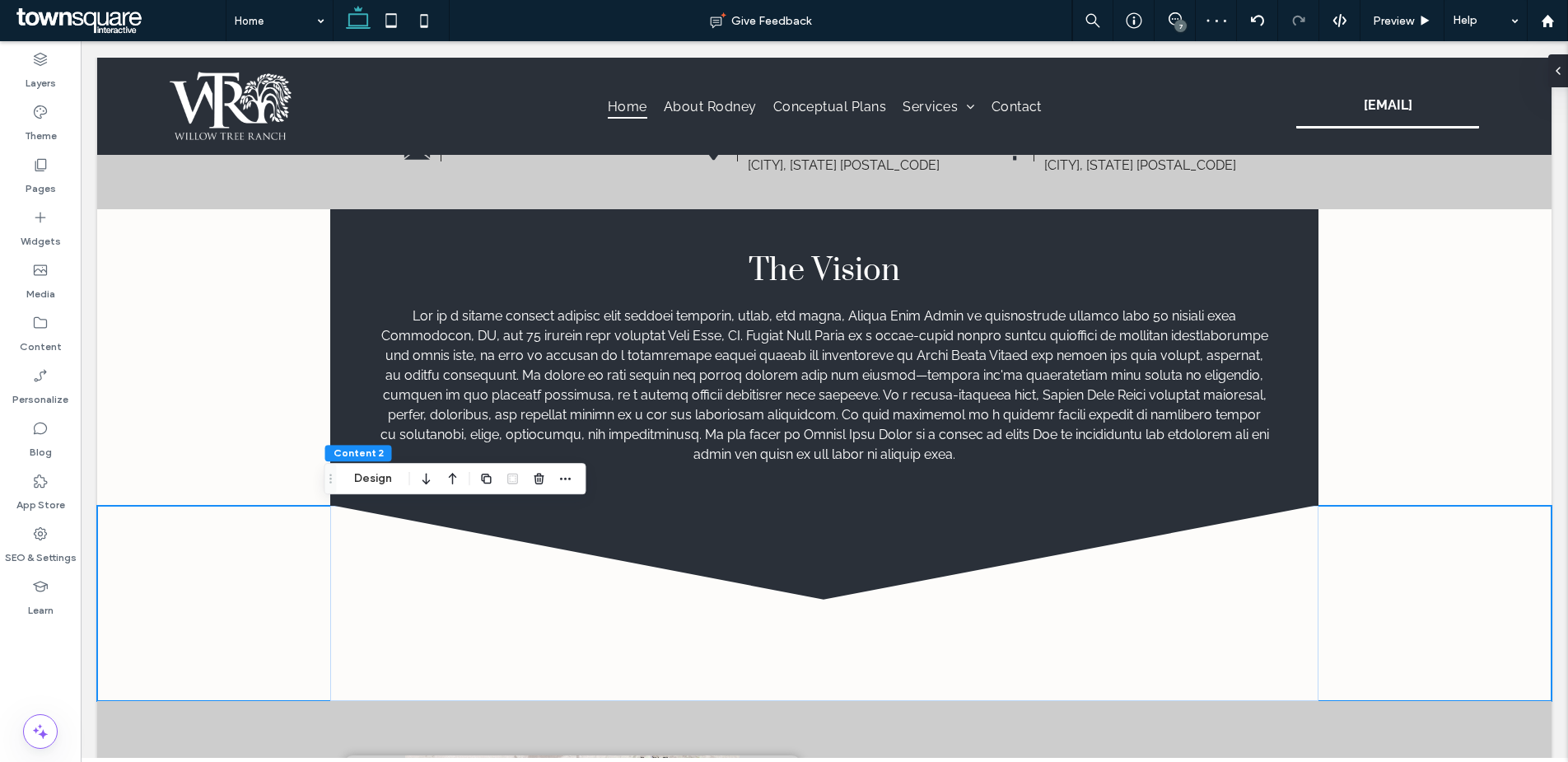 click on "Home
About [PERSON]
Conceptual Plans
Services
Events Space Rental
Photography Location
Outdoor Gatherings
Horseback Riding
Camping
Contact
[EMAIL]
[EMAIL]
Section
Basic Header
Section
Home
About [PERSON]
Conceptual Plans
Services
Events Space Rental
Photography Location
Outdoor Gatherings
Horseback Riding
Camping
Contact" at bounding box center (824, 1363) 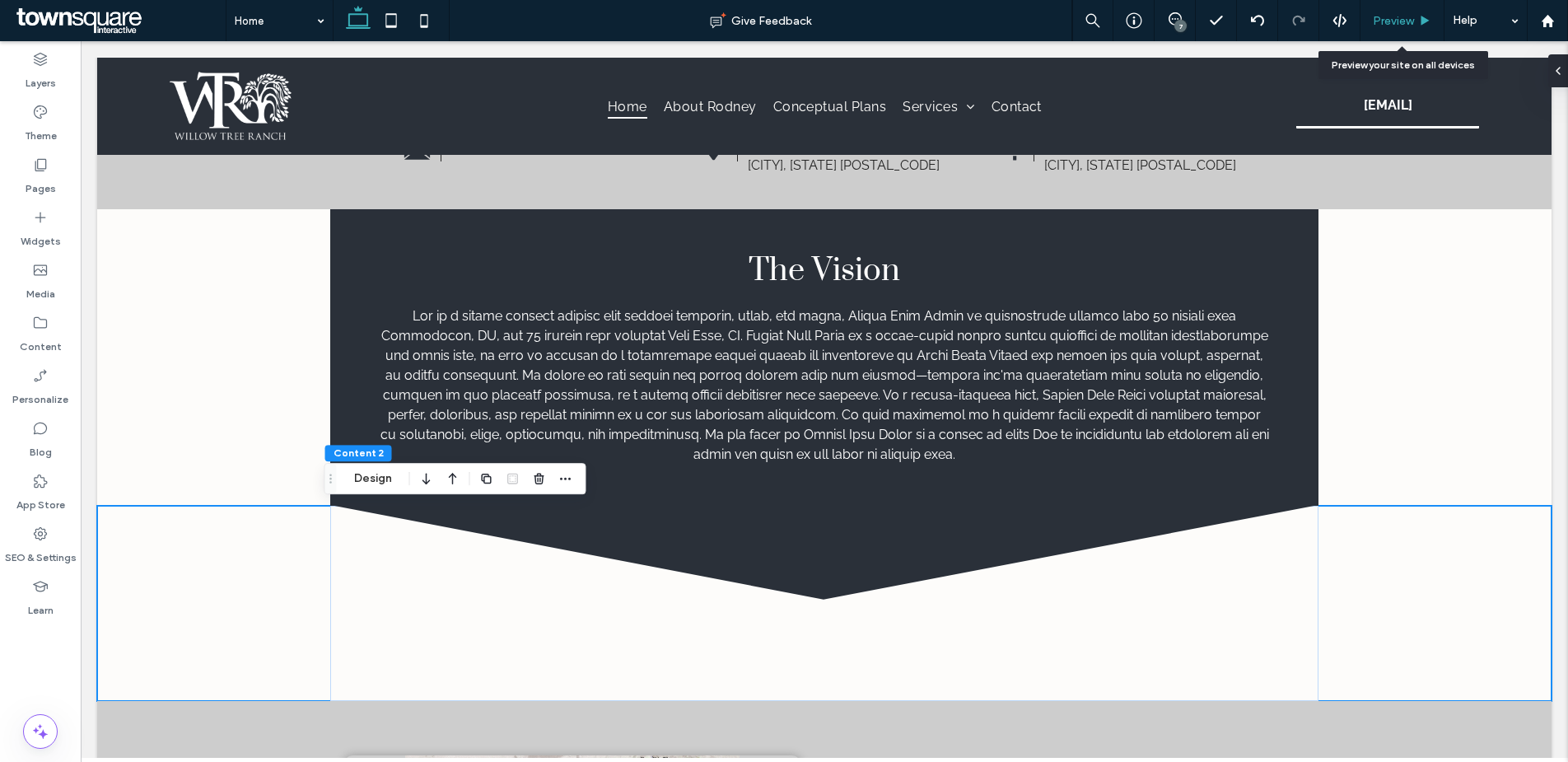 click on "Preview" at bounding box center [1402, 21] 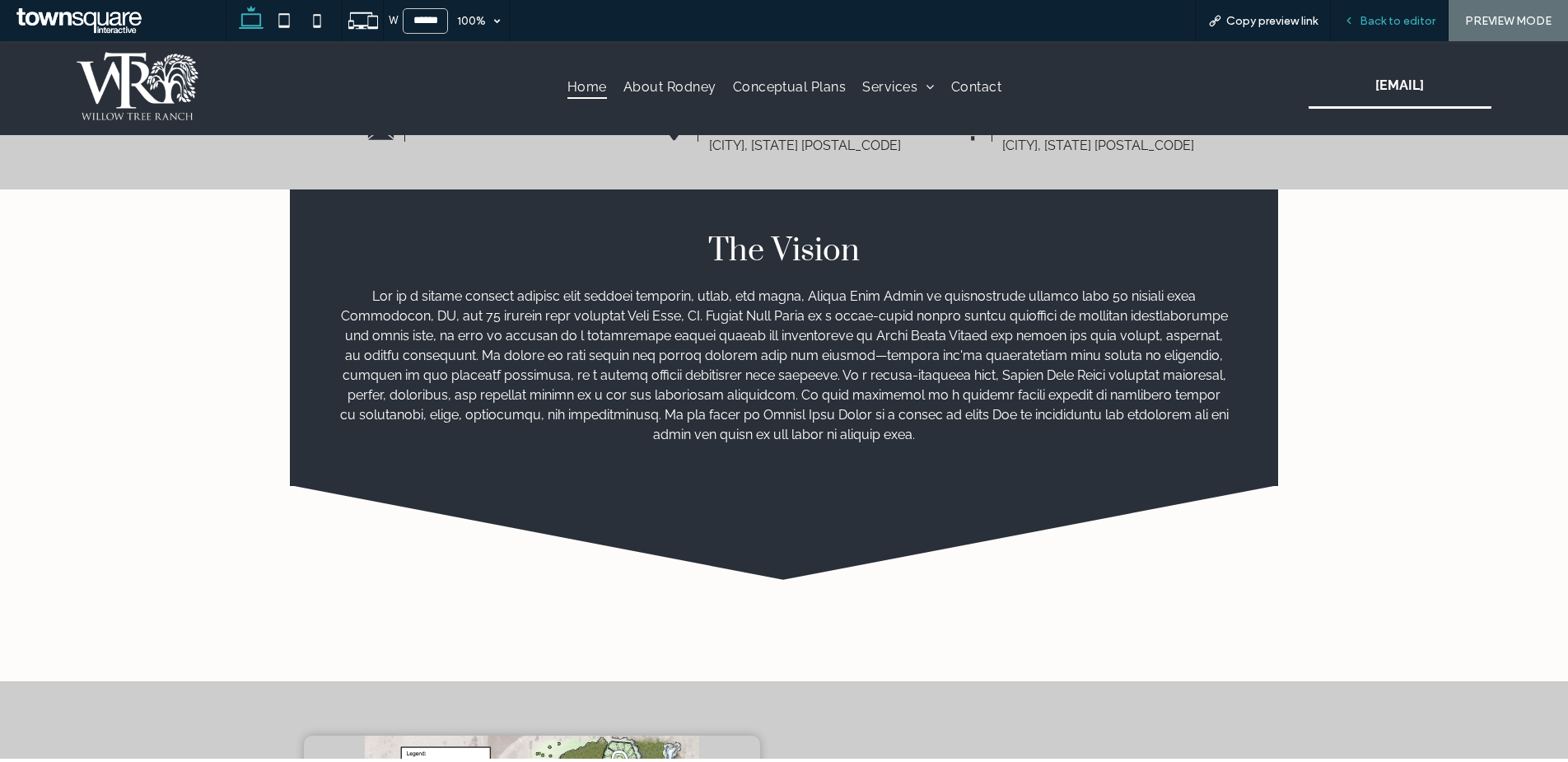 click on "Back to editor" at bounding box center [1398, 21] 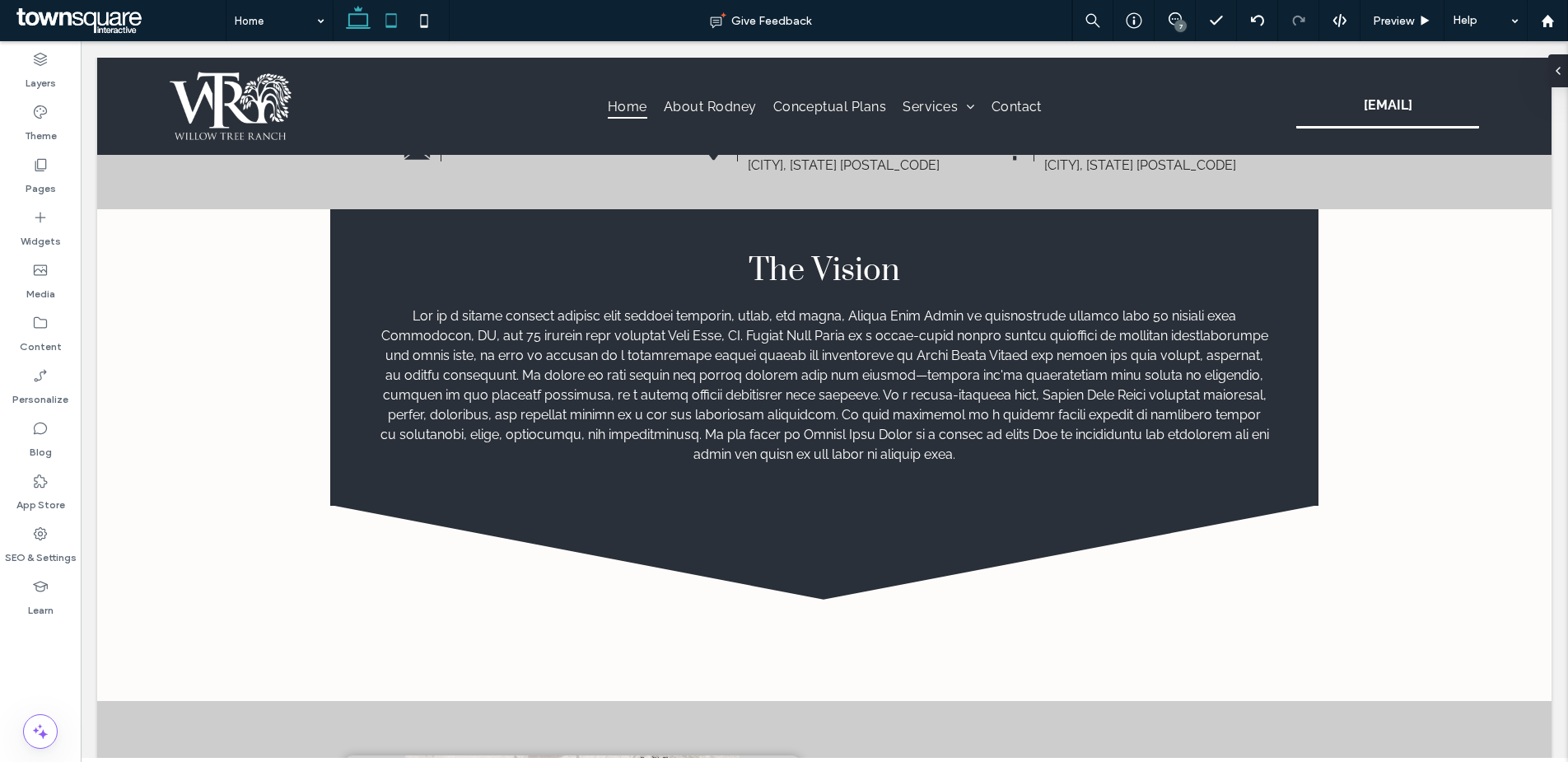 click 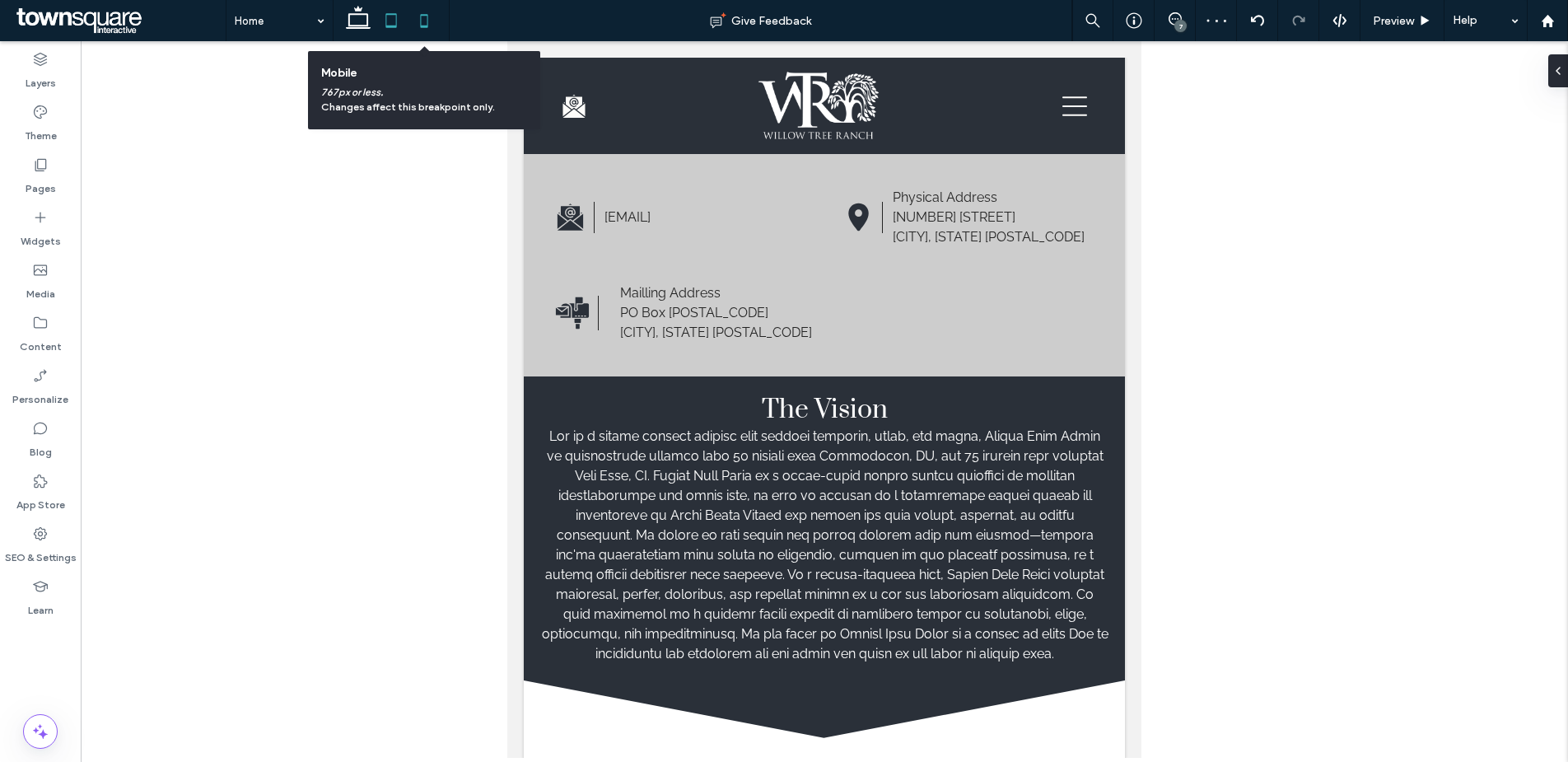 click 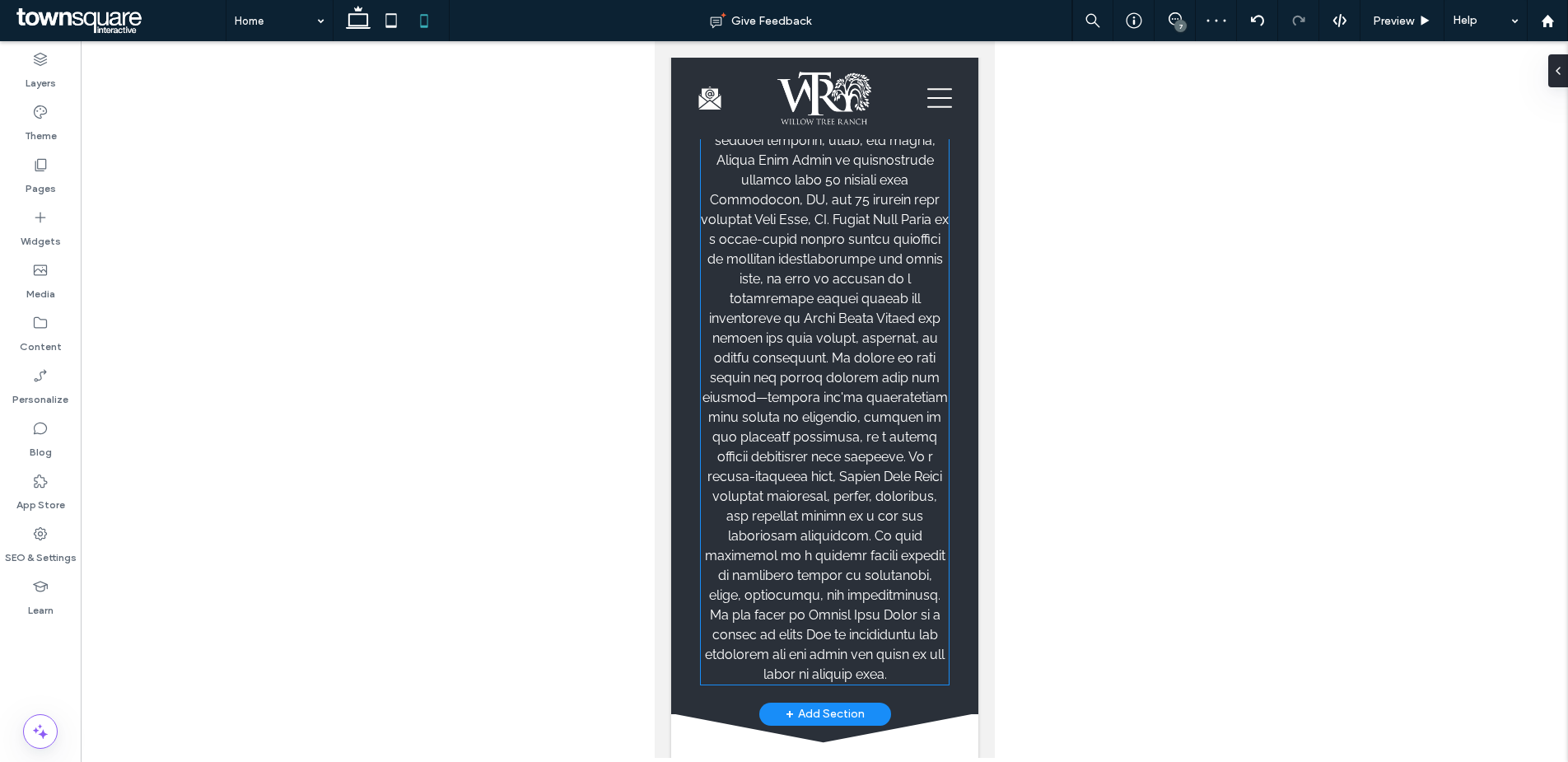 scroll, scrollTop: 655, scrollLeft: 0, axis: vertical 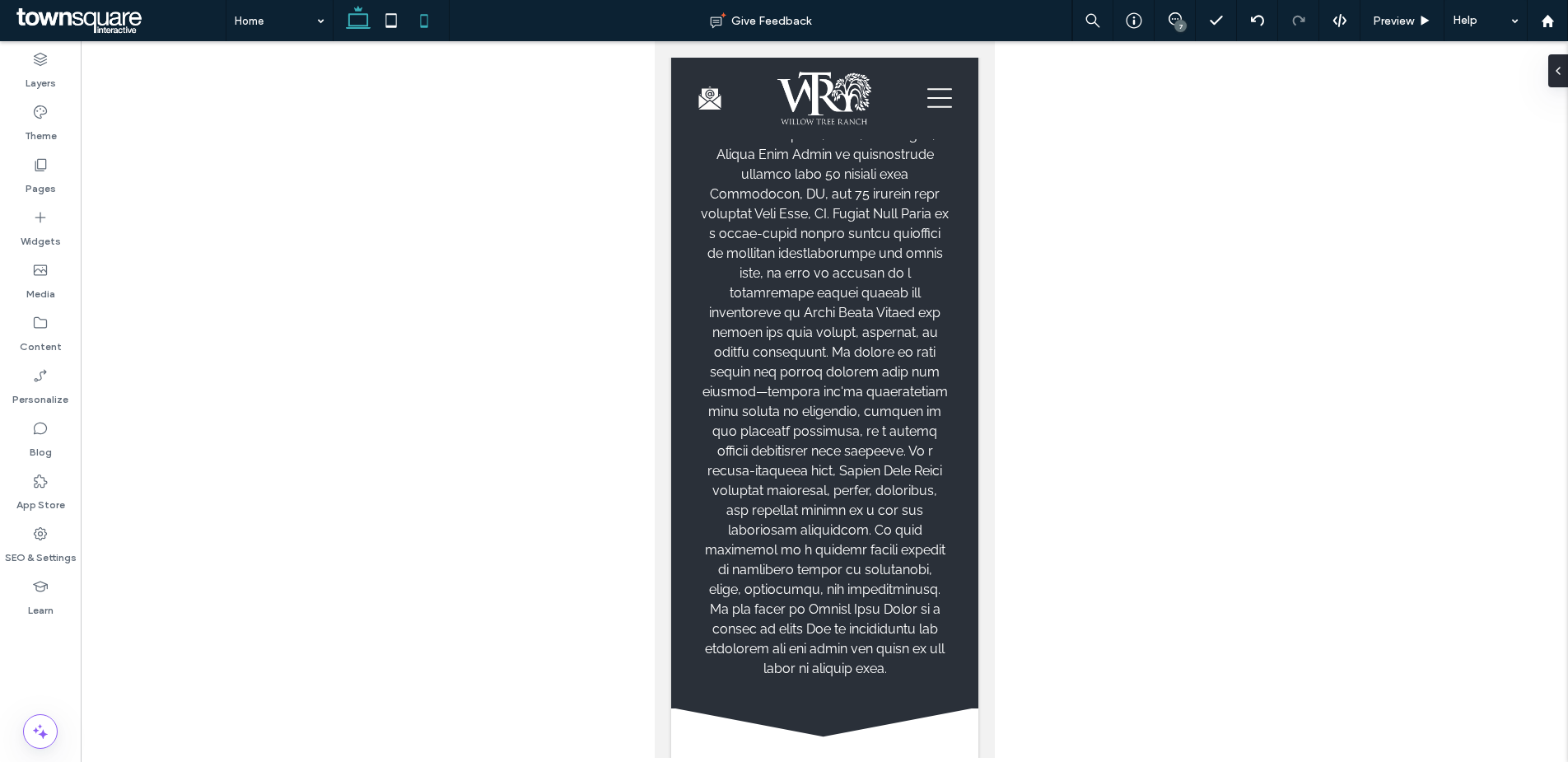 click 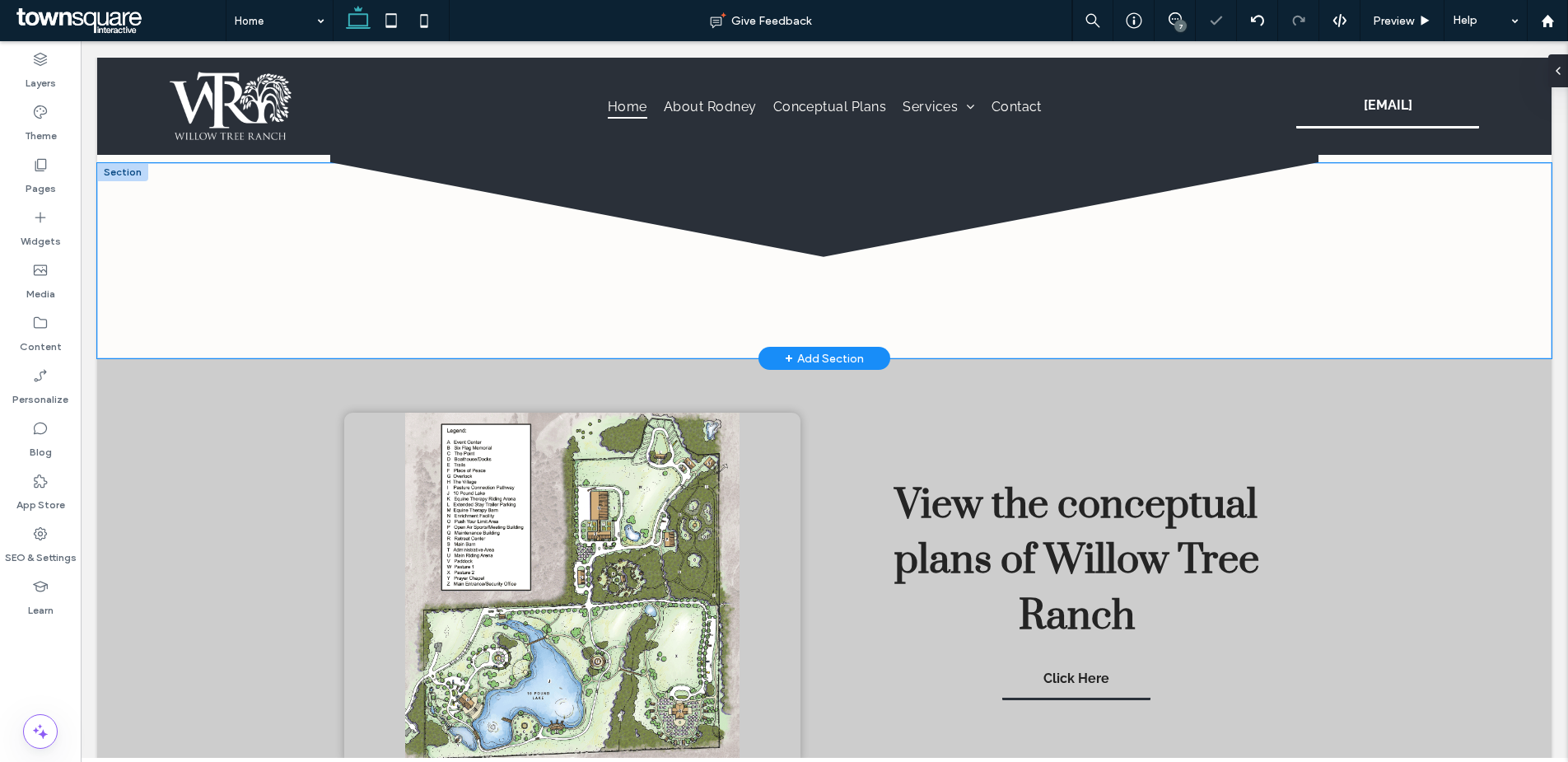 click at bounding box center [824, 260] 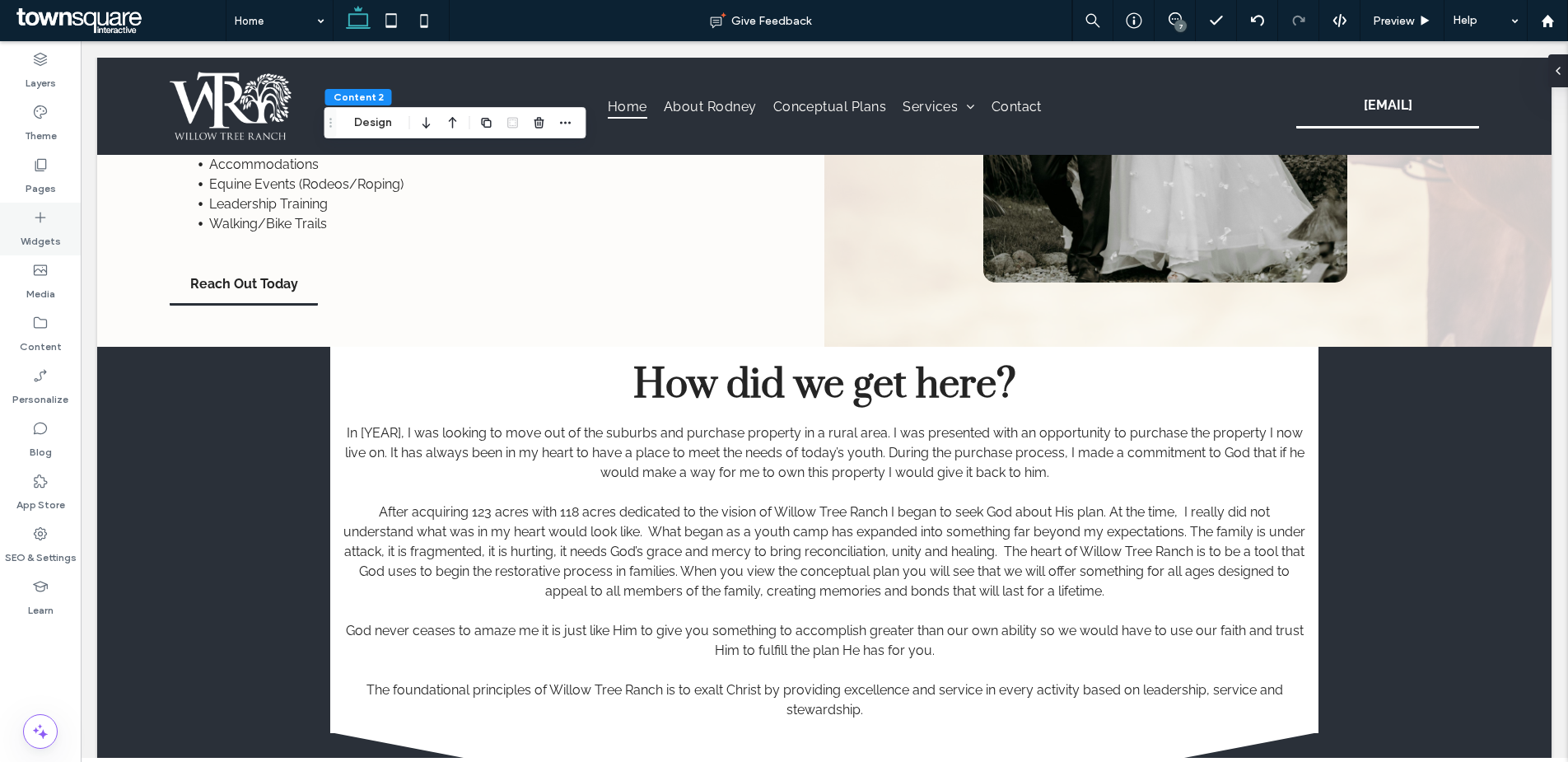scroll, scrollTop: 1851, scrollLeft: 0, axis: vertical 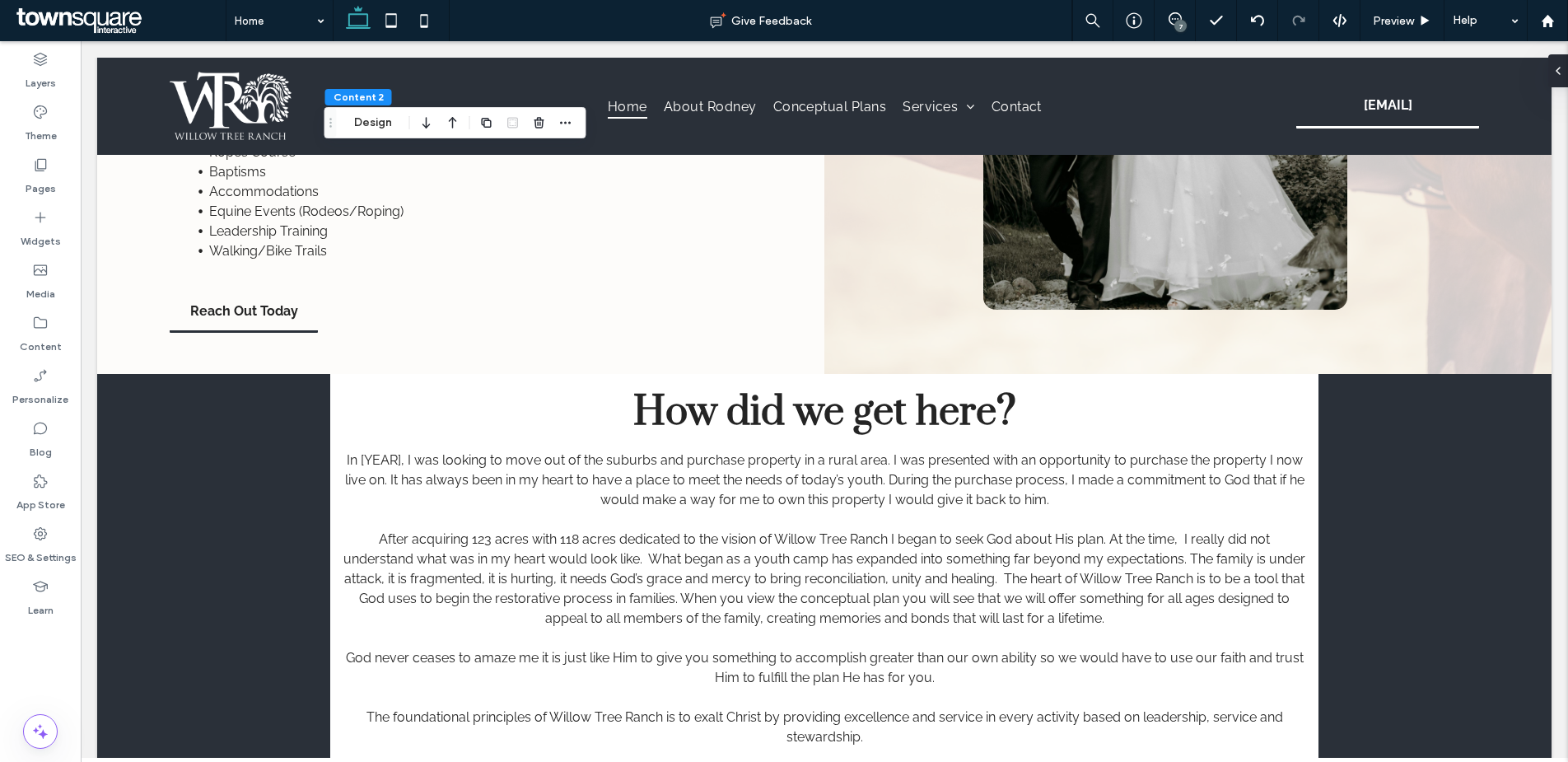 click on "How did we get here?" at bounding box center [824, 412] 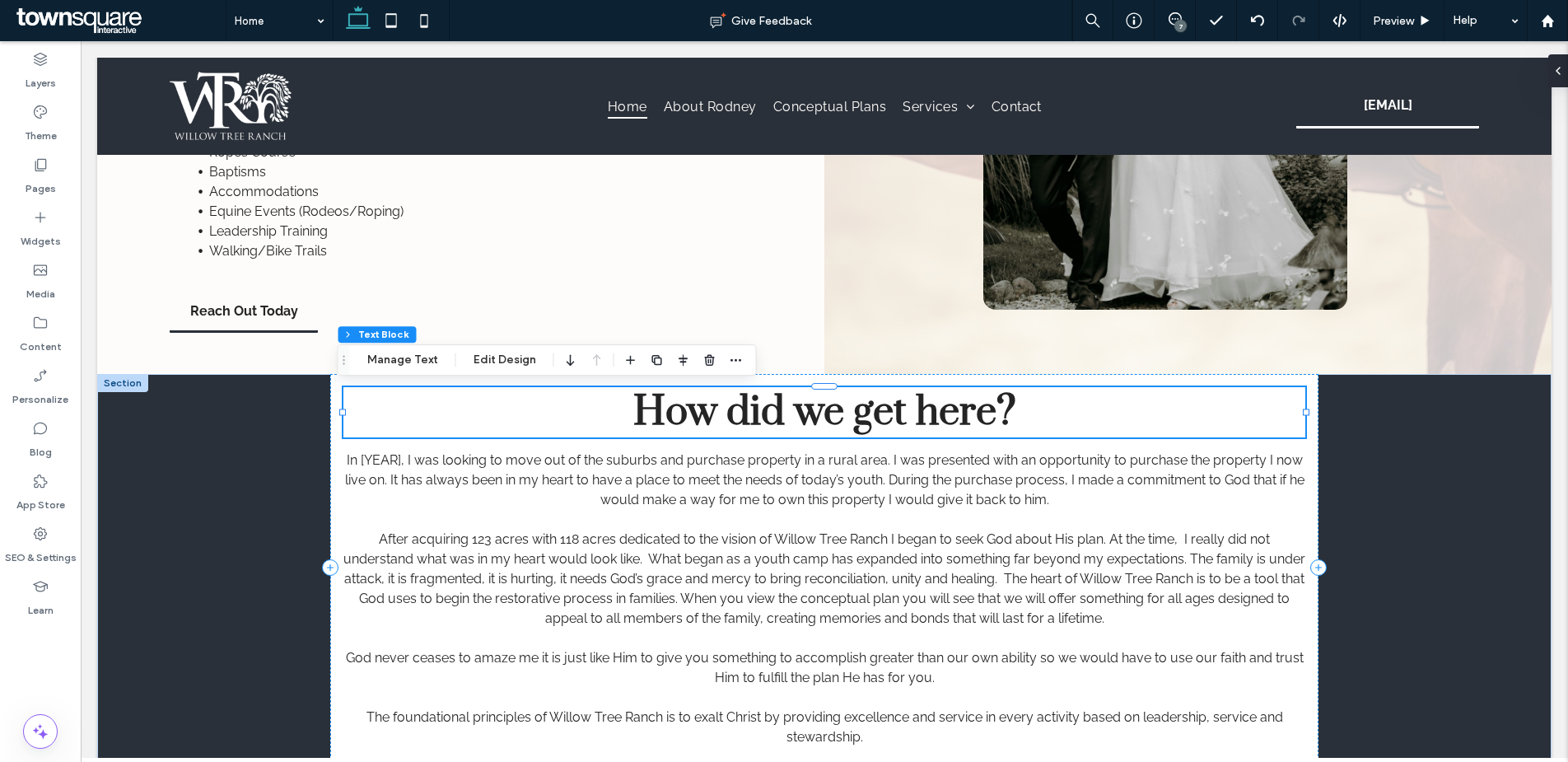click on "How did we get here?" at bounding box center [824, 412] 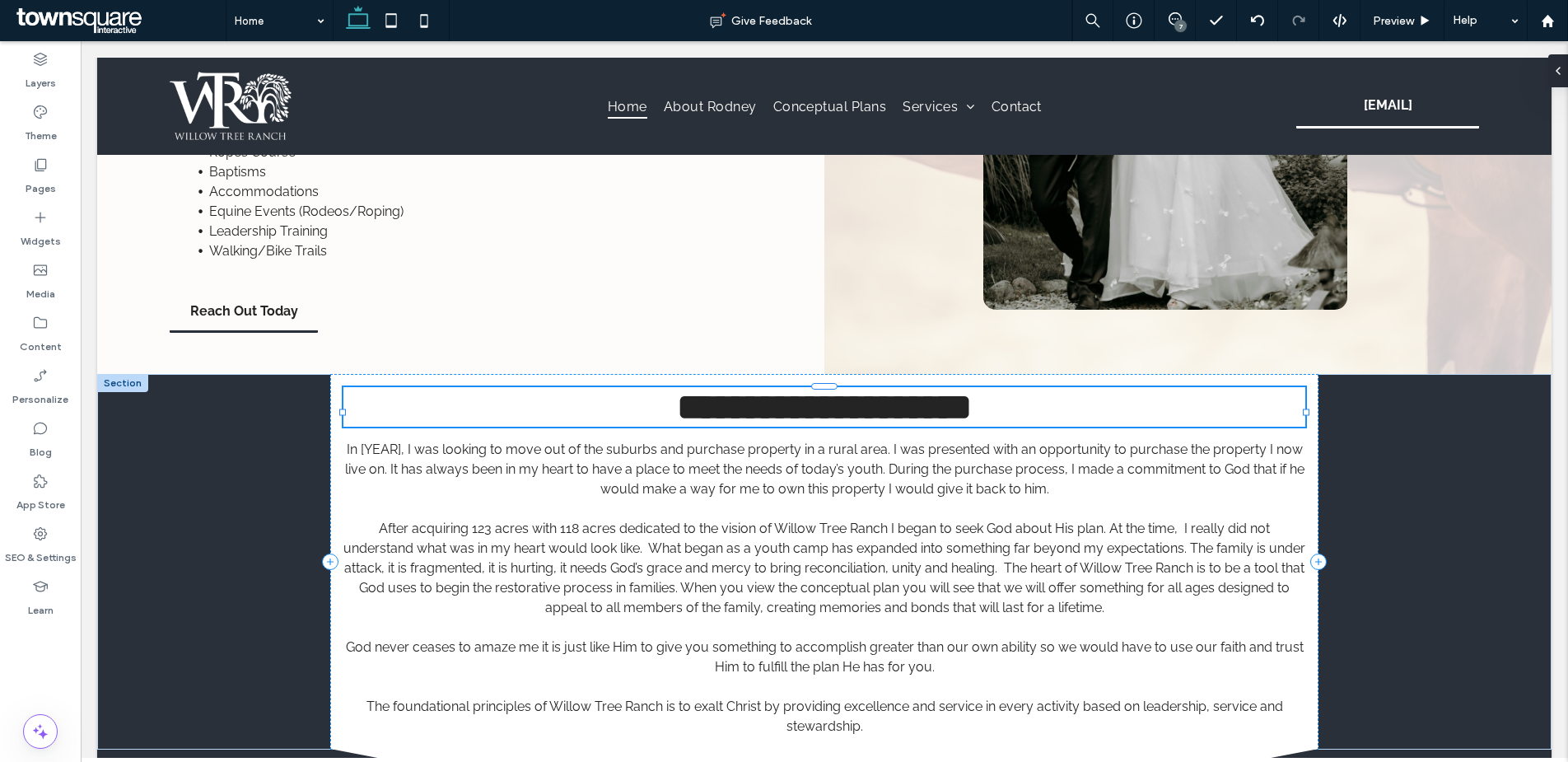 type on "*****" 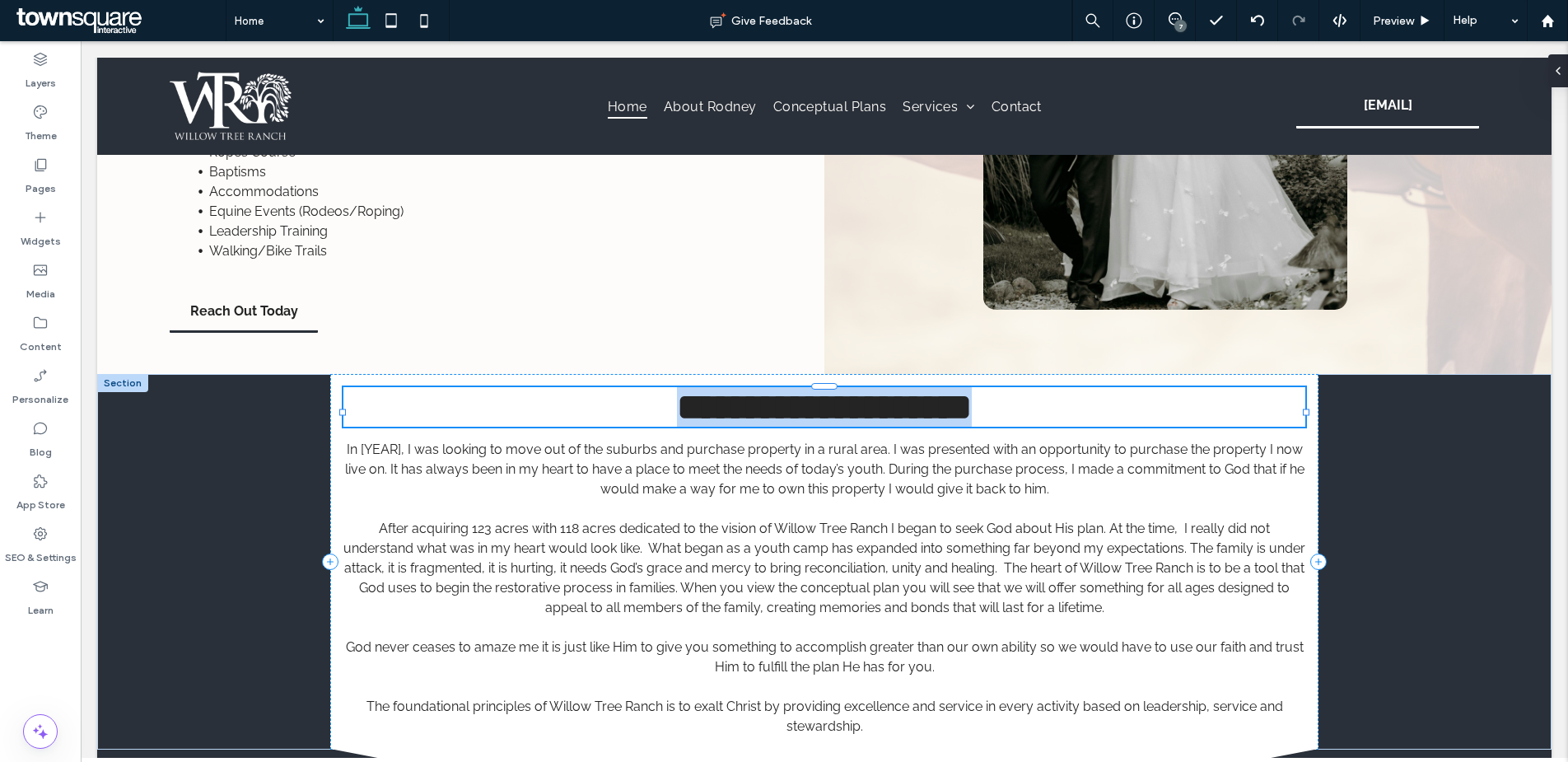click on "**********" at bounding box center [824, 407] 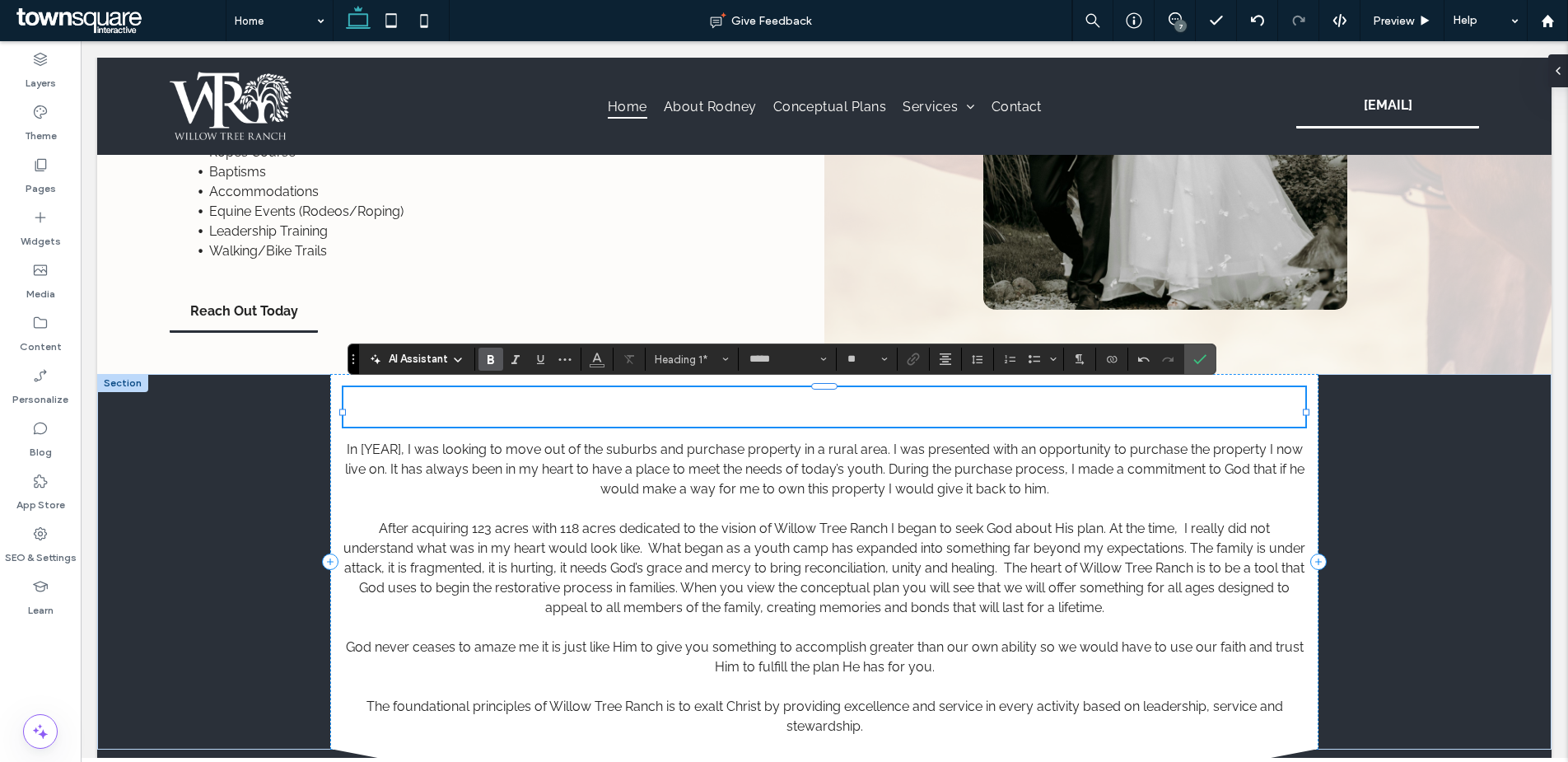 paste 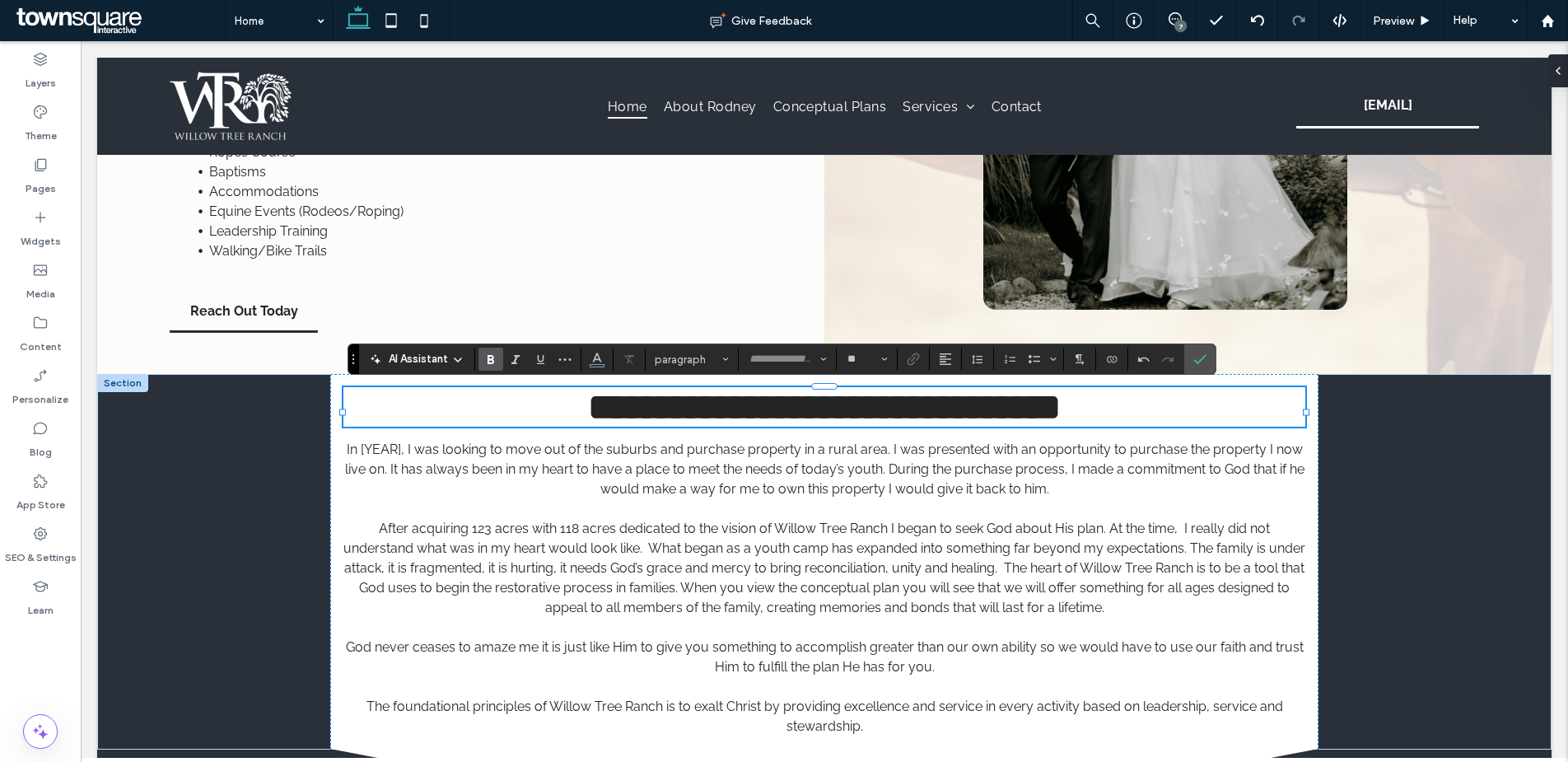 click on "After acquiring 123 acres with 118 acres dedicated to the vision of Willow Tree Ranch I began to seek God about His plan. At the time,  I really did not understand what was in my heart would look like.  What began as a youth camp has expanded into something far beyond my expectations. The family is under attack, it is fragmented, it is hurting, it needs God’s grace and mercy to bring reconciliation, unity and healing.  The heart of Willow Tree Ranch is to be a tool that God uses to begin the restorative process in families. When you view the conceptual plan you will see that we will offer something for all ages designed to appeal to all members of the family, creating memories and bonds that will last for a lifetime." at bounding box center (824, 568) 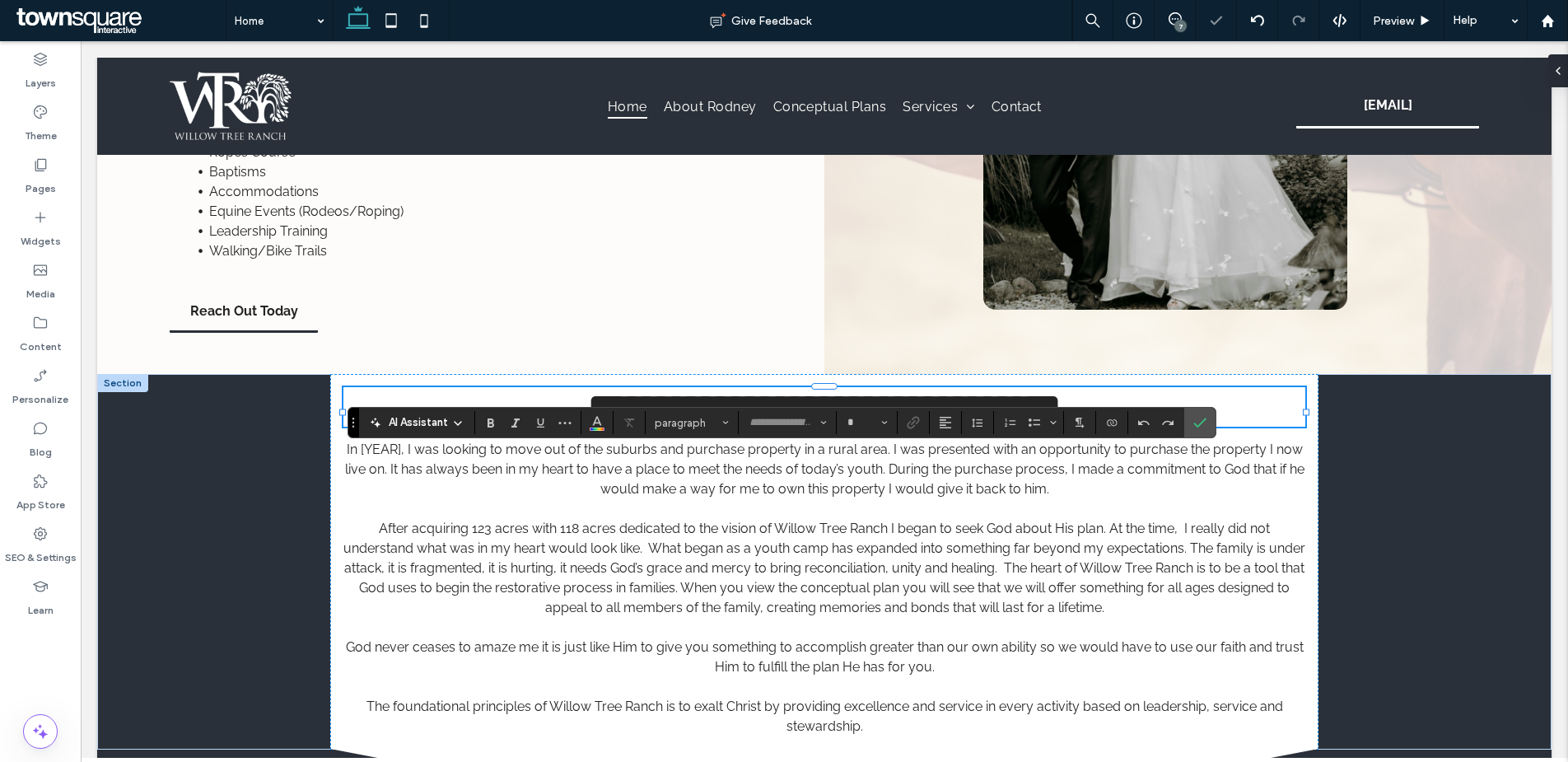 type on "*******" 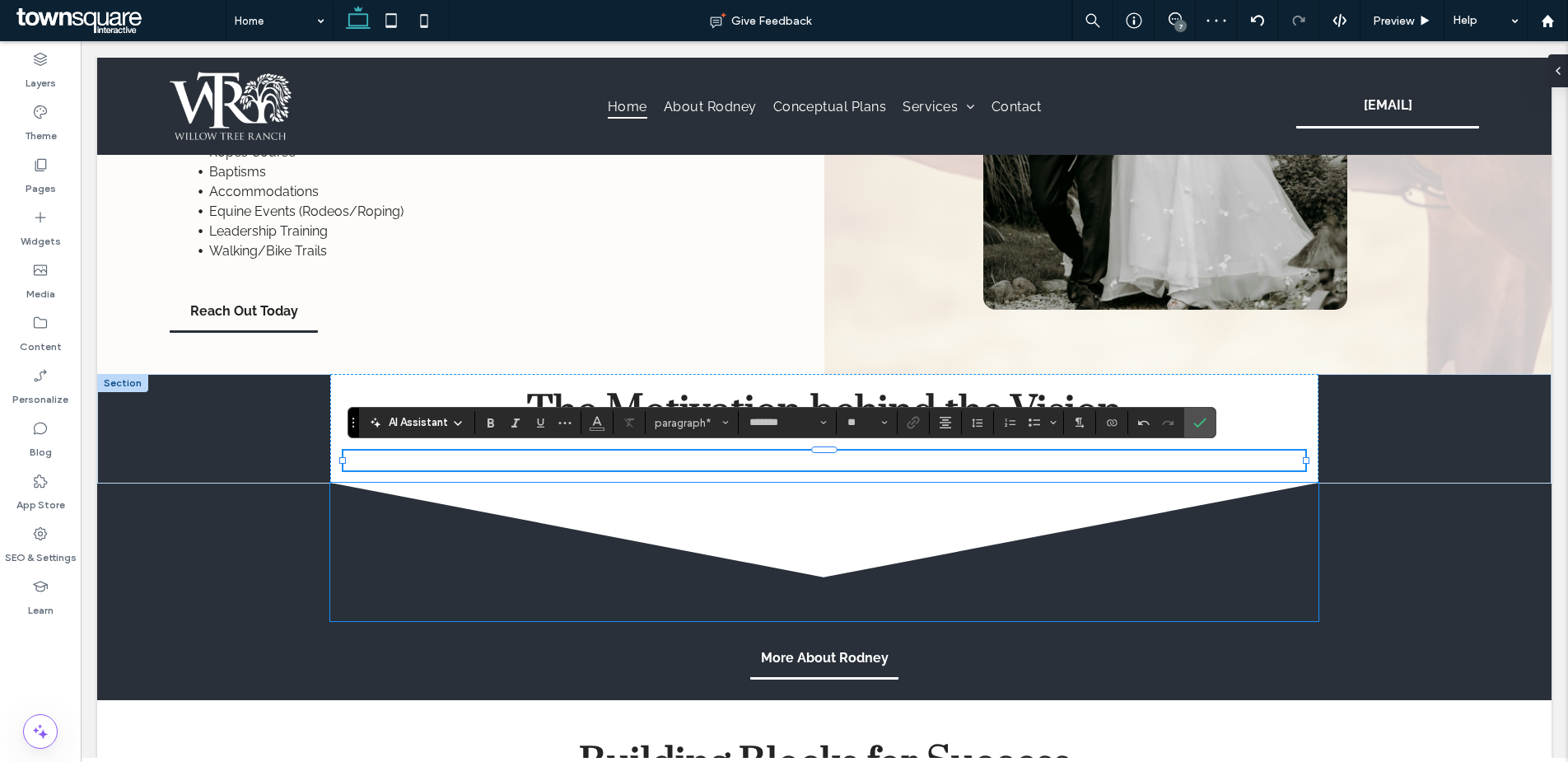 paste 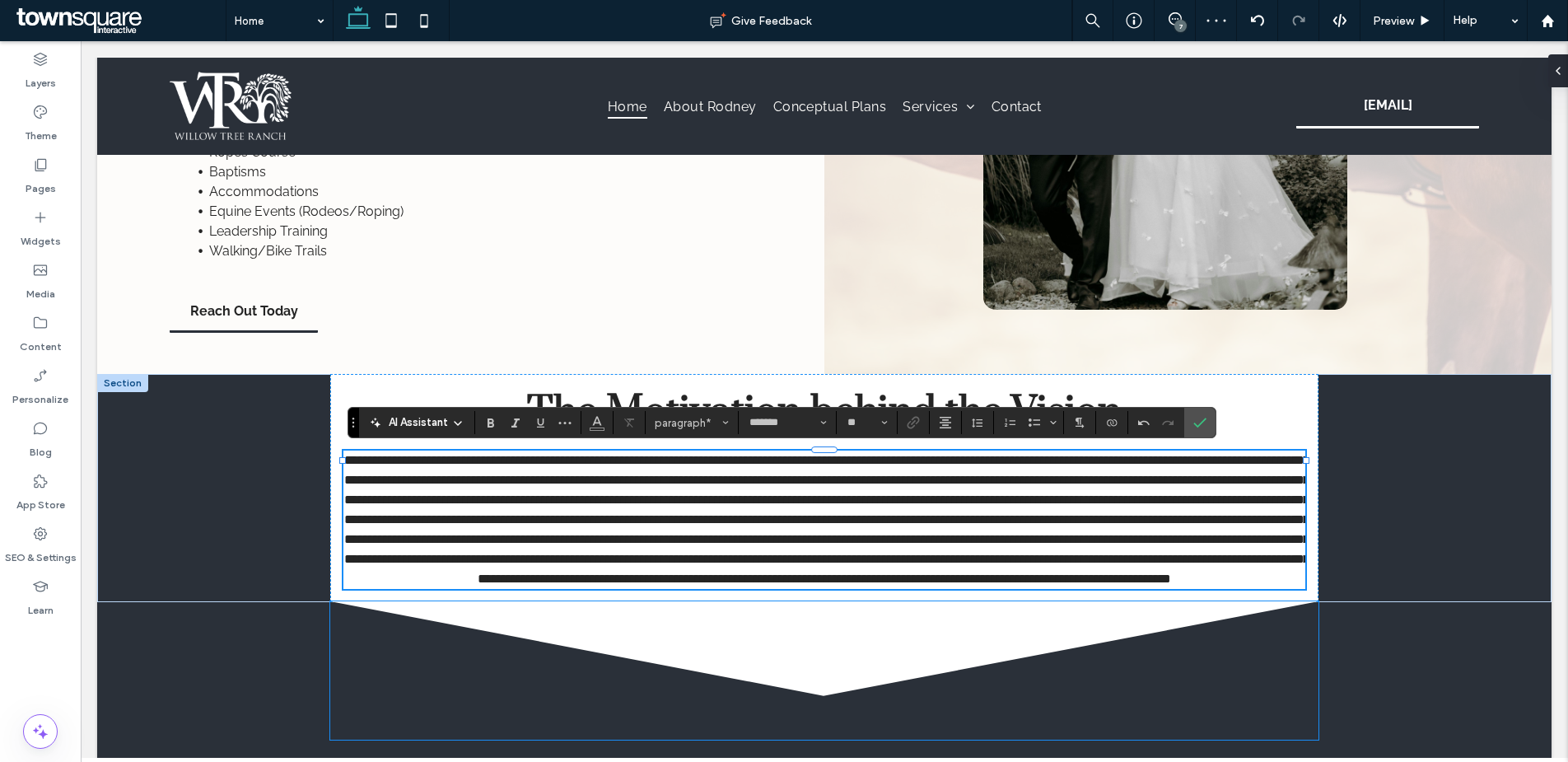 type 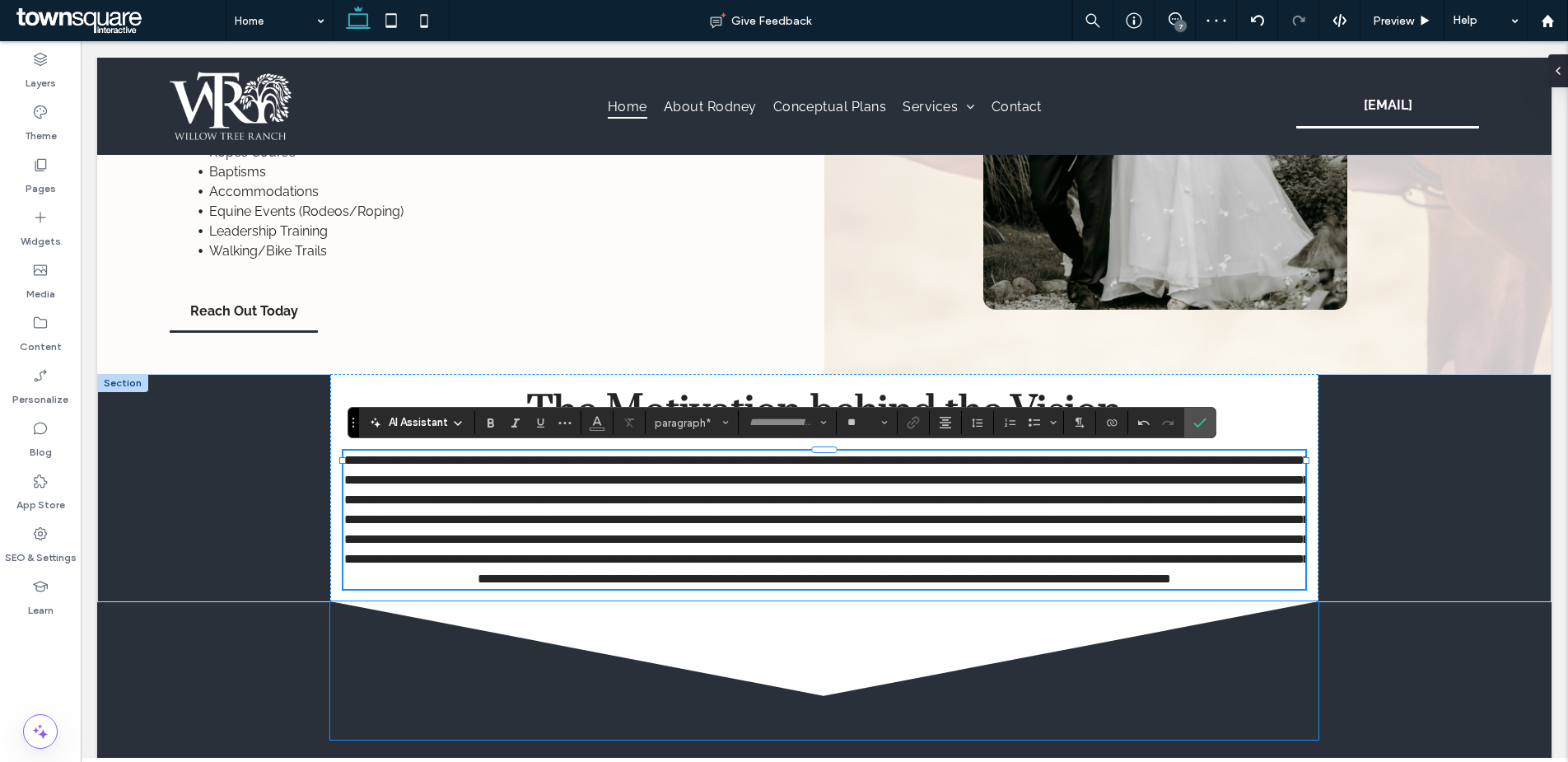 scroll, scrollTop: 1, scrollLeft: 0, axis: vertical 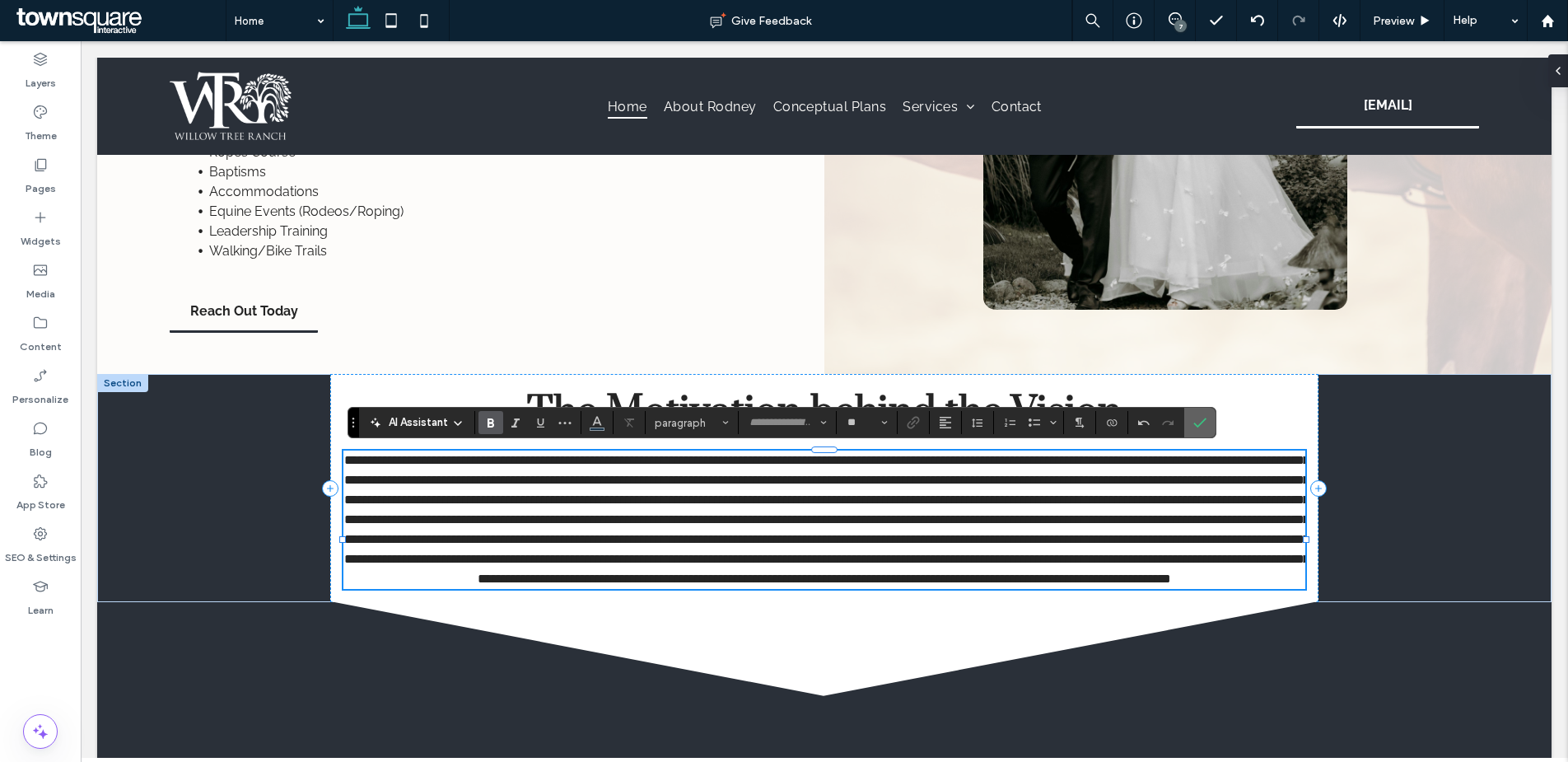 click 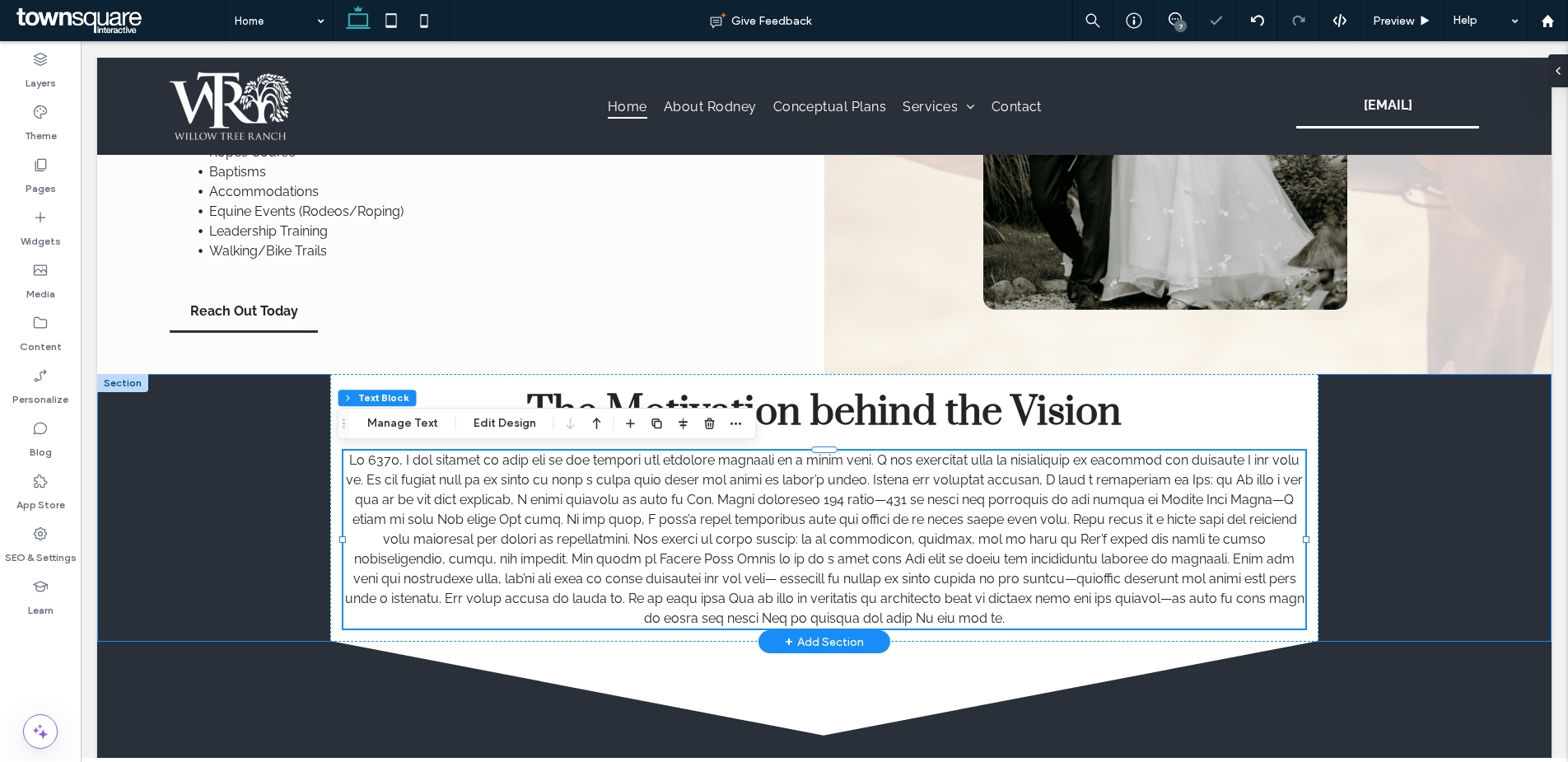 click on "The Motivation behind the Vision" at bounding box center [824, 507] 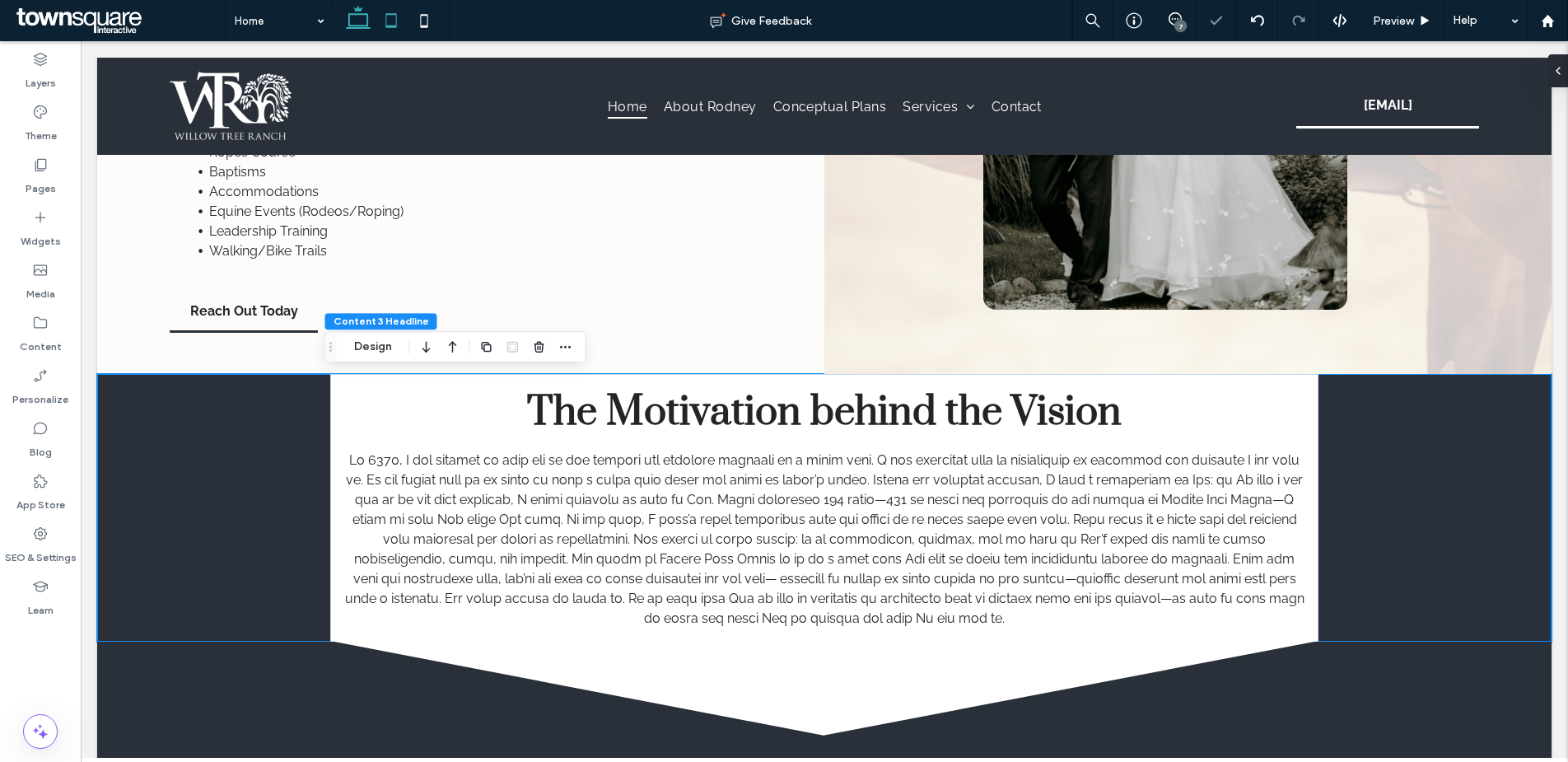 click 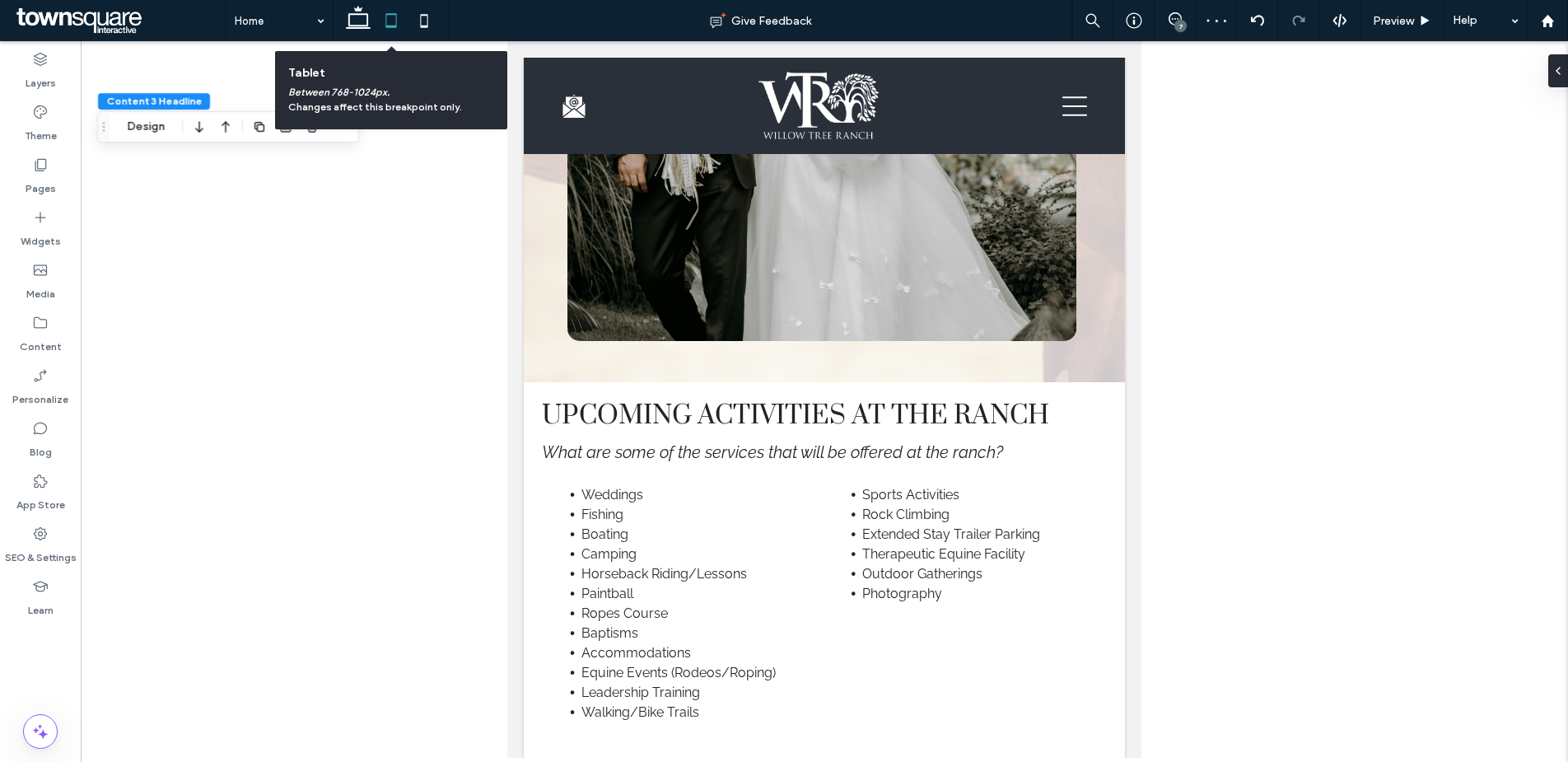 scroll, scrollTop: 2502, scrollLeft: 0, axis: vertical 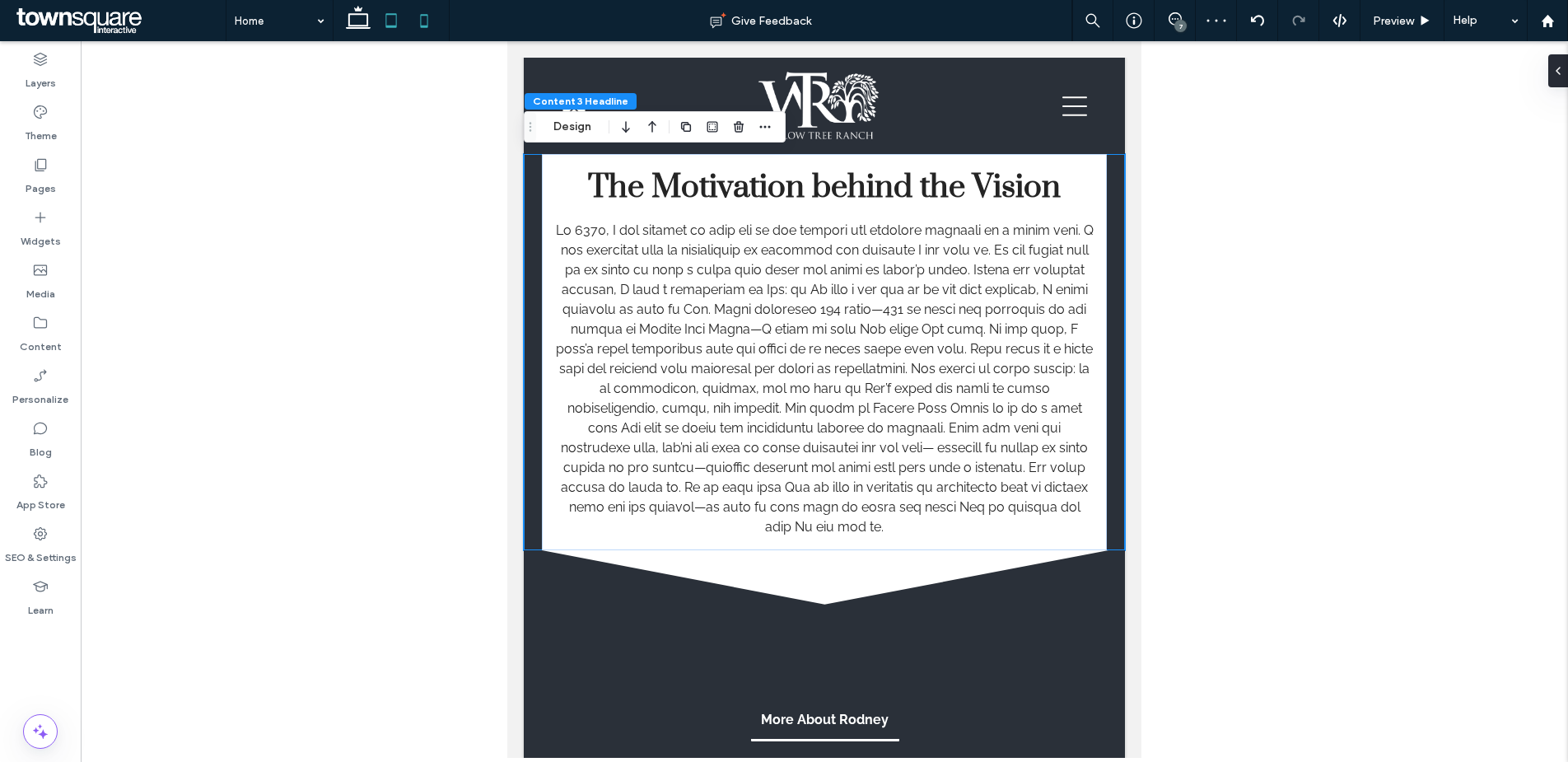click 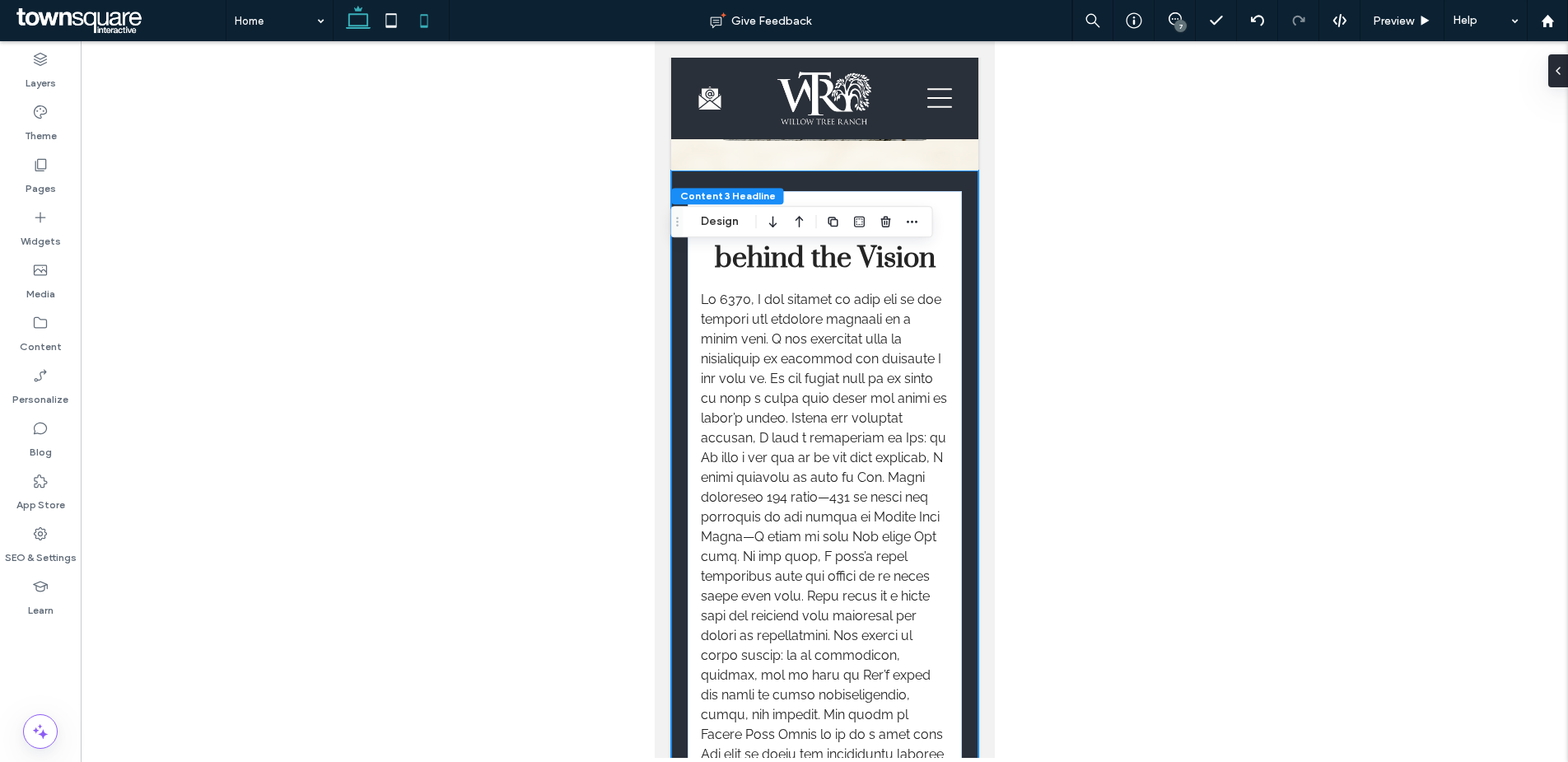 click 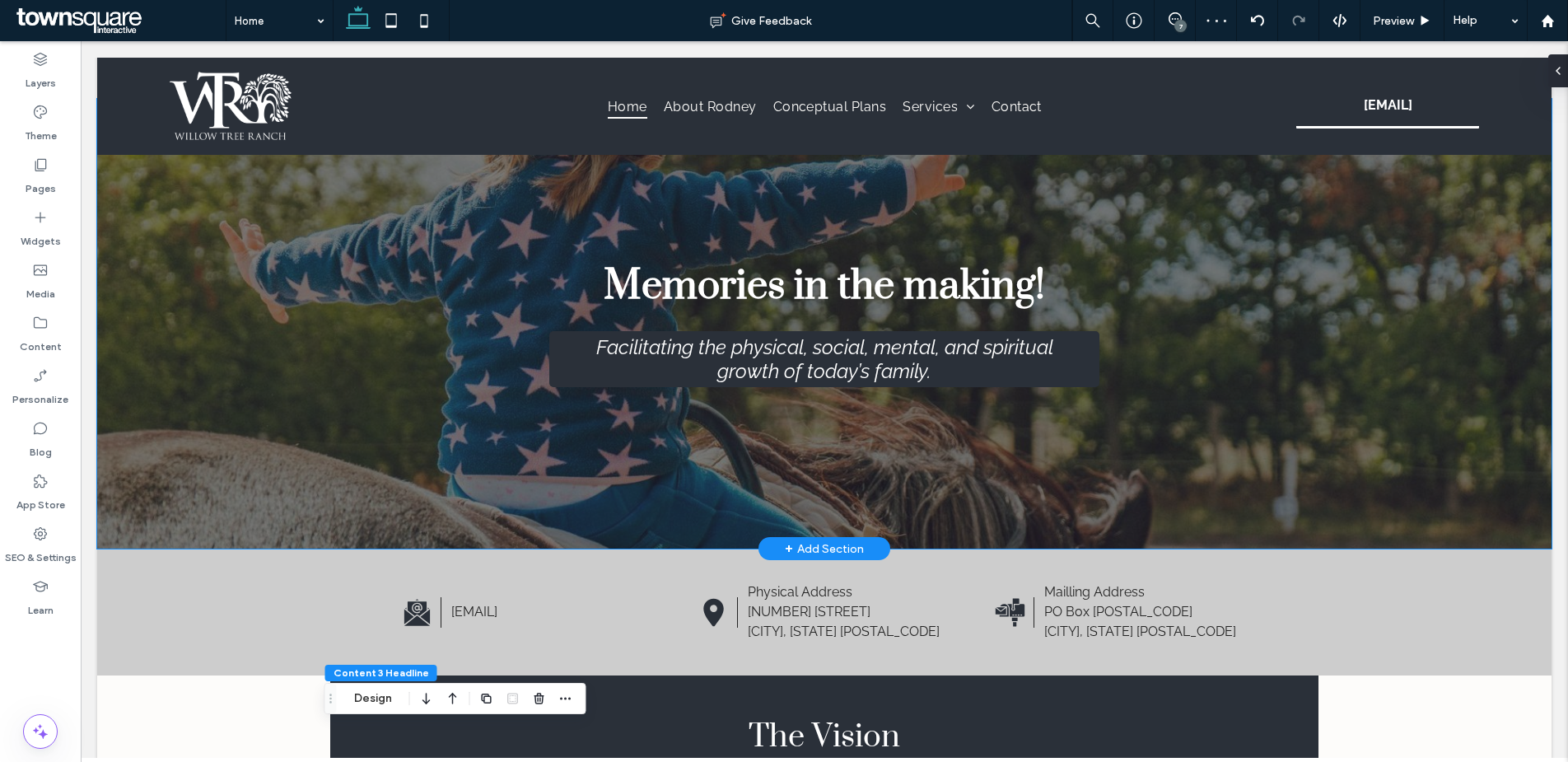 scroll, scrollTop: 0, scrollLeft: 0, axis: both 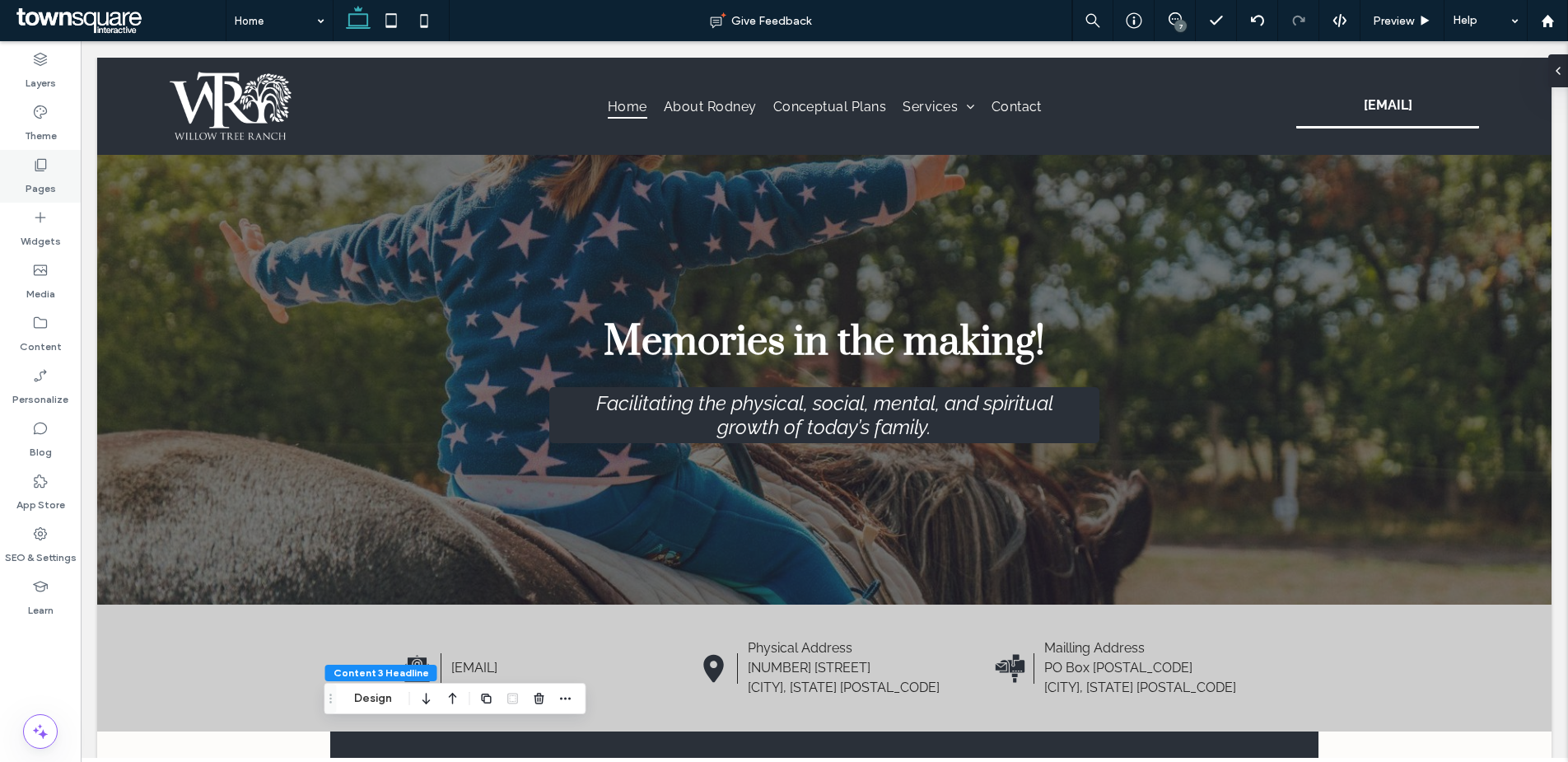 click on "Pages" at bounding box center [40, 185] 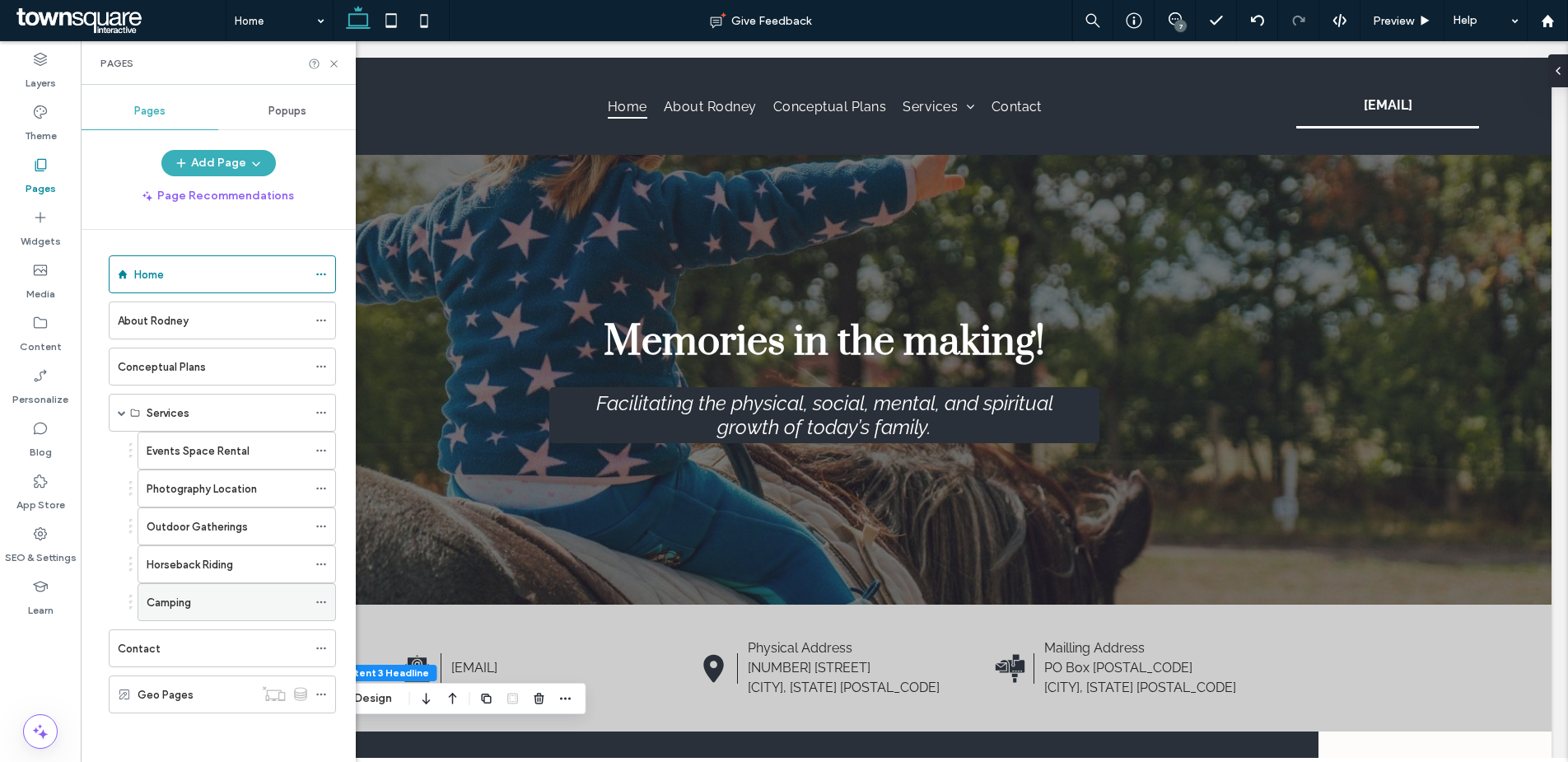 scroll, scrollTop: 3, scrollLeft: 0, axis: vertical 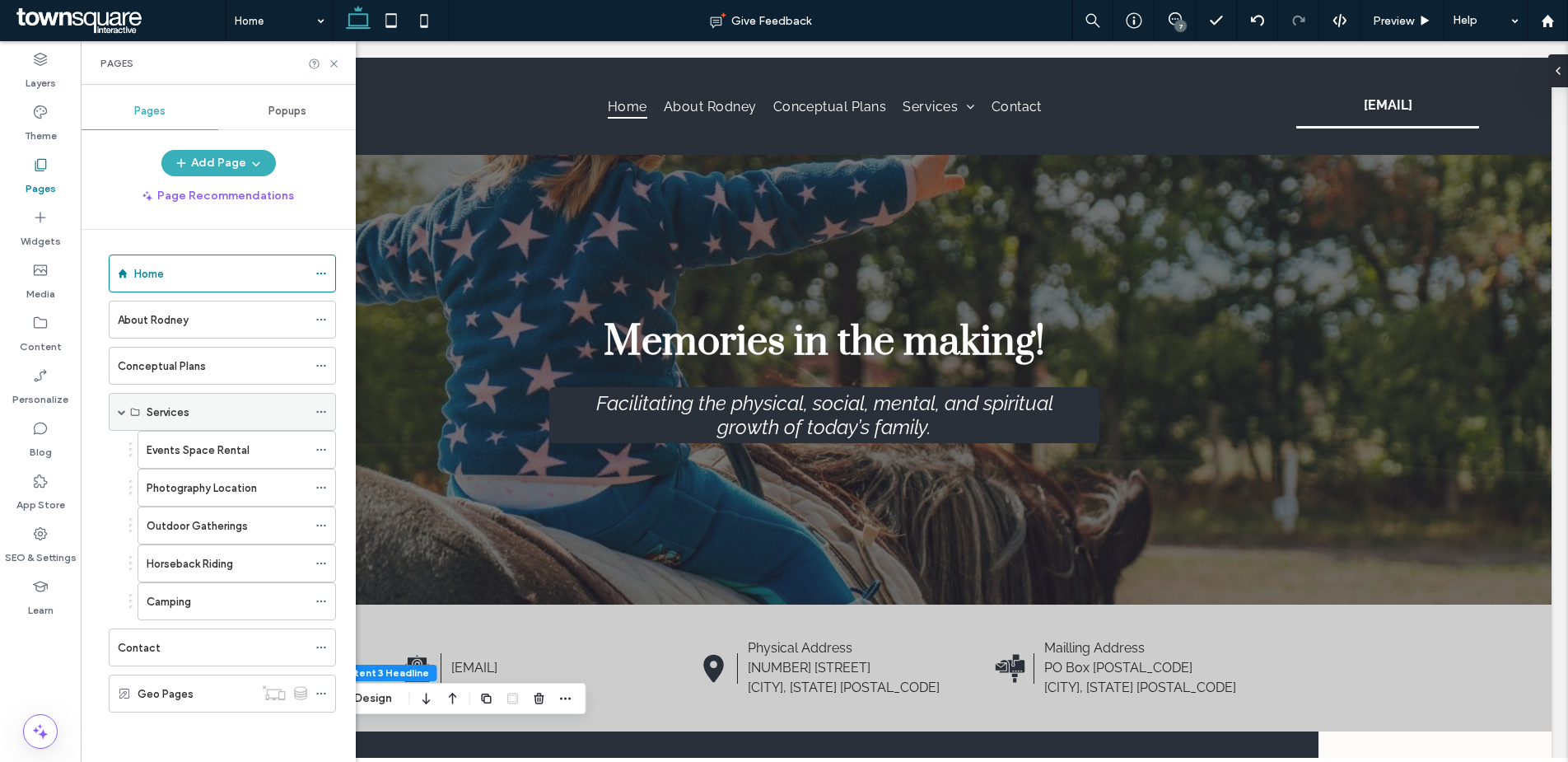 click 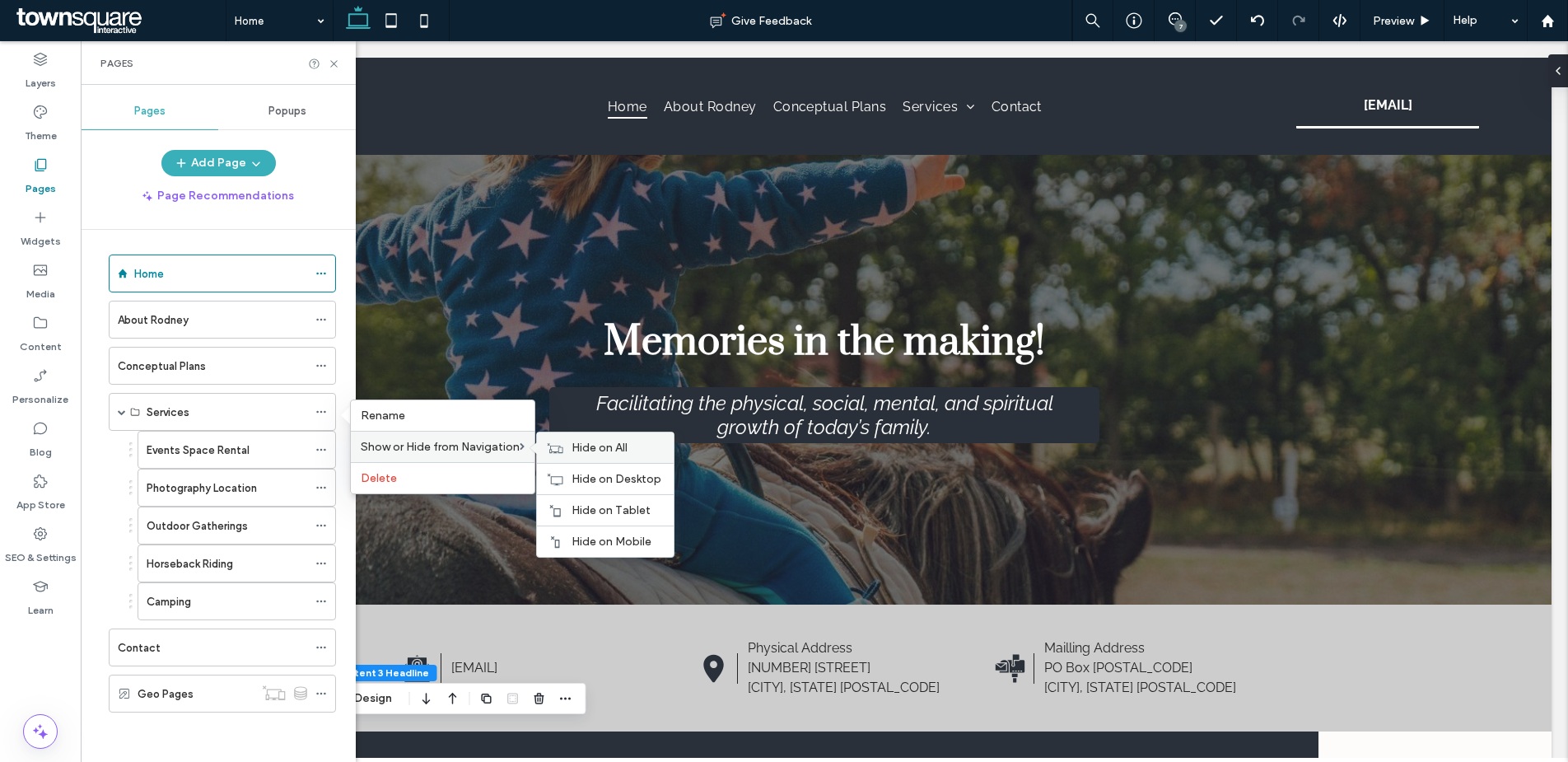 click on "Hide on All" at bounding box center (600, 447) 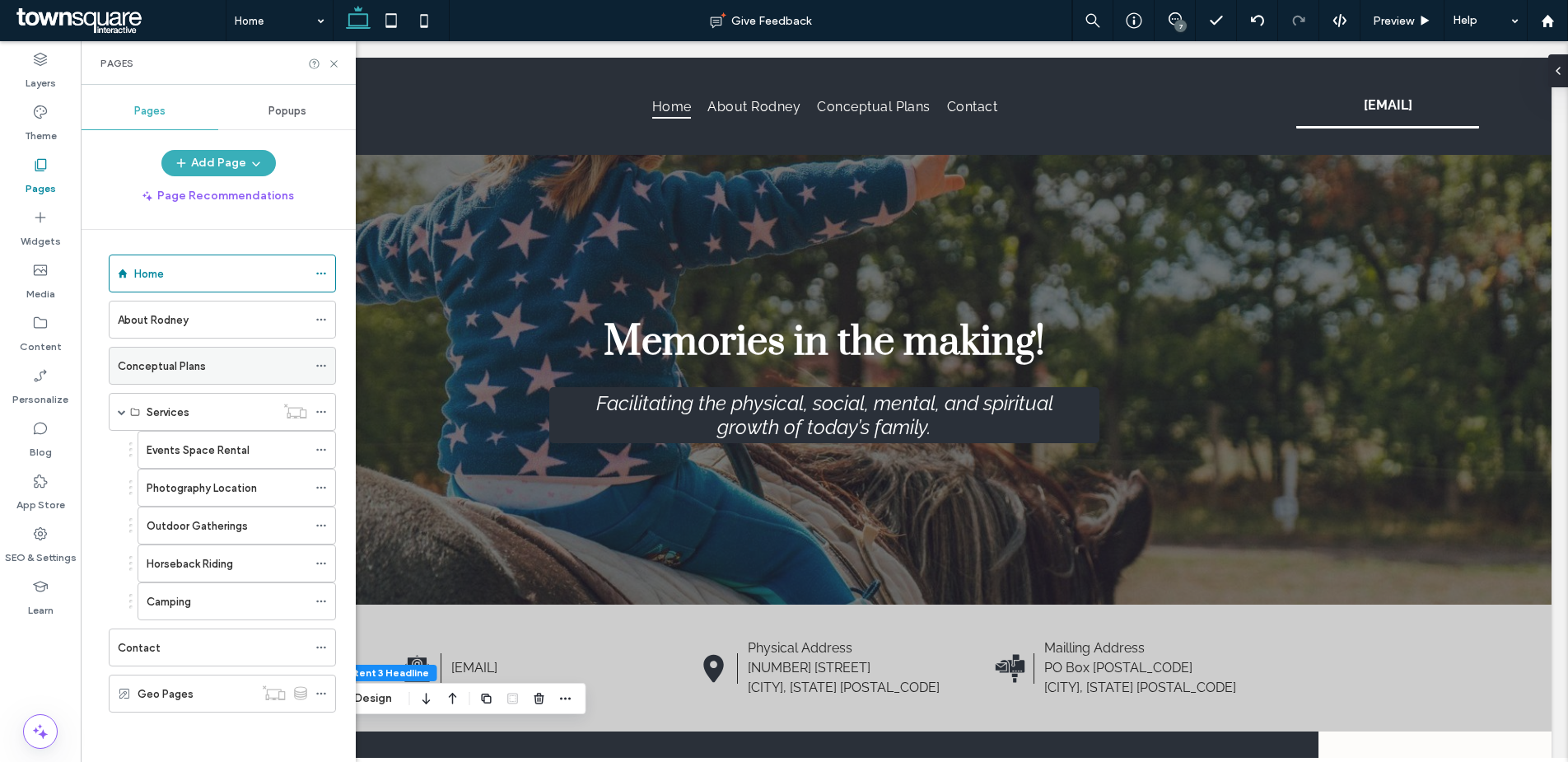 click on "Conceptual Plans" at bounding box center (212, 366) 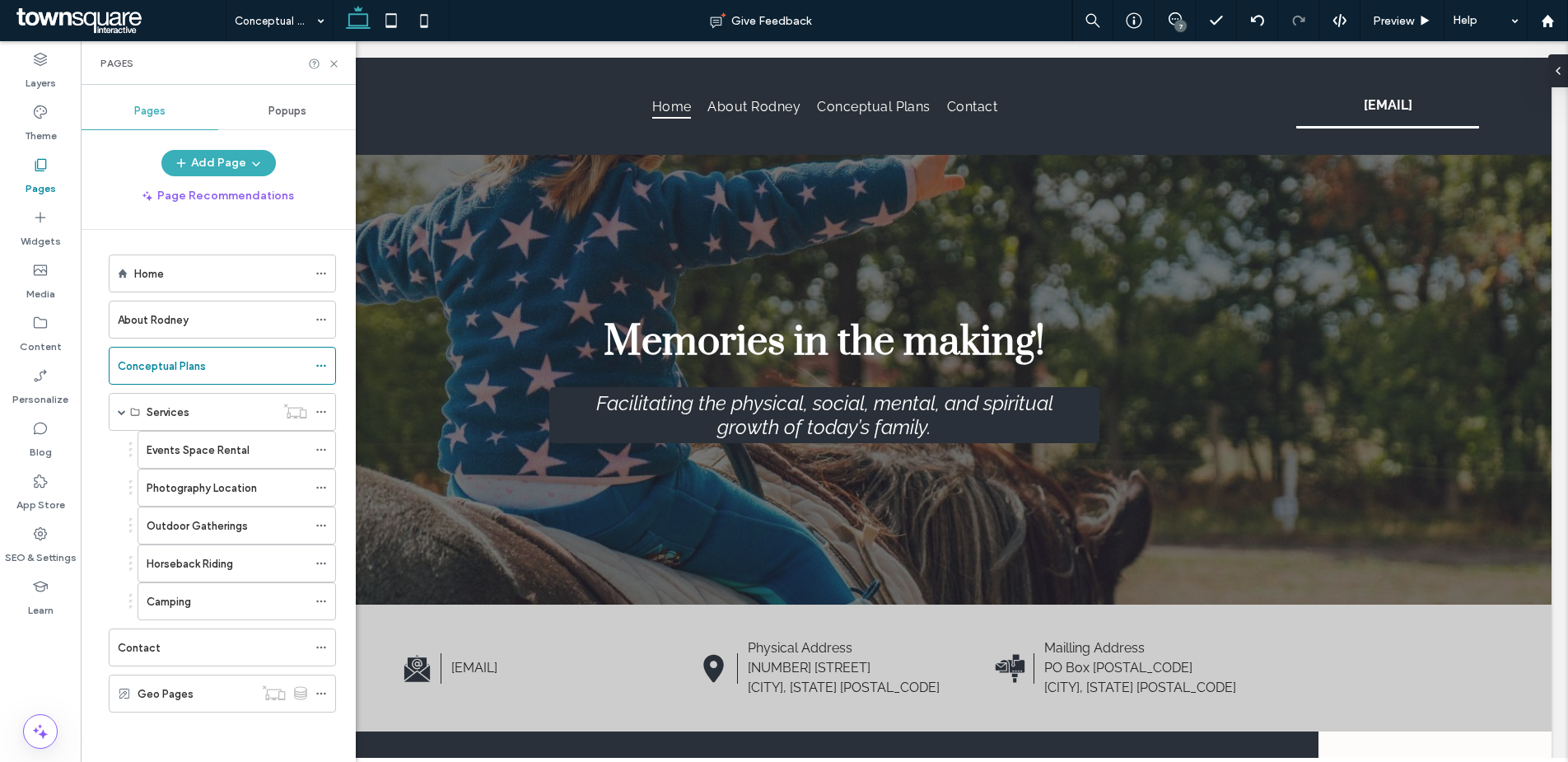 click at bounding box center [784, 381] 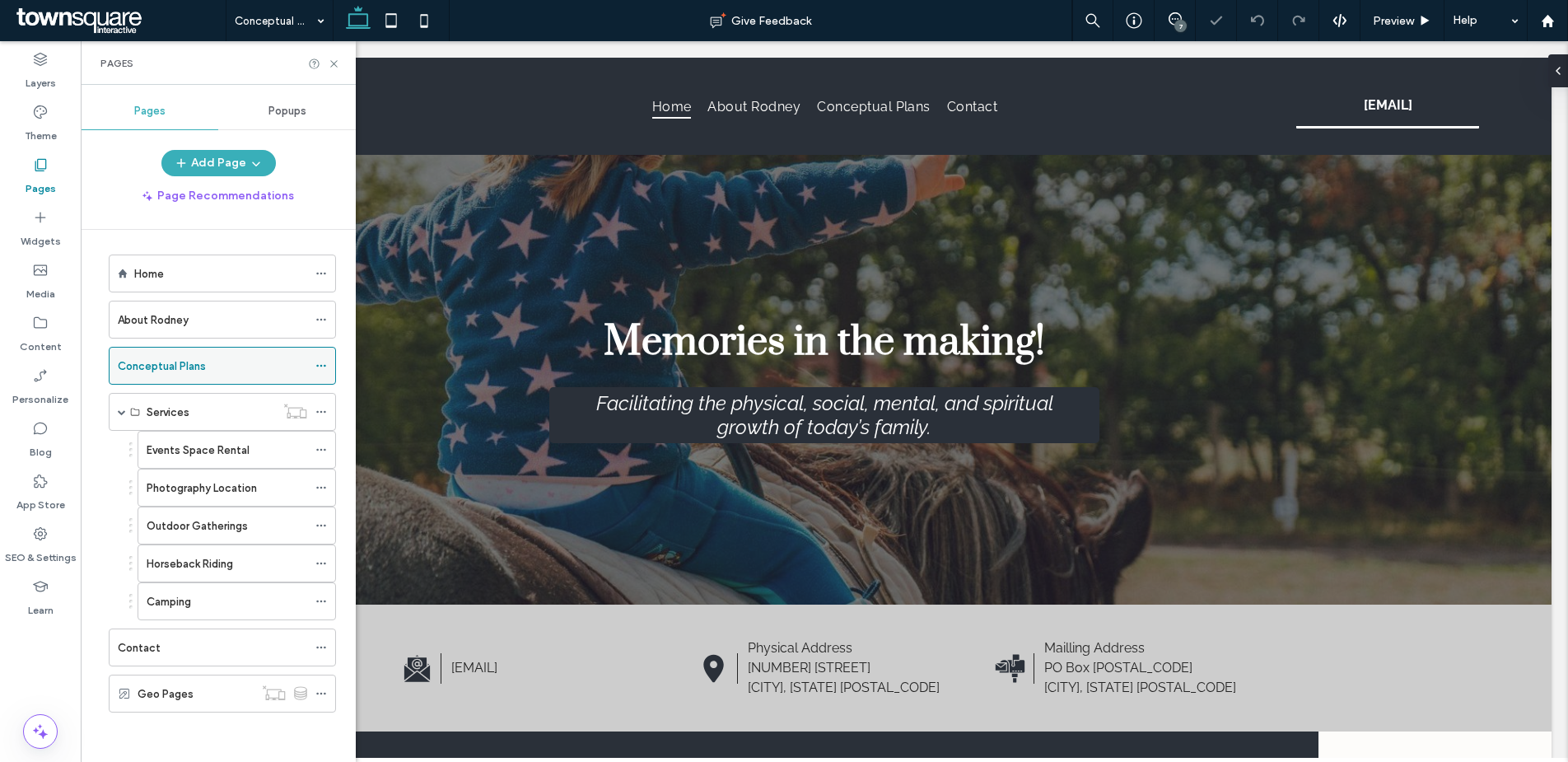 click 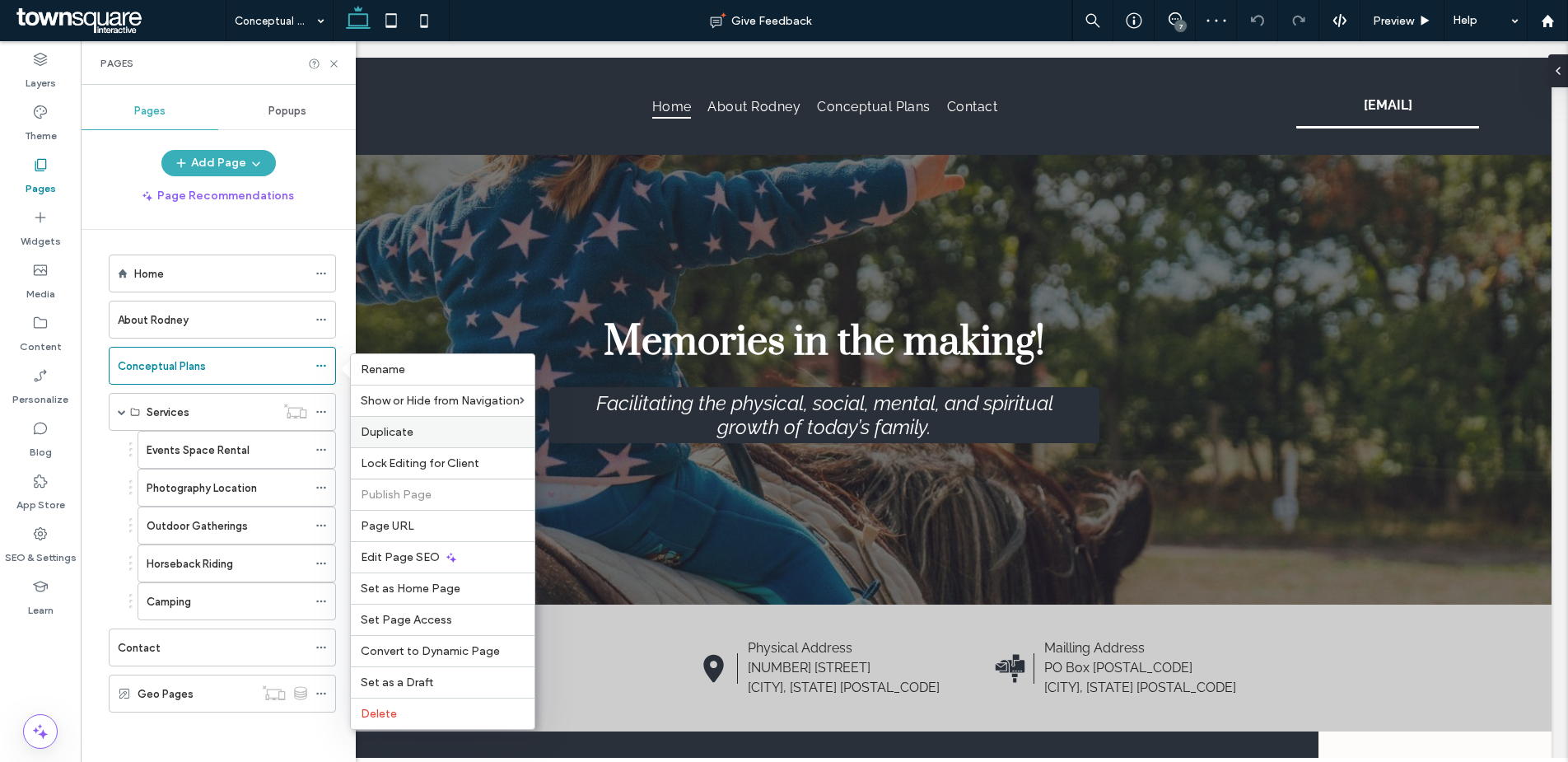 click on "Duplicate" at bounding box center (387, 432) 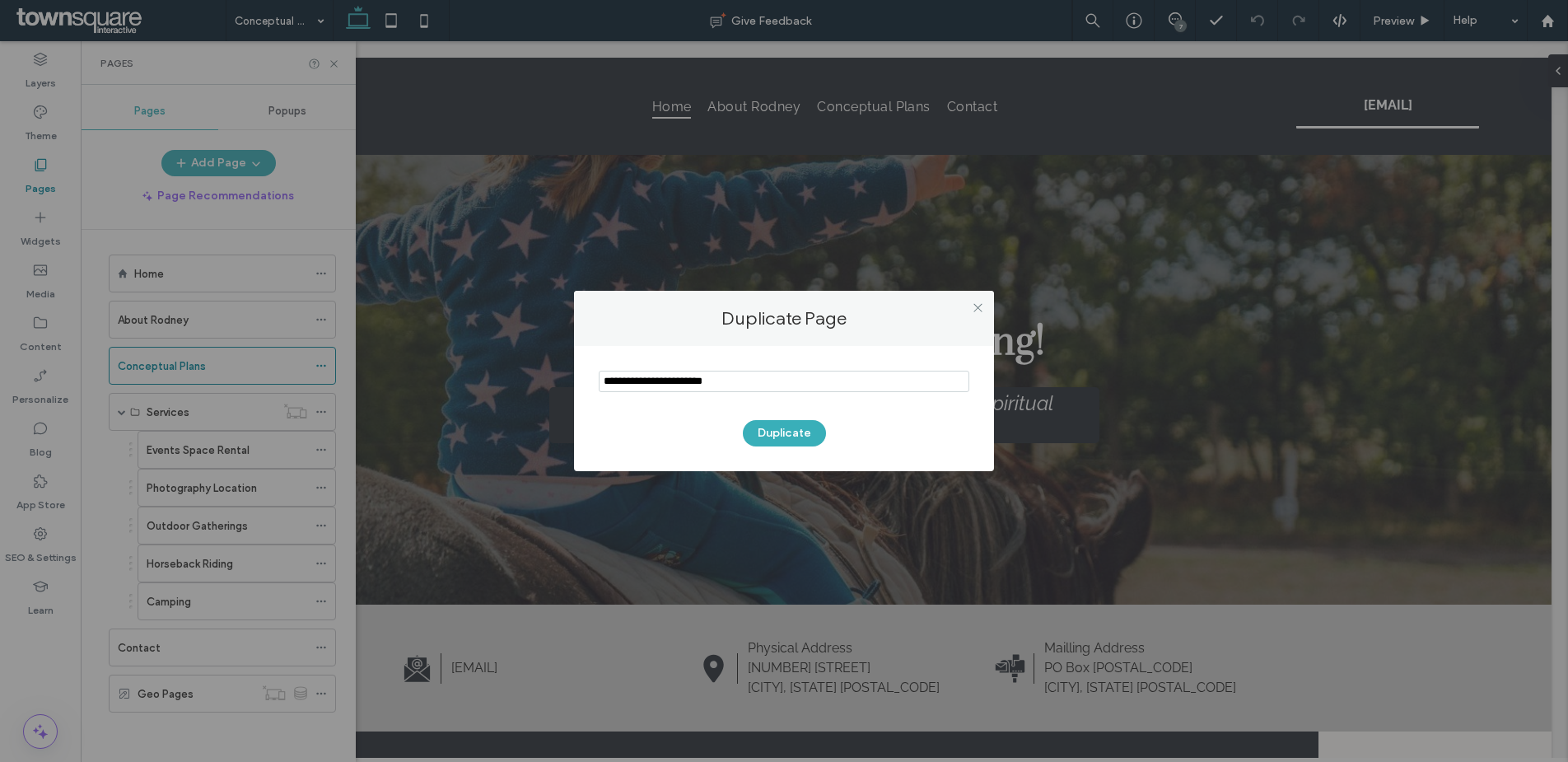 drag, startPoint x: 761, startPoint y: 379, endPoint x: 597, endPoint y: 373, distance: 164.10972 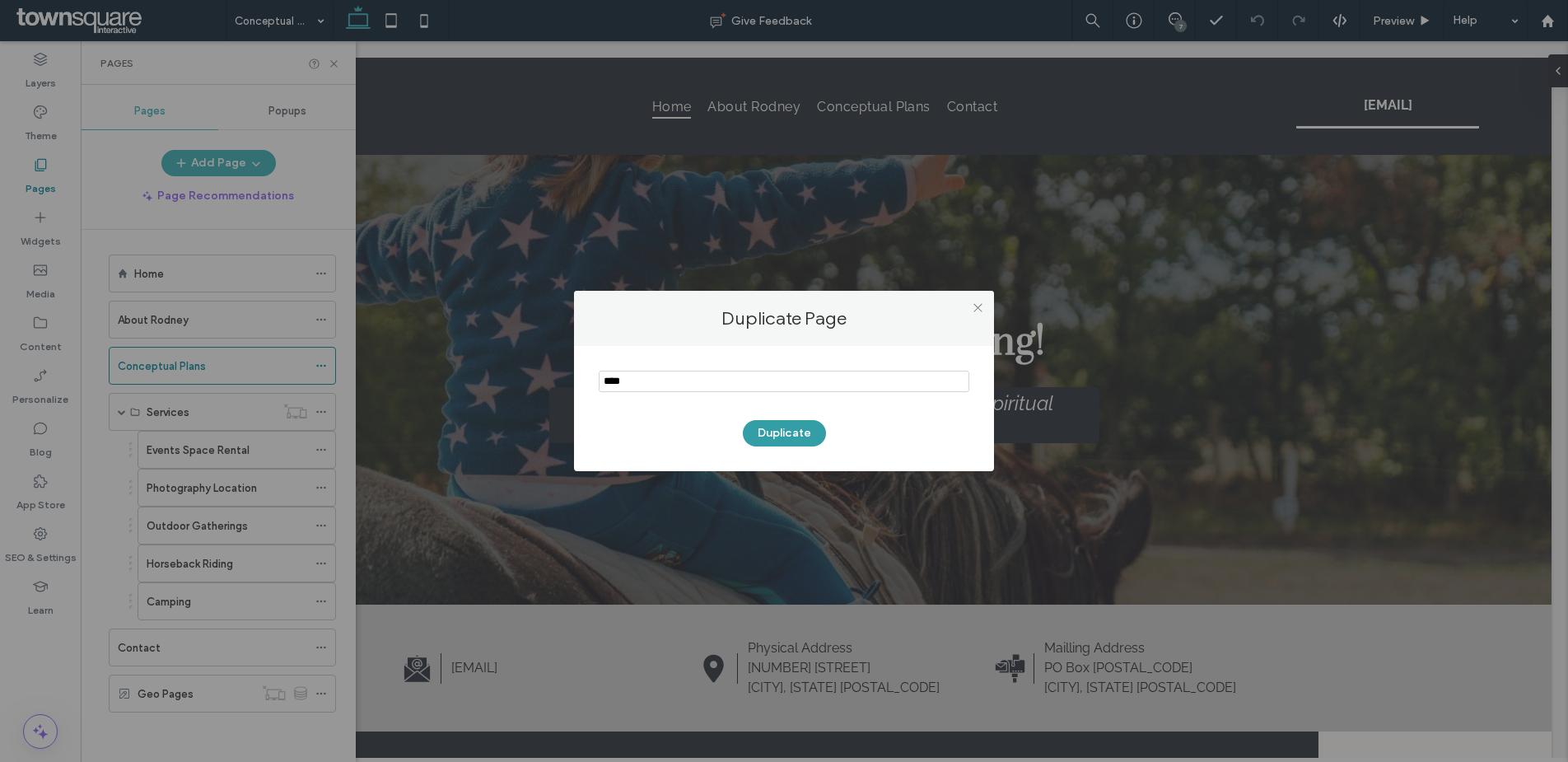 type on "****" 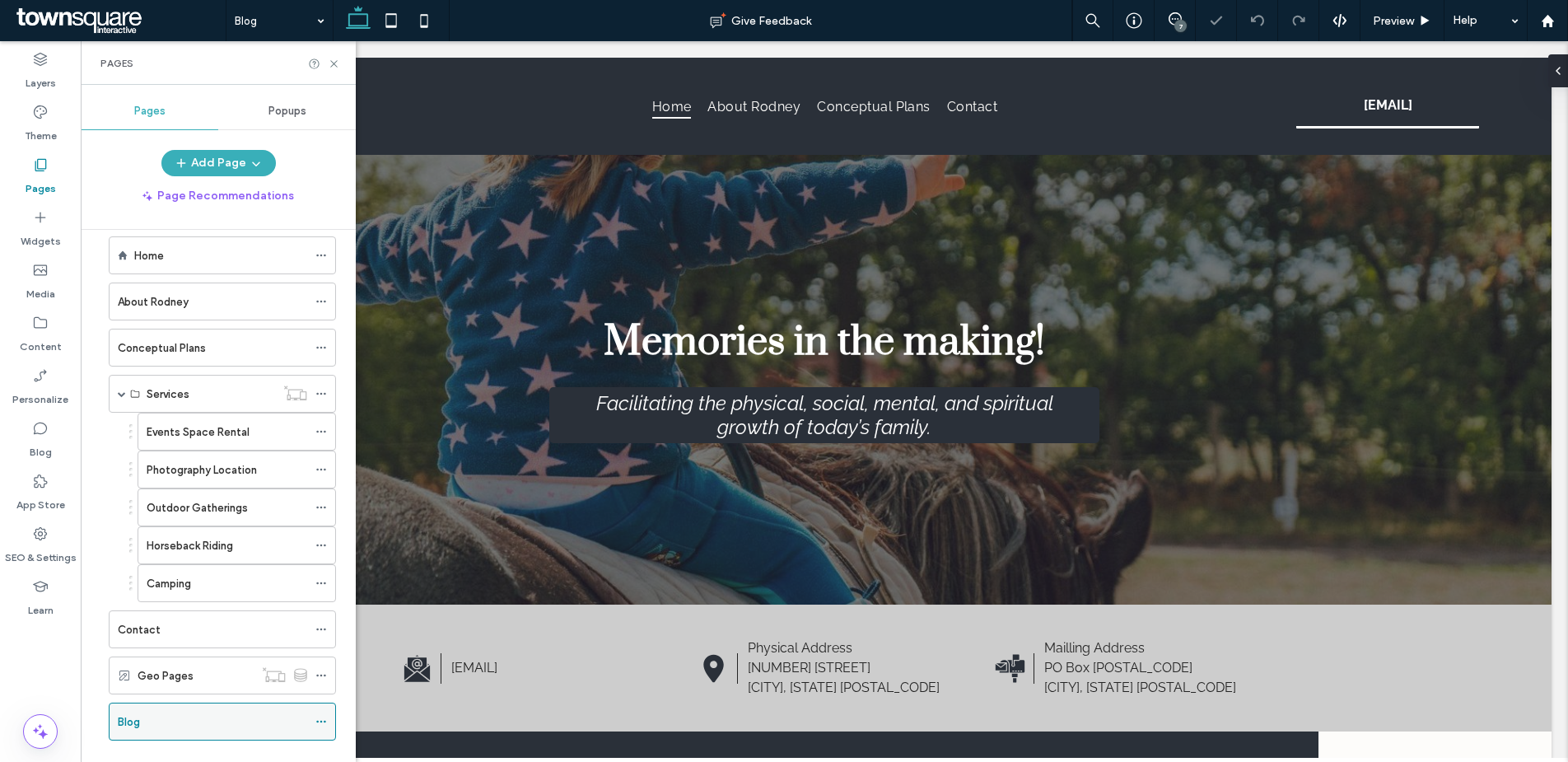 scroll, scrollTop: 49, scrollLeft: 0, axis: vertical 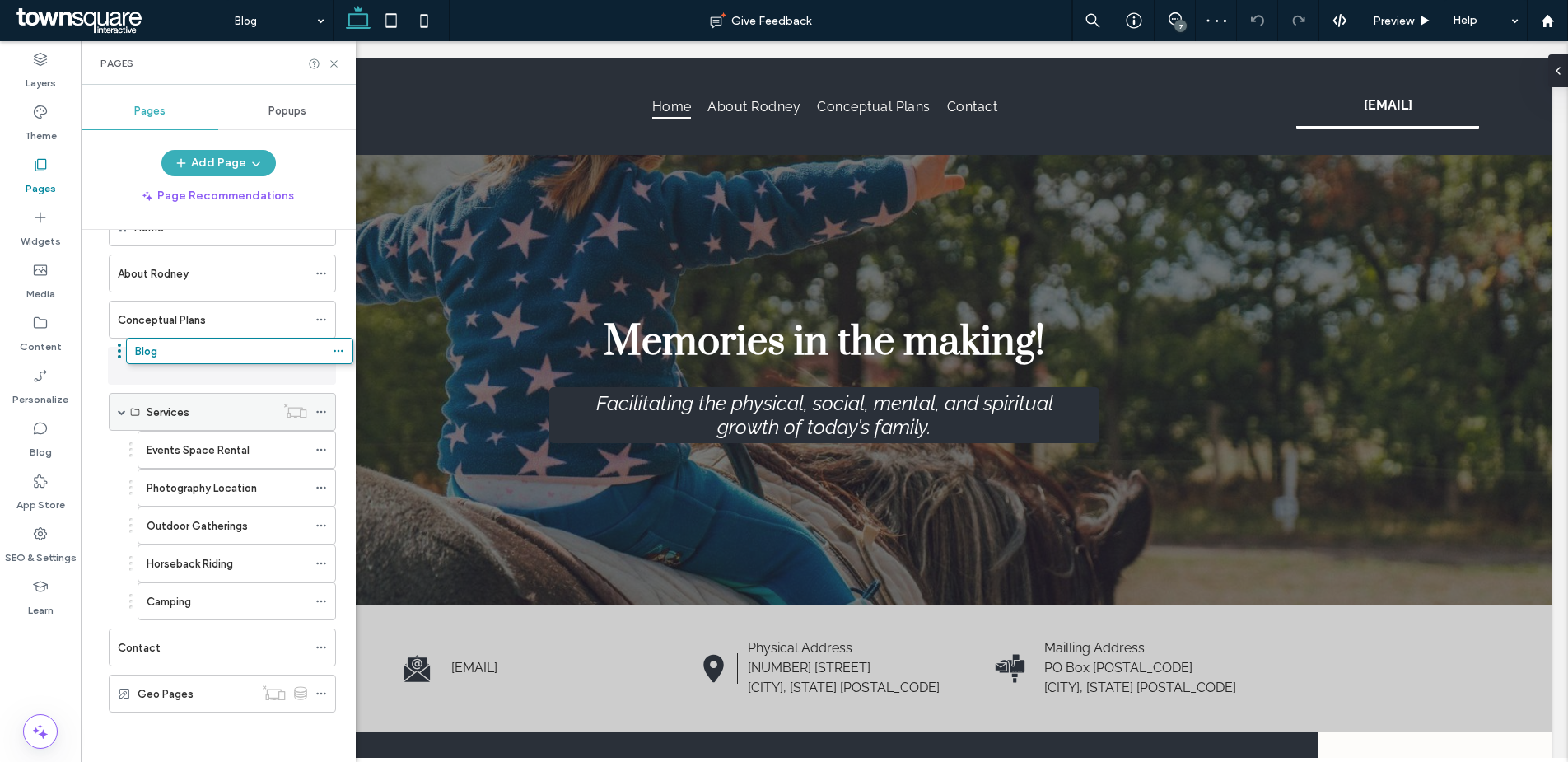 drag, startPoint x: 175, startPoint y: 696, endPoint x: 190, endPoint y: 359, distance: 337.3337 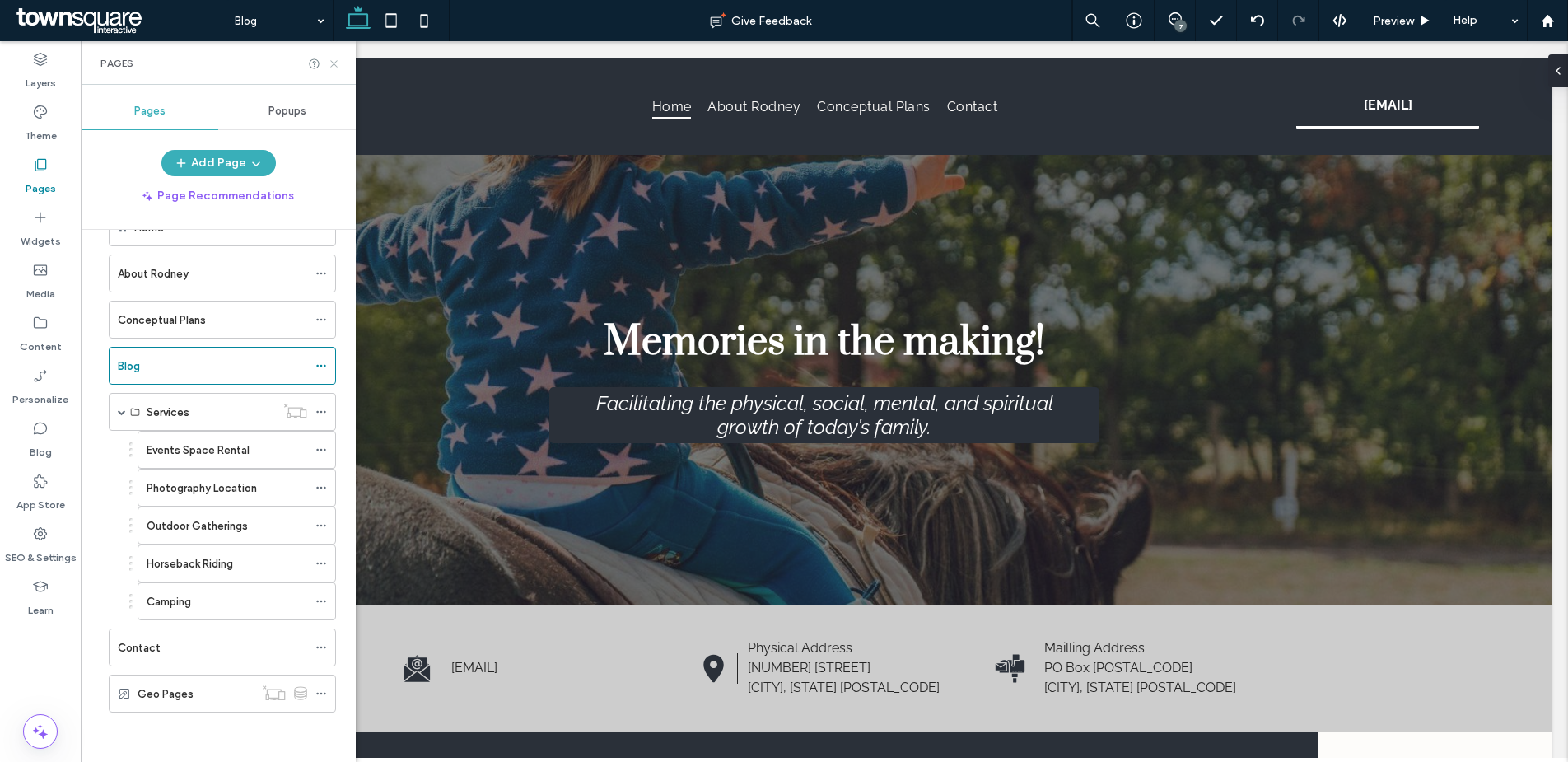 click 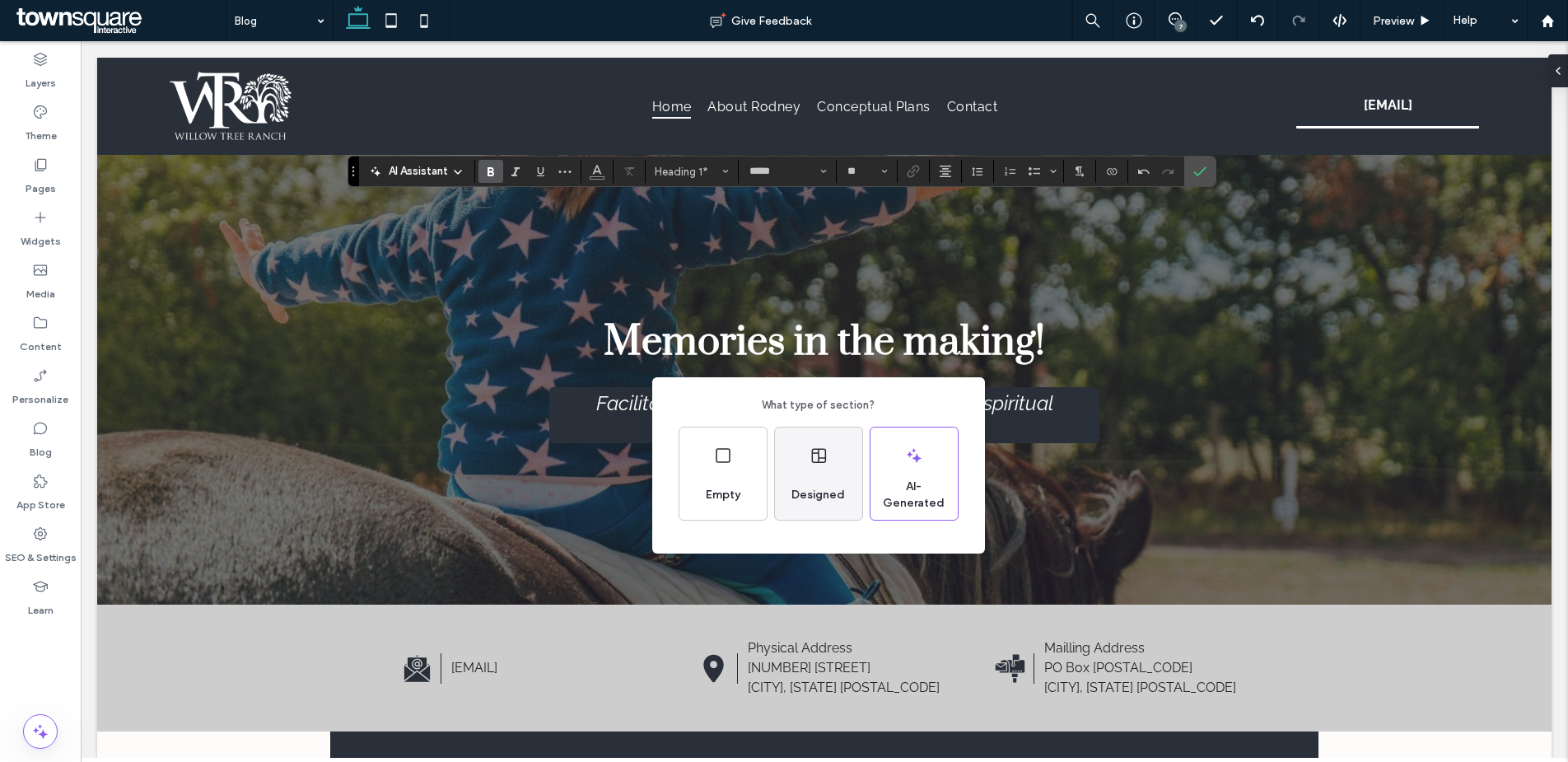 click on "Designed" at bounding box center (819, 474) 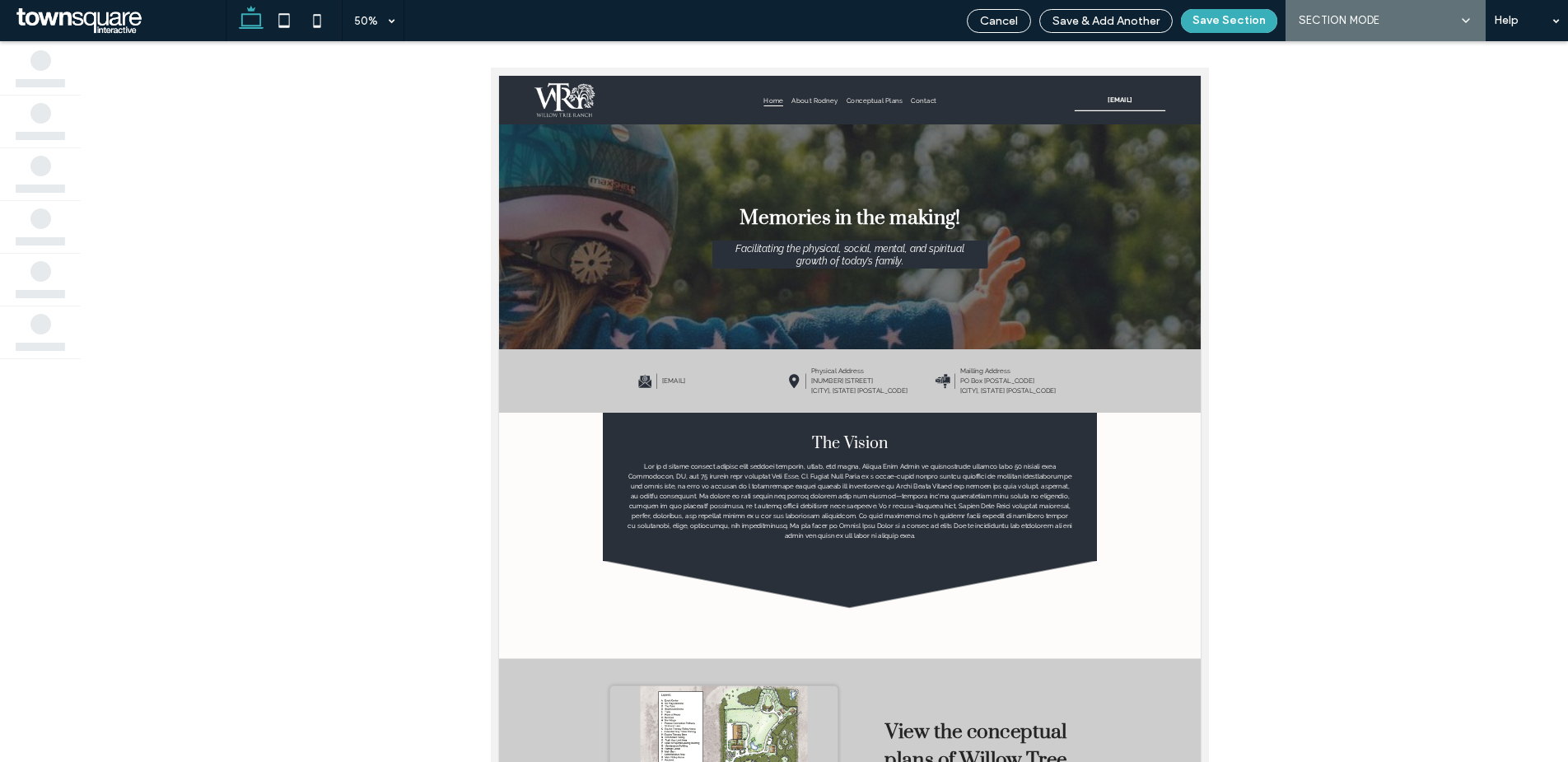 scroll, scrollTop: 0, scrollLeft: 0, axis: both 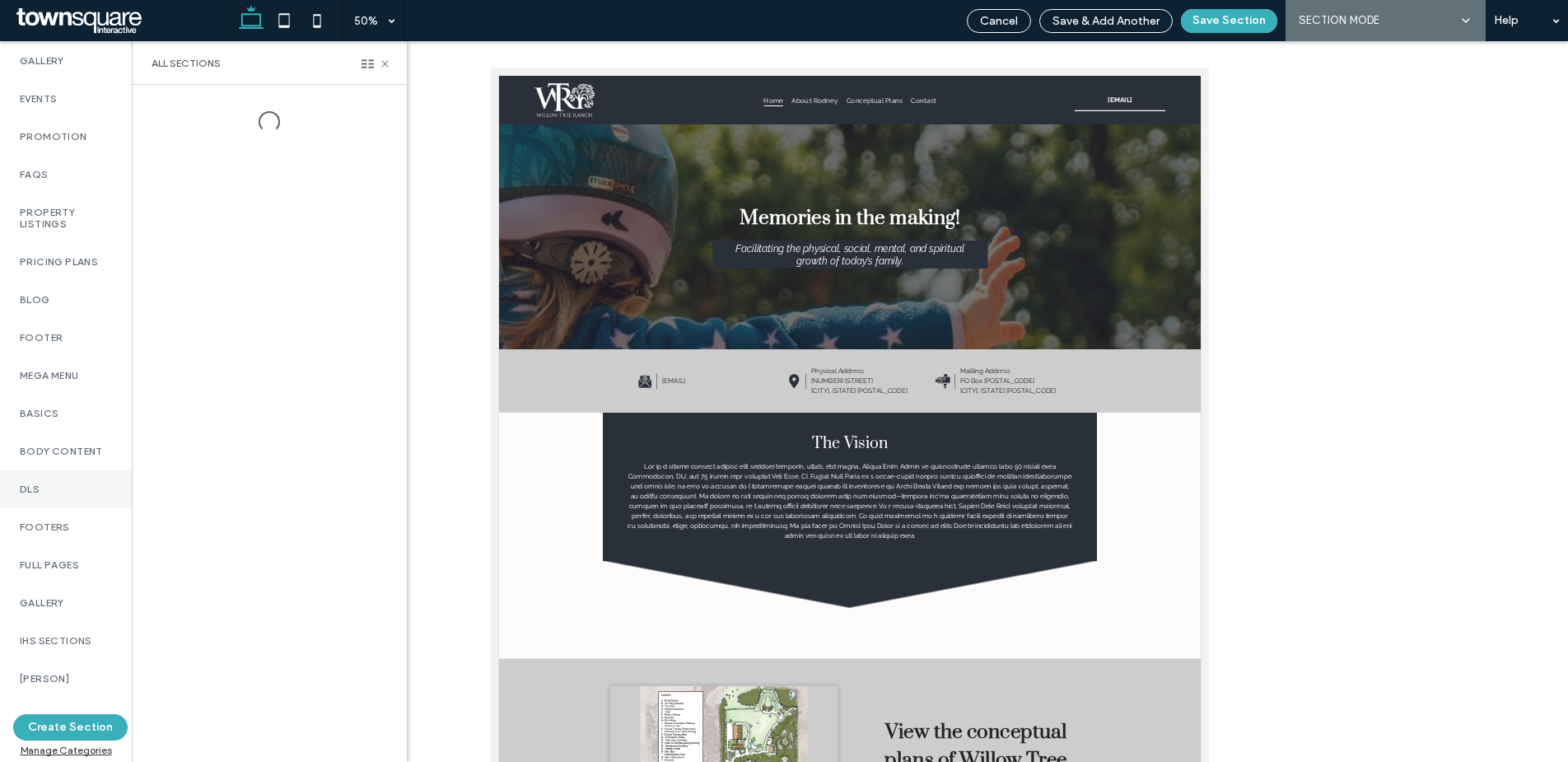 click on "DLs" at bounding box center (66, 489) 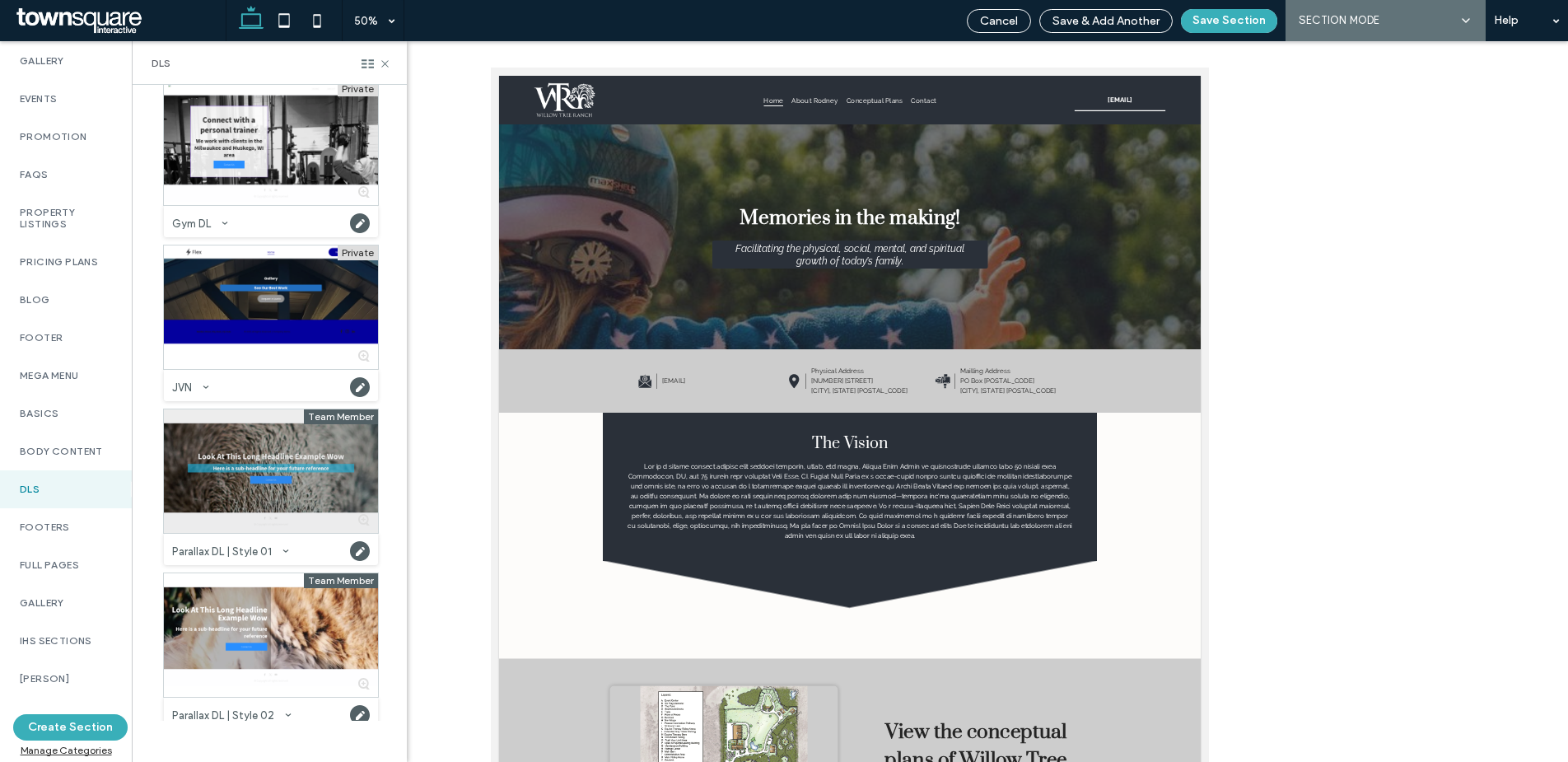 scroll, scrollTop: 234, scrollLeft: 0, axis: vertical 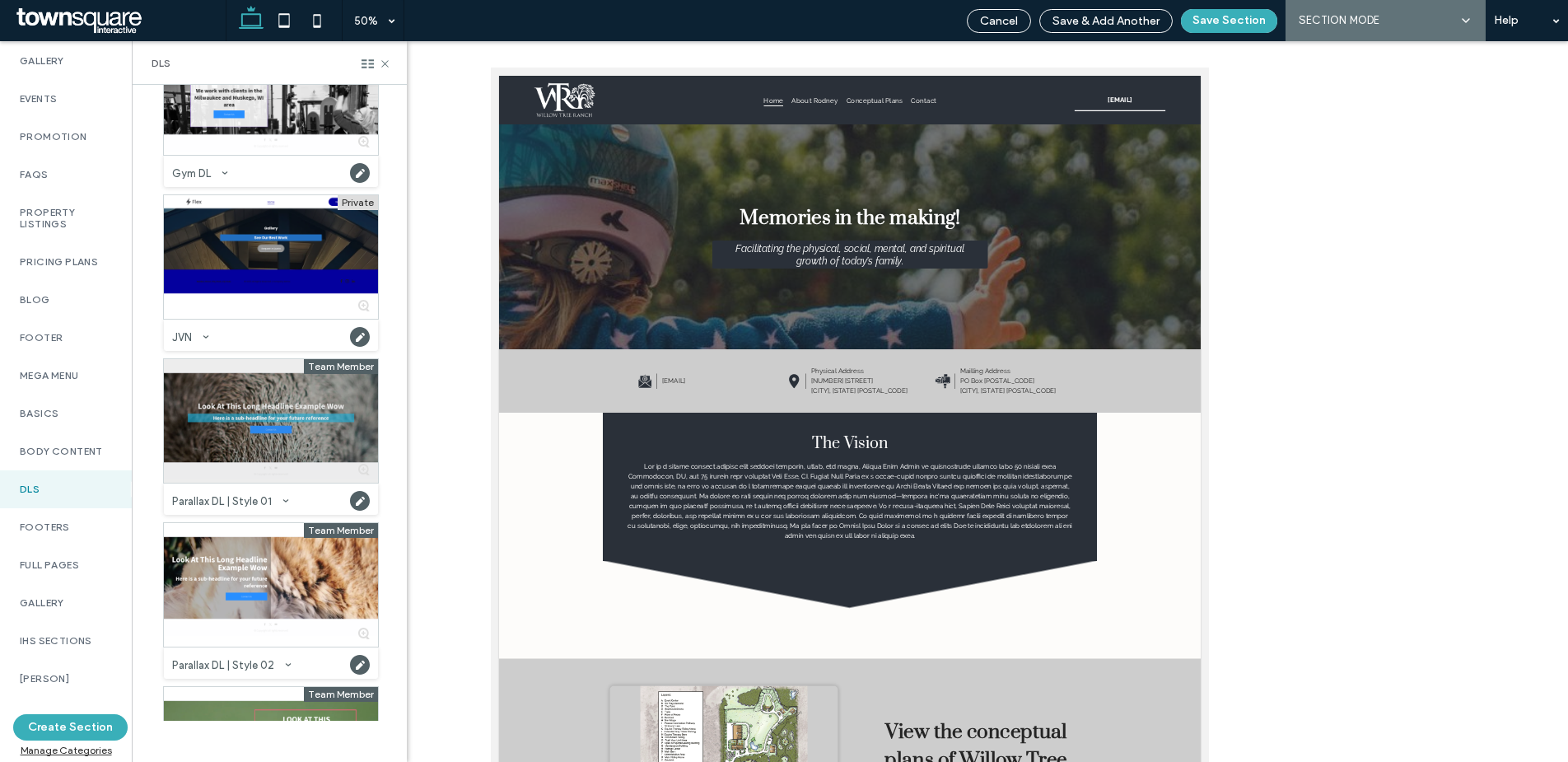 click at bounding box center (271, 421) 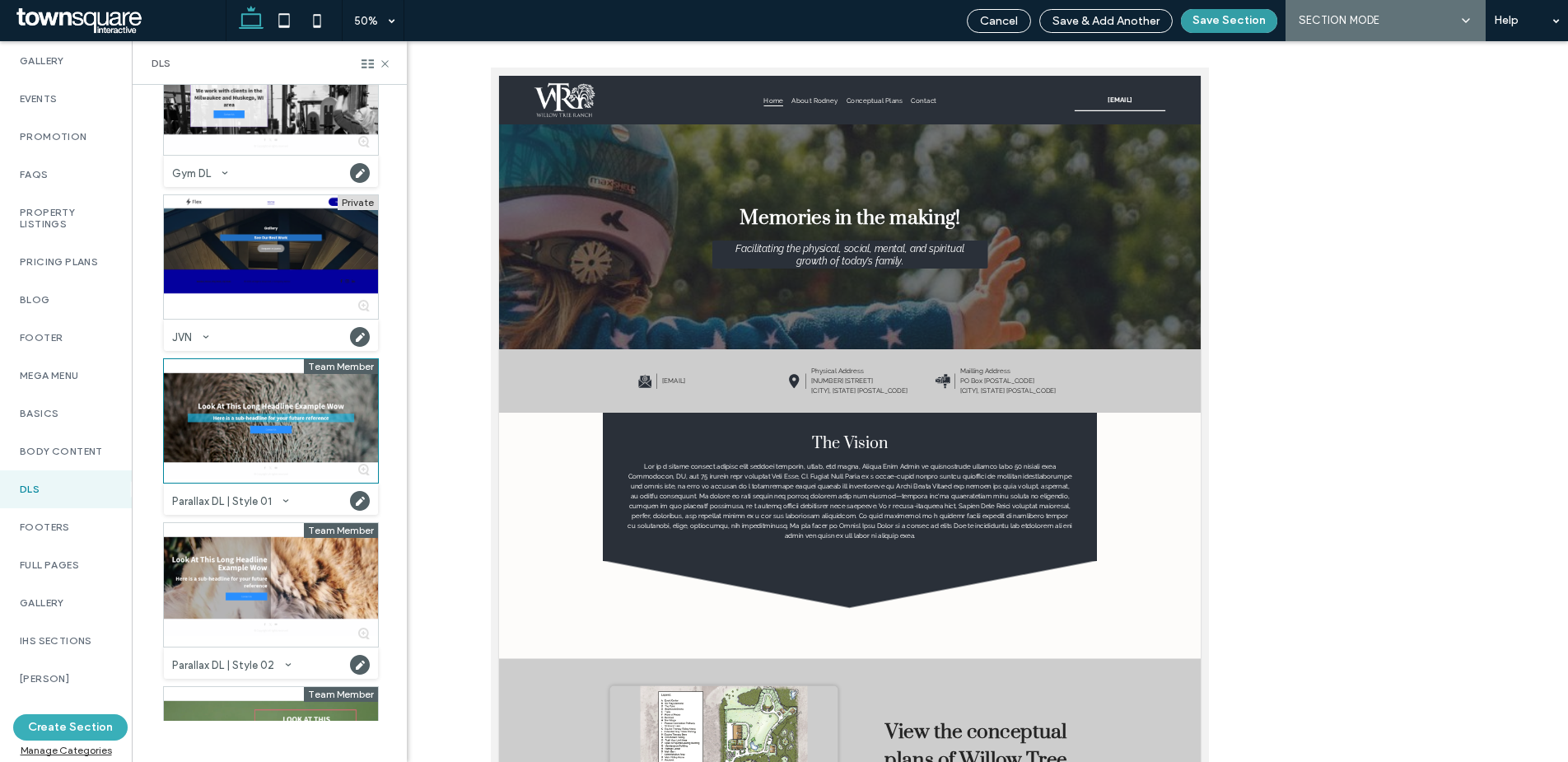 click on "Save Section" at bounding box center [1229, 21] 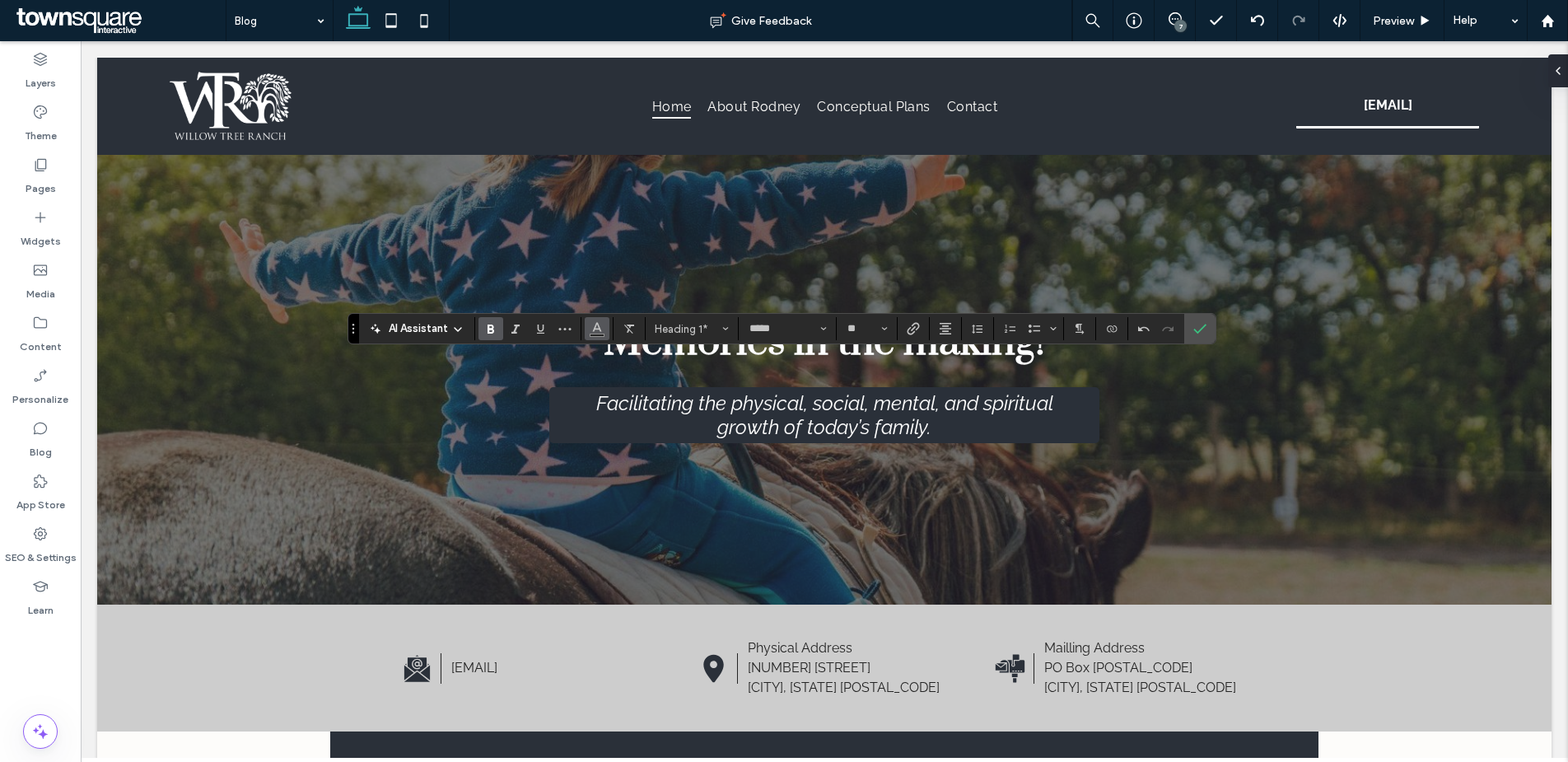 click 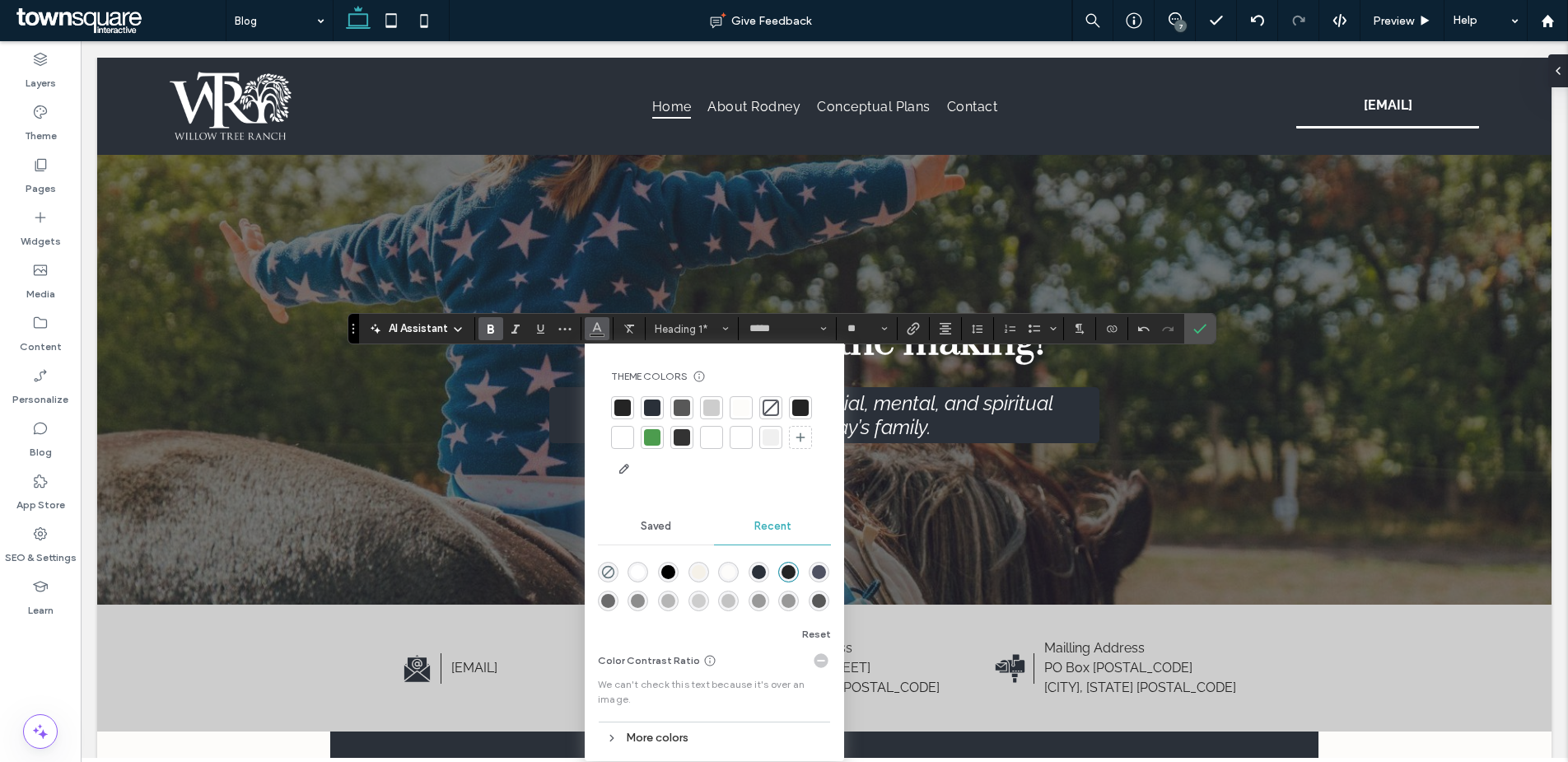 click at bounding box center [623, 437] 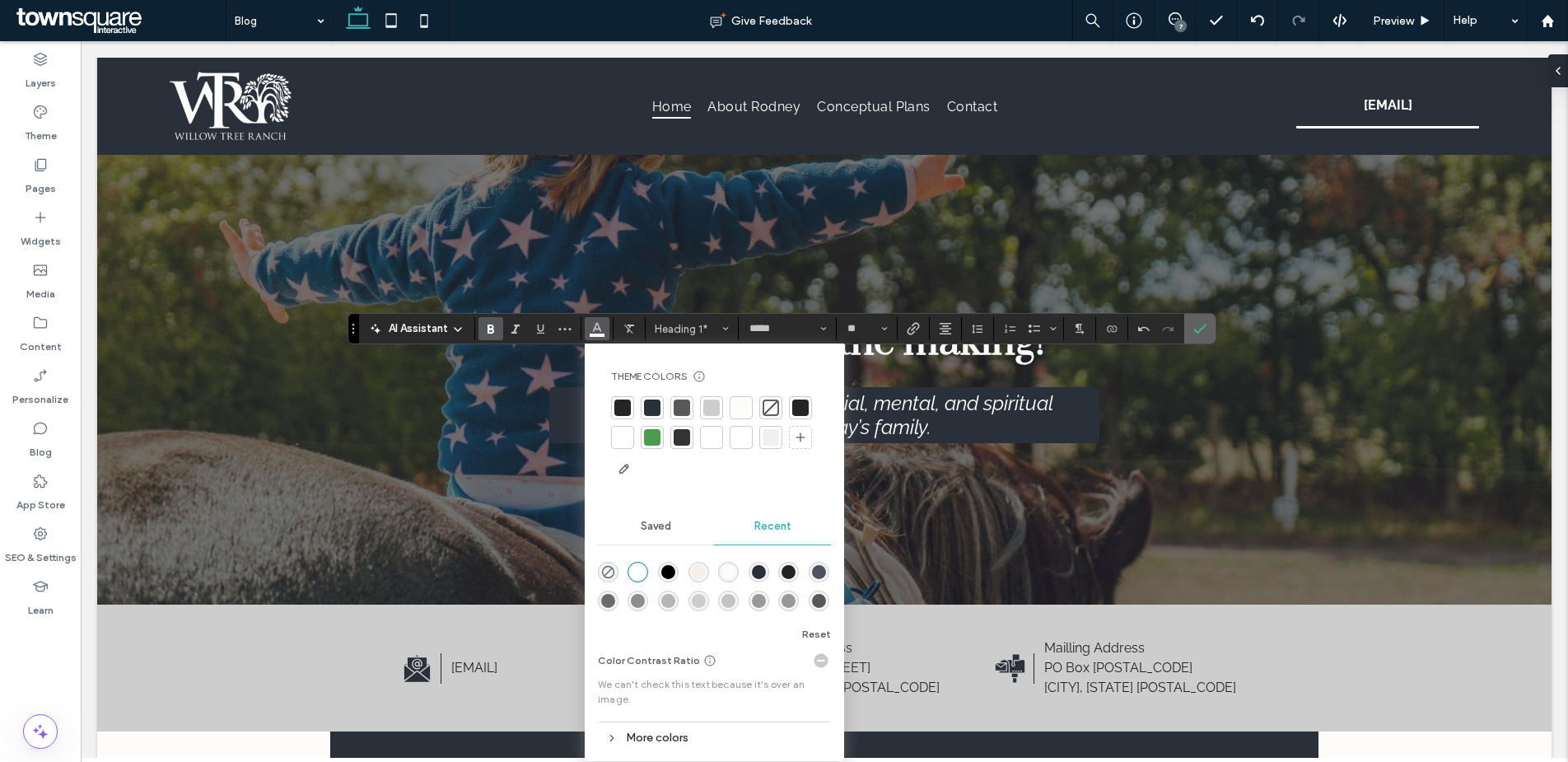 click at bounding box center [1200, 329] 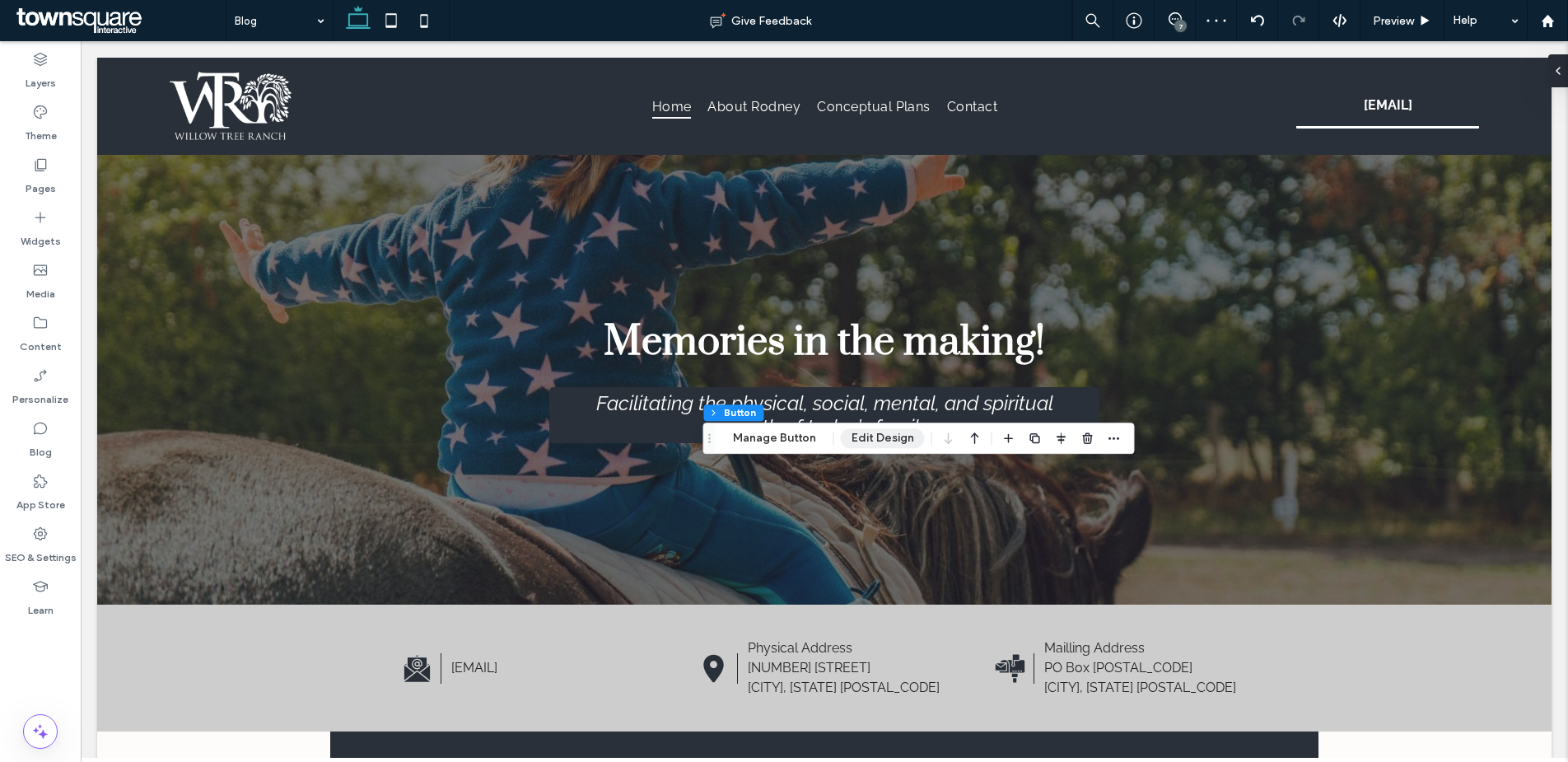 click on "Edit Design" at bounding box center [883, 438] 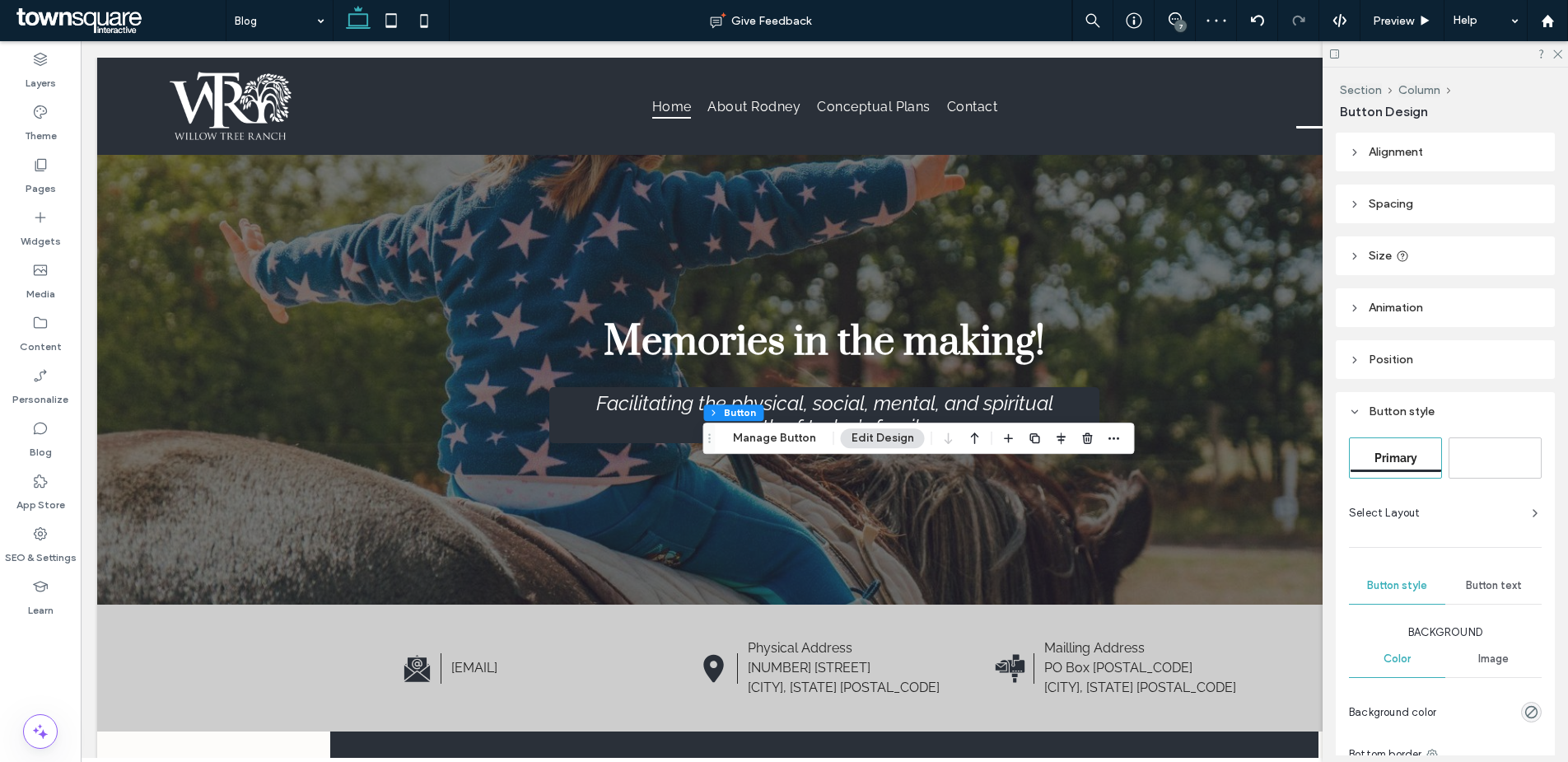 click on "Secondary" at bounding box center (1495, 458) 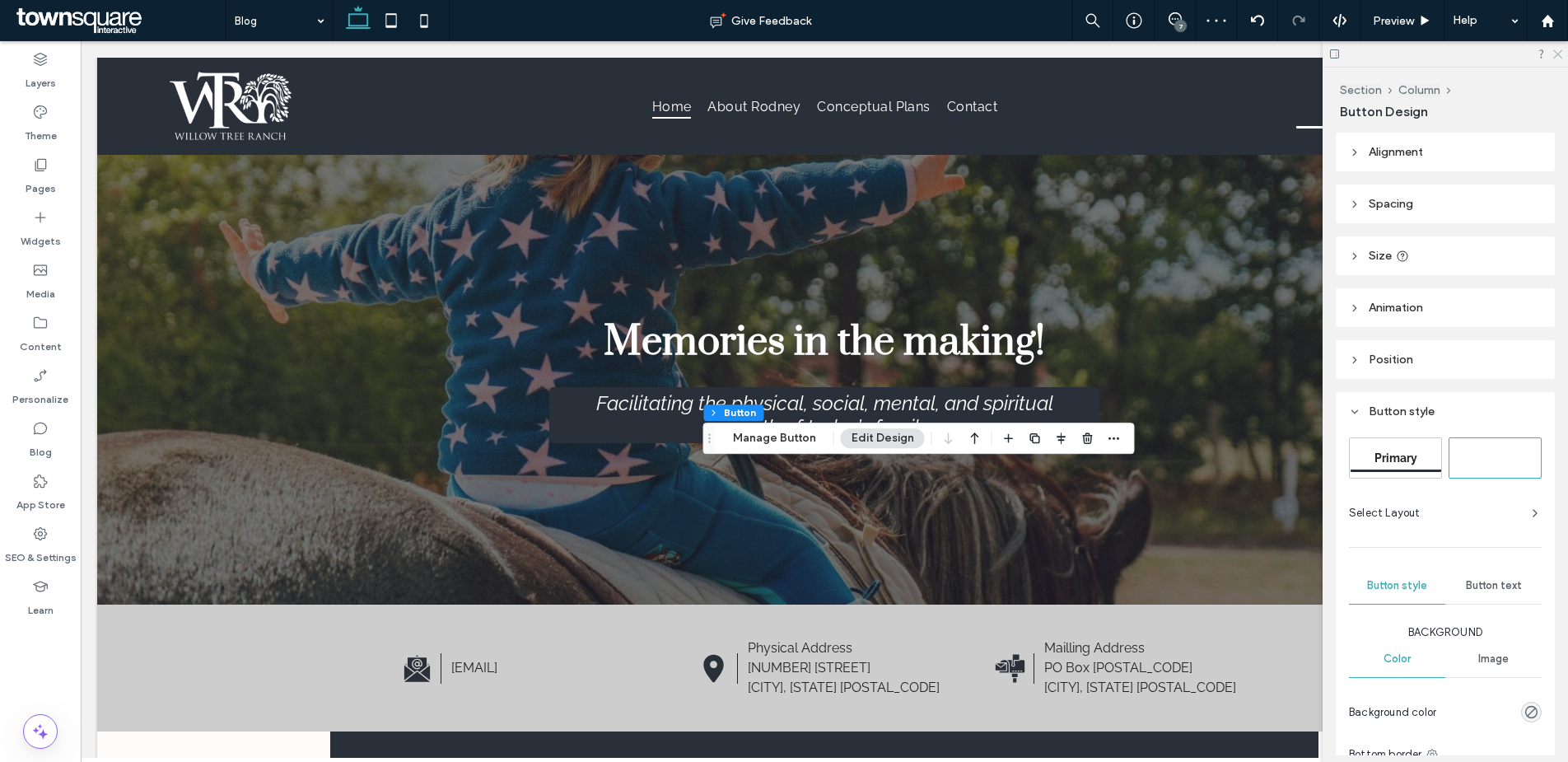 click 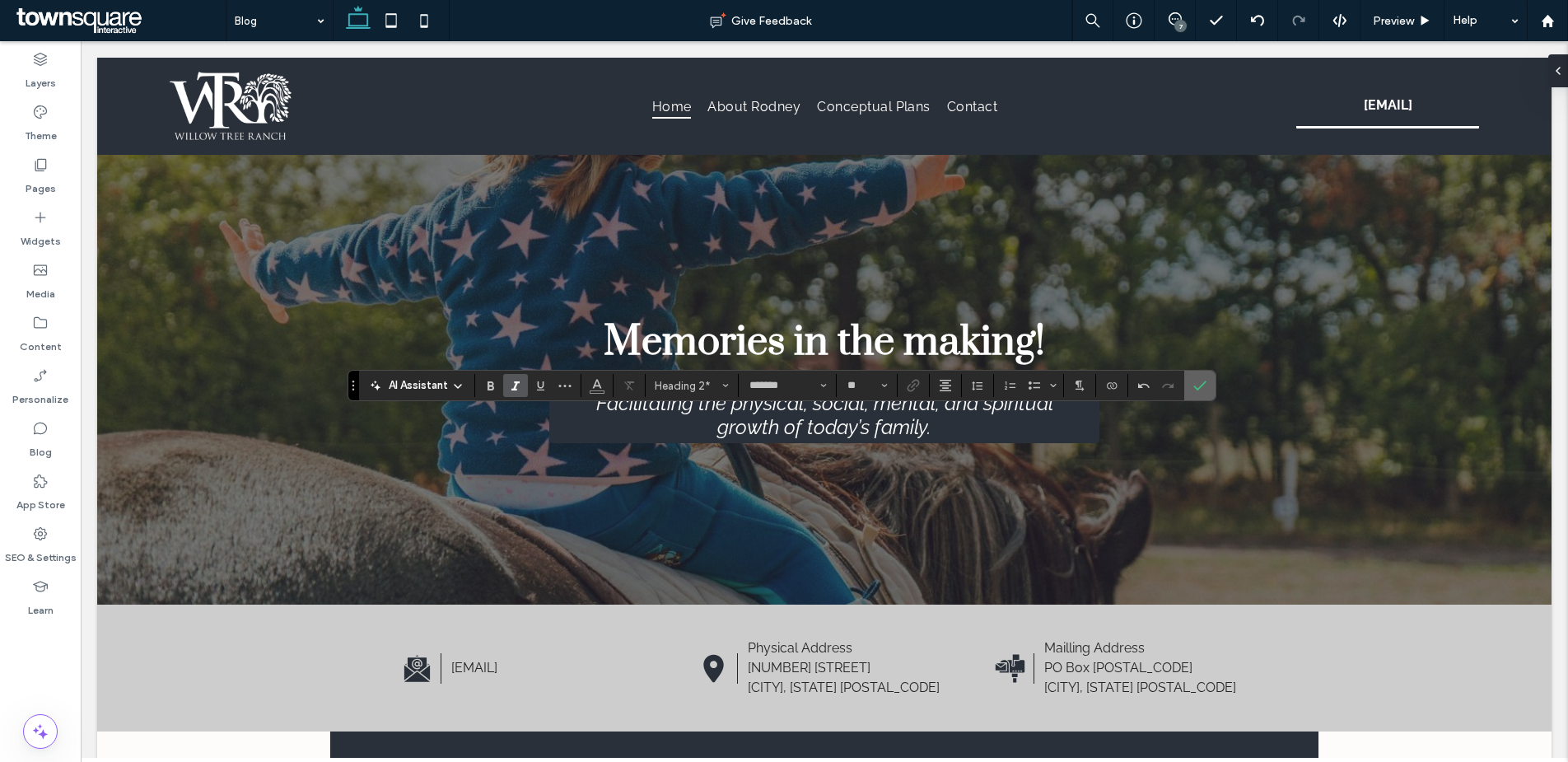 click at bounding box center [1200, 386] 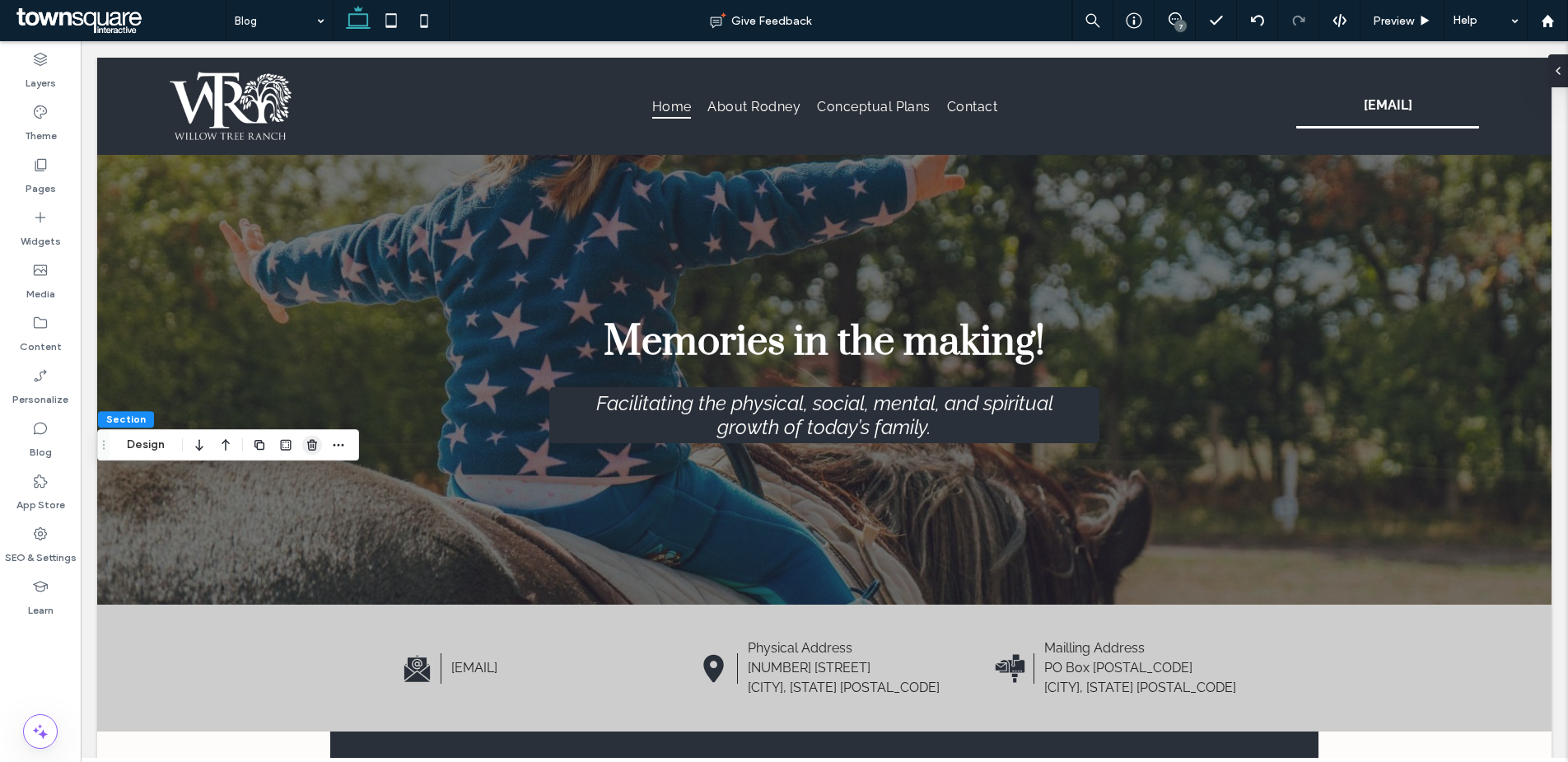 click 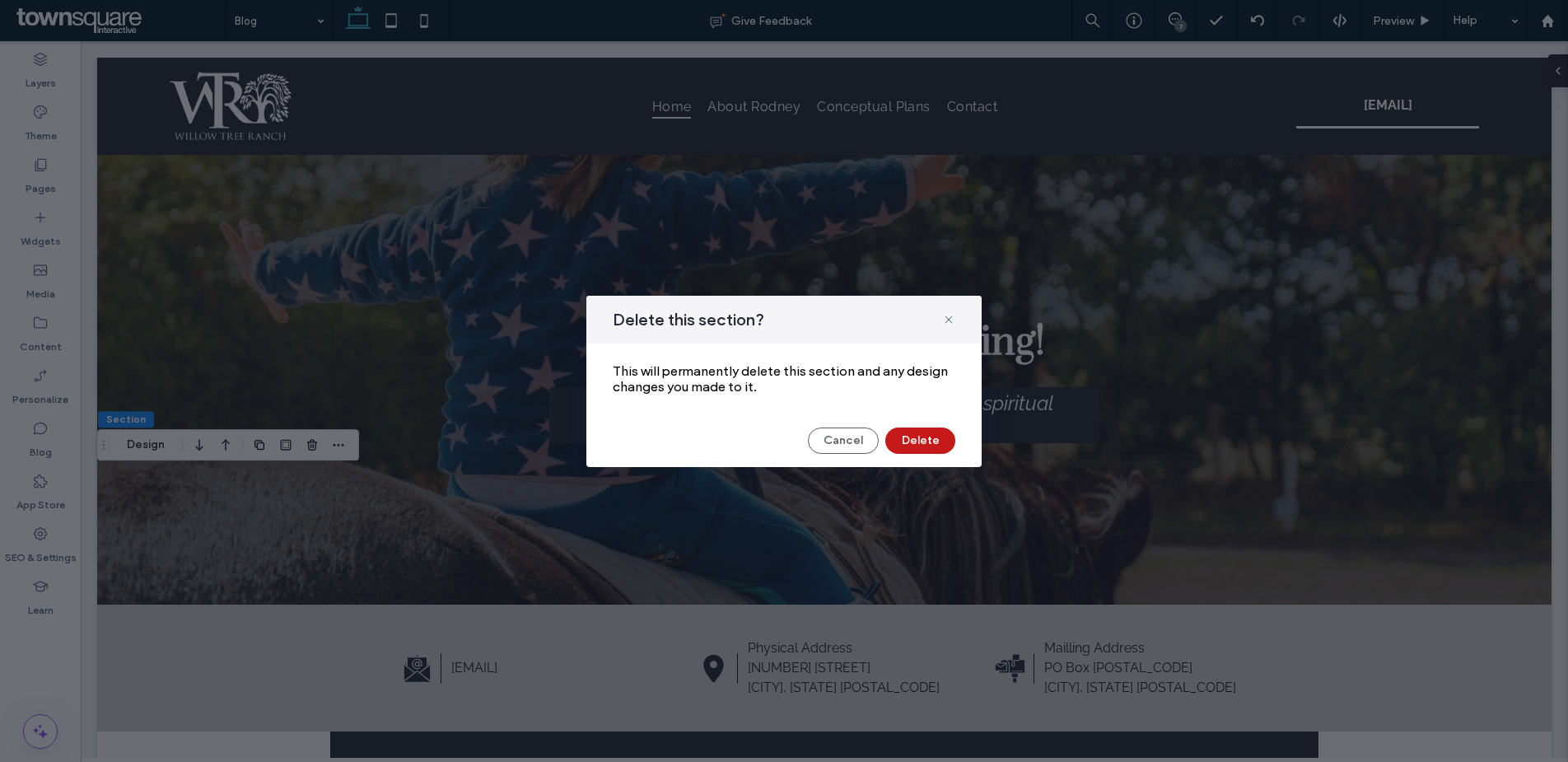 click on "Delete" at bounding box center (920, 441) 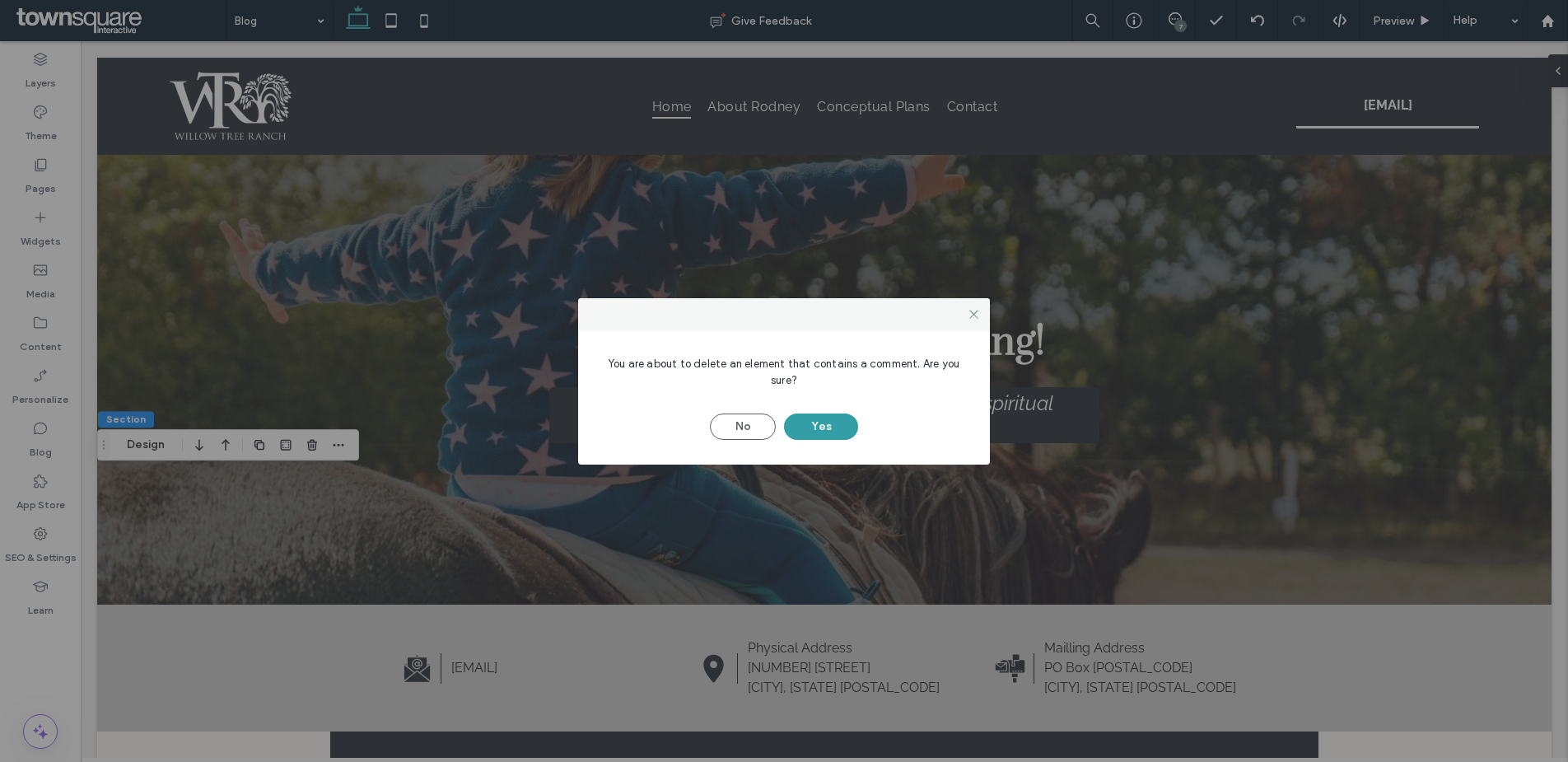 click on "Yes" at bounding box center [821, 427] 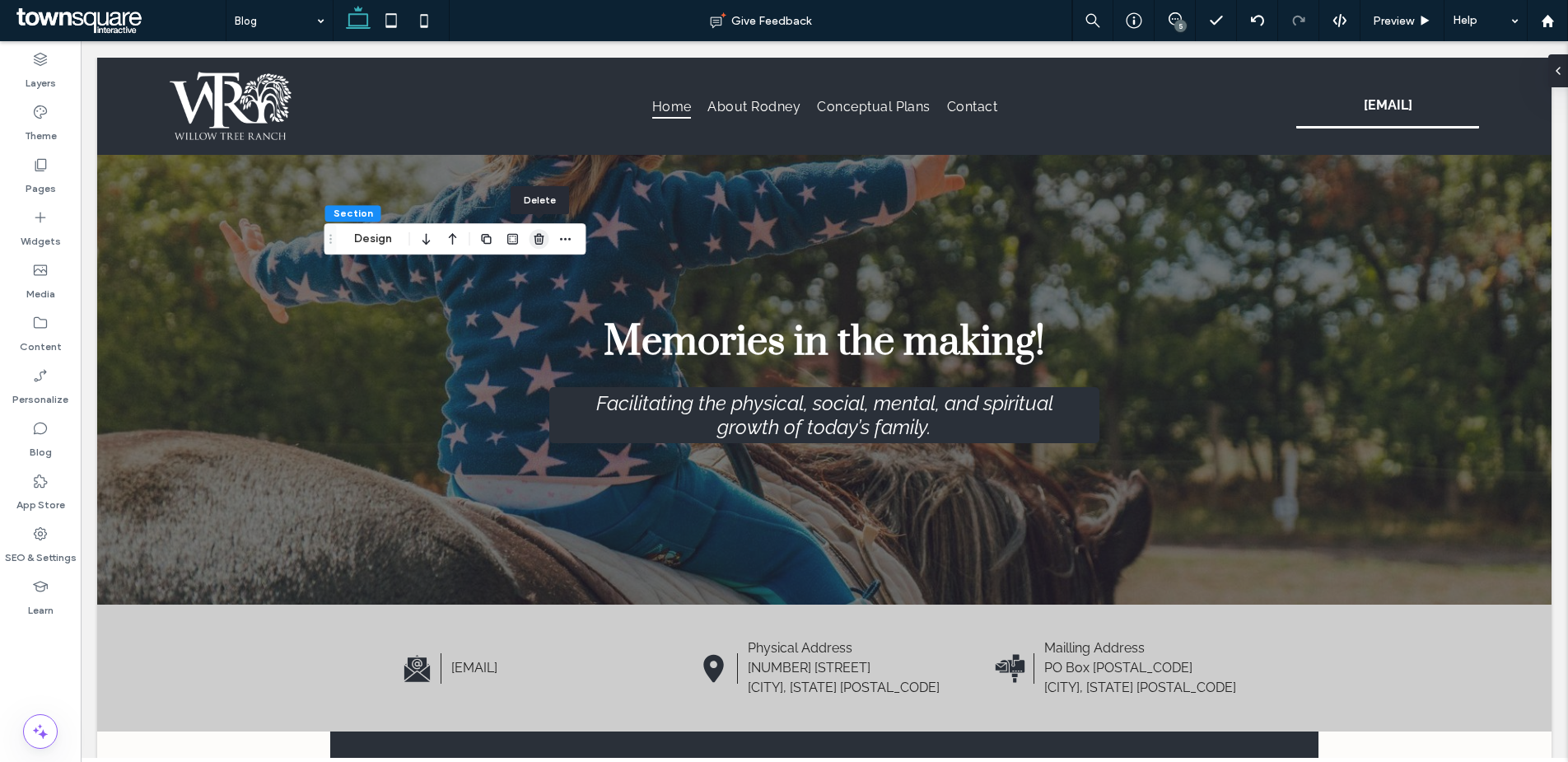 click 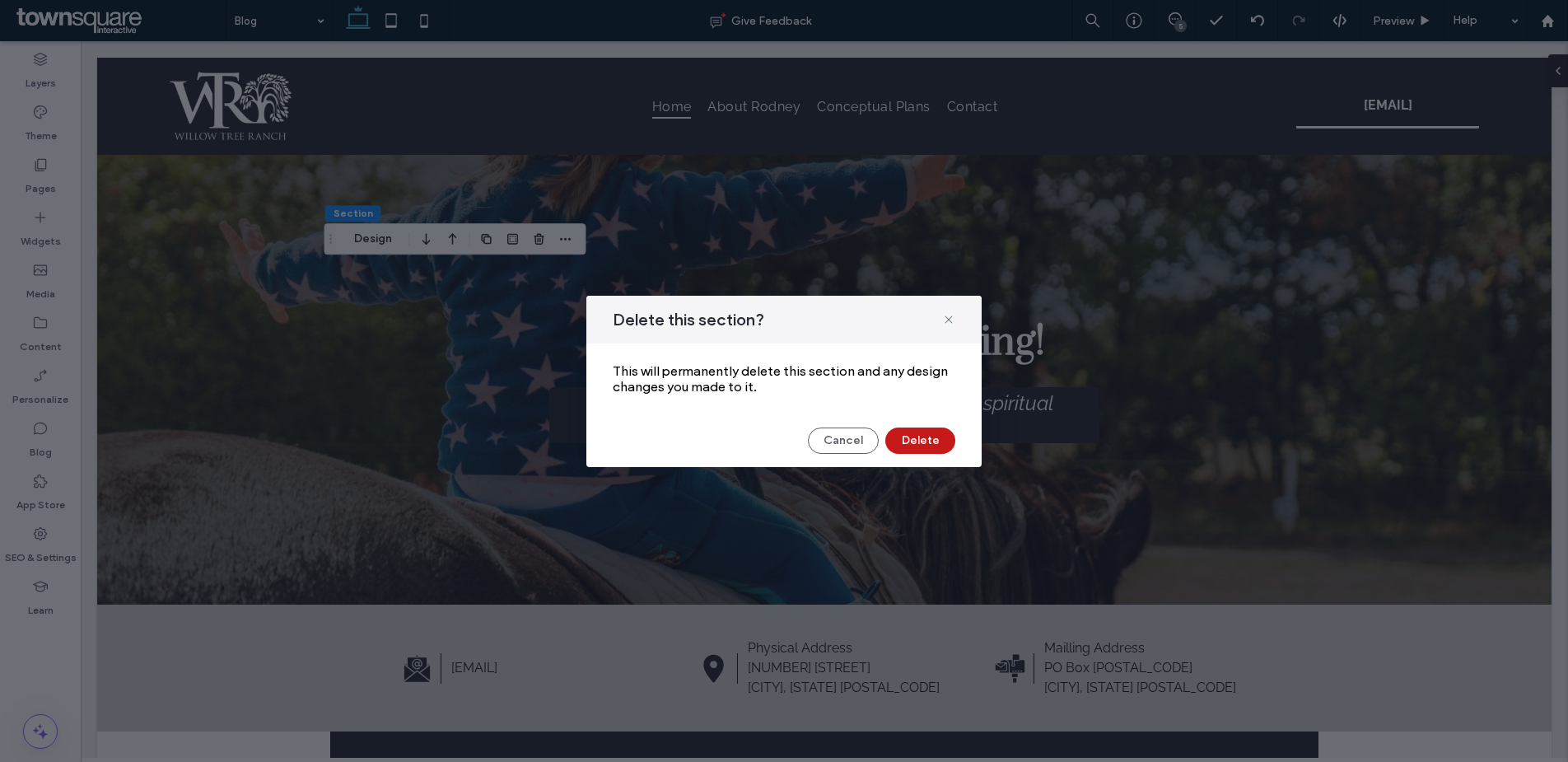 click on "Delete" at bounding box center (920, 441) 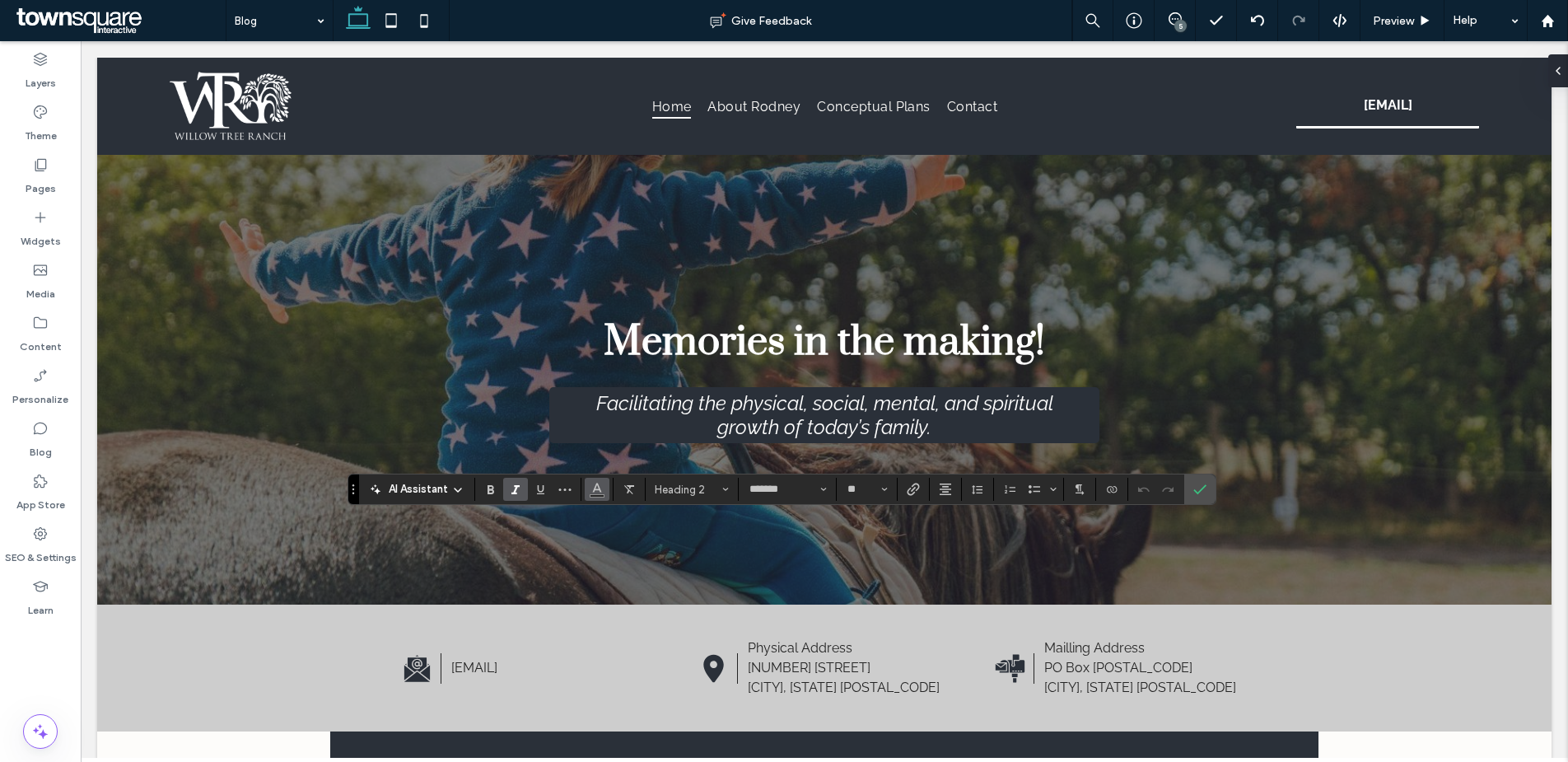 click at bounding box center [597, 489] 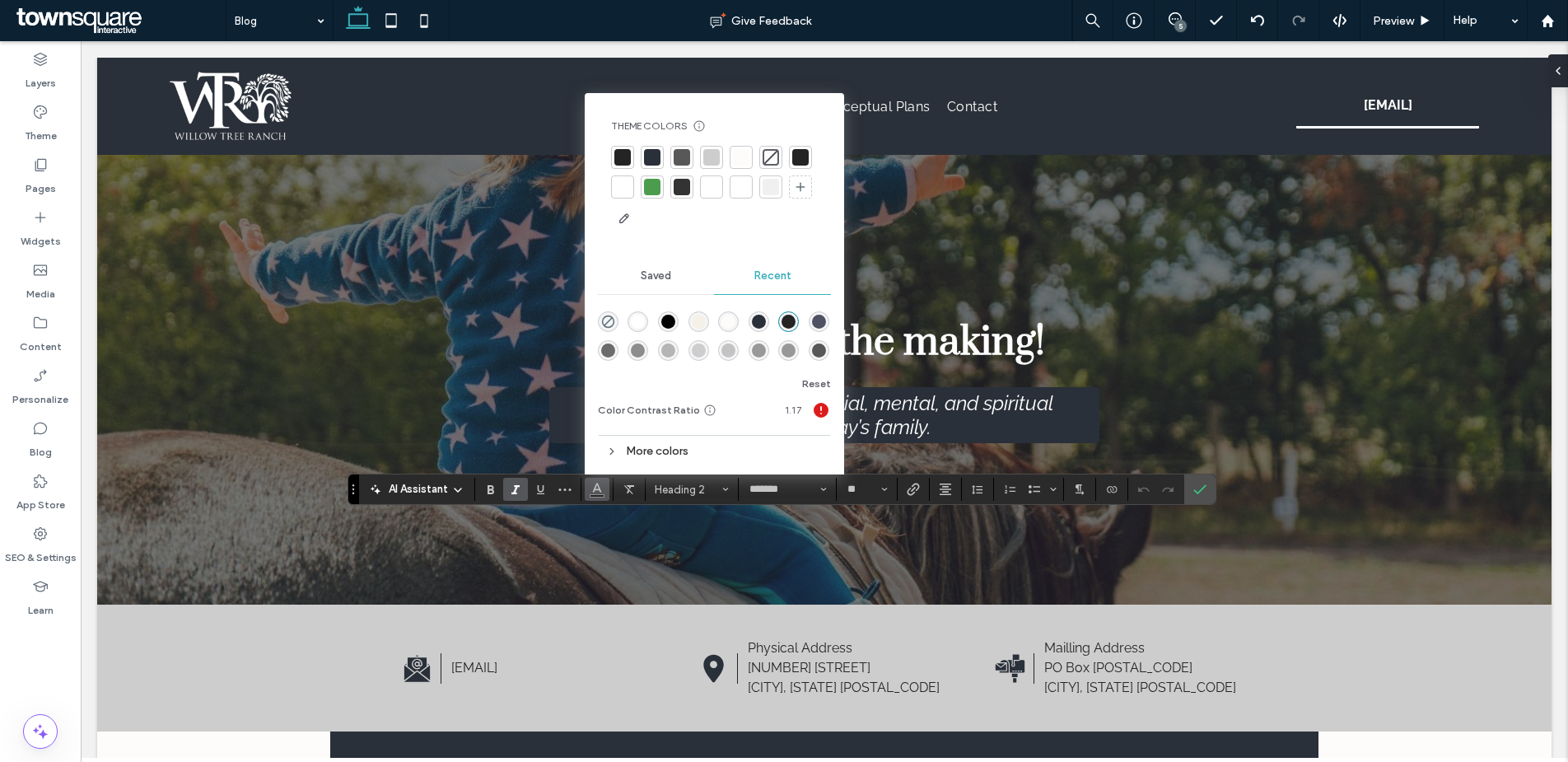 click at bounding box center (637, 321) 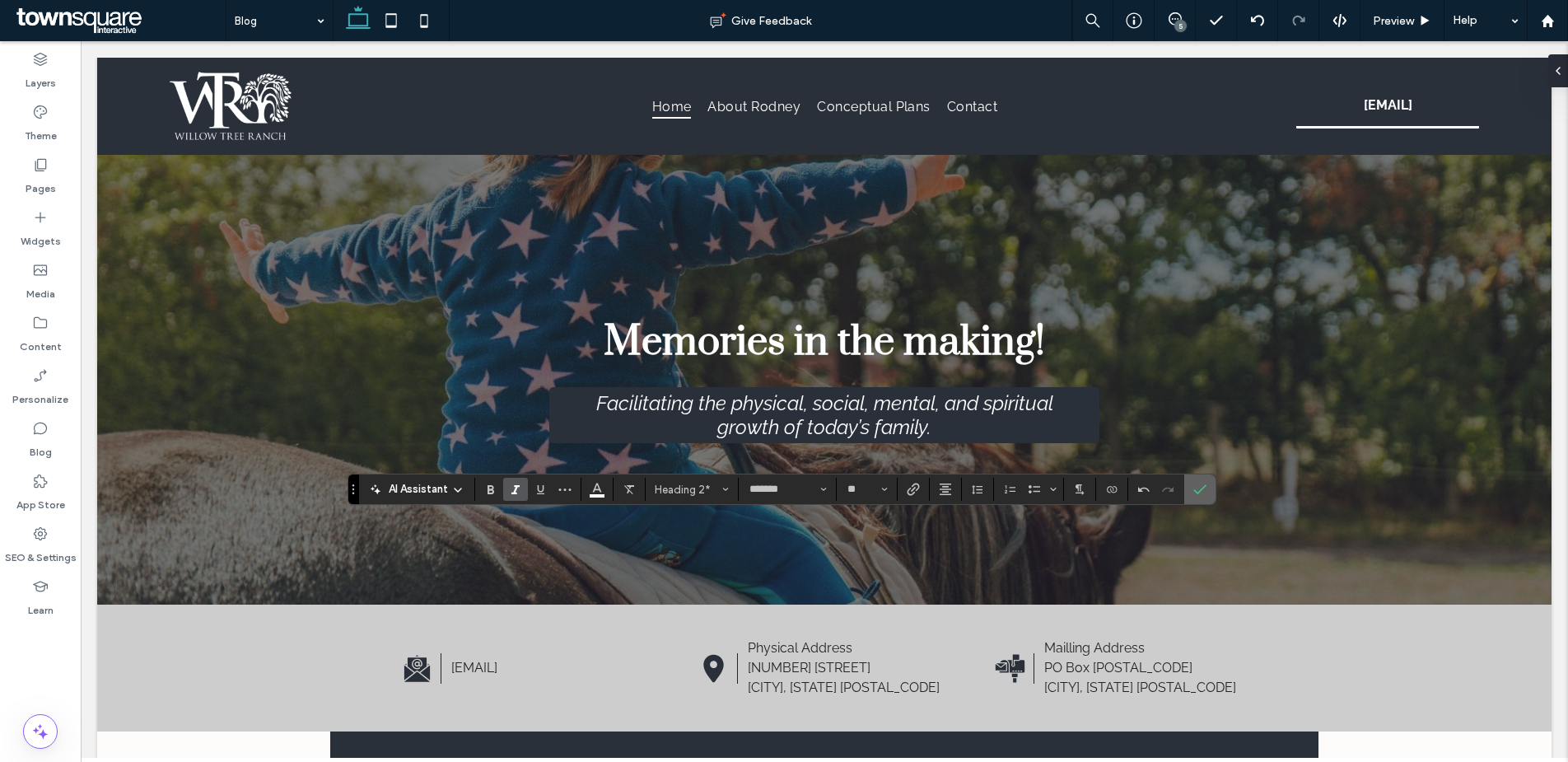 click 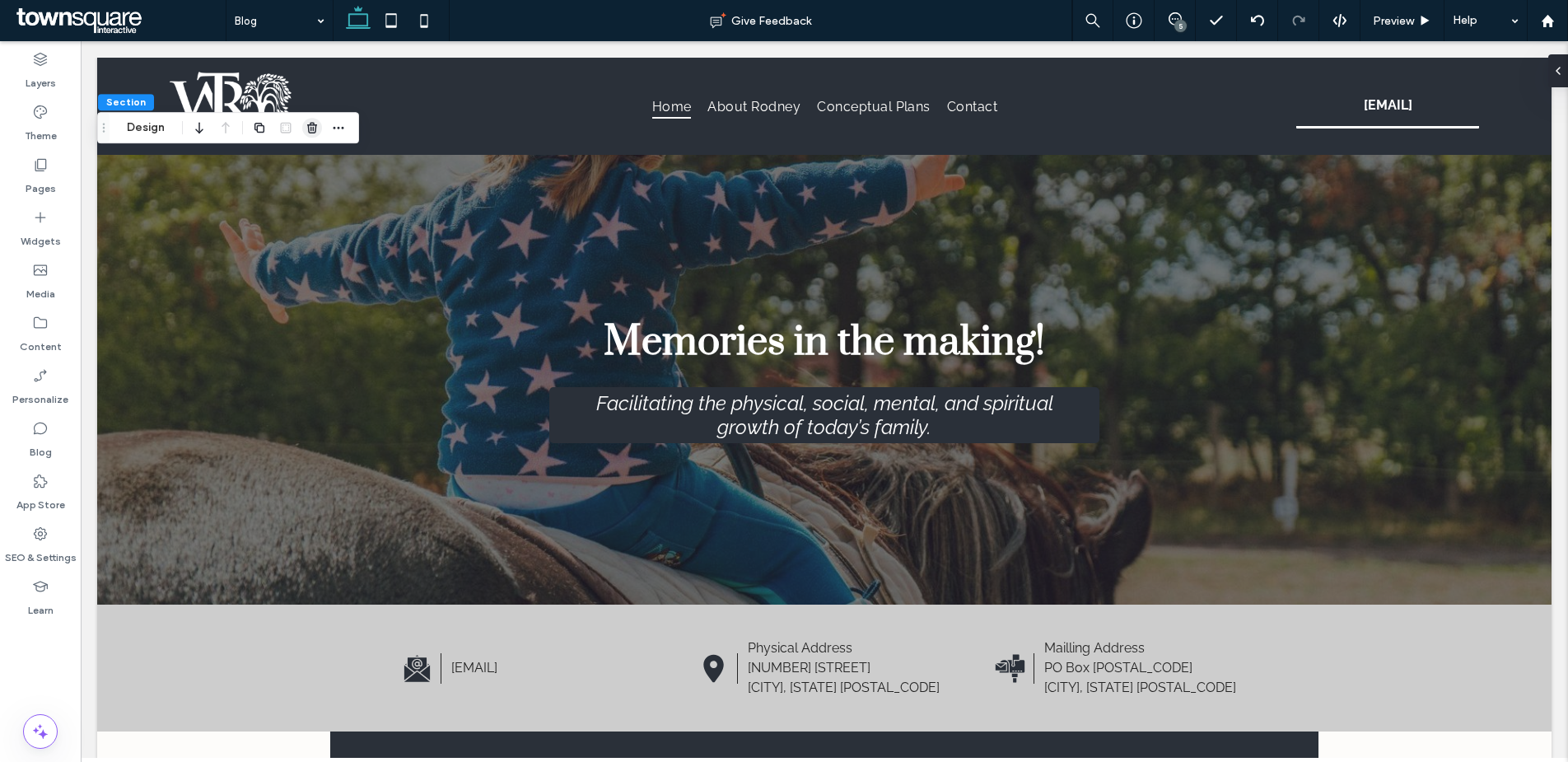 click 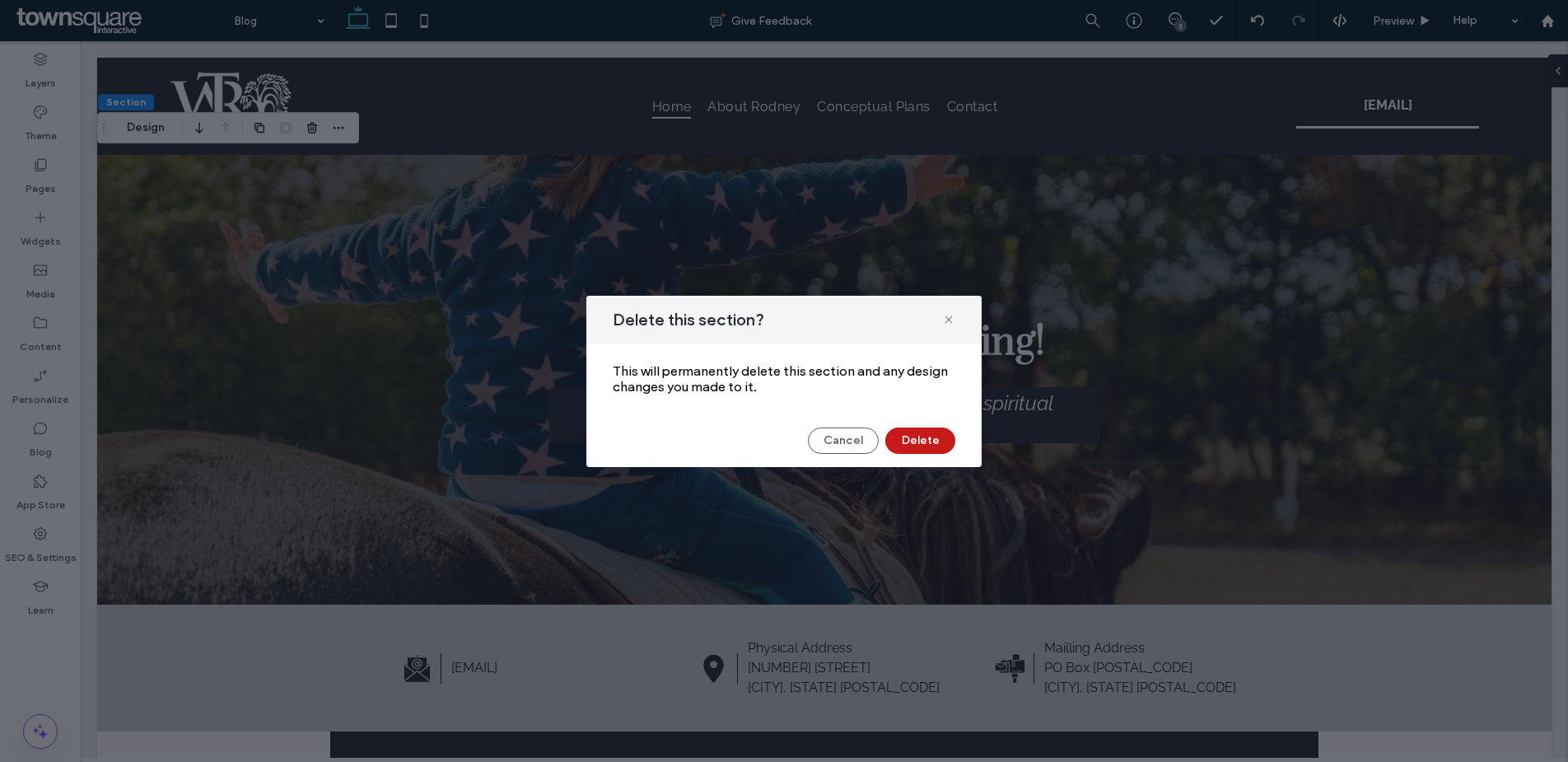 click on "Delete" at bounding box center (920, 441) 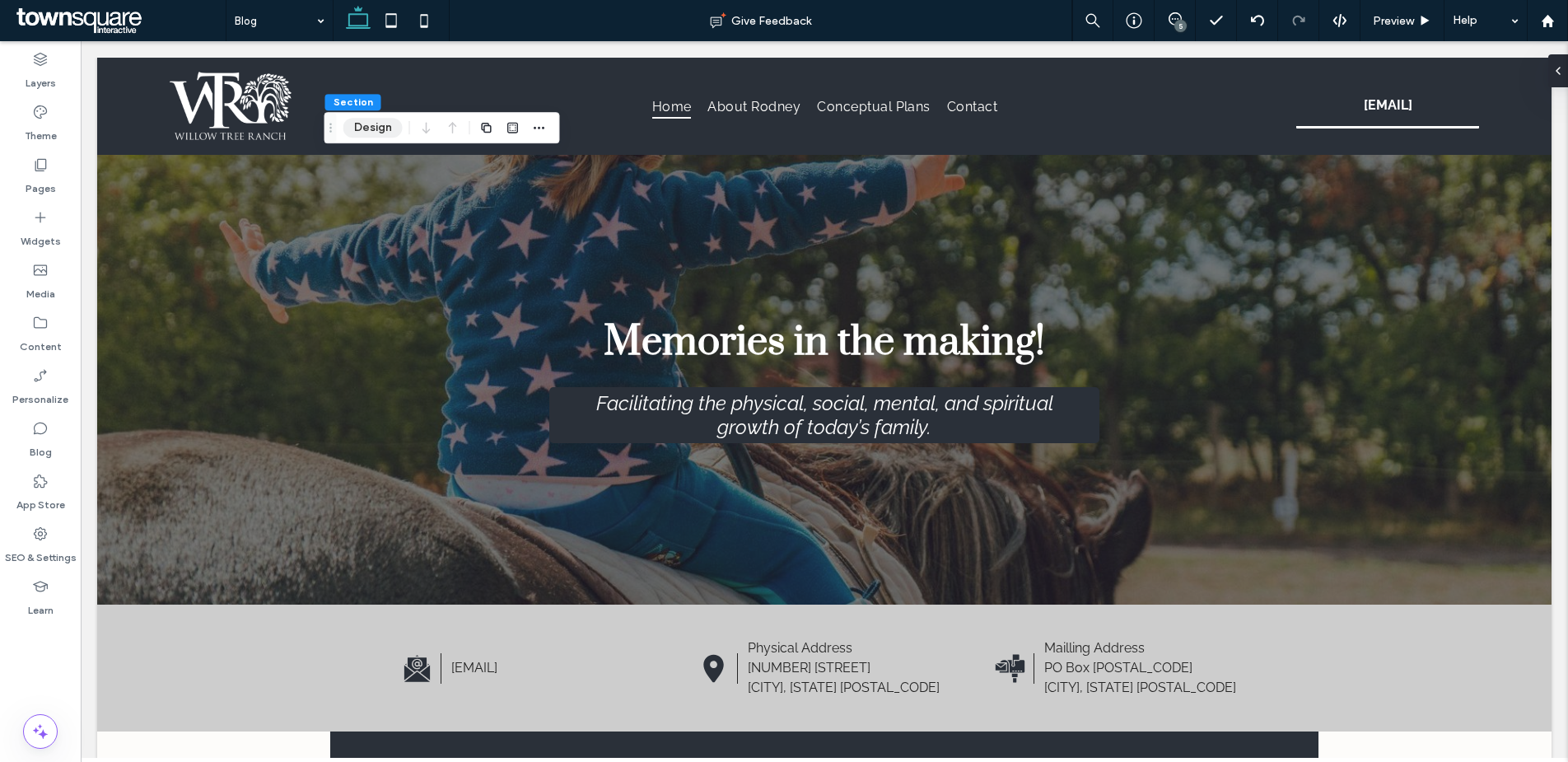 click on "Design" at bounding box center (373, 128) 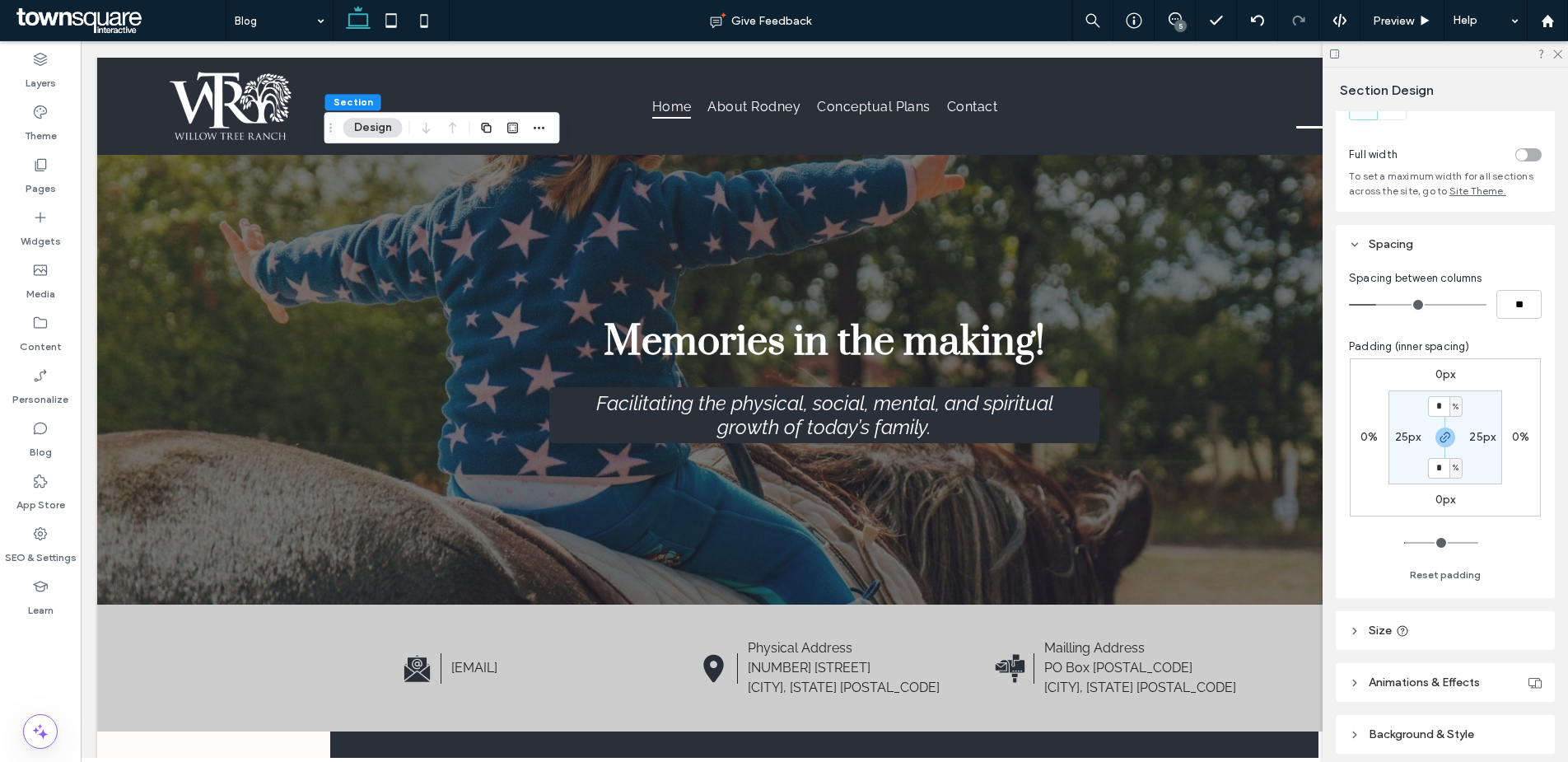 scroll, scrollTop: 129, scrollLeft: 0, axis: vertical 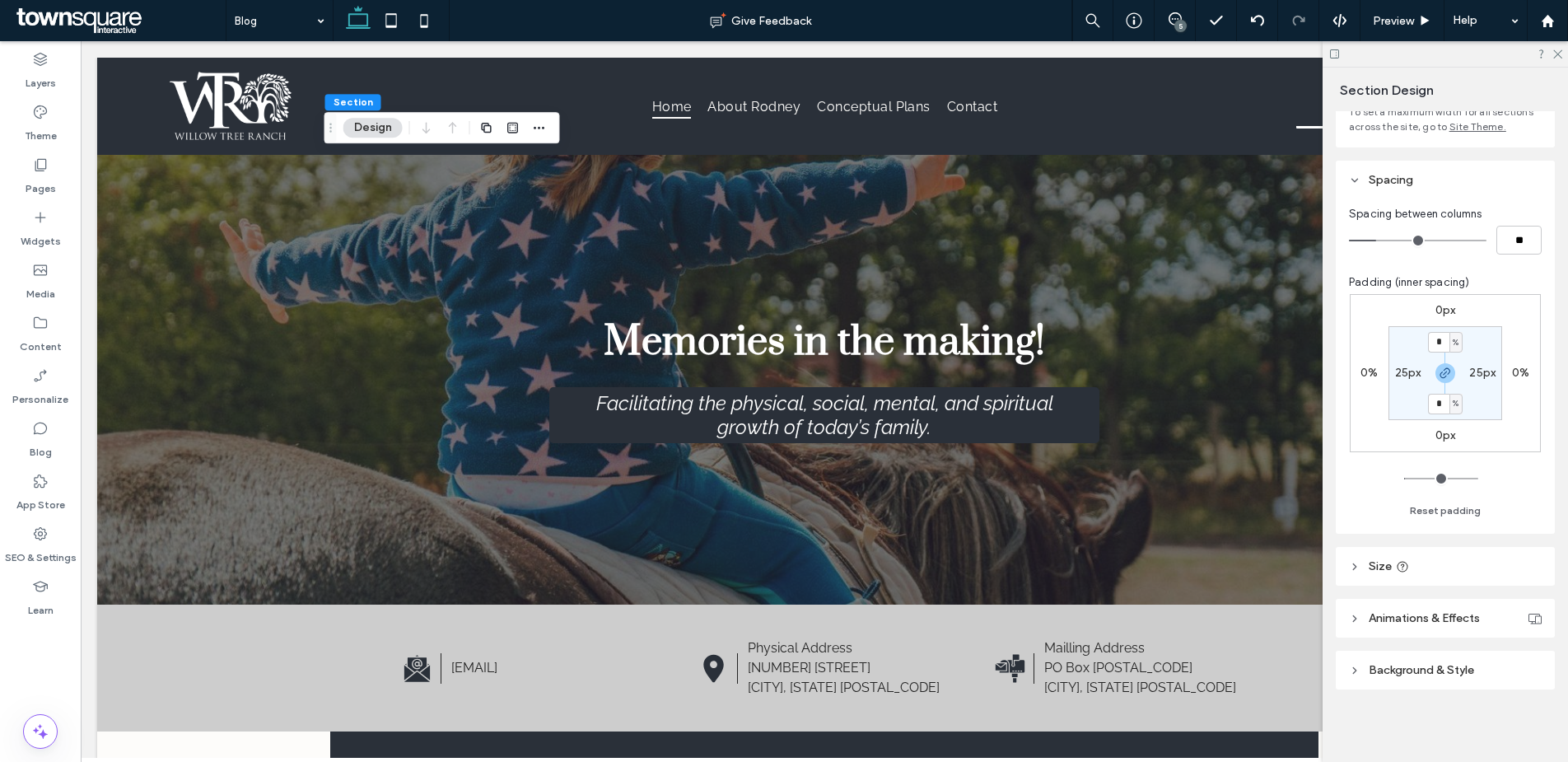 click on "Background & Style" at bounding box center [1421, 670] 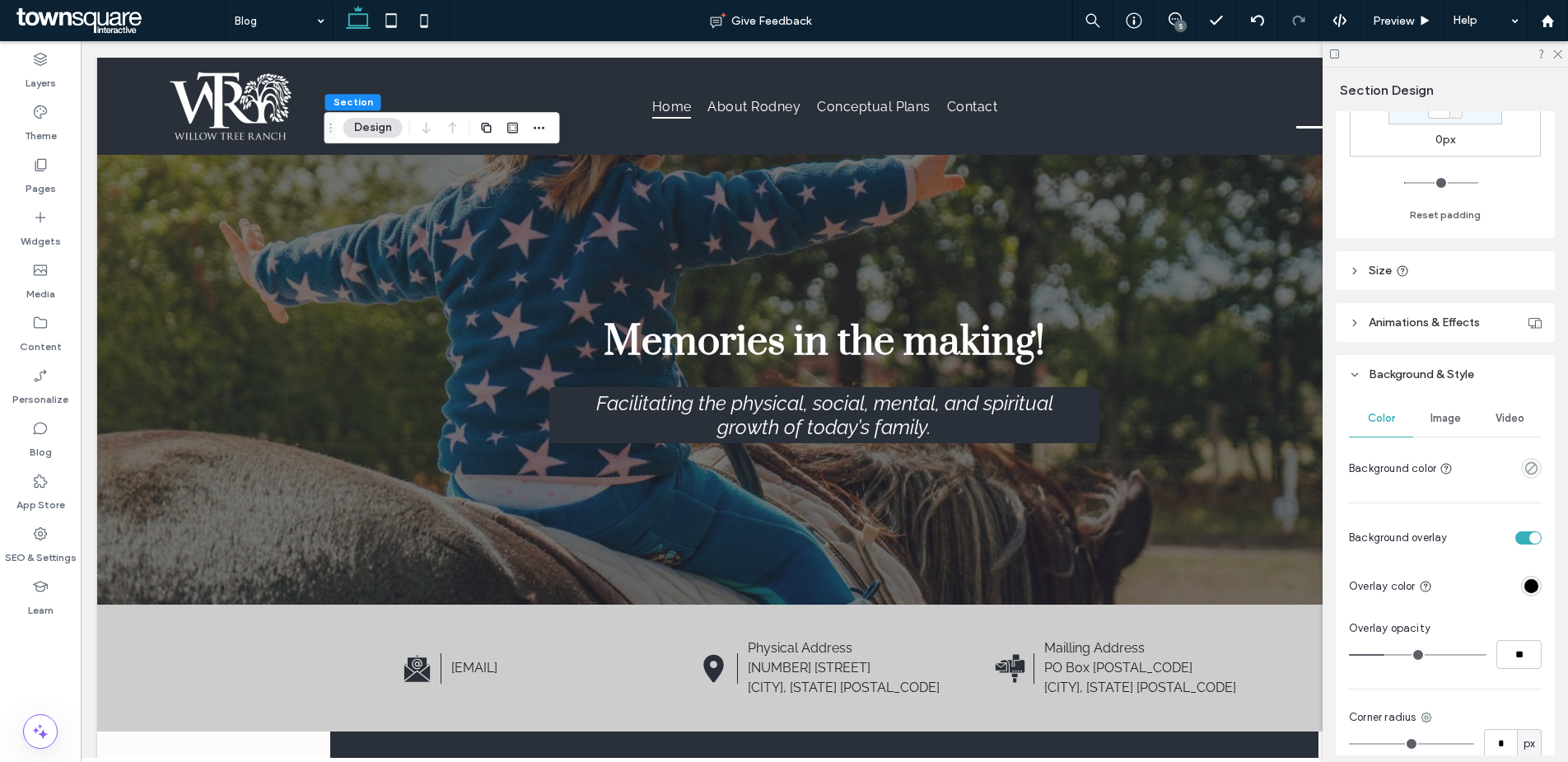 scroll, scrollTop: 665, scrollLeft: 0, axis: vertical 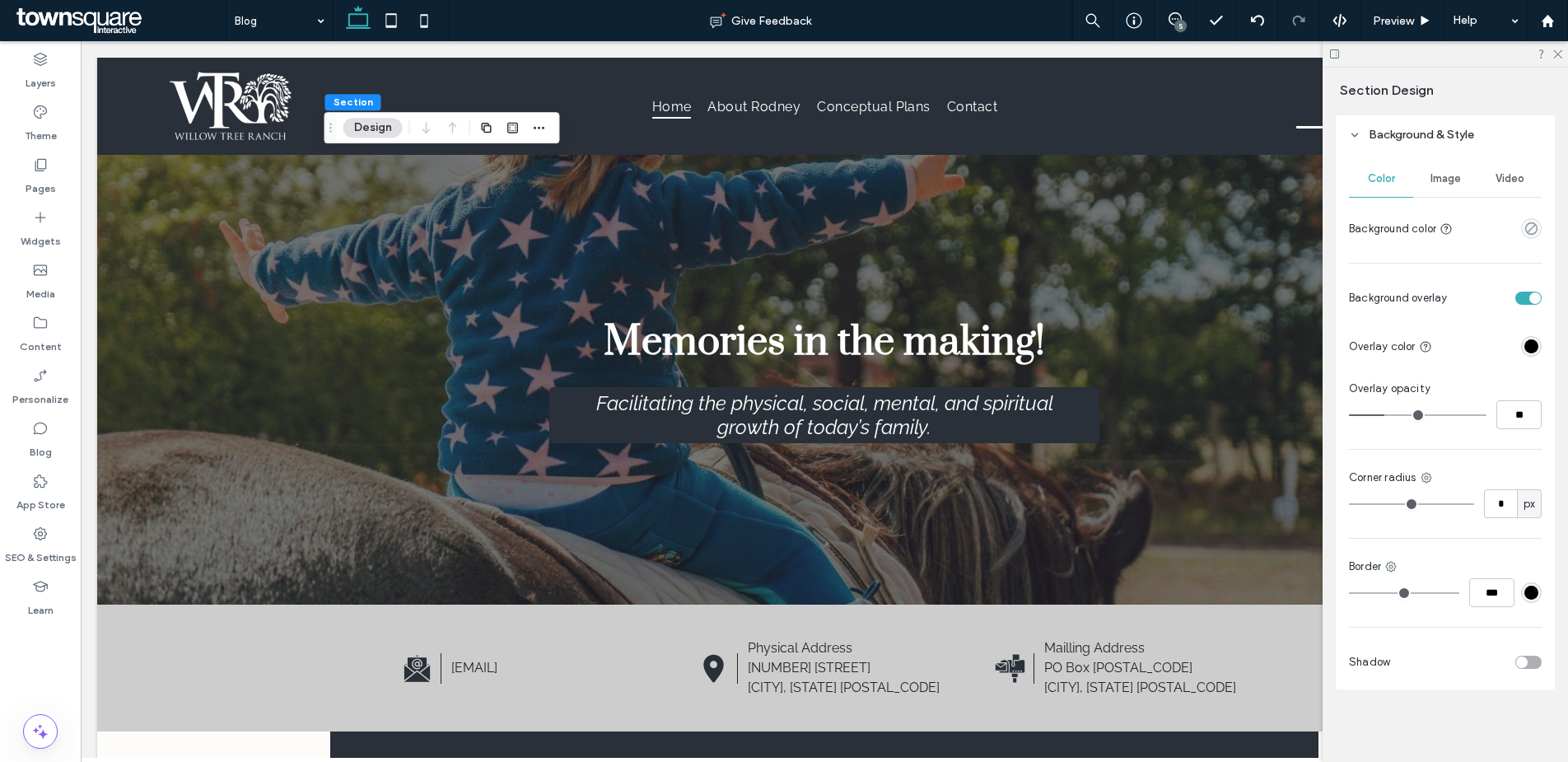 click on "Image" at bounding box center [1445, 179] 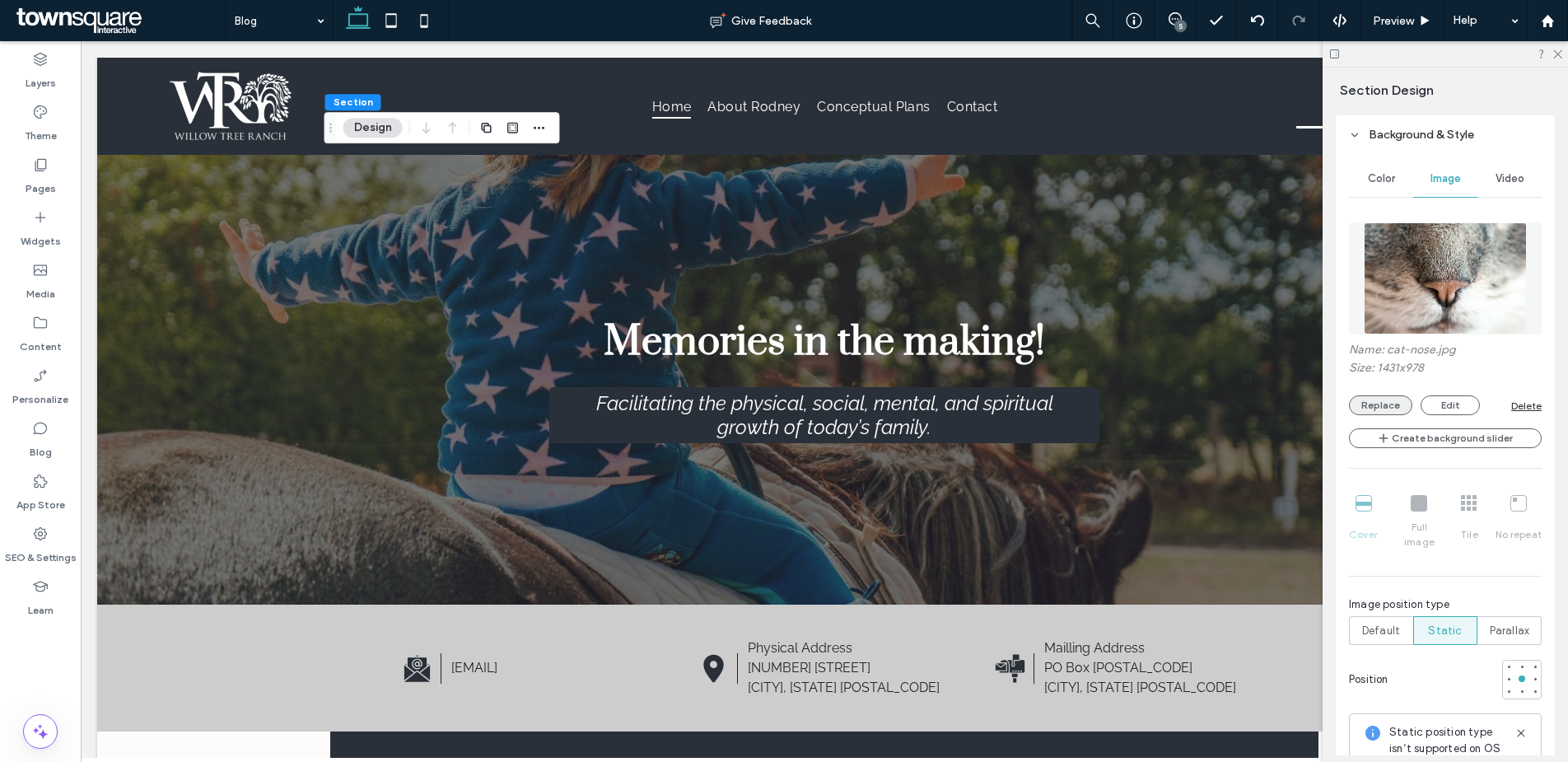 click on "Replace" at bounding box center [1380, 405] 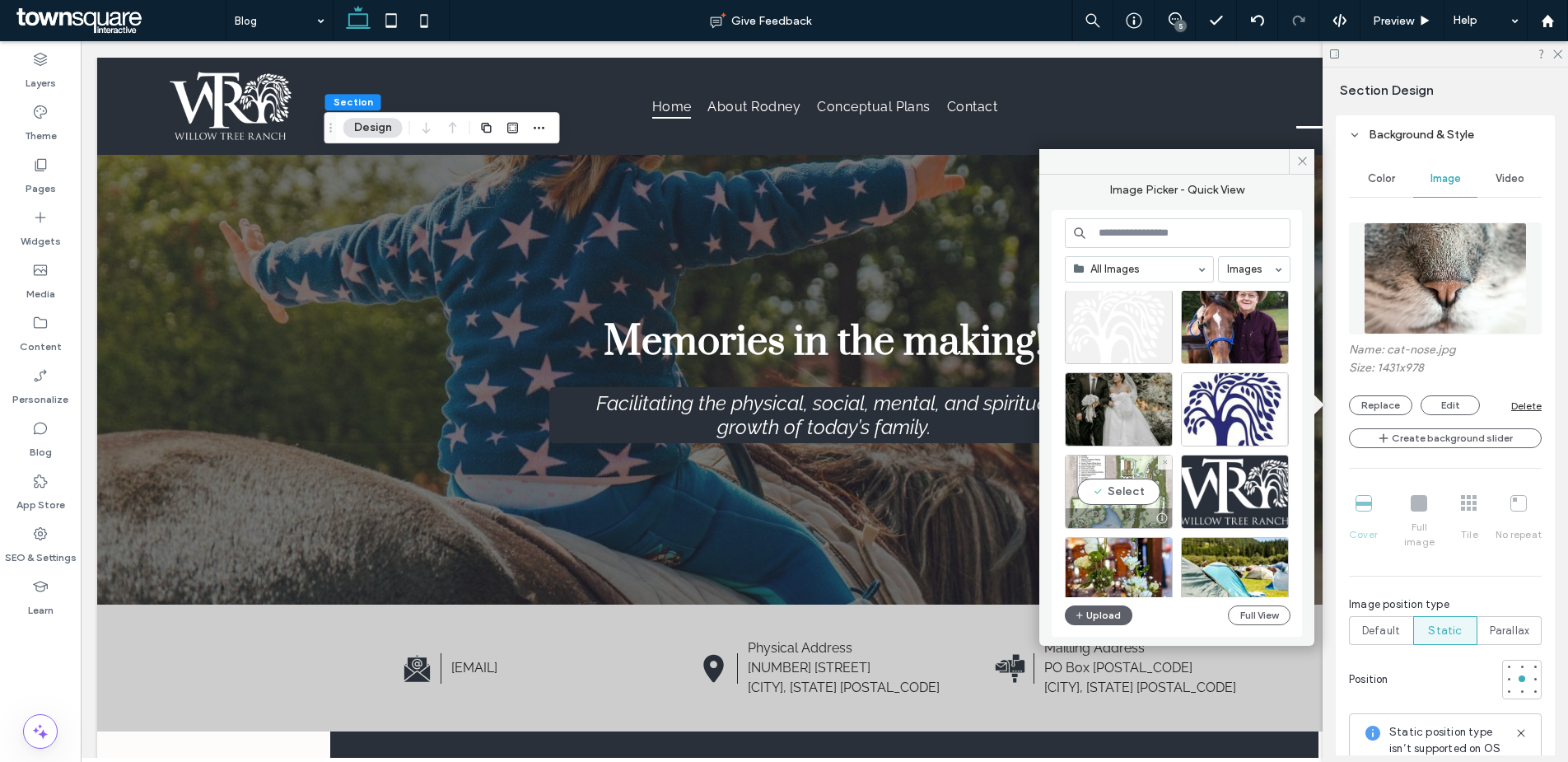 scroll, scrollTop: 91, scrollLeft: 0, axis: vertical 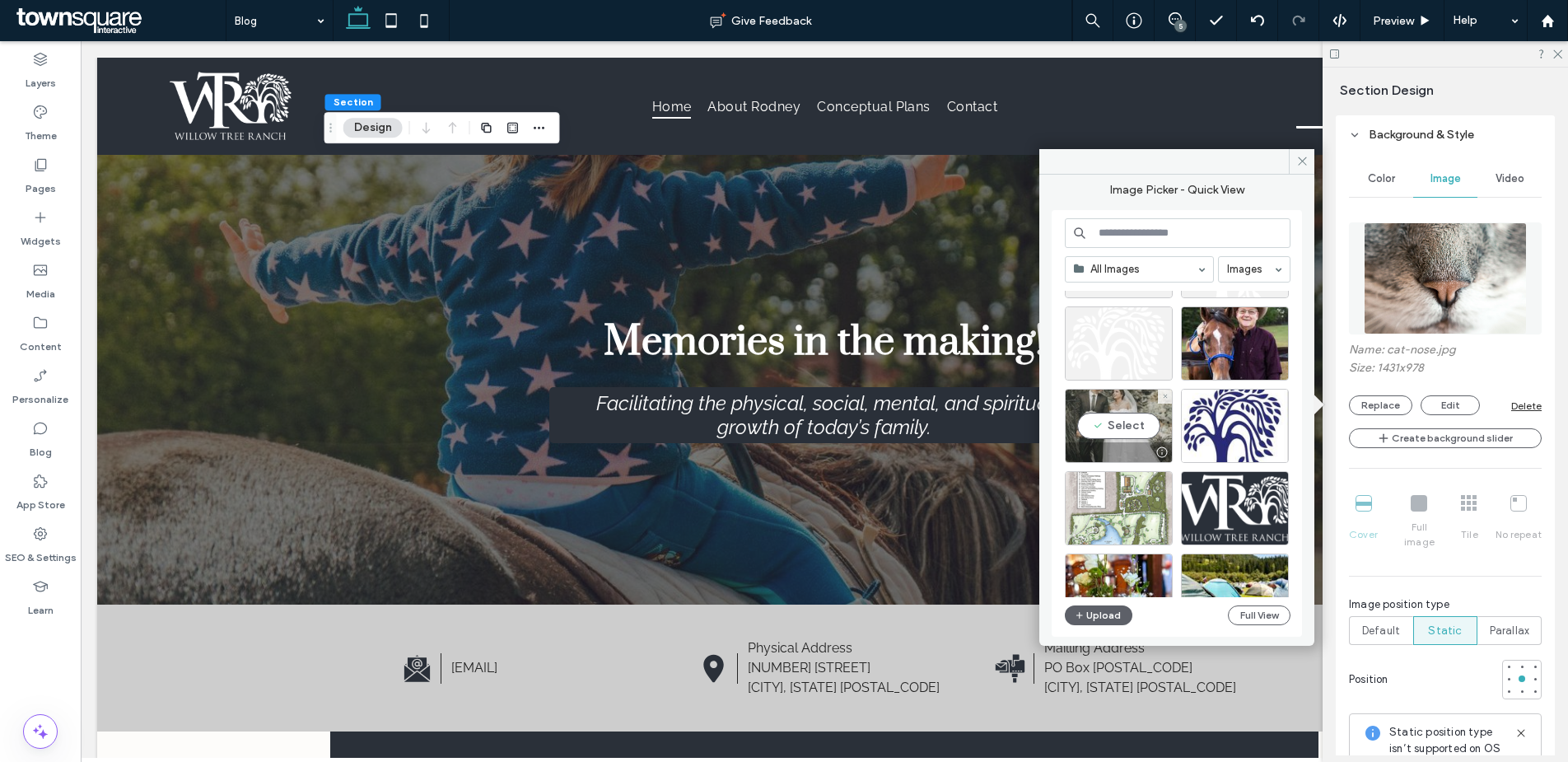 click on "Select" at bounding box center [1118, 426] 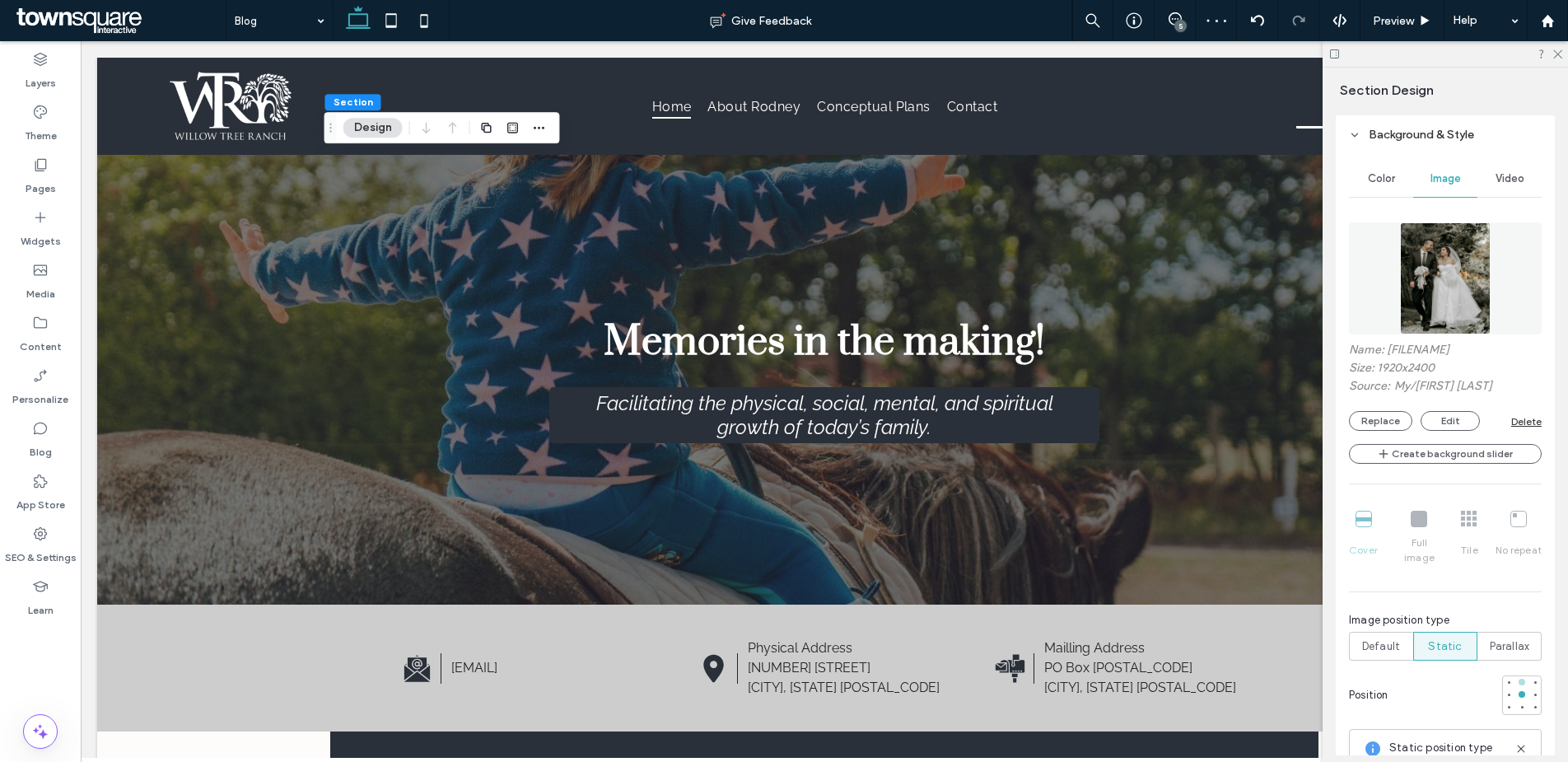 click at bounding box center (1522, 682) 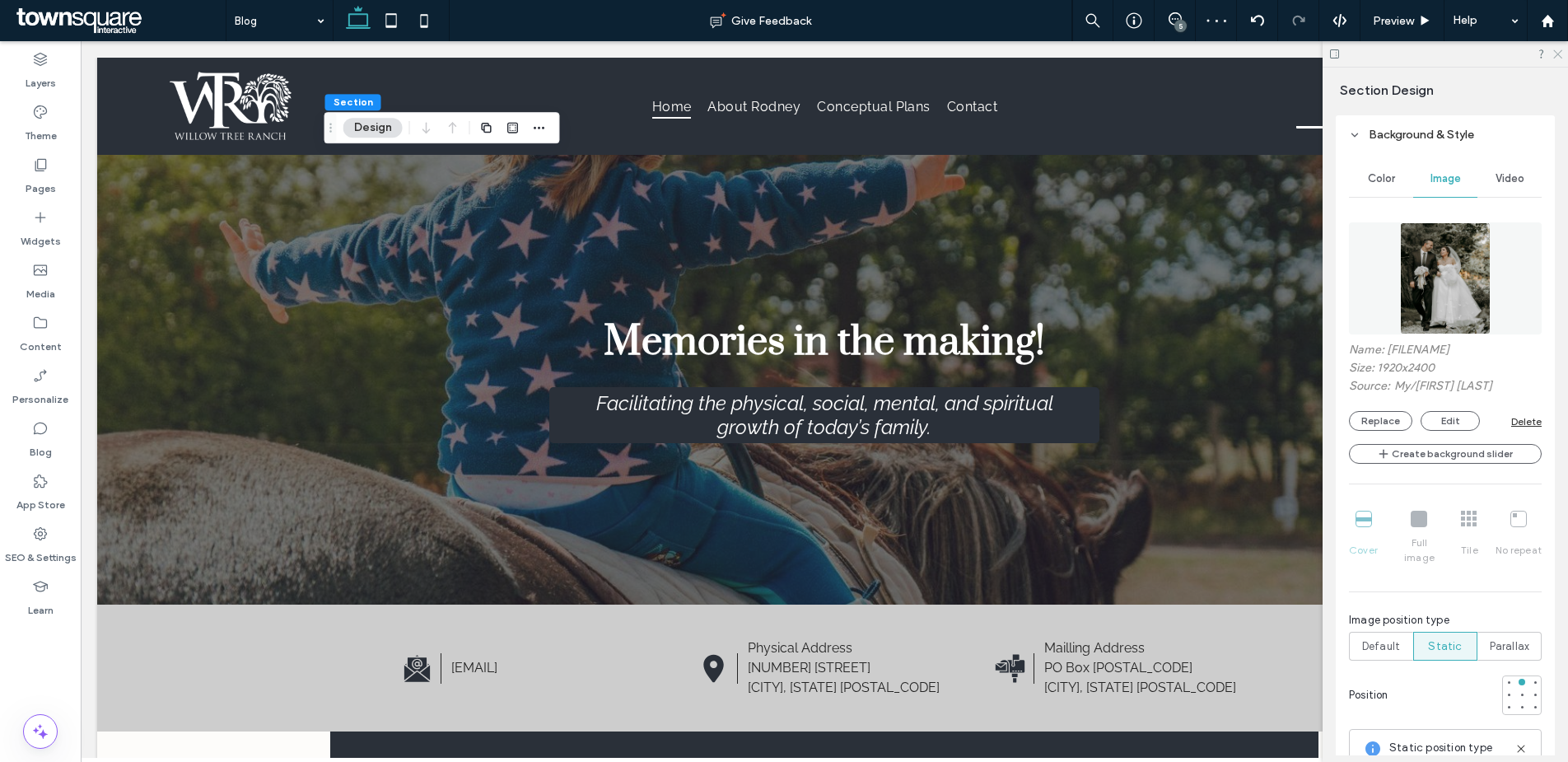 click 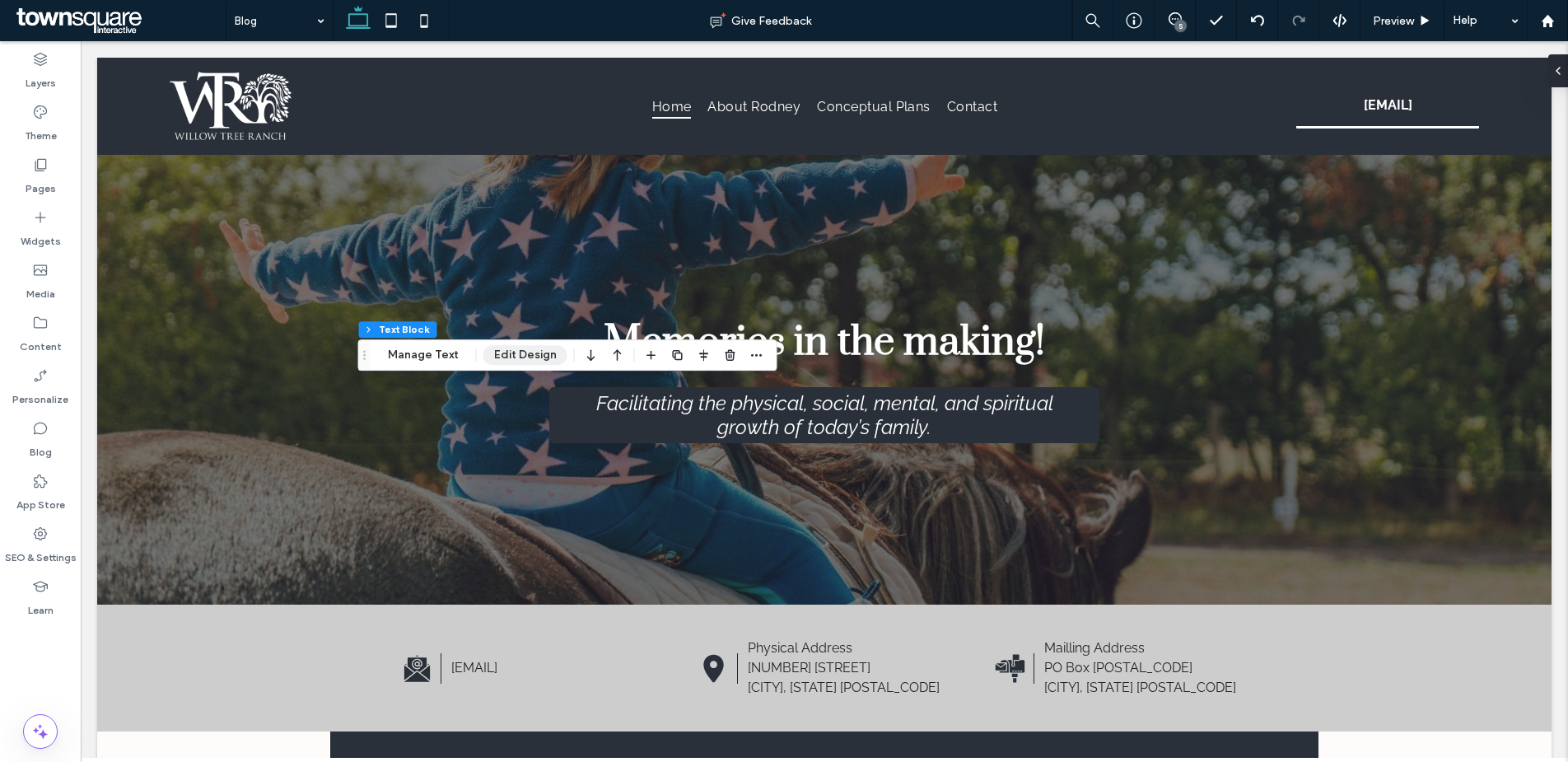 click on "Edit Design" at bounding box center [525, 355] 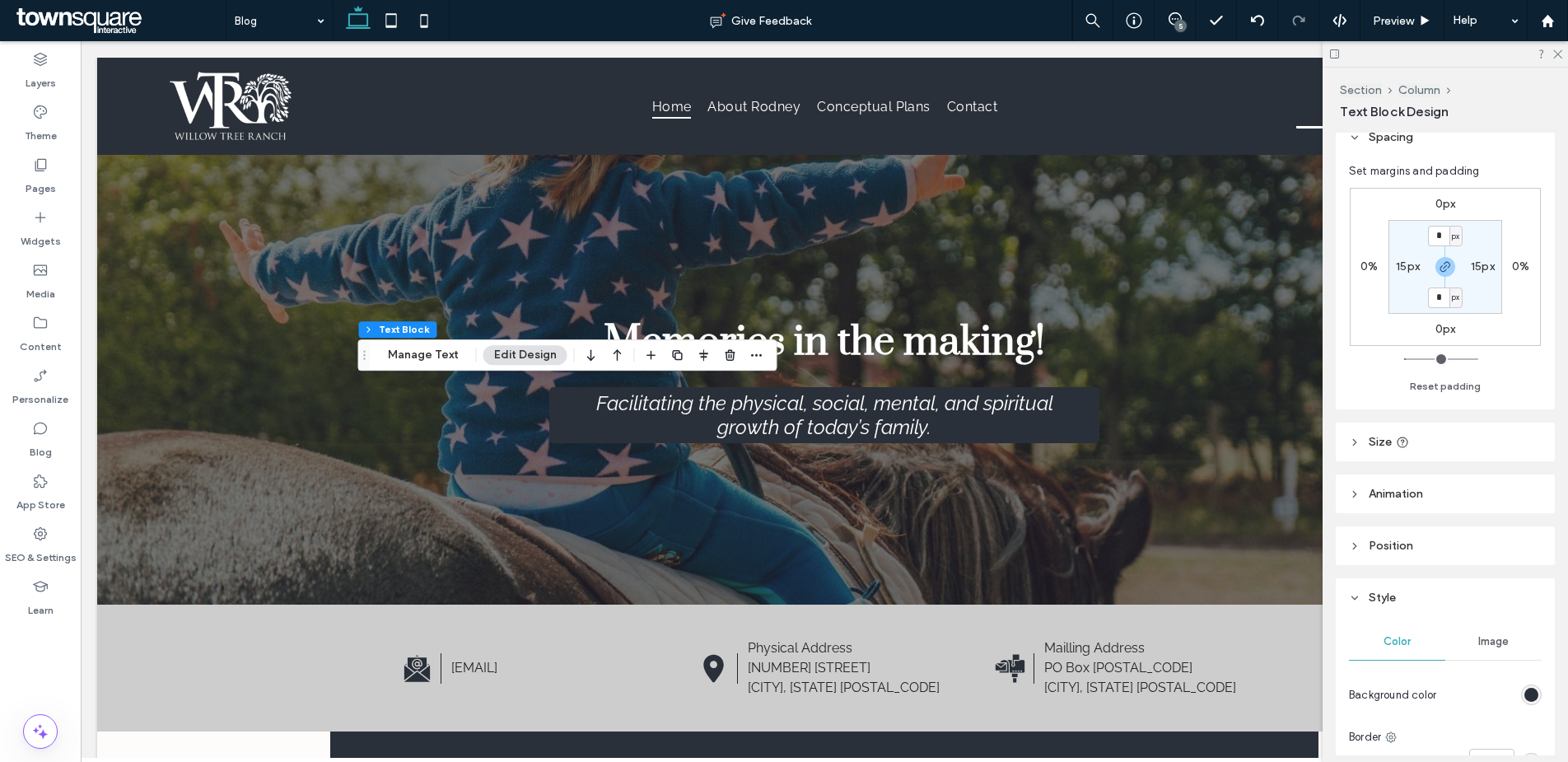 scroll, scrollTop: 236, scrollLeft: 0, axis: vertical 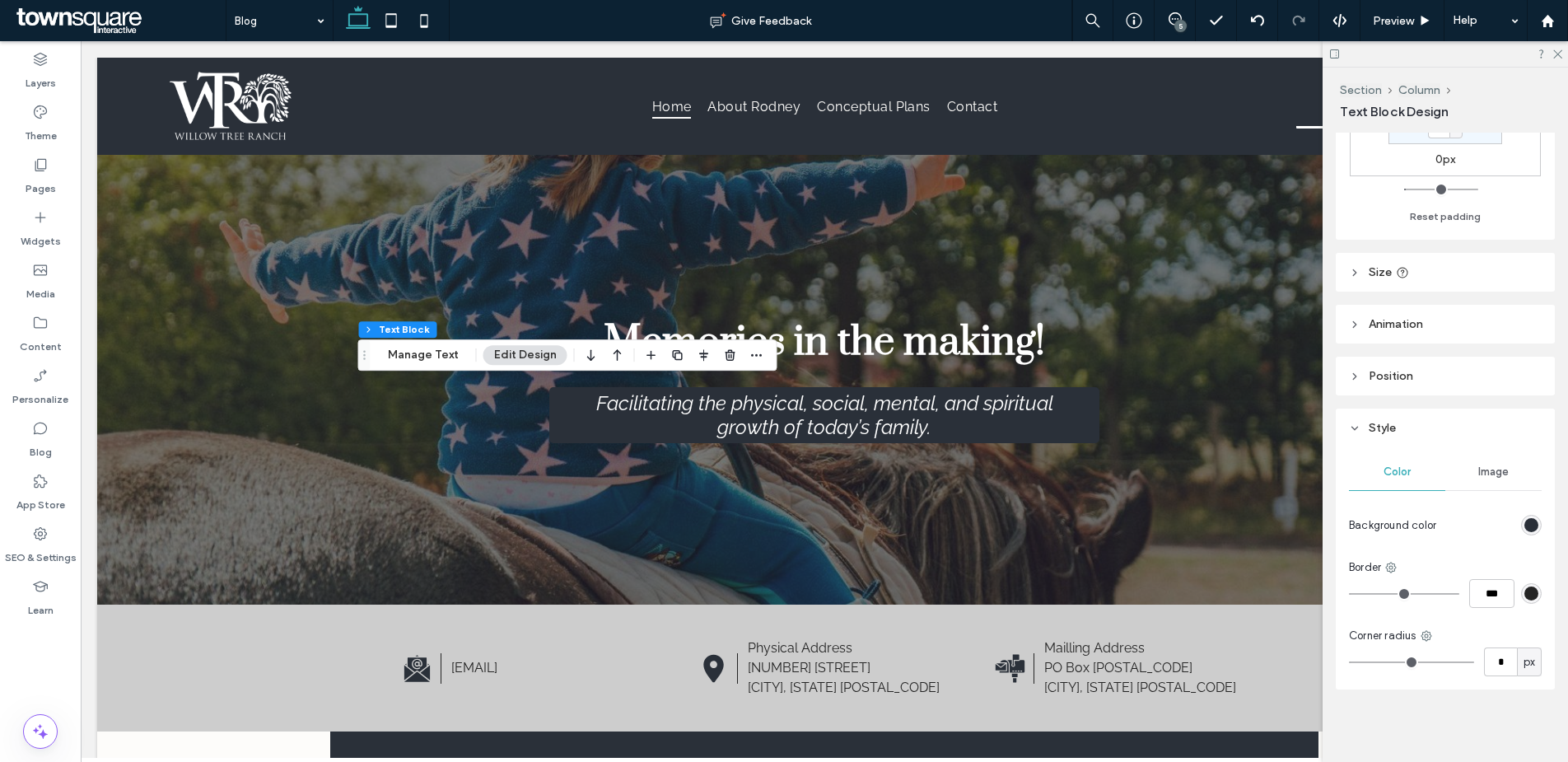click at bounding box center (1531, 525) 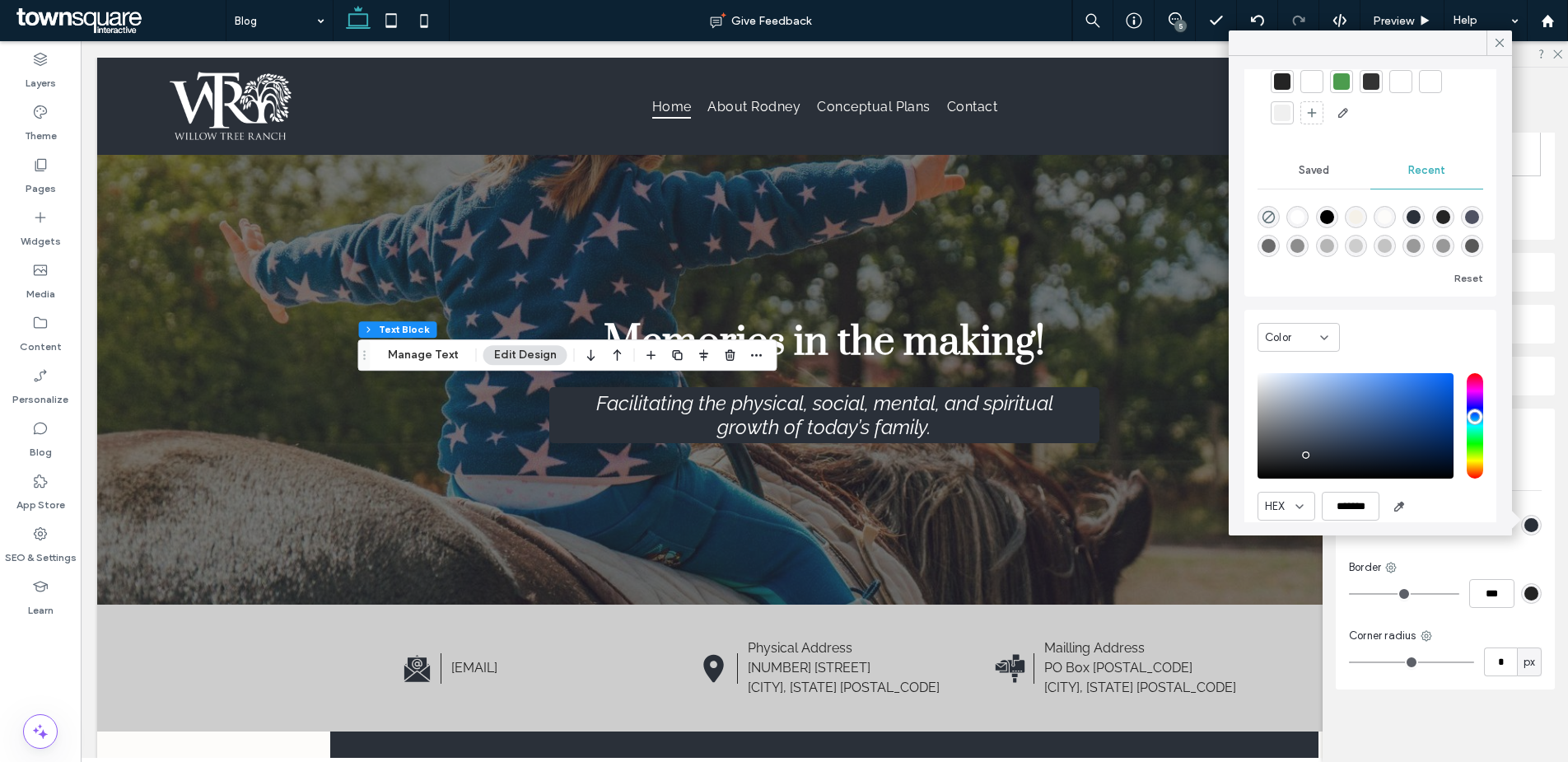 scroll, scrollTop: 158, scrollLeft: 0, axis: vertical 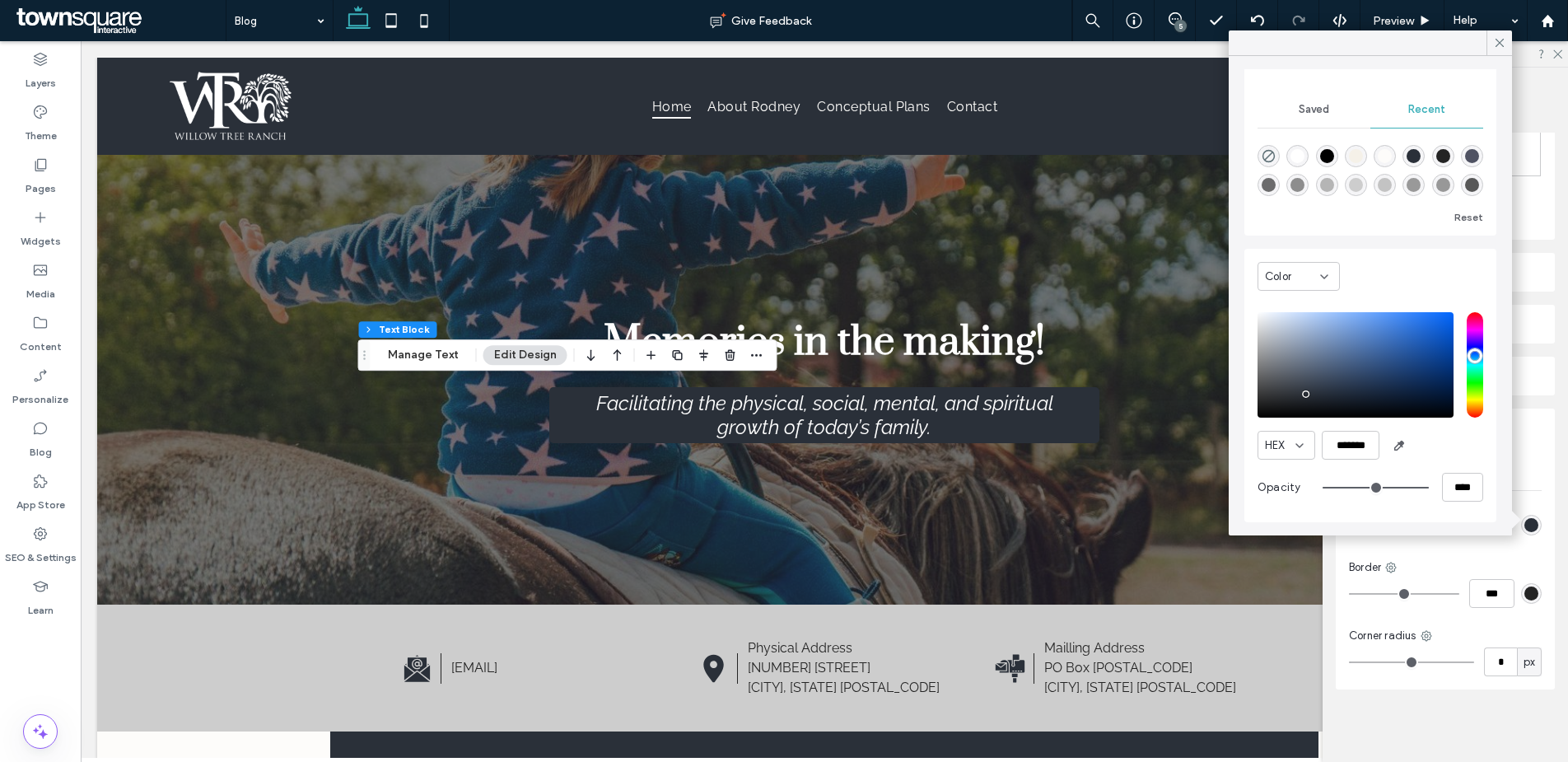 type on "**" 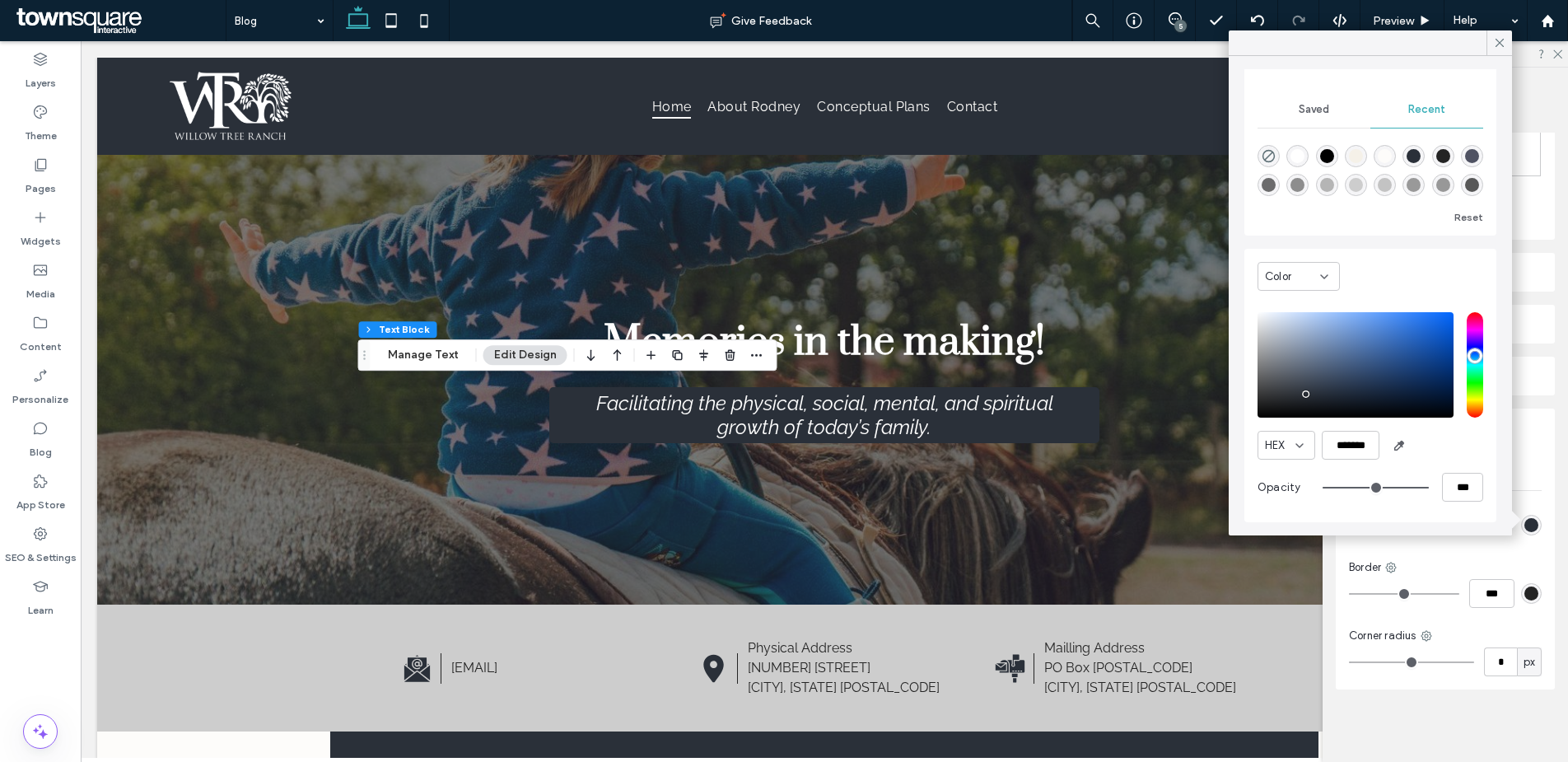 type on "**" 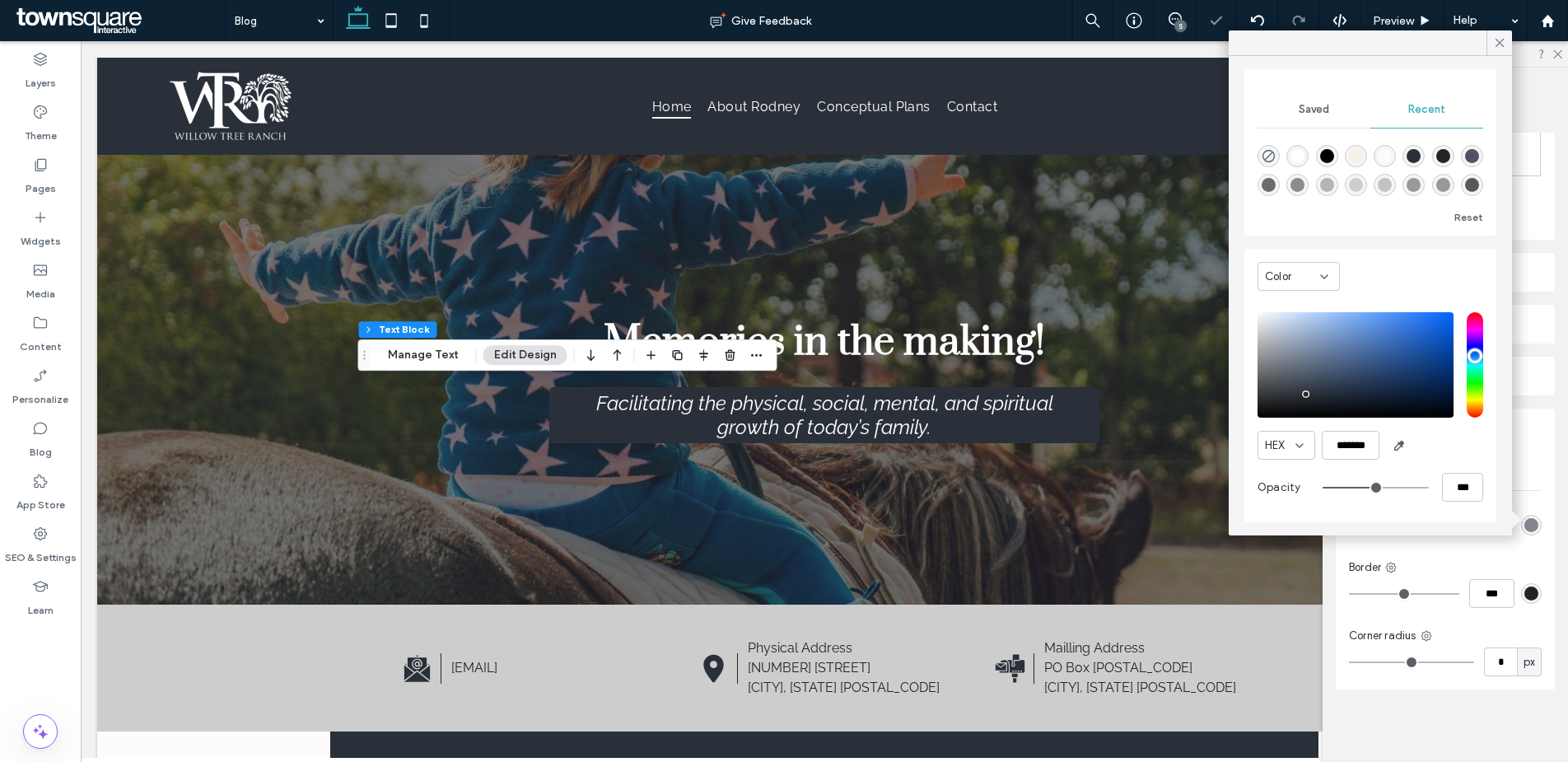 type on "**" 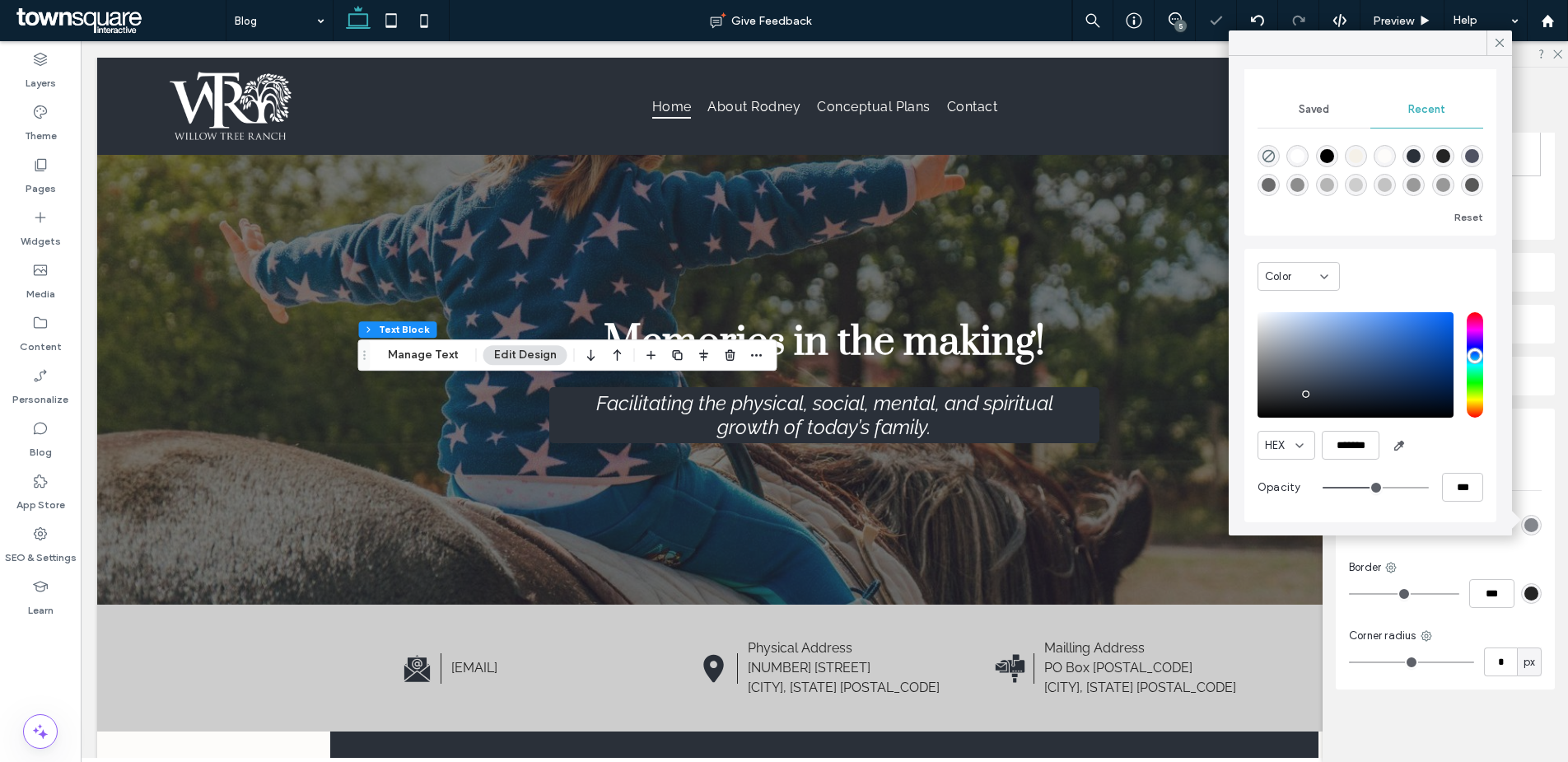 type on "***" 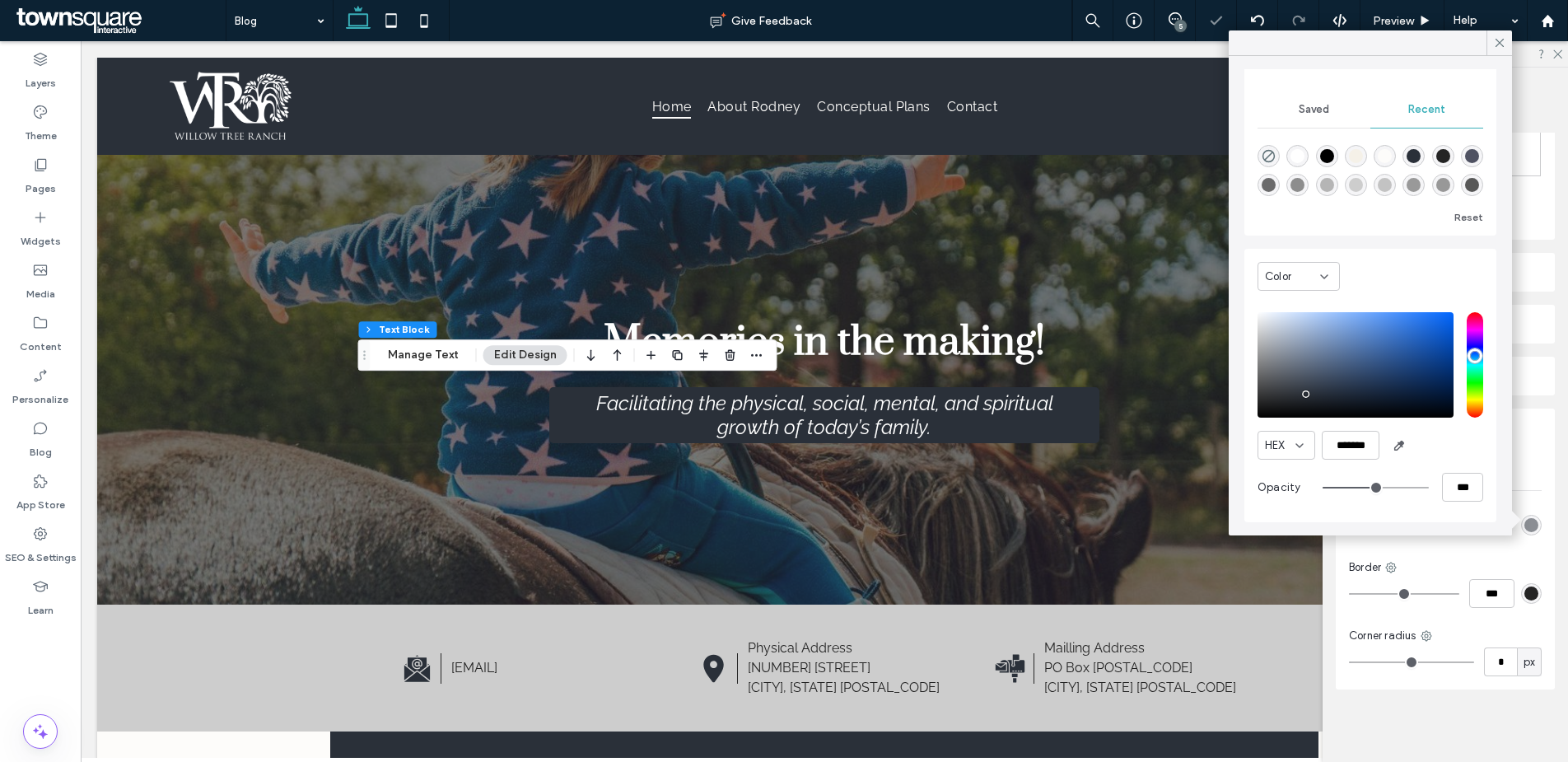 type on "**" 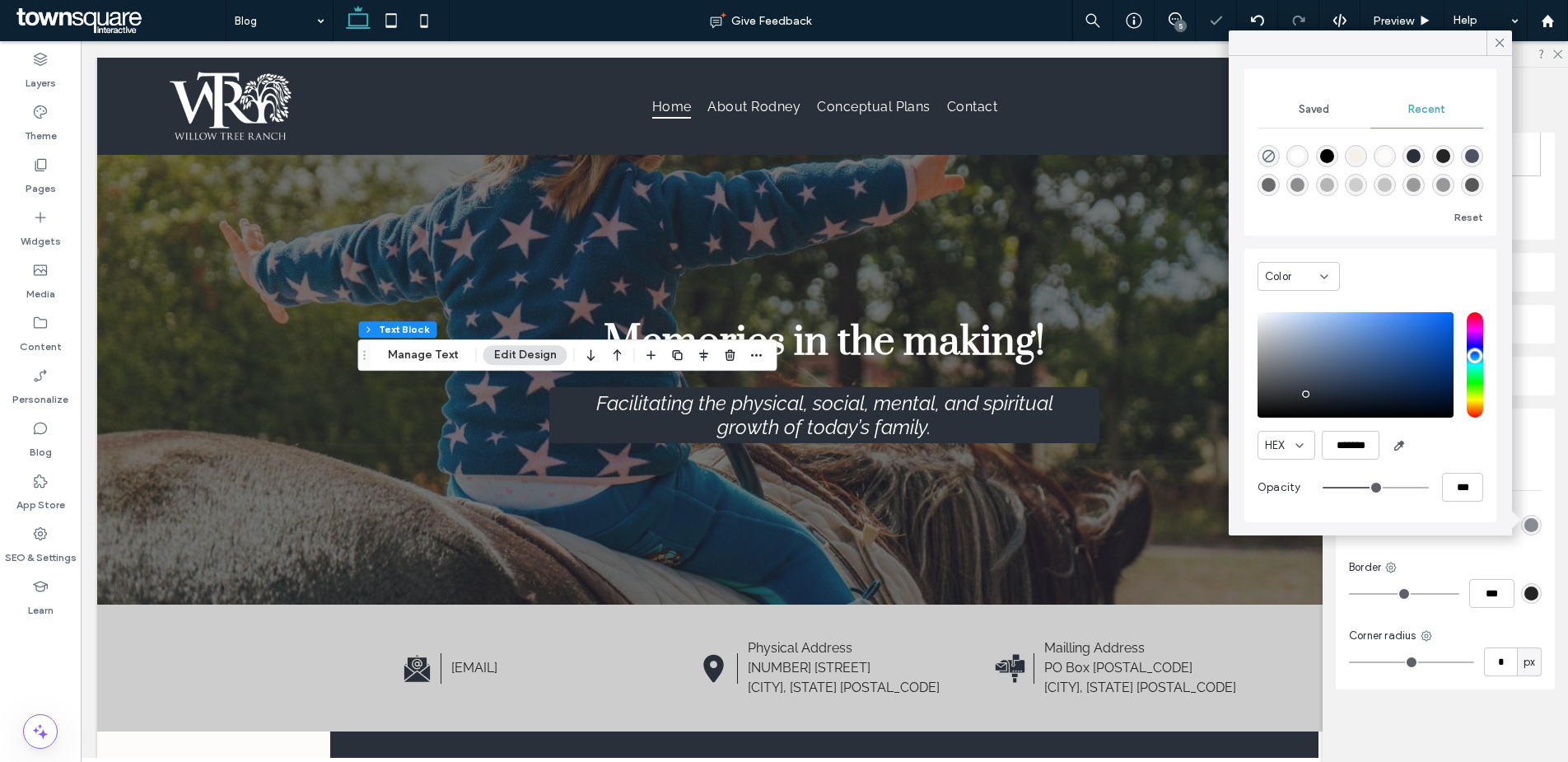 type on "**" 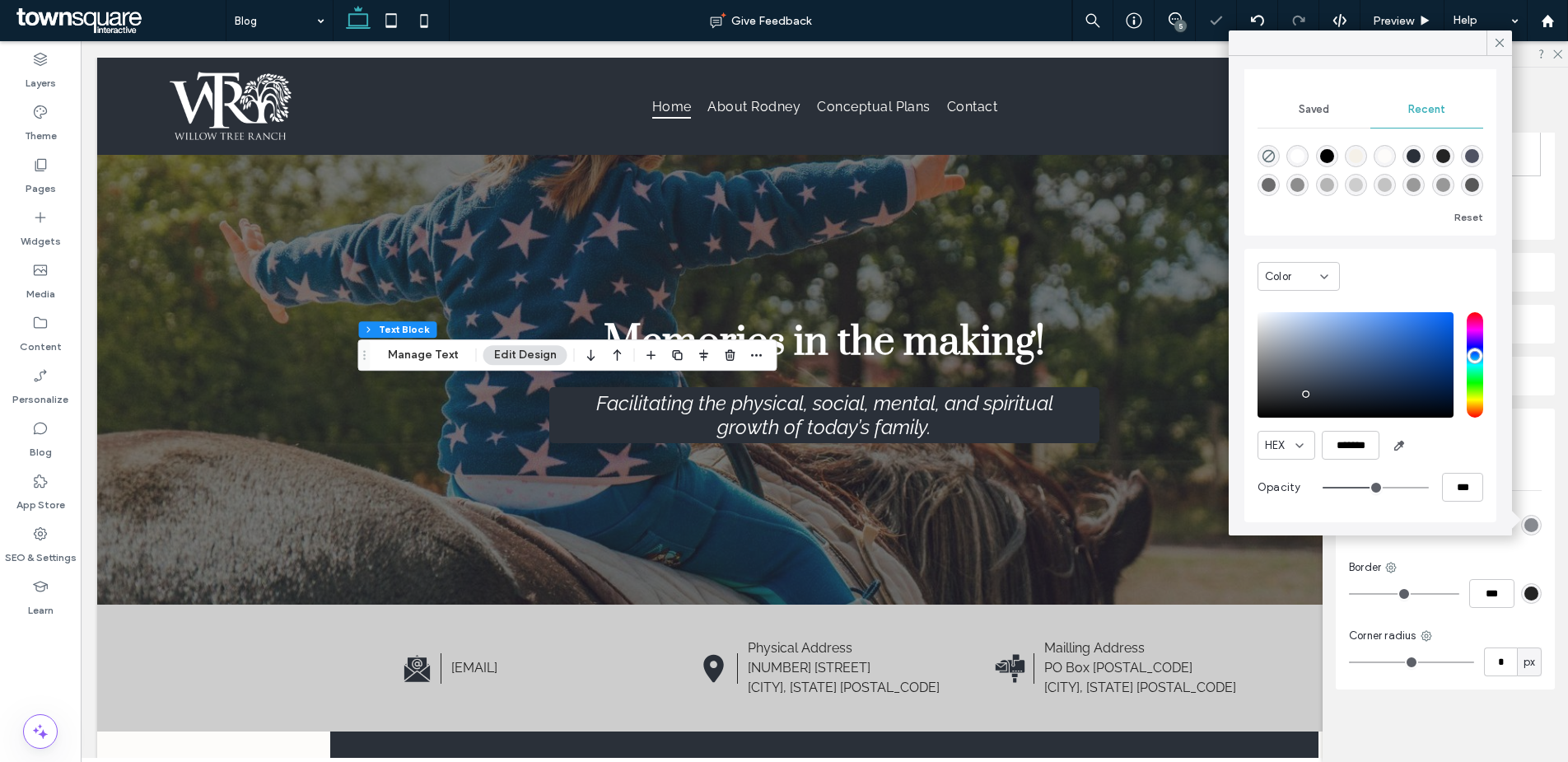 type on "**" 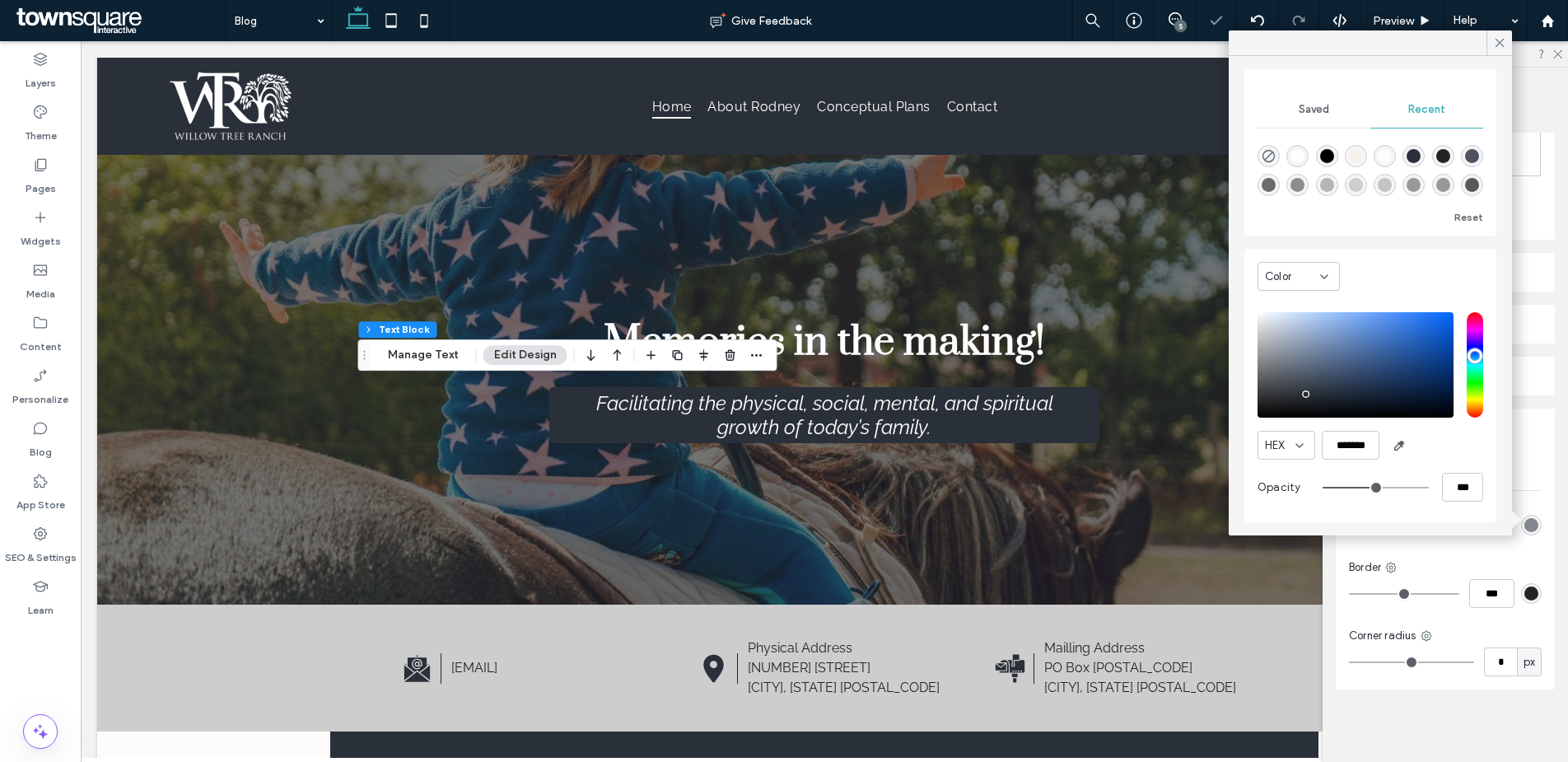 type on "**" 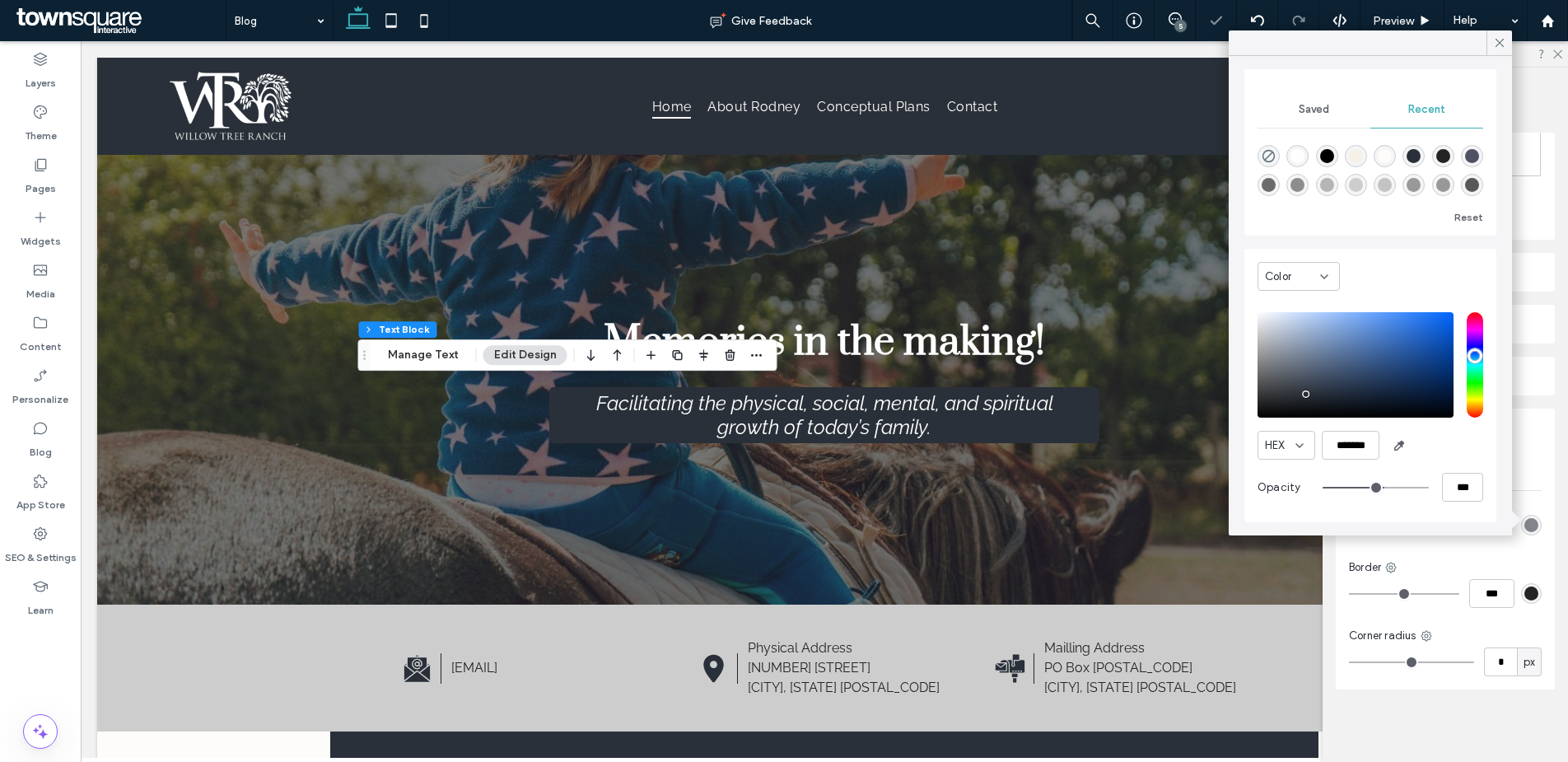 type on "**" 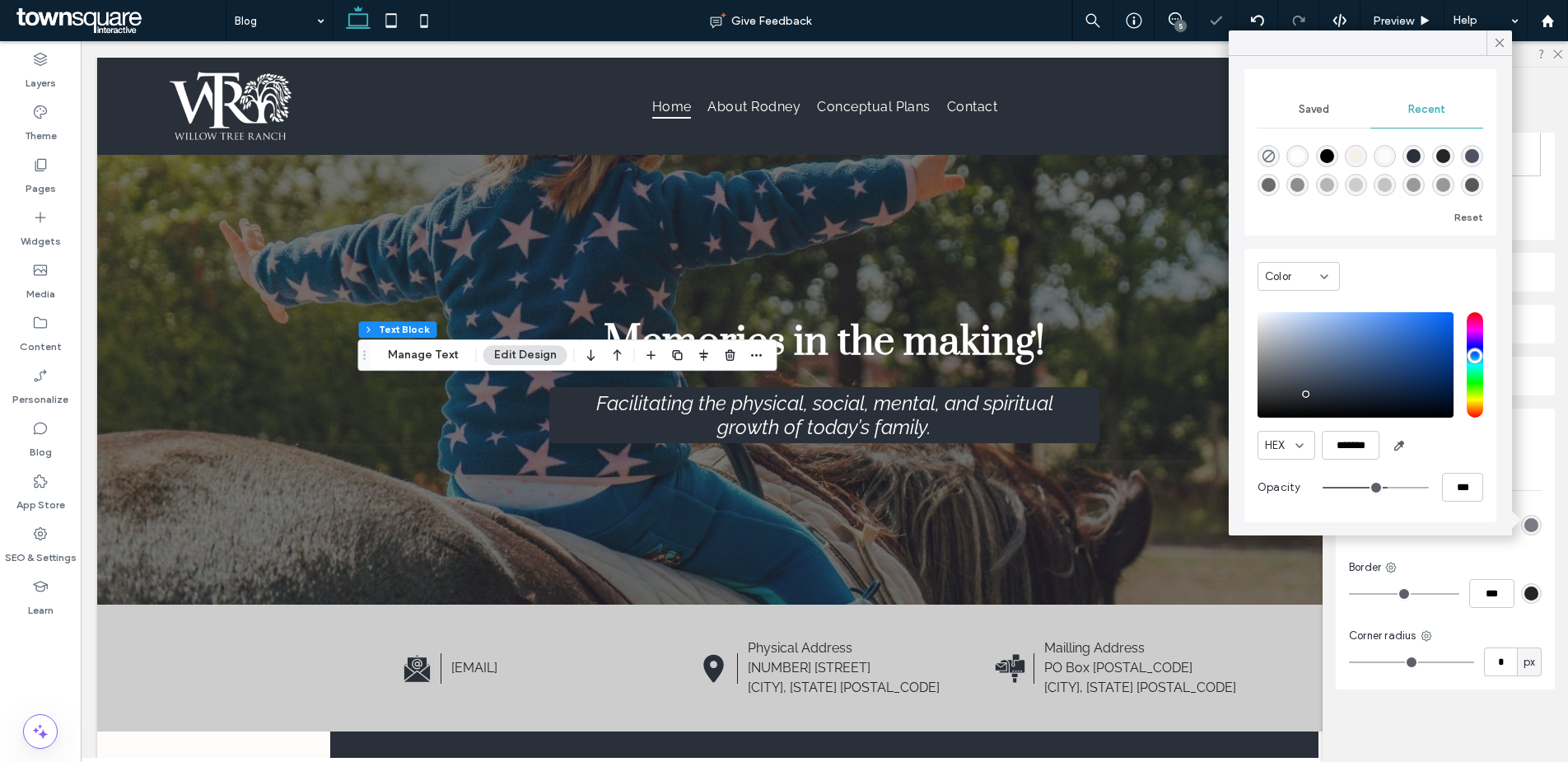 type on "**" 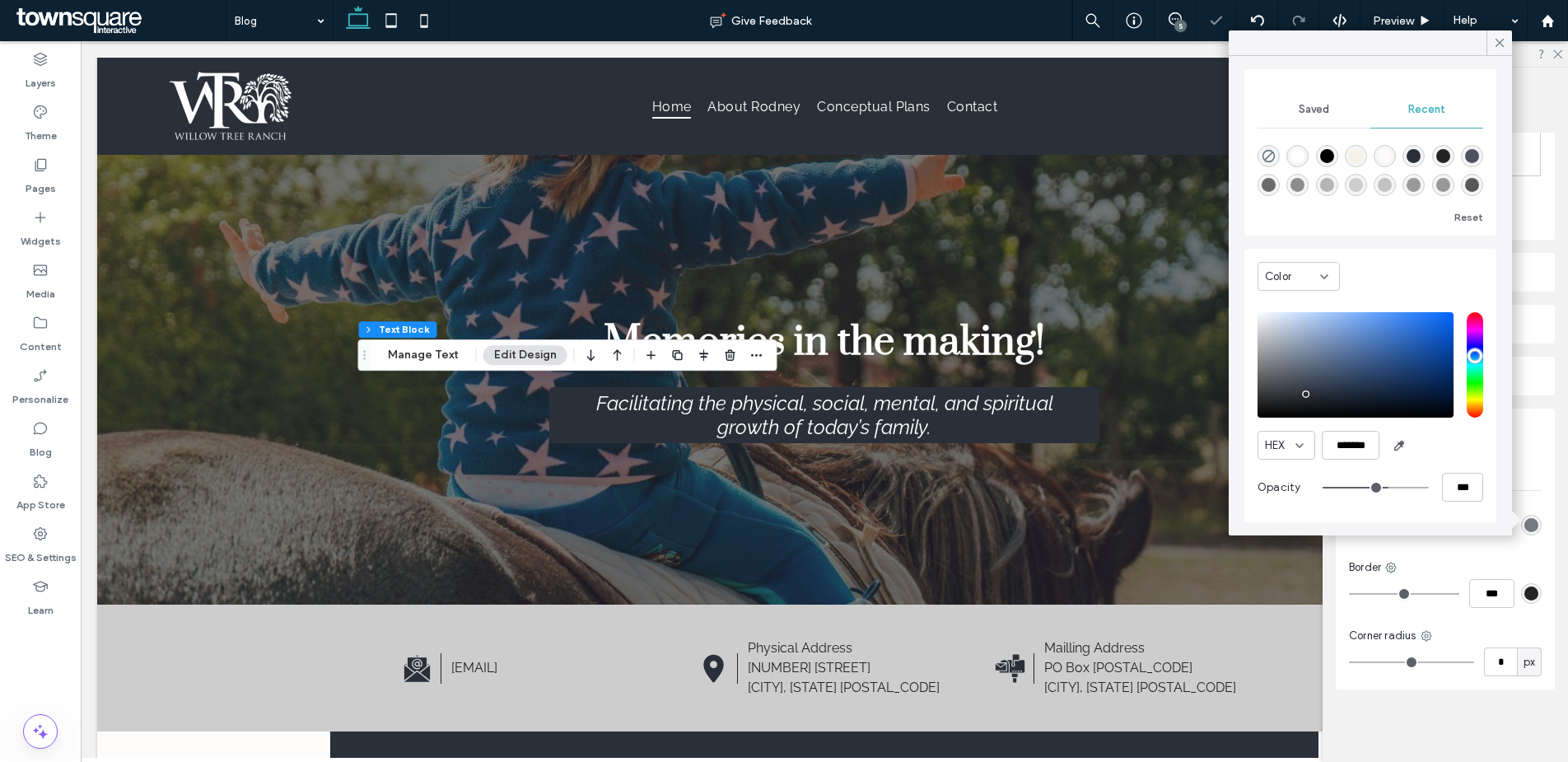 drag, startPoint x: 1411, startPoint y: 490, endPoint x: 1374, endPoint y: 493, distance: 37.12142 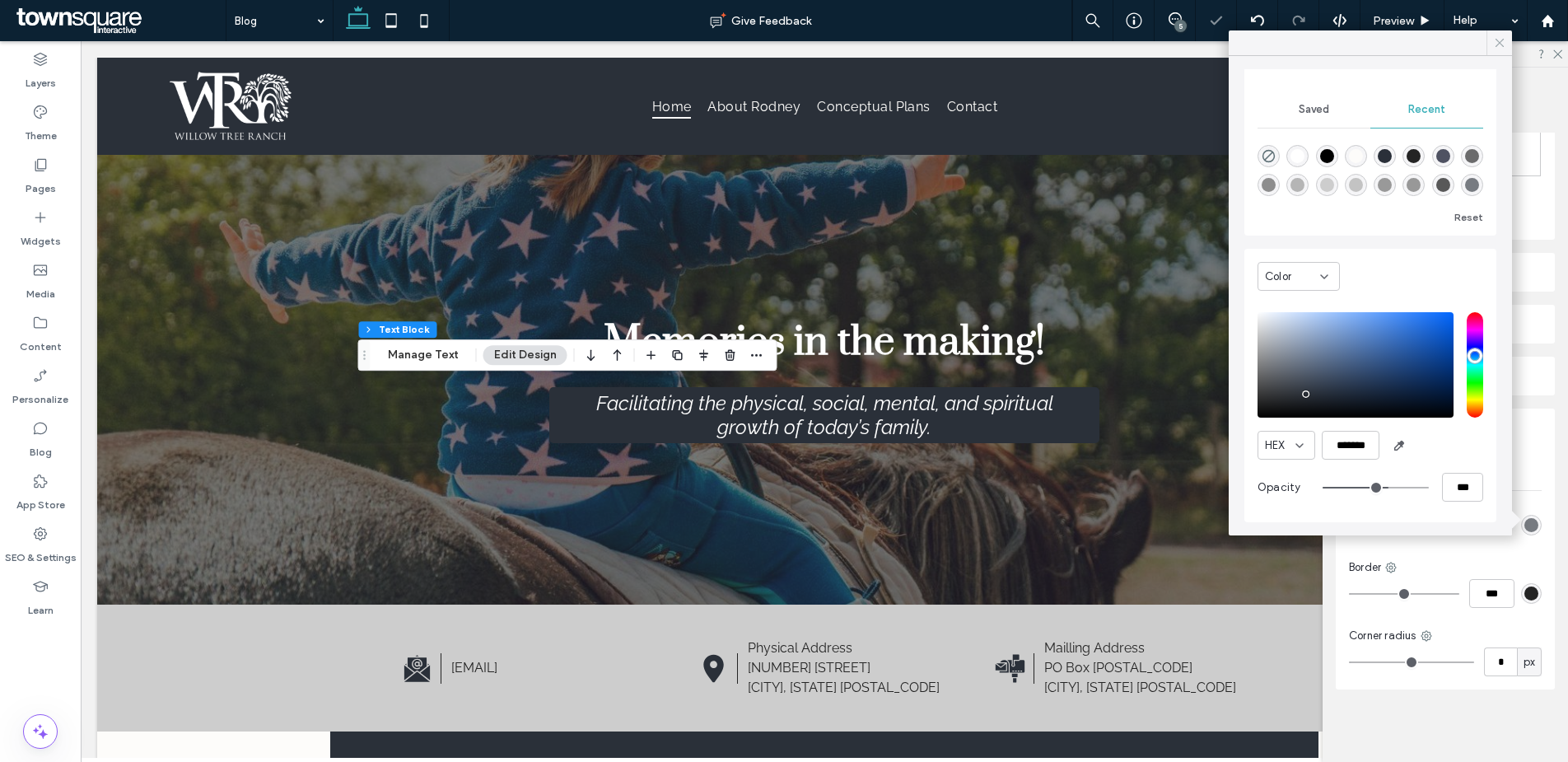 click 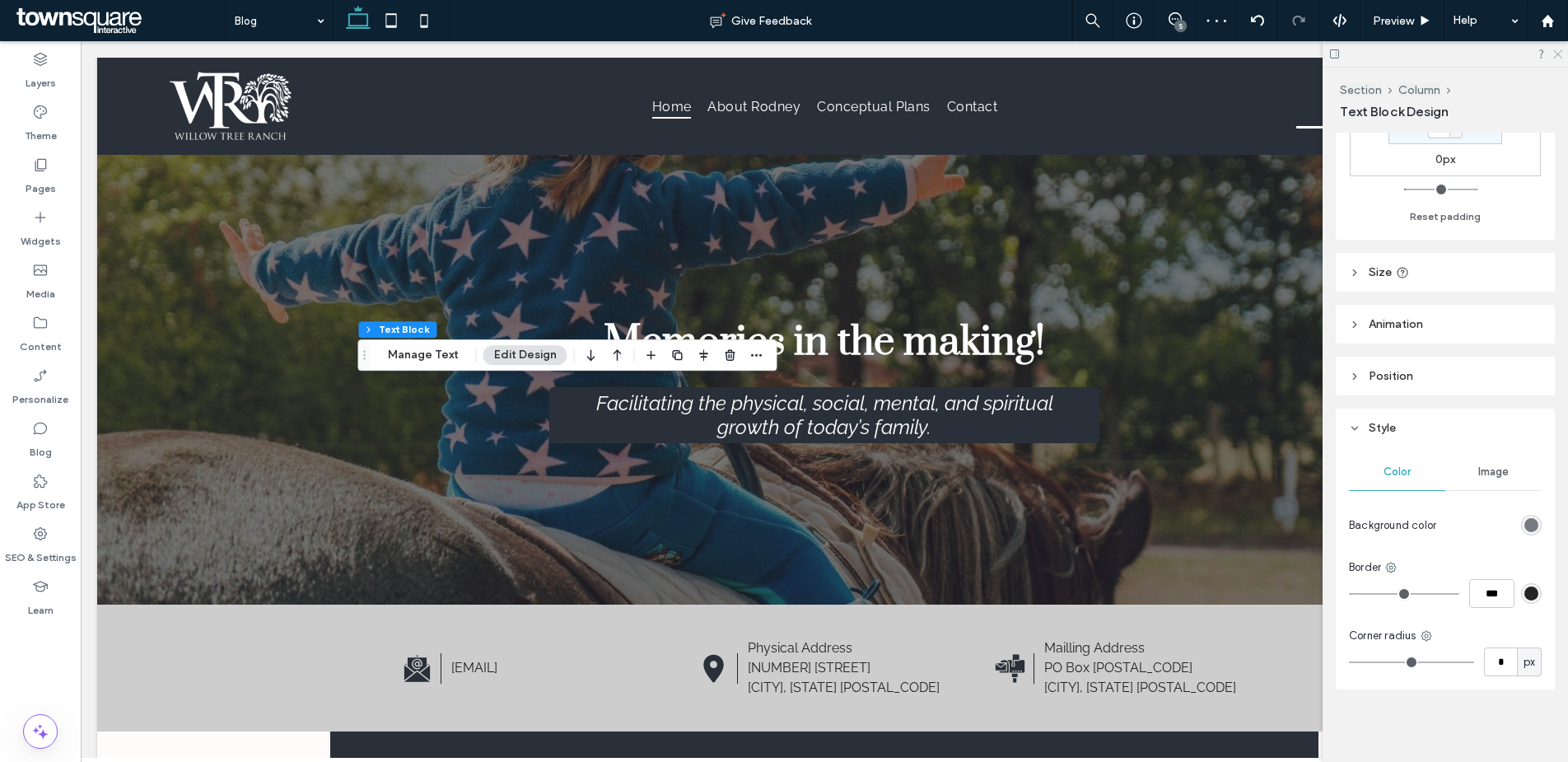 click 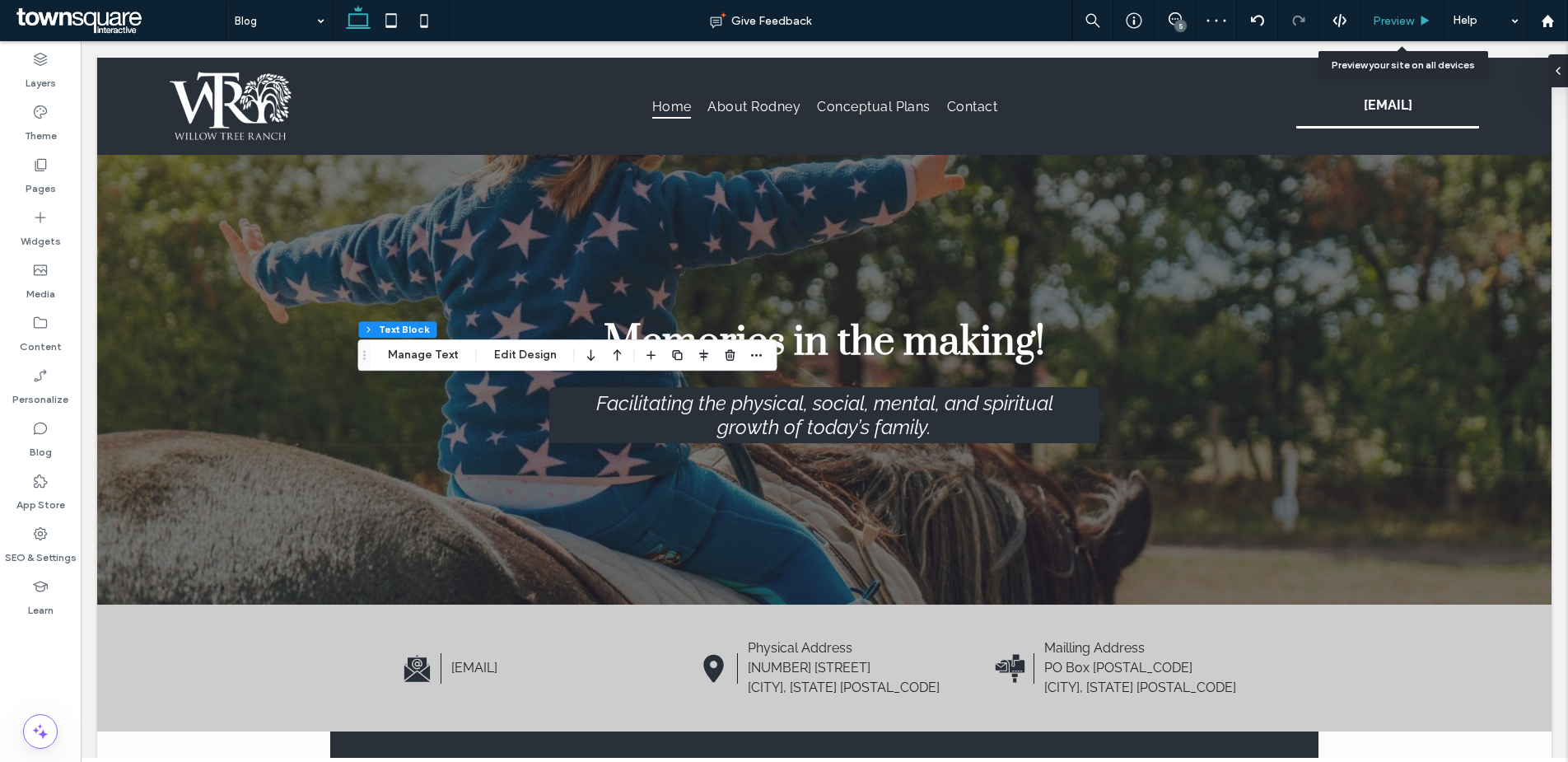 click on "Preview" at bounding box center [1393, 21] 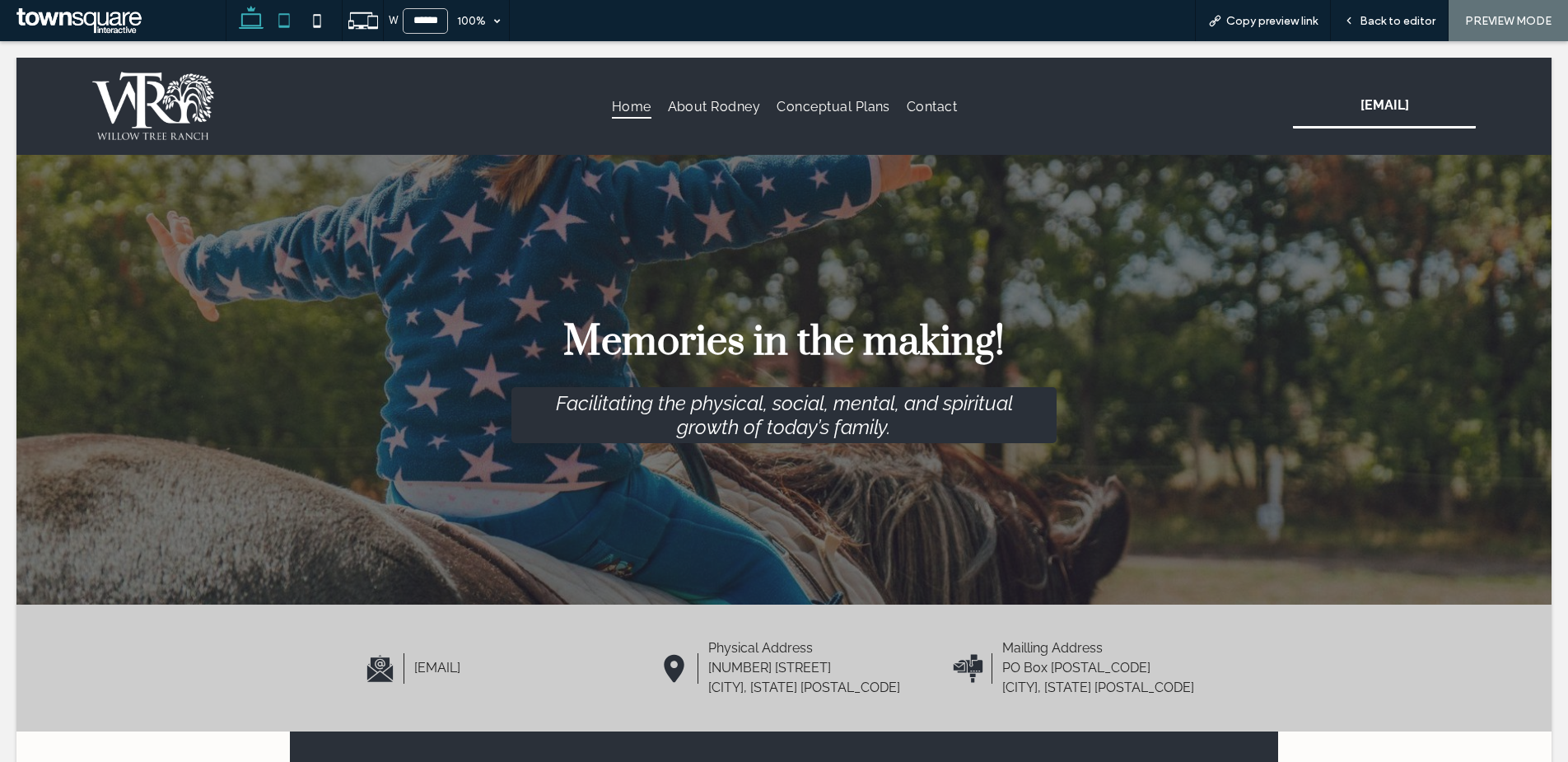 click 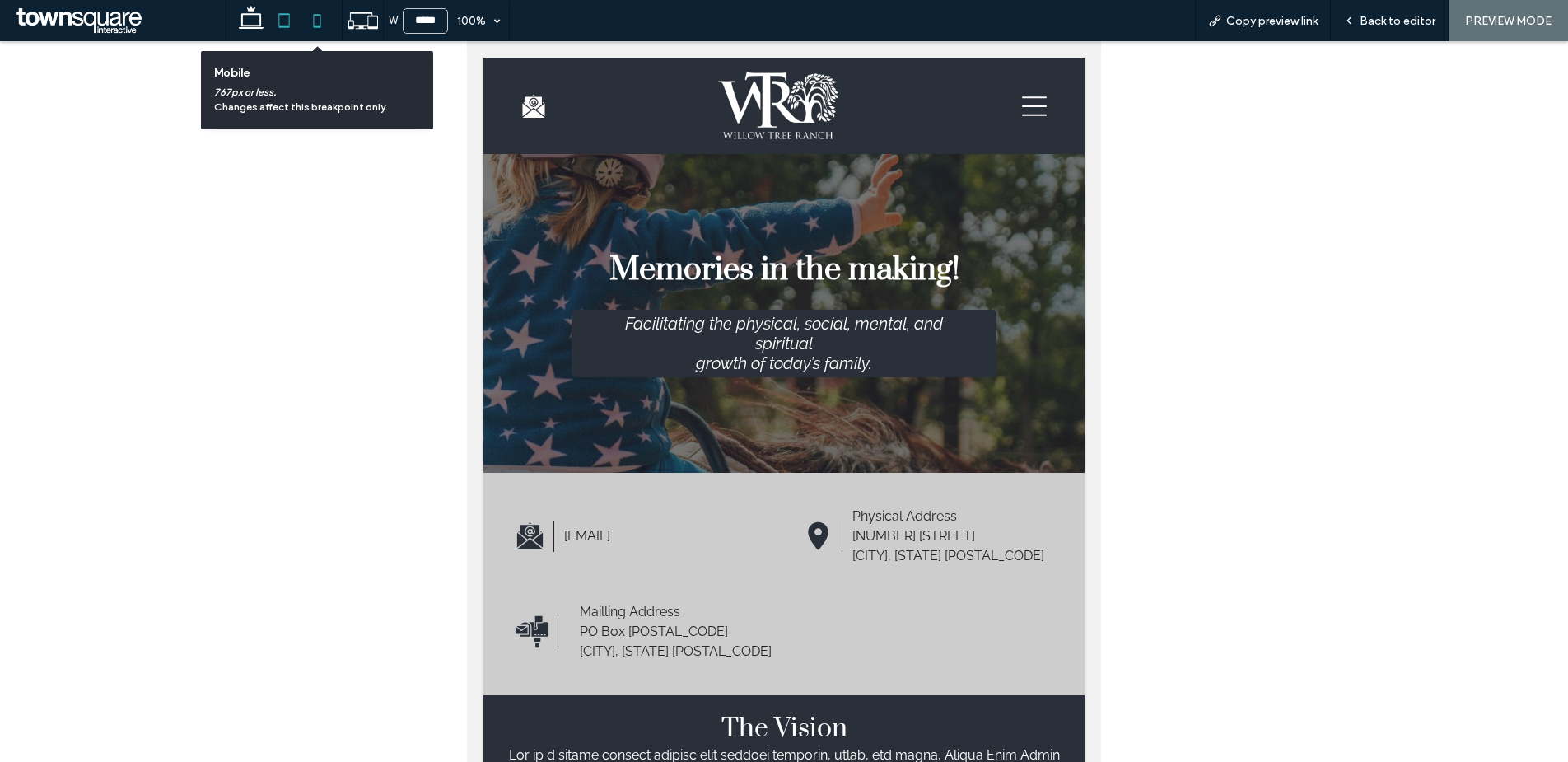 click 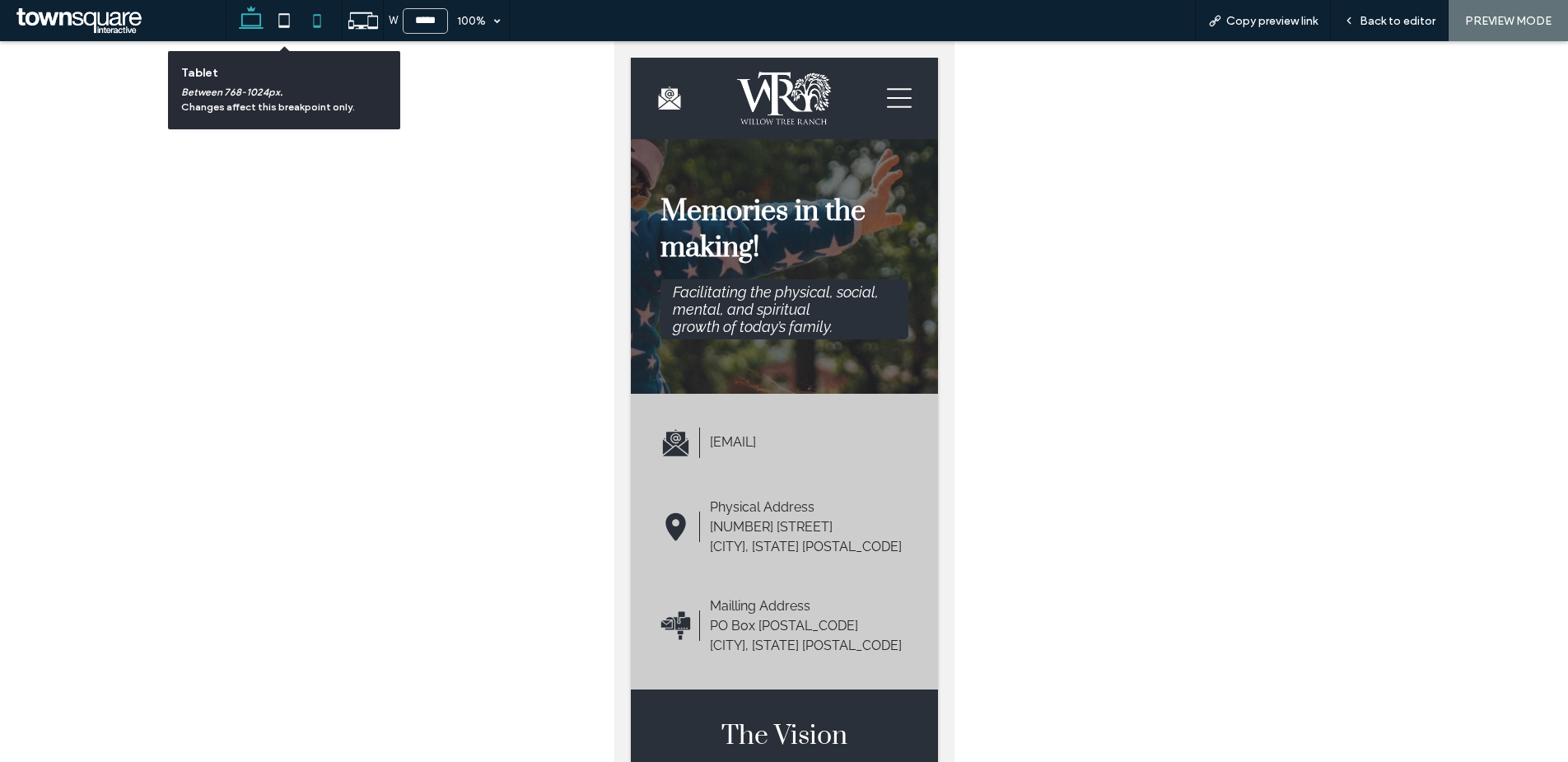 click 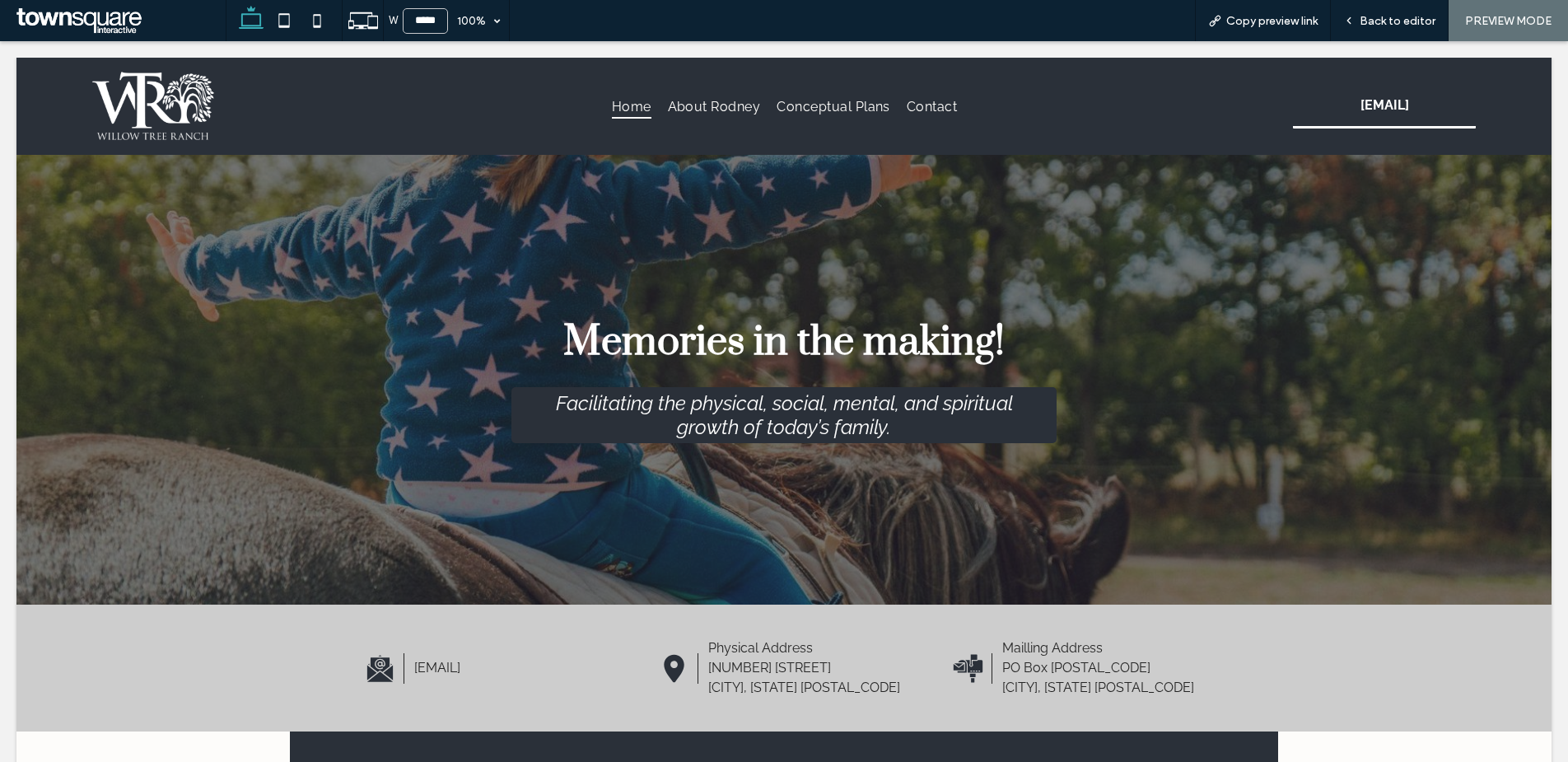 type on "******" 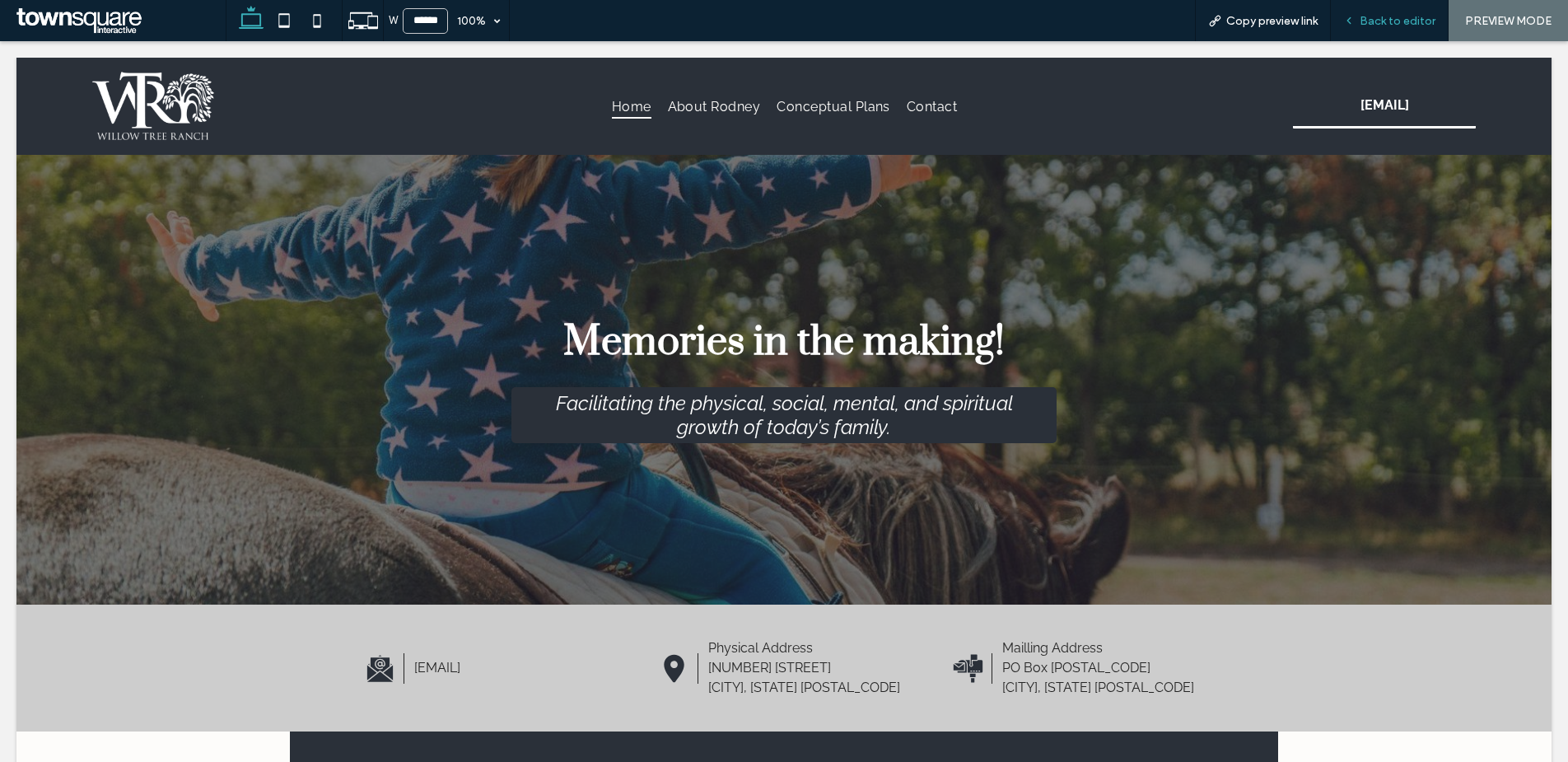 click on "Back to editor" at bounding box center [1398, 21] 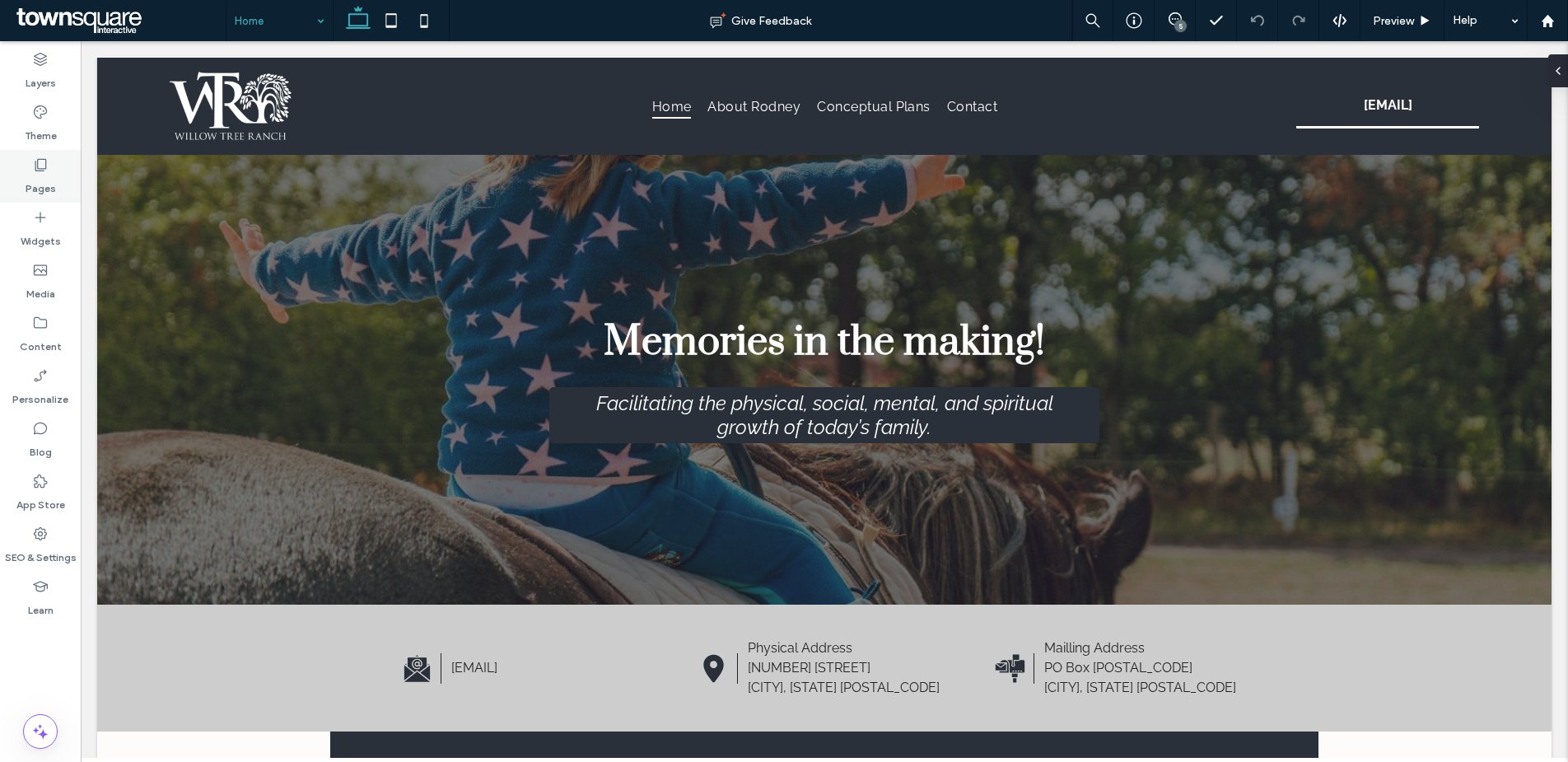 click on "Pages" at bounding box center [40, 185] 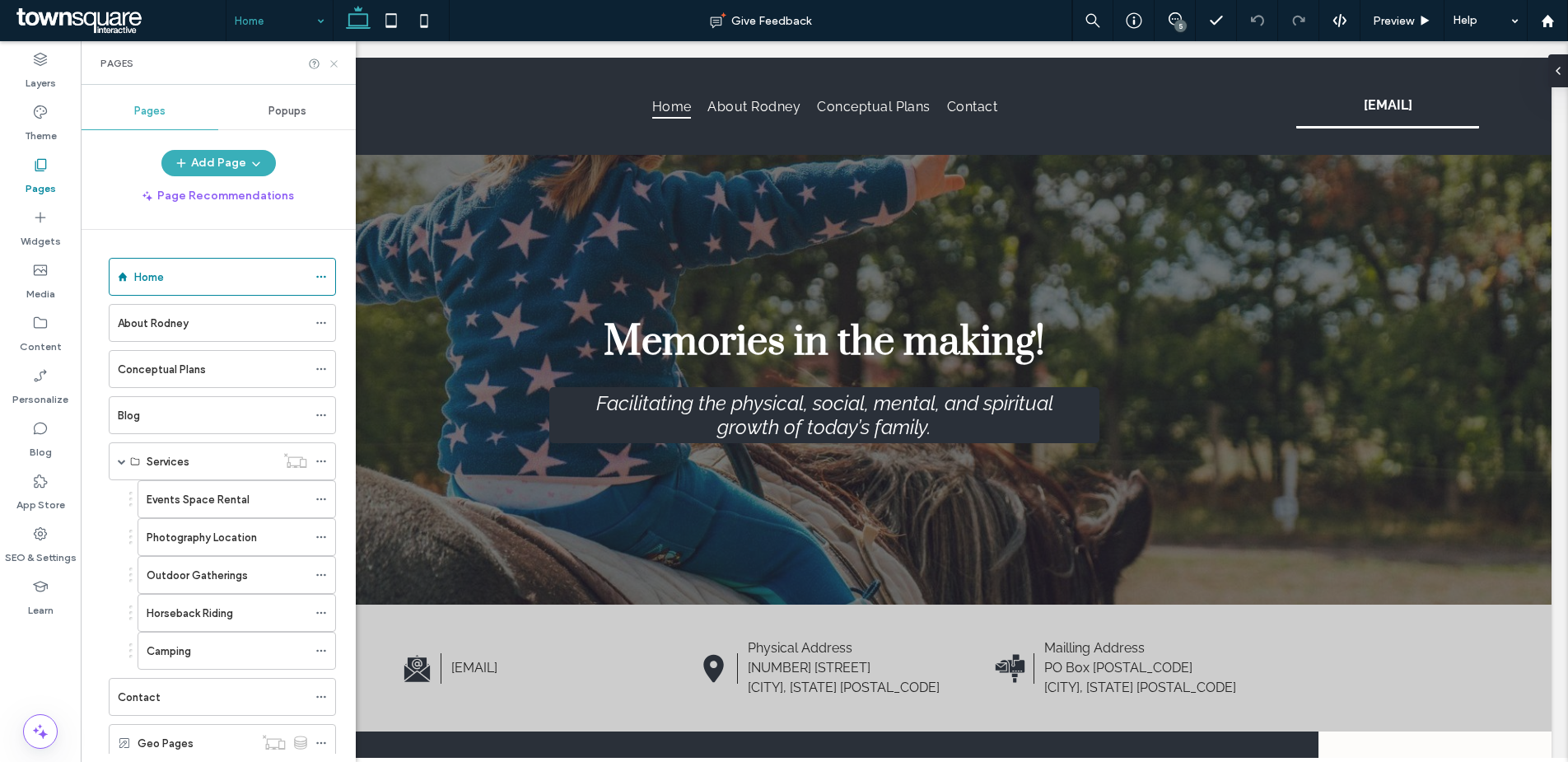 click 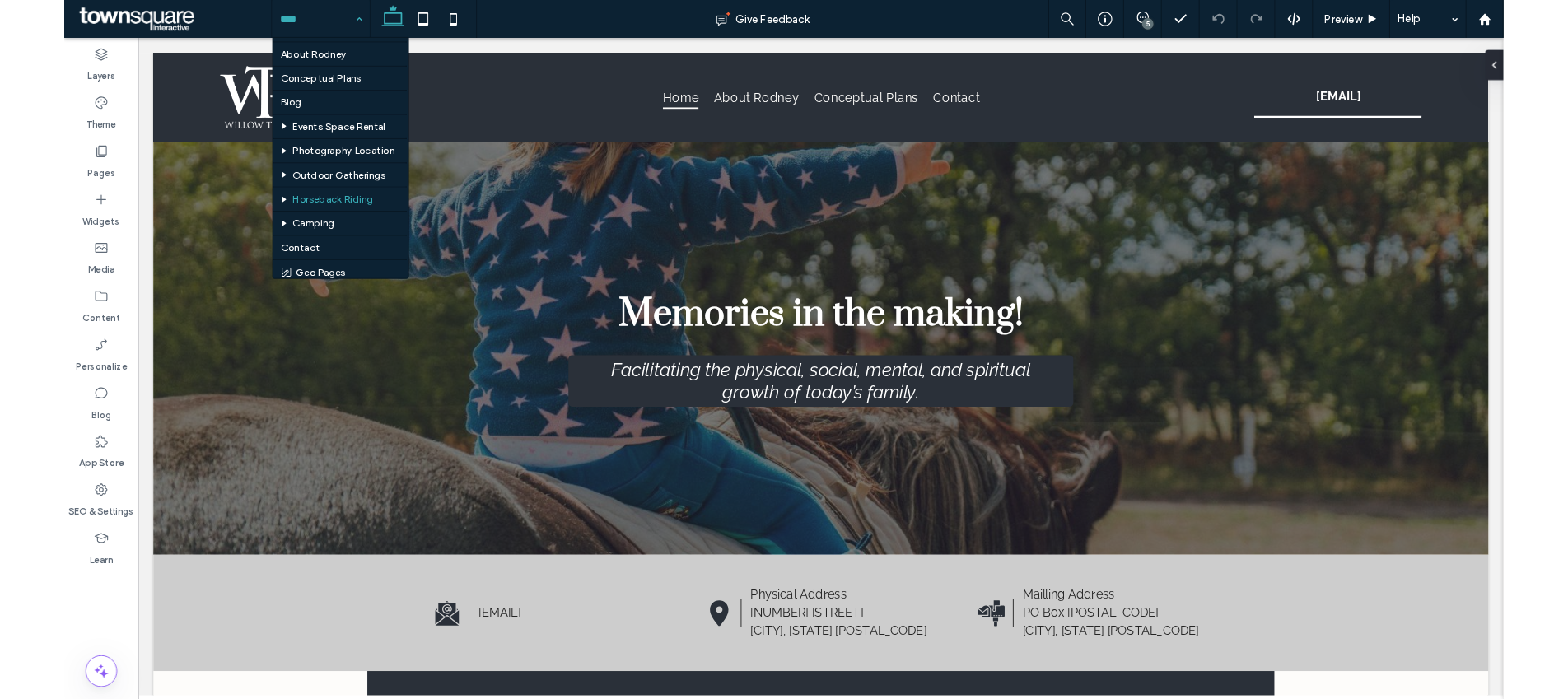 scroll, scrollTop: 41, scrollLeft: 0, axis: vertical 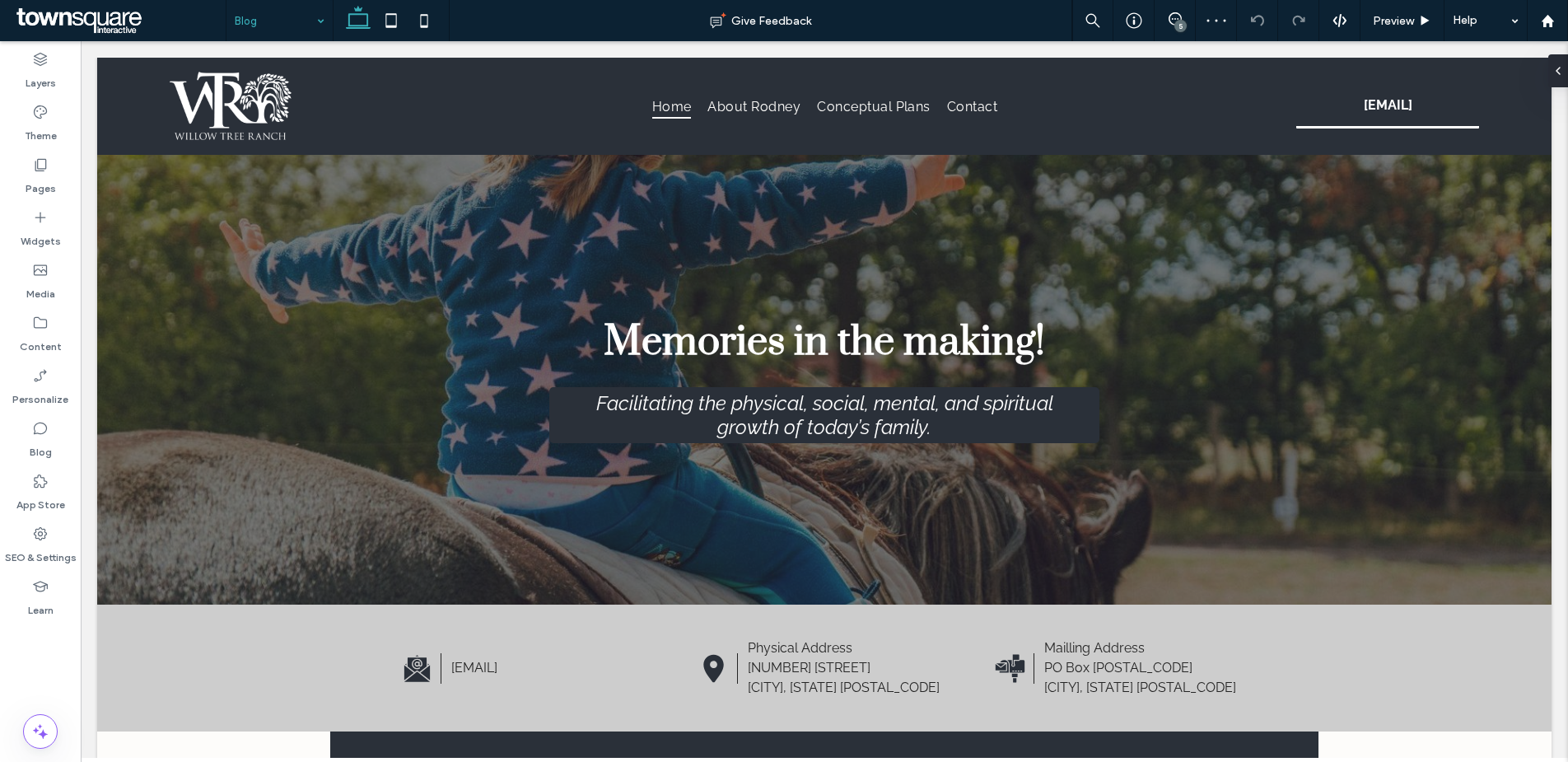 click at bounding box center [275, 21] 